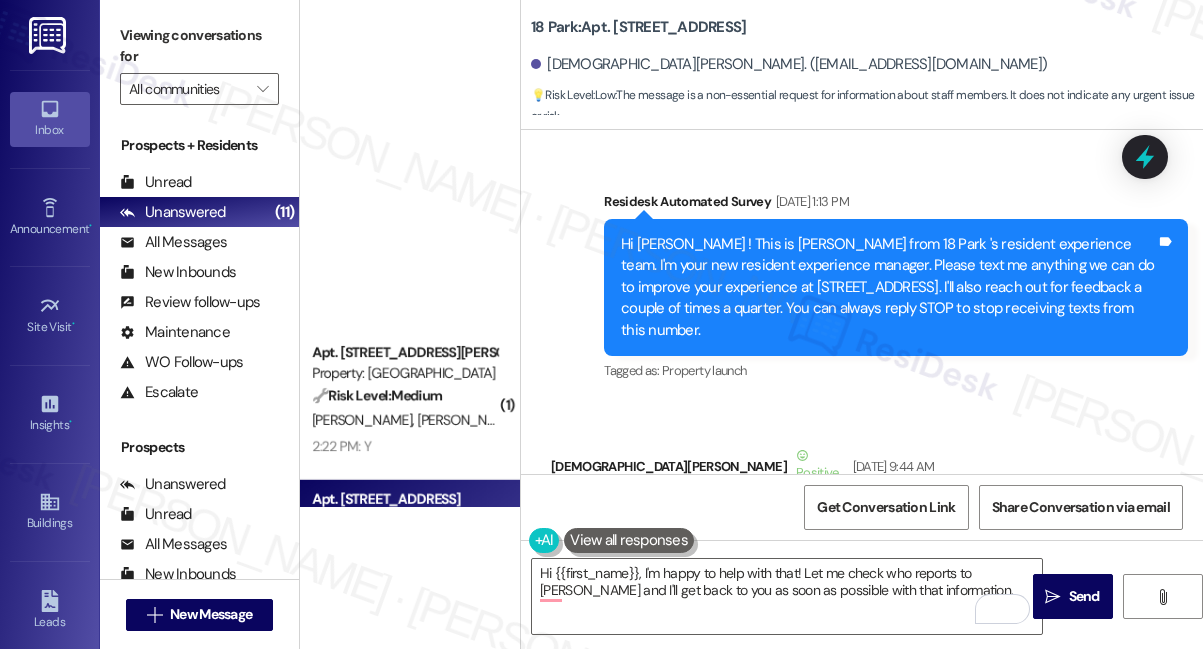 scroll, scrollTop: 0, scrollLeft: 0, axis: both 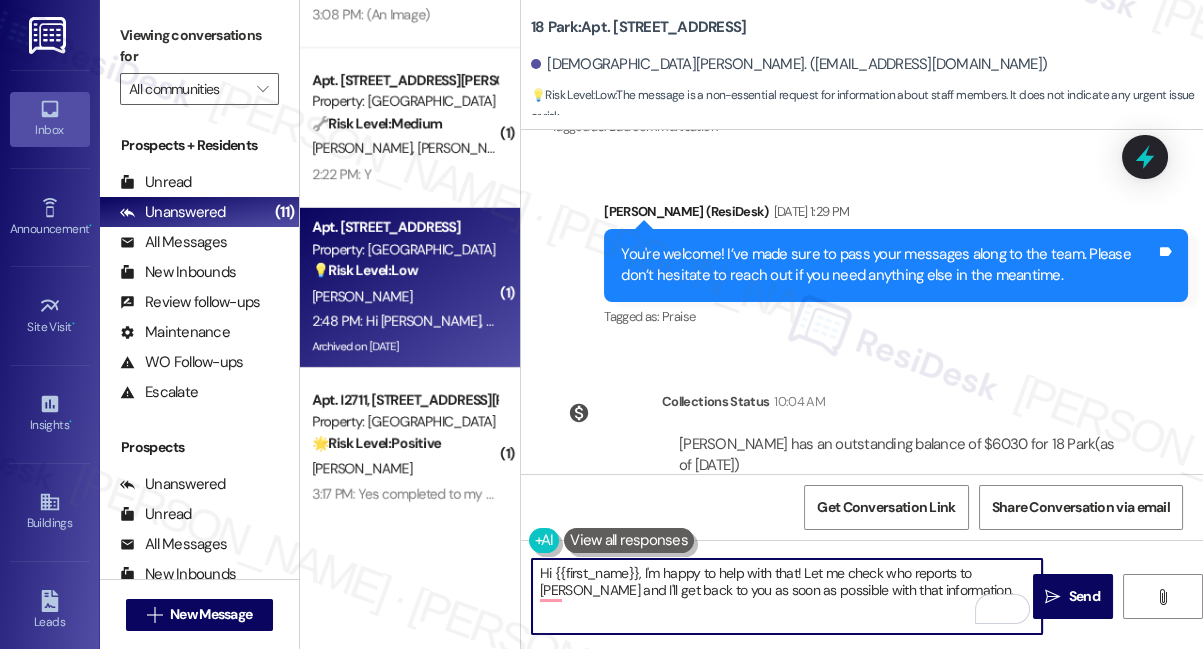 click on "Hi {{first_name}}, I'm happy to help with that! Let me check who reports to [PERSON_NAME] and I'll get back to you as soon as possible with that information." at bounding box center [787, 596] 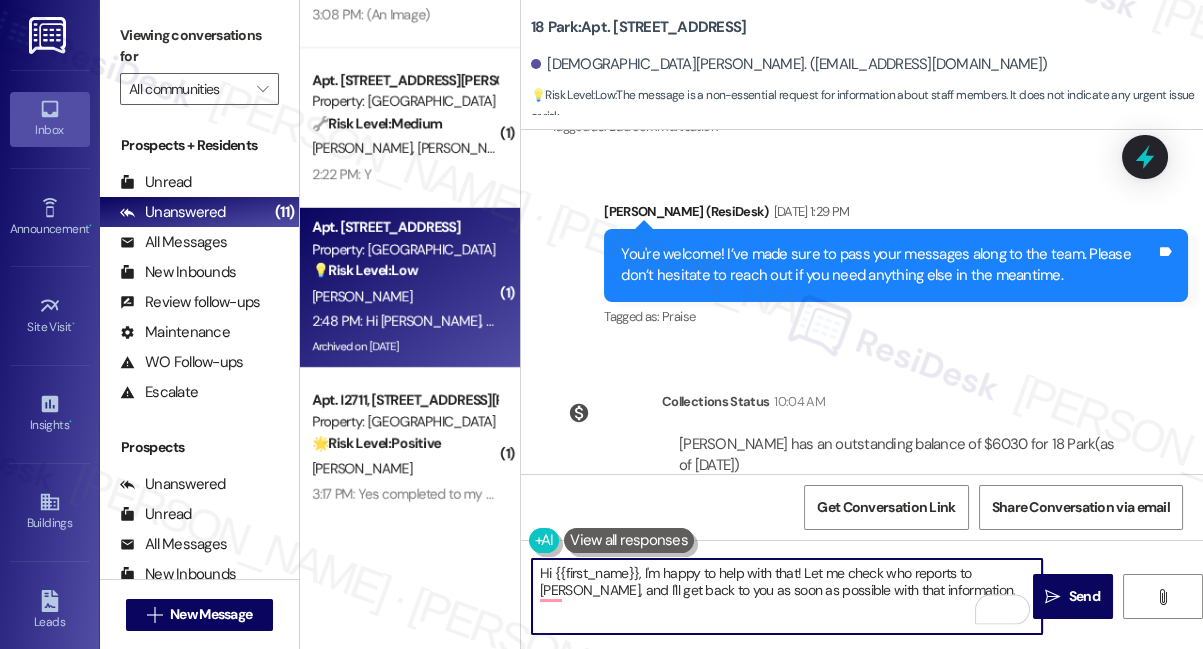 click on "Hi {{first_name}}, I'm happy to help with that! Let me check who reports to [PERSON_NAME], and I'll get back to you as soon as possible with that information." at bounding box center (787, 596) 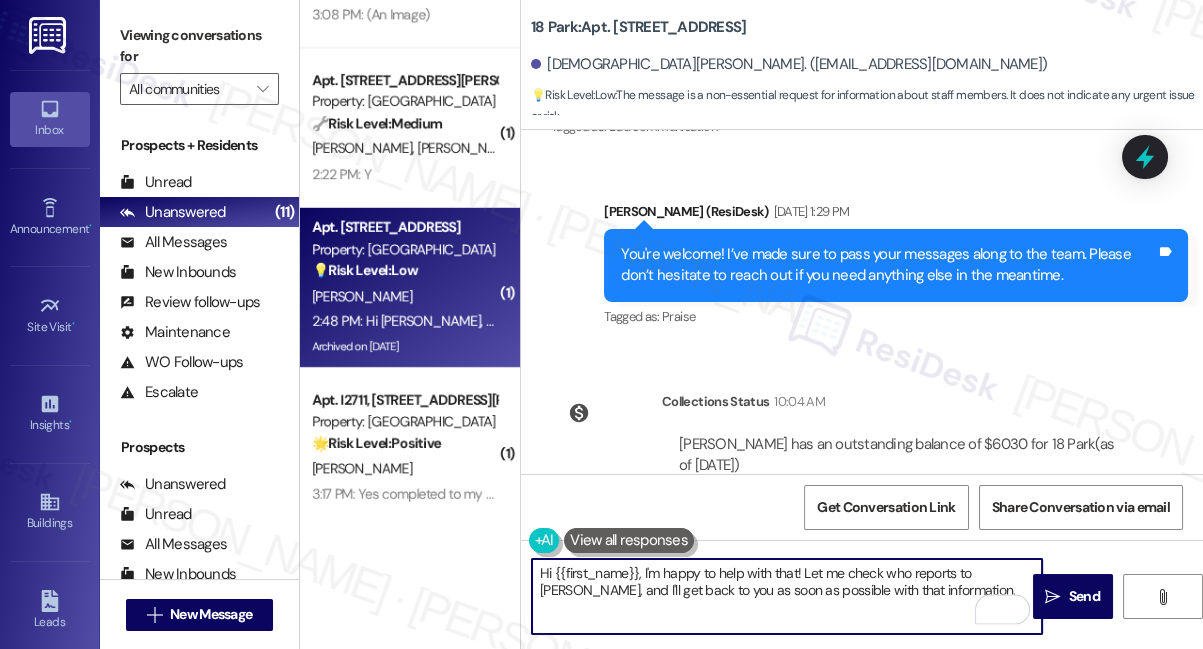 click on "Hi {{first_name}}, I'm happy to help with that! Let me check who reports to [PERSON_NAME], and I'll get back to you as soon as possible with that information." at bounding box center (787, 596) 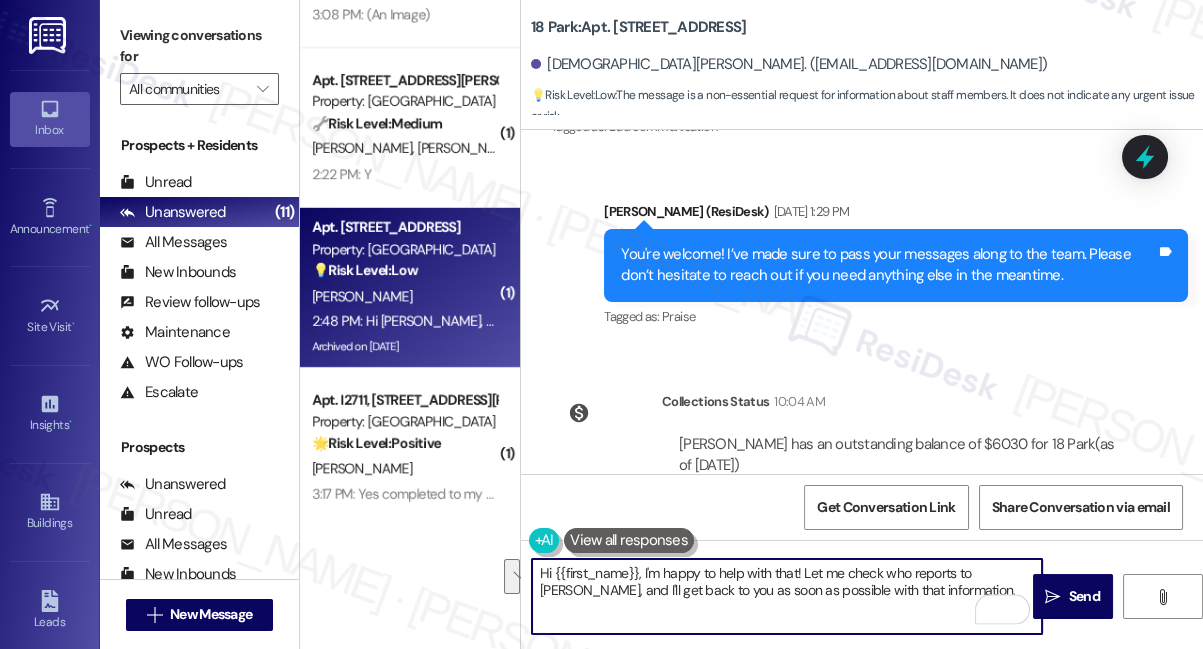 click on "Hi {{first_name}}, I'm happy to help with that! Let me check who reports to [PERSON_NAME], and I'll get back to you as soon as possible with that information." at bounding box center (787, 596) 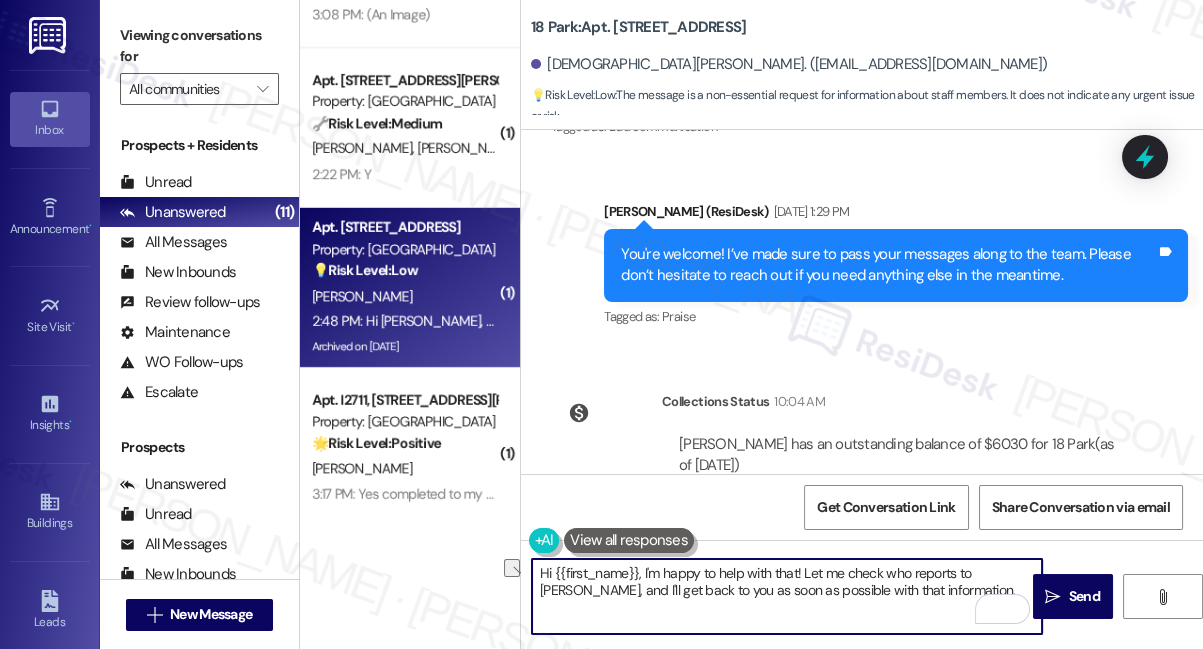 drag, startPoint x: 801, startPoint y: 571, endPoint x: 645, endPoint y: 570, distance: 156.0032 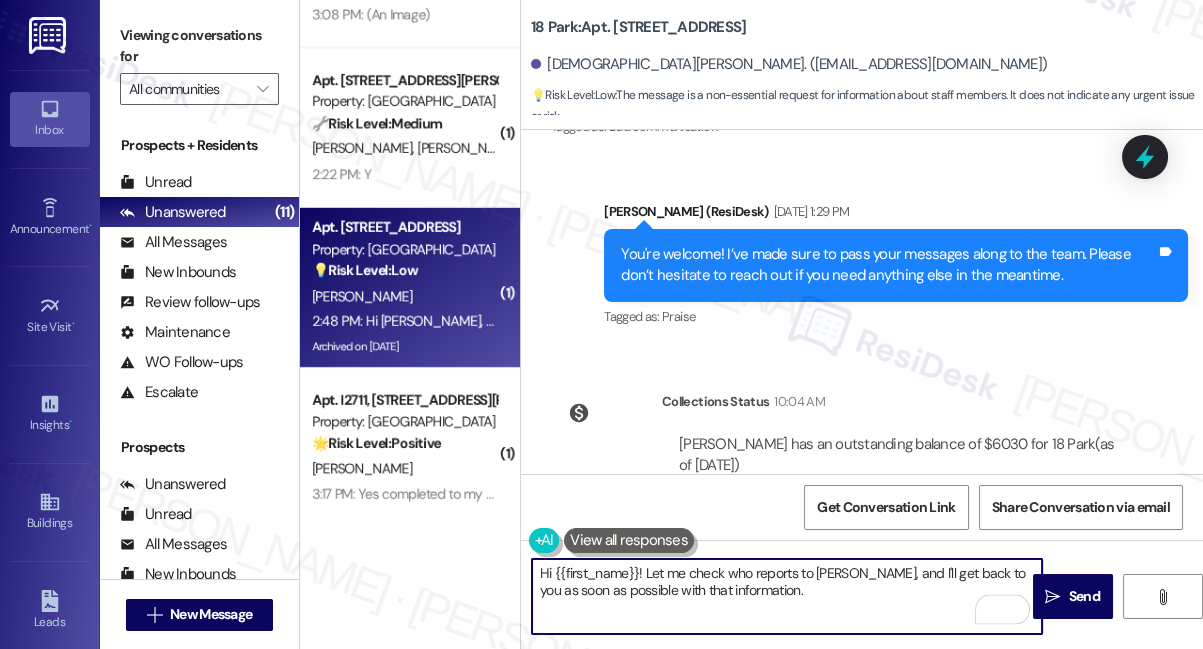 type on "Hi {{first_name}}! Let me check who reports to [PERSON_NAME], and I'll get back to you as soon as possible with that information." 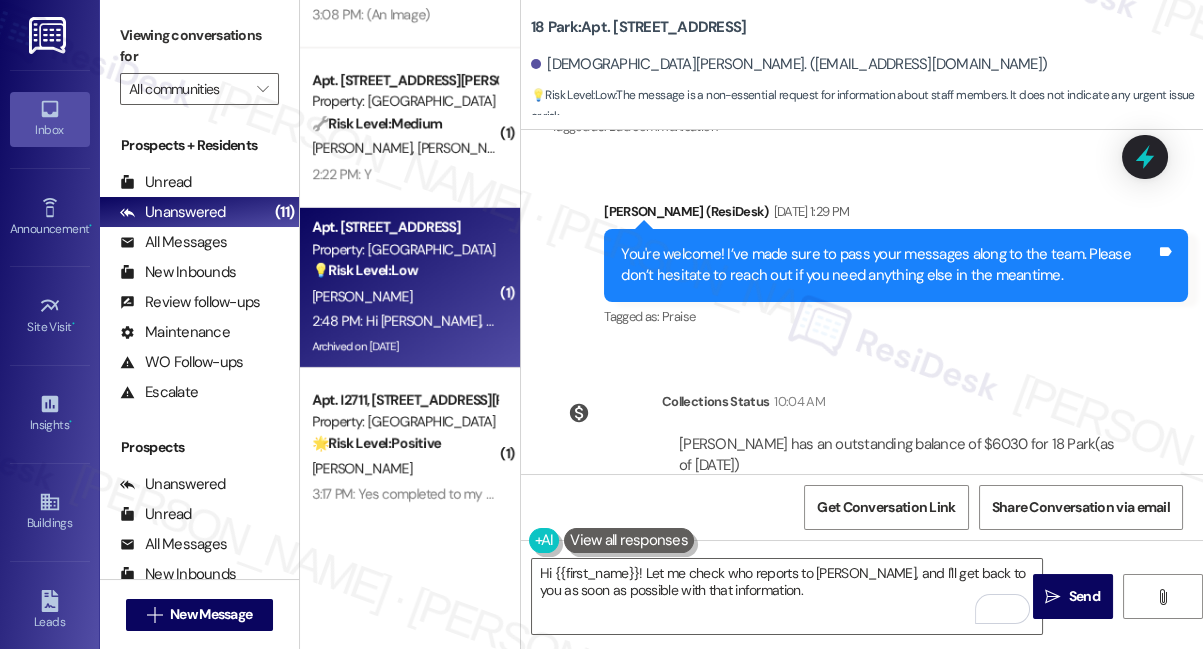 click on "Hi [PERSON_NAME], who works under [PERSON_NAME]?" at bounding box center (747, 649) 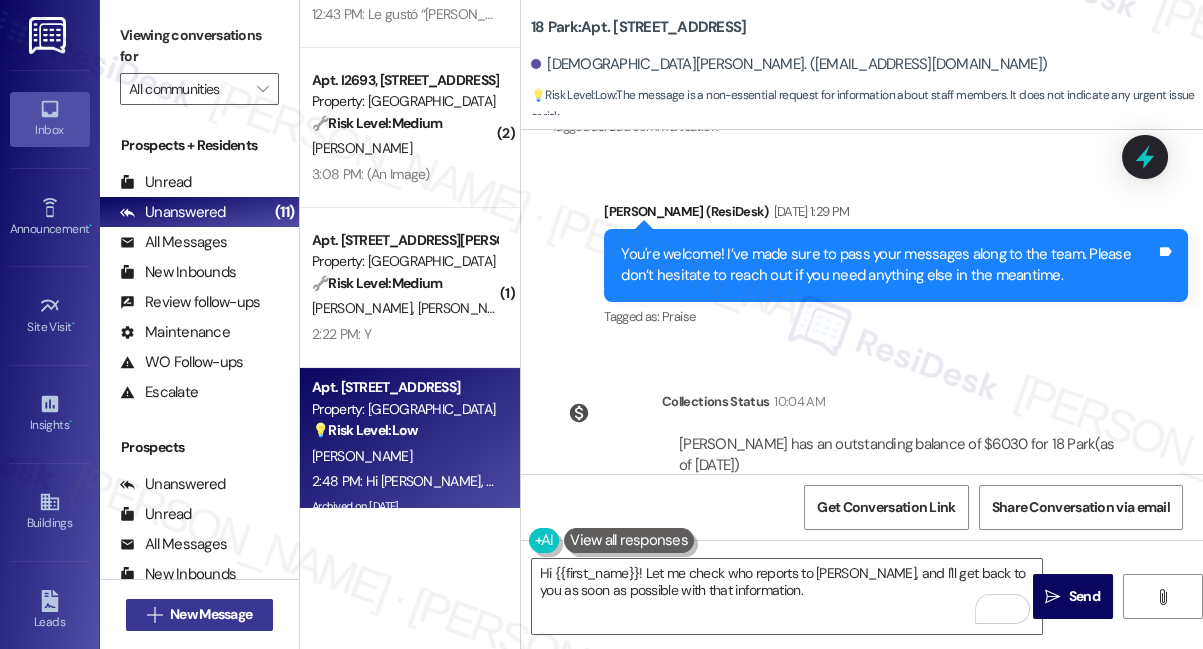 click on "New Message" at bounding box center [211, 614] 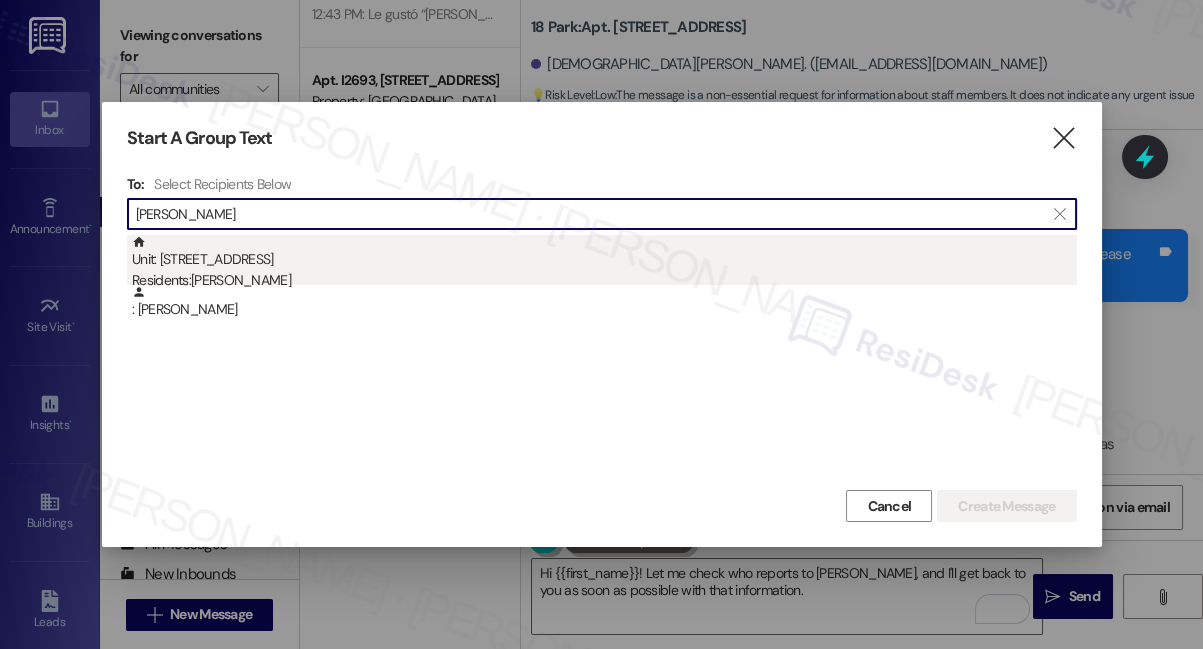 type on "[PERSON_NAME]" 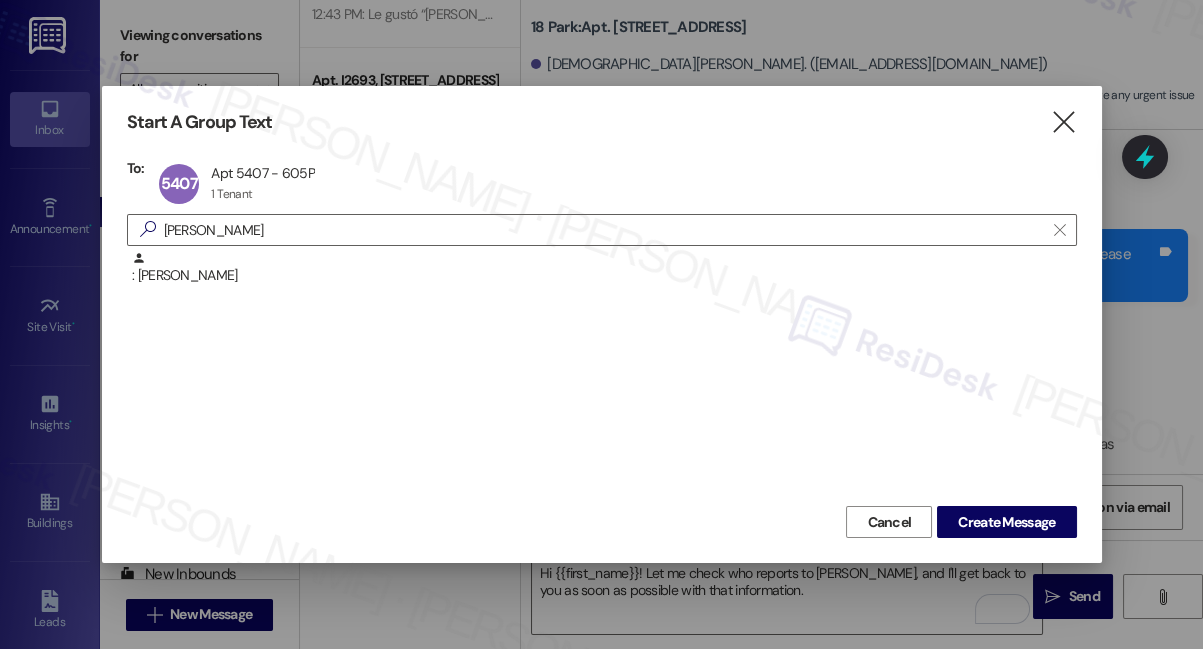 click on "Cancel Create Message" at bounding box center (602, 519) 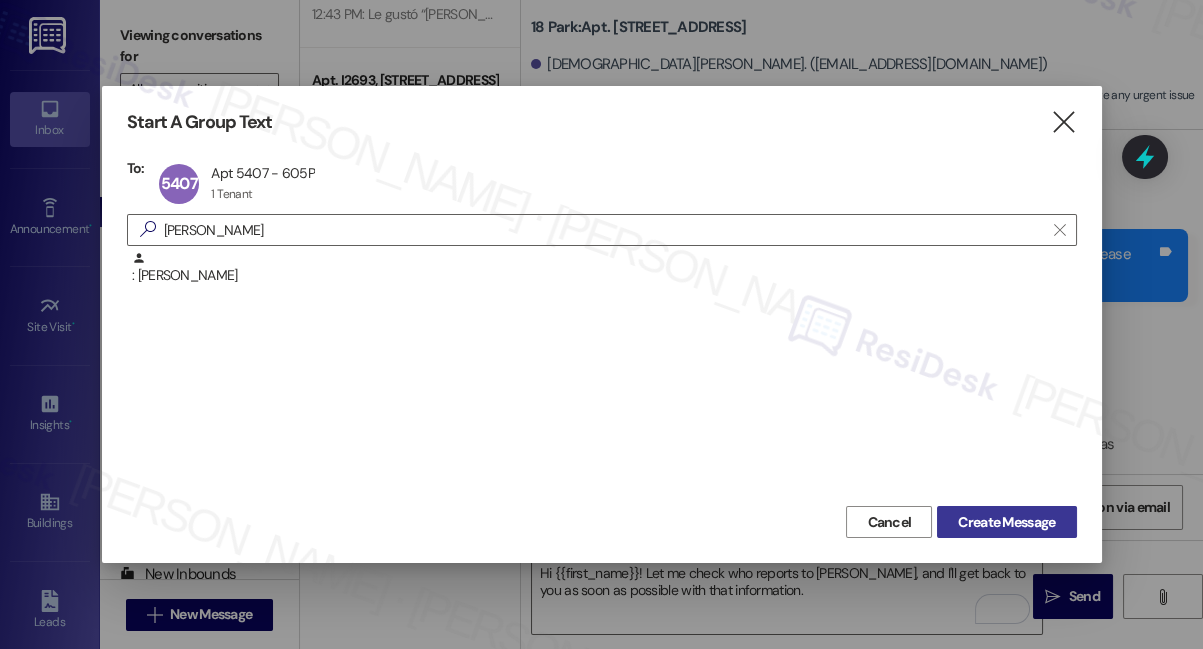 click on "Create Message" at bounding box center (1006, 522) 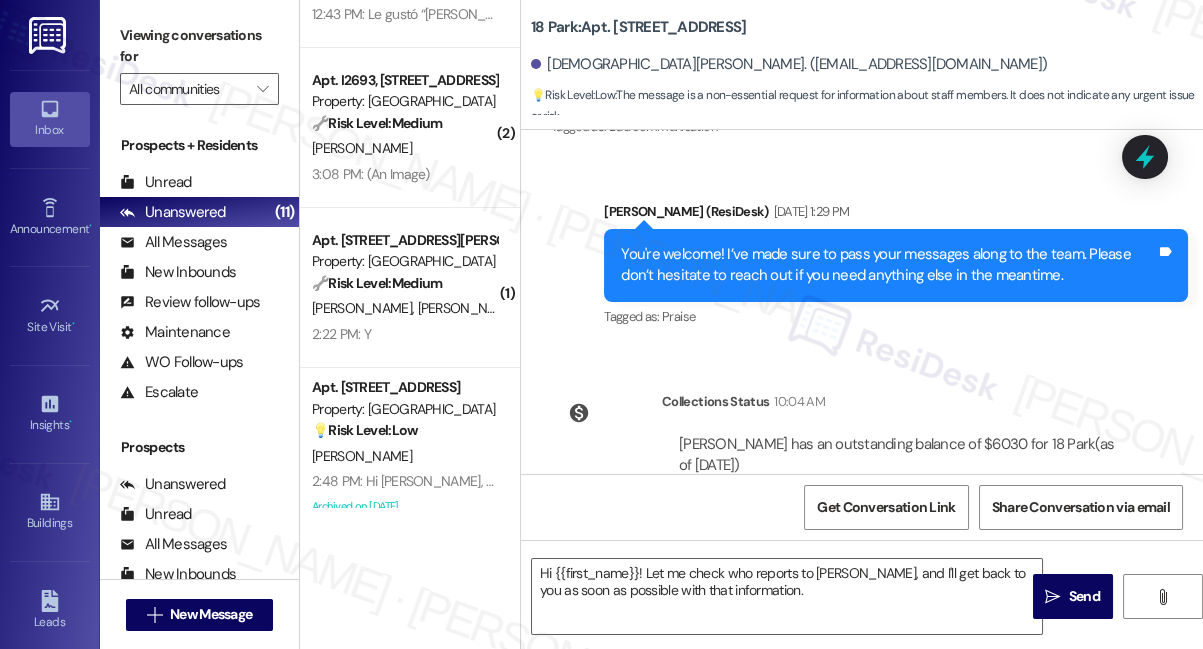 type on "Fetching suggested responses. Please feel free to read through the conversation in the meantime." 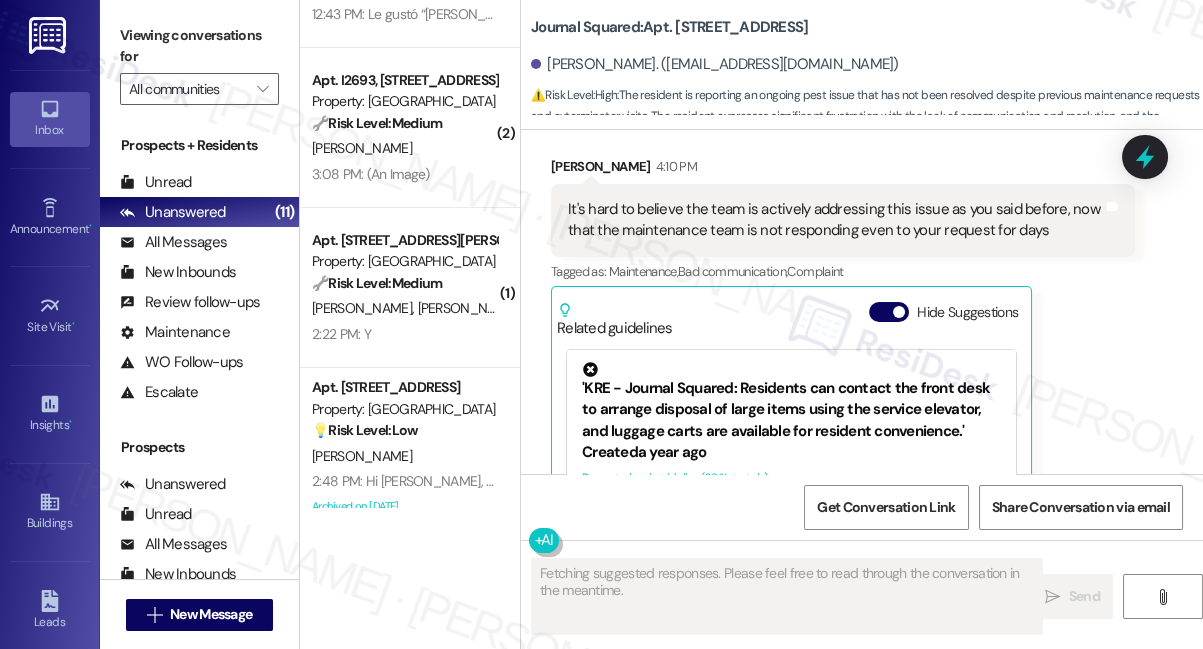 scroll, scrollTop: 10970, scrollLeft: 0, axis: vertical 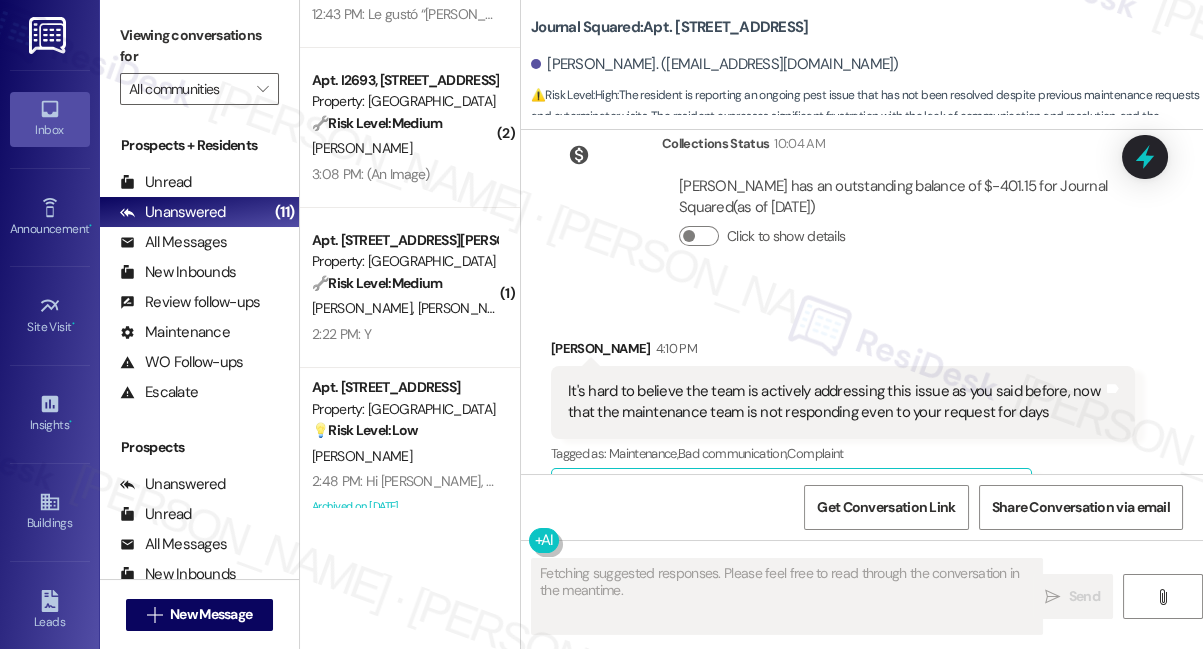 click on "It's hard to believe the team is actively addressing this issue as you said before, now that the maintenance team is not responding even to your request for days" at bounding box center [835, 402] 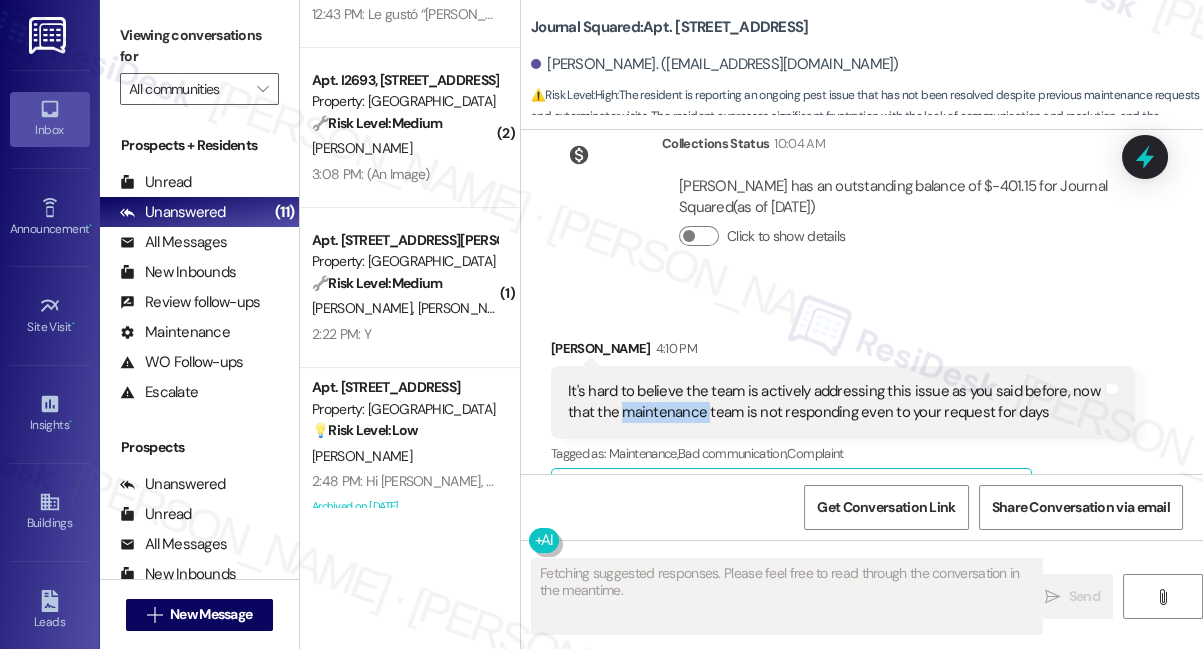 click on "It's hard to believe the team is actively addressing this issue as you said before, now that the maintenance team is not responding even to your request for days" at bounding box center (835, 402) 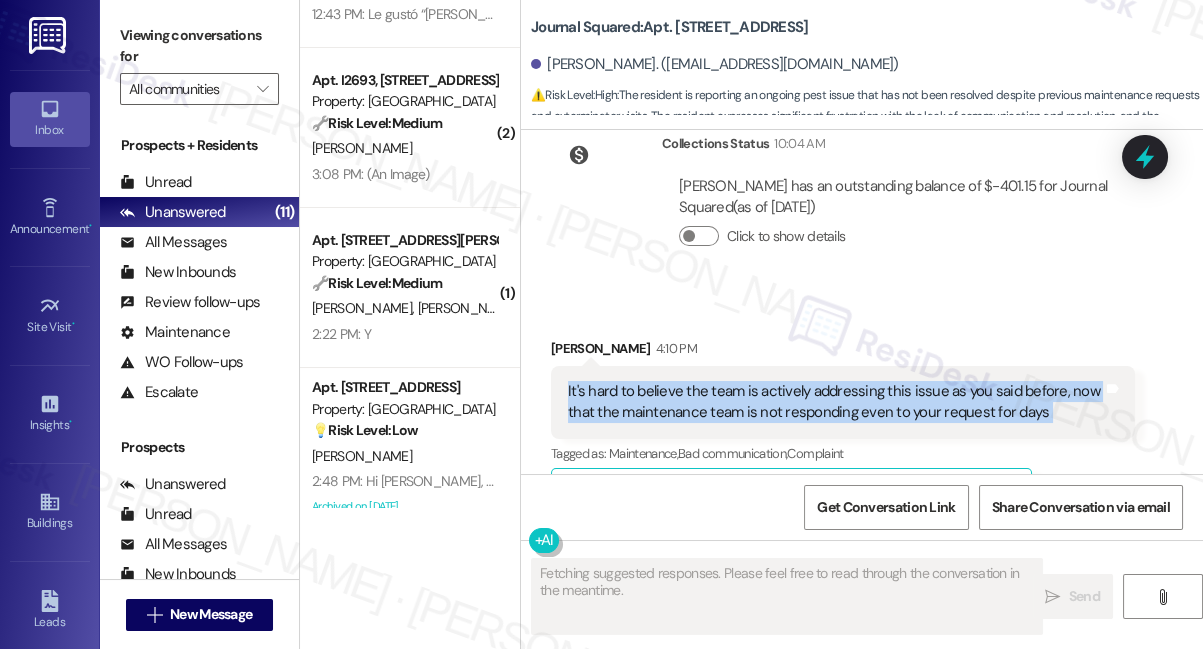 click on "It's hard to believe the team is actively addressing this issue as you said before, now that the maintenance team is not responding even to your request for days" at bounding box center (835, 402) 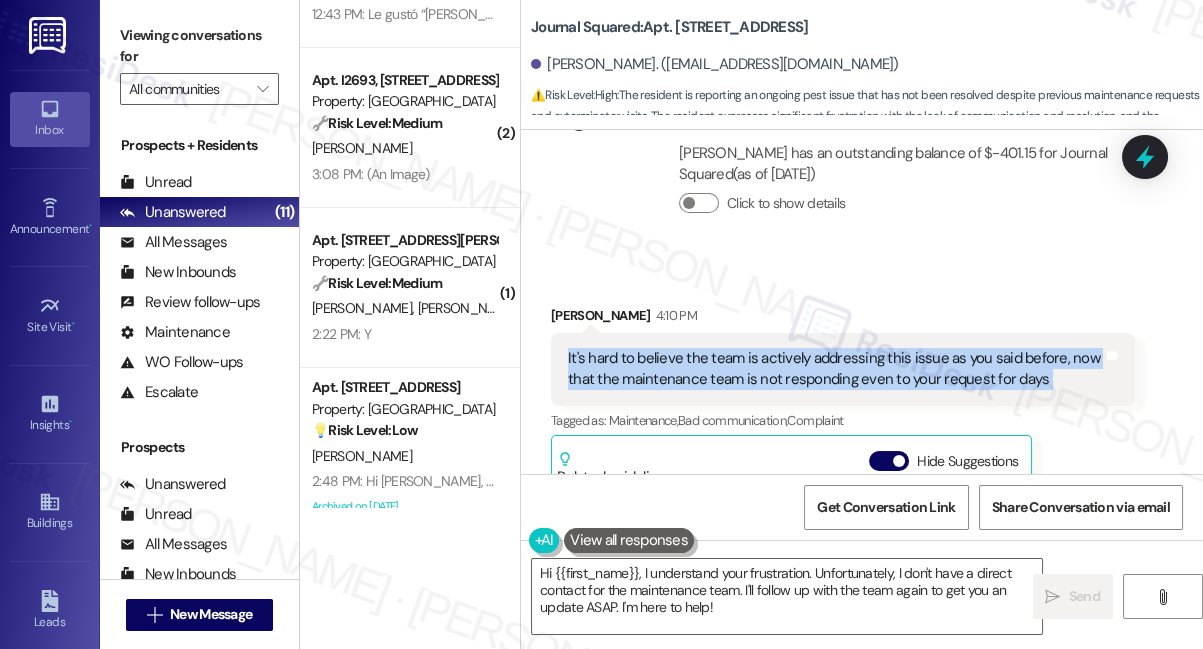 scroll, scrollTop: 11061, scrollLeft: 0, axis: vertical 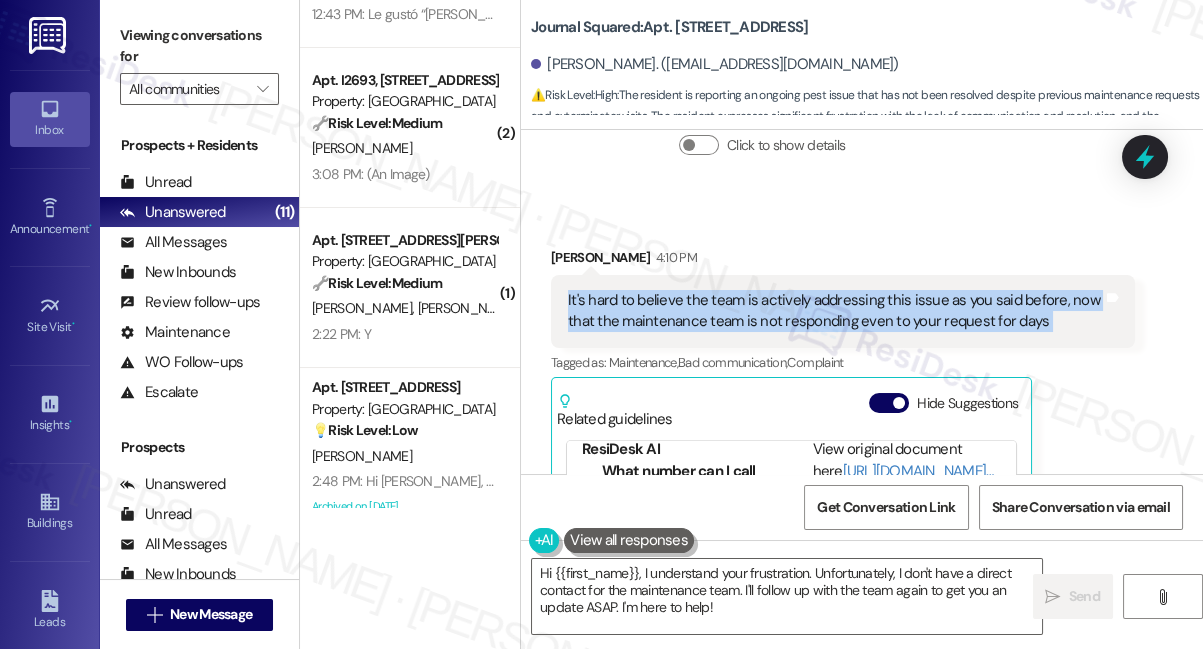 click on "It's hard to believe the team is actively addressing this issue as you said before, now that the maintenance team is not responding even to your request for days" at bounding box center (835, 311) 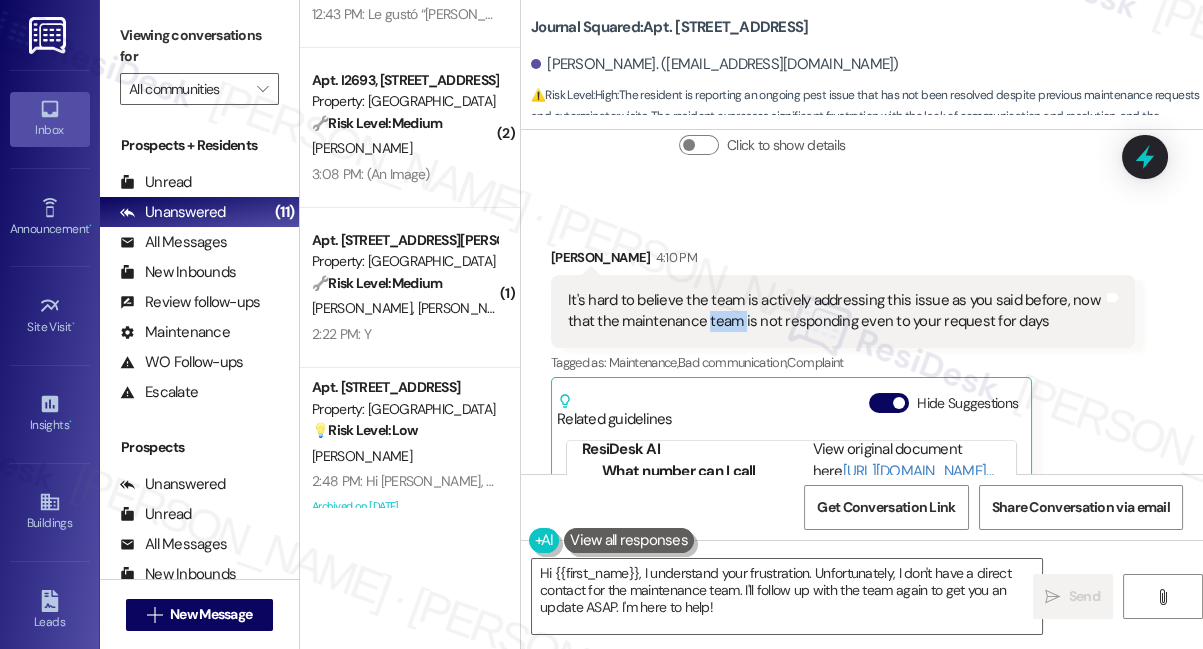 click on "It's hard to believe the team is actively addressing this issue as you said before, now that the maintenance team is not responding even to your request for days" at bounding box center (835, 311) 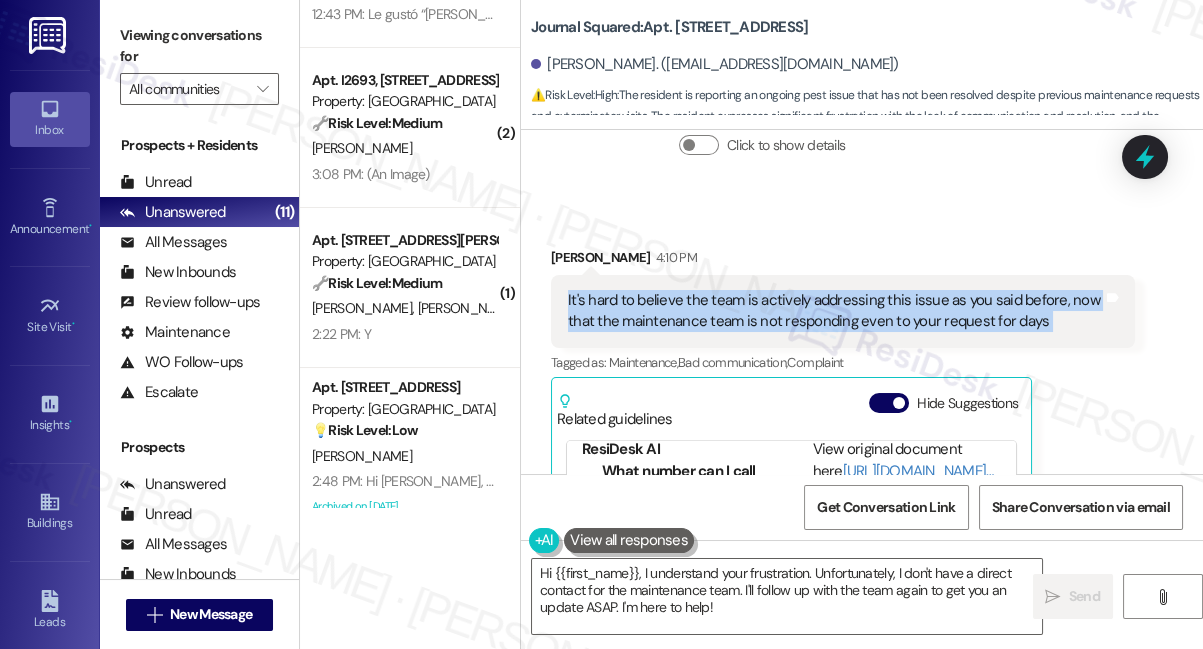 click on "It's hard to believe the team is actively addressing this issue as you said before, now that the maintenance team is not responding even to your request for days" at bounding box center (835, 311) 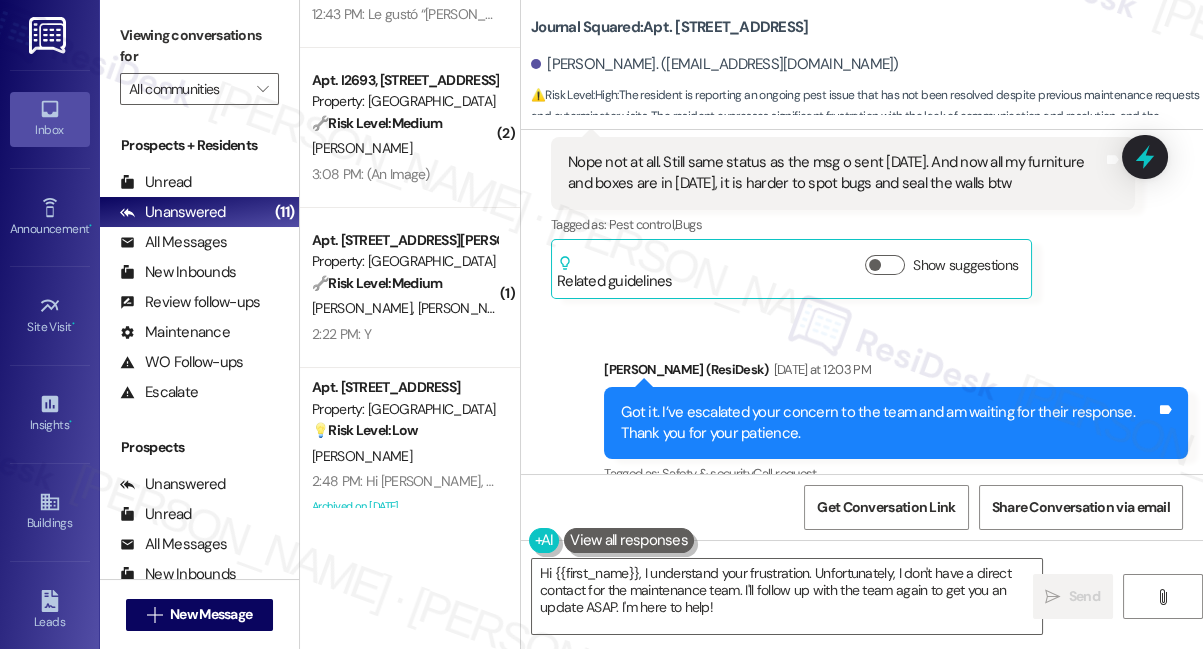 scroll, scrollTop: 10515, scrollLeft: 0, axis: vertical 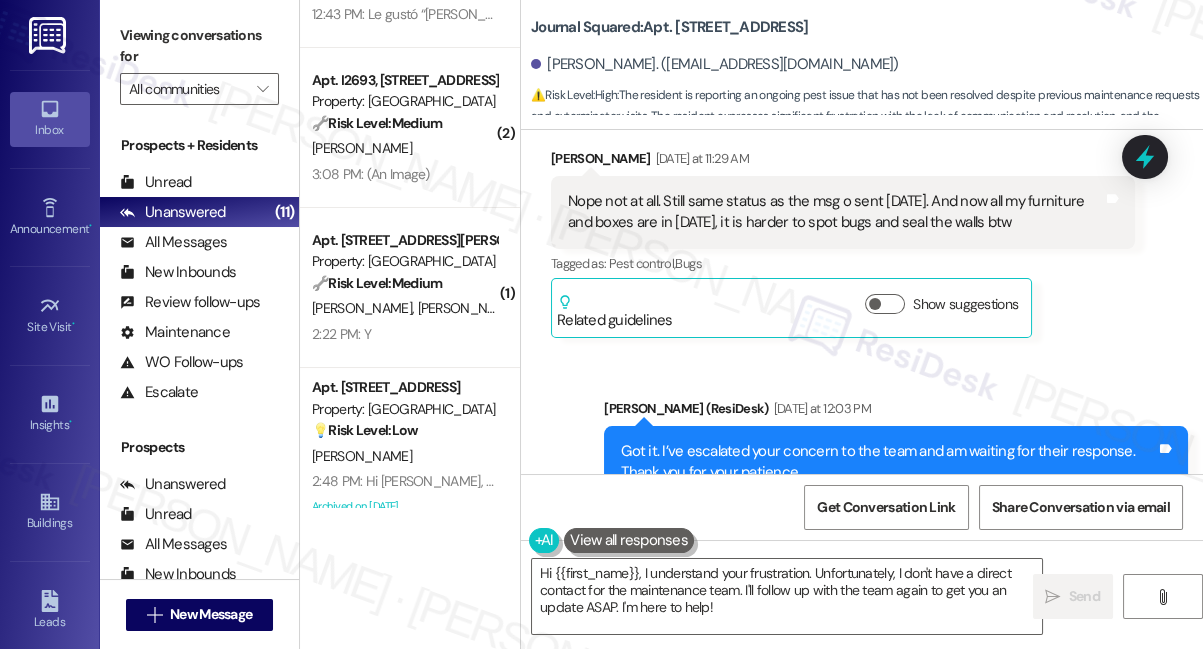 click on "Got it. I’ve escalated your concern to the team and am waiting for their response. Thank you for your patience." at bounding box center (888, 462) 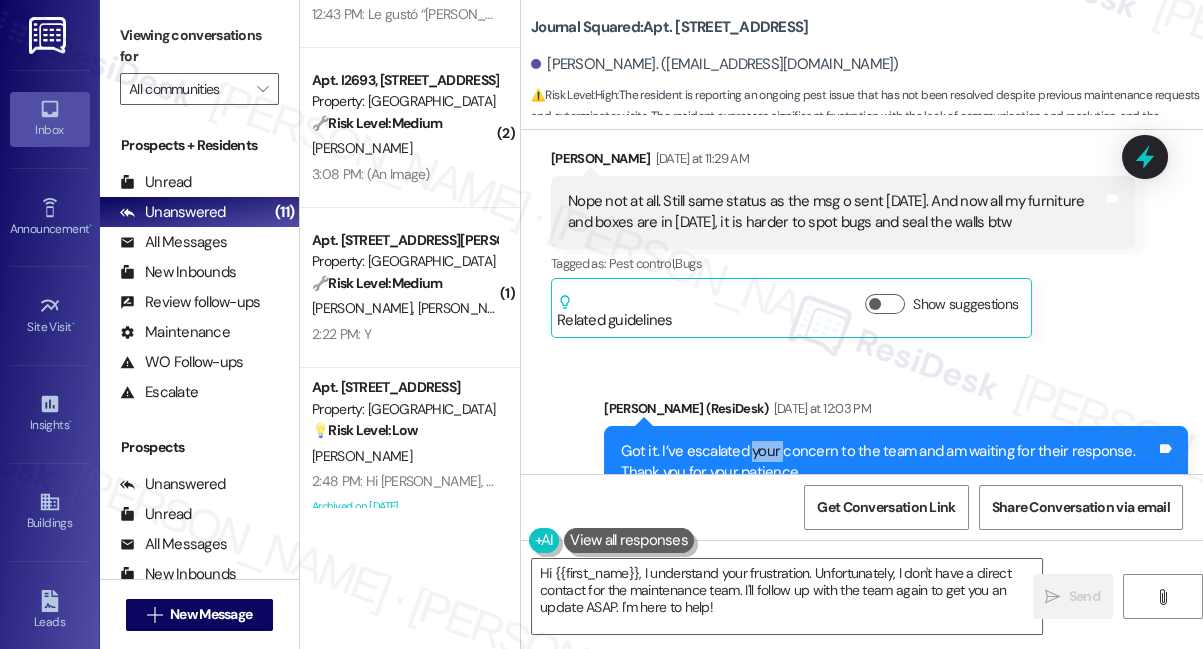 click on "Got it. I’ve escalated your concern to the team and am waiting for their response. Thank you for your patience." at bounding box center [888, 462] 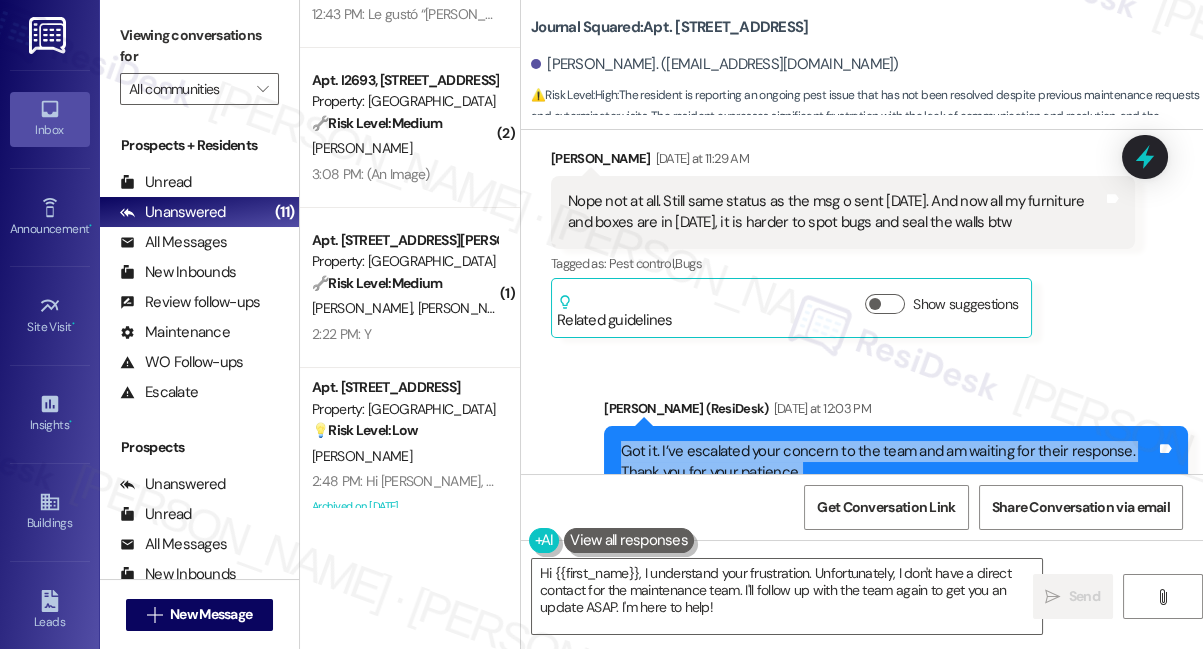 click on "Got it. I’ve escalated your concern to the team and am waiting for their response. Thank you for your patience." at bounding box center [888, 462] 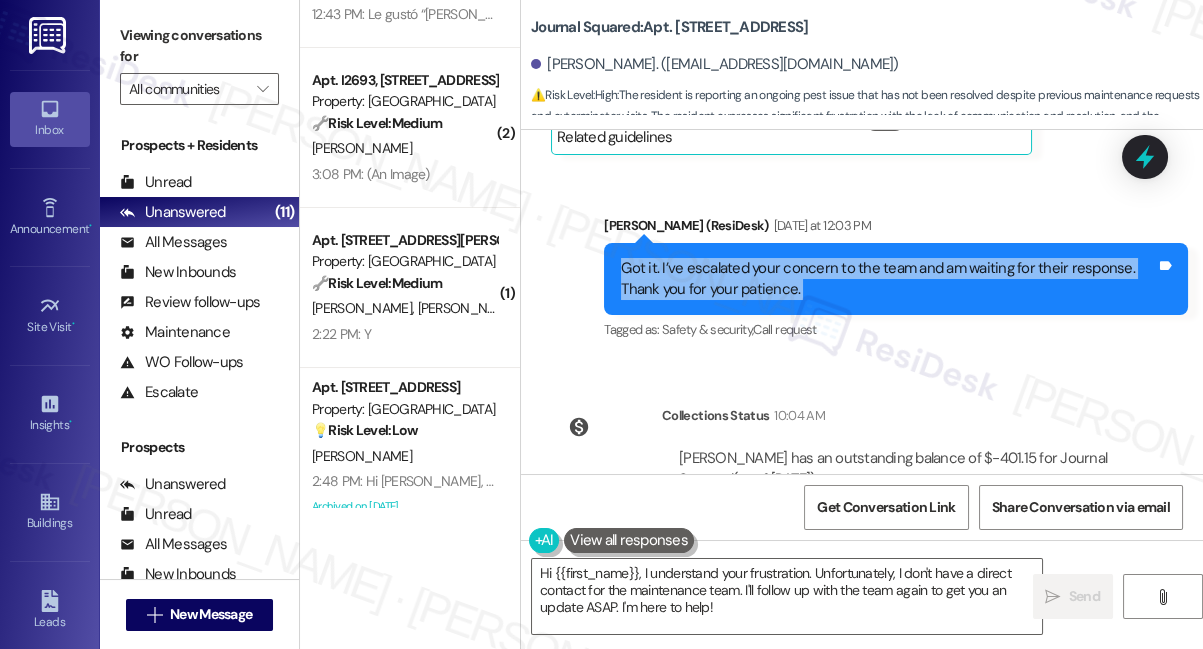 scroll, scrollTop: 10970, scrollLeft: 0, axis: vertical 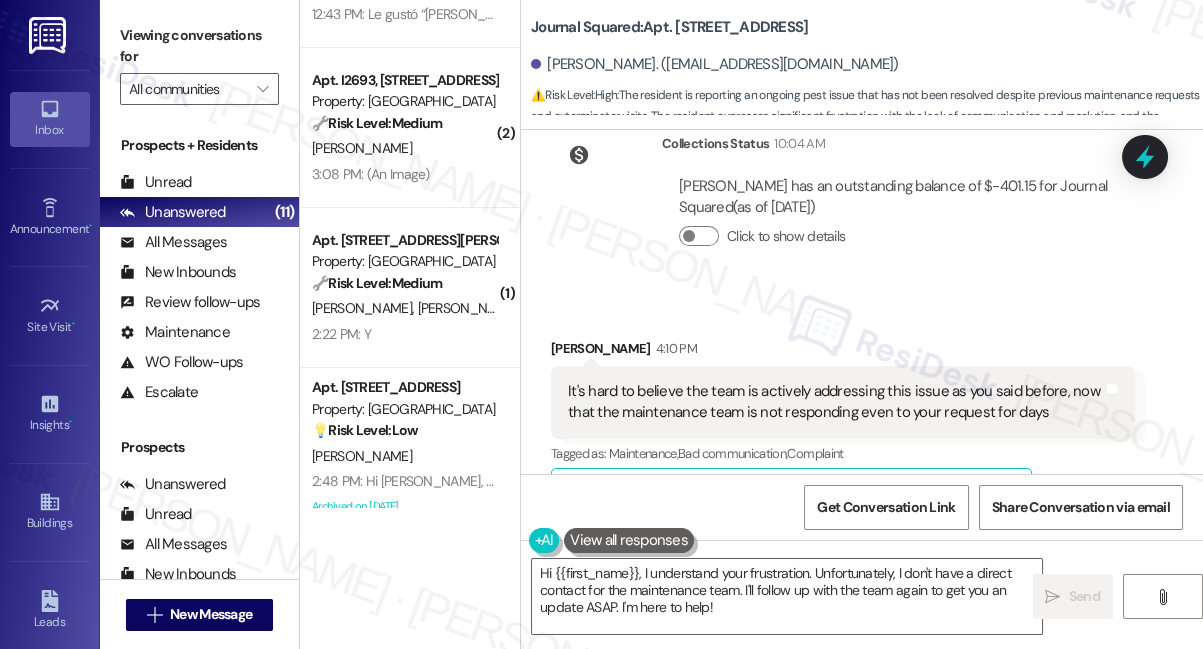 click on "It's hard to believe the team is actively addressing this issue as you said before, now that the maintenance team is not responding even to your request for days" at bounding box center [835, 402] 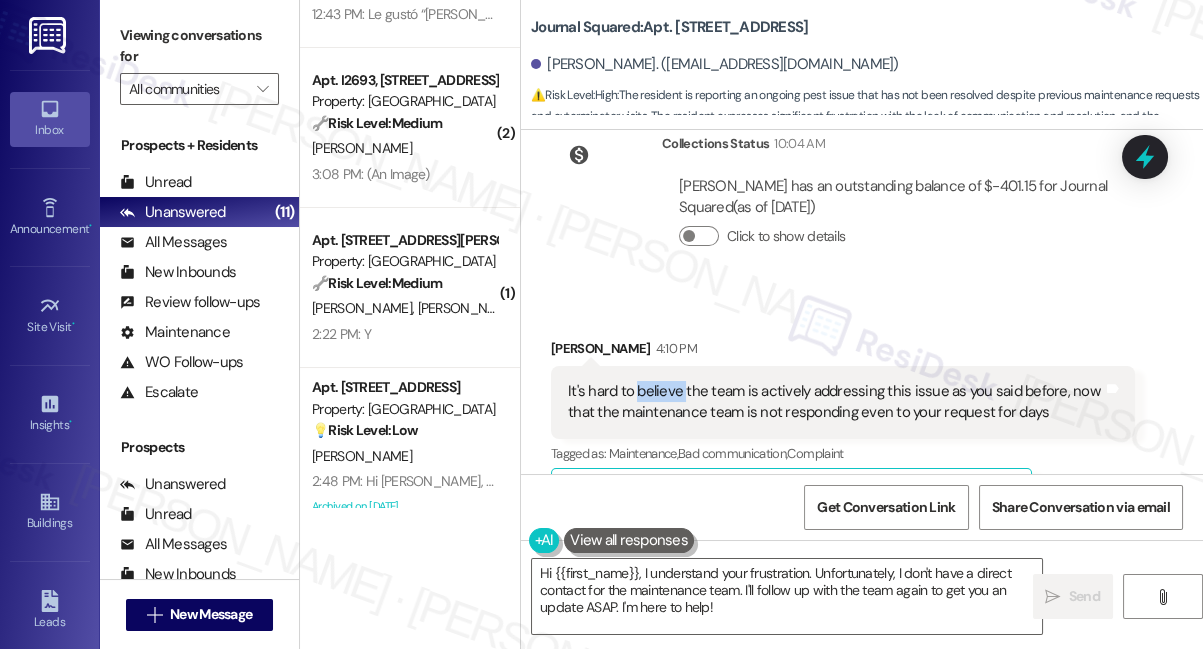 click on "It's hard to believe the team is actively addressing this issue as you said before, now that the maintenance team is not responding even to your request for days" at bounding box center [835, 402] 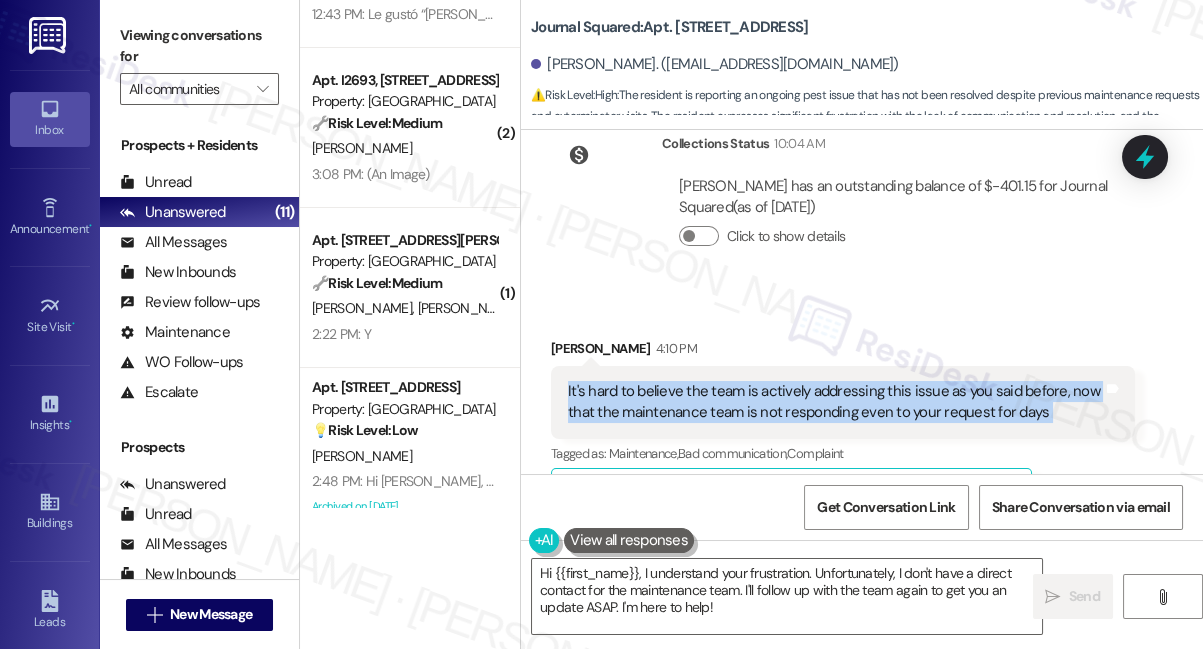 click on "It's hard to believe the team is actively addressing this issue as you said before, now that the maintenance team is not responding even to your request for days" at bounding box center [835, 402] 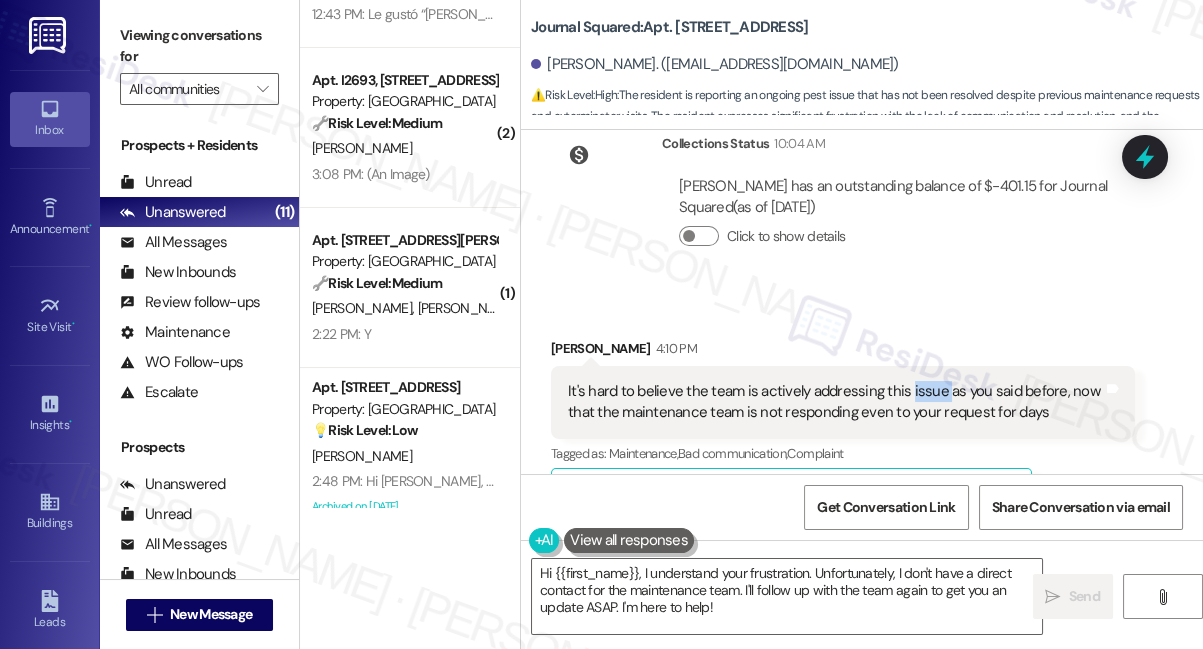 click on "It's hard to believe the team is actively addressing this issue as you said before, now that the maintenance team is not responding even to your request for days" at bounding box center (835, 402) 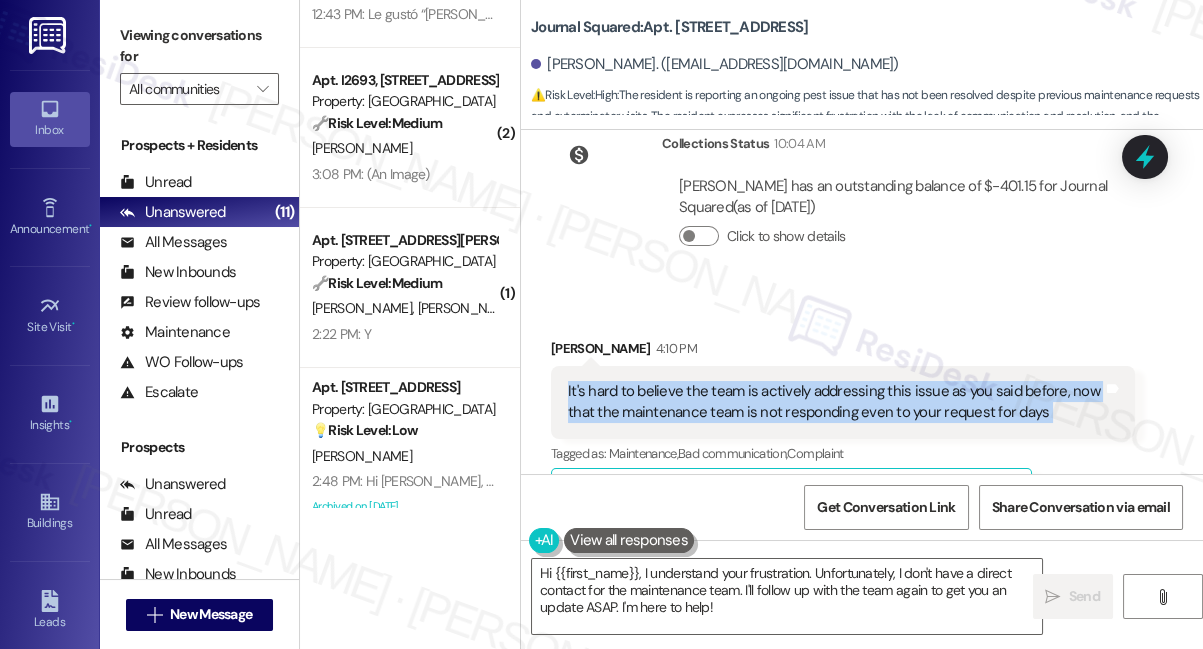 click on "It's hard to believe the team is actively addressing this issue as you said before, now that the maintenance team is not responding even to your request for days" at bounding box center [835, 402] 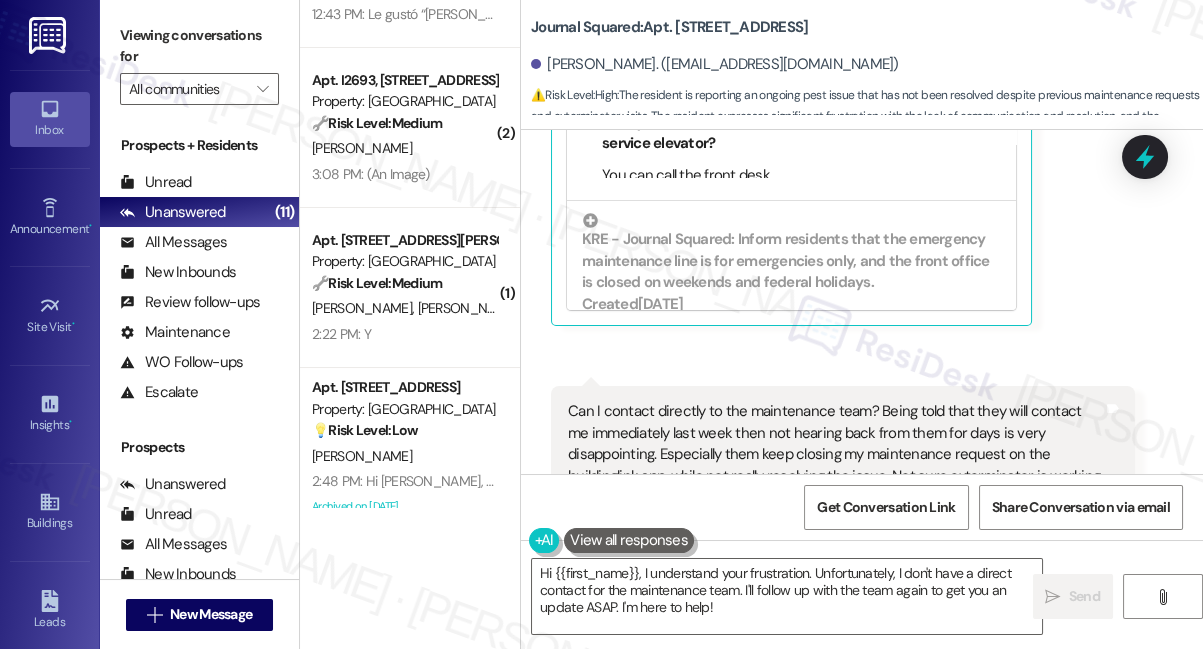 scroll, scrollTop: 11515, scrollLeft: 0, axis: vertical 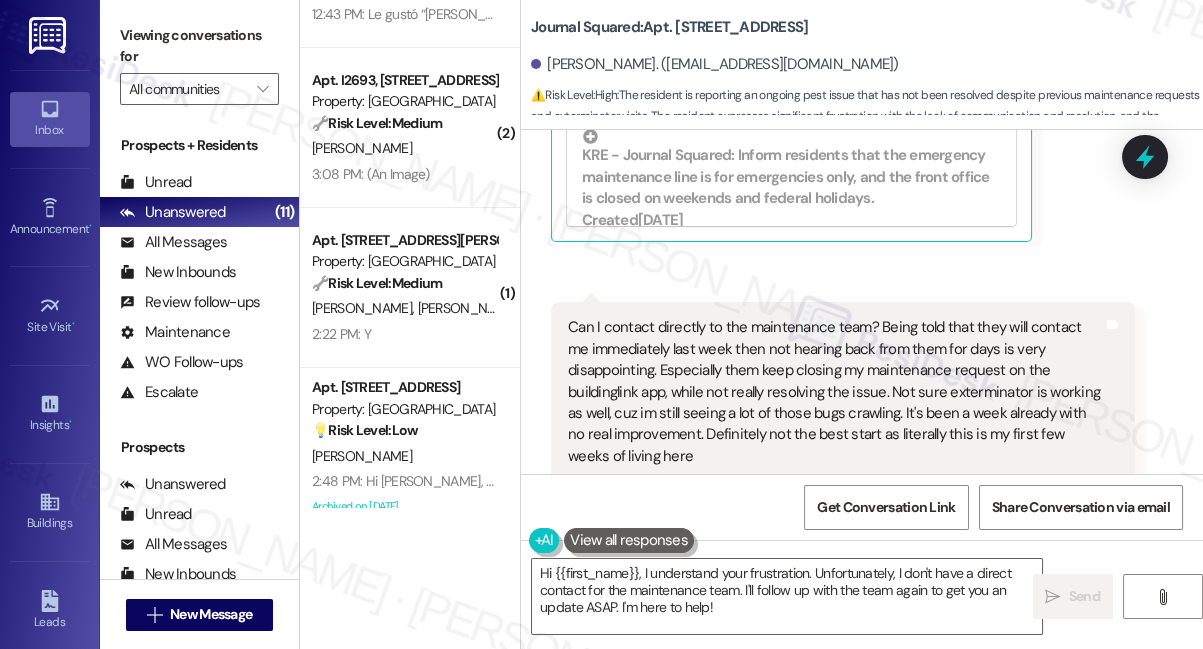 click on "Can I contact directly to the maintenance team? Being told that they will contact me immediately last week then not hearing back from them for days is very disappointing. Especially them keep closing my maintenance request on the buildinglink app, while not really resolving the issue. Not sure exterminator is working as well, cuz im still seeing a lot of those bugs crawling. It's been a week already with no real improvement. Definitely not the best start as literally this is my first few weeks of living here" at bounding box center [835, 392] 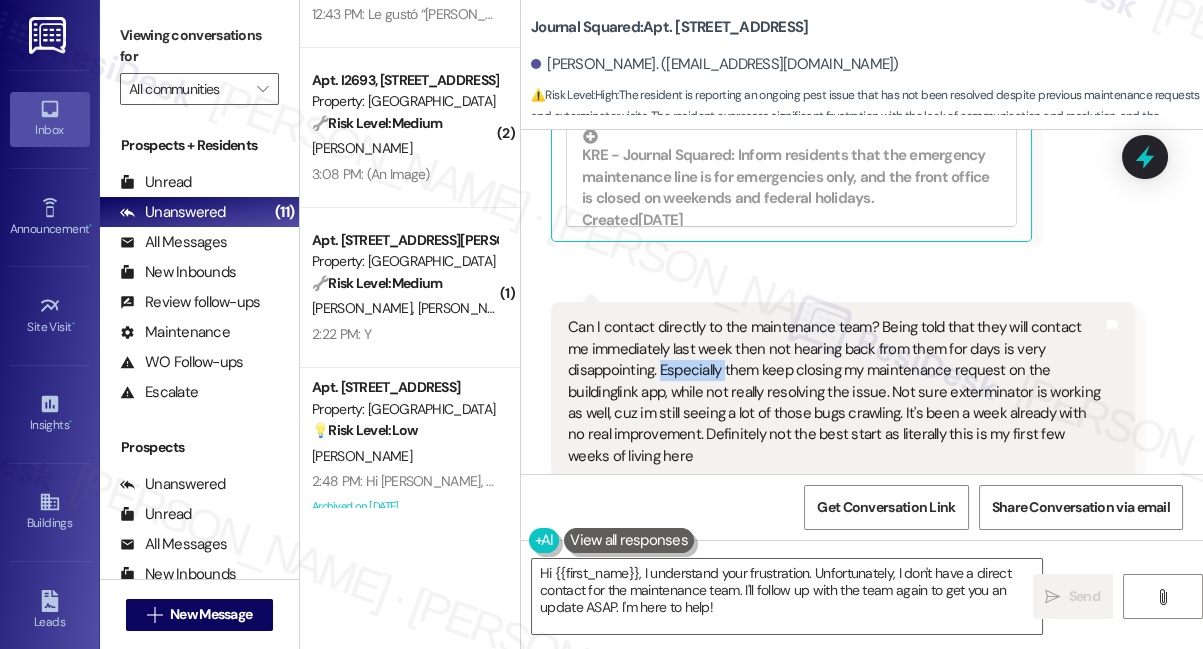 click on "Can I contact directly to the maintenance team? Being told that they will contact me immediately last week then not hearing back from them for days is very disappointing. Especially them keep closing my maintenance request on the buildinglink app, while not really resolving the issue. Not sure exterminator is working as well, cuz im still seeing a lot of those bugs crawling. It's been a week already with no real improvement. Definitely not the best start as literally this is my first few weeks of living here" at bounding box center (835, 392) 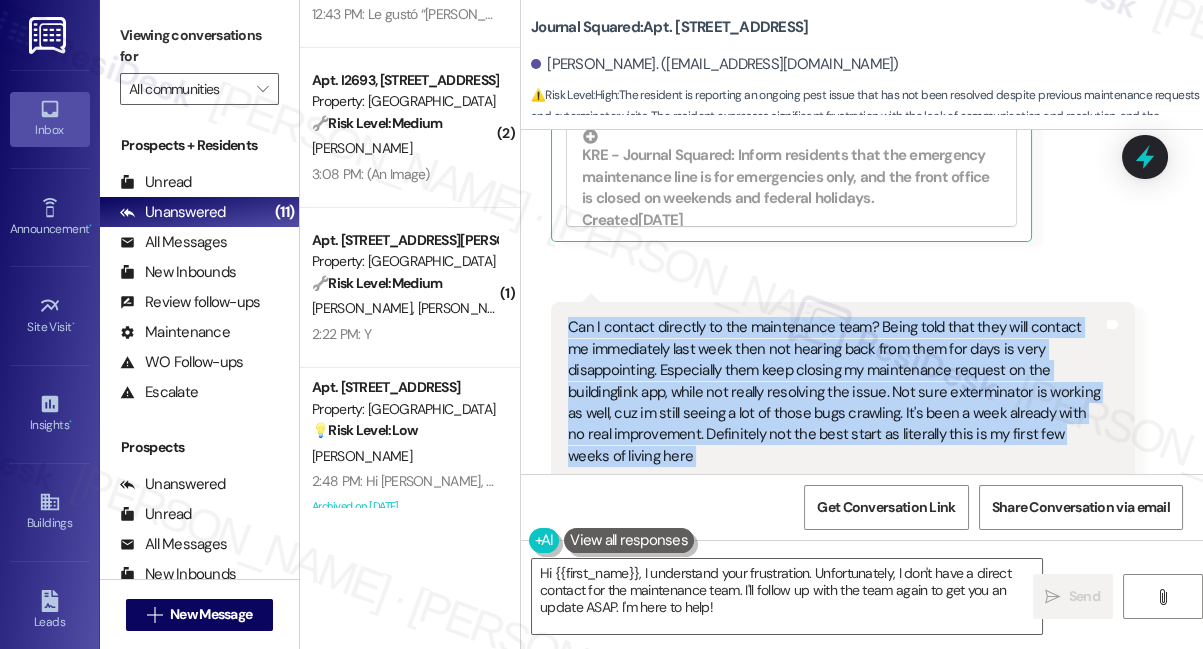 click on "Can I contact directly to the maintenance team? Being told that they will contact me immediately last week then not hearing back from them for days is very disappointing. Especially them keep closing my maintenance request on the buildinglink app, while not really resolving the issue. Not sure exterminator is working as well, cuz im still seeing a lot of those bugs crawling. It's been a week already with no real improvement. Definitely not the best start as literally this is my first few weeks of living here" at bounding box center [835, 392] 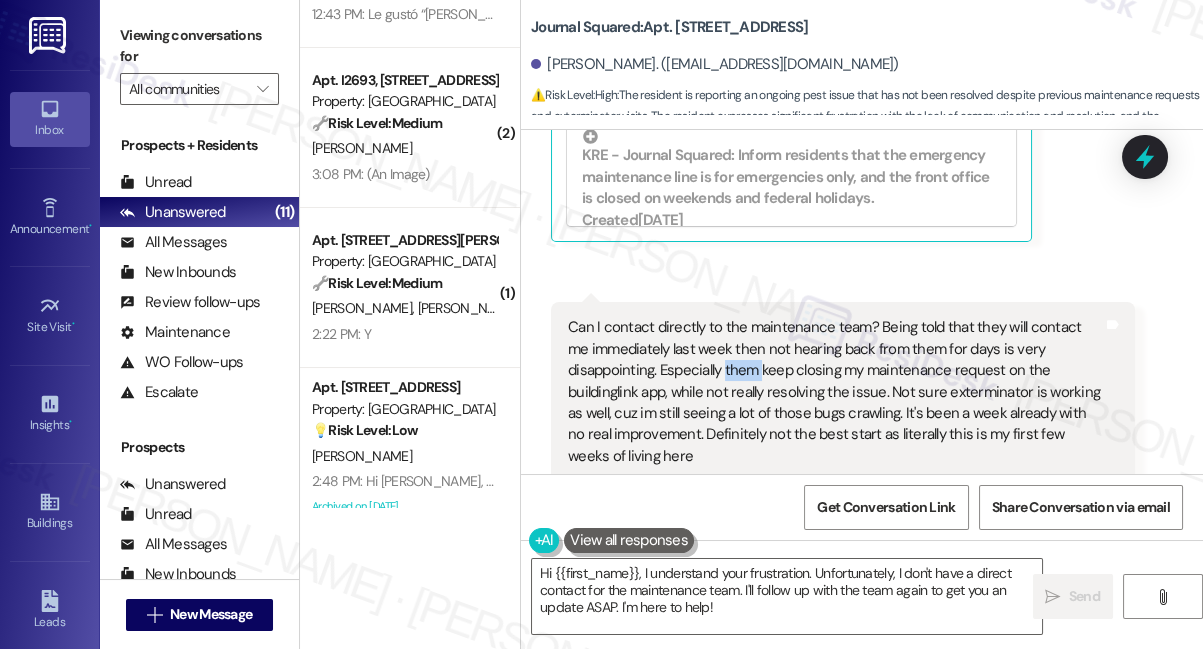 click on "Can I contact directly to the maintenance team? Being told that they will contact me immediately last week then not hearing back from them for days is very disappointing. Especially them keep closing my maintenance request on the buildinglink app, while not really resolving the issue. Not sure exterminator is working as well, cuz im still seeing a lot of those bugs crawling. It's been a week already with no real improvement. Definitely not the best start as literally this is my first few weeks of living here" at bounding box center (835, 392) 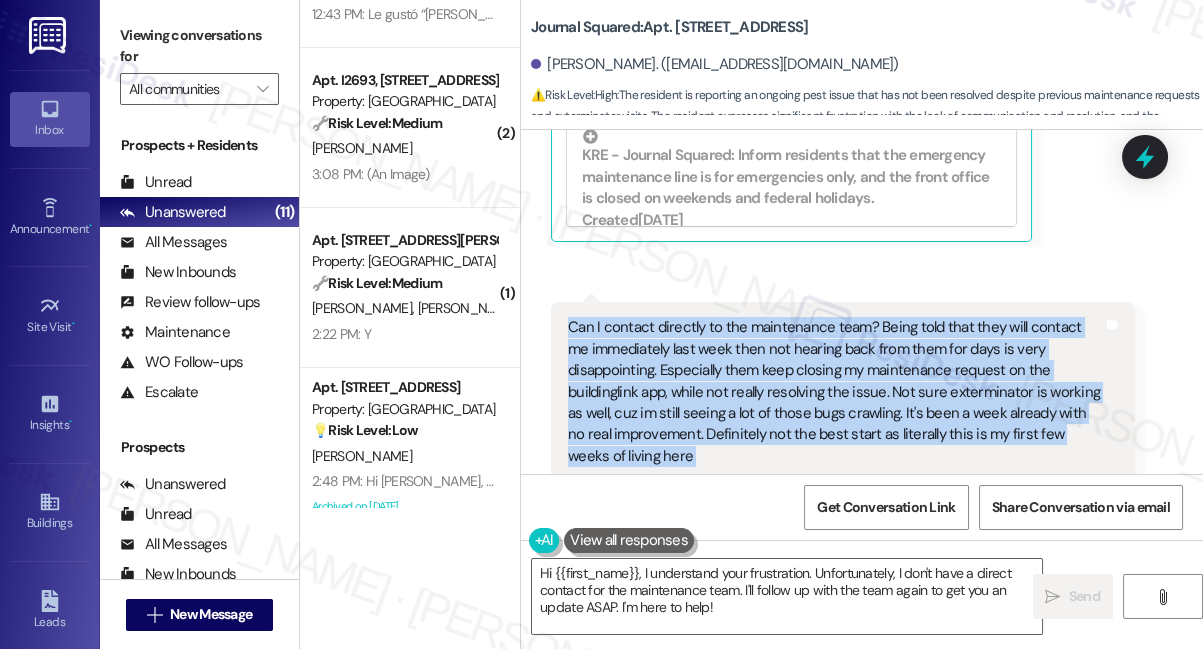 click on "Can I contact directly to the maintenance team? Being told that they will contact me immediately last week then not hearing back from them for days is very disappointing. Especially them keep closing my maintenance request on the buildinglink app, while not really resolving the issue. Not sure exterminator is working as well, cuz im still seeing a lot of those bugs crawling. It's been a week already with no real improvement. Definitely not the best start as literally this is my first few weeks of living here" at bounding box center [835, 392] 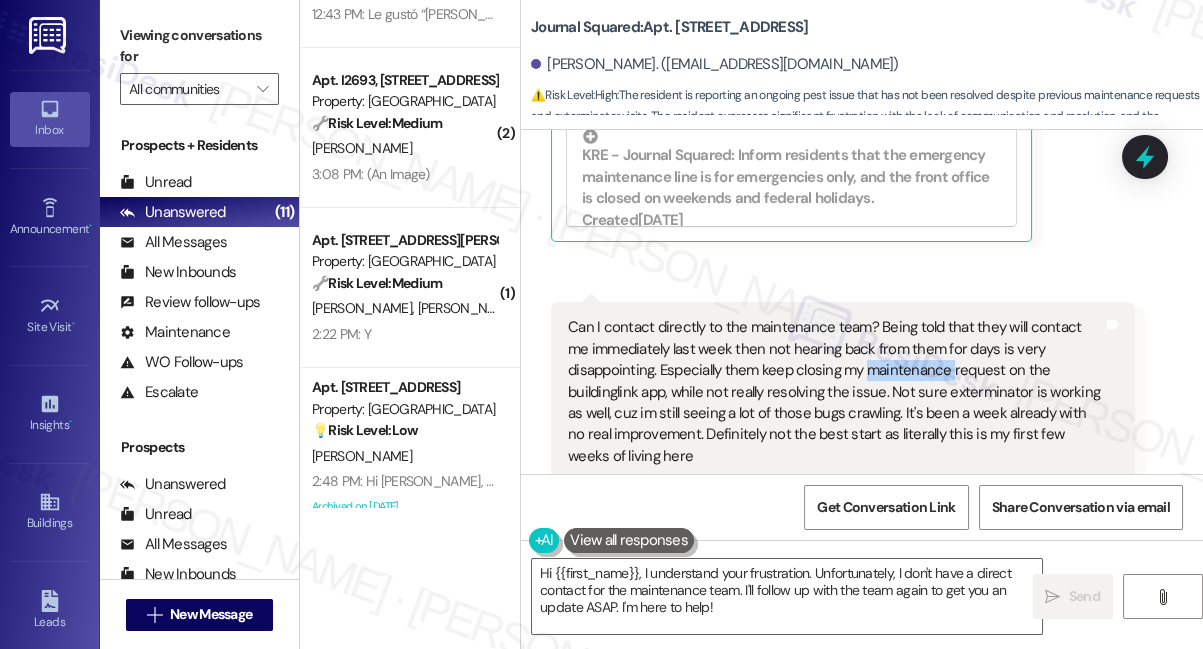 click on "Can I contact directly to the maintenance team? Being told that they will contact me immediately last week then not hearing back from them for days is very disappointing. Especially them keep closing my maintenance request on the buildinglink app, while not really resolving the issue. Not sure exterminator is working as well, cuz im still seeing a lot of those bugs crawling. It's been a week already with no real improvement. Definitely not the best start as literally this is my first few weeks of living here" at bounding box center (835, 392) 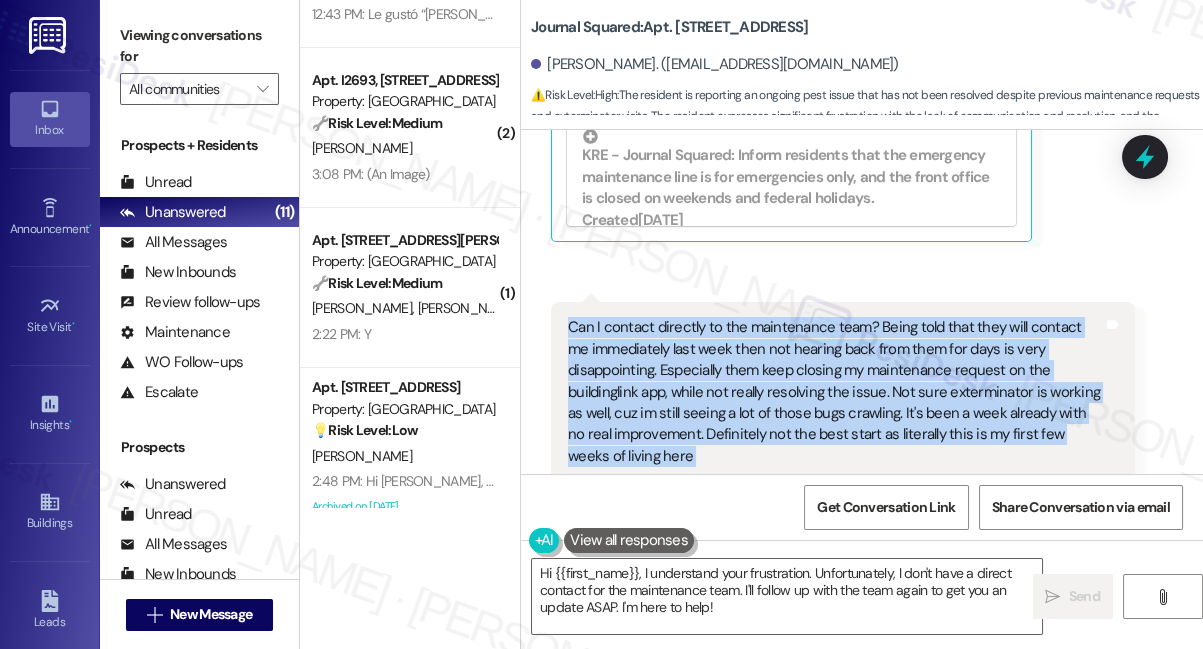 click on "Can I contact directly to the maintenance team? Being told that they will contact me immediately last week then not hearing back from them for days is very disappointing. Especially them keep closing my maintenance request on the buildinglink app, while not really resolving the issue. Not sure exterminator is working as well, cuz im still seeing a lot of those bugs crawling. It's been a week already with no real improvement. Definitely not the best start as literally this is my first few weeks of living here" at bounding box center (835, 392) 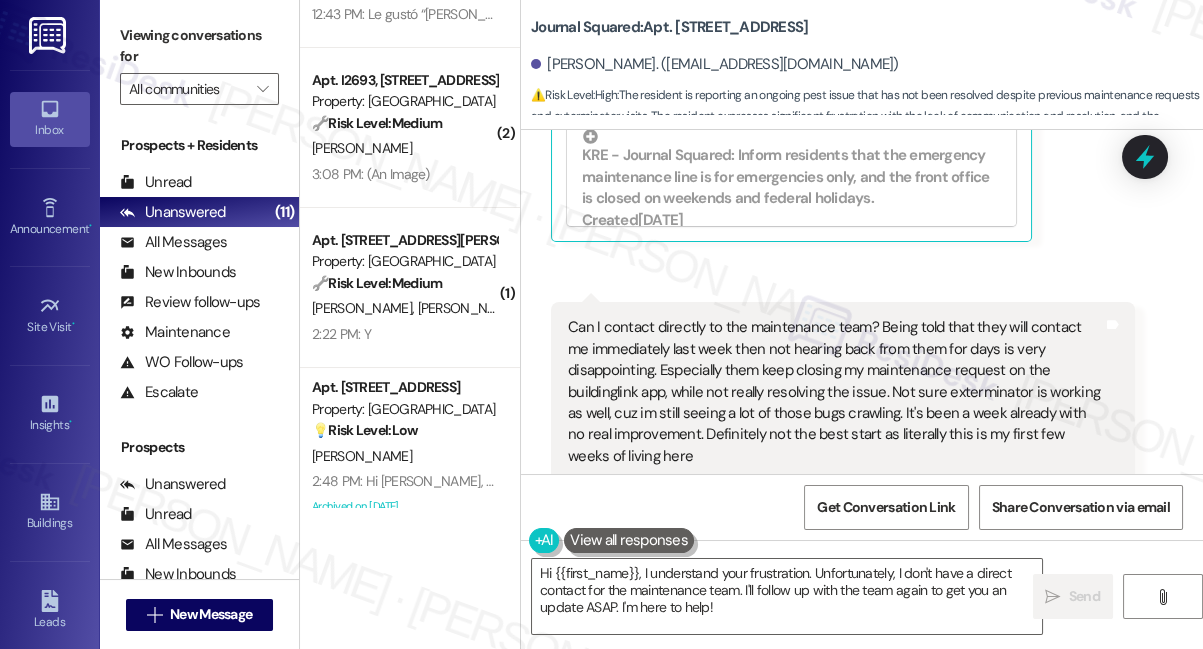 click on "Can I contact directly to the maintenance team? Being told that they will contact me immediately last week then not hearing back from them for days is very disappointing. Especially them keep closing my maintenance request on the buildinglink app, while not really resolving the issue. Not sure exterminator is working as well, cuz im still seeing a lot of those bugs crawling. It's been a week already with no real improvement. Definitely not the best start as literally this is my first few weeks of living here" at bounding box center (835, 392) 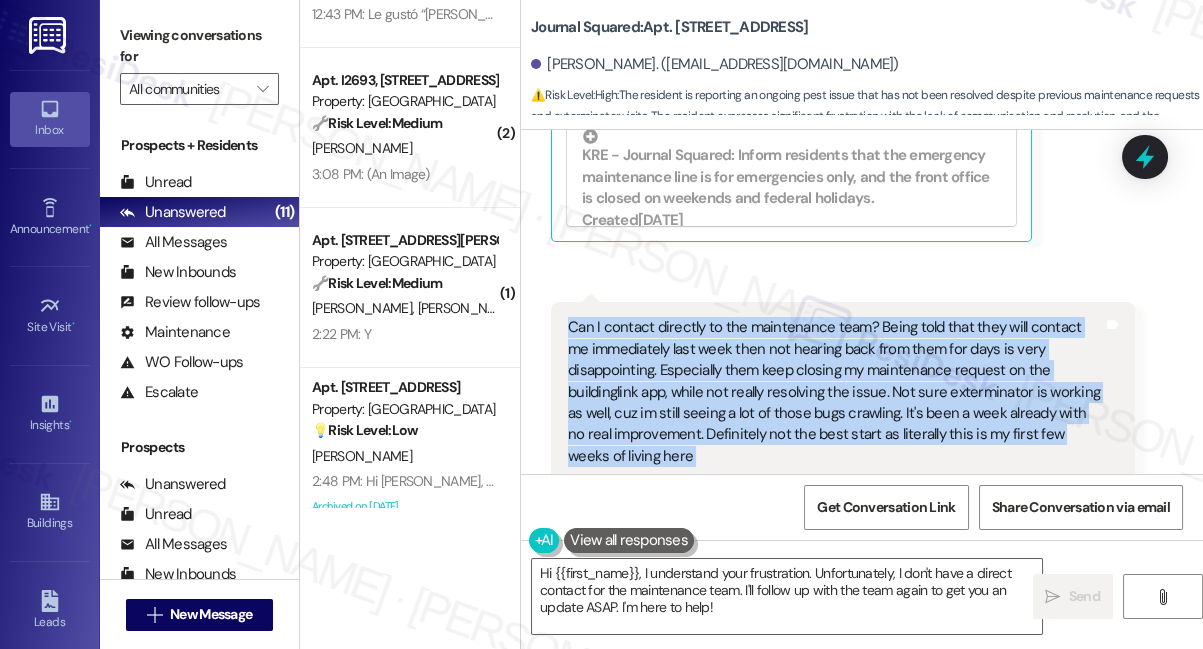 click on "Can I contact directly to the maintenance team? Being told that they will contact me immediately last week then not hearing back from them for days is very disappointing. Especially them keep closing my maintenance request on the buildinglink app, while not really resolving the issue. Not sure exterminator is working as well, cuz im still seeing a lot of those bugs crawling. It's been a week already with no real improvement. Definitely not the best start as literally this is my first few weeks of living here" at bounding box center (835, 392) 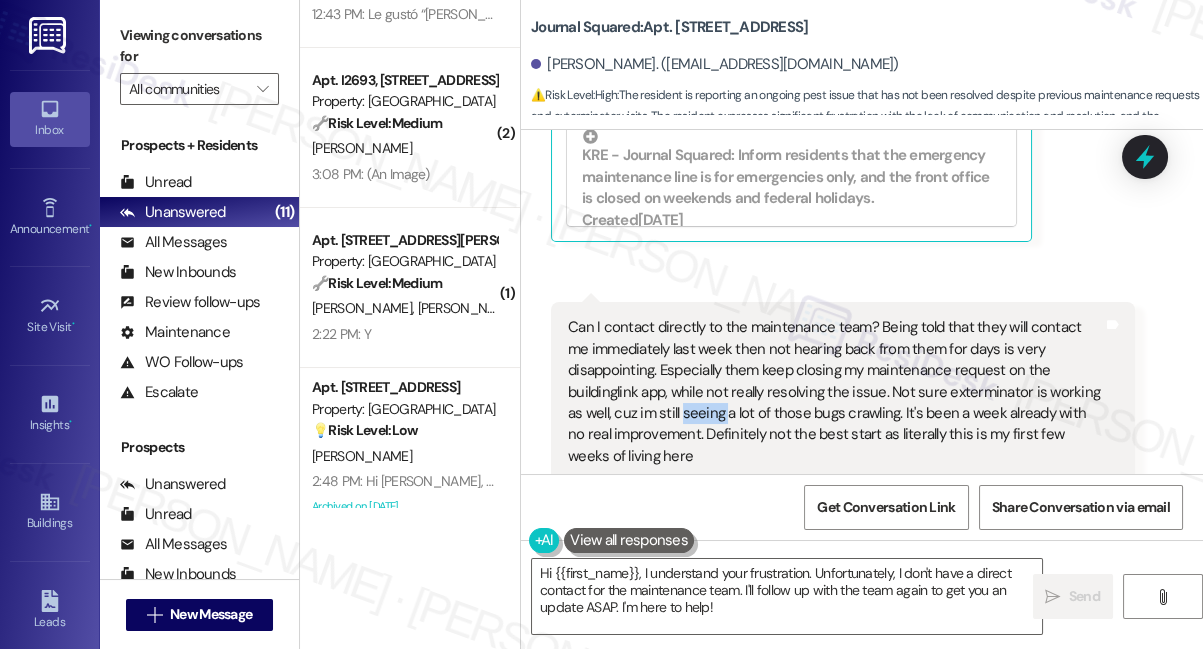 click on "Can I contact directly to the maintenance team? Being told that they will contact me immediately last week then not hearing back from them for days is very disappointing. Especially them keep closing my maintenance request on the buildinglink app, while not really resolving the issue. Not sure exterminator is working as well, cuz im still seeing a lot of those bugs crawling. It's been a week already with no real improvement. Definitely not the best start as literally this is my first few weeks of living here" at bounding box center (835, 392) 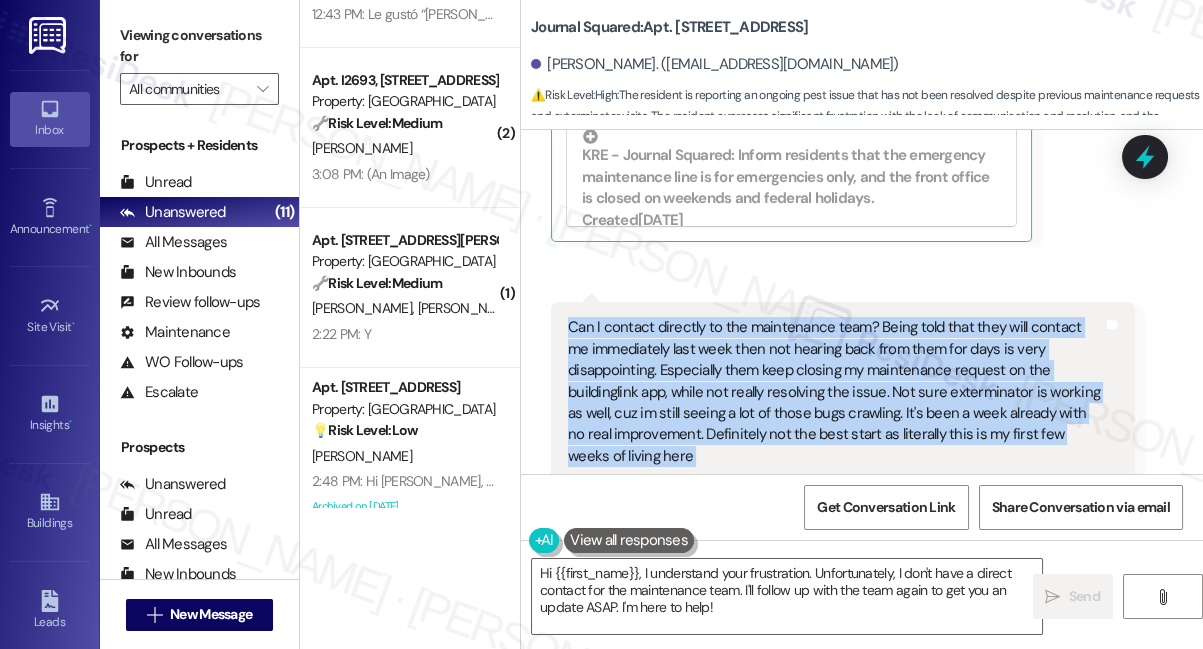 click on "Can I contact directly to the maintenance team? Being told that they will contact me immediately last week then not hearing back from them for days is very disappointing. Especially them keep closing my maintenance request on the buildinglink app, while not really resolving the issue. Not sure exterminator is working as well, cuz im still seeing a lot of those bugs crawling. It's been a week already with no real improvement. Definitely not the best start as literally this is my first few weeks of living here" at bounding box center [835, 392] 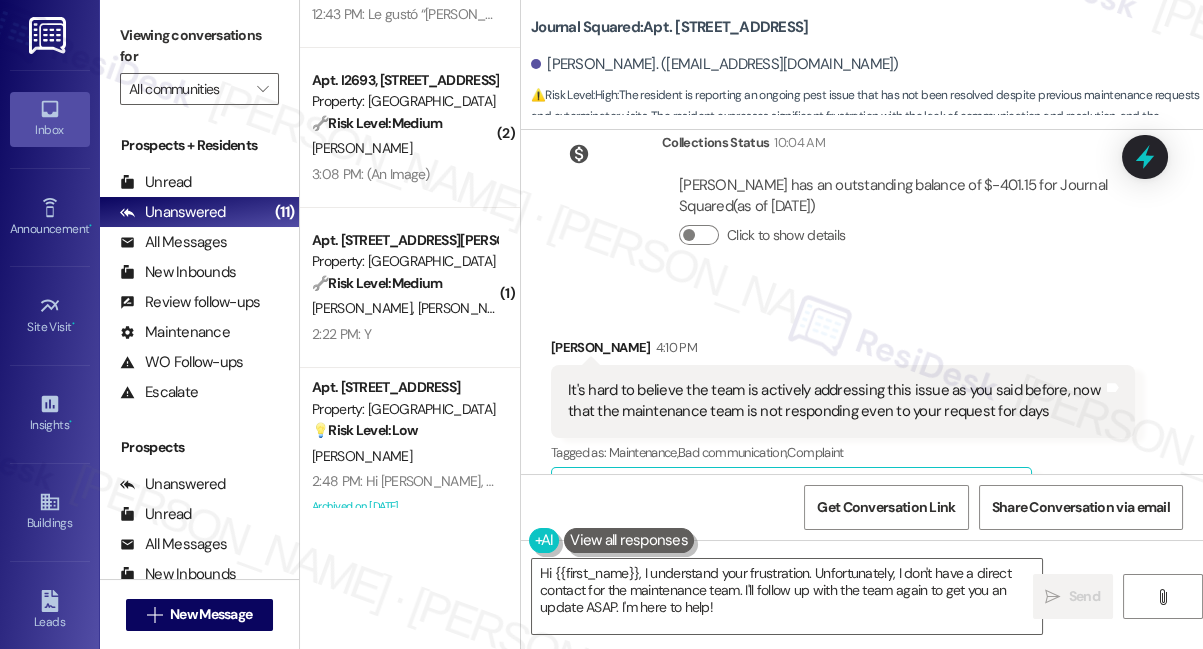 scroll, scrollTop: 10879, scrollLeft: 0, axis: vertical 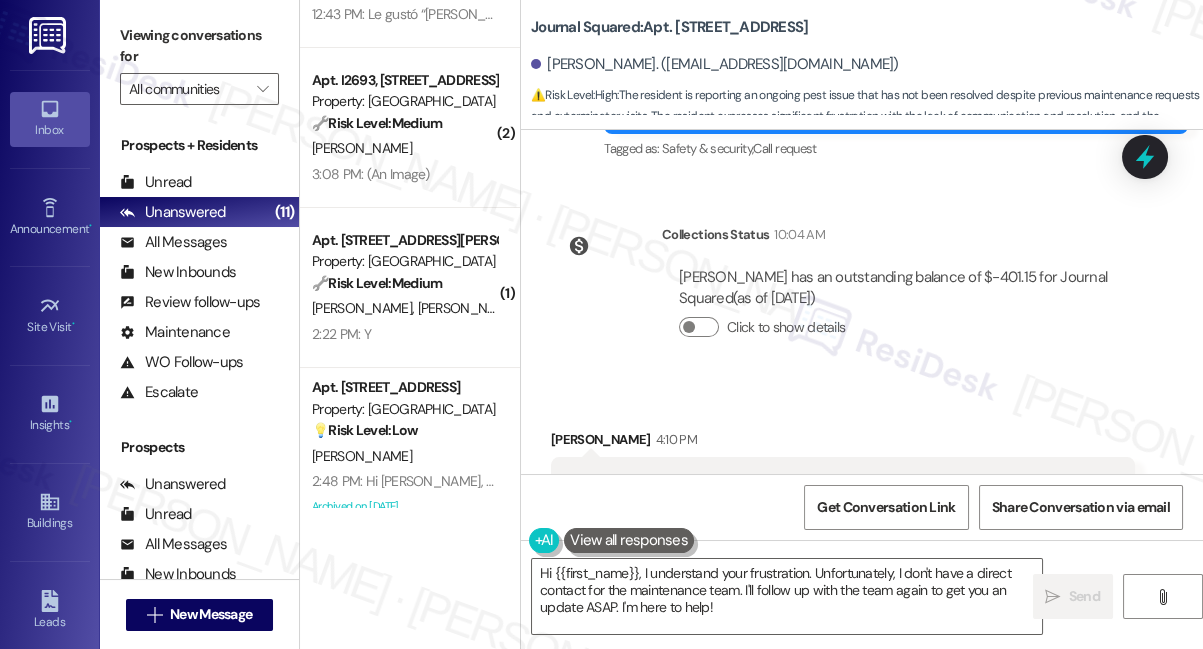 click on "[PERSON_NAME] 4:10 PM" at bounding box center (843, 443) 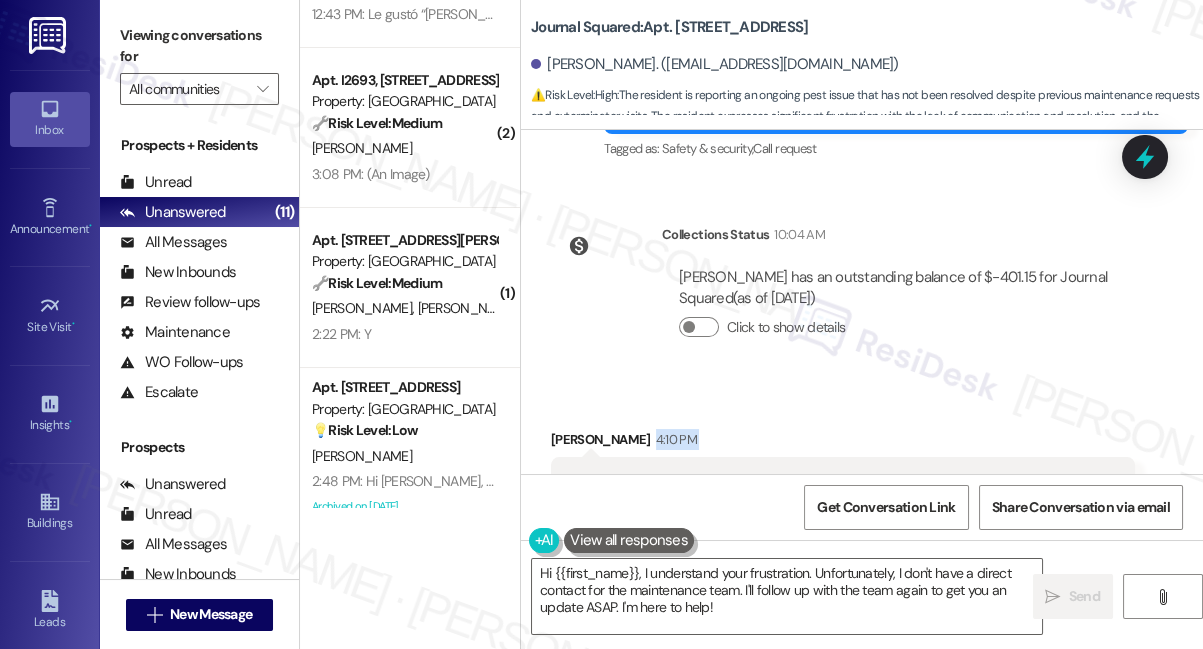click on "[PERSON_NAME] 4:10 PM" at bounding box center [843, 443] 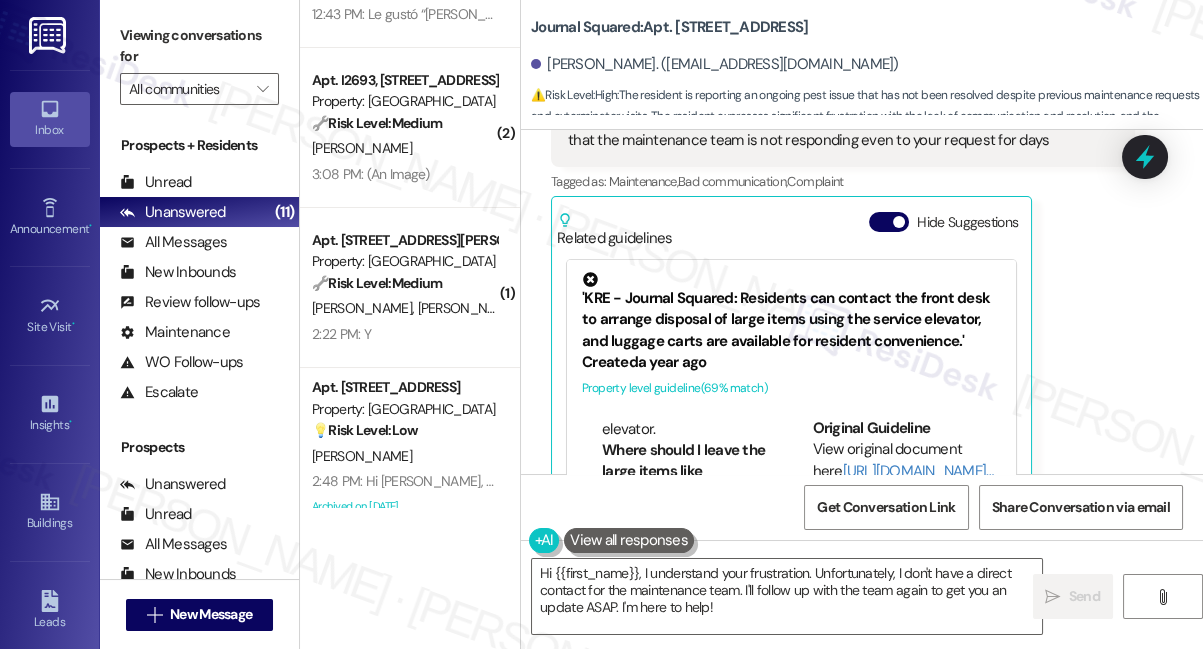 scroll, scrollTop: 454, scrollLeft: 0, axis: vertical 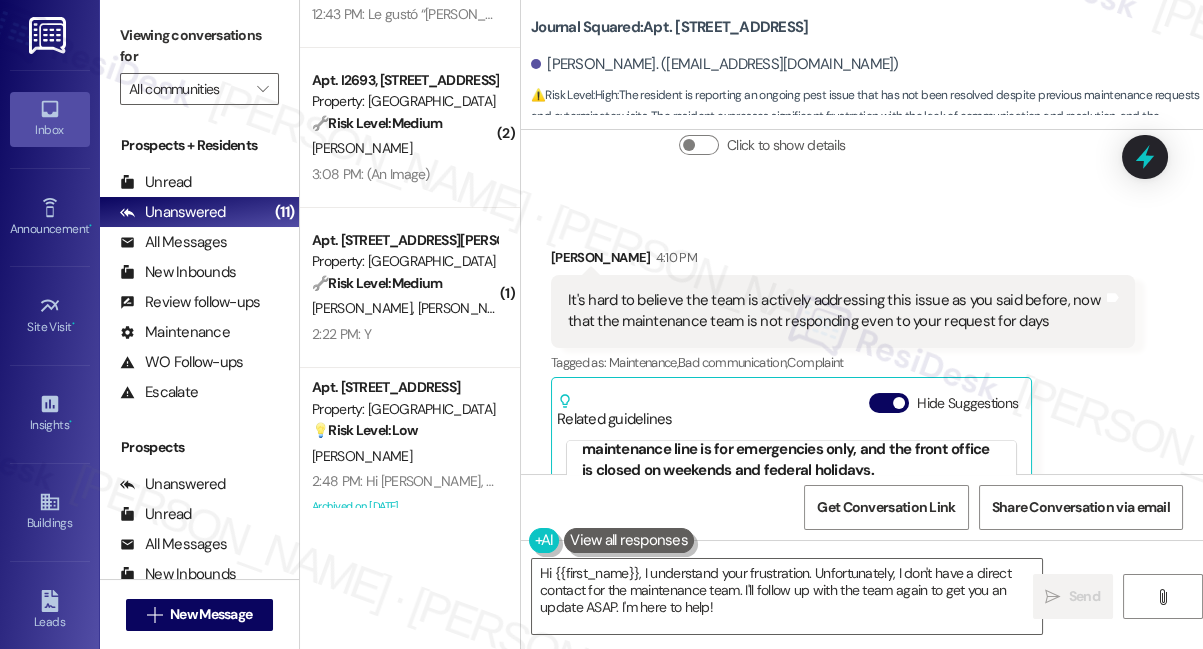 click on "KRE - Journal Squared:  Inform residents that the emergency maintenance line is for emergencies only, and the front office is closed on weekends and federal holidays." at bounding box center (791, 441) 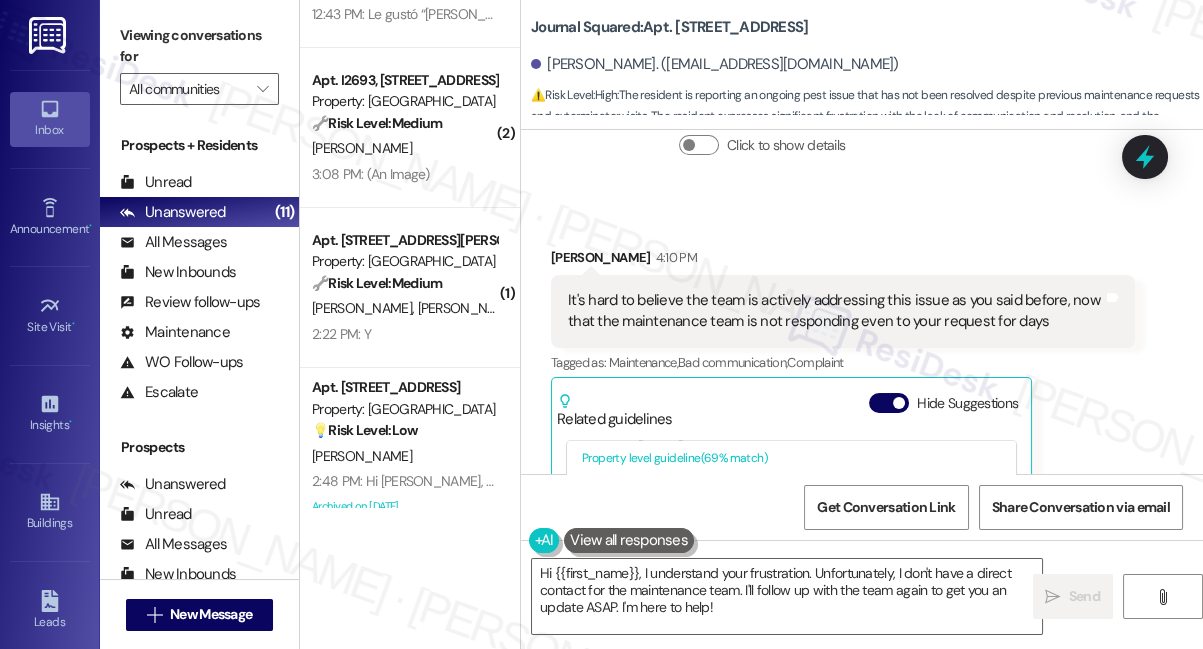 scroll, scrollTop: 294, scrollLeft: 0, axis: vertical 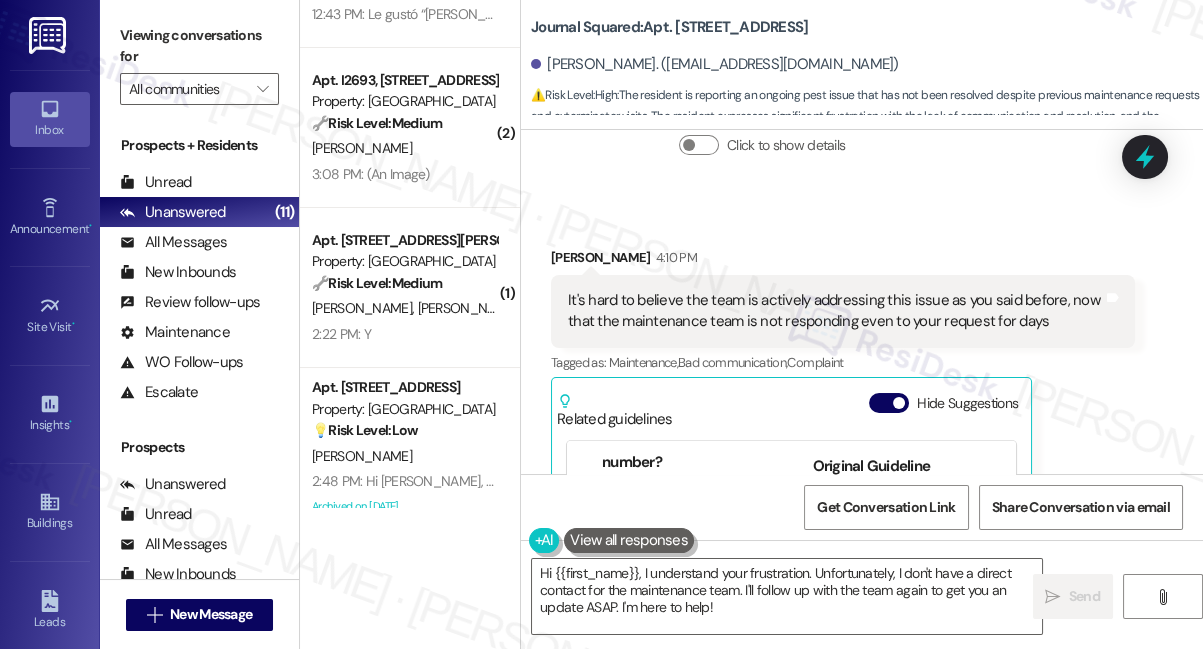 drag, startPoint x: 640, startPoint y: 385, endPoint x: 700, endPoint y: 426, distance: 72.67049 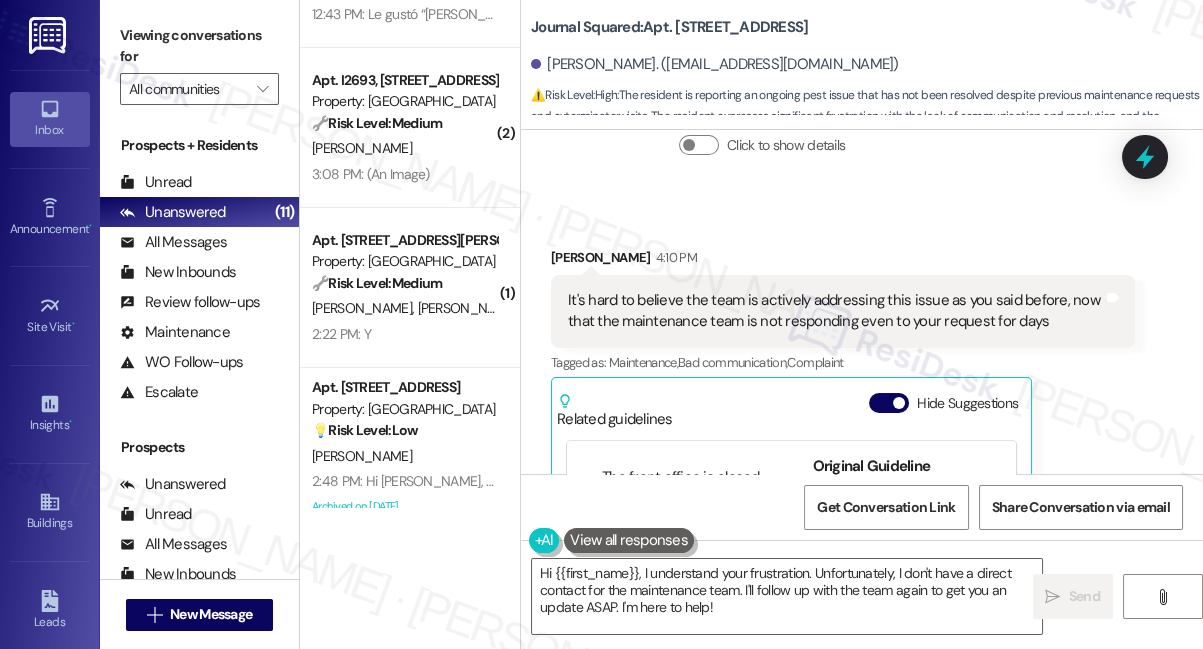 scroll, scrollTop: 363, scrollLeft: 0, axis: vertical 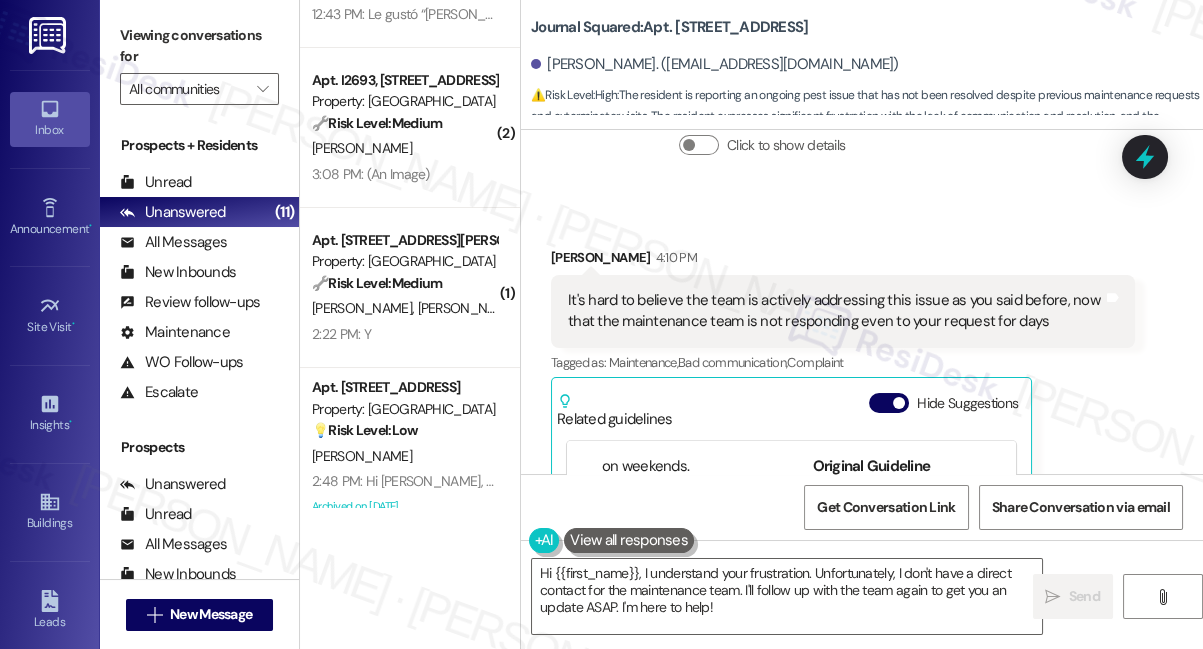 click on "The front office is closed on weekends." at bounding box center (686, 456) 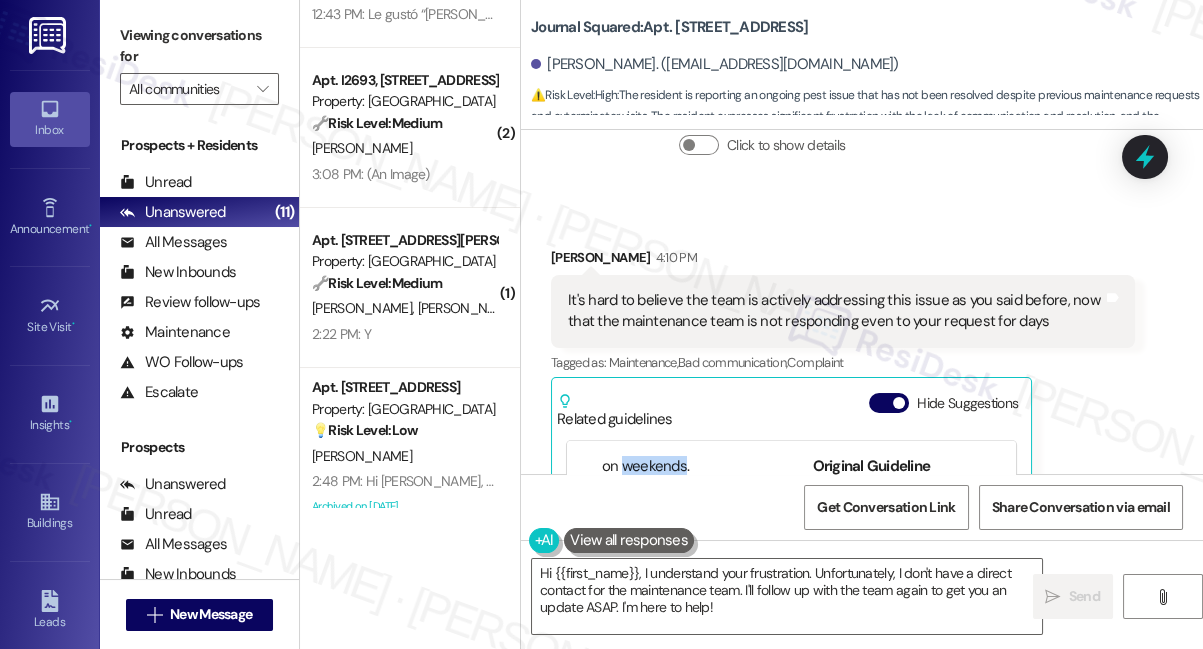 click on "The front office is closed on weekends." at bounding box center (686, 456) 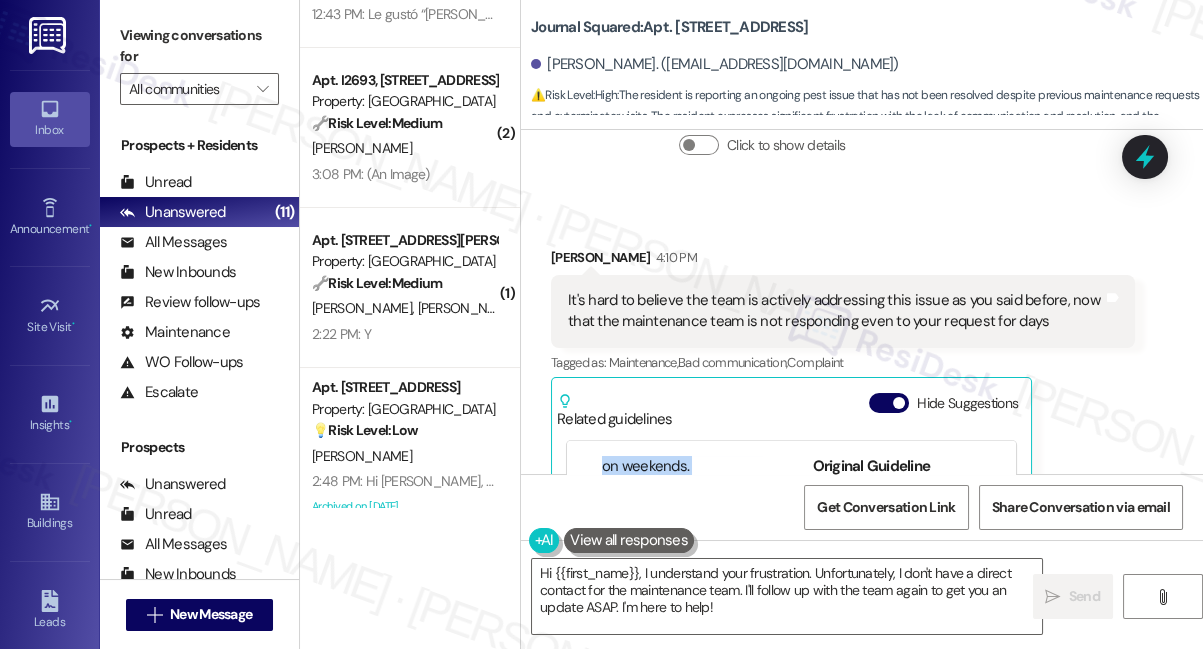 click on "The front office is closed on weekends." at bounding box center (686, 456) 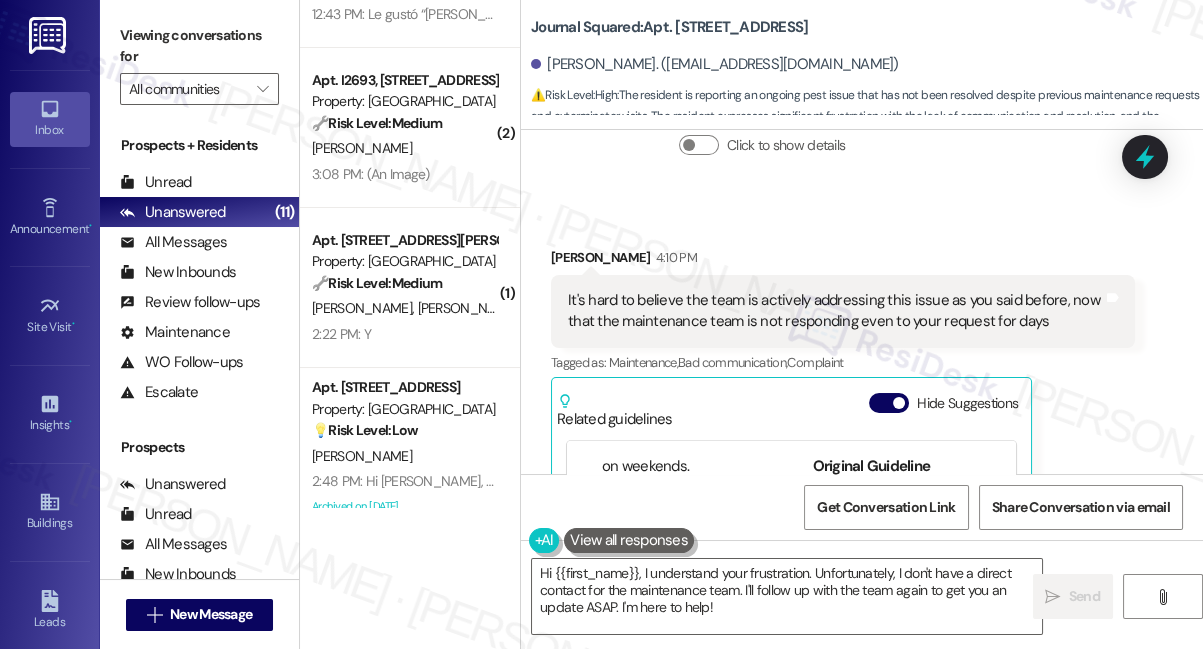 click on "Is the front office open on federal holidays?" at bounding box center (686, 499) 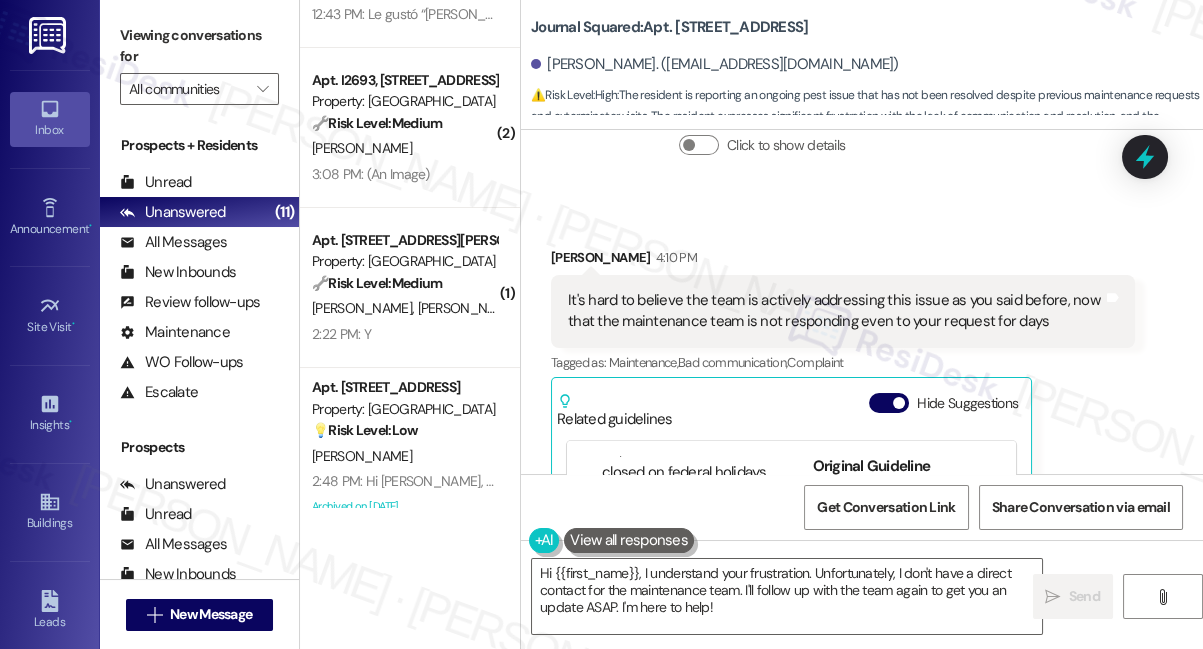 scroll, scrollTop: 545, scrollLeft: 0, axis: vertical 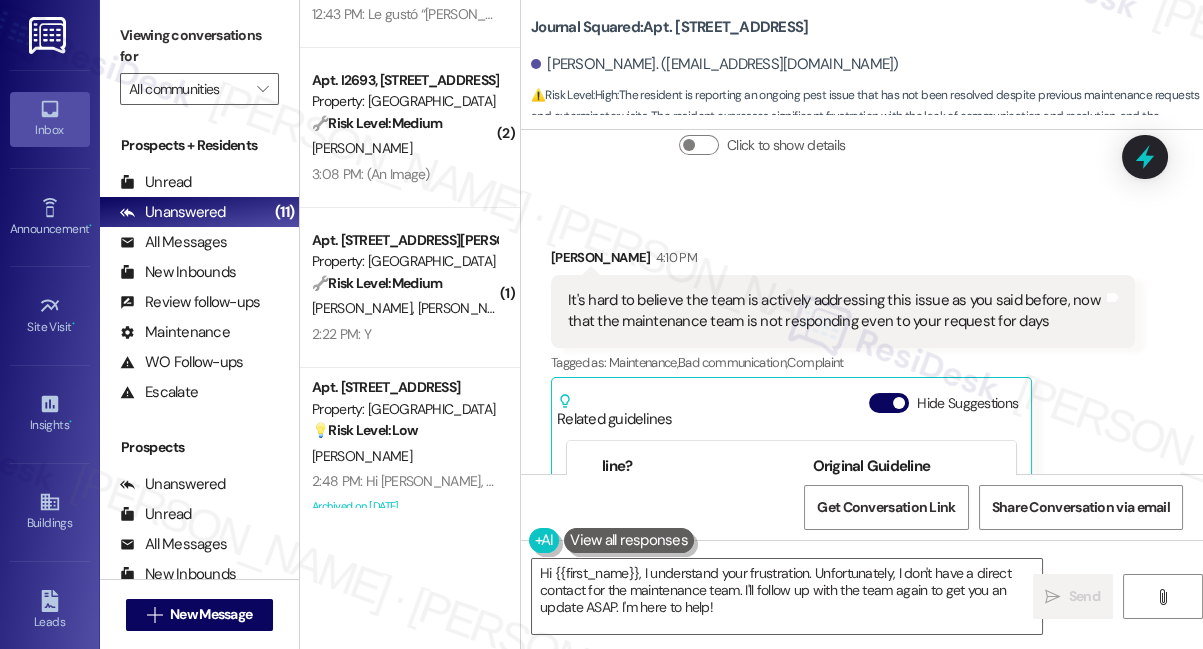 click on "What constitutes an emergency for using the emergency maintenance line?" at bounding box center (686, 434) 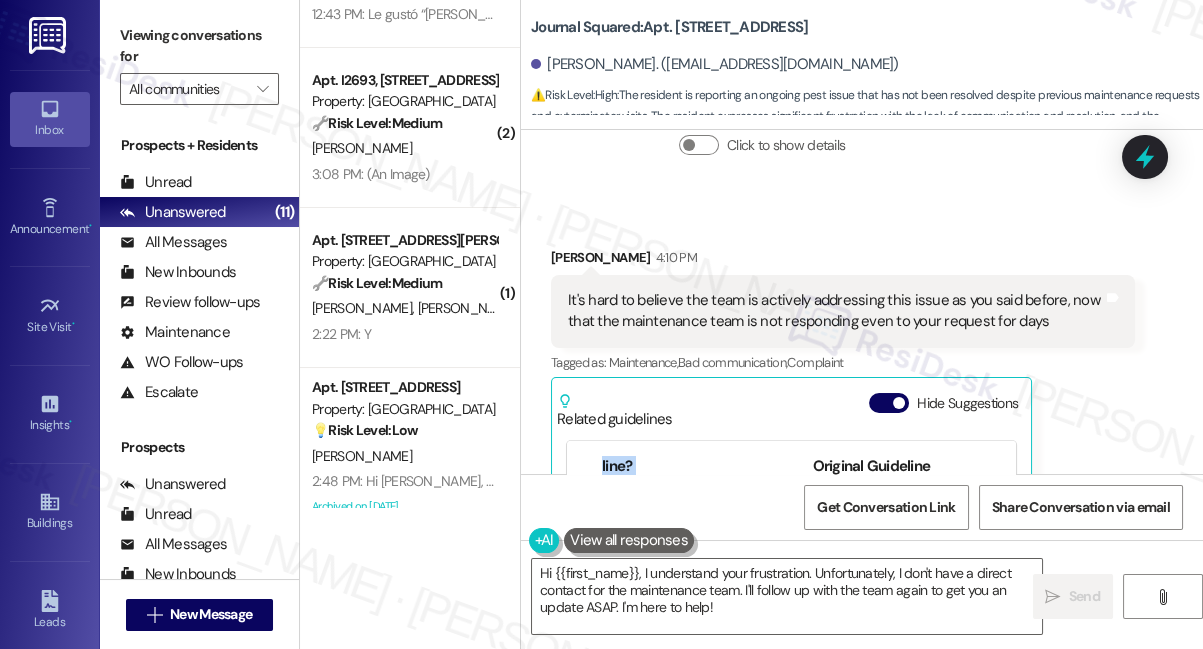 click on "What constitutes an emergency for using the emergency maintenance line?" at bounding box center [686, 434] 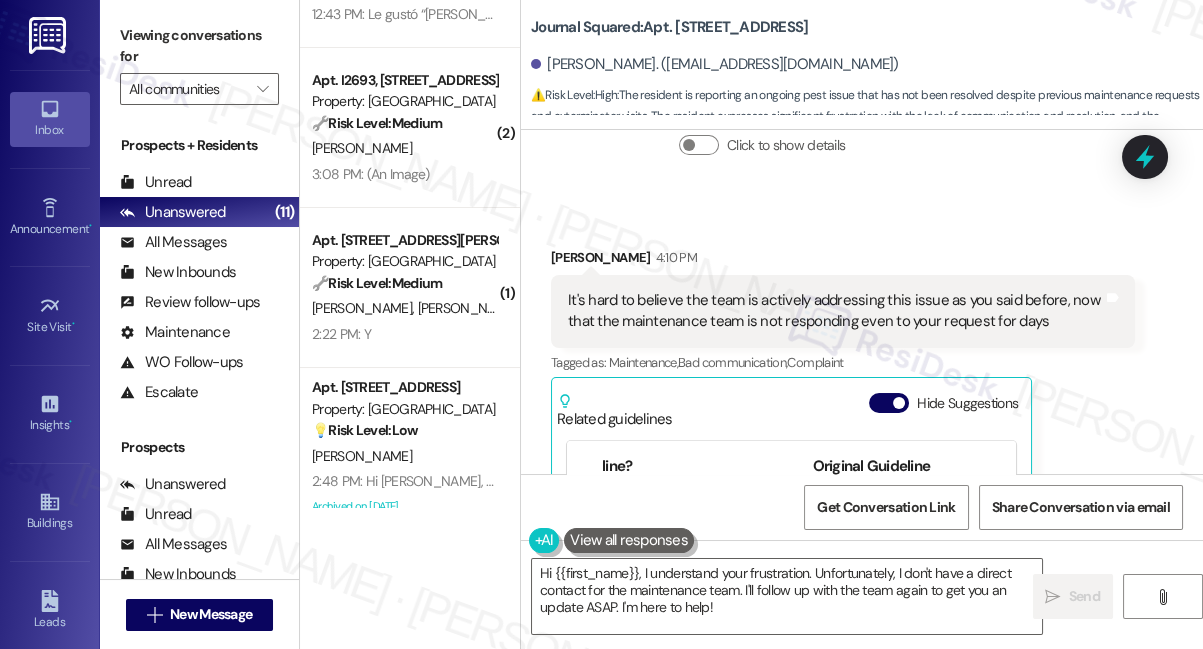 click on "What constitutes an emergency for using the emergency maintenance line?" at bounding box center (686, 434) 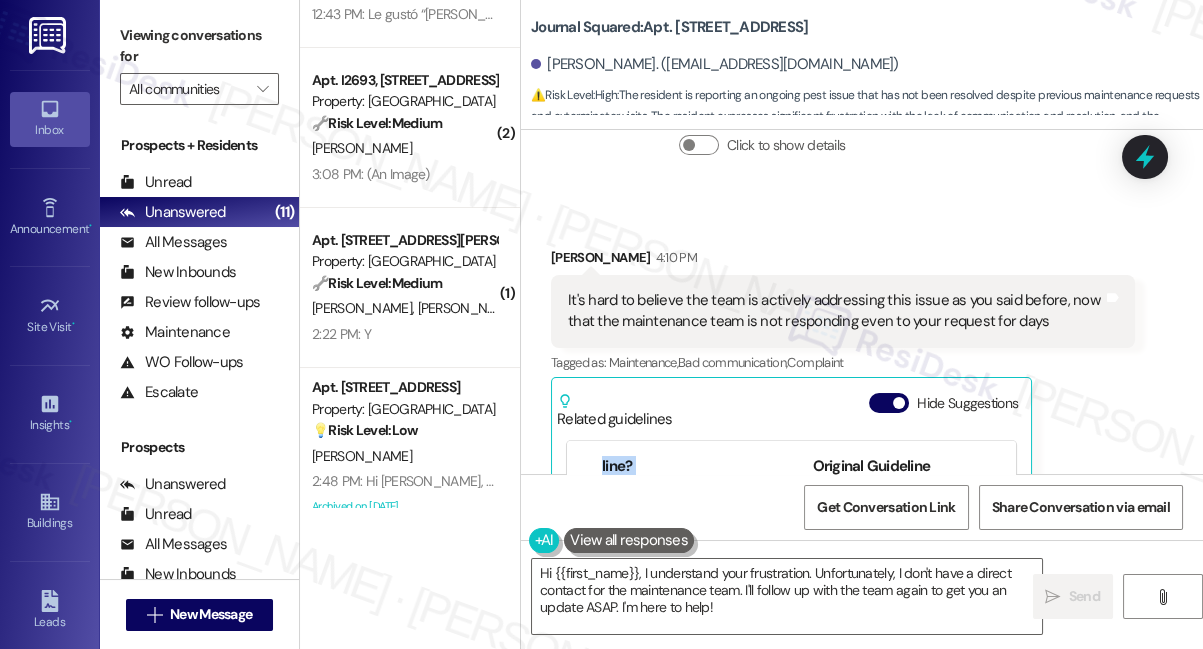 click on "What constitutes an emergency for using the emergency maintenance line?" at bounding box center [686, 434] 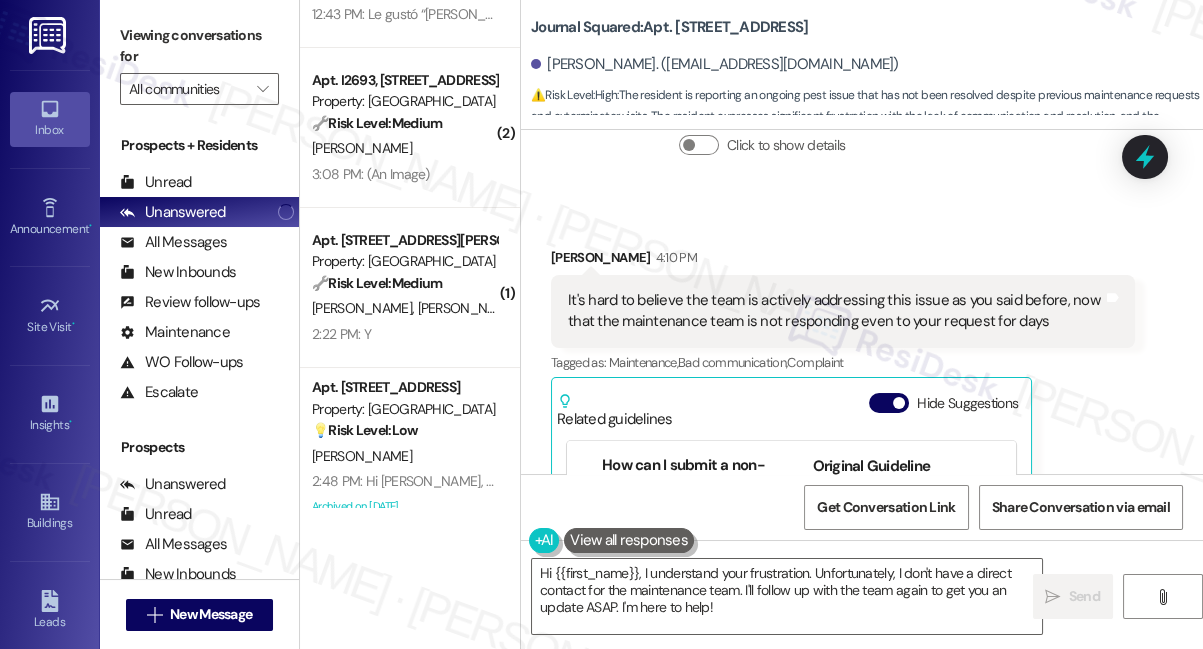 scroll, scrollTop: 818, scrollLeft: 0, axis: vertical 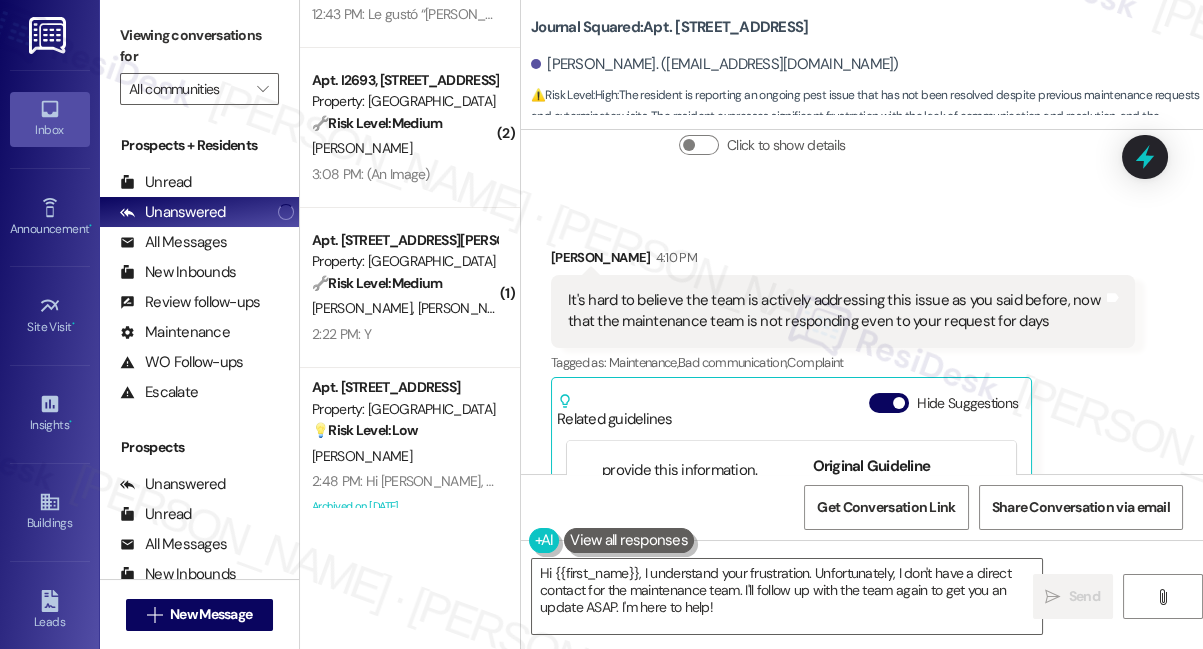click on "How can I submit a non-emergency maintenance request on weekends?" at bounding box center (686, 396) 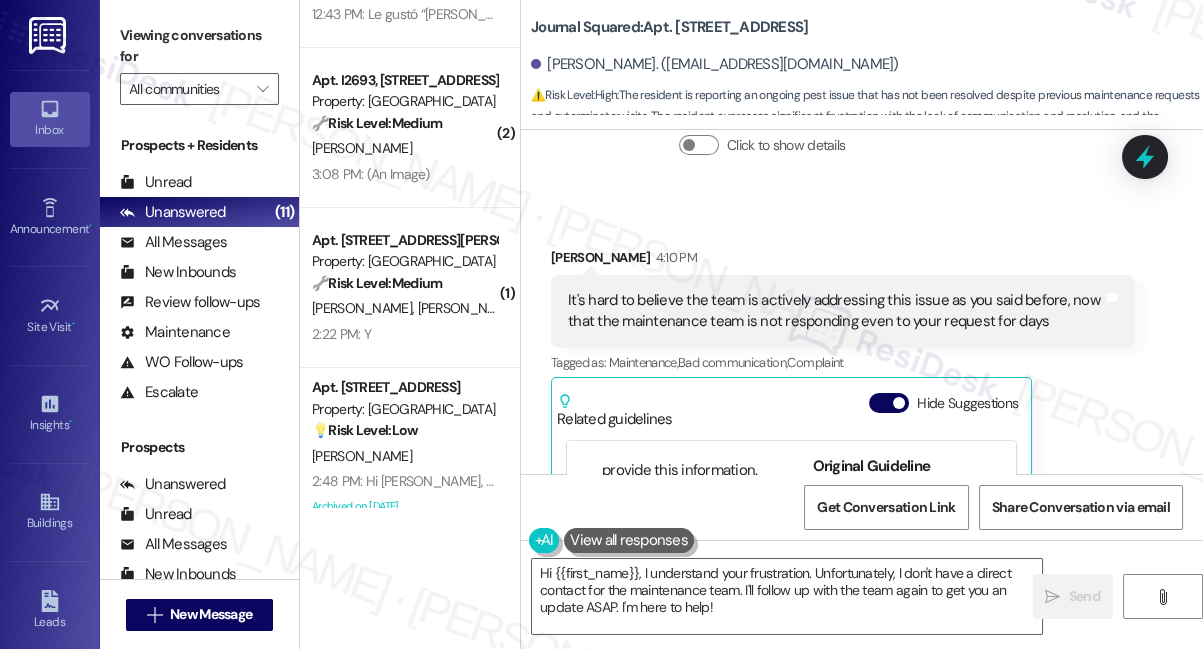 click on "How can I submit a non-emergency maintenance request on weekends?" at bounding box center (686, 396) 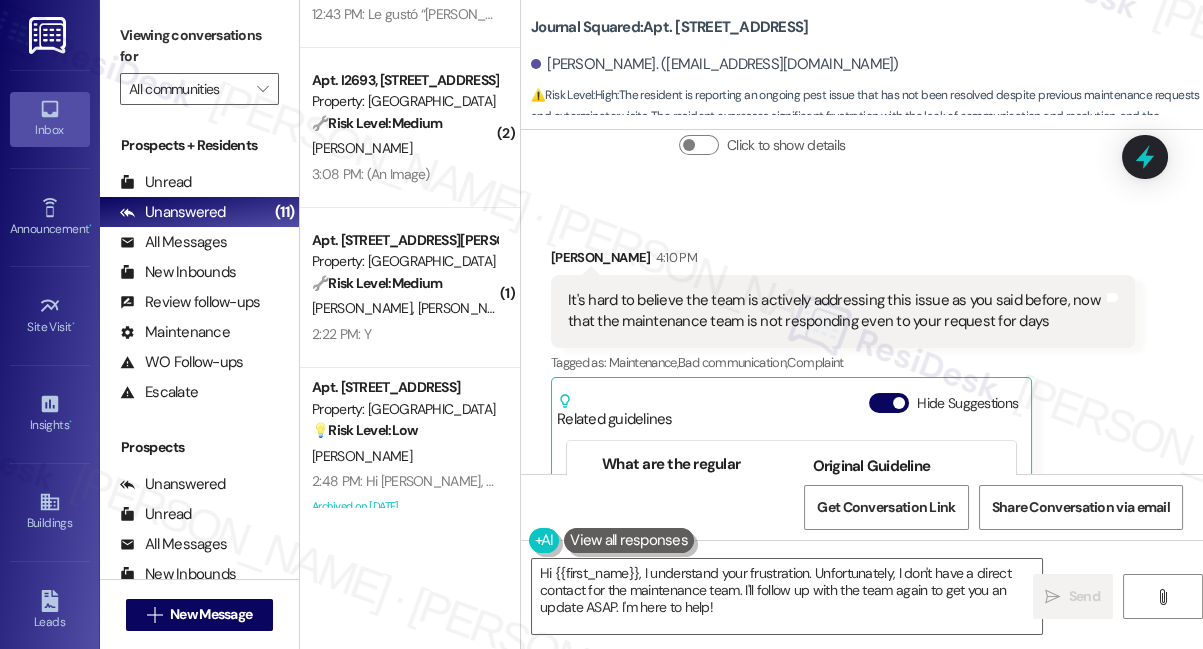 scroll, scrollTop: 1000, scrollLeft: 0, axis: vertical 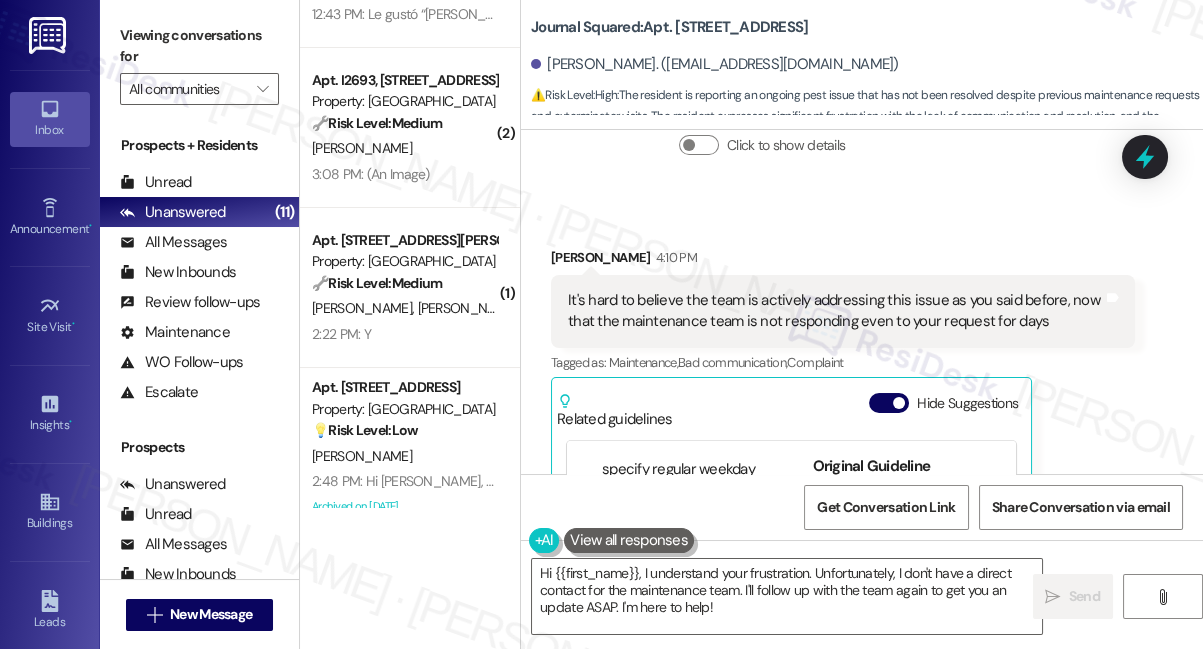 click on "What are the regular front office hours during weekdays?" at bounding box center [686, 395] 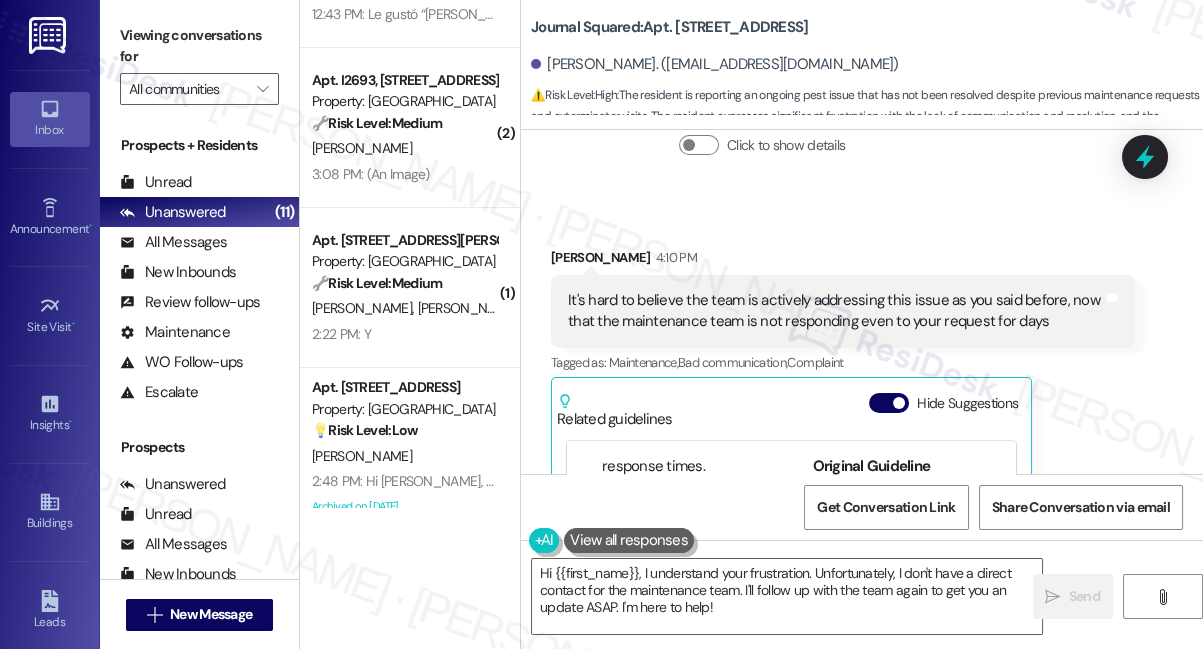 scroll, scrollTop: 1545, scrollLeft: 0, axis: vertical 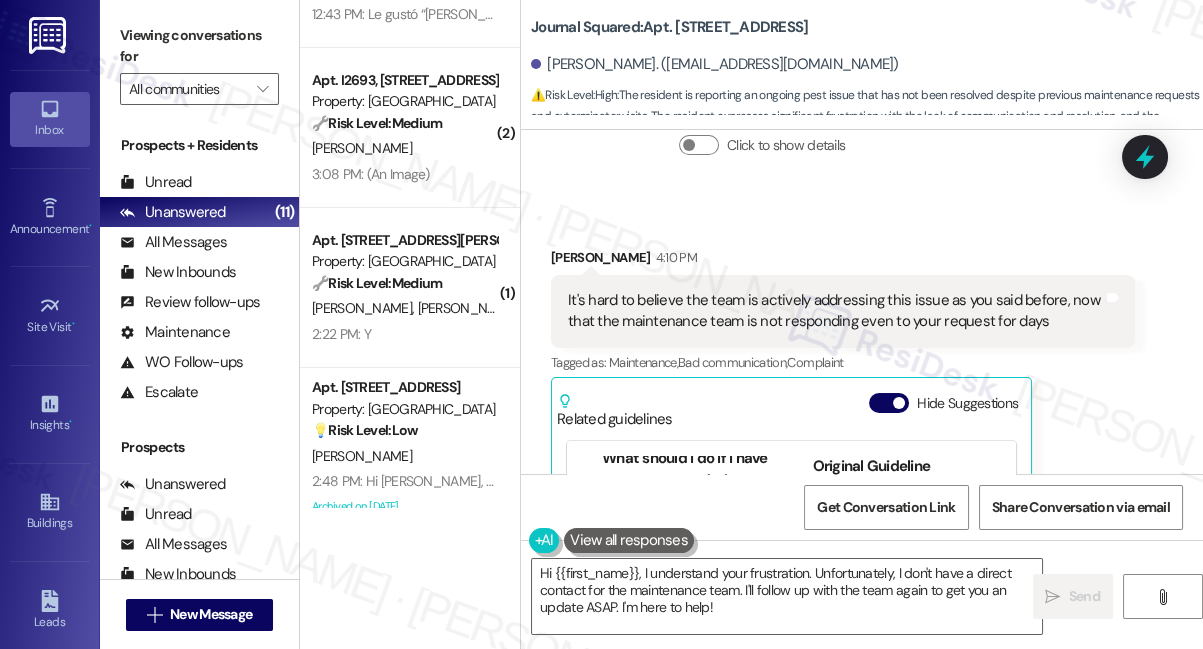 click on "The document doesn't provide this information. Contact your property management to inquire about their emergency response times." at bounding box center [686, 384] 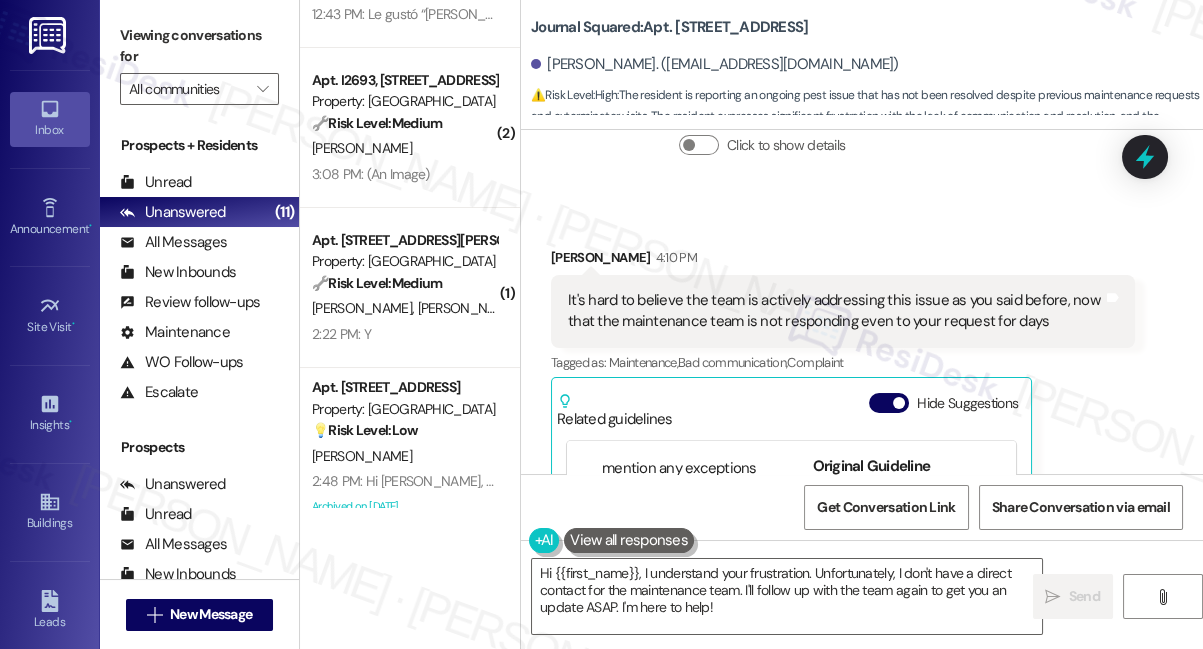 scroll, scrollTop: 2037, scrollLeft: 0, axis: vertical 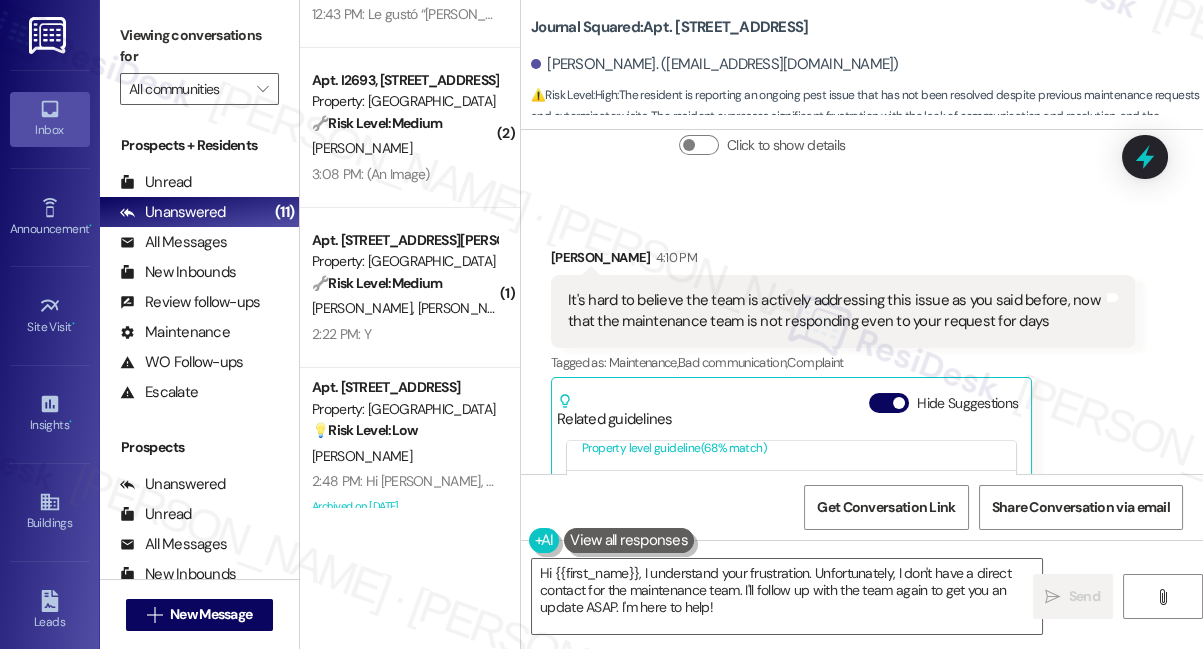 click on "It's hard to believe the team is actively addressing this issue as you said before, now that the maintenance team is not responding even to your request for days Tags and notes" at bounding box center [843, 311] 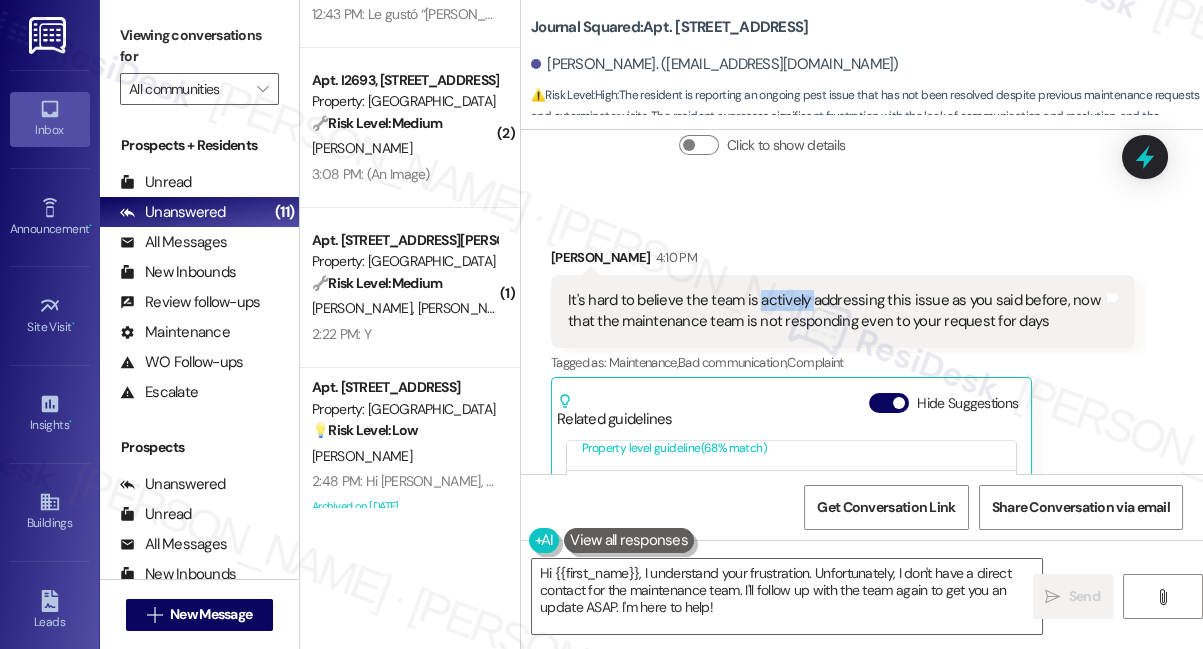 click on "It's hard to believe the team is actively addressing this issue as you said before, now that the maintenance team is not responding even to your request for days Tags and notes" at bounding box center (843, 311) 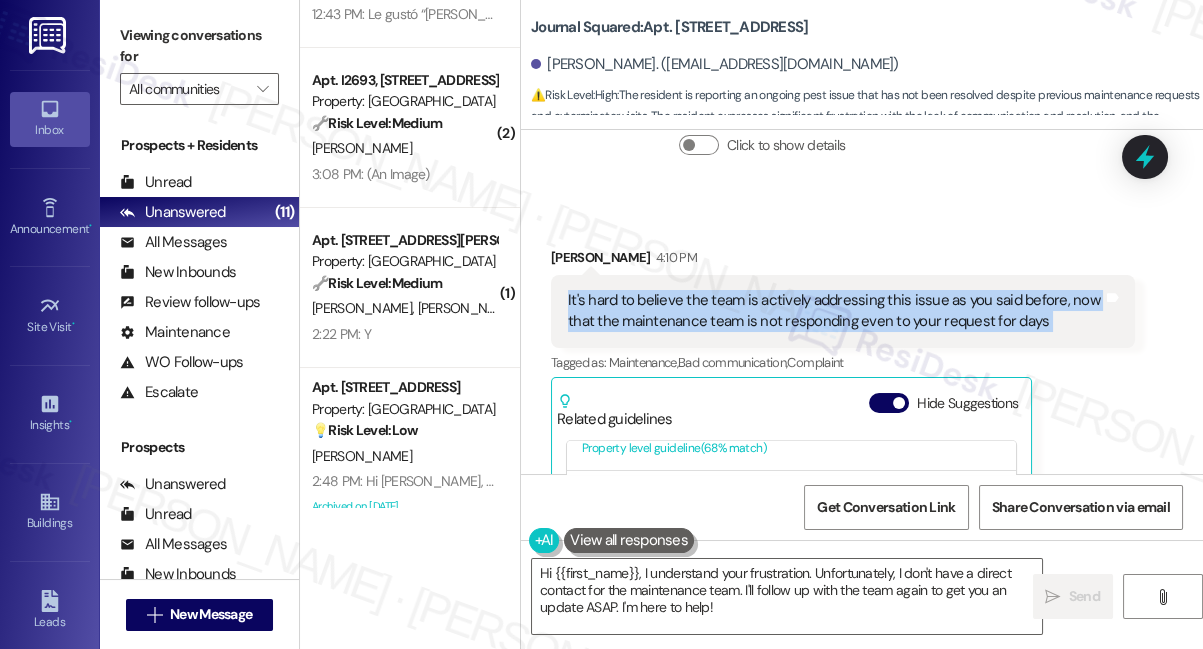 click on "It's hard to believe the team is actively addressing this issue as you said before, now that the maintenance team is not responding even to your request for days Tags and notes" at bounding box center (843, 311) 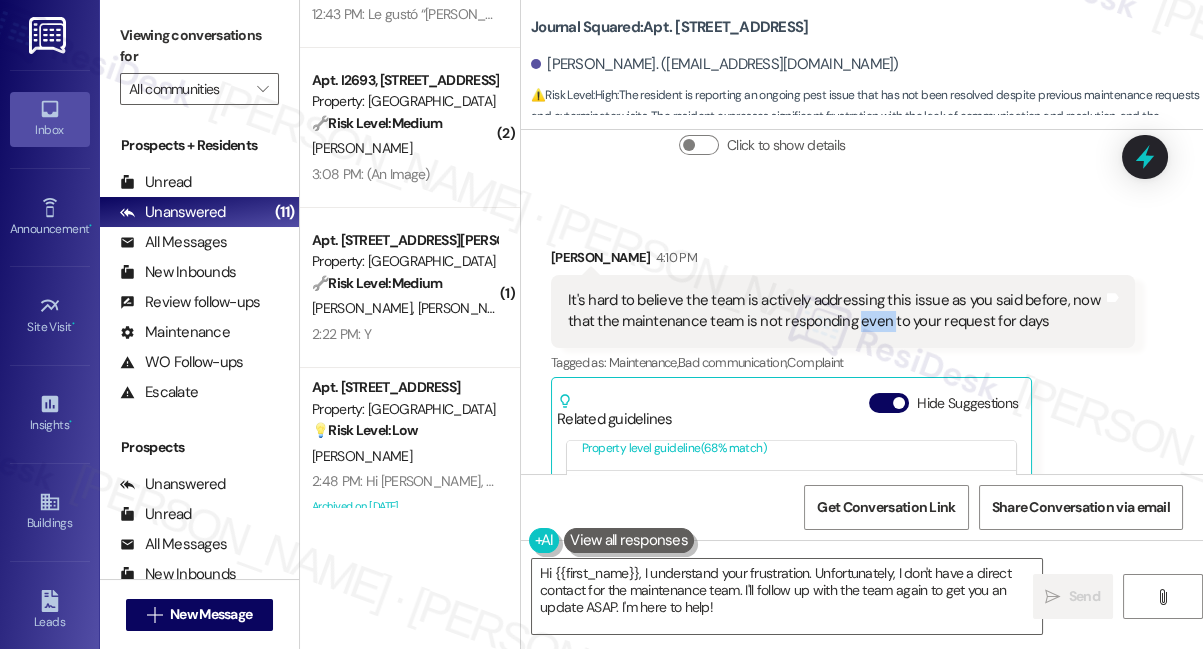 click on "It's hard to believe the team is actively addressing this issue as you said before, now that the maintenance team is not responding even to your request for days" at bounding box center [835, 311] 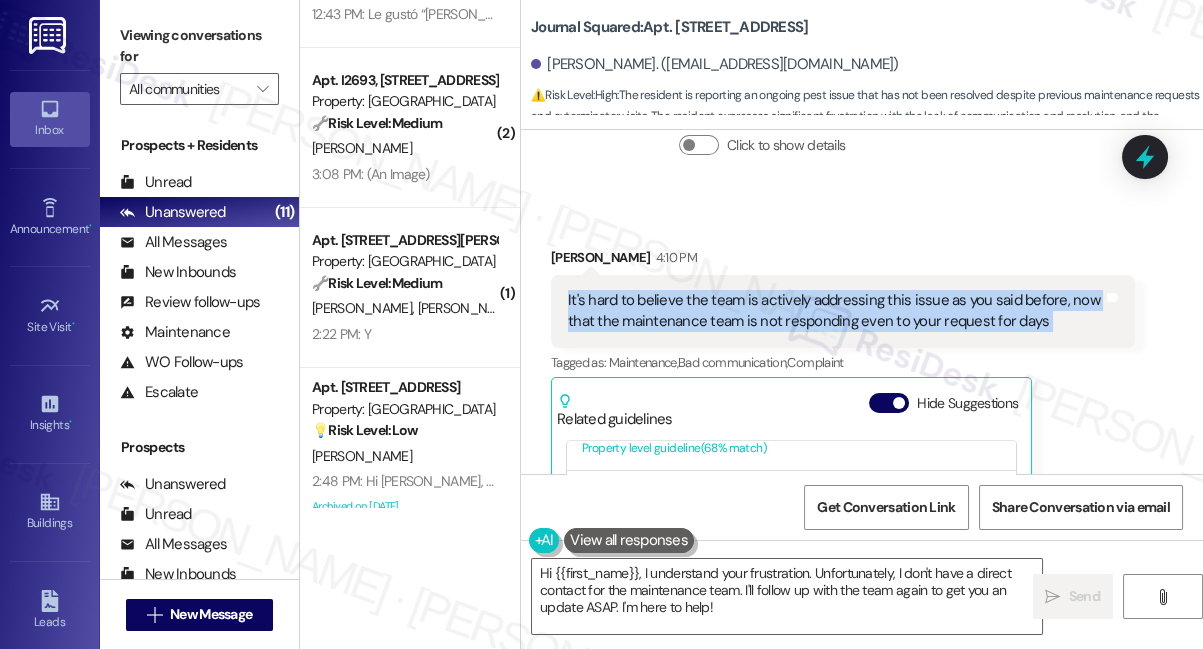 click on "It's hard to believe the team is actively addressing this issue as you said before, now that the maintenance team is not responding even to your request for days" at bounding box center (835, 311) 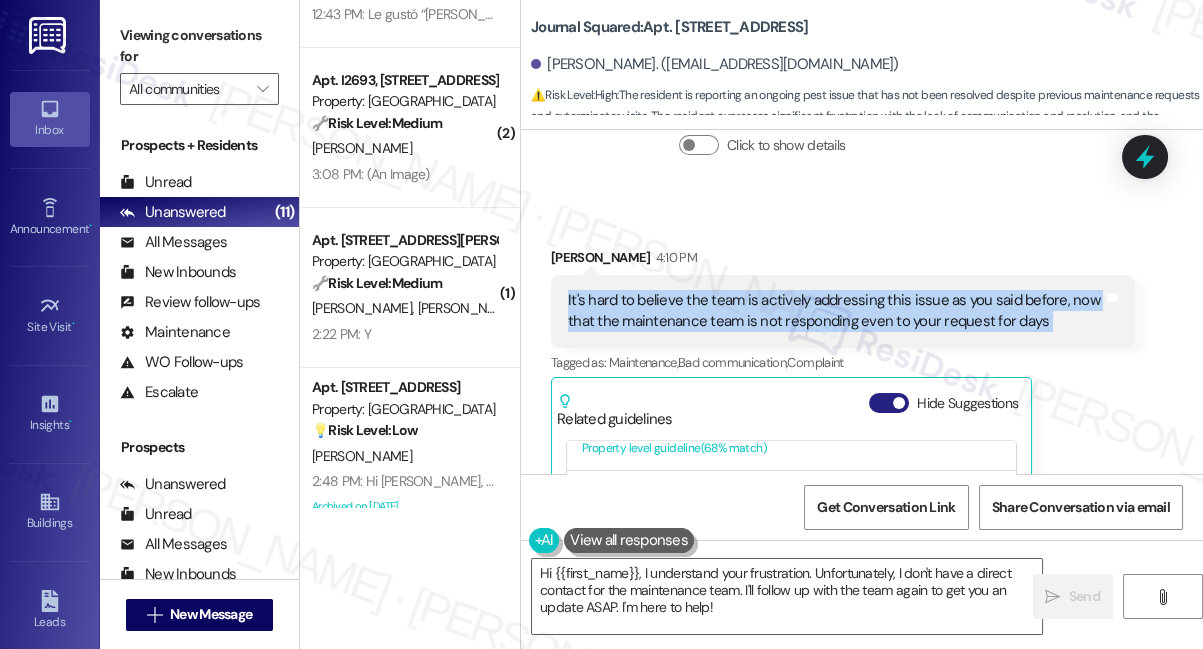 scroll, scrollTop: 11333, scrollLeft: 0, axis: vertical 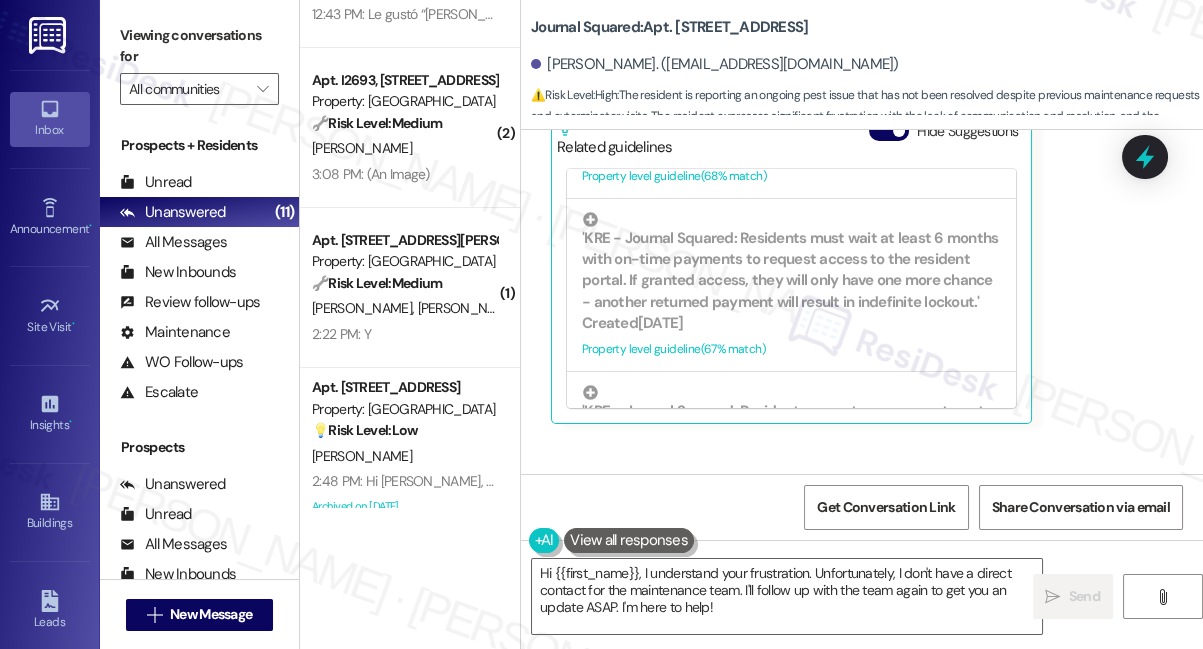 click on "Can I contact directly to the maintenance team? Being told that they will contact me immediately last week then not hearing back from them for days is very disappointing. Especially them keep closing my maintenance request on the buildinglink app, while not really resolving the issue. Not sure exterminator is working as well, cuz im still seeing a lot of those bugs crawling. It's been a week already with no real improvement. Definitely not the best start as literally this is my first few weeks of living here" at bounding box center (835, 574) 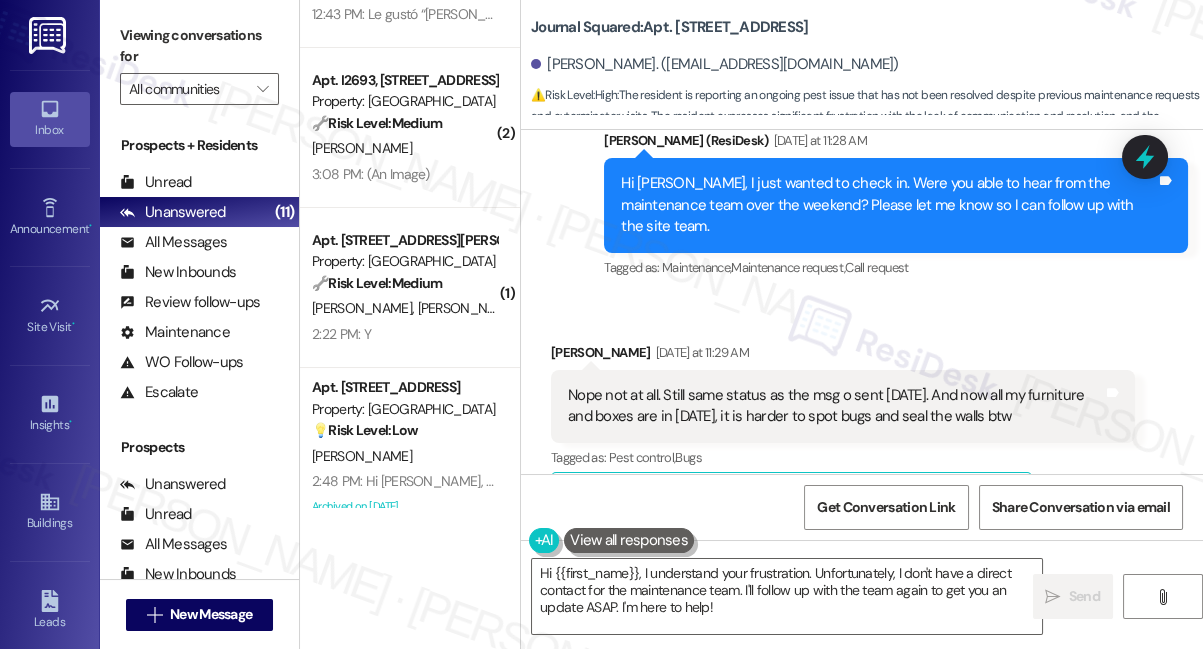 scroll, scrollTop: 10243, scrollLeft: 0, axis: vertical 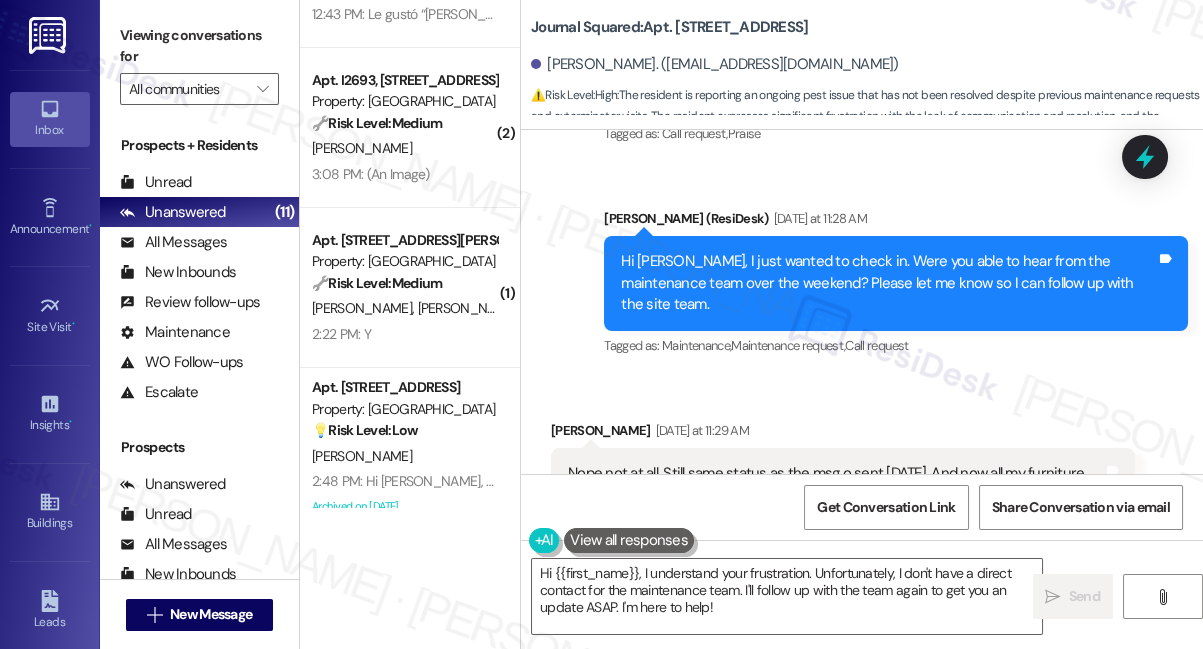 click on "Nope not at all. Still same status as the msg o sent [DATE]. And now all my furniture and boxes are in [DATE], it is harder to spot bugs and seal the walls btw Tags and notes" at bounding box center [843, 484] 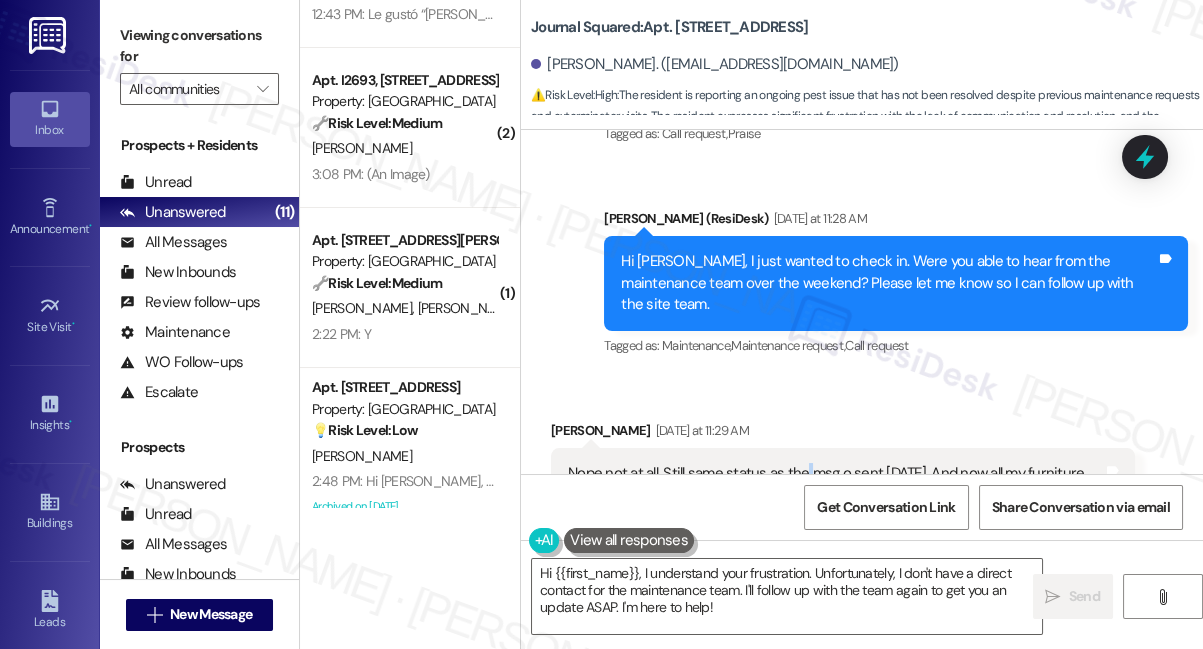 click on "Nope not at all. Still same status as the msg o sent [DATE]. And now all my furniture and boxes are in [DATE], it is harder to spot bugs and seal the walls btw Tags and notes" at bounding box center (843, 484) 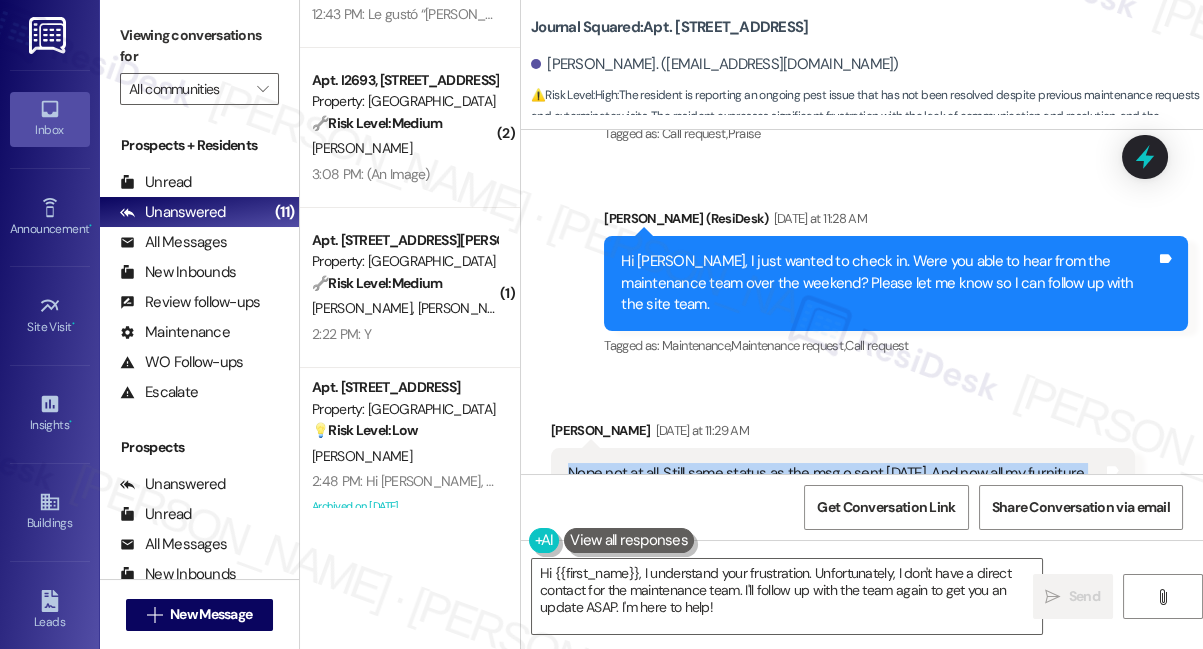 click on "Nope not at all. Still same status as the msg o sent [DATE]. And now all my furniture and boxes are in [DATE], it is harder to spot bugs and seal the walls btw Tags and notes" at bounding box center [843, 484] 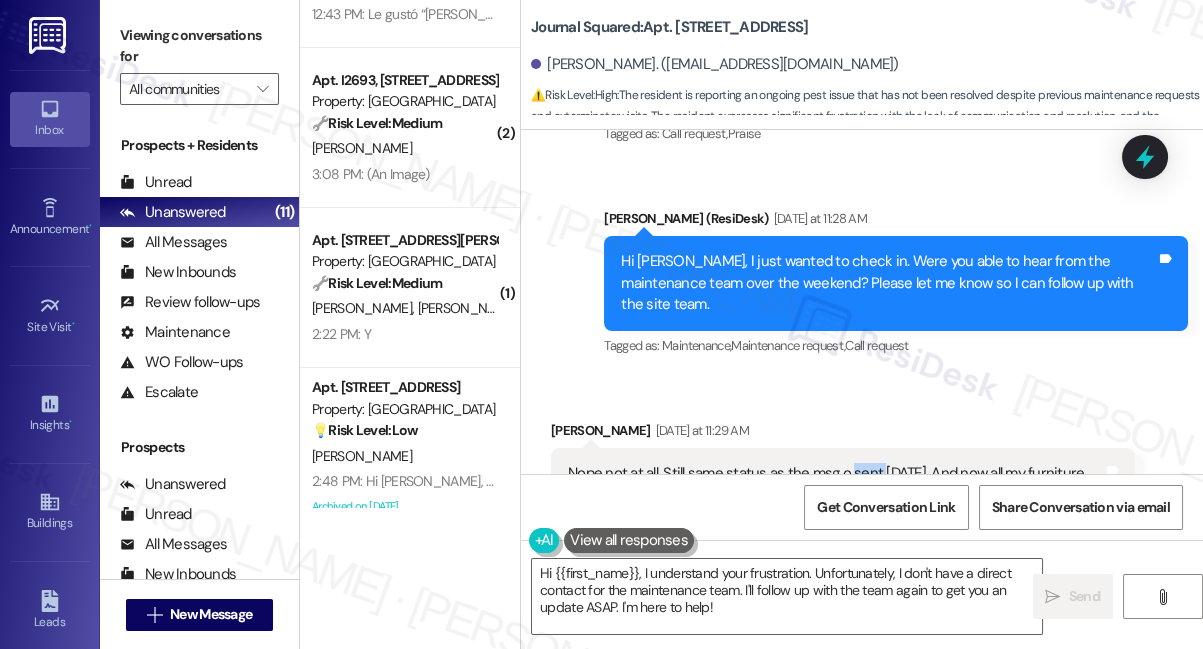 click on "Nope not at all. Still same status as the msg o sent [DATE]. And now all my furniture and boxes are in [DATE], it is harder to spot bugs and seal the walls btw" at bounding box center (835, 484) 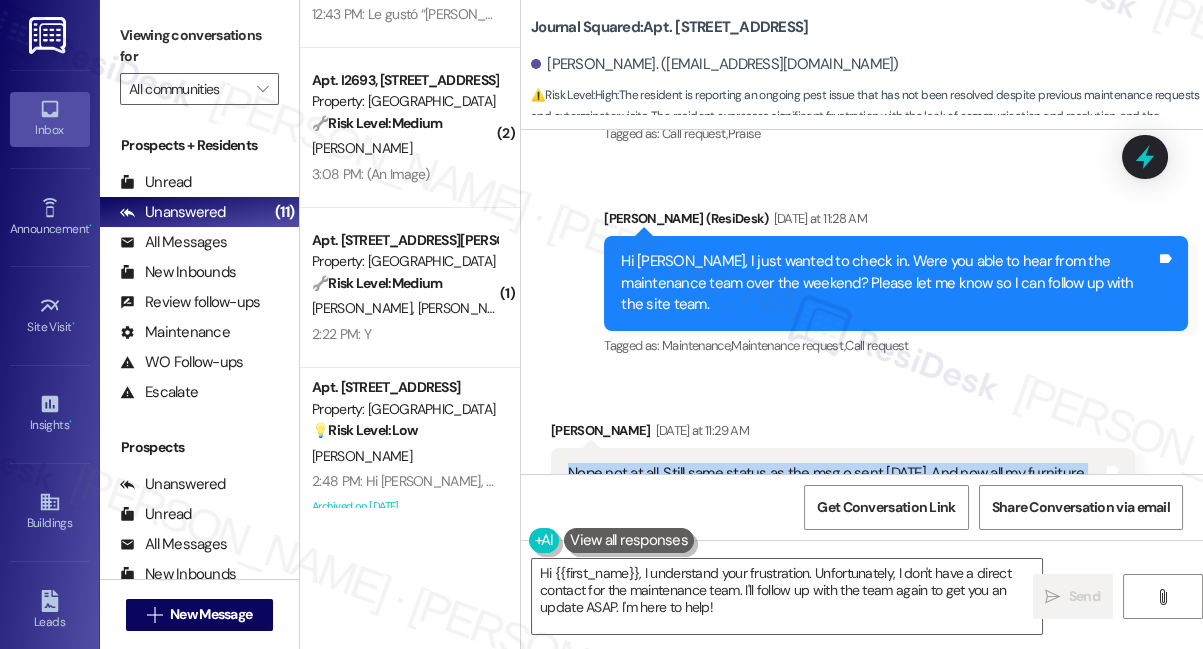 click on "Nope not at all. Still same status as the msg o sent [DATE]. And now all my furniture and boxes are in [DATE], it is harder to spot bugs and seal the walls btw" at bounding box center (835, 484) 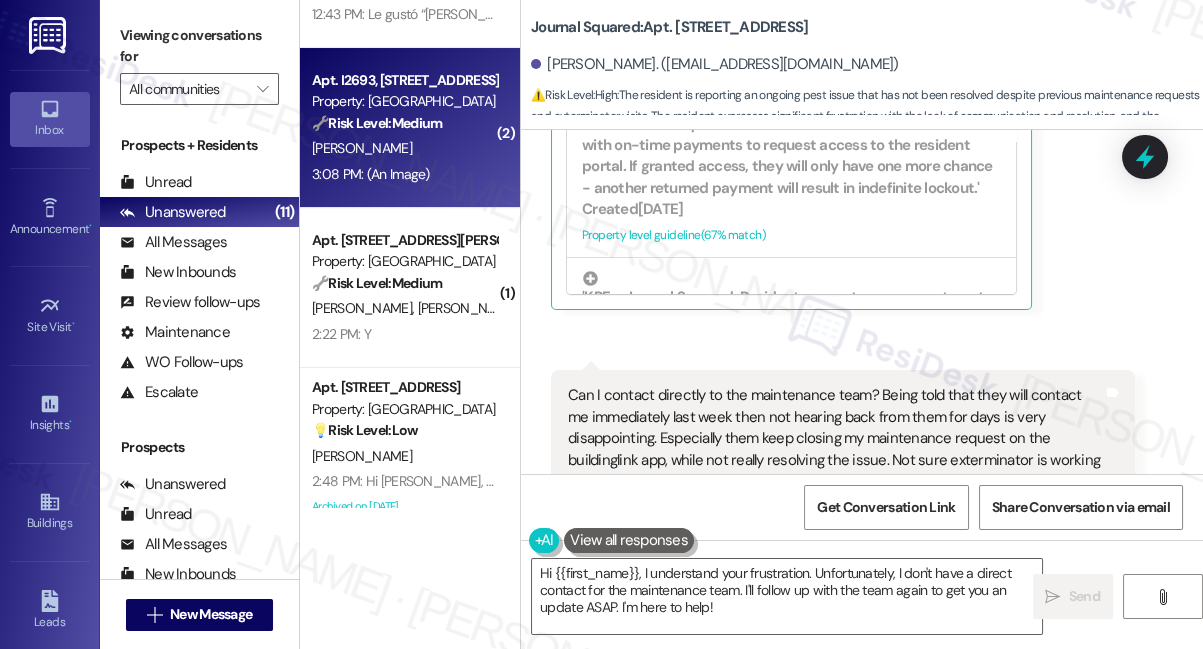 scroll, scrollTop: 11515, scrollLeft: 0, axis: vertical 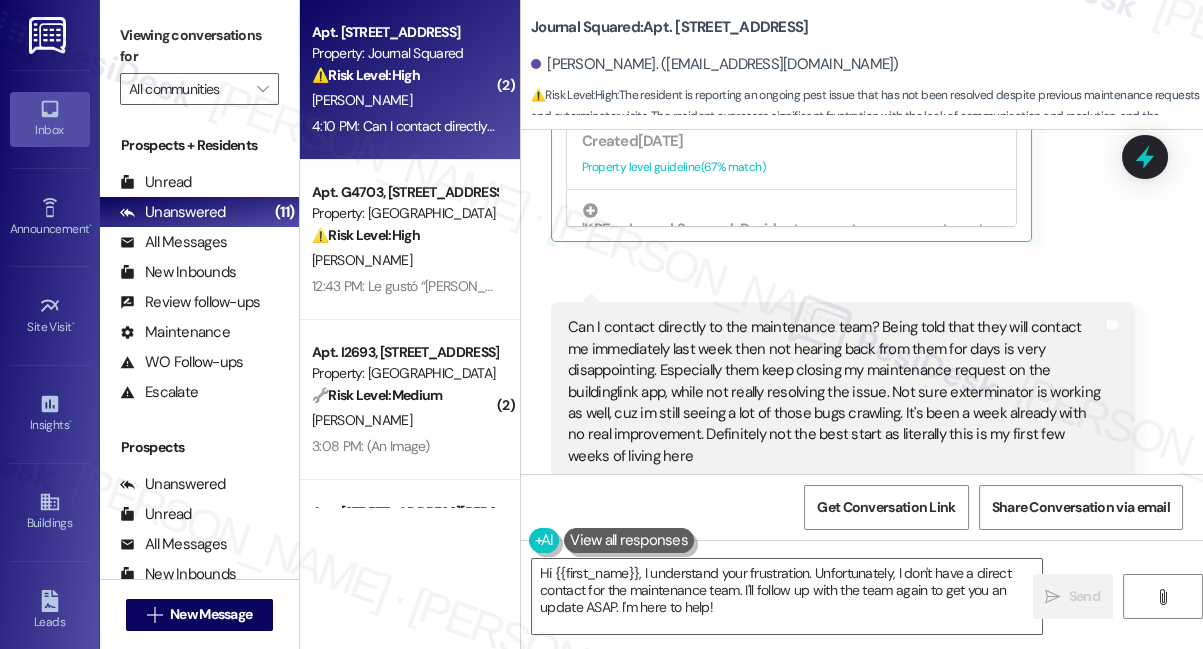 click on "Can I contact directly to the maintenance team? Being told that they will contact me immediately last week then not hearing back from them for days is very disappointing. Especially them keep closing my maintenance request on the buildinglink app, while not really resolving the issue. Not sure exterminator is working as well, cuz im still seeing a lot of those bugs crawling. It's been a week already with no real improvement. Definitely not the best start as literally this is my first few weeks of living here" at bounding box center [835, 392] 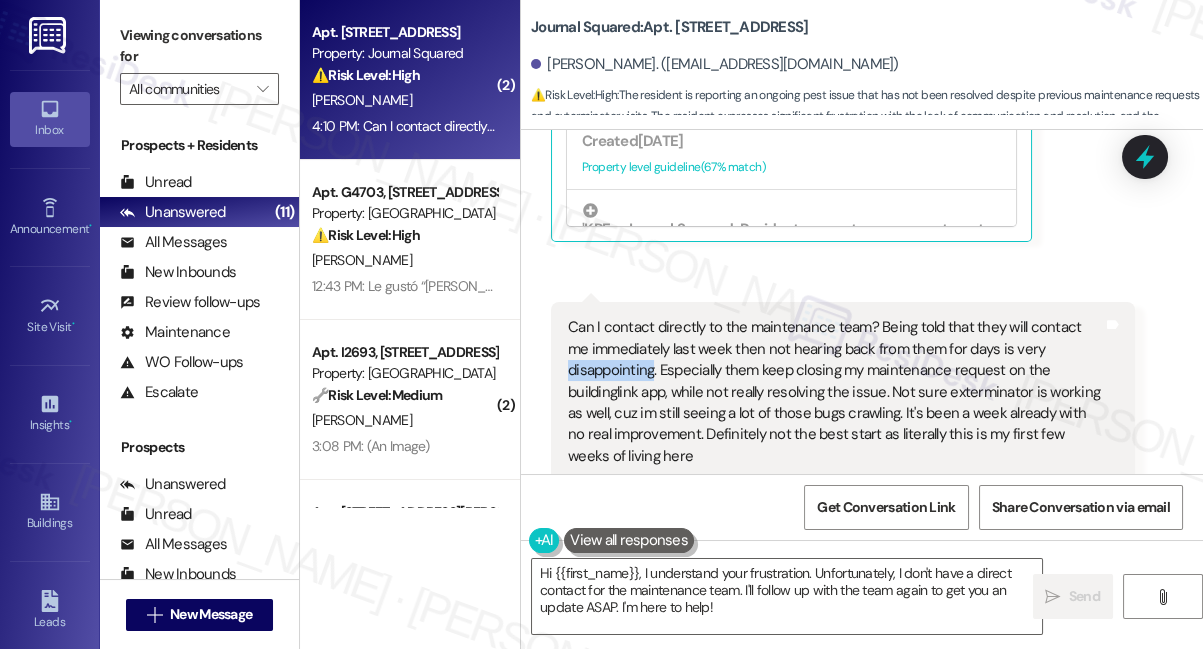 click on "Can I contact directly to the maintenance team? Being told that they will contact me immediately last week then not hearing back from them for days is very disappointing. Especially them keep closing my maintenance request on the buildinglink app, while not really resolving the issue. Not sure exterminator is working as well, cuz im still seeing a lot of those bugs crawling. It's been a week already with no real improvement. Definitely not the best start as literally this is my first few weeks of living here" at bounding box center [835, 392] 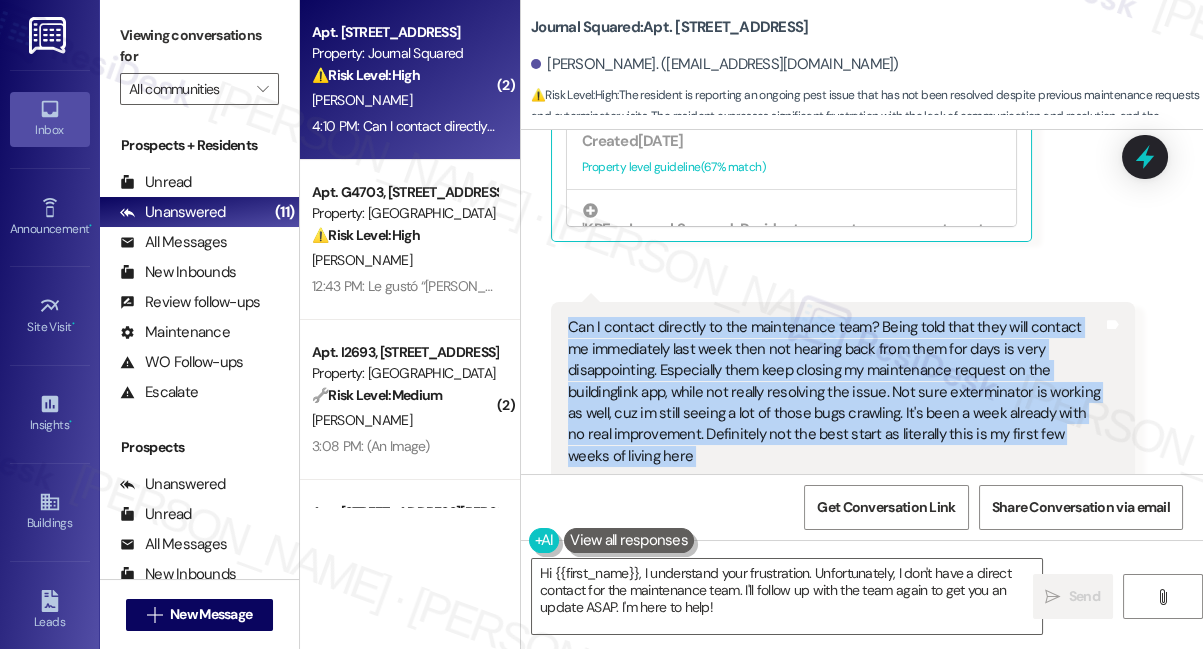 click on "Can I contact directly to the maintenance team? Being told that they will contact me immediately last week then not hearing back from them for days is very disappointing. Especially them keep closing my maintenance request on the buildinglink app, while not really resolving the issue. Not sure exterminator is working as well, cuz im still seeing a lot of those bugs crawling. It's been a week already with no real improvement. Definitely not the best start as literally this is my first few weeks of living here" at bounding box center (835, 392) 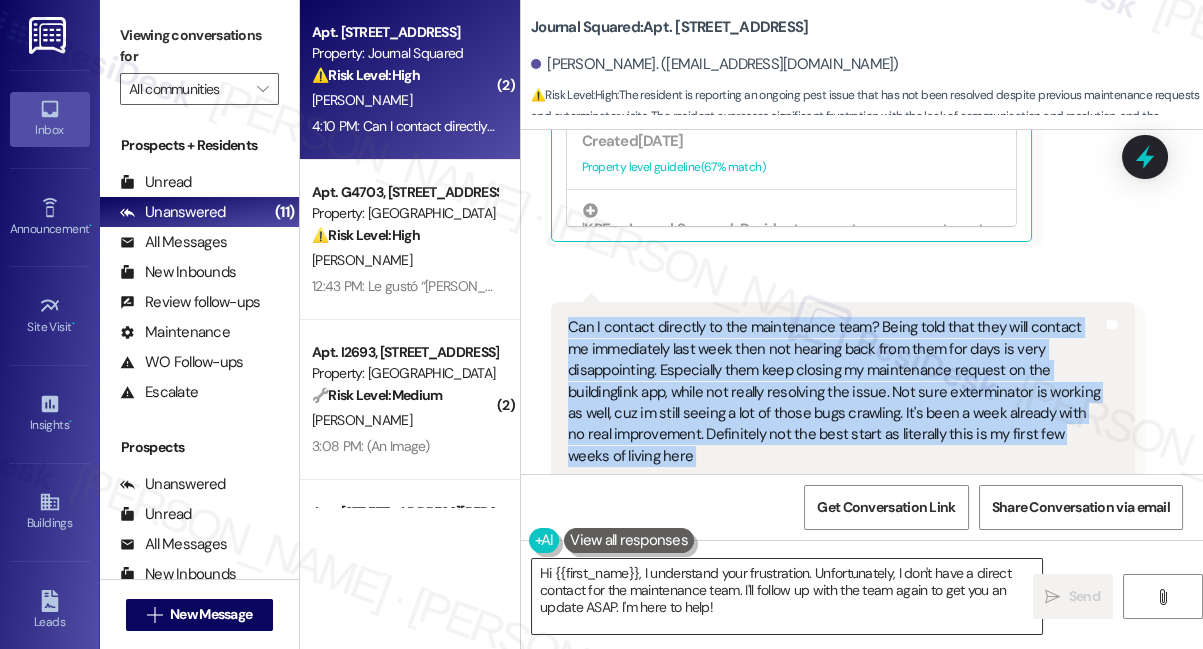 click on "Hi {{first_name}}, I understand your frustration. Unfortunately, I don't have a direct contact for the maintenance team. I'll follow up with the team again to get you an update ASAP. I'm here to help!" at bounding box center [787, 596] 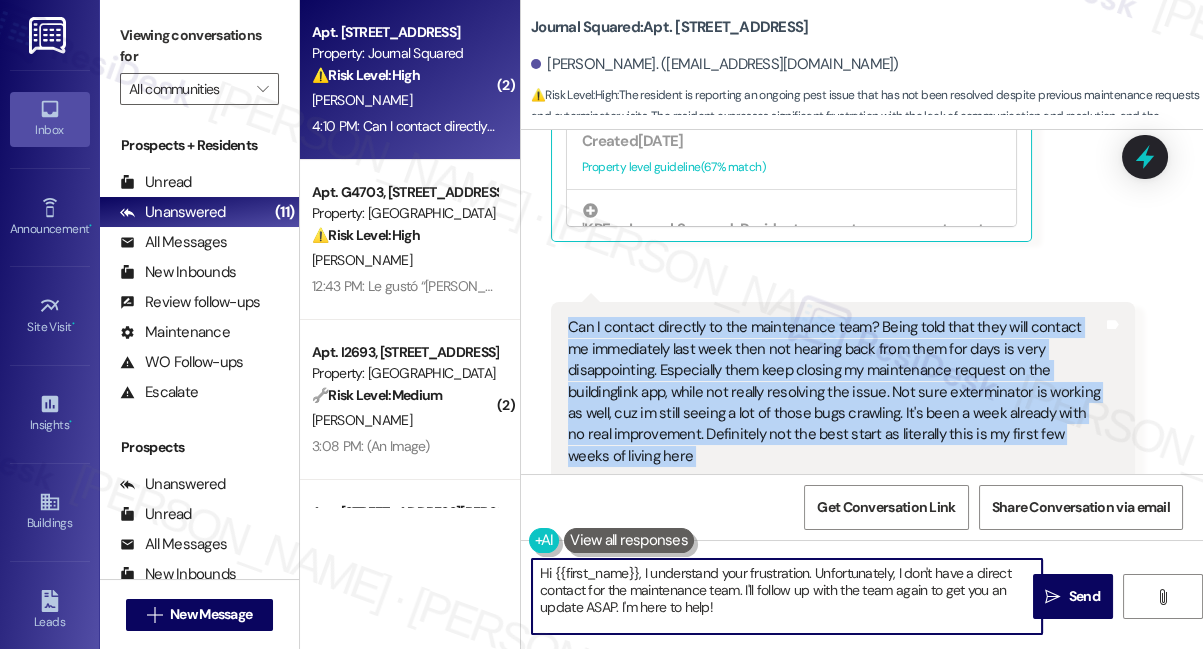 click on "Hi {{first_name}}, I understand your frustration. Unfortunately, I don't have a direct contact for the maintenance team. I'll follow up with the team again to get you an update ASAP. I'm here to help!" at bounding box center [787, 596] 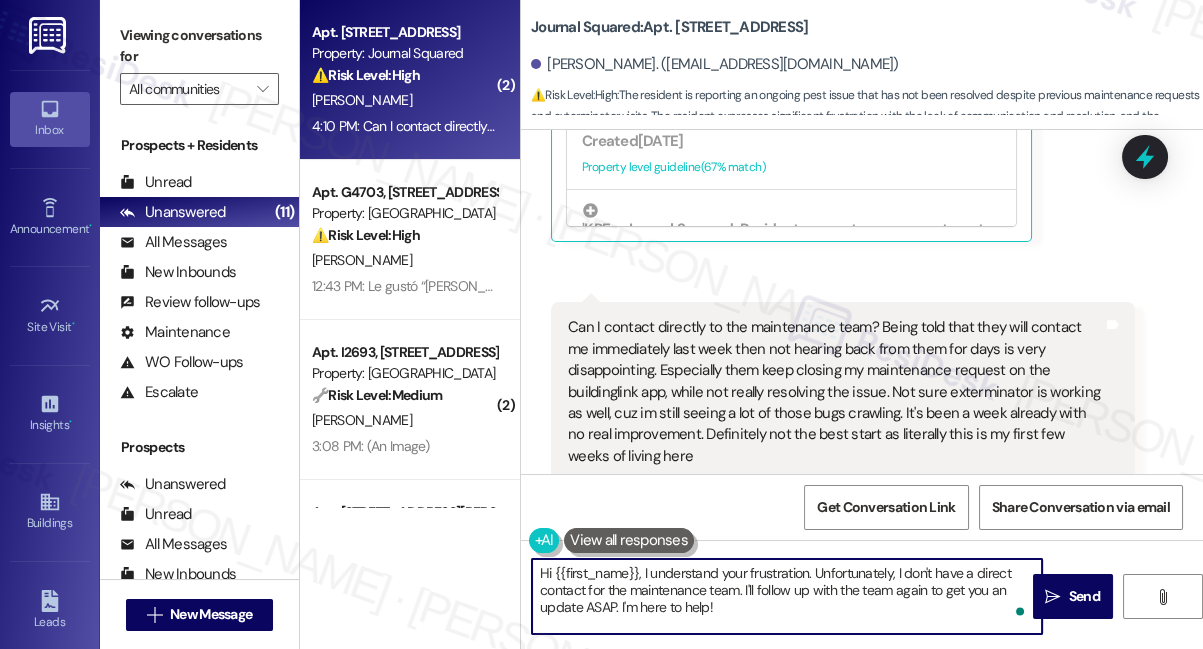 click on "Hi {{first_name}}, I understand your frustration. Unfortunately, I don't have a direct contact for the maintenance team. I'll follow up with the team again to get you an update ASAP. I'm here to help!" at bounding box center [787, 596] 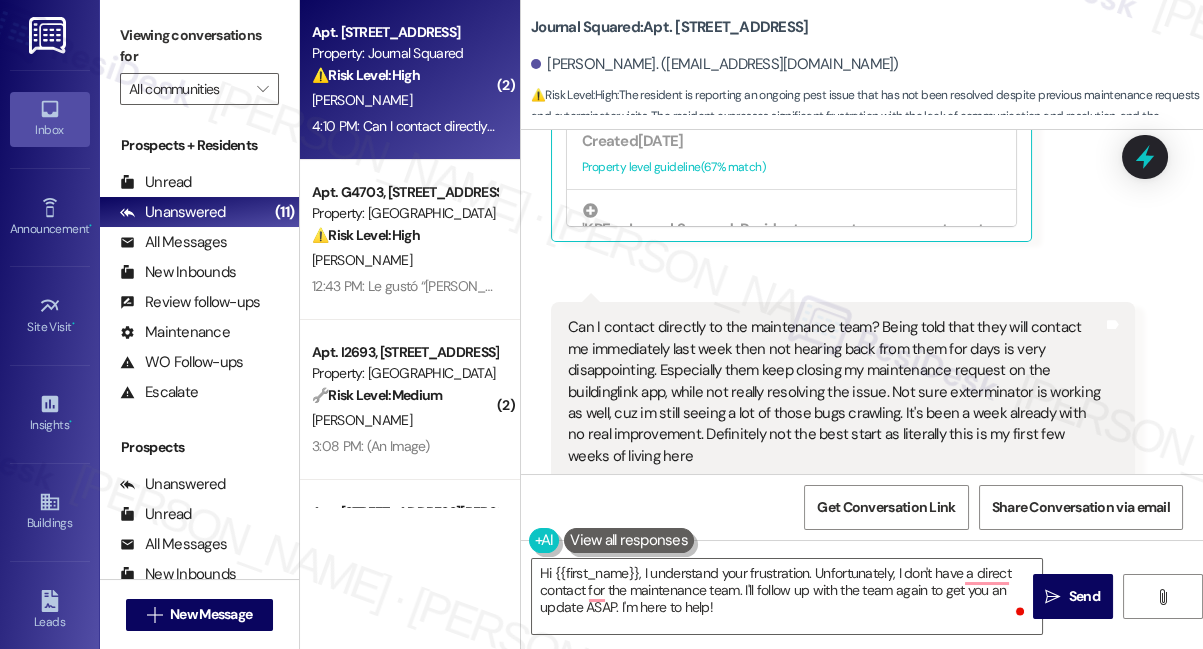 drag, startPoint x: 1173, startPoint y: 350, endPoint x: 1162, endPoint y: 352, distance: 11.18034 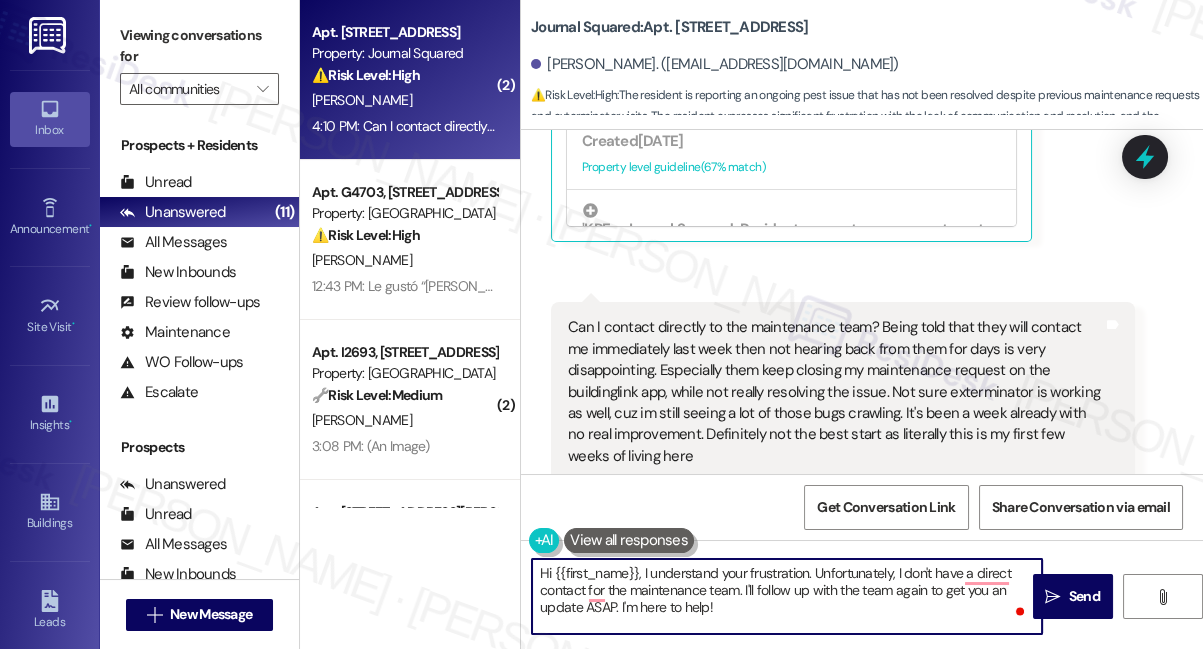 click on "Hi {{first_name}}, I understand your frustration. Unfortunately, I don't have a direct contact for the maintenance team. I'll follow up with the team again to get you an update ASAP. I'm here to help!" at bounding box center [787, 596] 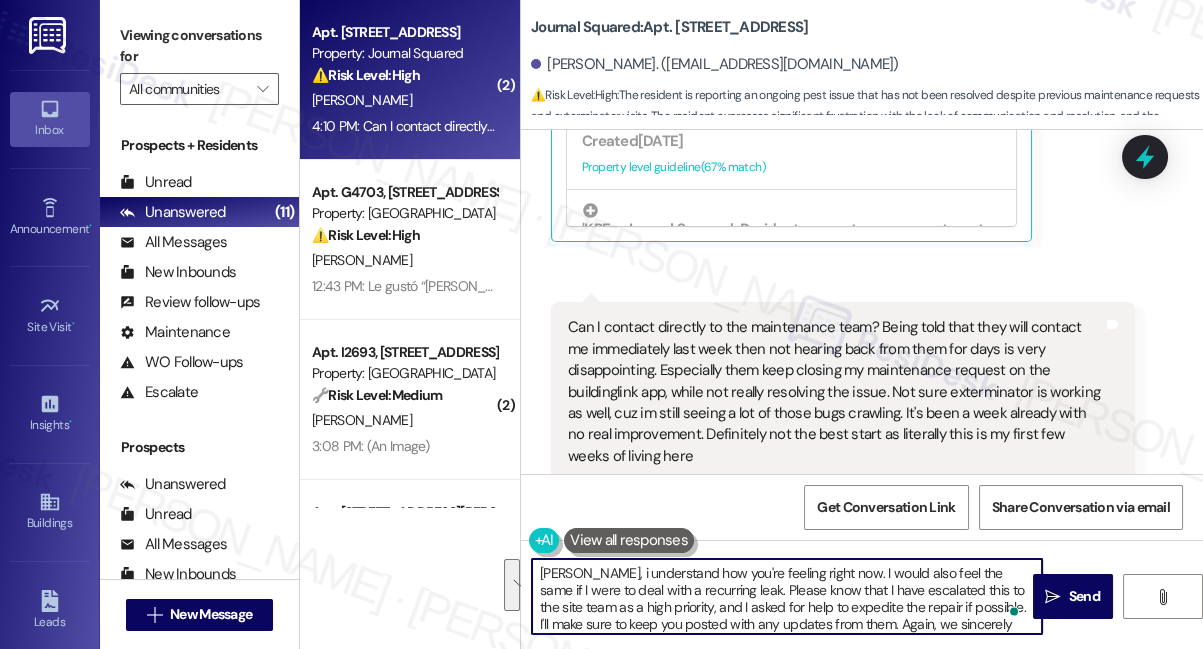 scroll, scrollTop: 16, scrollLeft: 0, axis: vertical 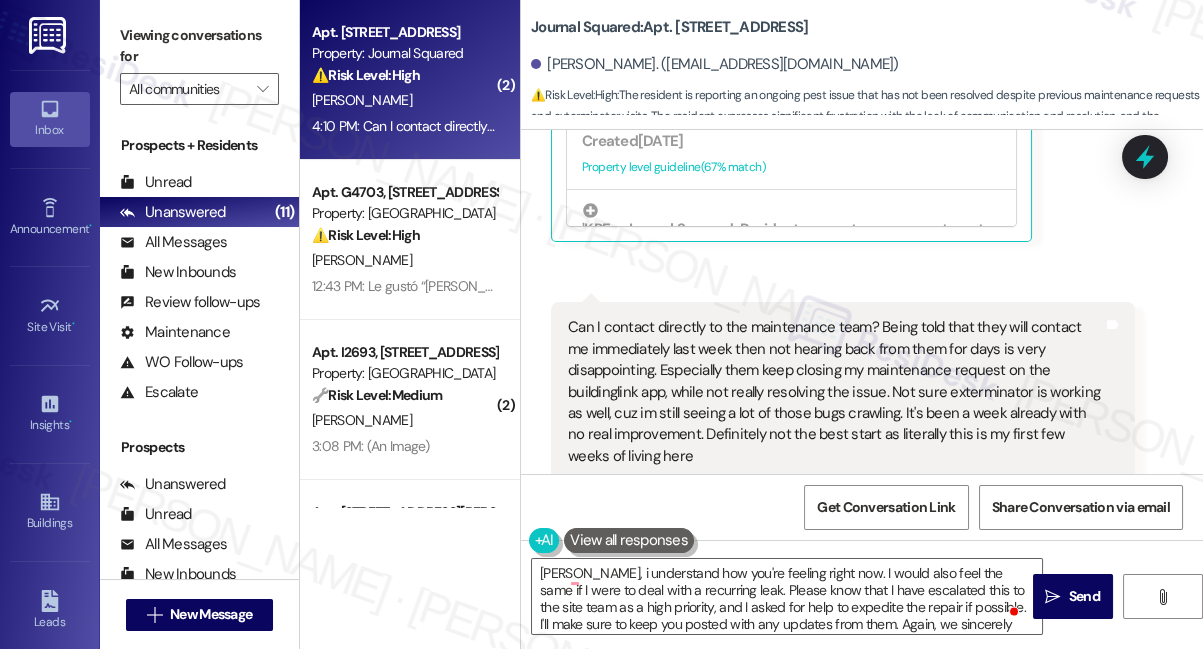click on "[PERSON_NAME]. ([EMAIL_ADDRESS][DOMAIN_NAME])" at bounding box center (715, 64) 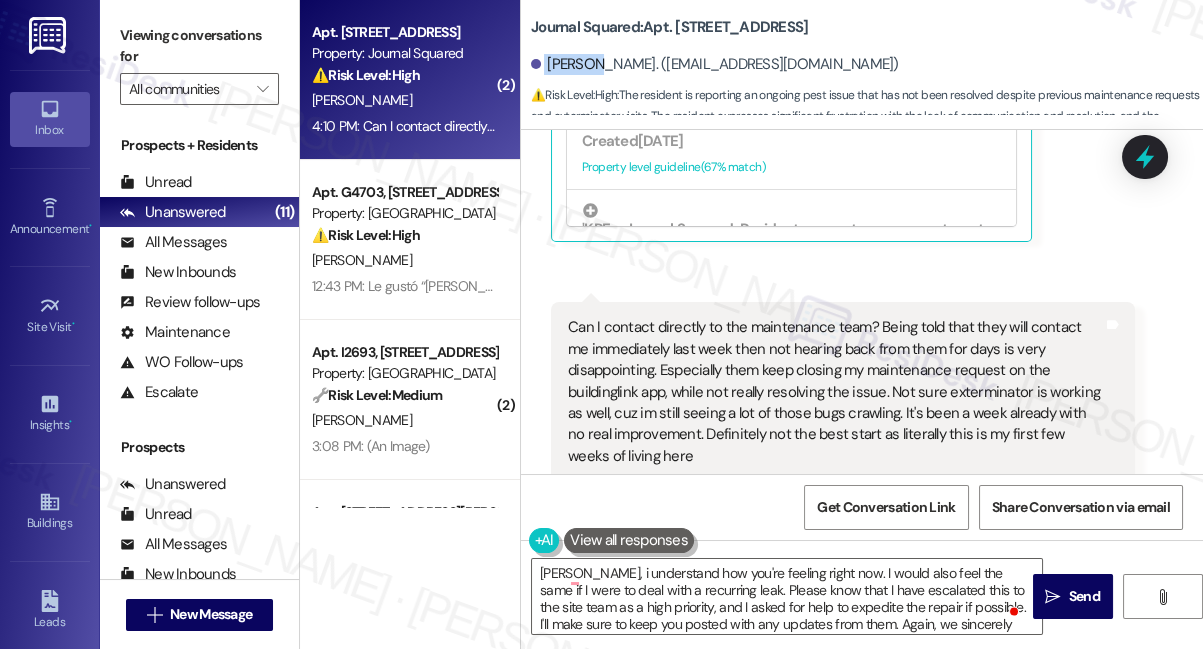 drag, startPoint x: 598, startPoint y: 63, endPoint x: 540, endPoint y: 62, distance: 58.00862 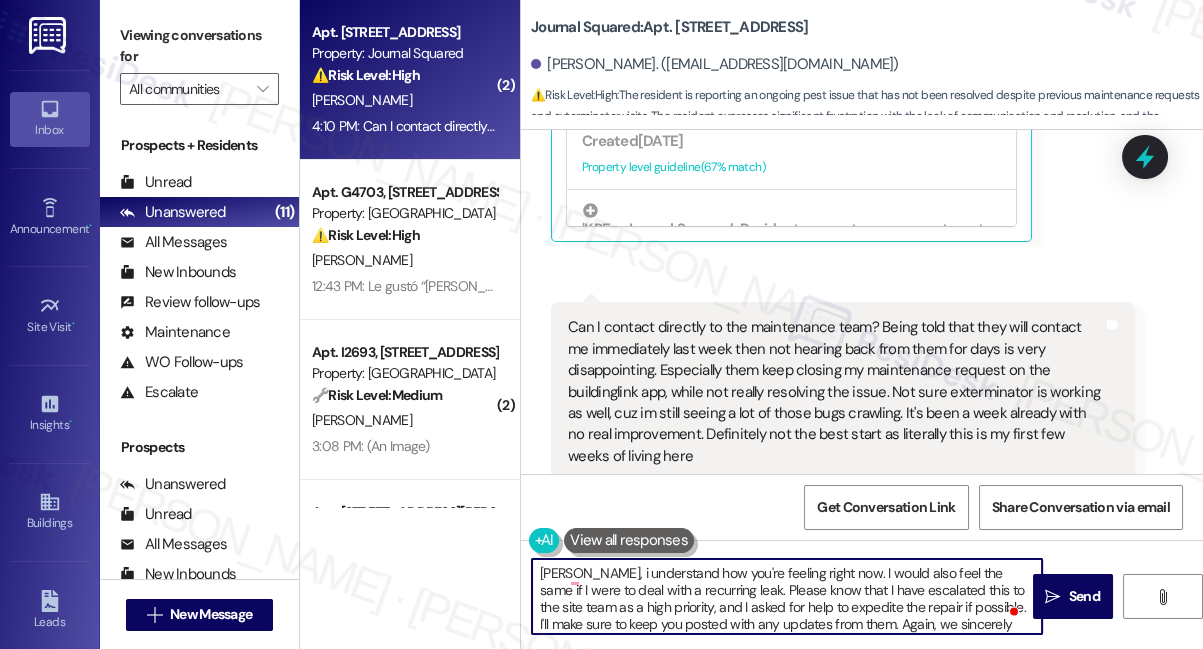 click on "[PERSON_NAME], i understand how you're feeling right now. I would also feel the same if I were to deal with a recurring leak. Please know that I have escalated this to the site team as a high priority, and I asked for help to expedite the repair if possible. I'll make sure to keep you posted with any updates from them. Again, we sincerely apologize for the inconvenience." at bounding box center [787, 596] 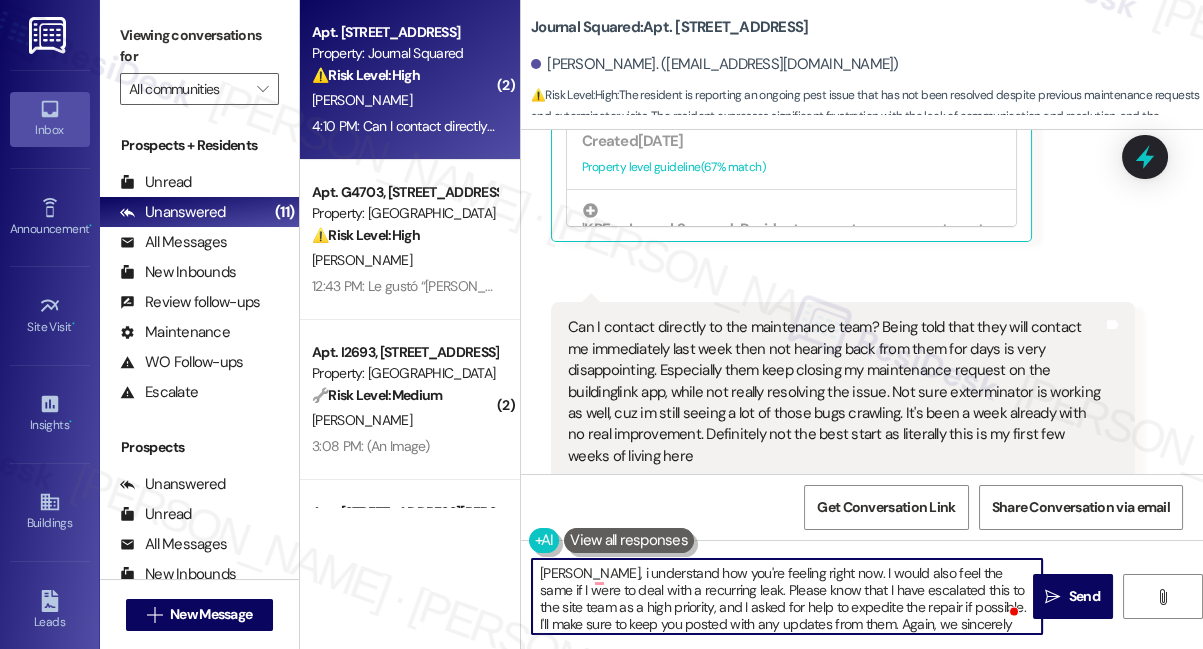scroll, scrollTop: 16, scrollLeft: 0, axis: vertical 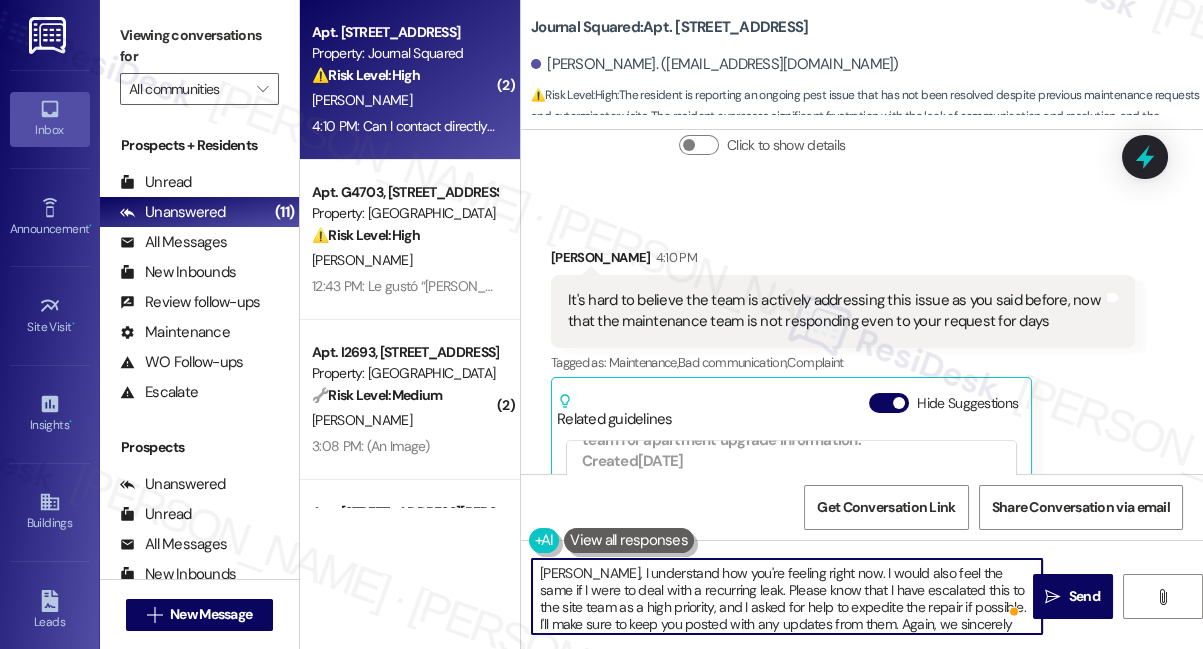 click on "[PERSON_NAME], I understand how you're feeling right now. I would also feel the same if I were to deal with a recurring leak. Please know that I have escalated this to the site team as a high priority, and I asked for help to expedite the repair if possible. I'll make sure to keep you posted with any updates from them. Again, we sincerely apologize for the inconvenience." at bounding box center [787, 596] 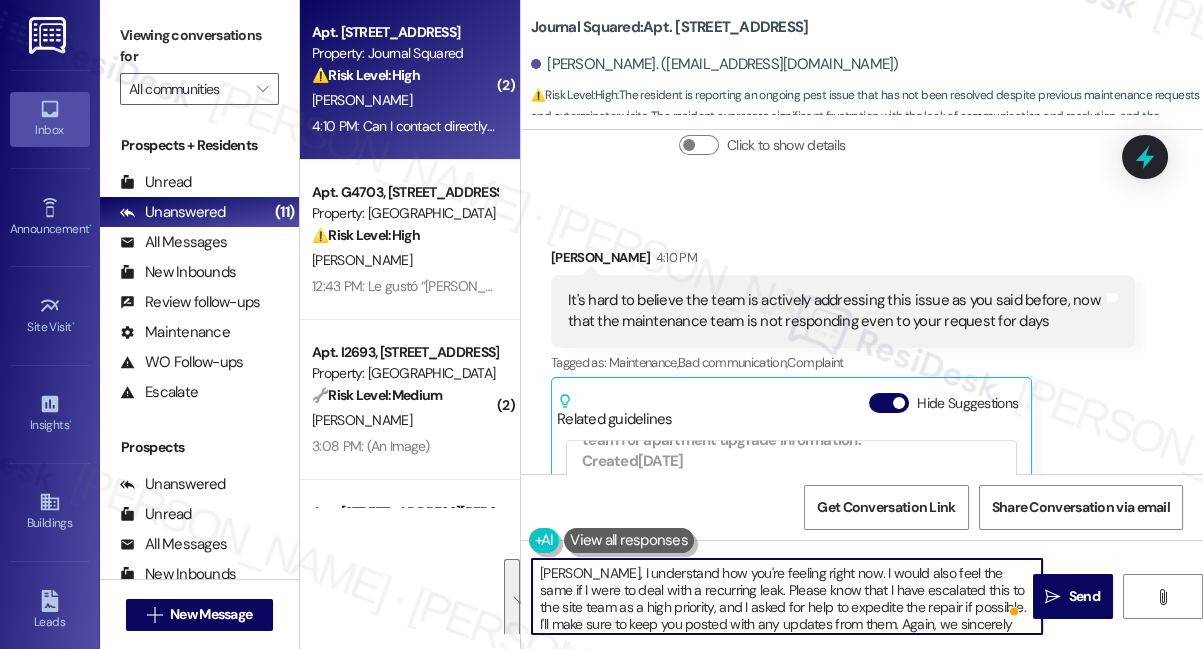 click on "[PERSON_NAME], I understand how you're feeling right now. I would also feel the same if I were to deal with a recurring leak. Please know that I have escalated this to the site team as a high priority, and I asked for help to expedite the repair if possible. I'll make sure to keep you posted with any updates from them. Again, we sincerely apologize for the inconvenience." at bounding box center (787, 596) 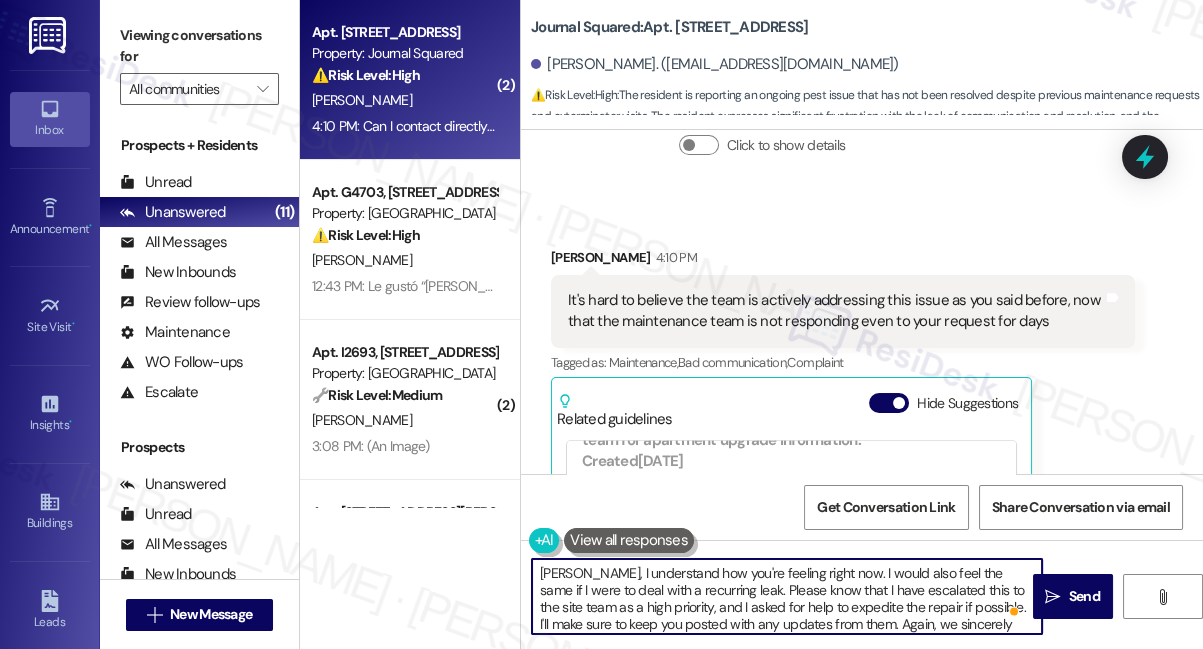 drag, startPoint x: 652, startPoint y: 592, endPoint x: 684, endPoint y: 591, distance: 32.01562 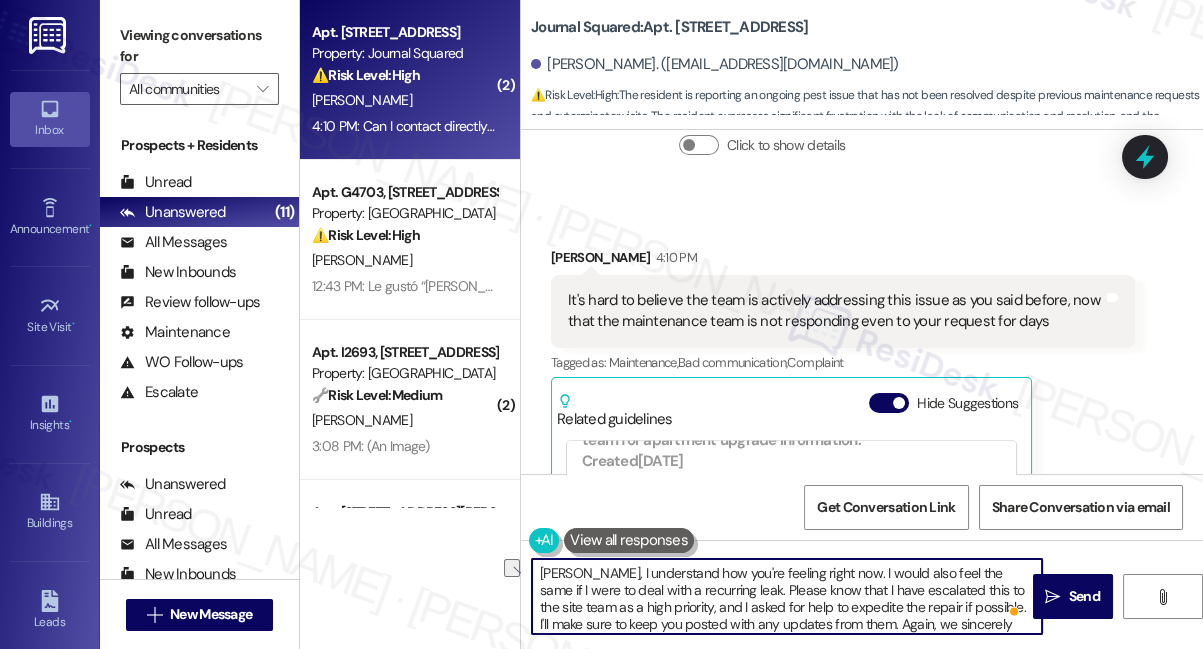 drag, startPoint x: 730, startPoint y: 587, endPoint x: 652, endPoint y: 586, distance: 78.00641 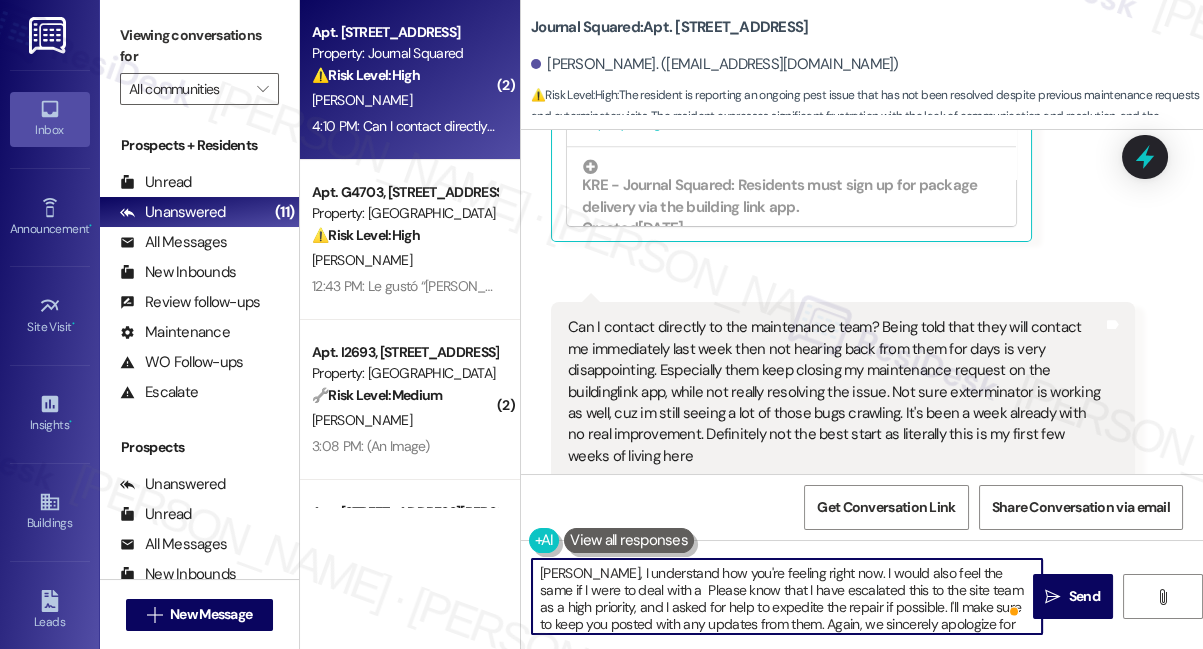 click on "Can I contact directly to the maintenance team? Being told that they will contact me immediately last week then not hearing back from them for days is very disappointing. Especially them keep closing my maintenance request on the buildinglink app, while not really resolving the issue. Not sure exterminator is working as well, cuz im still seeing a lot of those bugs crawling. It's been a week already with no real improvement. Definitely not the best start as literally this is my first few weeks of living here" at bounding box center (835, 392) 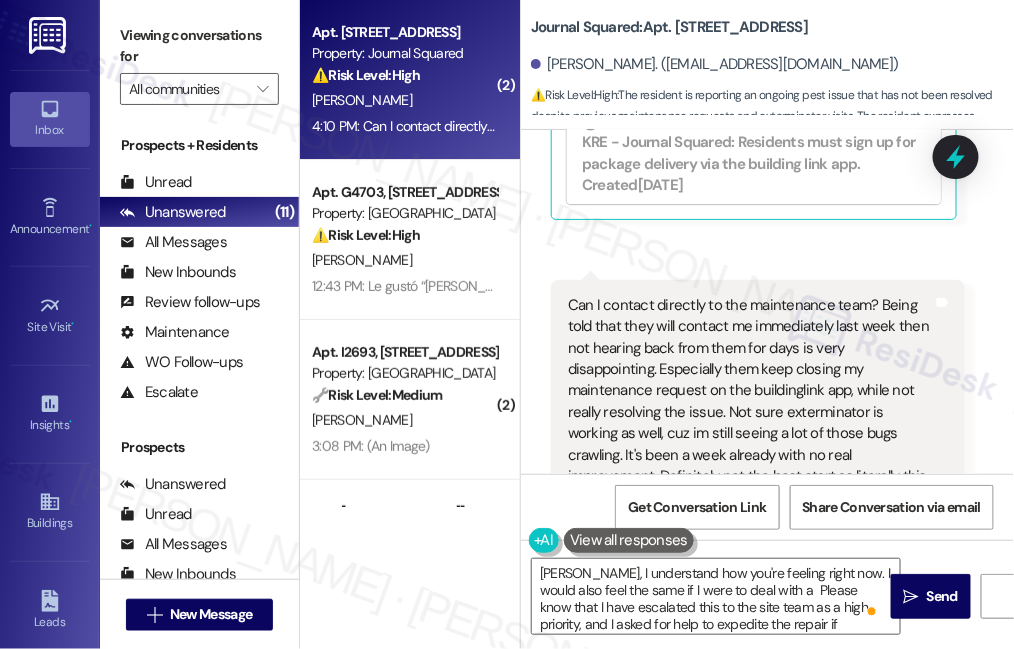 click on "Viewing conversations for" at bounding box center [199, 46] 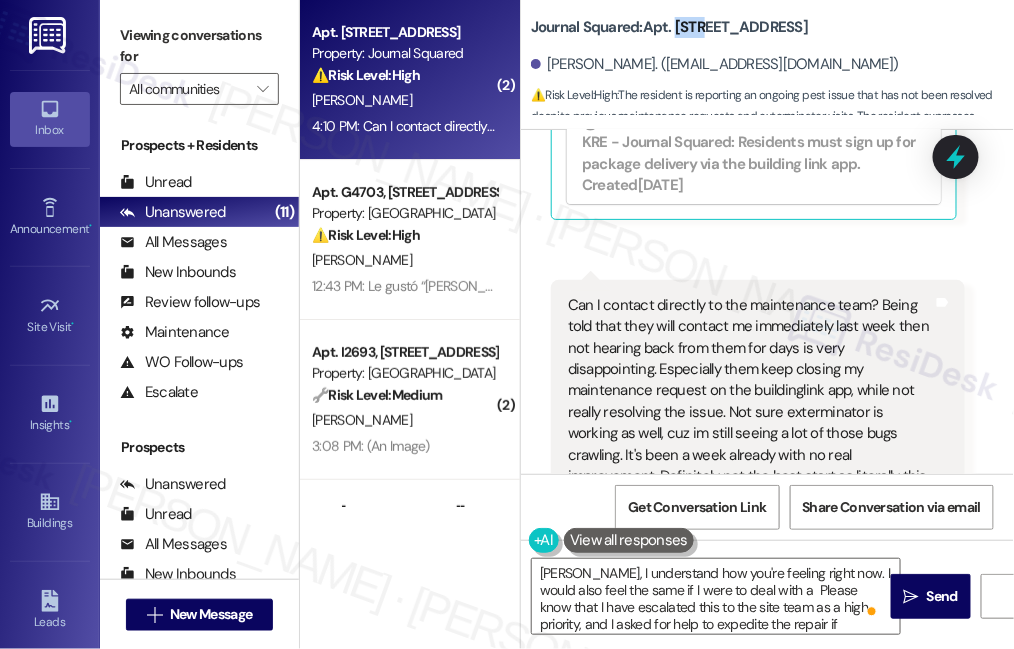 click on "Journal Squared:  Apt. 5407, [STREET_ADDRESS]" at bounding box center (669, 27) 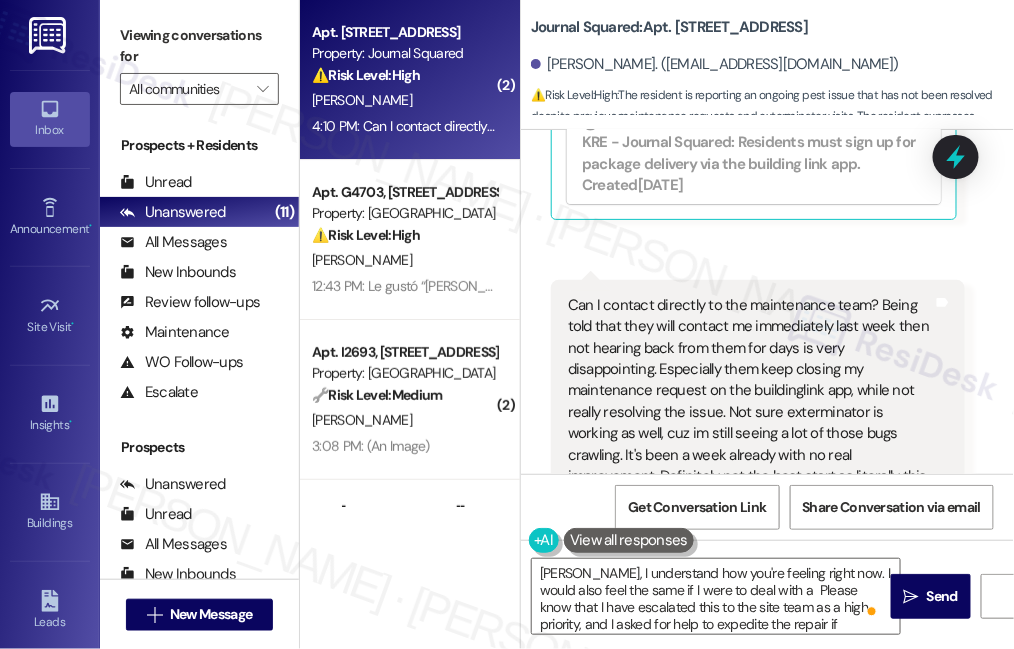 click on "Journal Squared:  Apt. 5407, [STREET_ADDRESS][GEOGRAPHIC_DATA][PERSON_NAME]. ([EMAIL_ADDRESS][DOMAIN_NAME])   ⚠️  Risk Level:  High :  The resident is reporting an ongoing pest issue that has not been resolved despite previous maintenance requests and exterminator visits. The resident expresses significant frustration with the lack of communication and resolution, and the presence of bugs is impacting their living conditions. The repeated closing of maintenance requests without resolution, combined with the resident's disappointment, indicates a potential risk to resident satisfaction and retention. The mention of 'sealing the walls' suggests the resident may be attempting DIY pest control, which could indicate a more serious underlying issue." at bounding box center (772, 60) 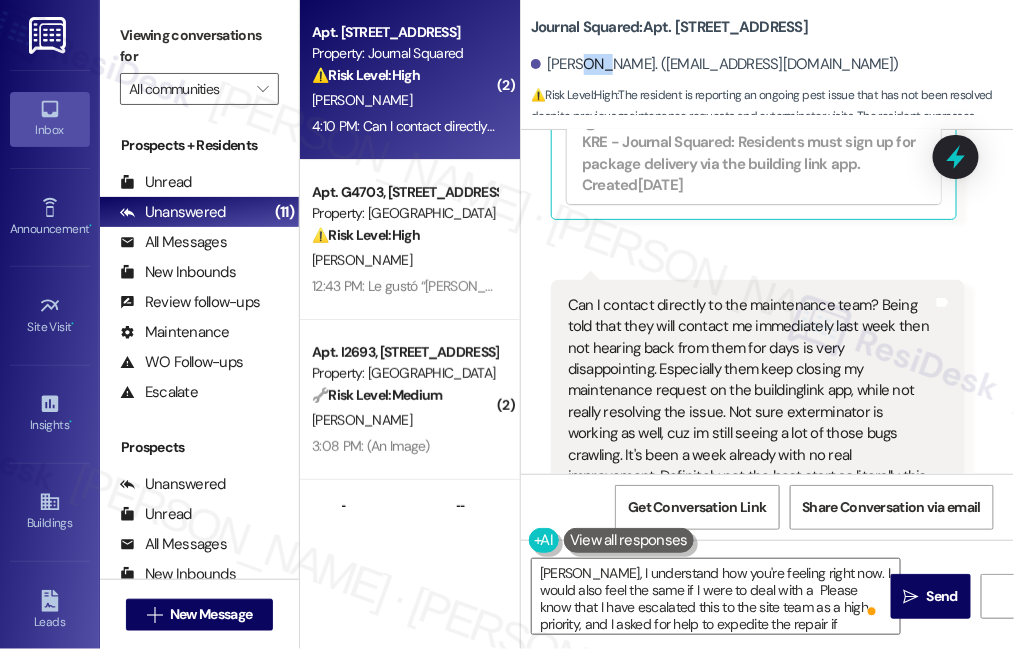 click on "Journal Squared:  Apt. 5407, [STREET_ADDRESS][GEOGRAPHIC_DATA][PERSON_NAME]. ([EMAIL_ADDRESS][DOMAIN_NAME])   ⚠️  Risk Level:  High :  The resident is reporting an ongoing pest issue that has not been resolved despite previous maintenance requests and exterminator visits. The resident expresses significant frustration with the lack of communication and resolution, and the presence of bugs is impacting their living conditions. The repeated closing of maintenance requests without resolution, combined with the resident's disappointment, indicates a potential risk to resident satisfaction and retention. The mention of 'sealing the walls' suggests the resident may be attempting DIY pest control, which could indicate a more serious underlying issue." at bounding box center [772, 60] 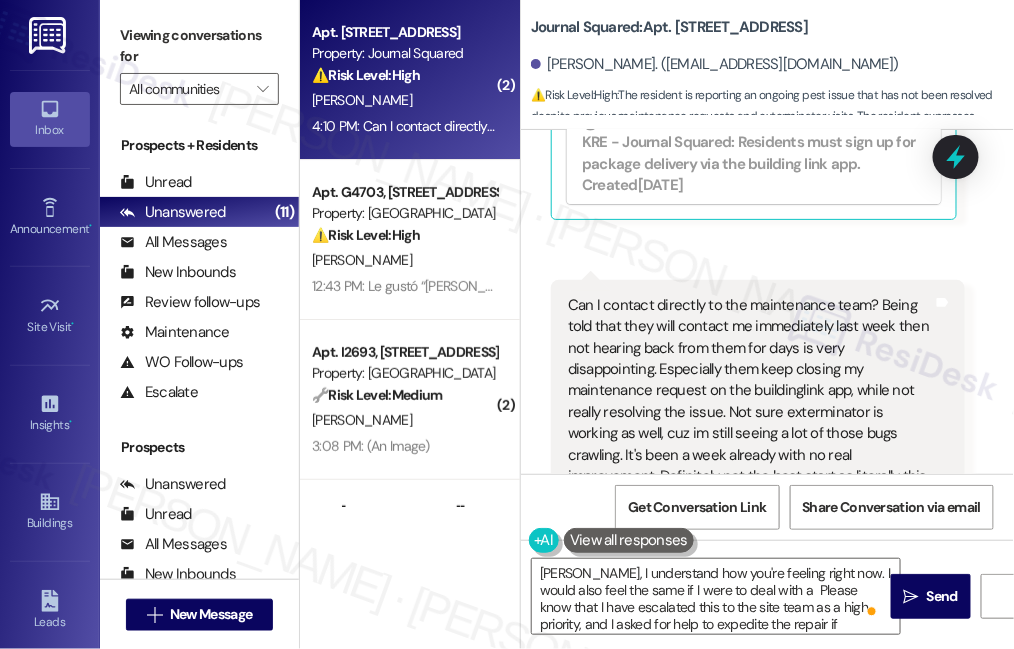 click on "Journal Squared:  Apt. 5407, [STREET_ADDRESS]" at bounding box center (669, 27) 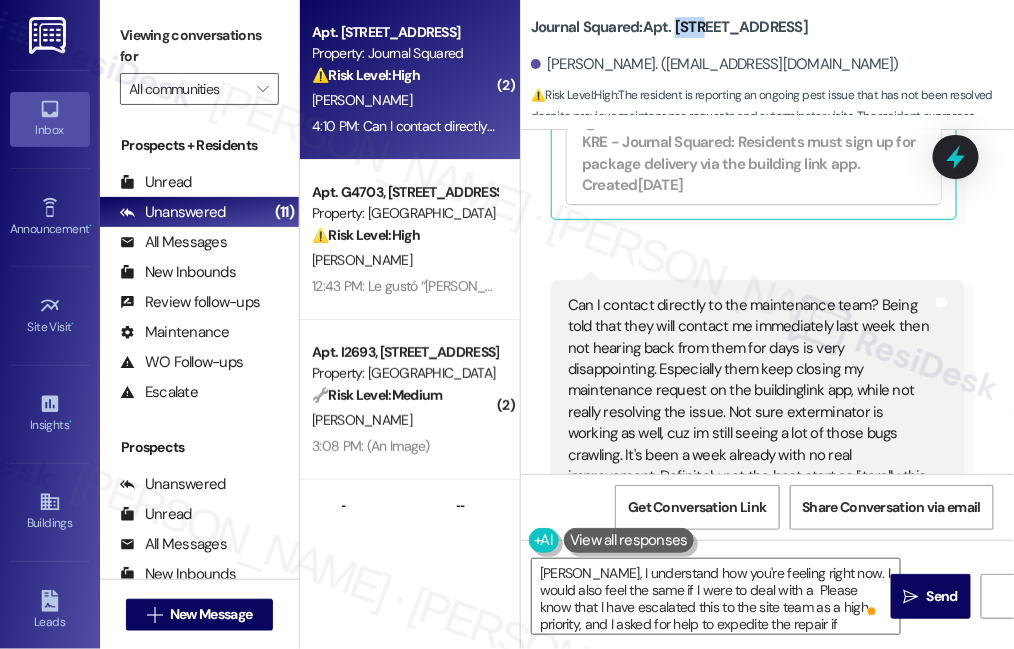 click on "Journal Squared:  Apt. 5407, [STREET_ADDRESS]" at bounding box center (669, 27) 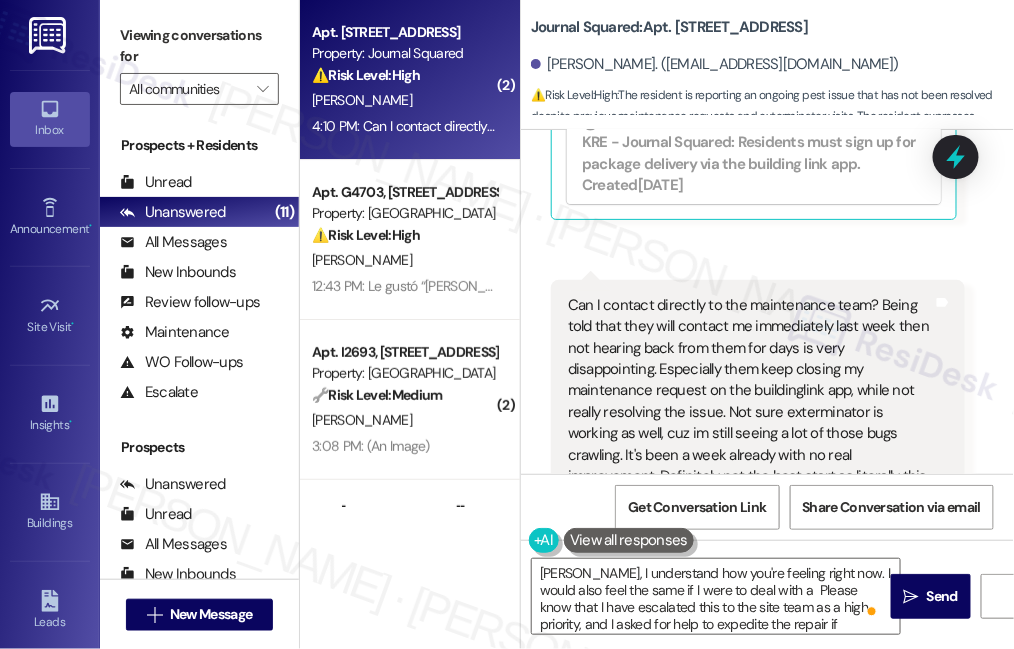 click on "Journal Squared:  Apt. 5407, [STREET_ADDRESS]" at bounding box center [669, 27] 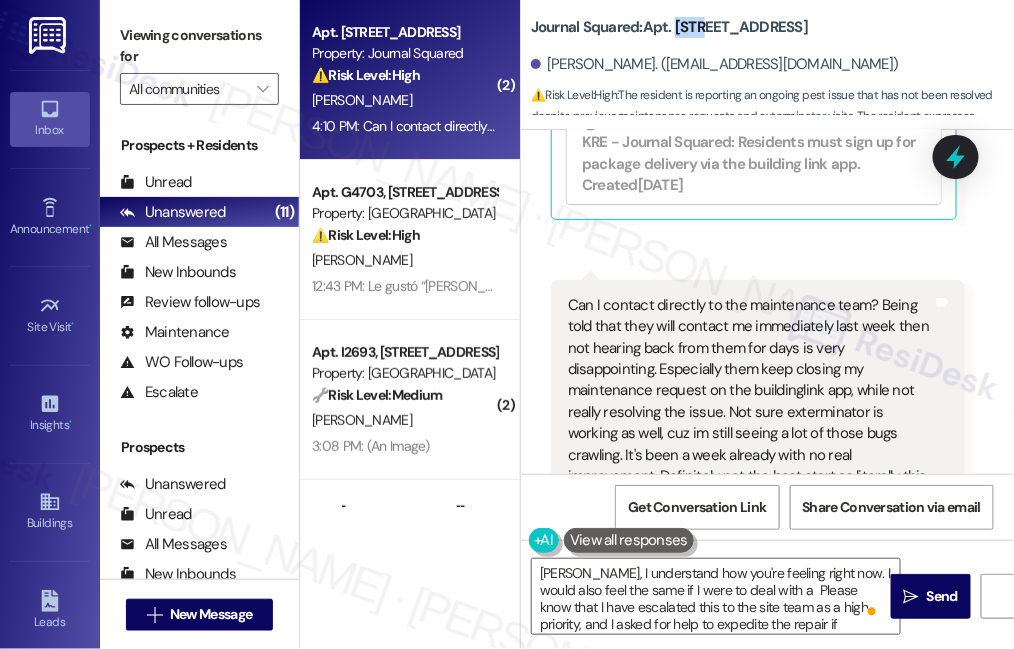 click on "Journal Squared:  Apt. 5407, [STREET_ADDRESS]" at bounding box center [669, 27] 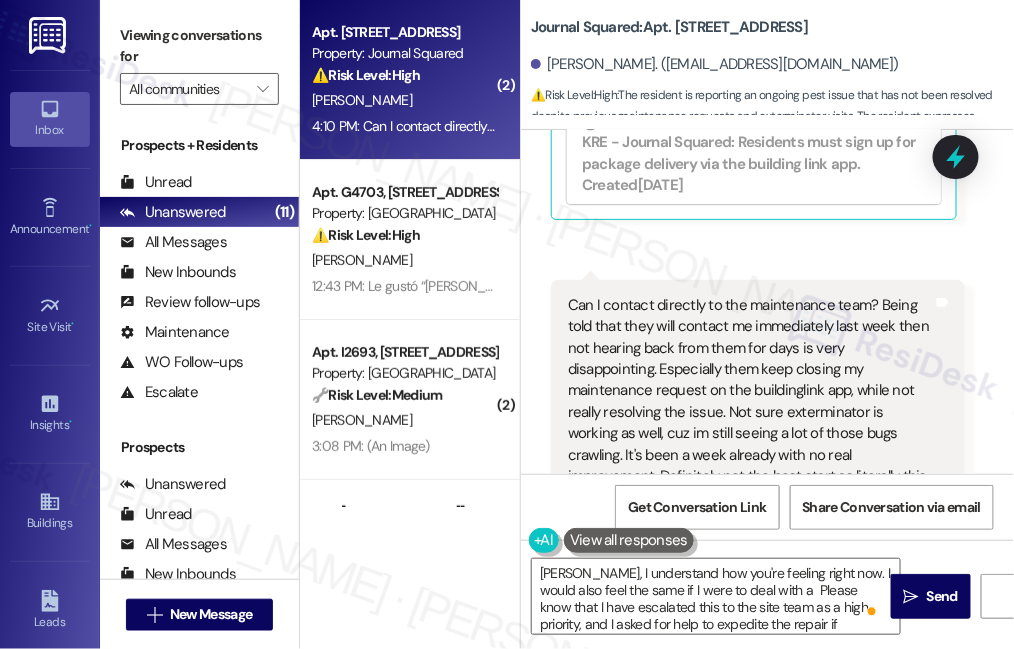 click on "Viewing conversations for All communities " at bounding box center (199, 62) 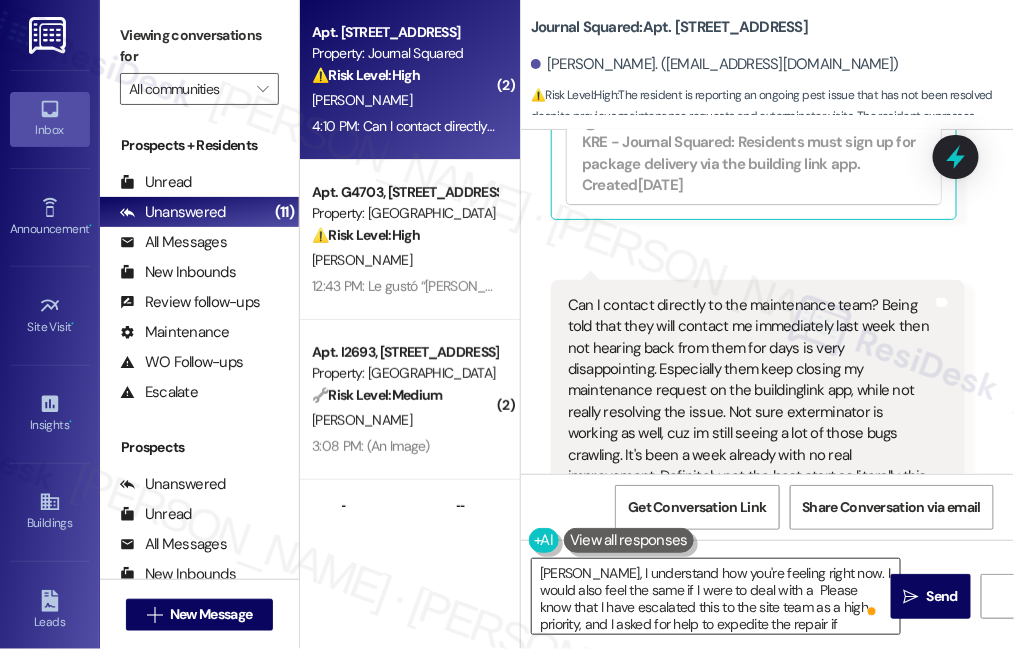 click on "[PERSON_NAME], I understand how you're feeling right now. I would also feel the same if I were to deal with a  Please know that I have escalated this to the site team as a high priority, and I asked for help to expedite the repair if possible. I'll make sure to keep you posted with any updates from them. Again, we sincerely apologize for the inconvenience." at bounding box center (716, 596) 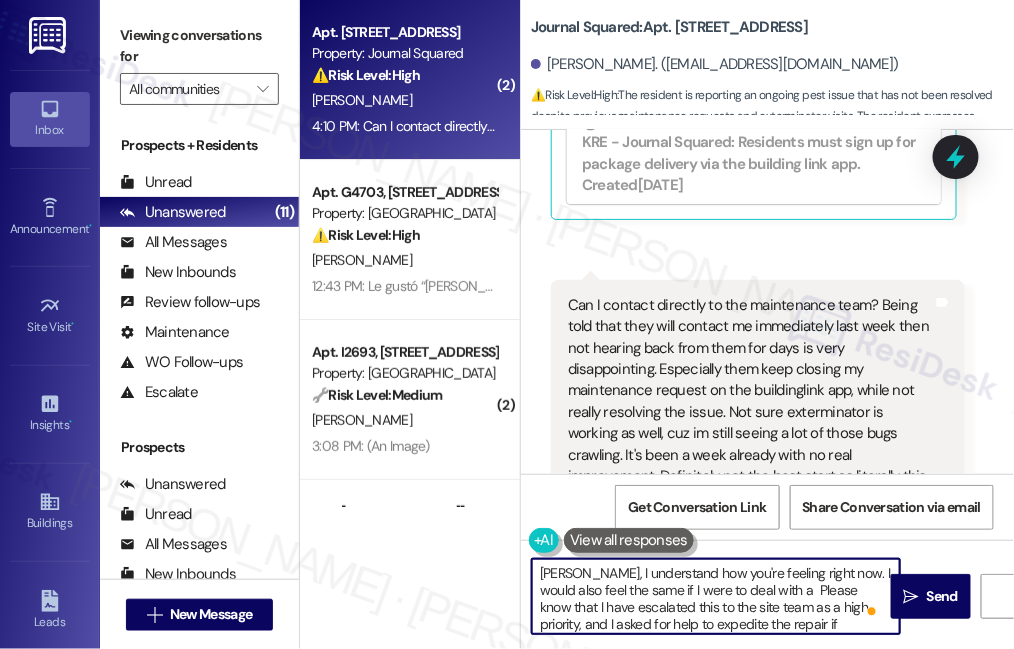 click on "[PERSON_NAME], I understand how you're feeling right now. I would also feel the same if I were to deal with a  Please know that I have escalated this to the site team as a high priority, and I asked for help to expedite the repair if possible. I'll make sure to keep you posted with any updates from them. Again, we sincerely apologize for the inconvenience." at bounding box center (716, 596) 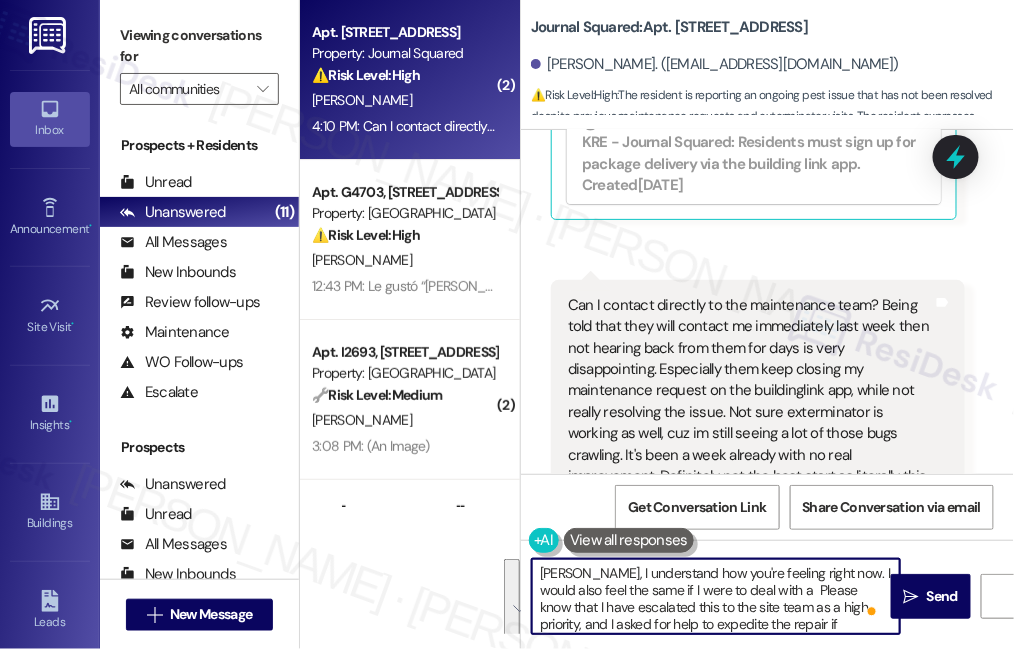 click on "[PERSON_NAME], I understand how you're feeling right now. I would also feel the same if I were to deal with a  Please know that I have escalated this to the site team as a high priority, and I asked for help to expedite the repair if possible. I'll make sure to keep you posted with any updates from them. Again, we sincerely apologize for the inconvenience." at bounding box center (716, 596) 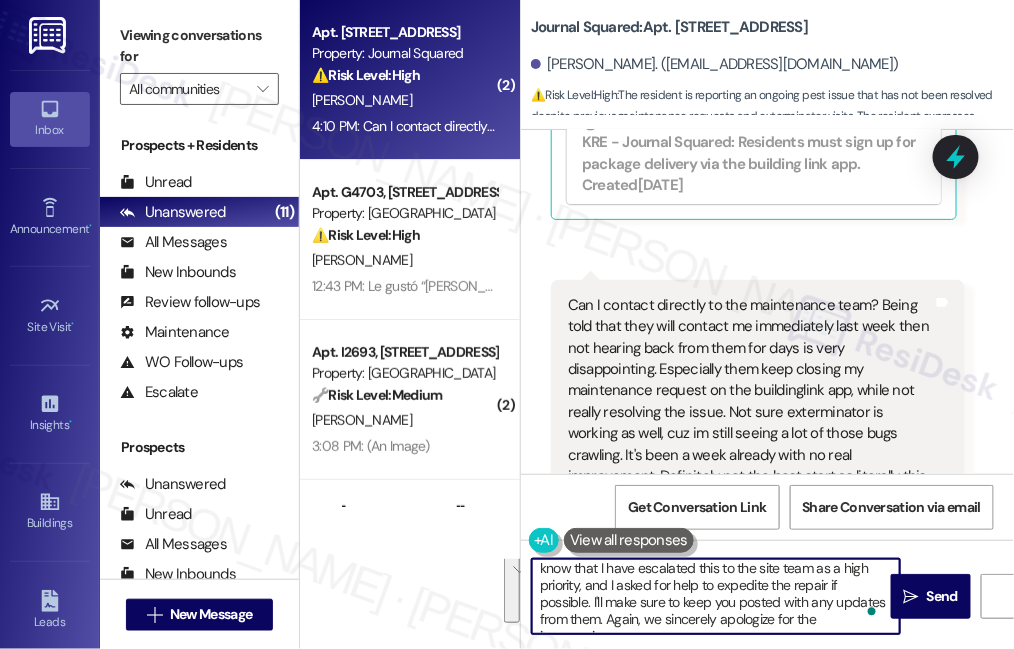 click on "[PERSON_NAME], I understand how you're feeling right now. I would also feel the same if I were to deal with a  Please know that I have escalated this to the site team as a high priority, and I asked for help to expedite the repair if possible. I'll make sure to keep you posted with any updates from them. Again, we sincerely apologize for the inconvenience." at bounding box center [716, 596] 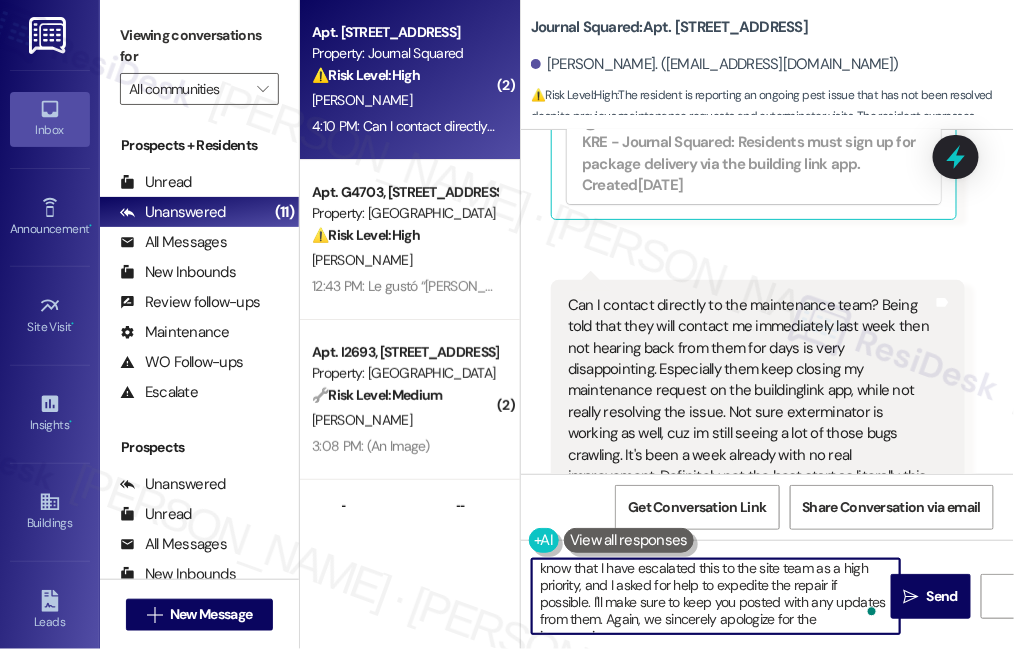 scroll, scrollTop: 13, scrollLeft: 0, axis: vertical 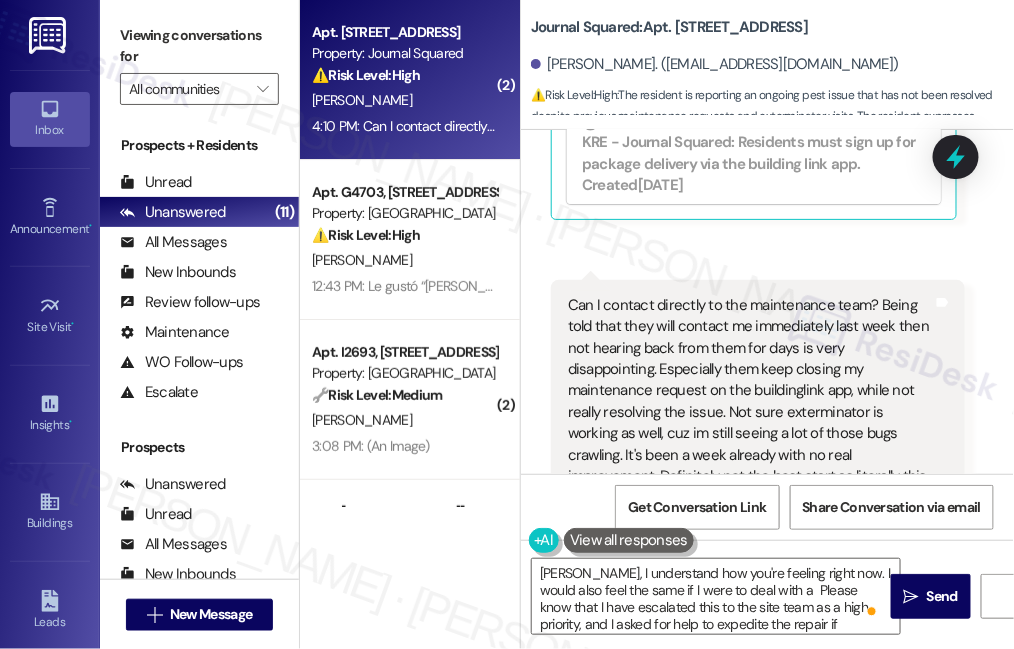click on "Viewing conversations for" at bounding box center [199, 46] 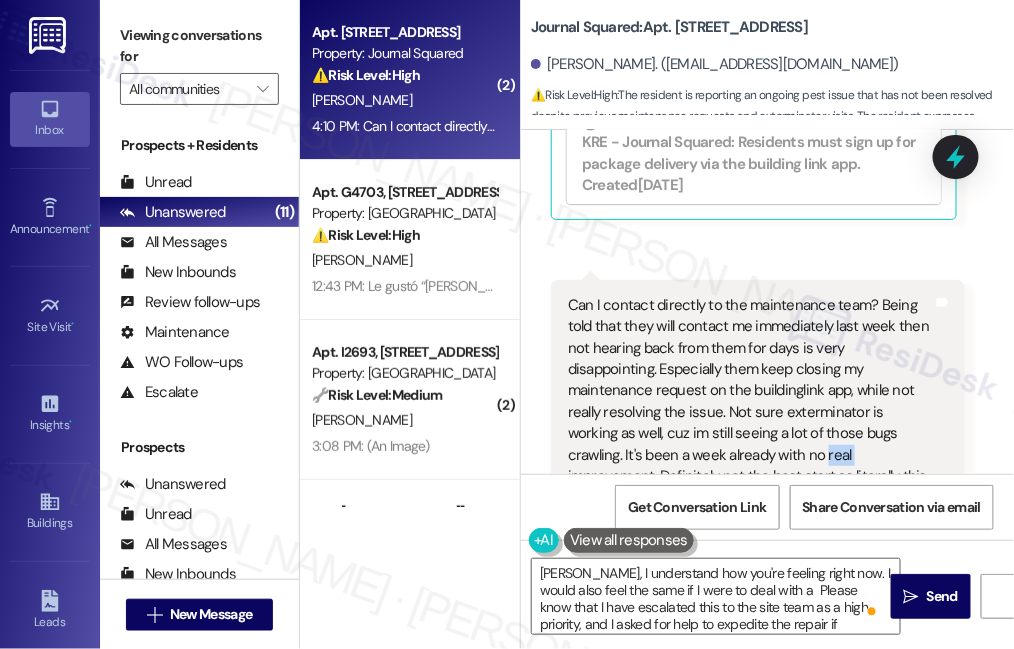 click on "Can I contact directly to the maintenance team? Being told that they will contact me immediately last week then not hearing back from them for days is very disappointing. Especially them keep closing my maintenance request on the buildinglink app, while not really resolving the issue. Not sure exterminator is working as well, cuz im still seeing a lot of those bugs crawling. It's been a week already with no real improvement. Definitely not the best start as literally this is my first few weeks of living here" at bounding box center [750, 402] 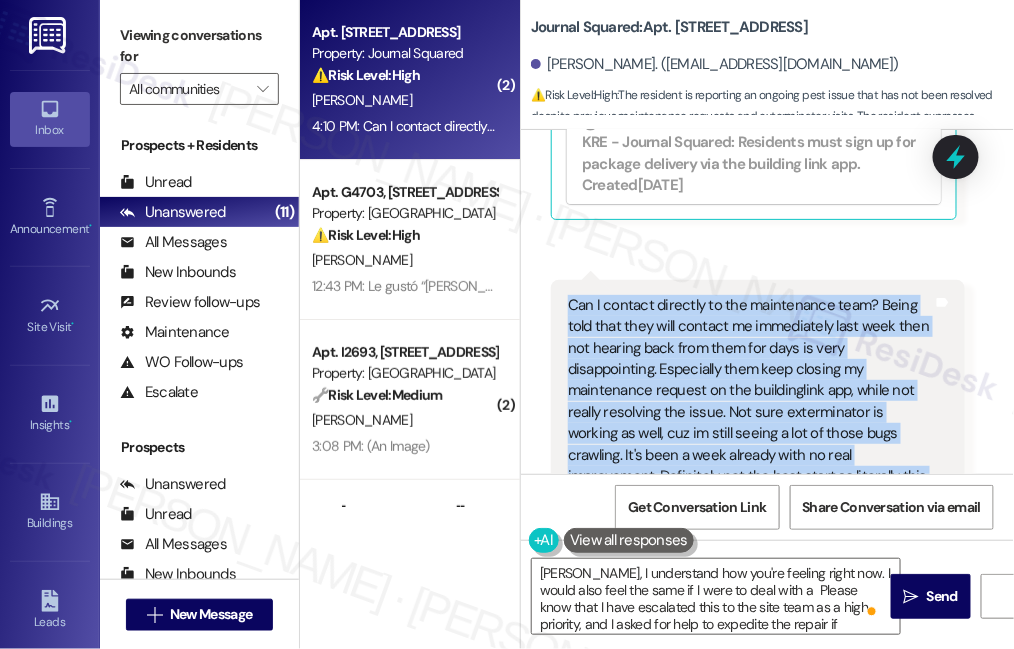 click on "Can I contact directly to the maintenance team? Being told that they will contact me immediately last week then not hearing back from them for days is very disappointing. Especially them keep closing my maintenance request on the buildinglink app, while not really resolving the issue. Not sure exterminator is working as well, cuz im still seeing a lot of those bugs crawling. It's been a week already with no real improvement. Definitely not the best start as literally this is my first few weeks of living here" at bounding box center (750, 402) 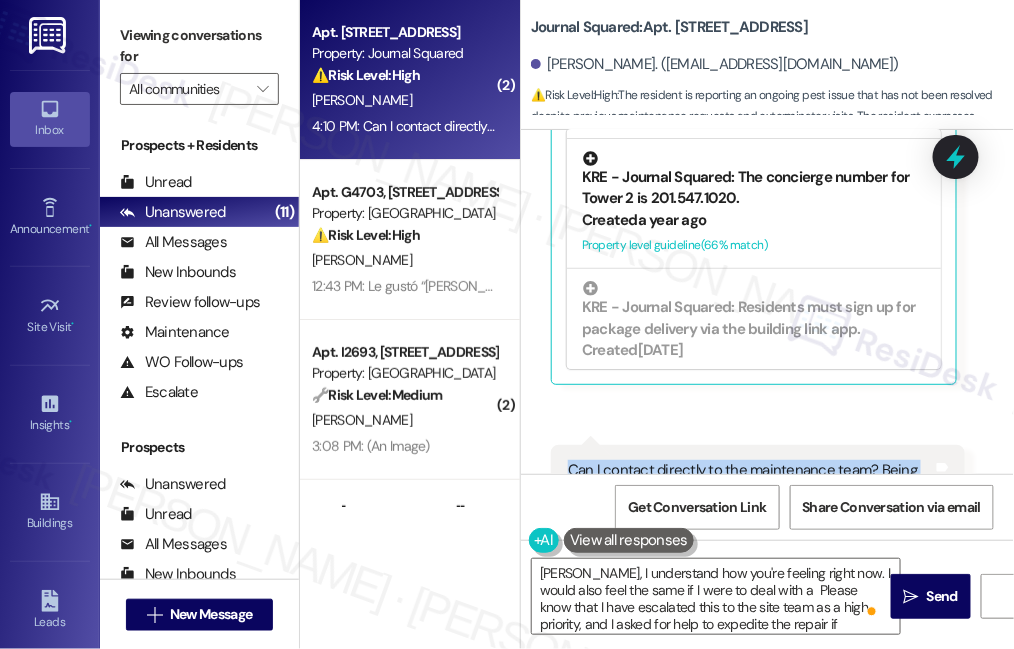 scroll, scrollTop: 12807, scrollLeft: 0, axis: vertical 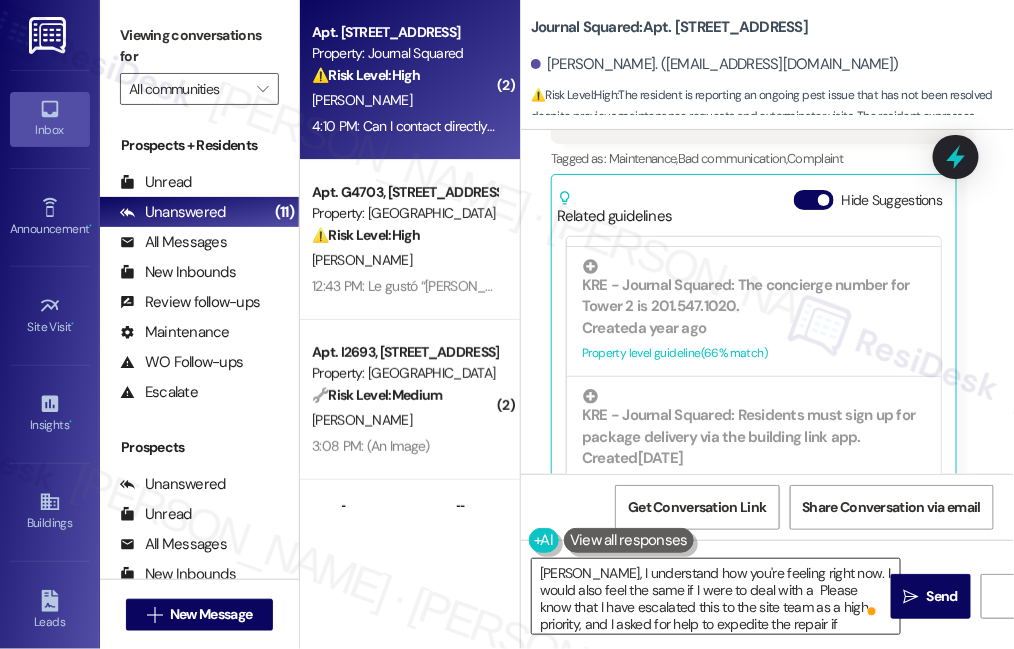 click on "[PERSON_NAME], I understand how you're feeling right now. I would also feel the same if I were to deal with a  Please know that I have escalated this to the site team as a high priority, and I asked for help to expedite the repair if possible. I'll make sure to keep you posted with any updates from them. Again, we sincerely apologize for the inconvenience." at bounding box center (716, 596) 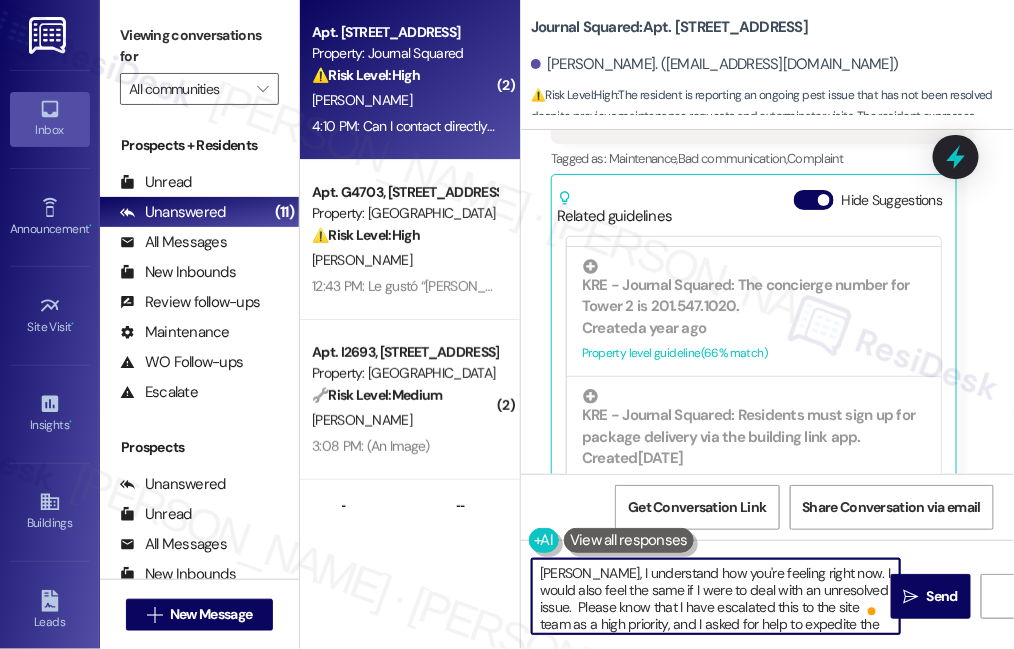 click on "[PERSON_NAME], I understand how you're feeling right now. I would also feel the same if I were to deal with an unresolved issue.  Please know that I have escalated this to the site team as a high priority, and I asked for help to expedite the repair if possible. I'll make sure to keep you posted with any updates from them. Again, we sincerely apologize for the inconvenience." at bounding box center (716, 596) 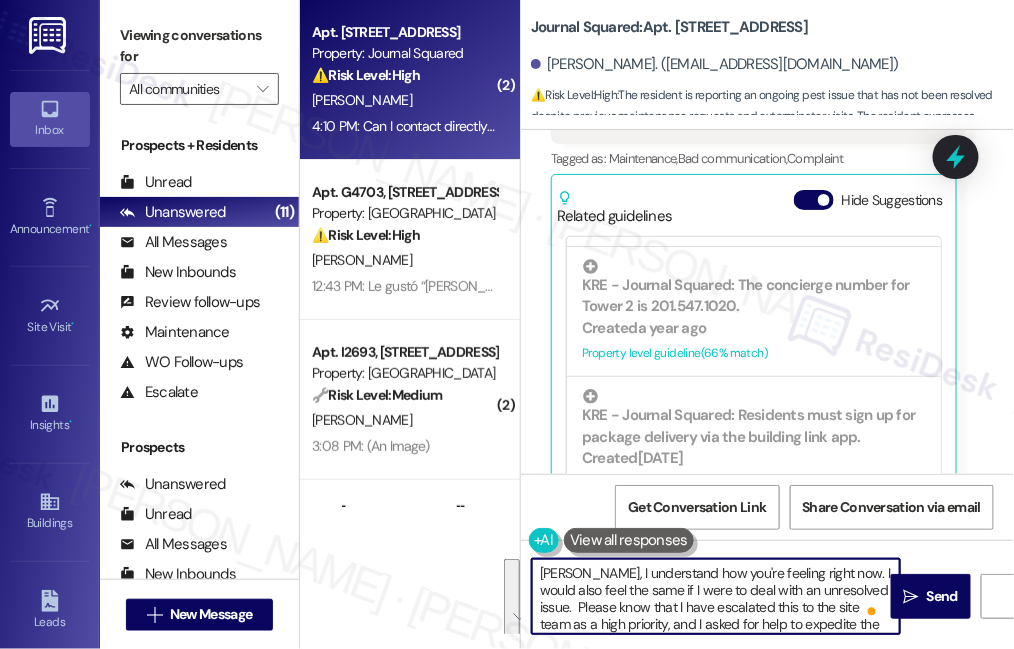 scroll, scrollTop: 38, scrollLeft: 0, axis: vertical 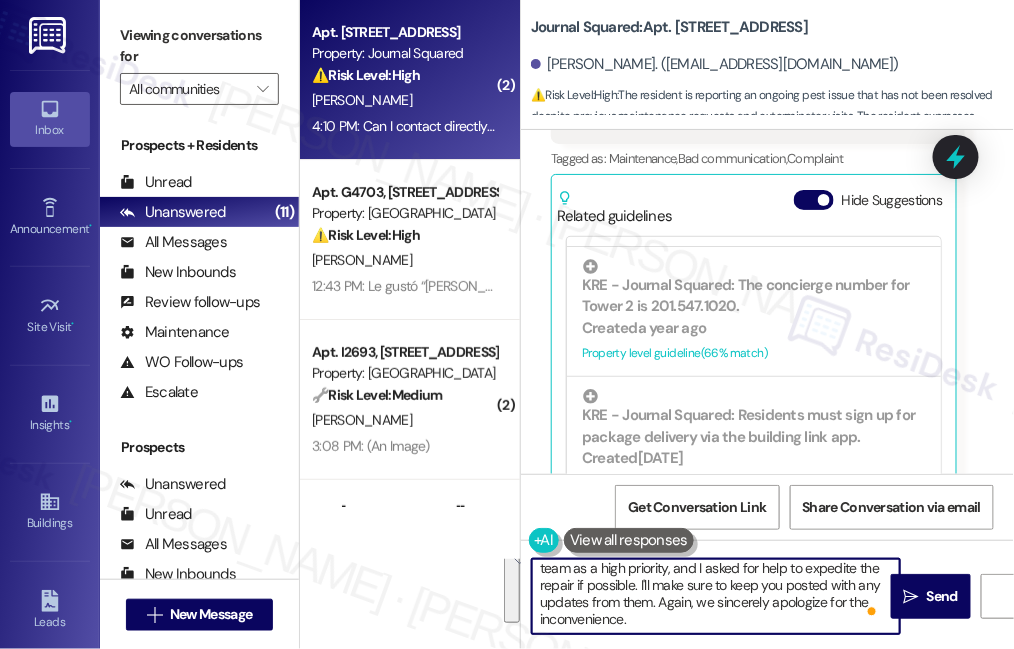click on "[PERSON_NAME], I understand how you're feeling right now. I would also feel the same if I were to deal with an unresolved issue.  Please know that I have escalated this to the site team as a high priority, and I asked for help to expedite the repair if possible. I'll make sure to keep you posted with any updates from them. Again, we sincerely apologize for the inconvenience." at bounding box center (716, 596) 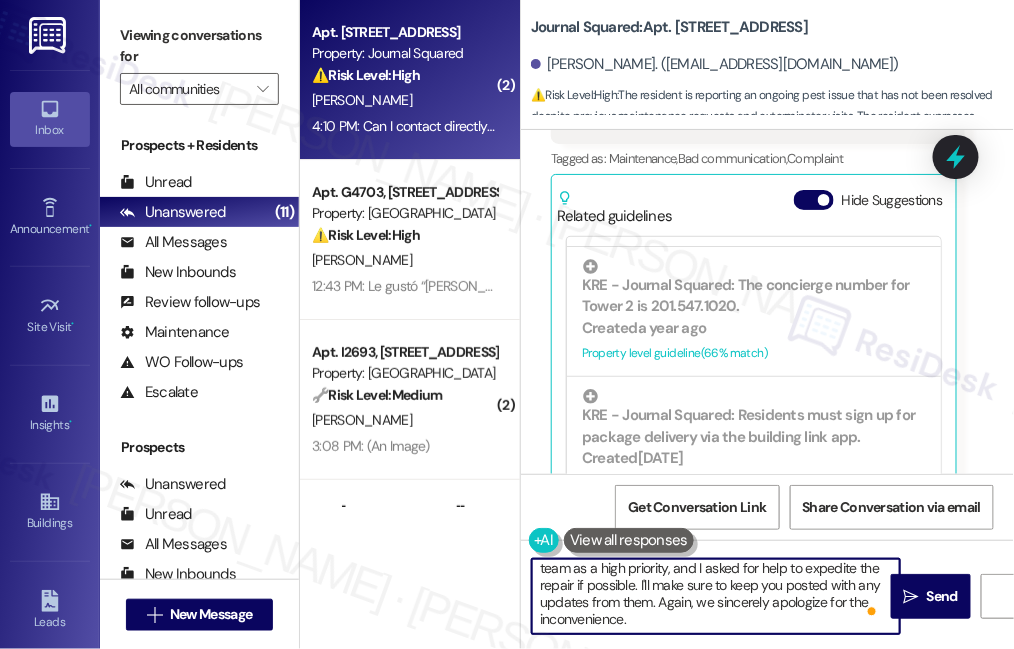 scroll, scrollTop: 30, scrollLeft: 0, axis: vertical 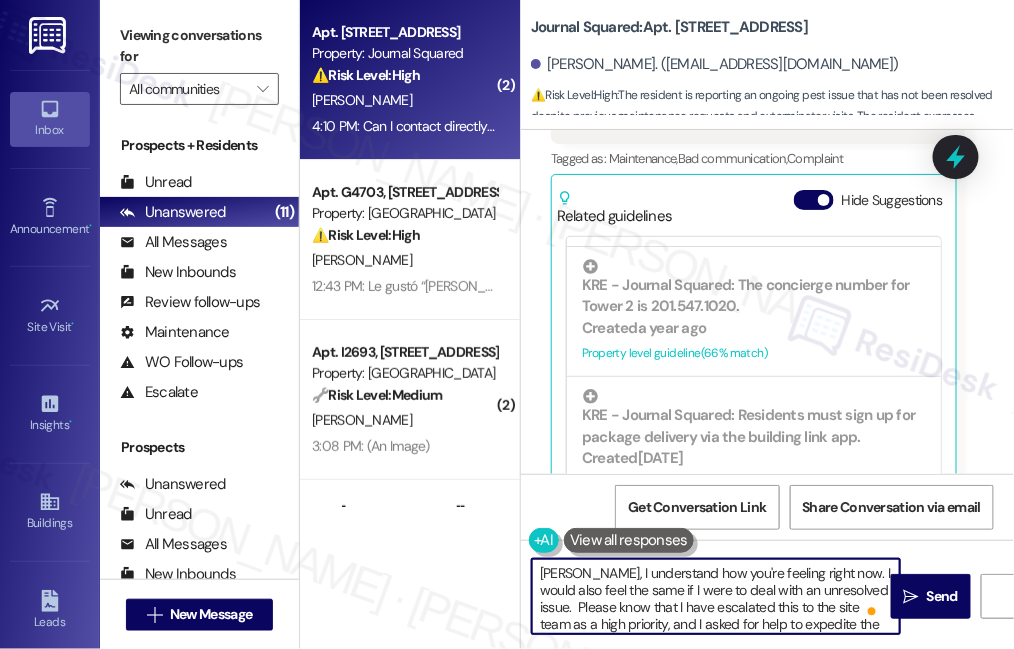 drag, startPoint x: 606, startPoint y: 566, endPoint x: 621, endPoint y: 570, distance: 15.524175 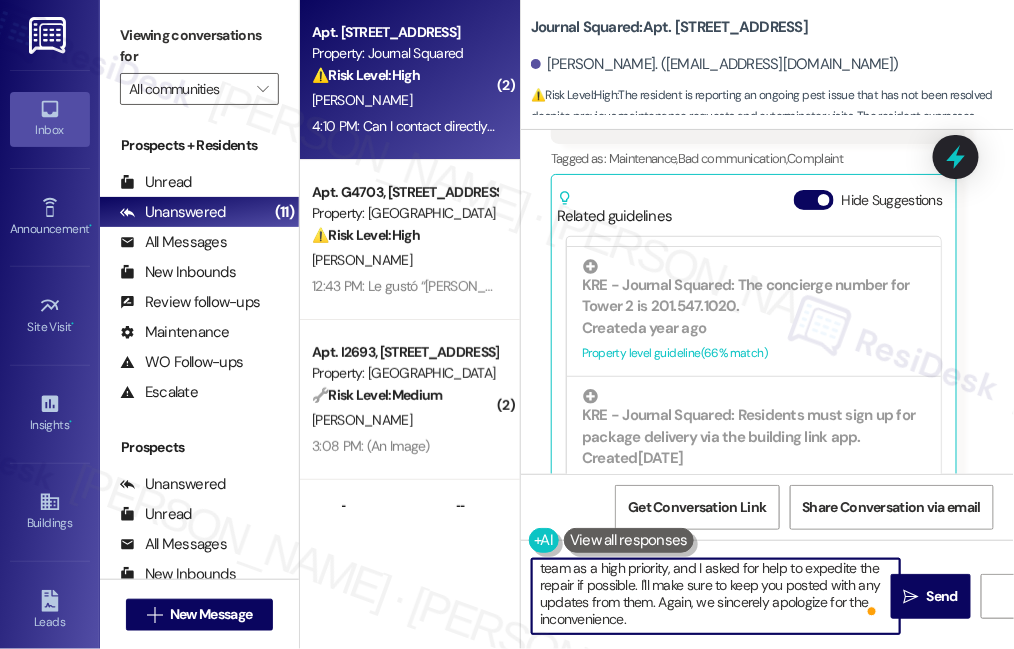 scroll, scrollTop: 40, scrollLeft: 0, axis: vertical 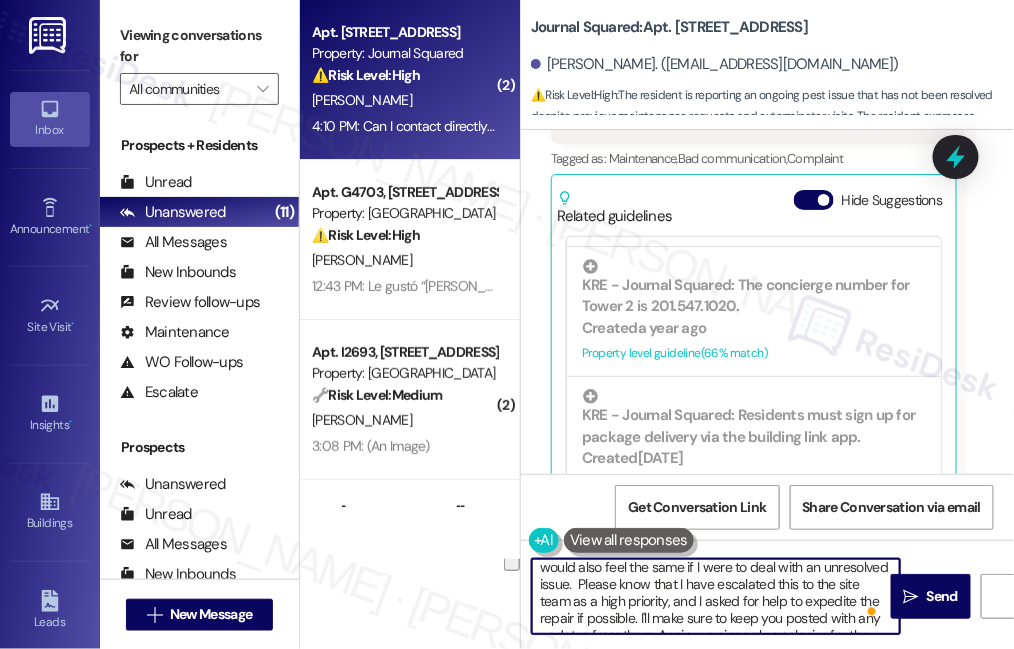 drag, startPoint x: 587, startPoint y: 586, endPoint x: 606, endPoint y: 604, distance: 26.172504 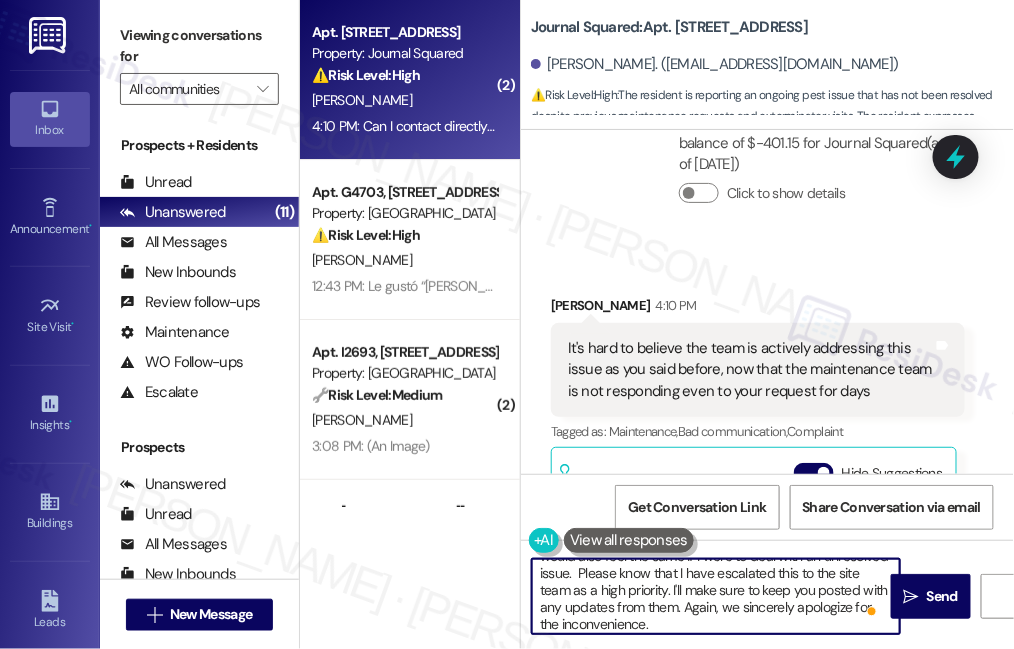 click on "Related guidelines Hide Suggestions" at bounding box center [754, 476] 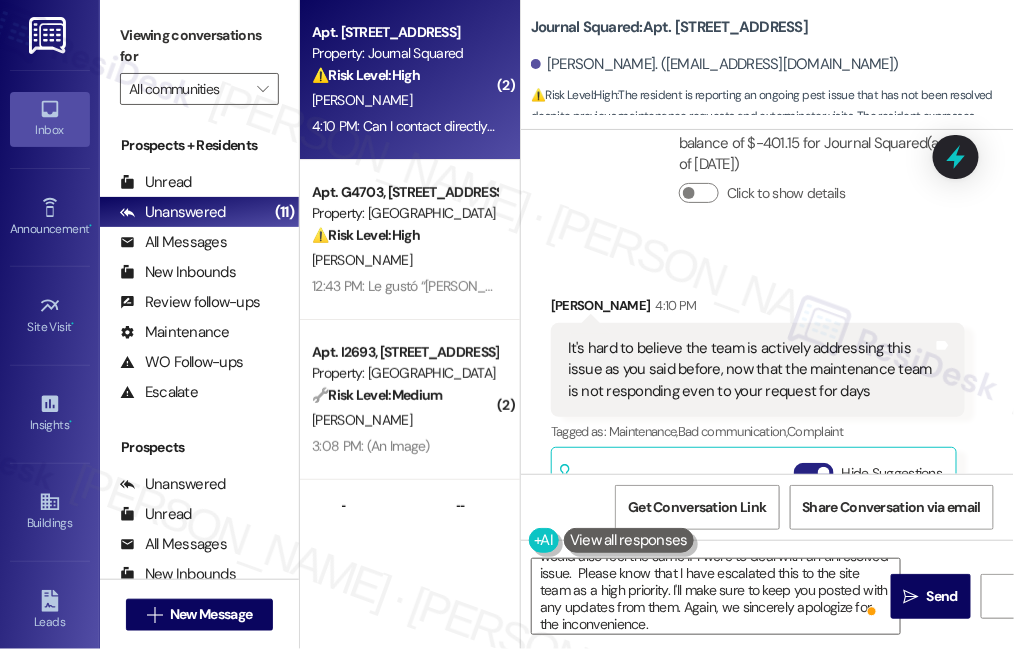 click on "Hide Suggestions" at bounding box center (814, 473) 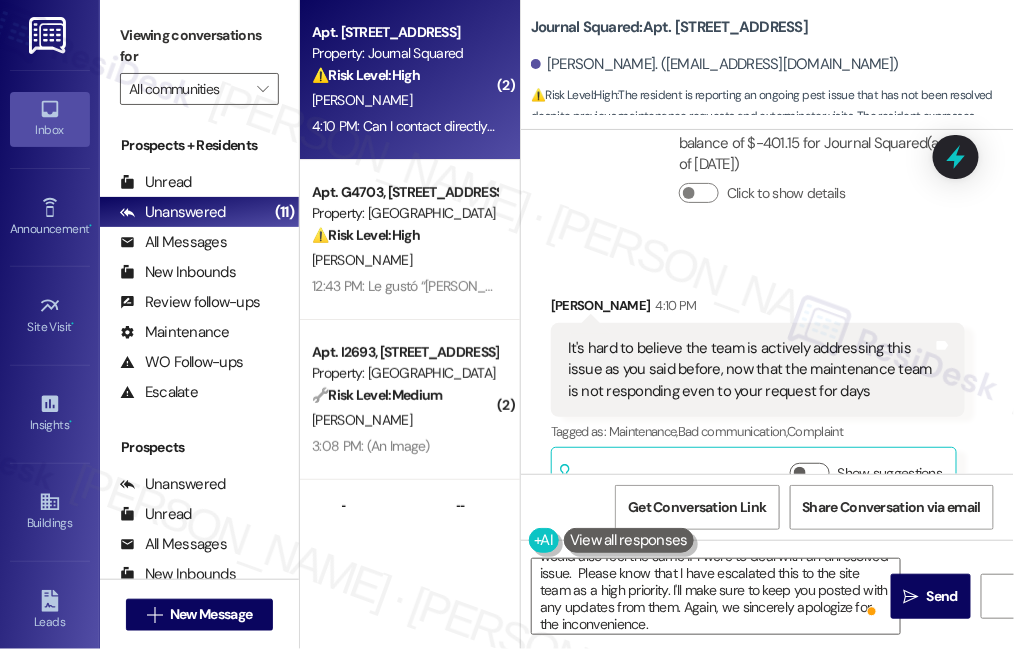 click on "It's hard to believe the team is actively addressing this issue as you said before, now that the maintenance team is not responding even to your request for days Tags and notes" at bounding box center [758, 370] 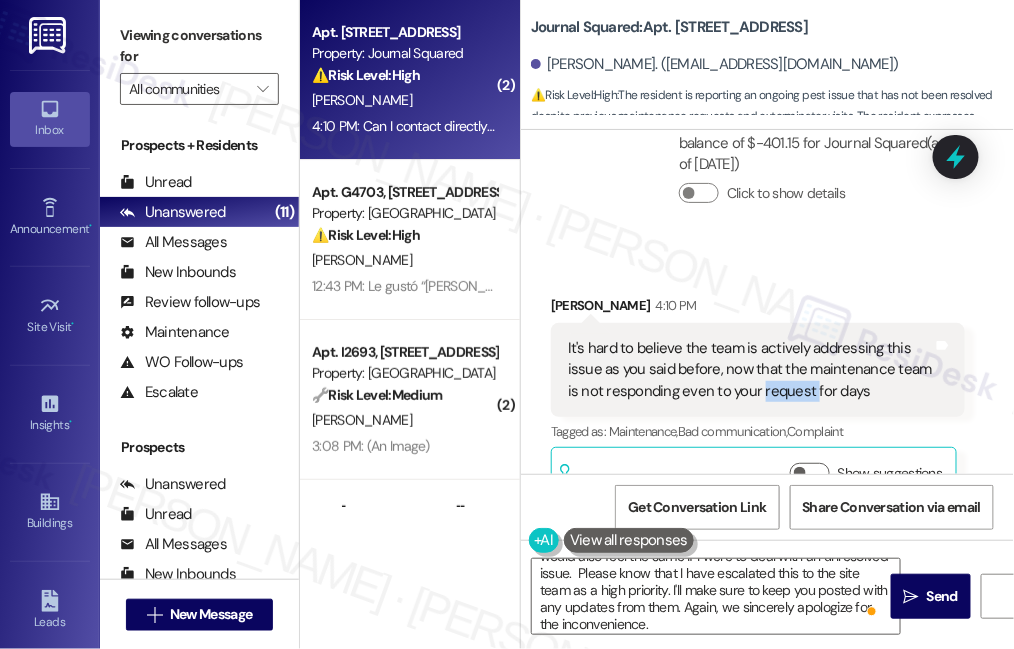 click on "It's hard to believe the team is actively addressing this issue as you said before, now that the maintenance team is not responding even to your request for days Tags and notes" at bounding box center [758, 370] 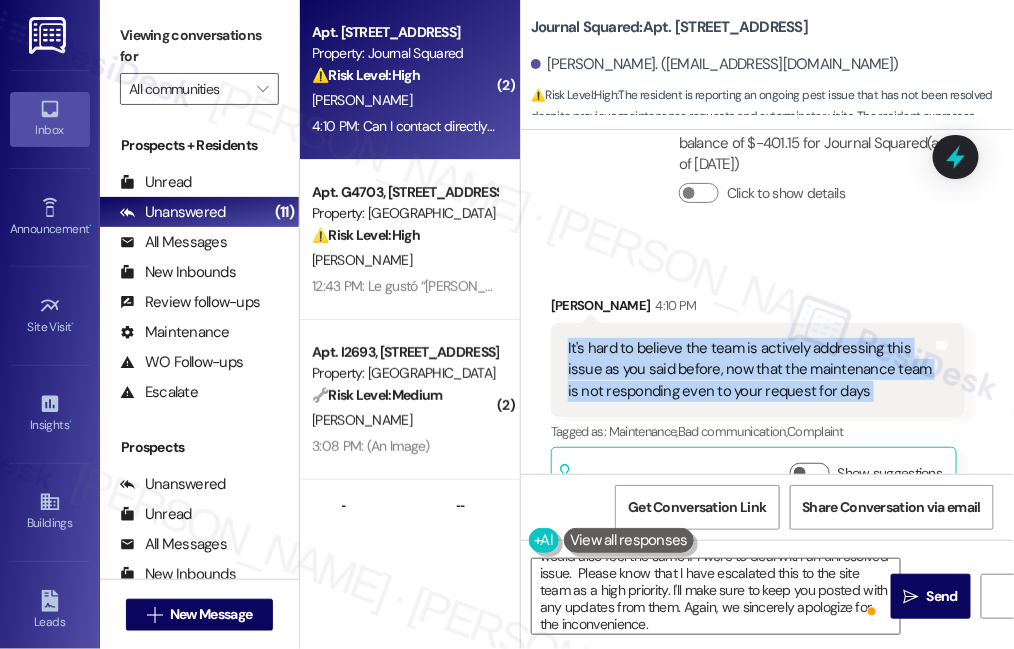 click on "It's hard to believe the team is actively addressing this issue as you said before, now that the maintenance team is not responding even to your request for days Tags and notes" at bounding box center [758, 370] 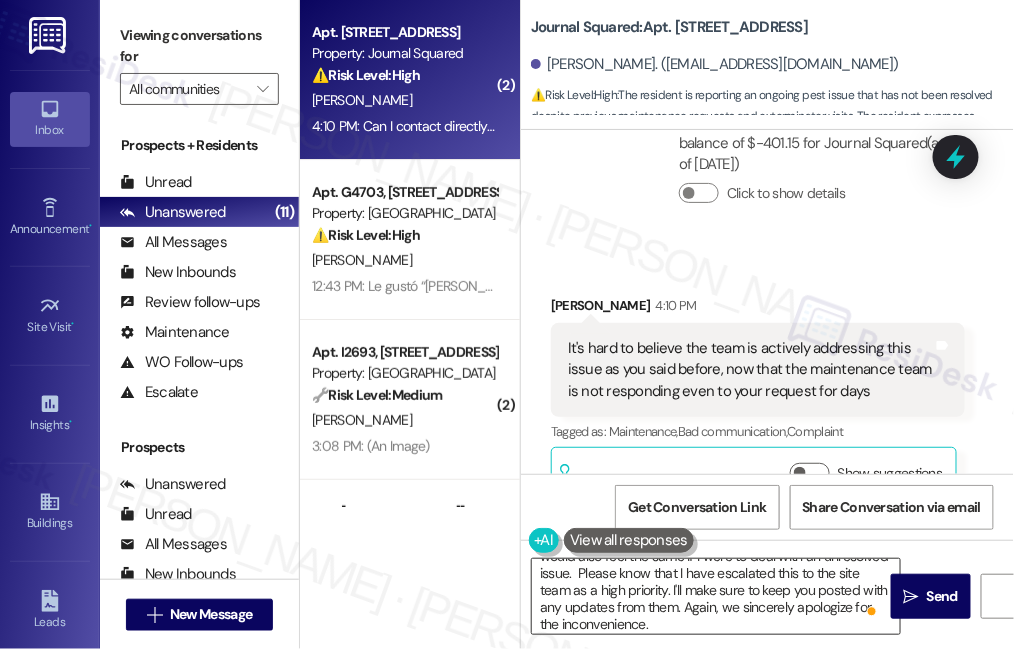 click on "[PERSON_NAME], I understand how you're feeling right now. I would also feel the same if I were to deal with an unresolved issue.  Please know that I have escalated this to the site team as a high priority. I'll make sure to keep you posted with any updates from them. Again, we sincerely apologize for the inconvenience." at bounding box center [716, 596] 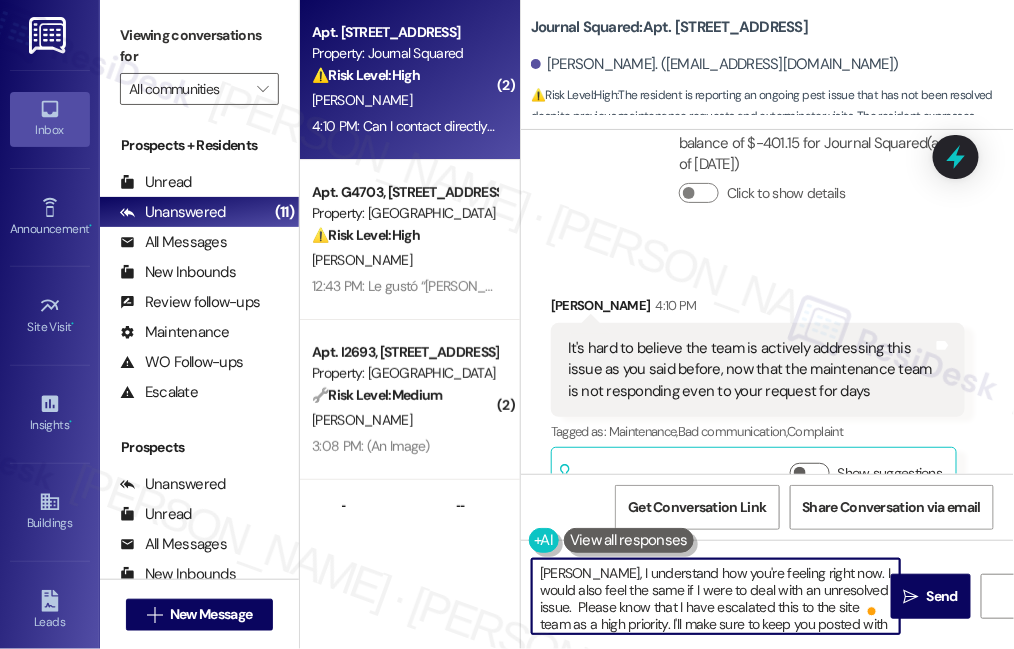 click on "[PERSON_NAME], I understand how you're feeling right now. I would also feel the same if I were to deal with an unresolved issue.  Please know that I have escalated this to the site team as a high priority. I'll make sure to keep you posted with any updates from them. Again, we sincerely apologize for the inconvenience." at bounding box center (716, 596) 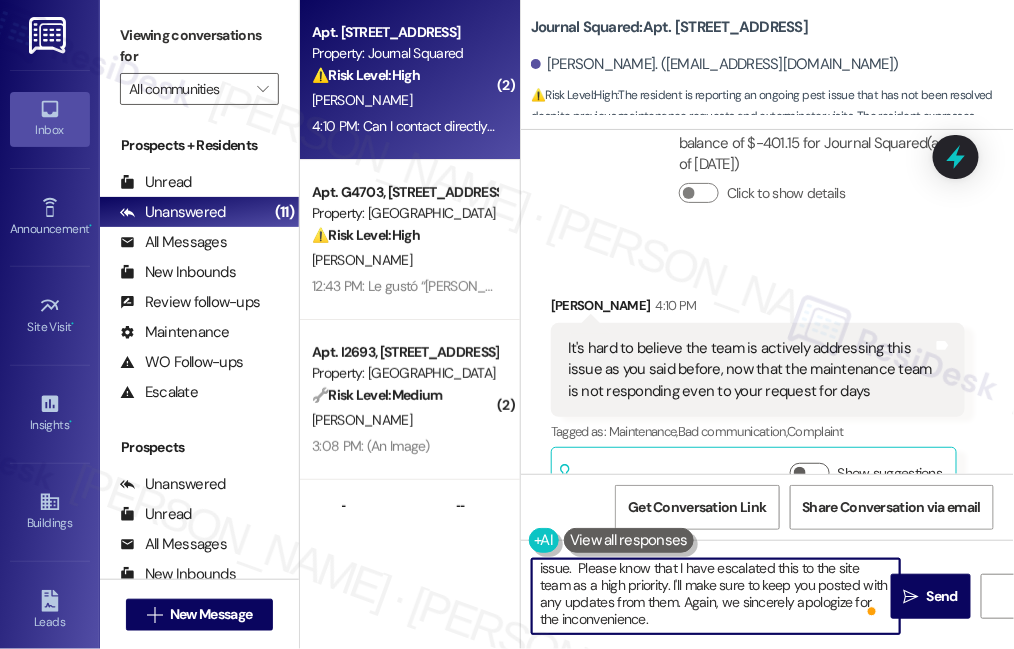 click on "[PERSON_NAME], I understand how you're feeling right now. I would also feel the same if I were to deal with an unresolved issue.  Please know that I have escalated this to the site team as a high priority. I'll make sure to keep you posted with any updates from them. Again, we sincerely apologize for the inconvenience." at bounding box center (716, 596) 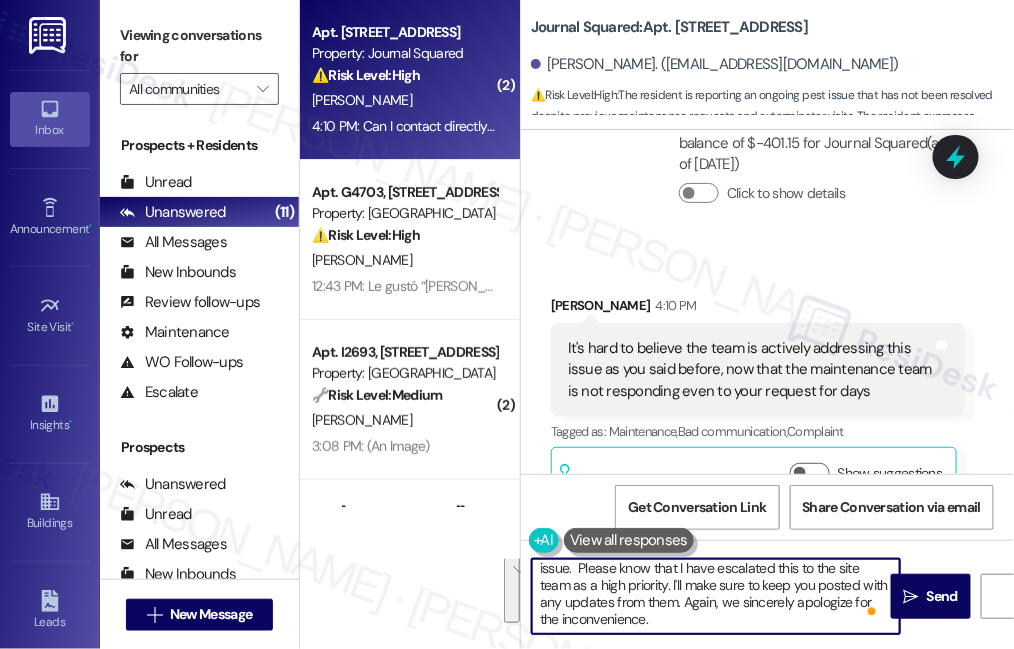 click on "[PERSON_NAME], I understand how you're feeling right now. I would also feel the same if I were to deal with an unresolved issue.  Please know that I have escalated this to the site team as a high priority. I'll make sure to keep you posted with any updates from them. Again, we sincerely apologize for the inconvenience." at bounding box center (716, 596) 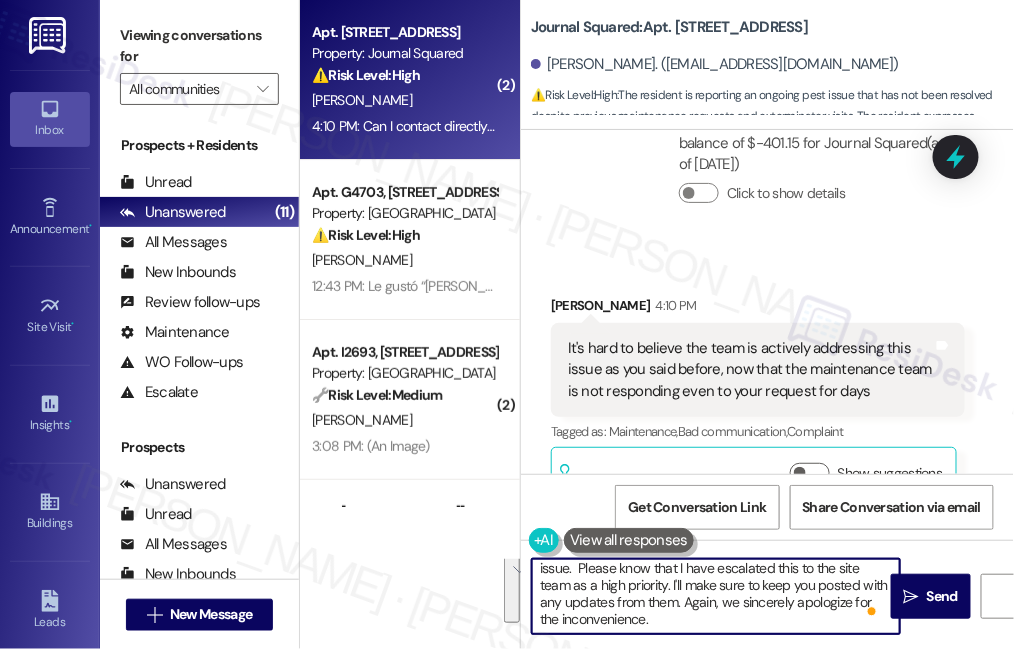 click on "[PERSON_NAME], I understand how you're feeling right now. I would also feel the same if I were to deal with an unresolved issue.  Please know that I have escalated this to the site team as a high priority. I'll make sure to keep you posted with any updates from them. Again, we sincerely apologize for the inconvenience." at bounding box center [716, 596] 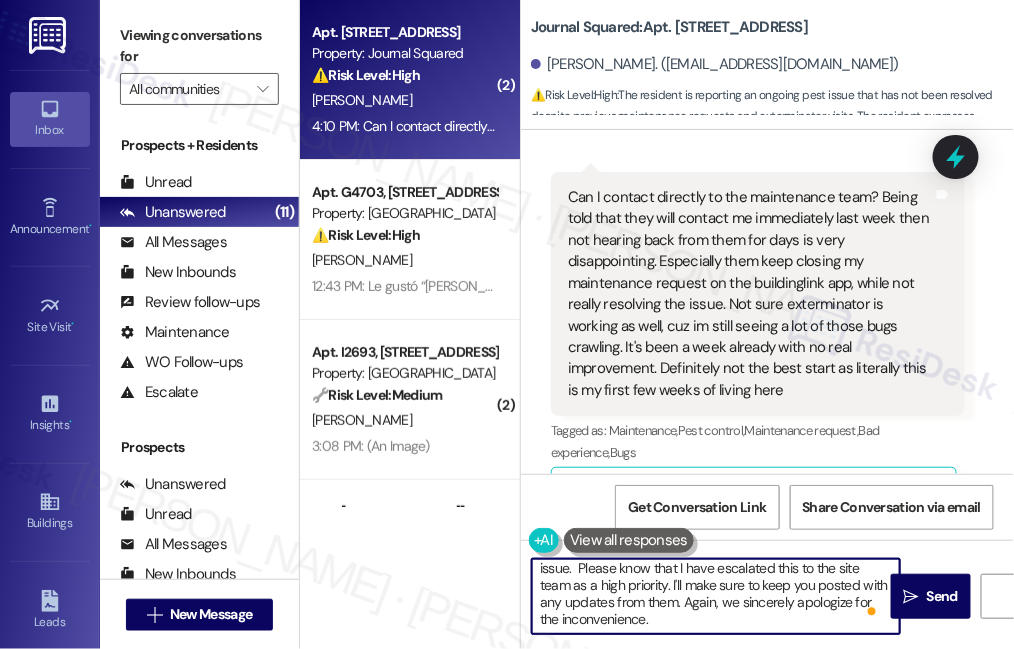 click on "Can I contact directly to the maintenance team? Being told that they will contact me immediately last week then not hearing back from them for days is very disappointing. Especially them keep closing my maintenance request on the buildinglink app, while not really resolving the issue. Not sure exterminator is working as well, cuz im still seeing a lot of those bugs crawling. It's been a week already with no real improvement. Definitely not the best start as literally this is my first few weeks of living here" at bounding box center [750, 294] 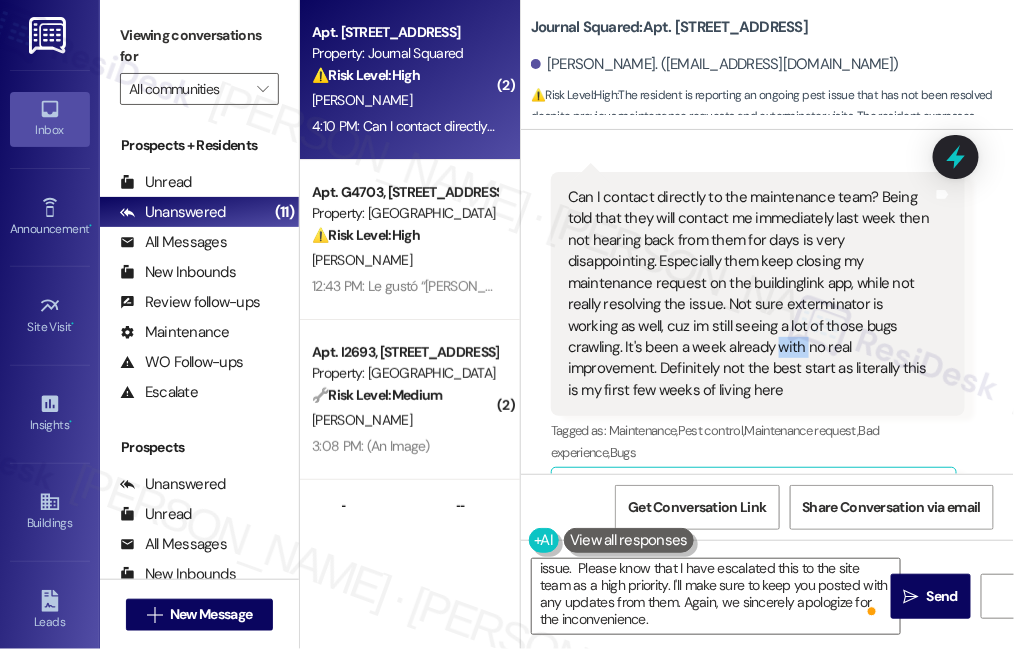 click on "Can I contact directly to the maintenance team? Being told that they will contact me immediately last week then not hearing back from them for days is very disappointing. Especially them keep closing my maintenance request on the buildinglink app, while not really resolving the issue. Not sure exterminator is working as well, cuz im still seeing a lot of those bugs crawling. It's been a week already with no real improvement. Definitely not the best start as literally this is my first few weeks of living here" at bounding box center [750, 294] 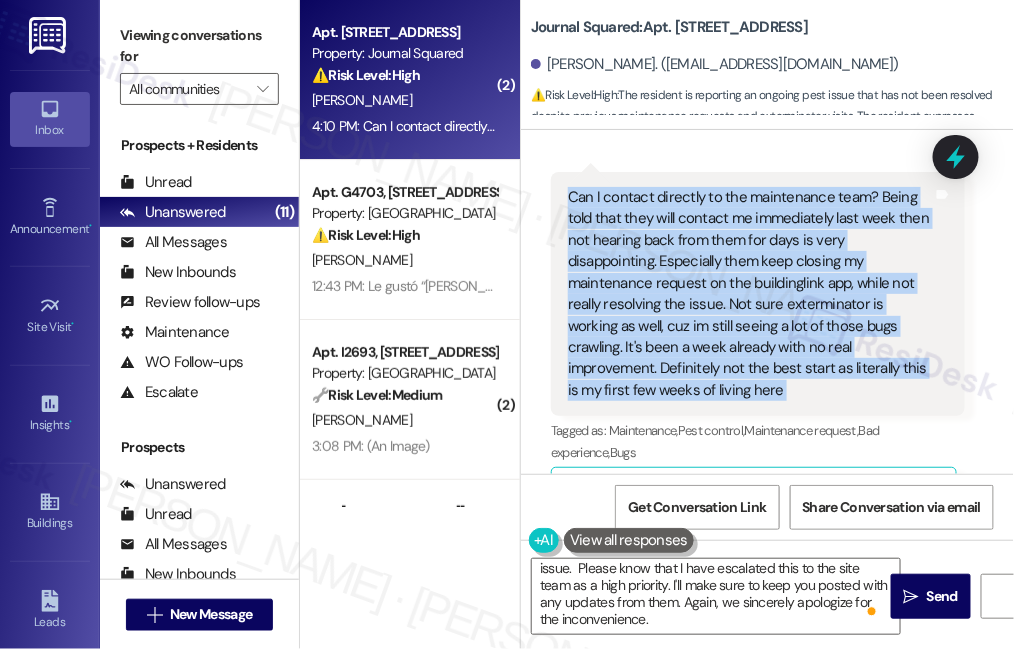 click on "Can I contact directly to the maintenance team? Being told that they will contact me immediately last week then not hearing back from them for days is very disappointing. Especially them keep closing my maintenance request on the buildinglink app, while not really resolving the issue. Not sure exterminator is working as well, cuz im still seeing a lot of those bugs crawling. It's been a week already with no real improvement. Definitely not the best start as literally this is my first few weeks of living here" at bounding box center [750, 294] 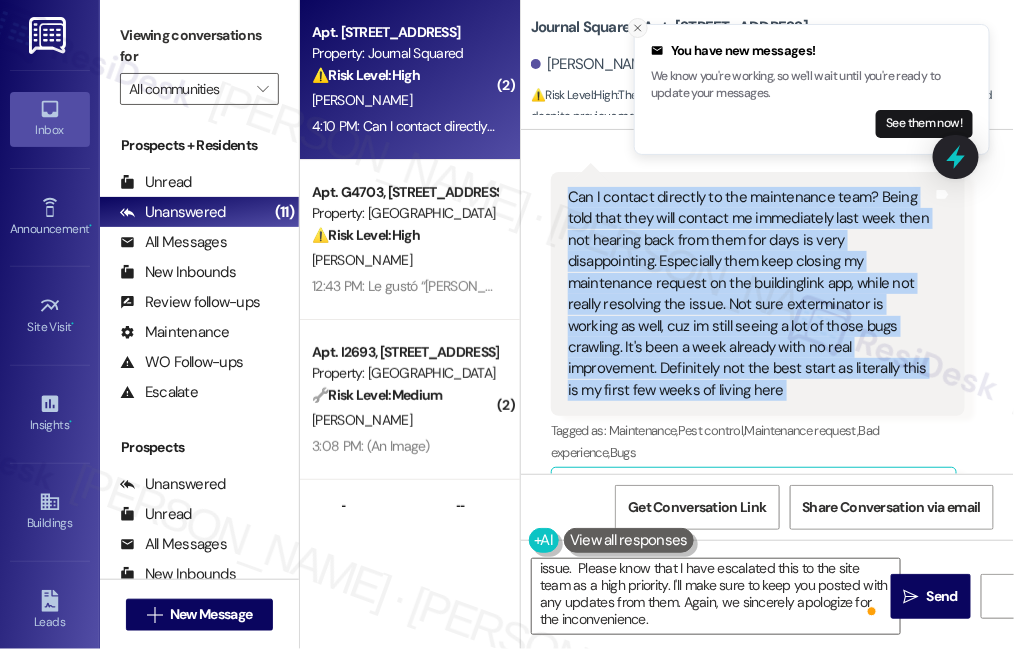 click at bounding box center [638, 28] 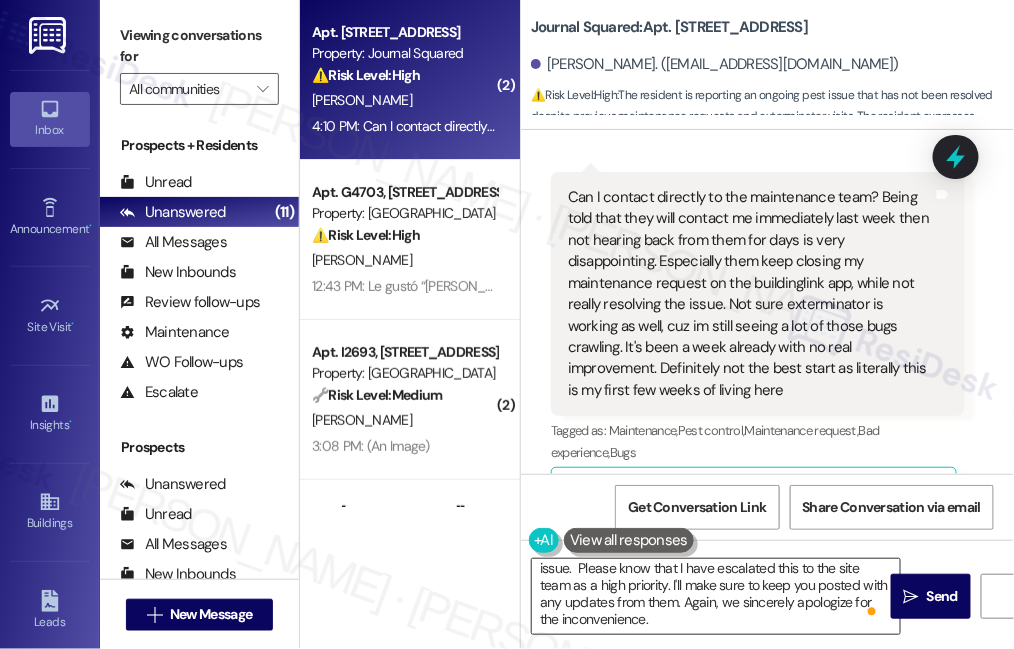 click on "[PERSON_NAME], I understand how you're feeling right now. I would also feel the same if I were to deal with an unresolved issue.  Please know that I have escalated this to the site team as a high priority. I'll make sure to keep you posted with any updates from them. Again, we sincerely apologize for the inconvenience." at bounding box center [716, 596] 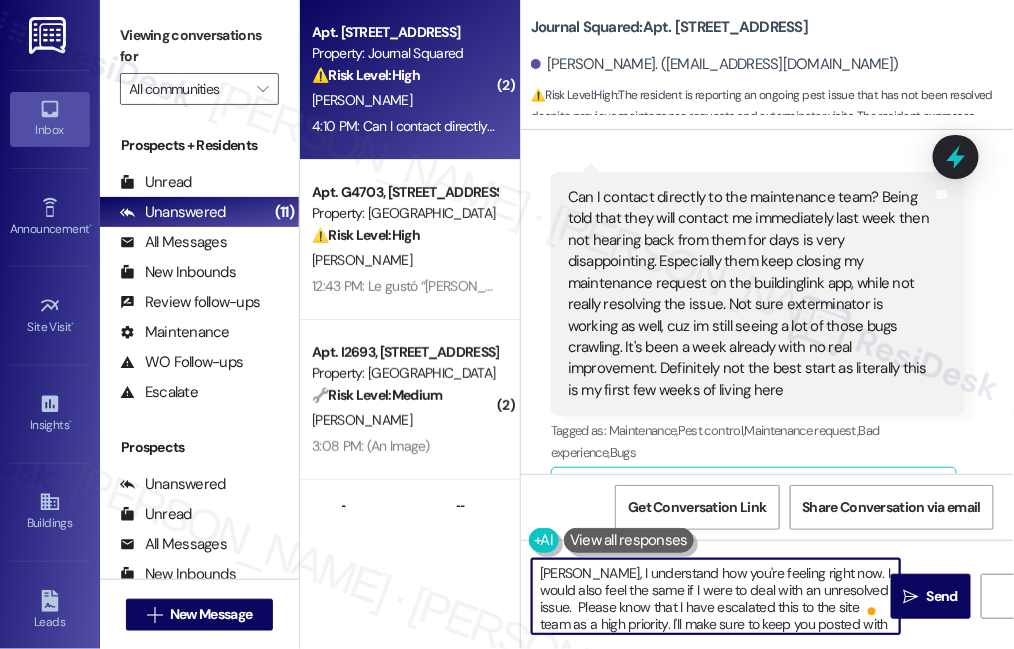 click on "[PERSON_NAME], I understand how you're feeling right now. I would also feel the same if I were to deal with an unresolved issue.  Please know that I have escalated this to the site team as a high priority. I'll make sure to keep you posted with any updates from them. Again, we sincerely apologize for the inconvenience." at bounding box center (716, 596) 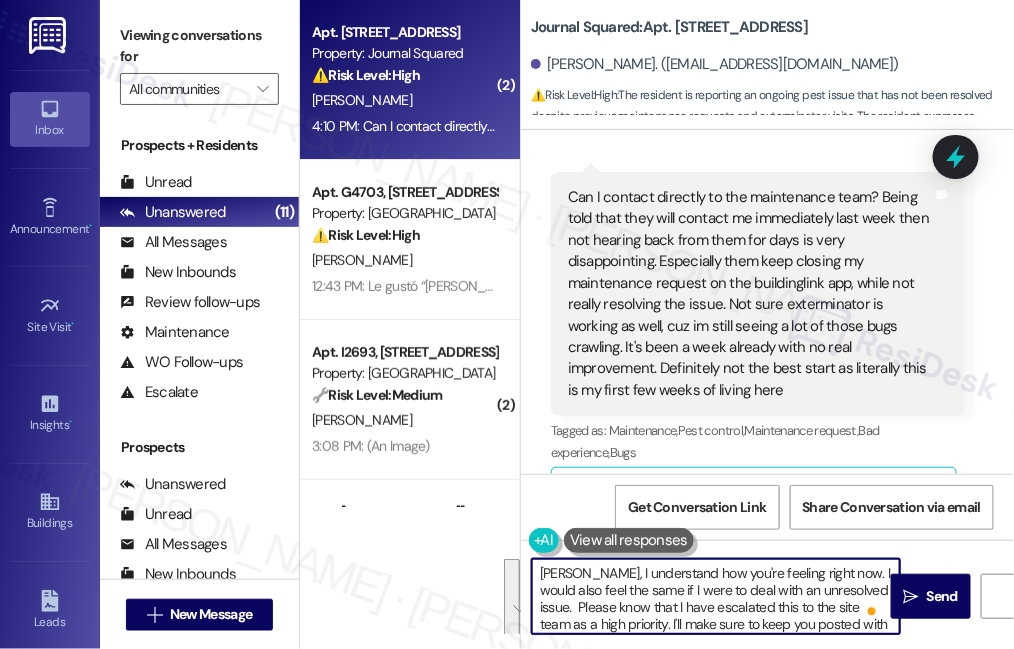 click on "[PERSON_NAME], I understand how you're feeling right now. I would also feel the same if I were to deal with an unresolved issue.  Please know that I have escalated this to the site team as a high priority. I'll make sure to keep you posted with any updates from them. Again, we sincerely apologize for the inconvenience." at bounding box center [716, 596] 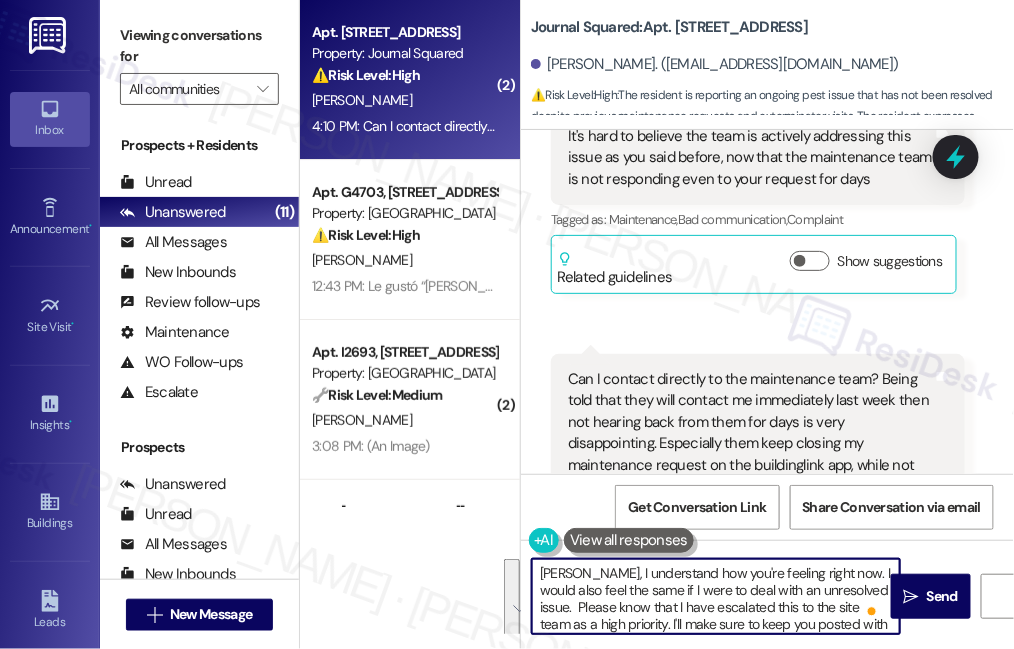 click on "Can I contact directly to the maintenance team? Being told that they will contact me immediately last week then not hearing back from them for days is very disappointing. Especially them keep closing my maintenance request on the buildinglink app, while not really resolving the issue. Not sure exterminator is working as well, cuz im still seeing a lot of those bugs crawling. It's been a week already with no real improvement. Definitely not the best start as literally this is my first few weeks of living here" at bounding box center [750, 476] 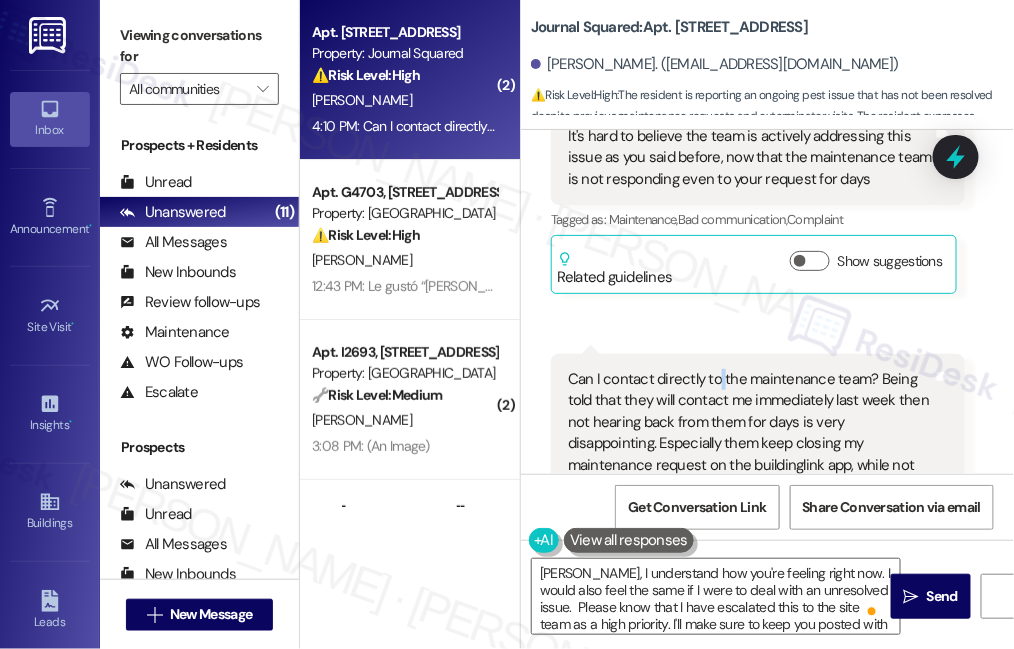 click on "Can I contact directly to the maintenance team? Being told that they will contact me immediately last week then not hearing back from them for days is very disappointing. Especially them keep closing my maintenance request on the buildinglink app, while not really resolving the issue. Not sure exterminator is working as well, cuz im still seeing a lot of those bugs crawling. It's been a week already with no real improvement. Definitely not the best start as literally this is my first few weeks of living here" at bounding box center (750, 476) 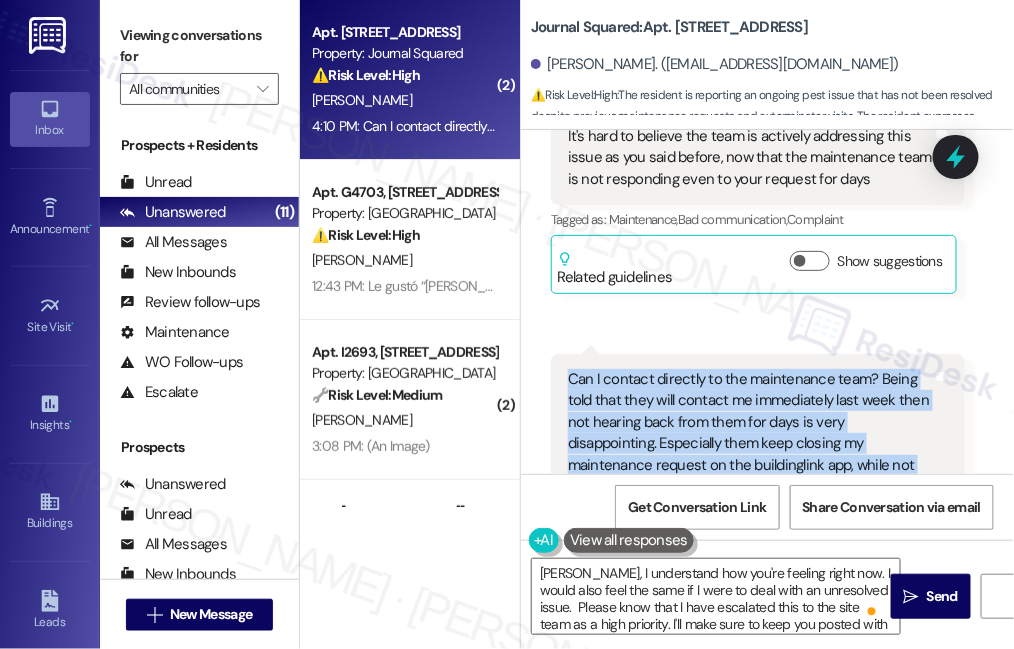 click on "Can I contact directly to the maintenance team? Being told that they will contact me immediately last week then not hearing back from them for days is very disappointing. Especially them keep closing my maintenance request on the buildinglink app, while not really resolving the issue. Not sure exterminator is working as well, cuz im still seeing a lot of those bugs crawling. It's been a week already with no real improvement. Definitely not the best start as literally this is my first few weeks of living here" at bounding box center (750, 476) 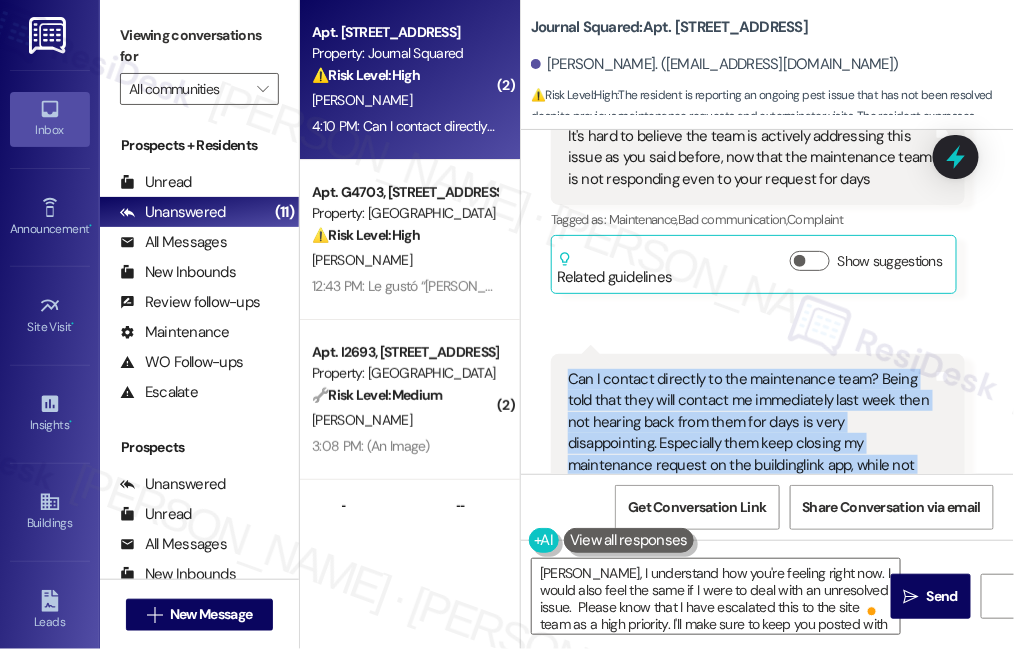 drag, startPoint x: 250, startPoint y: 32, endPoint x: 268, endPoint y: 30, distance: 18.110771 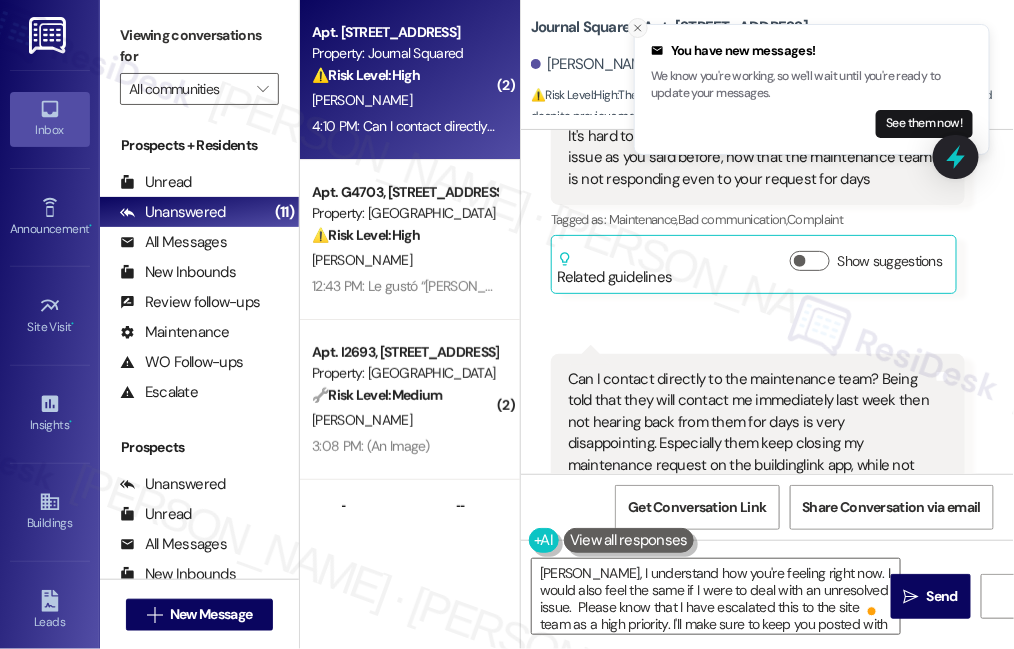 click 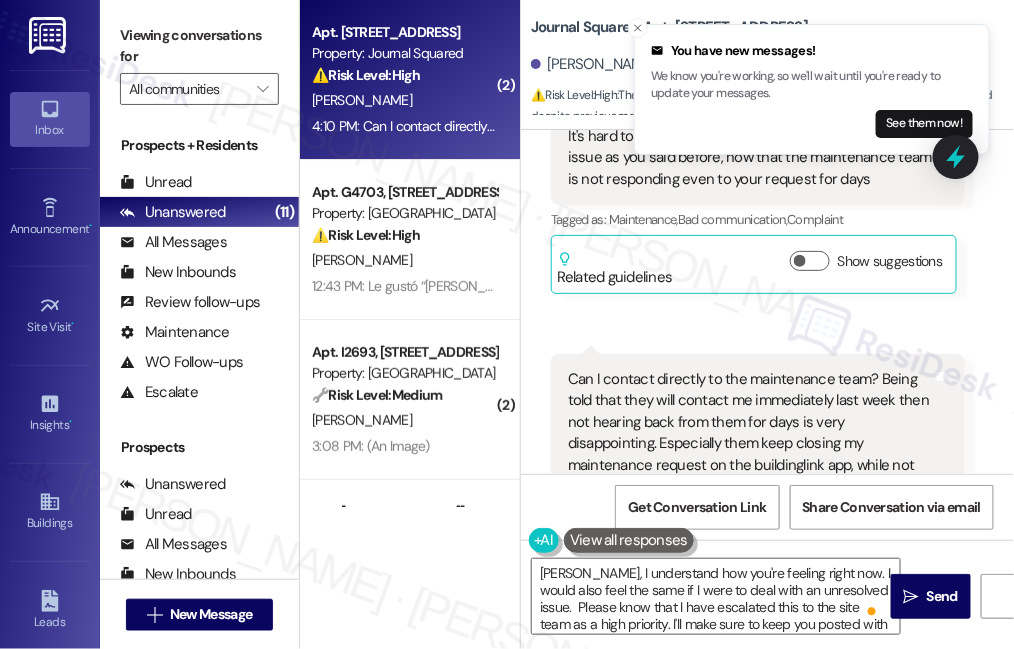 click on "Viewing conversations for" at bounding box center (199, 46) 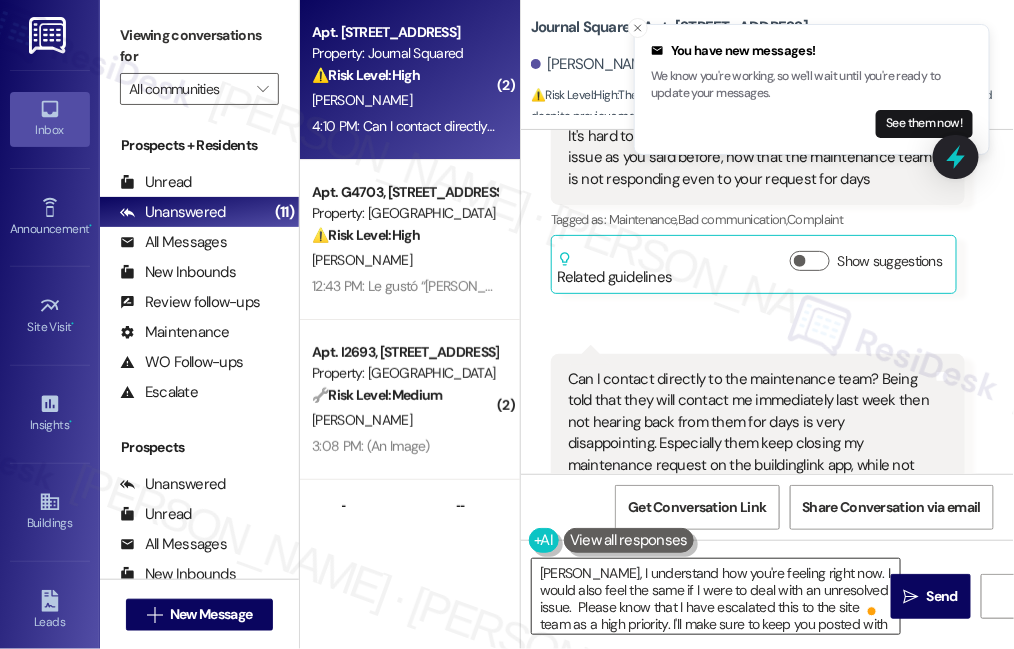 click on "[PERSON_NAME], I understand how you're feeling right now. I would also feel the same if I were to deal with an unresolved issue.  Please know that I have escalated this to the site team as a high priority. I'll make sure to keep you posted with any updates from them. Again, we sincerely apologize for the inconvenience." at bounding box center [716, 596] 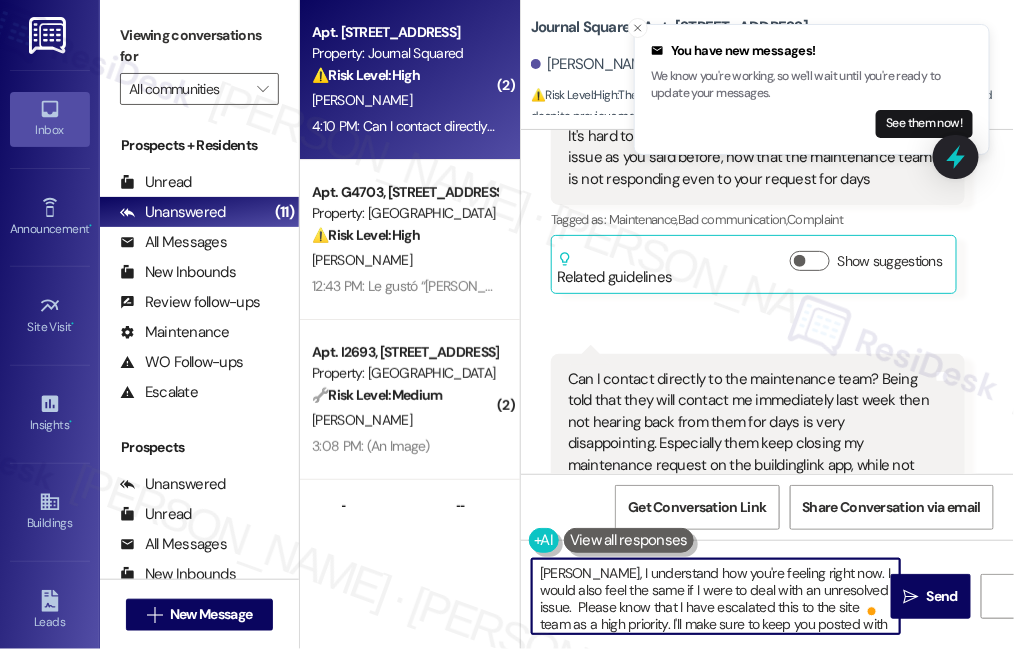 scroll, scrollTop: 39, scrollLeft: 0, axis: vertical 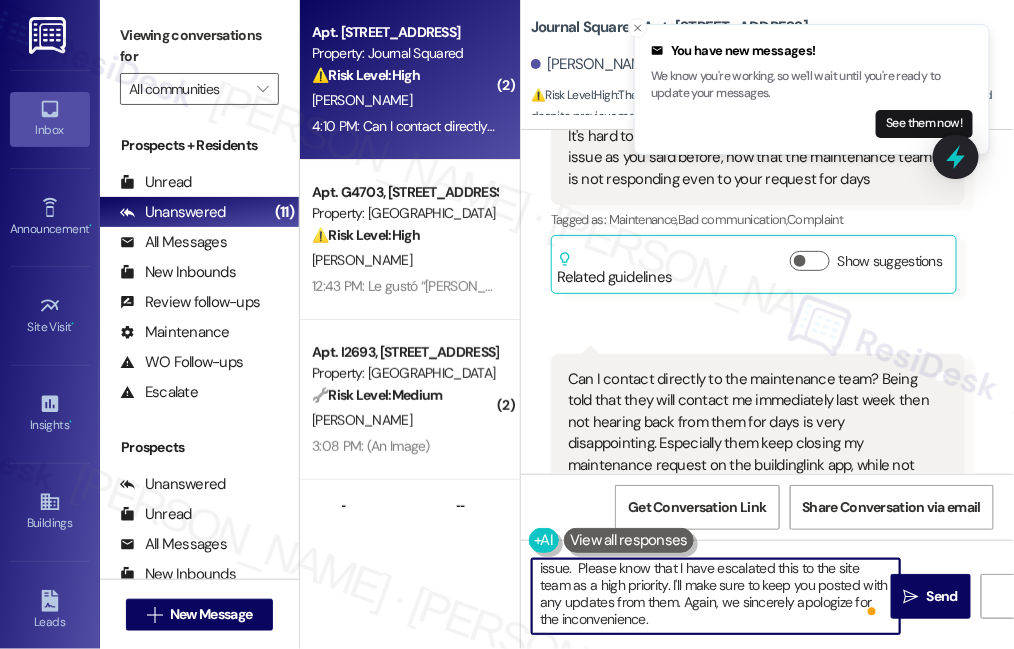 drag, startPoint x: 608, startPoint y: 583, endPoint x: 579, endPoint y: 583, distance: 29 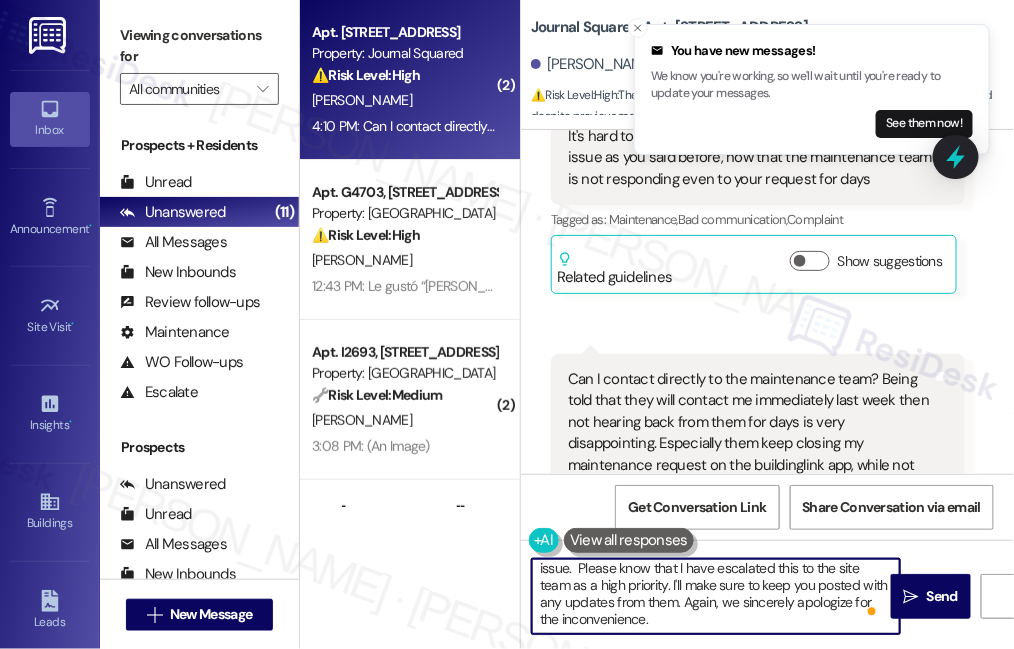 drag, startPoint x: 652, startPoint y: 603, endPoint x: 675, endPoint y: 618, distance: 27.45906 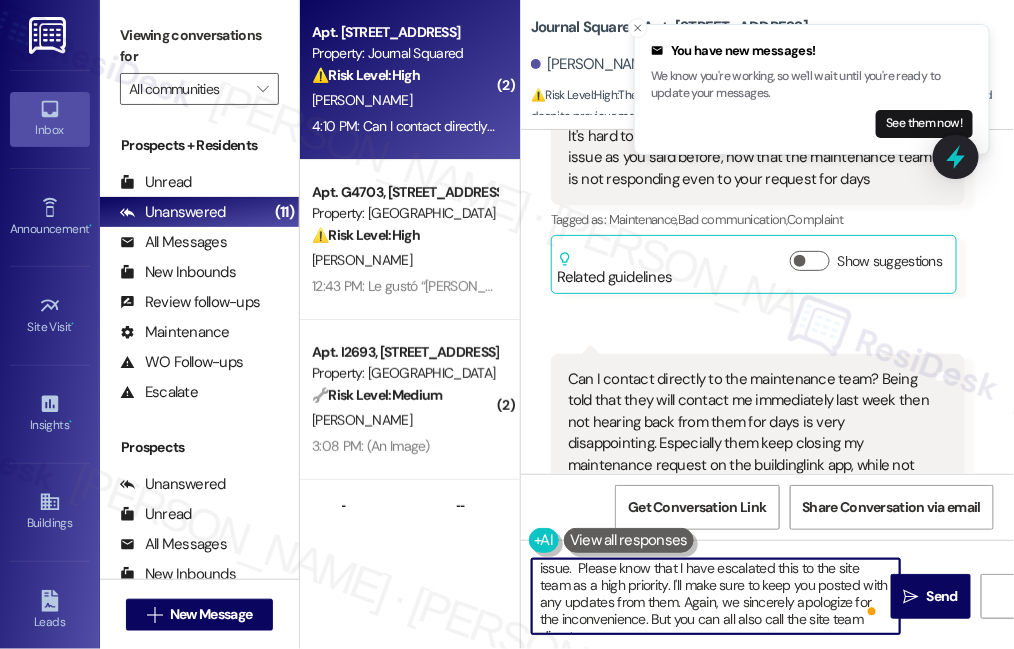 scroll, scrollTop: 50, scrollLeft: 0, axis: vertical 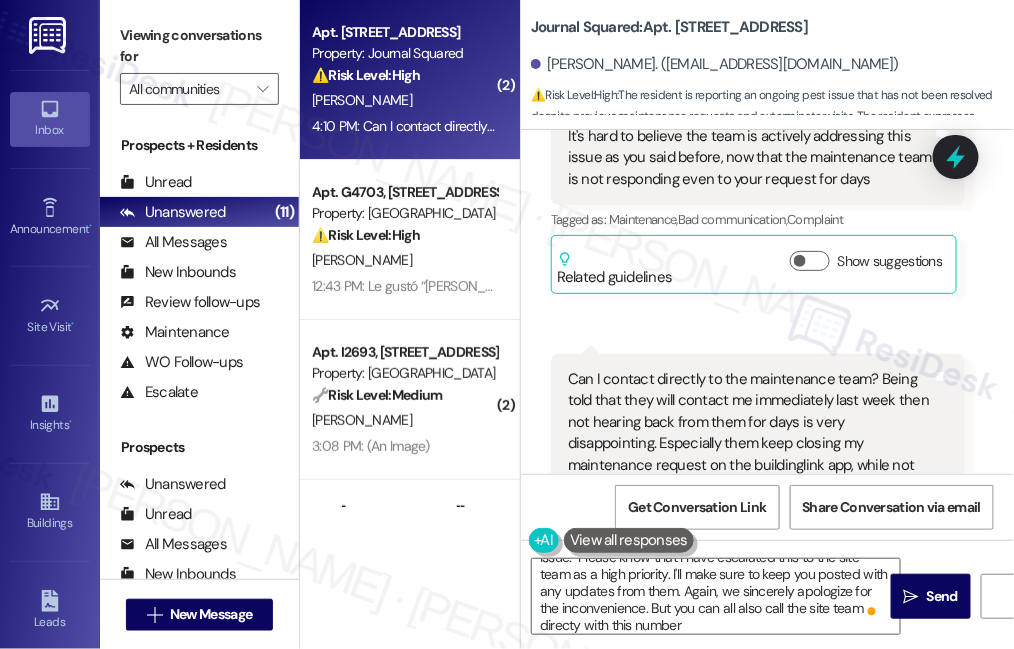 click on "Viewing conversations for" at bounding box center [199, 46] 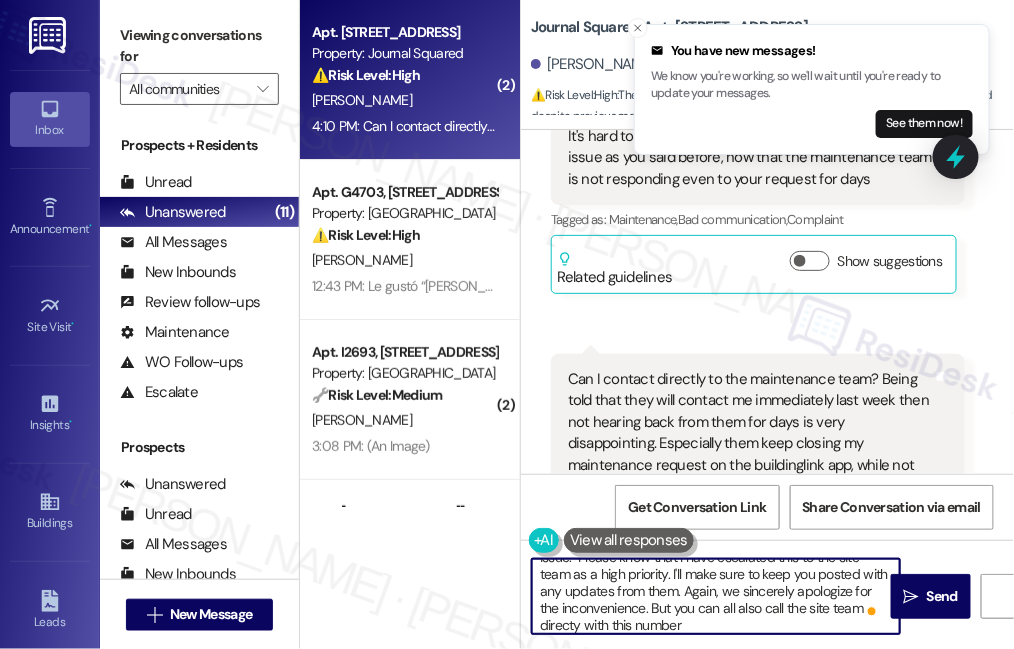 click on "[PERSON_NAME], I understand how you're feeling right now. I would also feel the same if I were to deal with an unresolved issue.  Please know that I have escalated this to the site team as a high priority. I'll make sure to keep you posted with any updates from them. Again, we sincerely apologize for the inconvenience. But you can all also call the site team directy with this number" at bounding box center (716, 596) 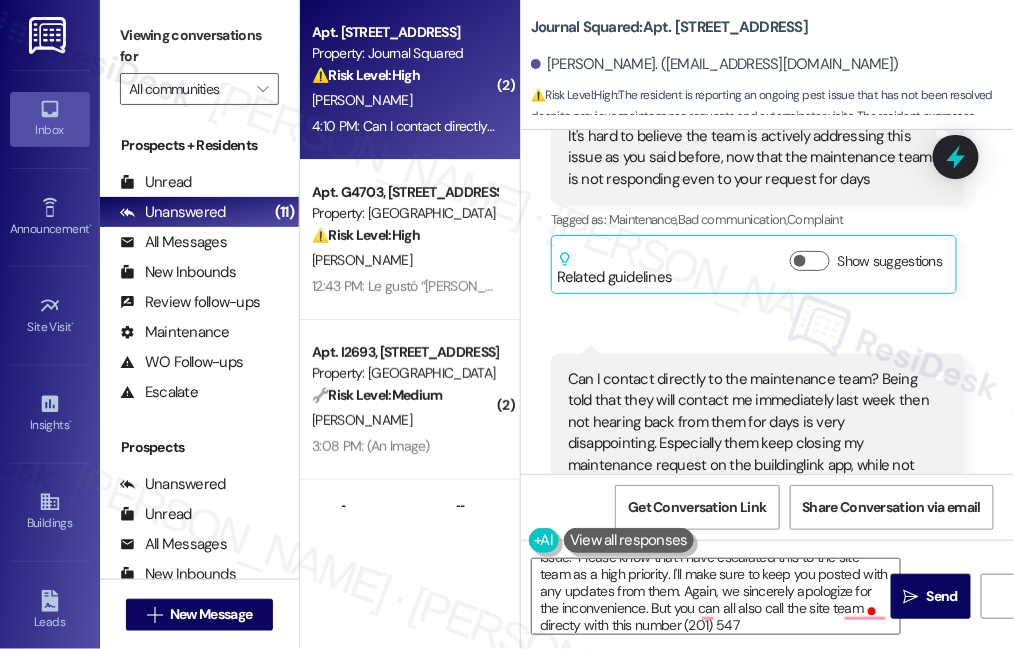 drag, startPoint x: 205, startPoint y: 35, endPoint x: 281, endPoint y: 108, distance: 105.380264 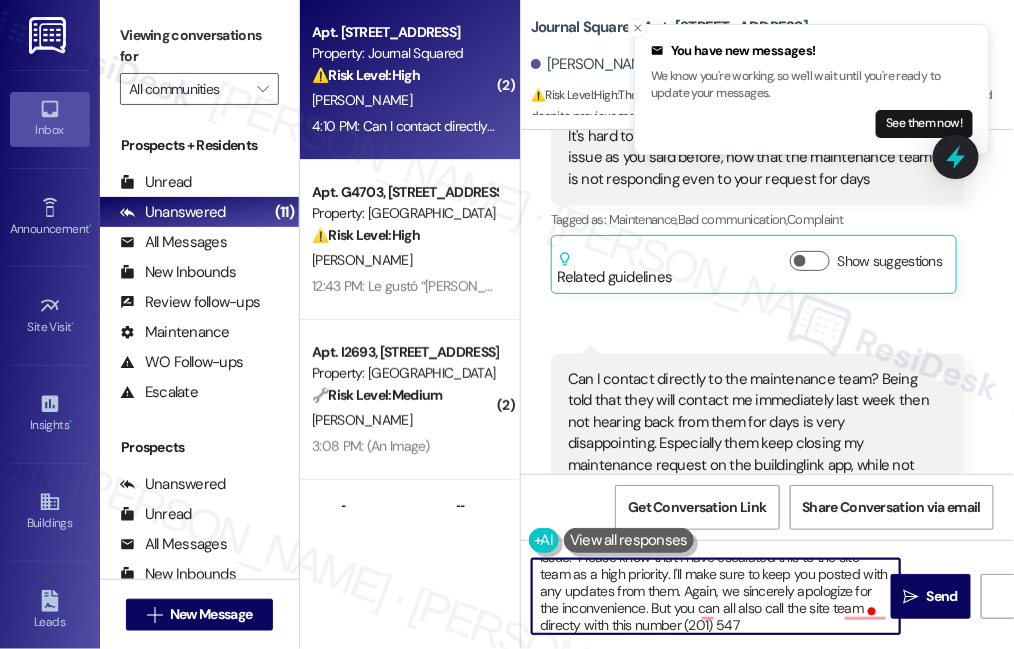click on "[PERSON_NAME], I understand how you're feeling right now. I would also feel the same if I were to deal with an unresolved issue.  Please know that I have escalated this to the site team as a high priority. I'll make sure to keep you posted with any updates from them. Again, we sincerely apologize for the inconvenience. But you can all also call the site team directy with this number (201) 547" at bounding box center (716, 596) 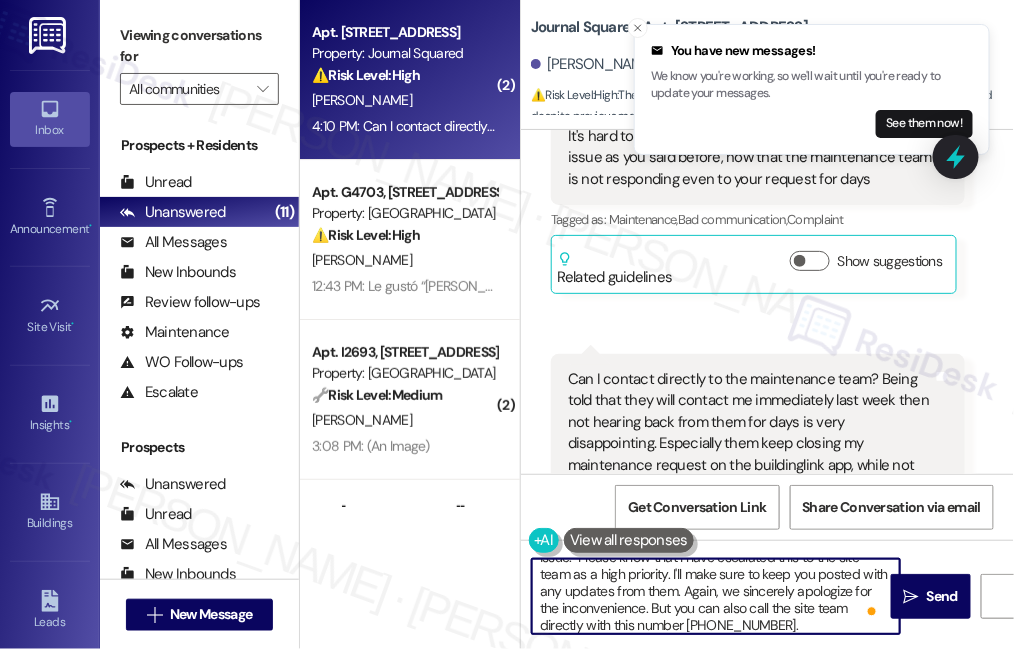 click on "[PERSON_NAME], I understand how you're feeling right now. I would also feel the same if I were to deal with an unresolved issue.  Please know that I have escalated this to the site team as a high priority. I'll make sure to keep you posted with any updates from them. Again, we sincerely apologize for the inconvenience. But you can also call the site team directly with this number [PHONE_NUMBER]." at bounding box center (716, 596) 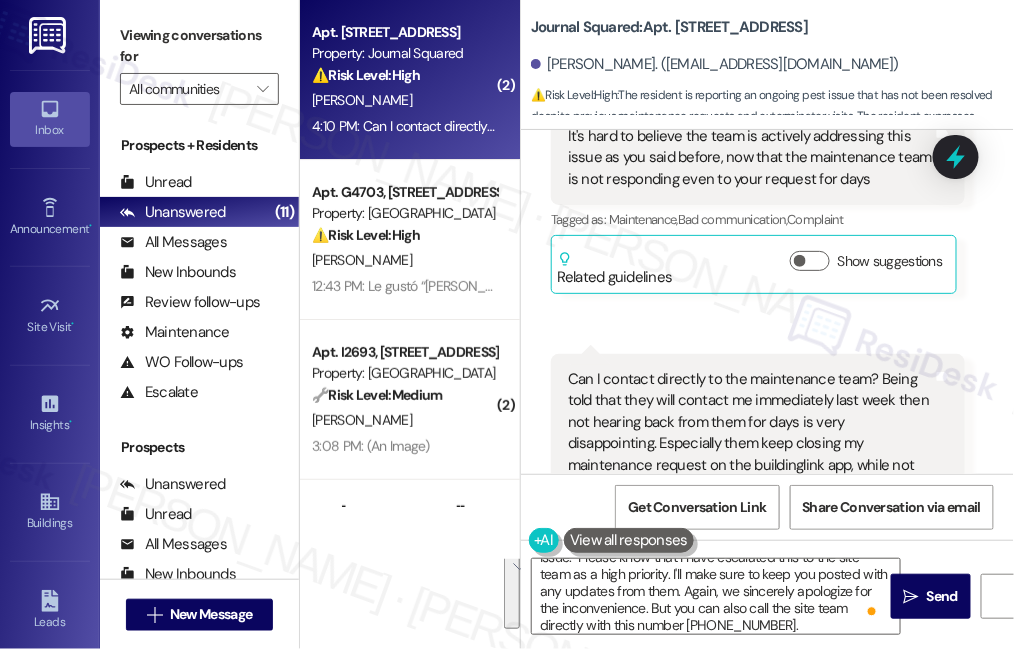 click on "Viewing conversations for" at bounding box center (199, 46) 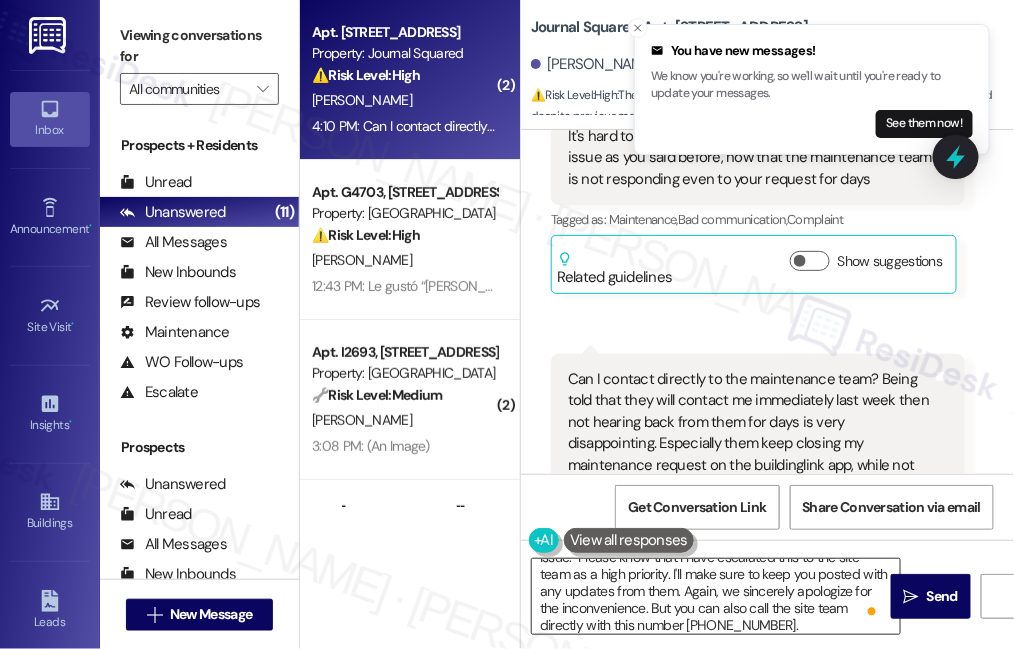 click on "[PERSON_NAME], I understand how you're feeling right now. I would also feel the same if I were to deal with an unresolved issue.  Please know that I have escalated this to the site team as a high priority. I'll make sure to keep you posted with any updates from them. Again, we sincerely apologize for the inconvenience. But you can also call the site team directly with this number [PHONE_NUMBER]." at bounding box center (716, 596) 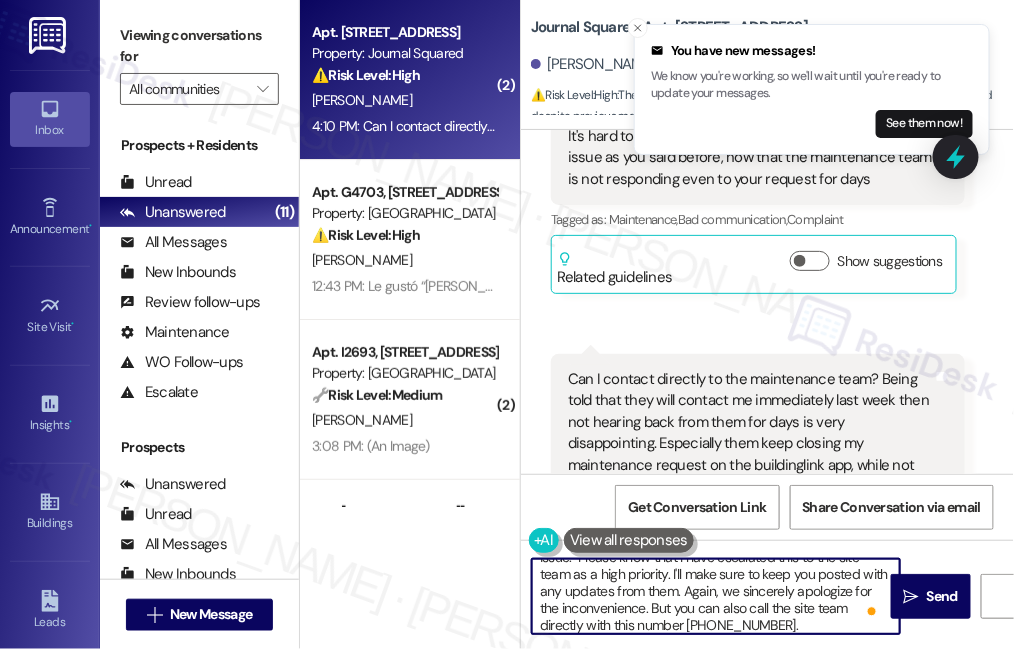 paste on "Hi [PERSON_NAME],
I completely understand how you’re feeling, and I would feel the same if I were dealing with an unresolved issue. Please know that I’ve escalated this to the site team as a high priority and will keep you updated with any news from them. We sincerely apologize for the inconvenience this has caused.
In the meantime, you’re also welcome to contact the site team directly at [PHONE_NUMBER] if you’d like to follow up with them right away." 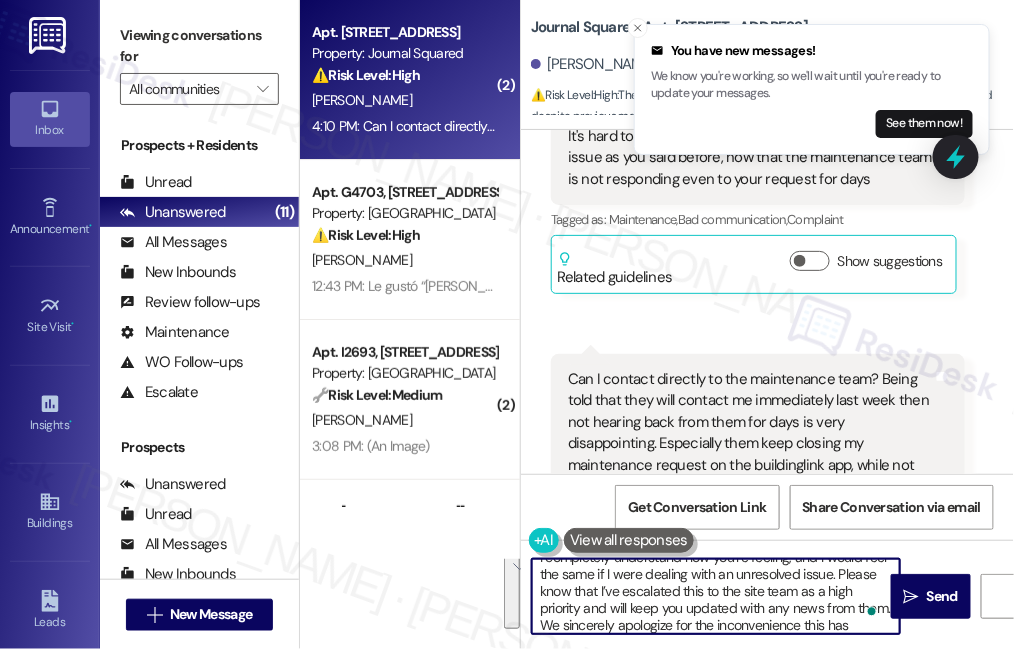 scroll, scrollTop: 136, scrollLeft: 0, axis: vertical 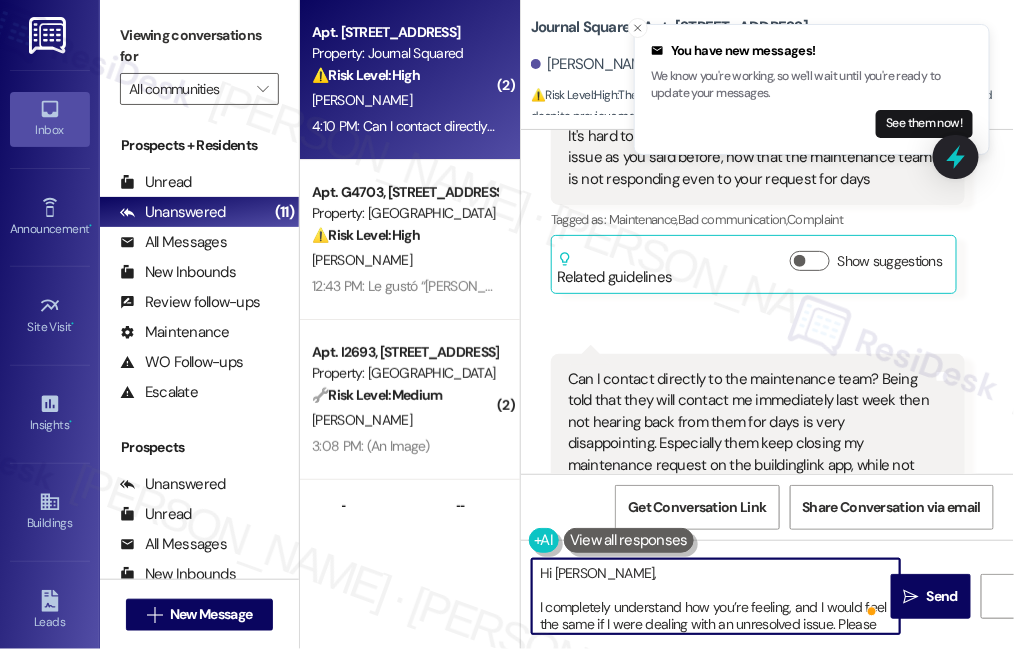 drag, startPoint x: 537, startPoint y: 609, endPoint x: 570, endPoint y: 597, distance: 35.1141 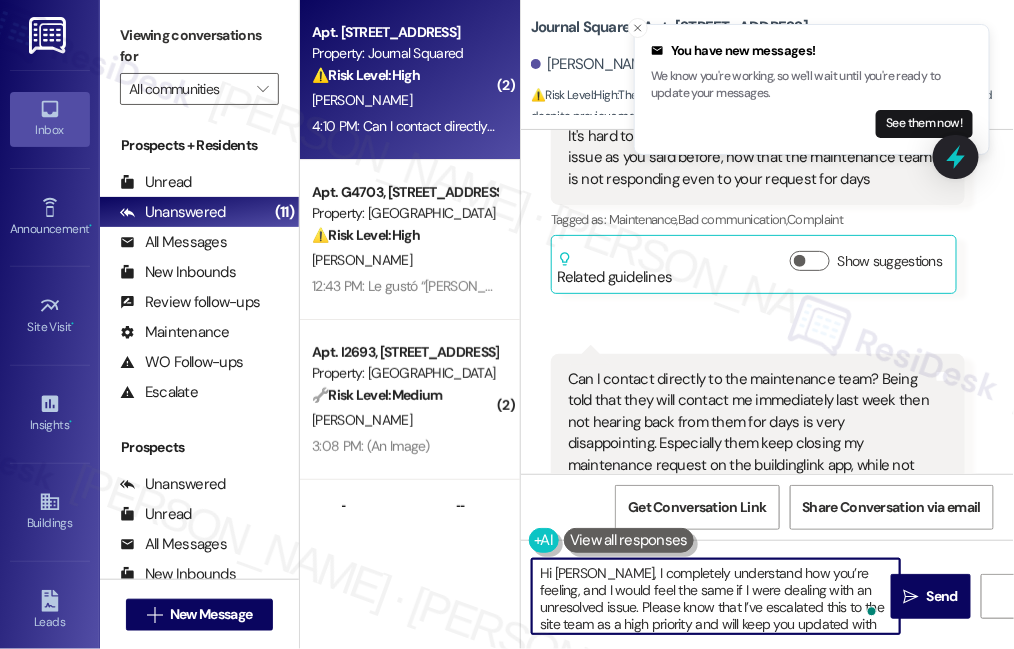 click at bounding box center (629, 540) 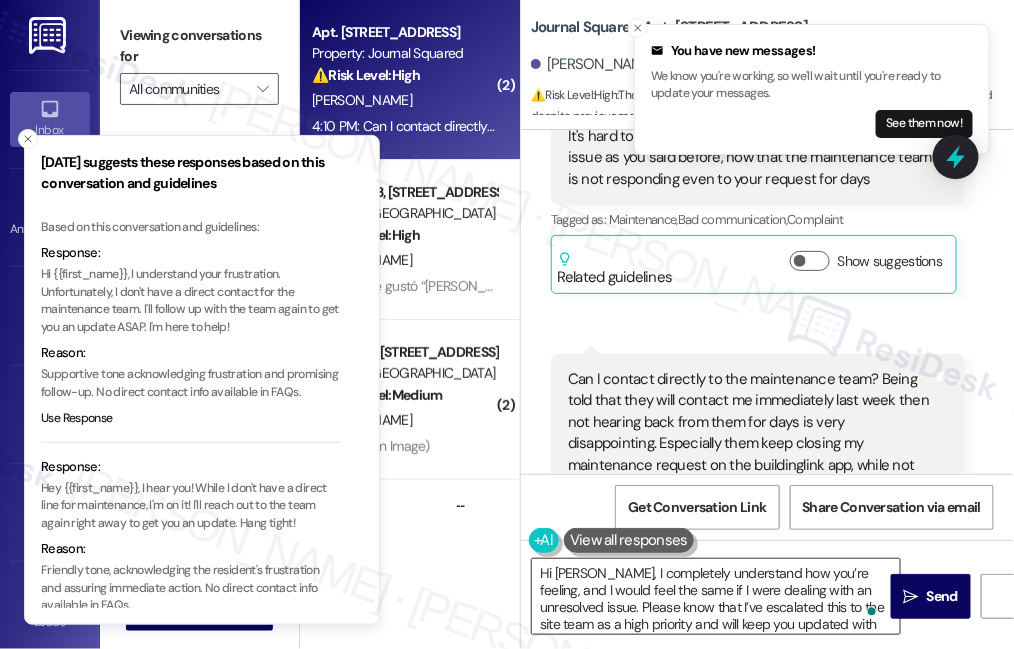 click on "Hi [PERSON_NAME], I completely understand how you’re feeling, and I would feel the same if I were dealing with an unresolved issue. Please know that I’ve escalated this to the site team as a high priority and will keep you updated with any news from them. We sincerely apologize for the inconvenience this has caused.
In the meantime, you’re also welcome to contact the site team directly at [PHONE_NUMBER] if you’d like to follow up with them right away." at bounding box center (716, 596) 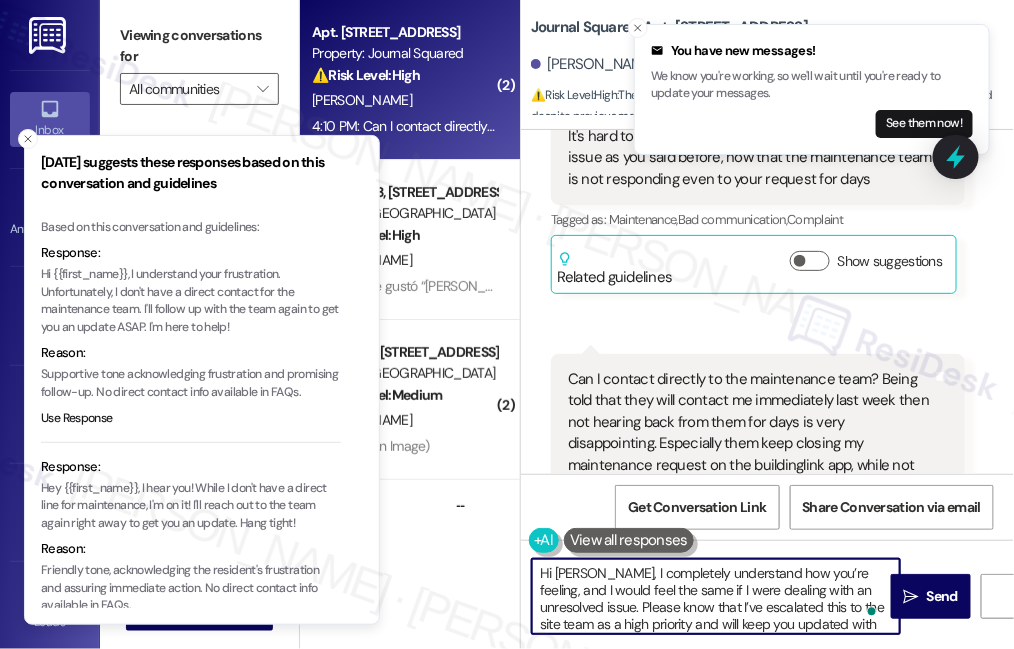 click on "Hi [PERSON_NAME], I completely understand how you’re feeling, and I would feel the same if I were dealing with an unresolved issue. Please know that I’ve escalated this to the site team as a high priority and will keep you updated with any news from them. We sincerely apologize for the inconvenience this has caused.
In the meantime, you’re also welcome to contact the site team directly at [PHONE_NUMBER] if you’d like to follow up with them right away." at bounding box center [716, 596] 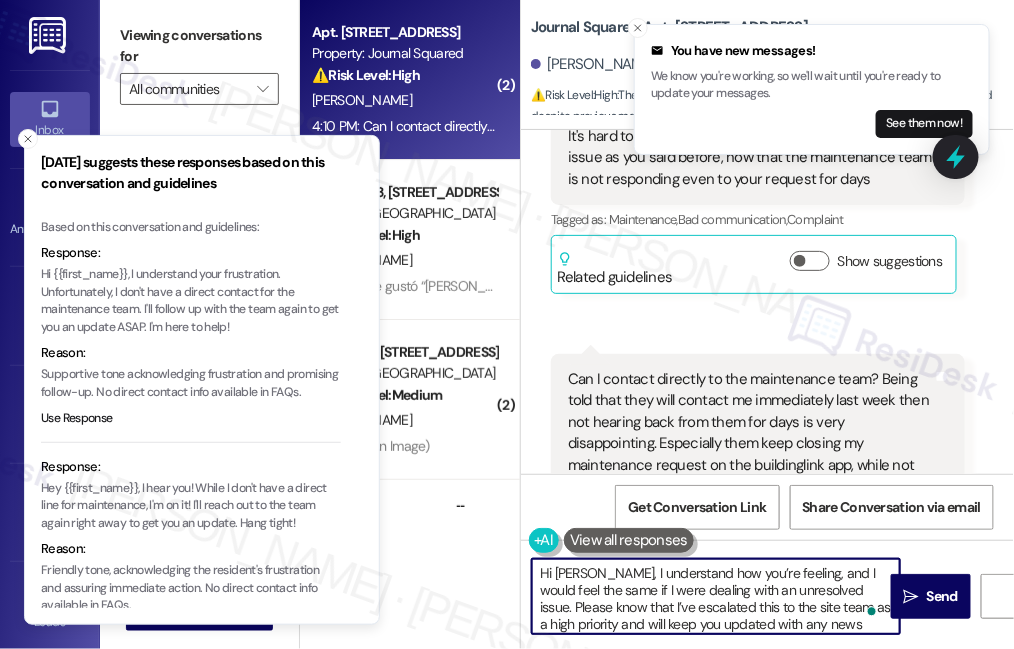 click on "Hi [PERSON_NAME], I understand how you’re feeling, and I would feel the same if I were dealing with an unresolved issue. Please know that I’ve escalated this to the site team as a high priority and will keep you updated with any news from them. We sincerely apologize for the inconvenience this has caused.
In the meantime, you’re also welcome to contact the site team directly at [PHONE_NUMBER] if you’d like to follow up with them right away." at bounding box center (716, 596) 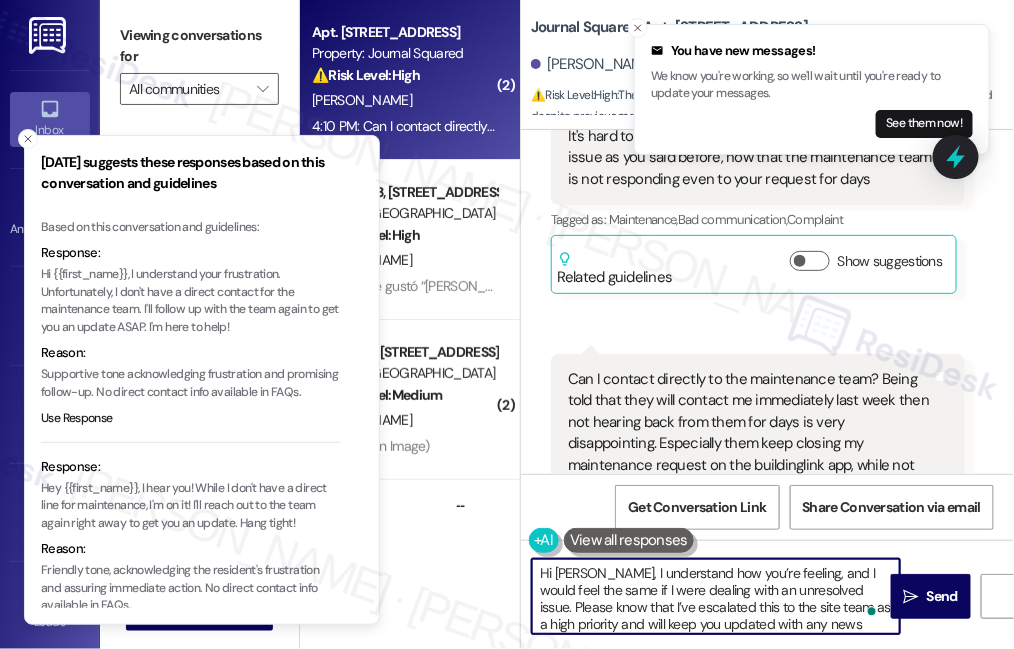 scroll, scrollTop: 16, scrollLeft: 0, axis: vertical 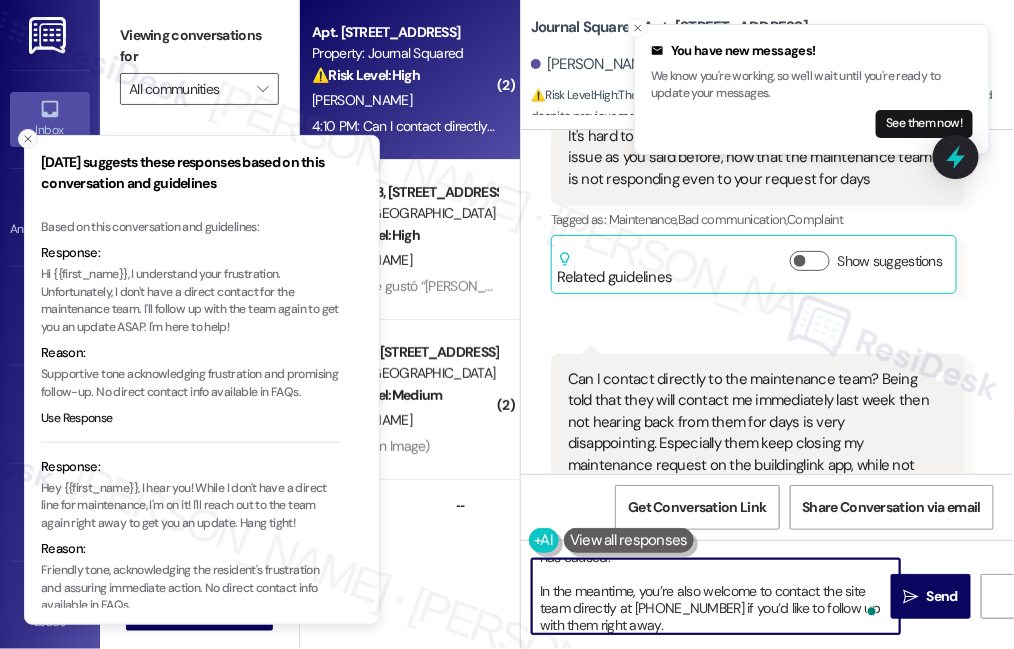 type on "Hi [PERSON_NAME], I understand how you’re feeling, and I would feel the same if I were dealing with an unresolved issue. Please know that I’ve escalated this to the site team as a high priority and will keep you updated with any news from them. We sincerely apologize for the inconvenience this has caused.
In the meantime, you’re also welcome to contact the site team directly at [PHONE_NUMBER] if you’d like to follow up with them right away." 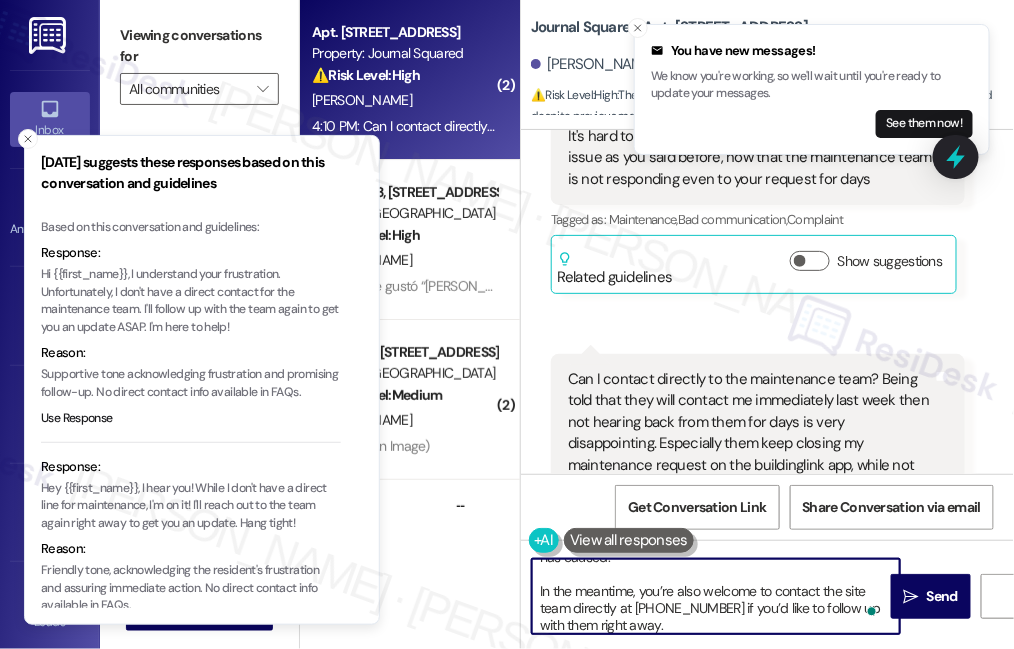 drag, startPoint x: 24, startPoint y: 136, endPoint x: 41, endPoint y: 136, distance: 17 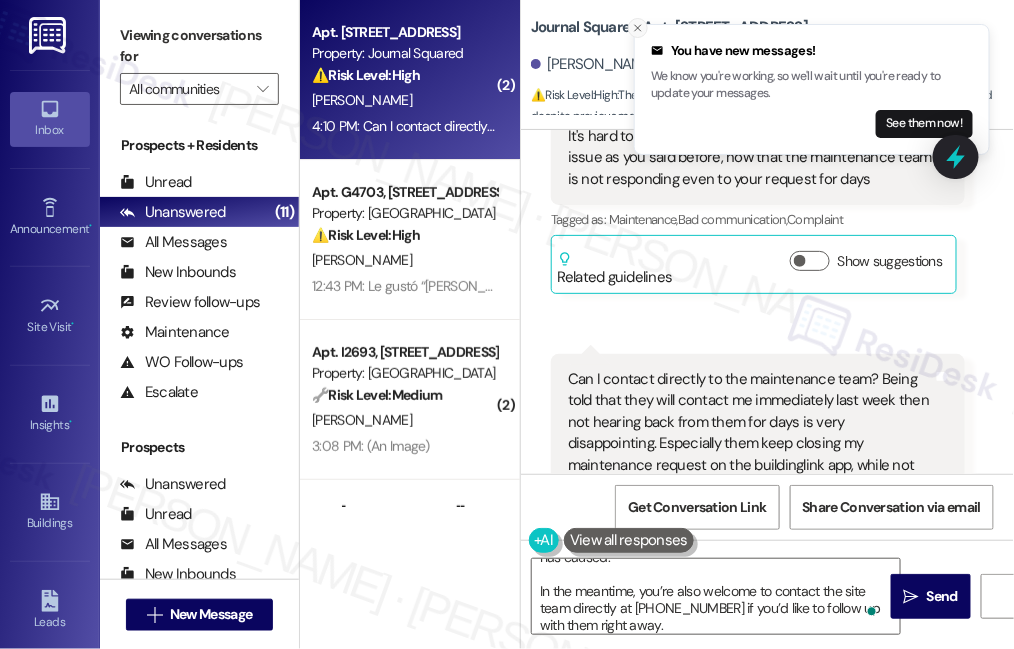 click 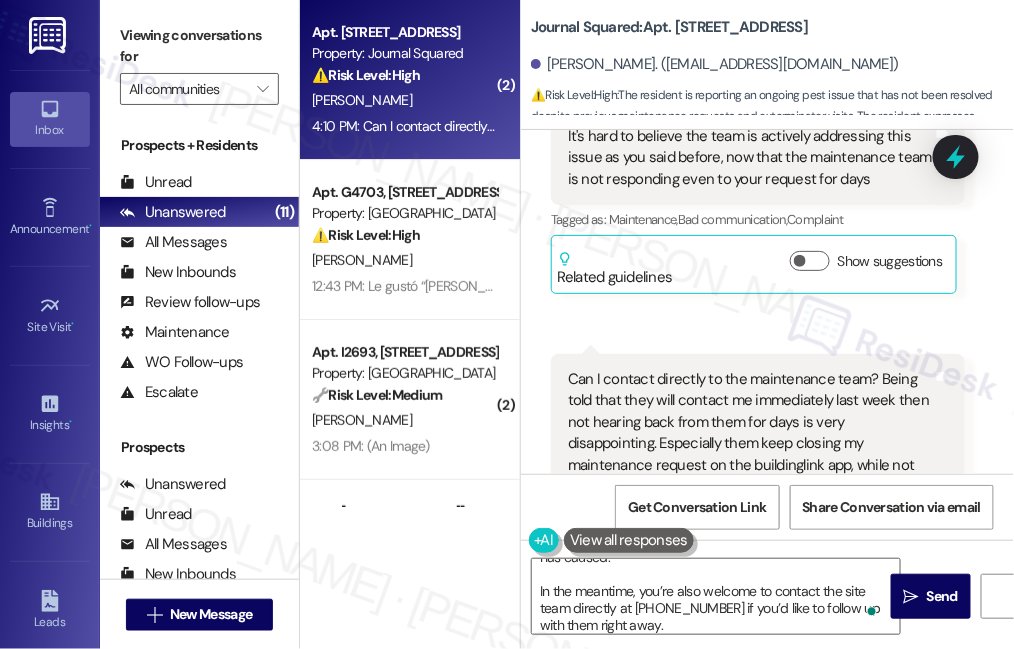 click on "Can I contact directly to the maintenance team? Being told that they will contact me immediately last week then not hearing back from them for days is very disappointing. Especially them keep closing my maintenance request on the buildinglink app, while not really resolving the issue. Not sure exterminator is working as well, cuz im still seeing a lot of those bugs crawling. It's been a week already with no real improvement. Definitely not the best start as literally this is my first few weeks of living here" at bounding box center (750, 476) 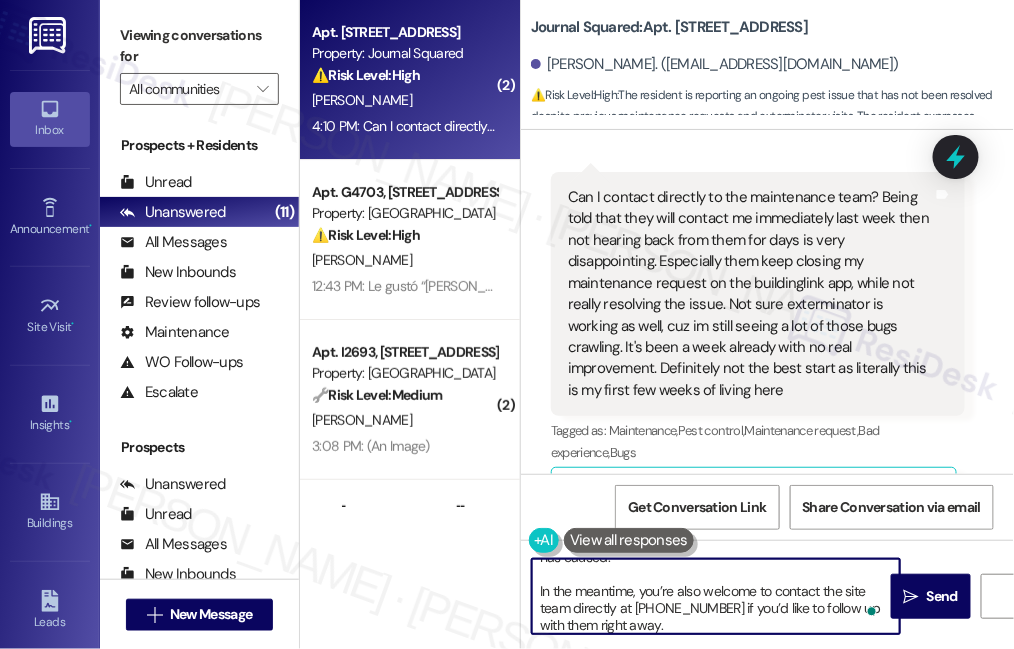 click on "Hi [PERSON_NAME], I understand how you’re feeling, and I would feel the same if I were dealing with an unresolved issue. Please know that I’ve escalated this to the site team as a high priority and will keep you updated with any news from them. We sincerely apologize for the inconvenience this has caused.
In the meantime, you’re also welcome to contact the site team directly at [PHONE_NUMBER] if you’d like to follow up with them right away." at bounding box center (716, 596) 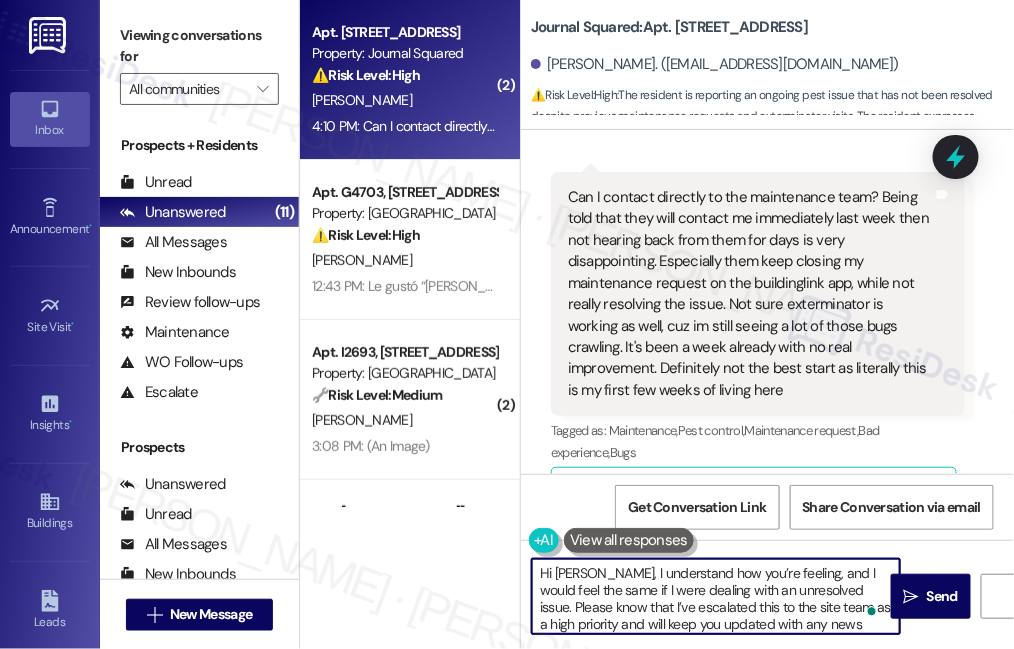 click on "Hi [PERSON_NAME], I understand how you’re feeling, and I would feel the same if I were dealing with an unresolved issue. Please know that I’ve escalated this to the site team as a high priority and will keep you updated with any news from them. We sincerely apologize for the inconvenience this has caused.
In the meantime, you’re also welcome to contact the site team directly at [PHONE_NUMBER] if you’d like to follow up with them right away." at bounding box center (716, 596) 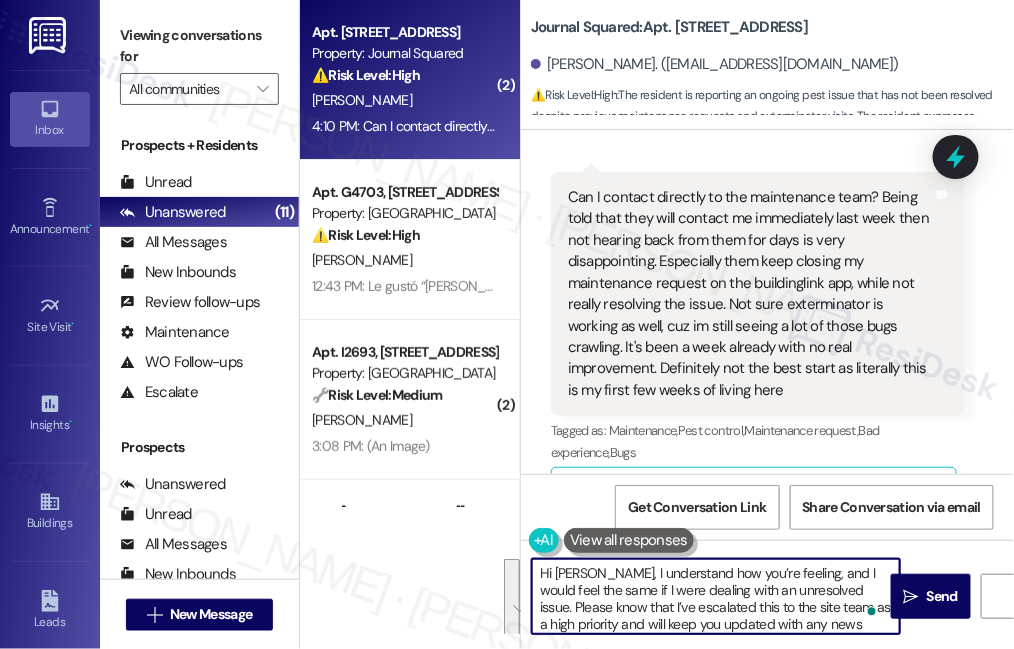 click on "Hi [PERSON_NAME], I understand how you’re feeling, and I would feel the same if I were dealing with an unresolved issue. Please know that I’ve escalated this to the site team as a high priority and will keep you updated with any news from them. We sincerely apologize for the inconvenience this has caused.
In the meantime, you’re also welcome to contact the site team directly at [PHONE_NUMBER] if you’d like to follow up with them right away." at bounding box center [716, 596] 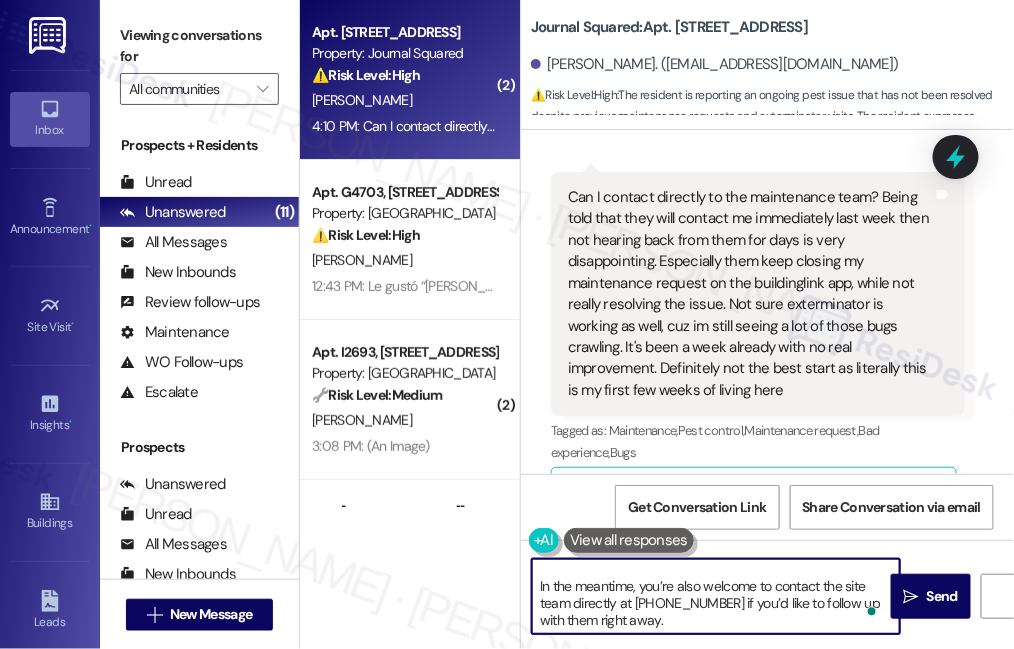 click on "Hi [PERSON_NAME], I understand how you’re feeling, and I would feel the same if I were dealing with an unresolved issue. Please know that I’ve escalated this to the site team as a high priority and will keep you updated with any news from them. We sincerely apologize for the inconvenience this has caused.
In the meantime, you’re also welcome to contact the site team directly at [PHONE_NUMBER] if you’d like to follow up with them right away." at bounding box center (716, 596) 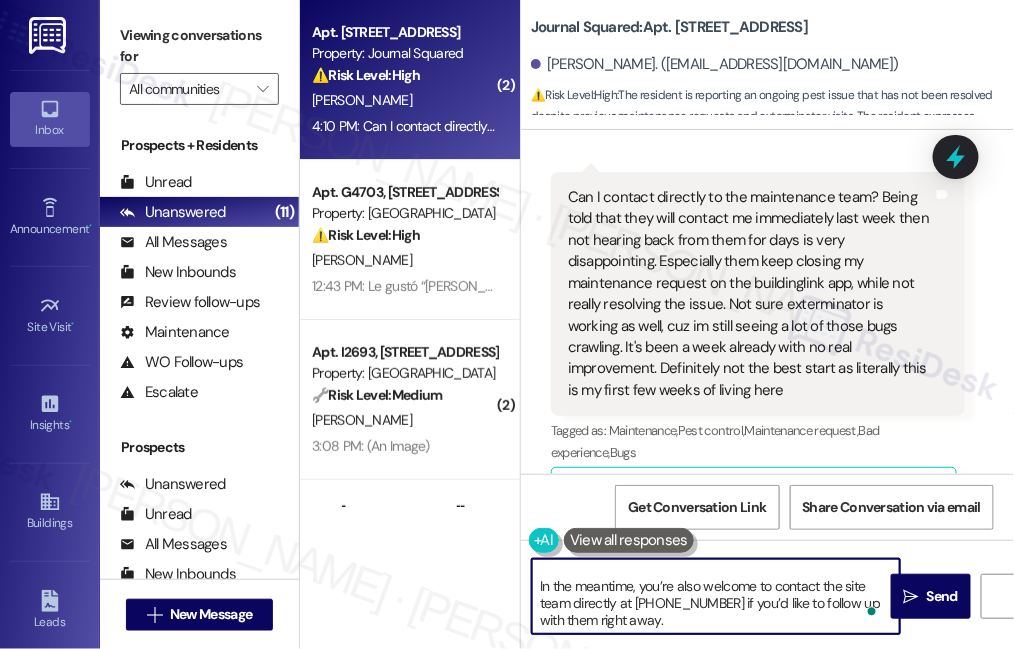 click on "Hi [PERSON_NAME], I understand how you’re feeling, and I would feel the same if I were dealing with an unresolved issue. Please know that I’ve escalated this to the site team as a high priority and will keep you updated with any news from them. We sincerely apologize for the inconvenience this has caused.
In the meantime, you’re also welcome to contact the site team directly at [PHONE_NUMBER] if you’d like to follow up with them right away." at bounding box center (716, 596) 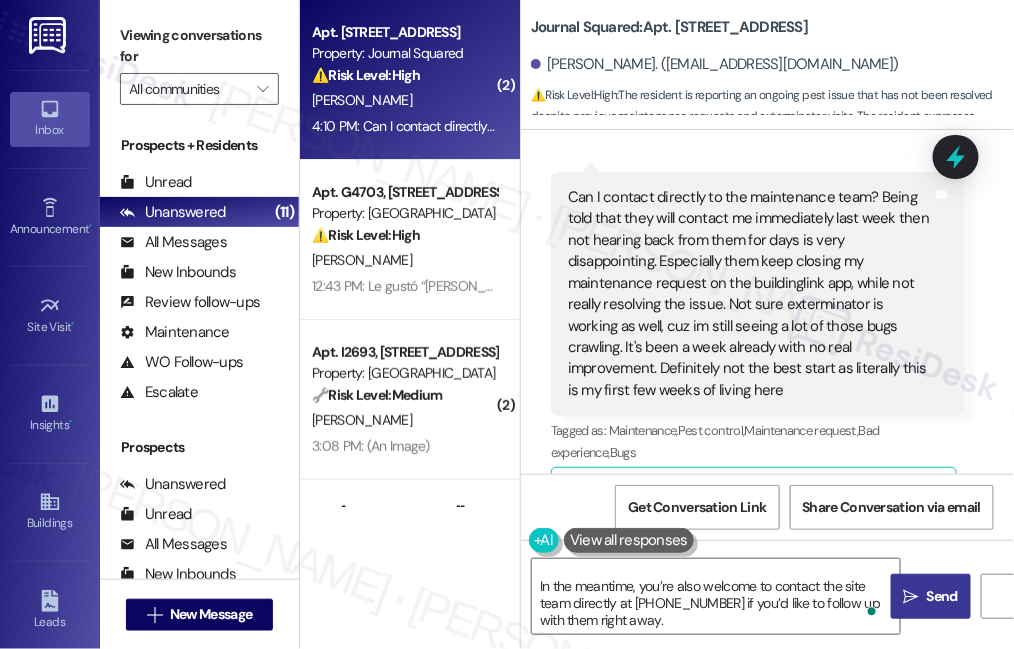 click on "Send" at bounding box center [942, 596] 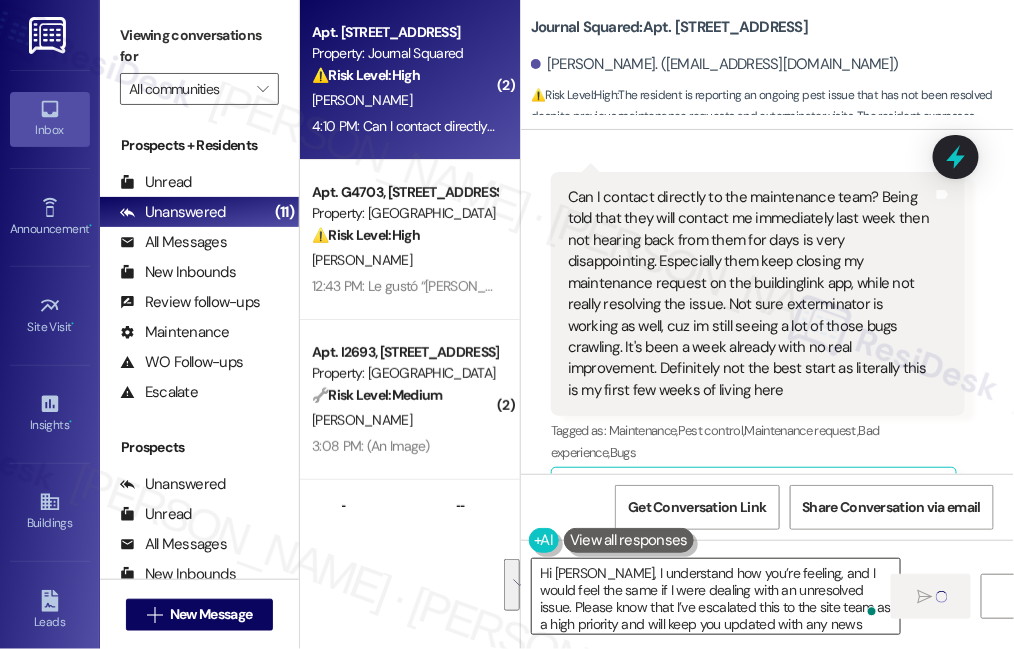 type 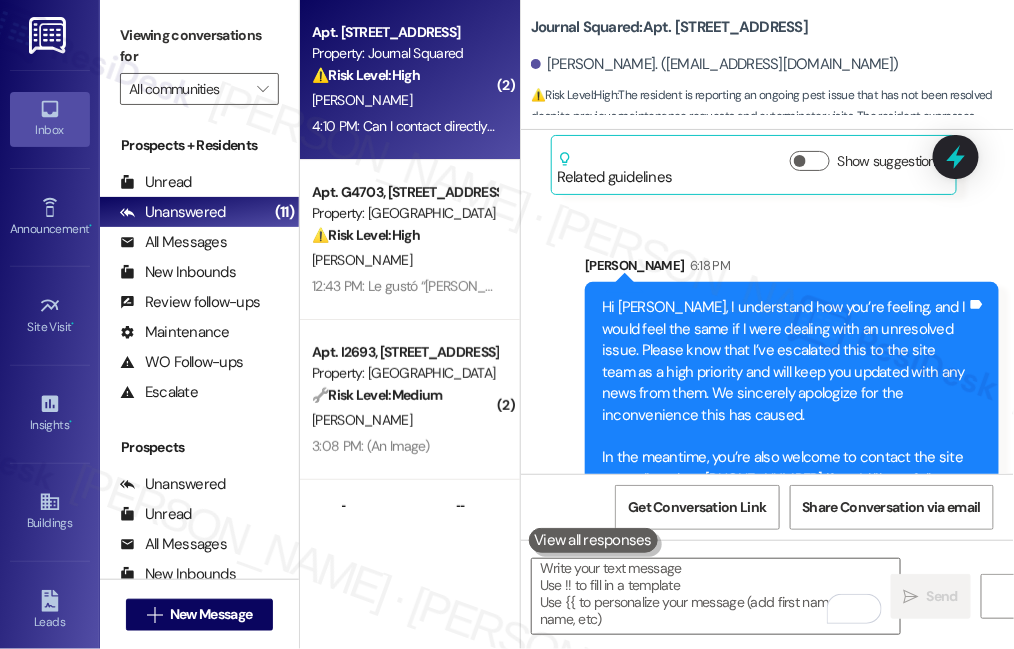 click on "Hi [PERSON_NAME], I understand how you’re feeling, and I would feel the same if I were dealing with an unresolved issue. Please know that I’ve escalated this to the site team as a high priority and will keep you updated with any news from them. We sincerely apologize for the inconvenience this has caused.
In the meantime, you’re also welcome to contact the site team directly at [PHONE_NUMBER] if you’d like to follow up with them right away." at bounding box center (784, 404) 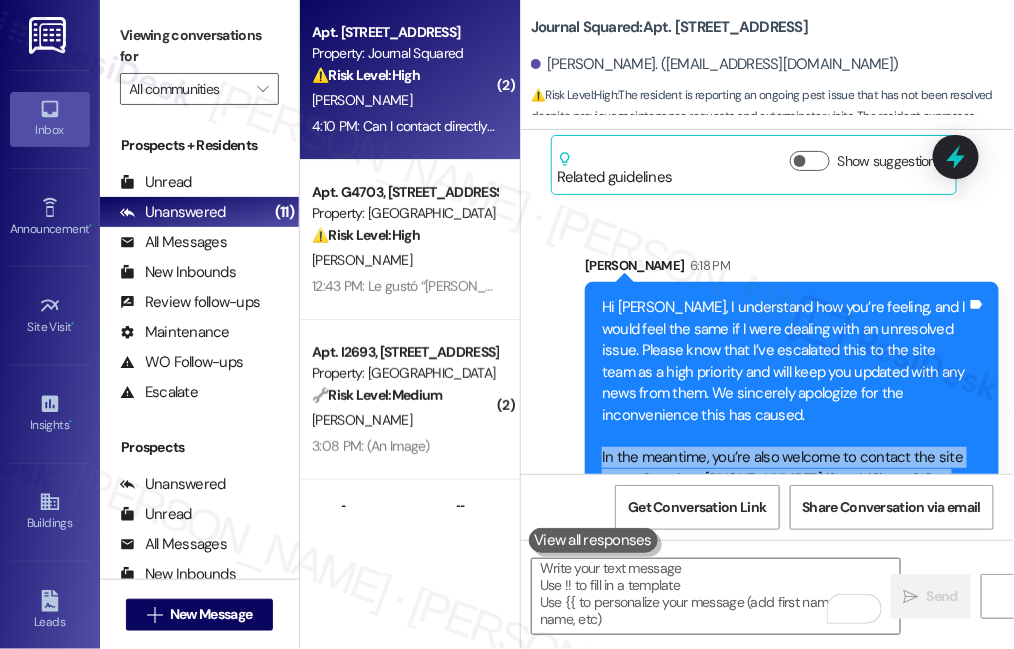 click on "Hi [PERSON_NAME], I understand how you’re feeling, and I would feel the same if I were dealing with an unresolved issue. Please know that I’ve escalated this to the site team as a high priority and will keep you updated with any news from them. We sincerely apologize for the inconvenience this has caused.
In the meantime, you’re also welcome to contact the site team directly at [PHONE_NUMBER] if you’d like to follow up with them right away." at bounding box center (784, 404) 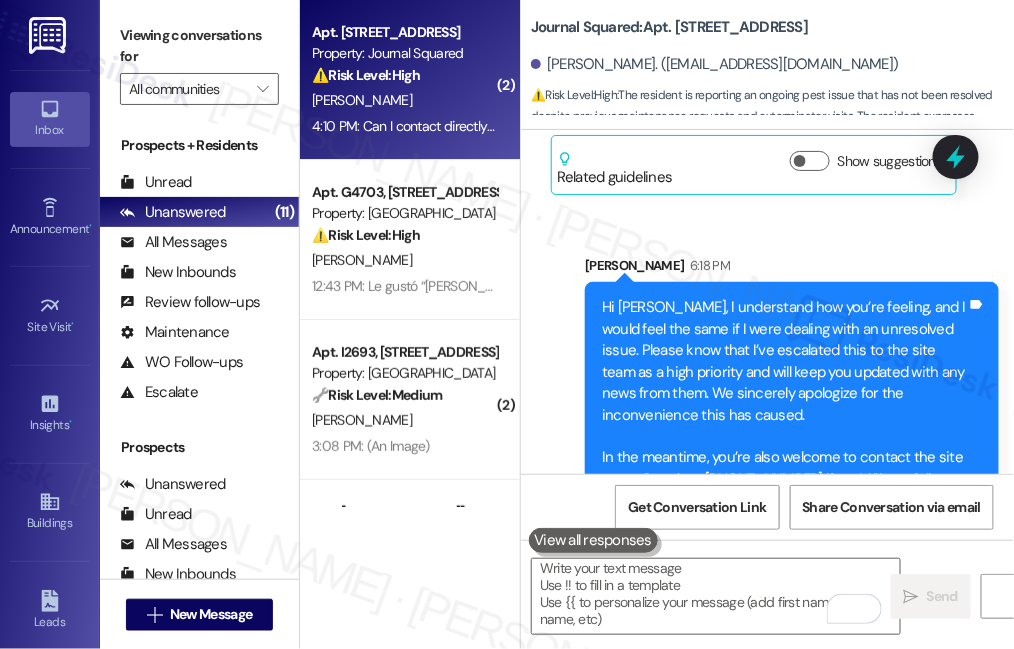 click on "Hi [PERSON_NAME], I understand how you’re feeling, and I would feel the same if I were dealing with an unresolved issue. Please know that I’ve escalated this to the site team as a high priority and will keep you updated with any news from them. We sincerely apologize for the inconvenience this has caused.
In the meantime, you’re also welcome to contact the site team directly at [PHONE_NUMBER] if you’d like to follow up with them right away." at bounding box center (784, 404) 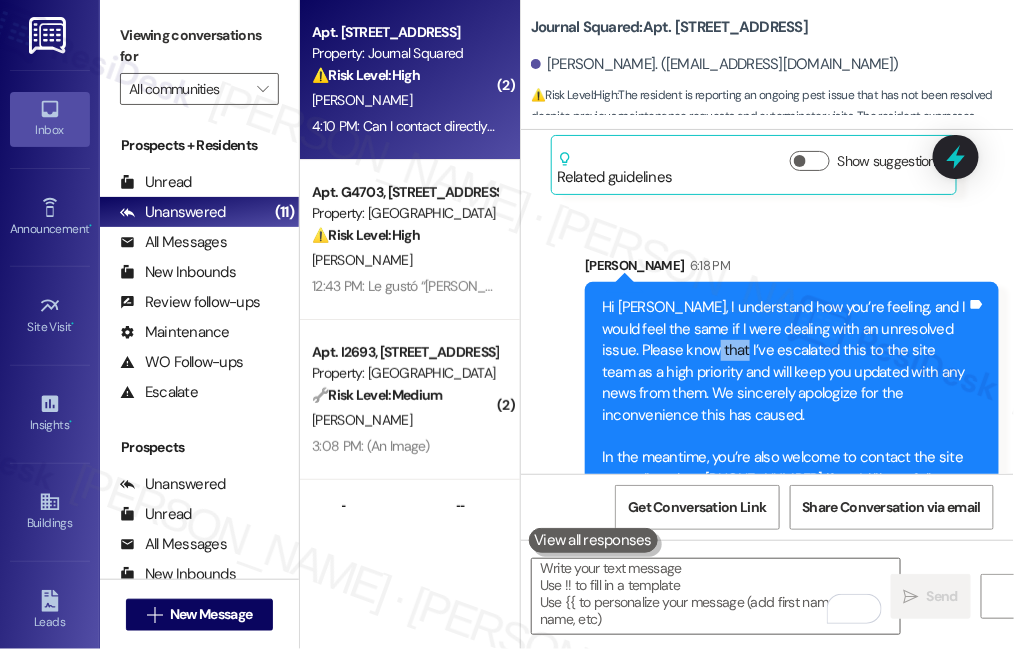 click on "Hi [PERSON_NAME], I understand how you’re feeling, and I would feel the same if I were dealing with an unresolved issue. Please know that I’ve escalated this to the site team as a high priority and will keep you updated with any news from them. We sincerely apologize for the inconvenience this has caused.
In the meantime, you’re also welcome to contact the site team directly at [PHONE_NUMBER] if you’d like to follow up with them right away." at bounding box center [784, 404] 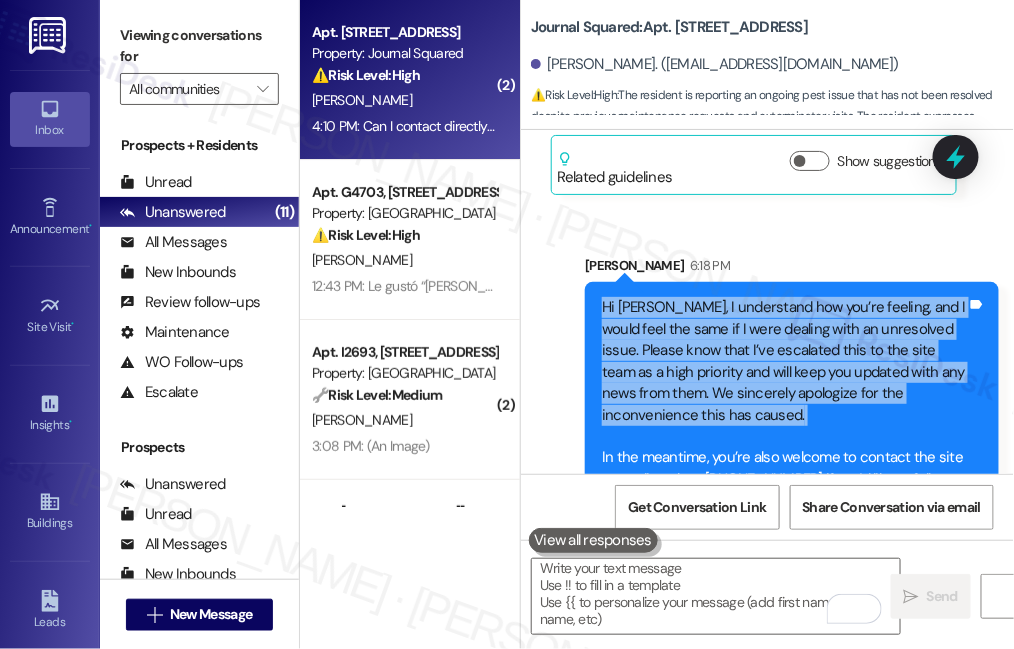 click on "Hi [PERSON_NAME], I understand how you’re feeling, and I would feel the same if I were dealing with an unresolved issue. Please know that I’ve escalated this to the site team as a high priority and will keep you updated with any news from them. We sincerely apologize for the inconvenience this has caused.
In the meantime, you’re also welcome to contact the site team directly at [PHONE_NUMBER] if you’d like to follow up with them right away." at bounding box center (784, 404) 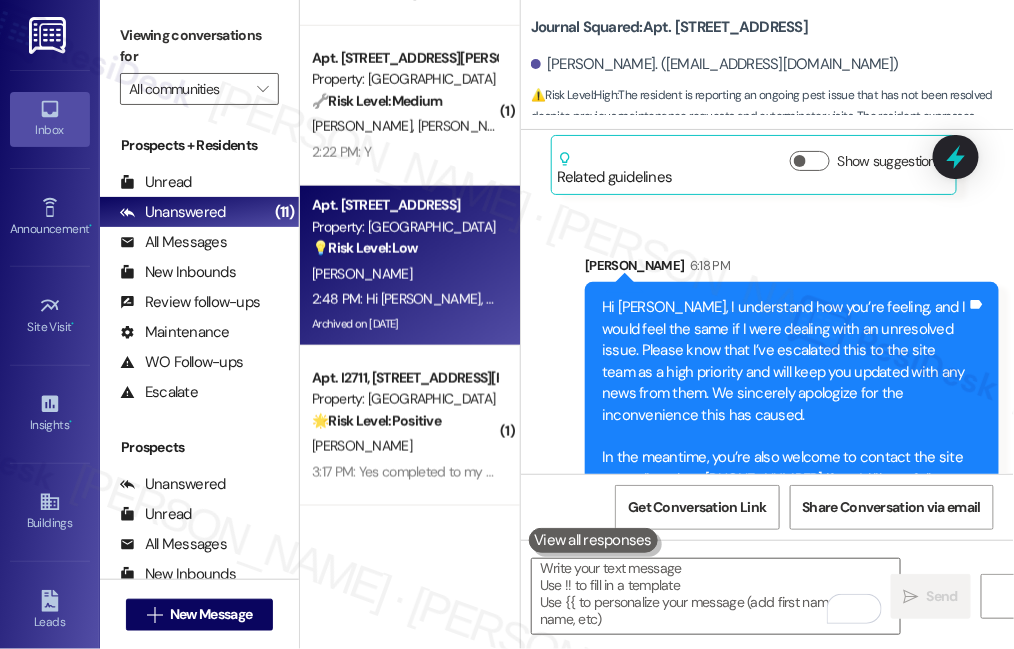 click on "[PERSON_NAME]" at bounding box center [404, 274] 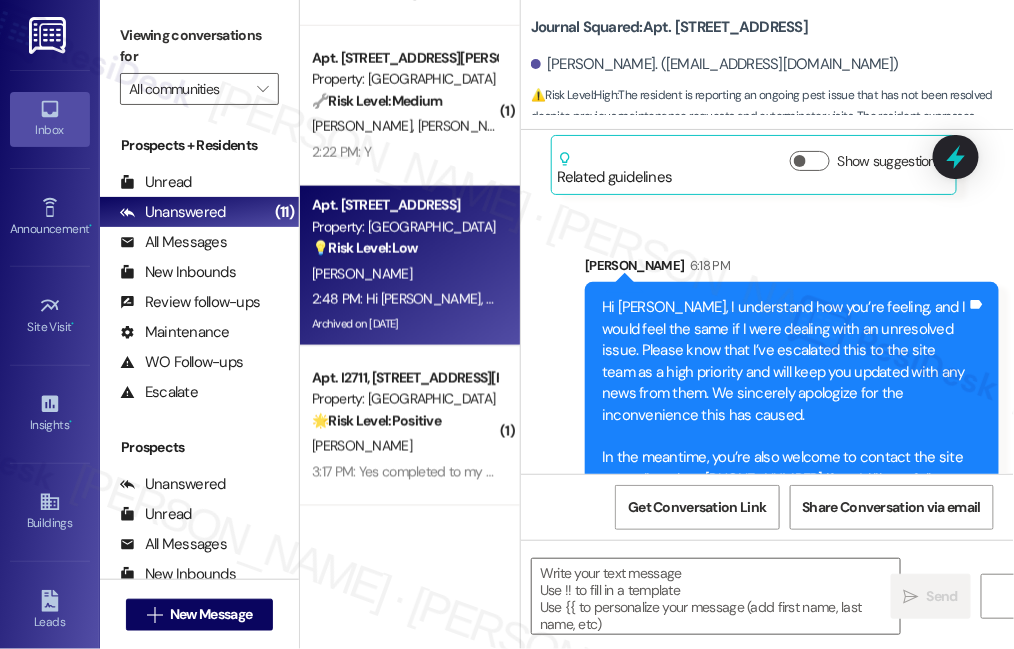 type on "Fetching suggested responses. Please feel free to read through the conversation in the meantime." 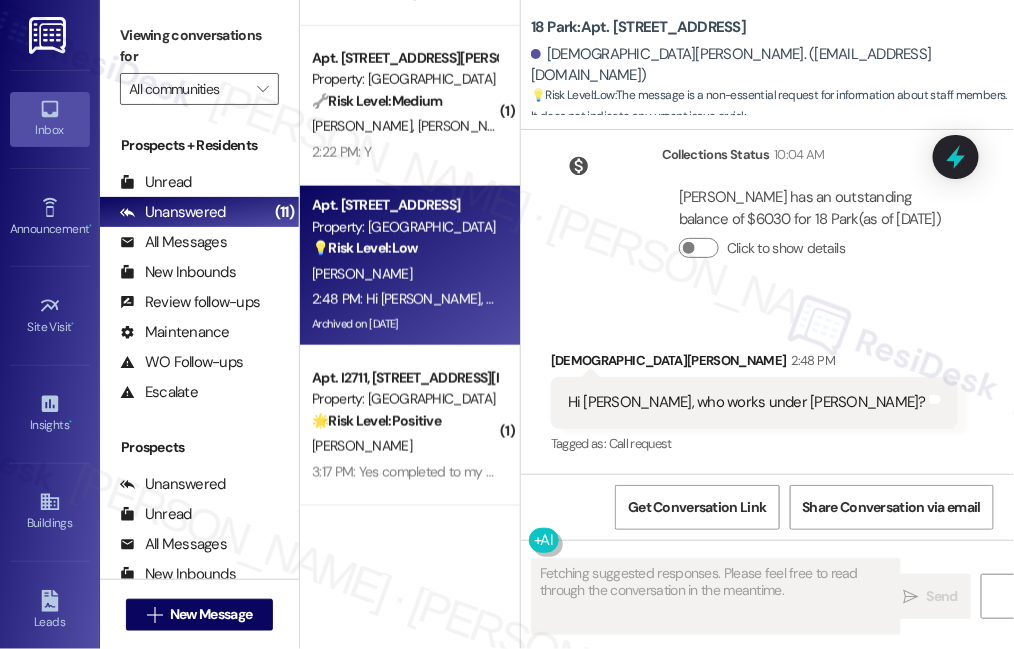click on "Viewing conversations for" at bounding box center [199, 46] 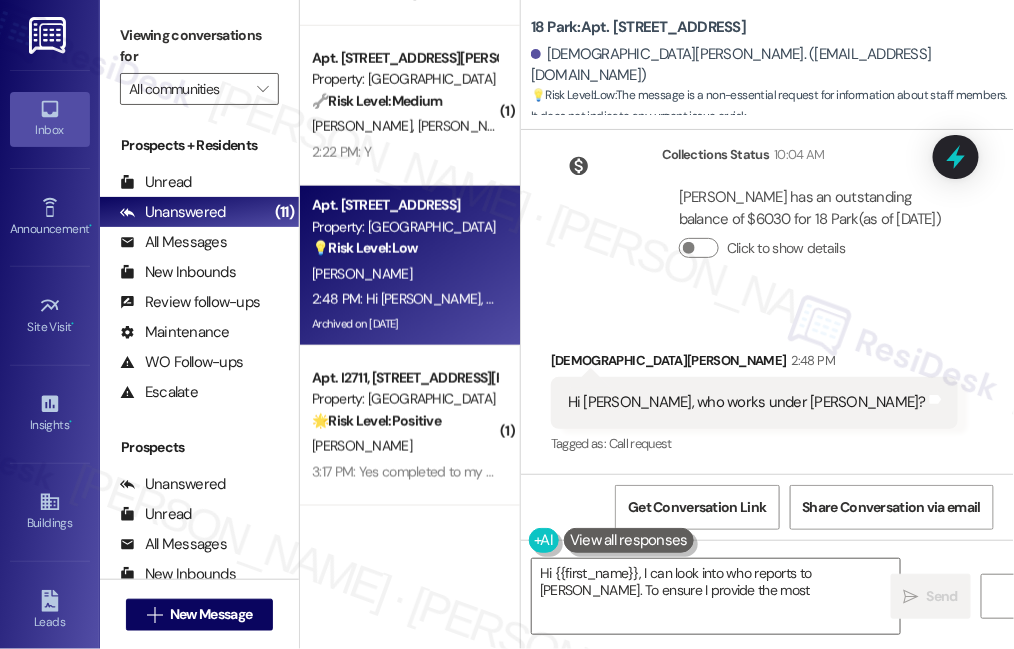 click on "Hi [PERSON_NAME], who works under [PERSON_NAME]?" at bounding box center [747, 402] 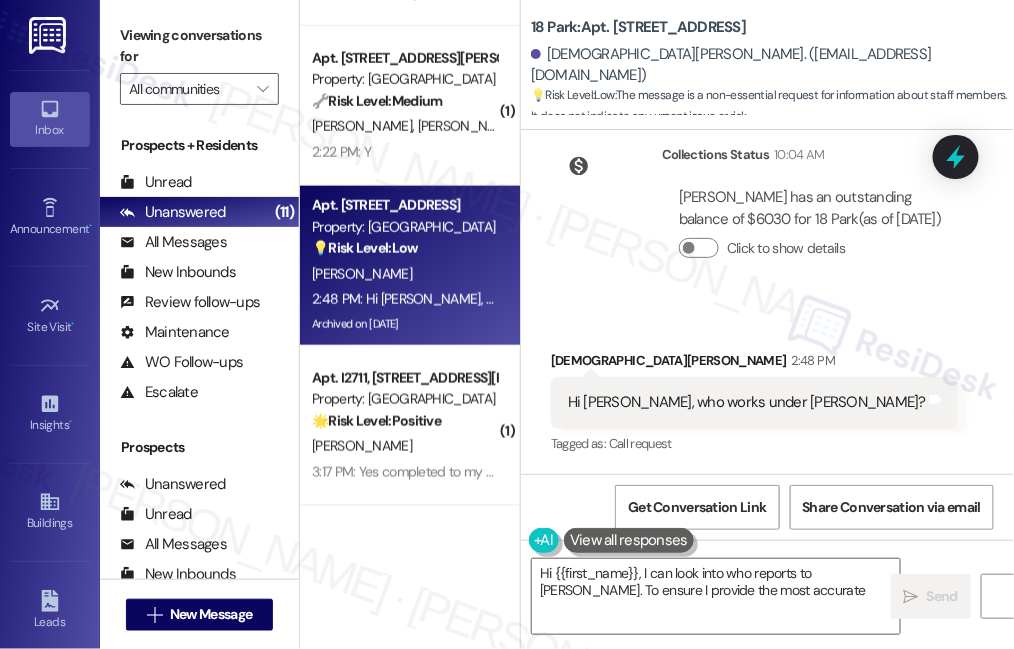 click on "Hi [PERSON_NAME], who works under [PERSON_NAME]?" at bounding box center (747, 402) 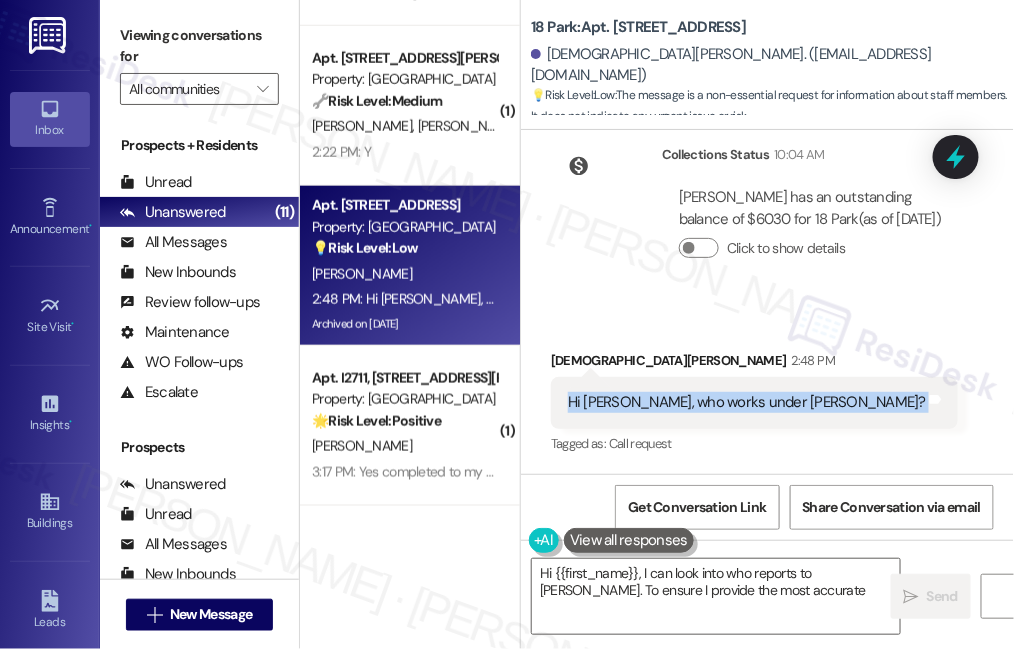 click on "Hi [PERSON_NAME], who works under [PERSON_NAME]?" at bounding box center (747, 402) 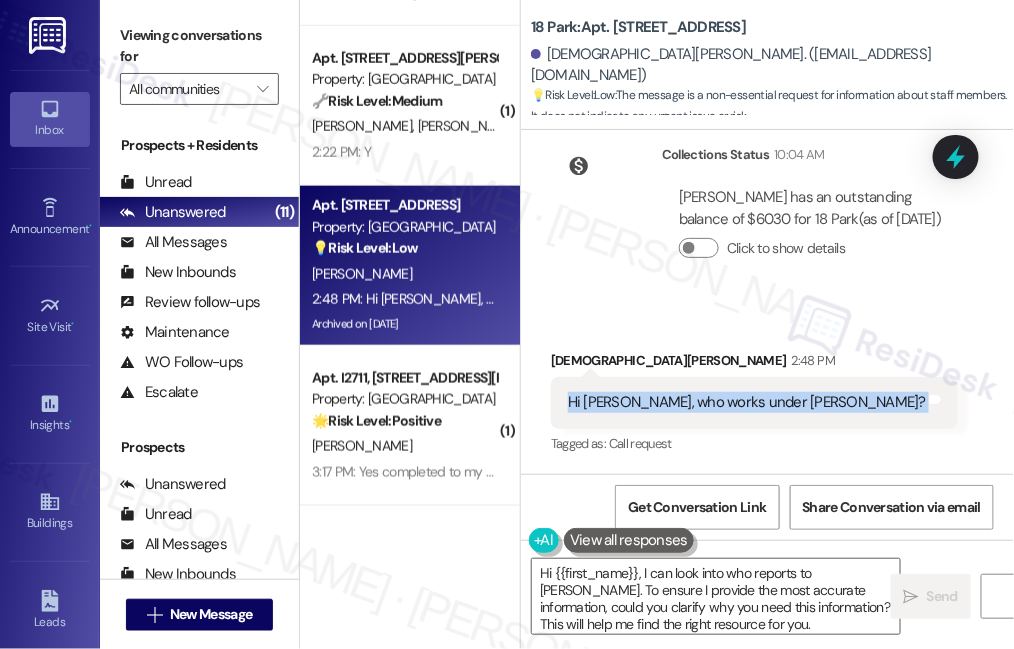 copy on "Hi [PERSON_NAME], who works under [PERSON_NAME]?  Tags and notes" 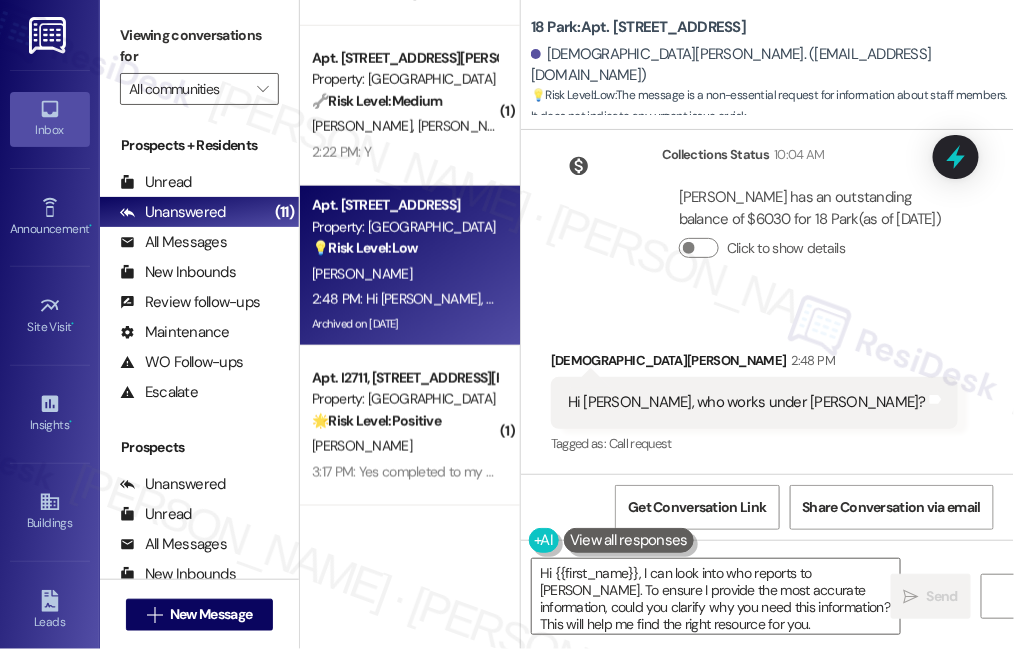 drag, startPoint x: 227, startPoint y: 29, endPoint x: 280, endPoint y: 87, distance: 78.56844 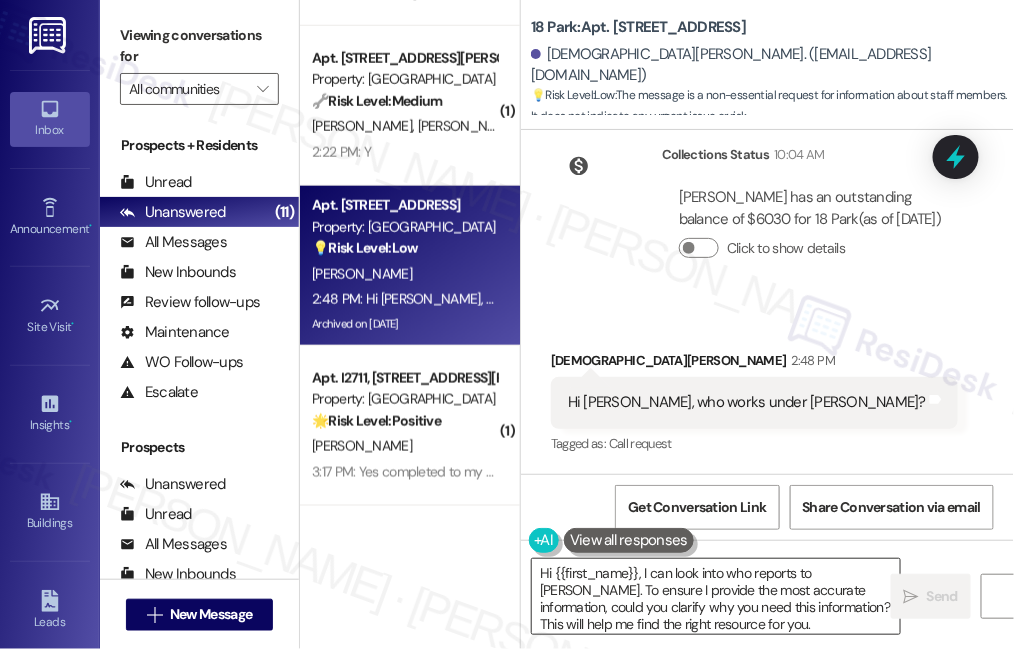 click on "Hi {{first_name}}, I can look into who reports to [PERSON_NAME]. To ensure I provide the most accurate information, could you clarify why you need this information? This will help me find the right resource for you." at bounding box center [716, 596] 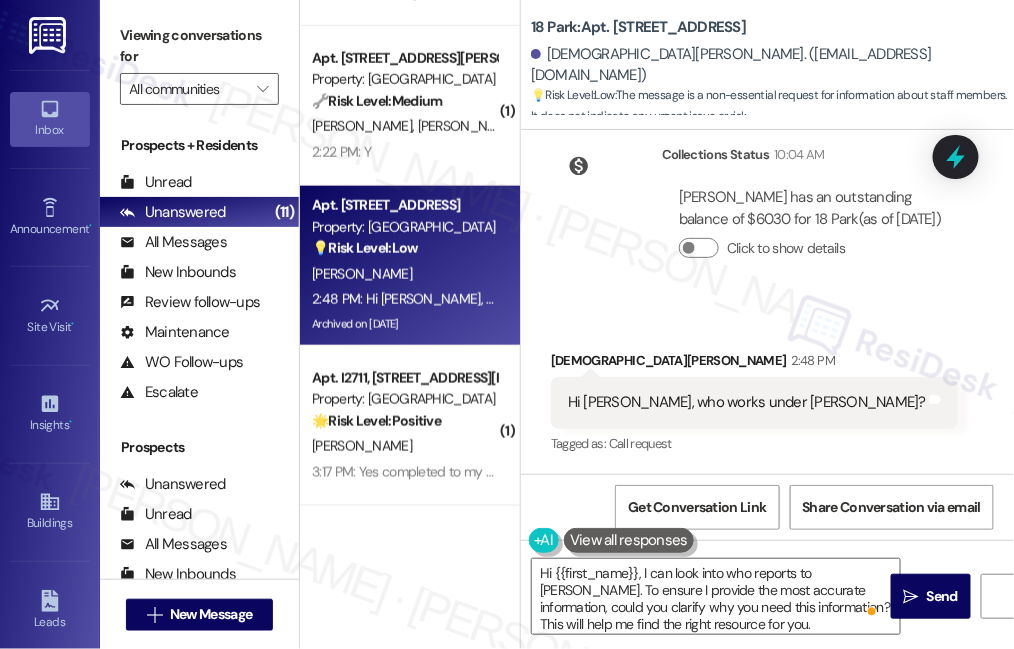 drag, startPoint x: 174, startPoint y: 40, endPoint x: 197, endPoint y: 45, distance: 23.537205 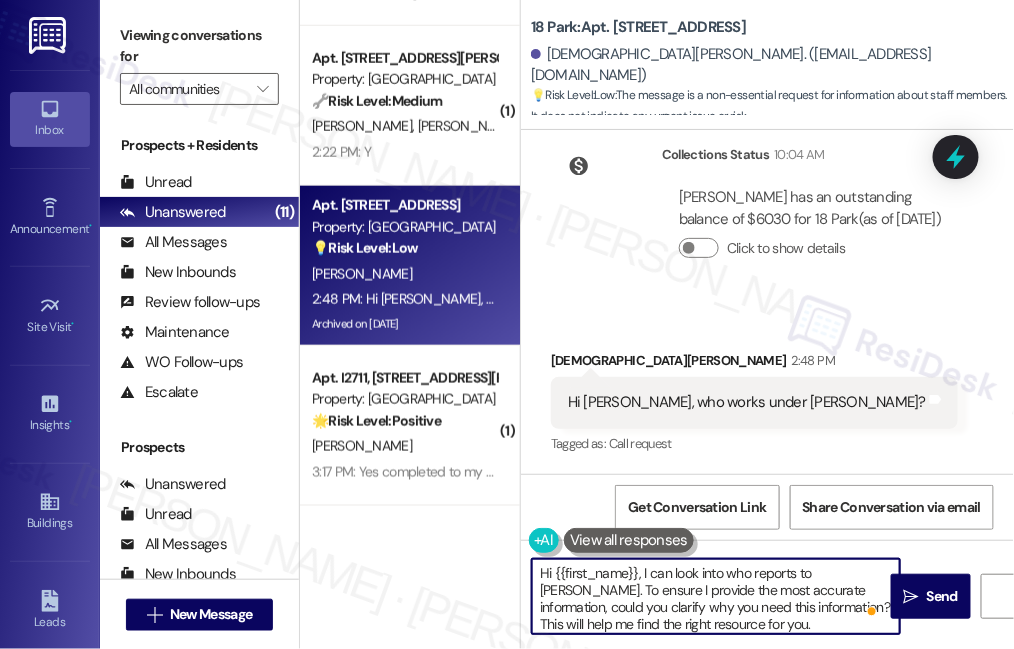 click on "Hi {{first_name}}, I can look into who reports to [PERSON_NAME]. To ensure I provide the most accurate information, could you clarify why you need this information? This will help me find the right resource for you." at bounding box center (716, 596) 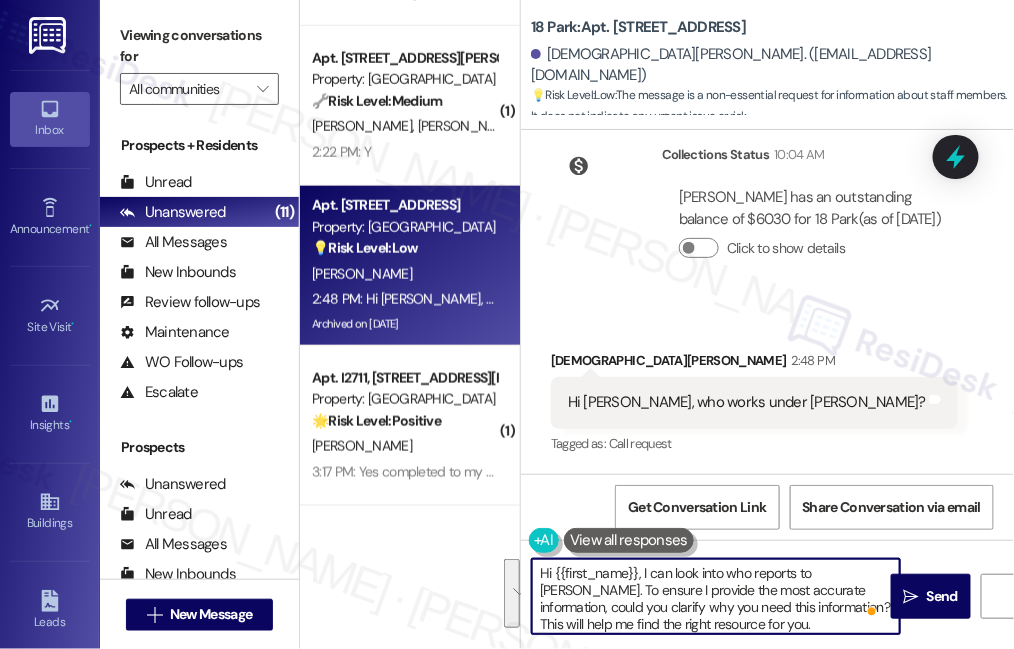 click on "Hi {{first_name}}, I can look into who reports to [PERSON_NAME]. To ensure I provide the most accurate information, could you clarify why you need this information? This will help me find the right resource for you." at bounding box center (716, 596) 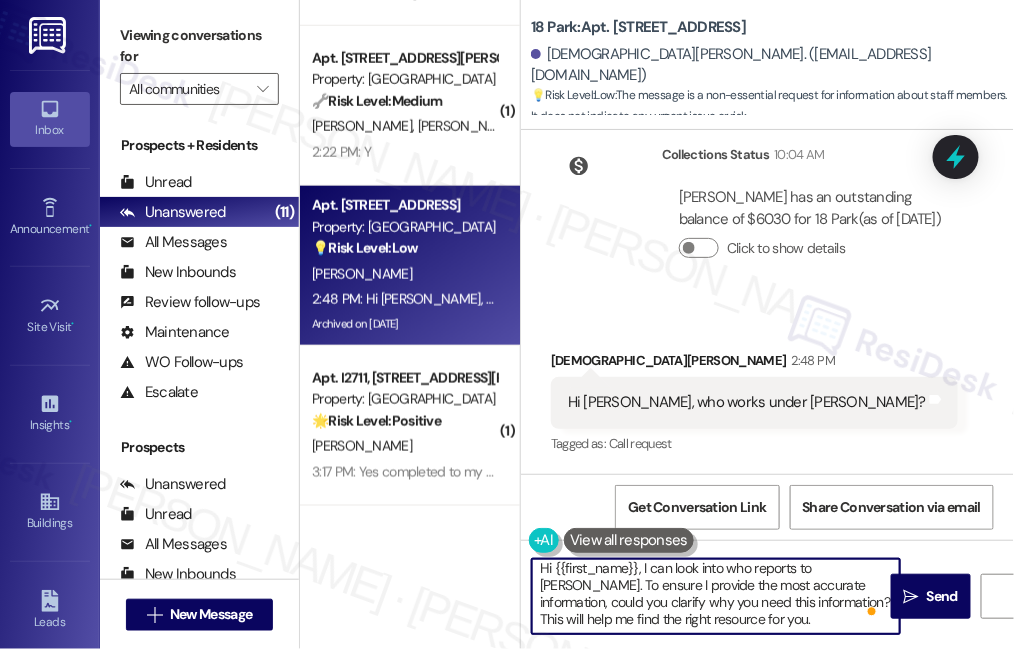 click on "Hi {{first_name}}, I can look into who reports to [PERSON_NAME]. To ensure I provide the most accurate information, could you clarify why you need this information? This will help me find the right resource for you." at bounding box center (716, 596) 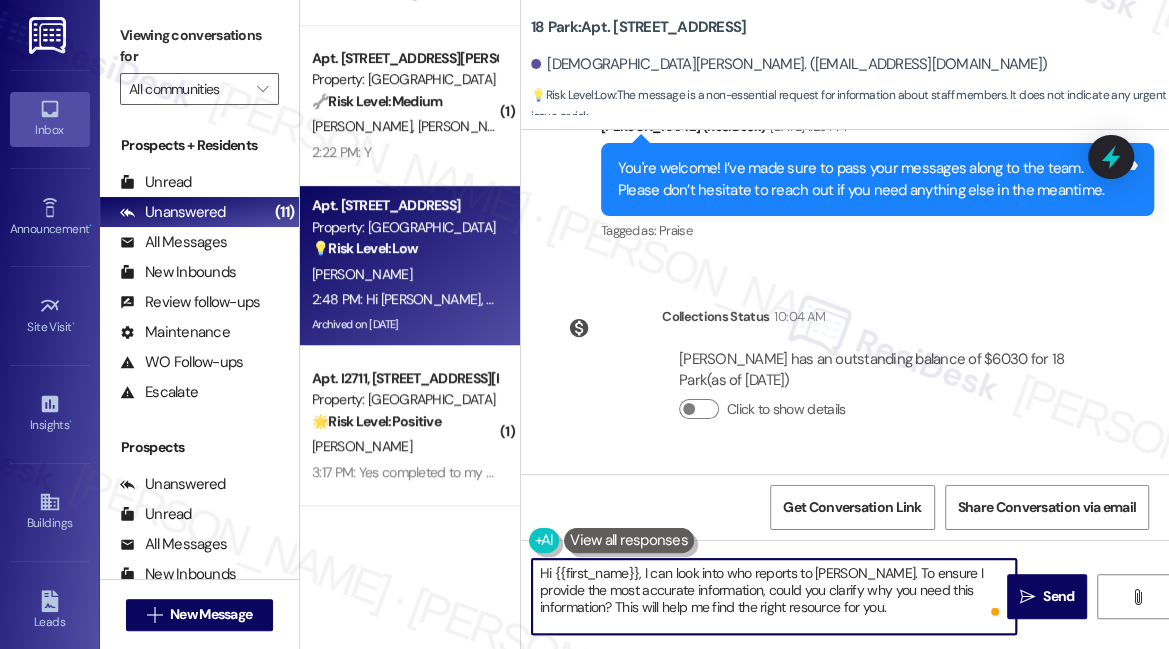 click on "[PERSON_NAME] has an outstanding balance of $6030 for 18 Park  (as of [DATE])" at bounding box center (883, 370) 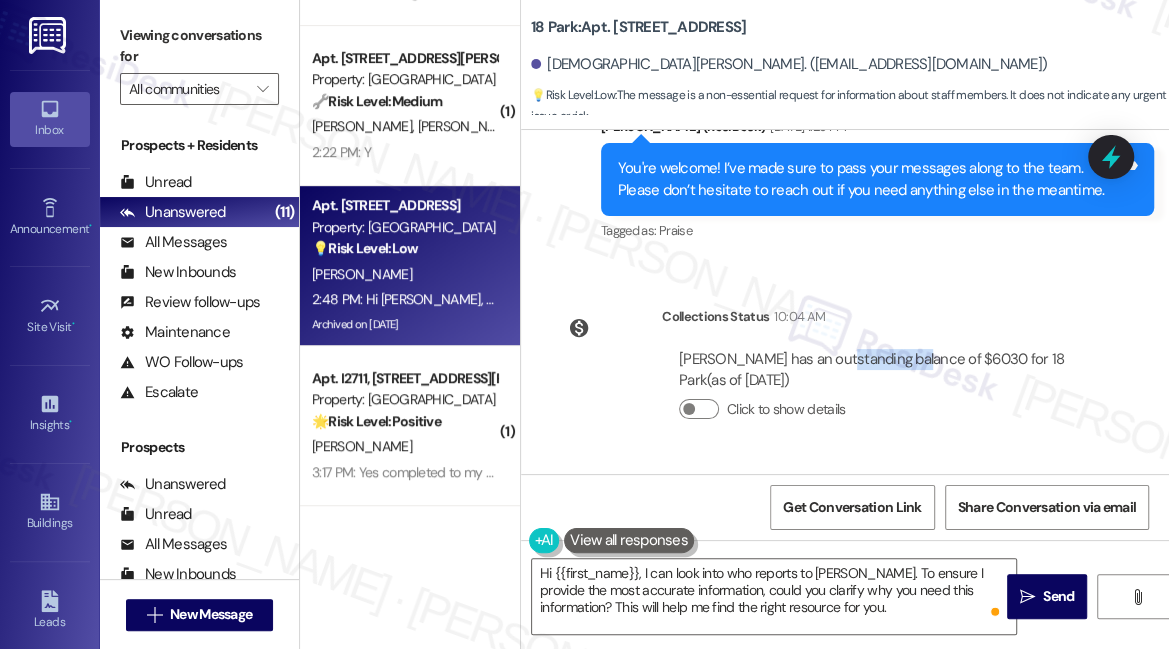 click on "[PERSON_NAME] has an outstanding balance of $6030 for 18 Park  (as of [DATE])" at bounding box center (883, 370) 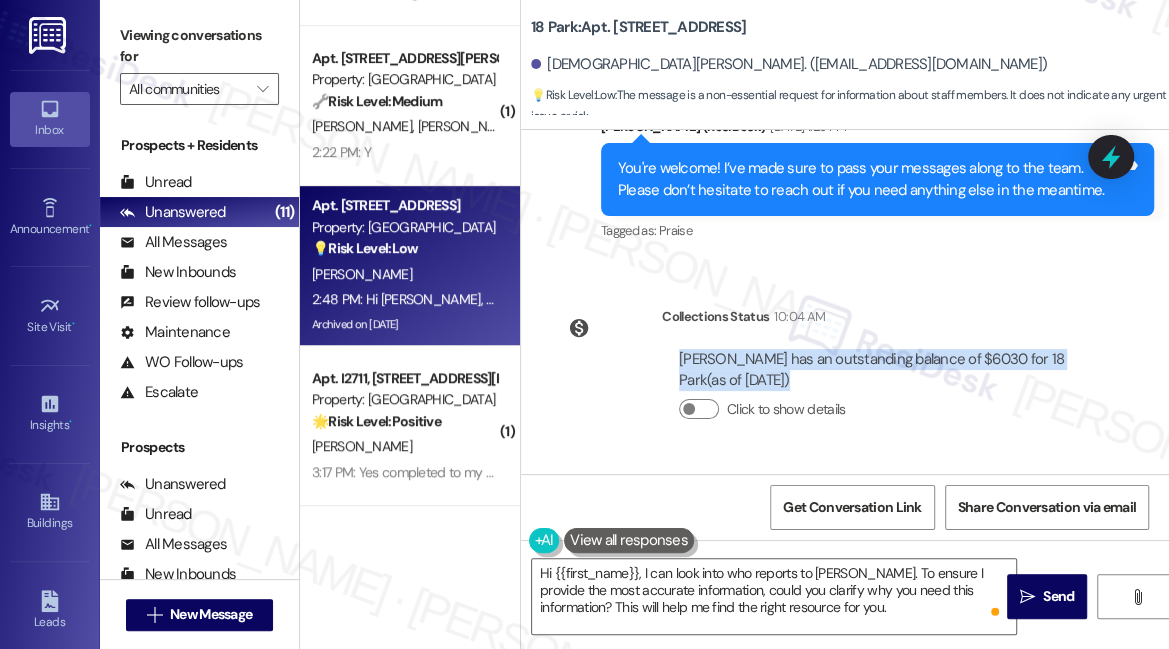 click on "[PERSON_NAME] has an outstanding balance of $6030 for 18 Park  (as of [DATE])" at bounding box center (883, 370) 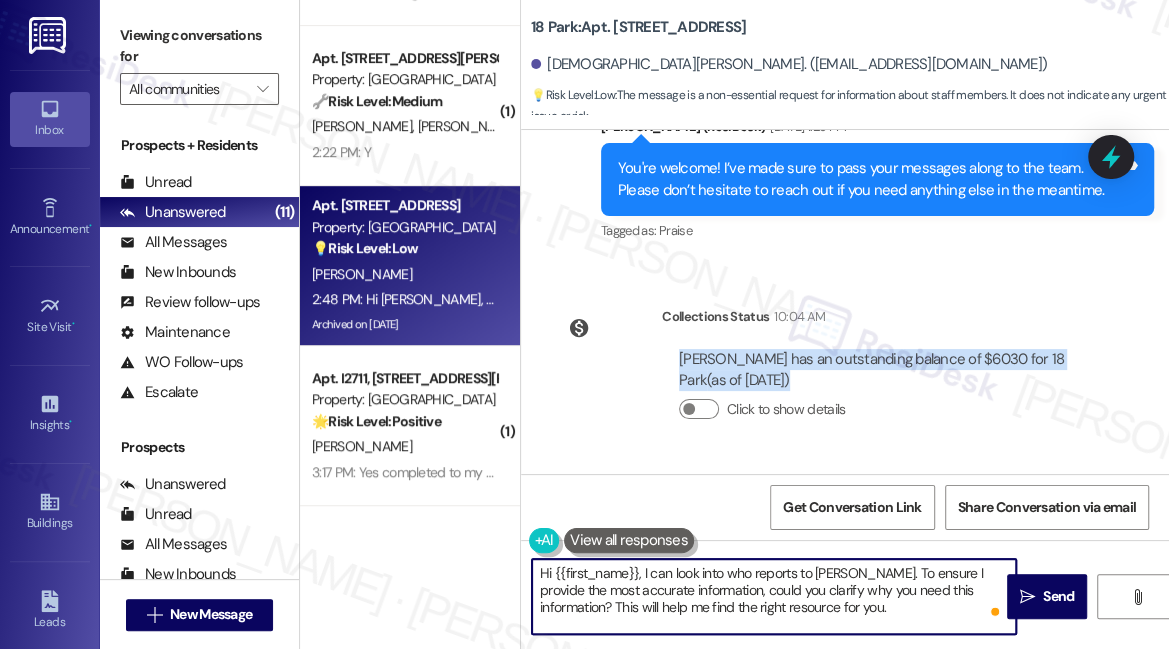 click on "Hi {{first_name}}, I can look into who reports to [PERSON_NAME]. To ensure I provide the most accurate information, could you clarify why you need this information? This will help me find the right resource for you." at bounding box center (774, 596) 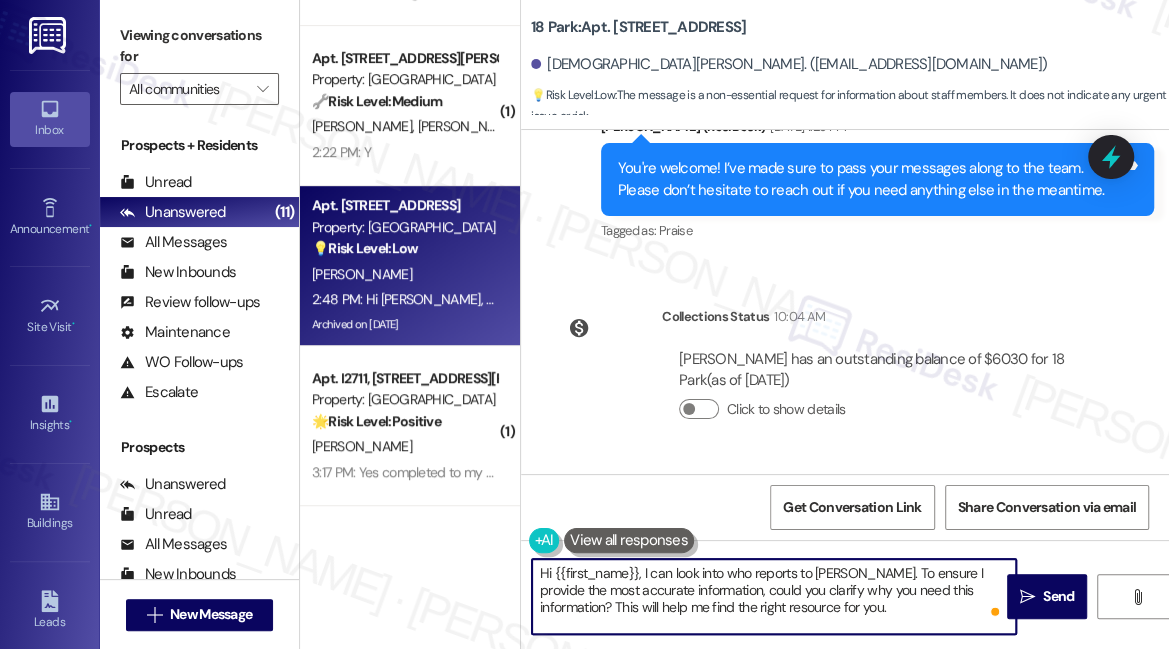 click on "Hi {{first_name}}, I can look into who reports to [PERSON_NAME]. To ensure I provide the most accurate information, could you clarify why you need this information? This will help me find the right resource for you." at bounding box center (774, 596) 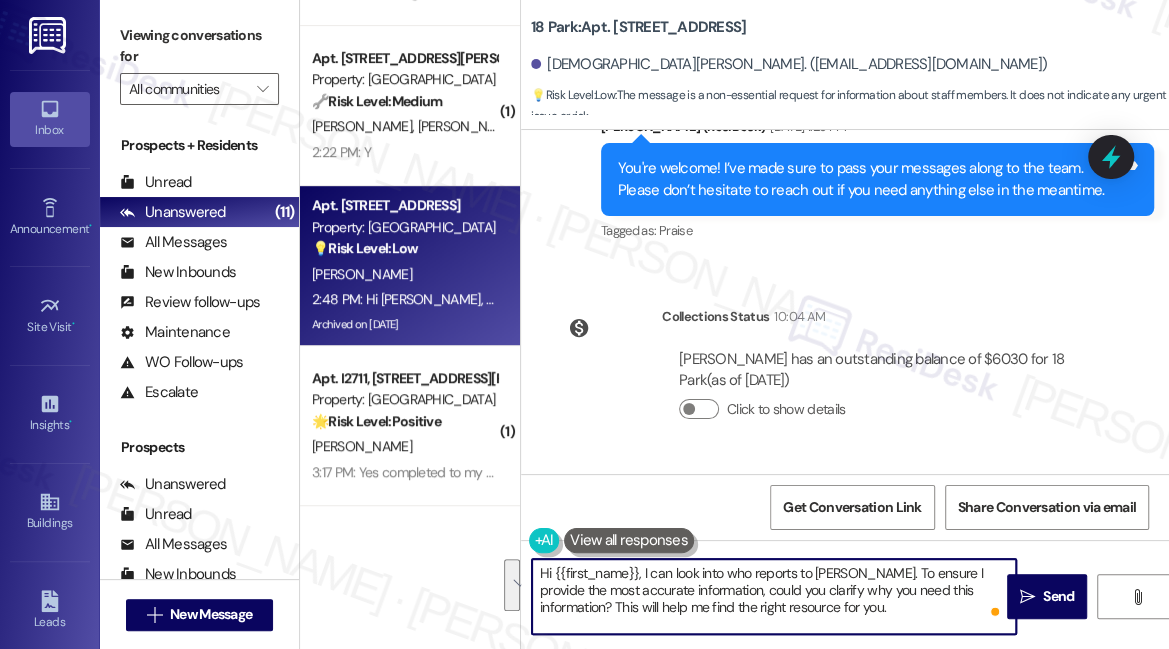 click on "Hi {{first_name}}, I can look into who reports to [PERSON_NAME]. To ensure I provide the most accurate information, could you clarify why you need this information? This will help me find the right resource for you." at bounding box center (774, 596) 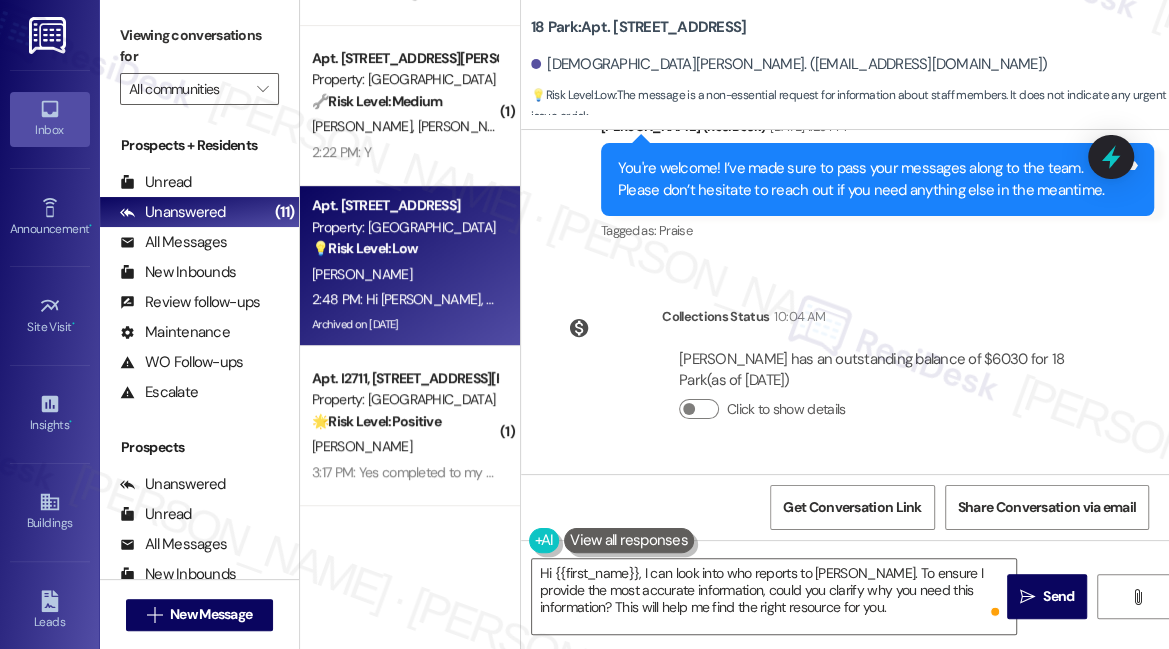 click on "Viewing conversations for" at bounding box center (199, 46) 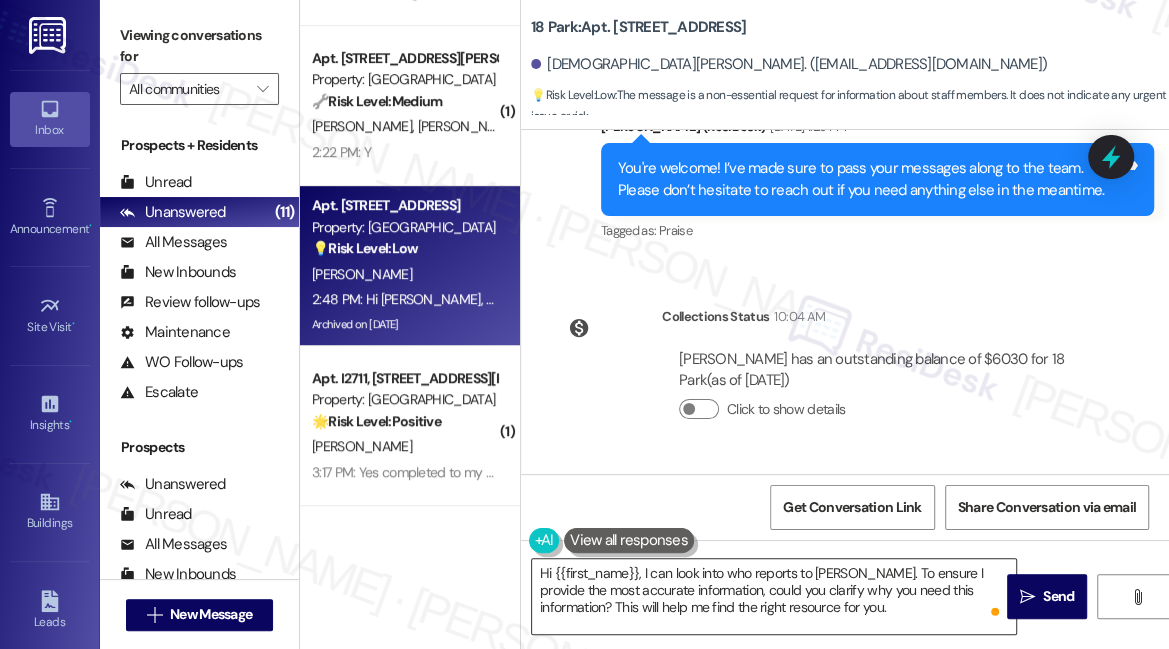 click on "Hi {{first_name}}, I can look into who reports to [PERSON_NAME]. To ensure I provide the most accurate information, could you clarify why you need this information? This will help me find the right resource for you." at bounding box center [774, 596] 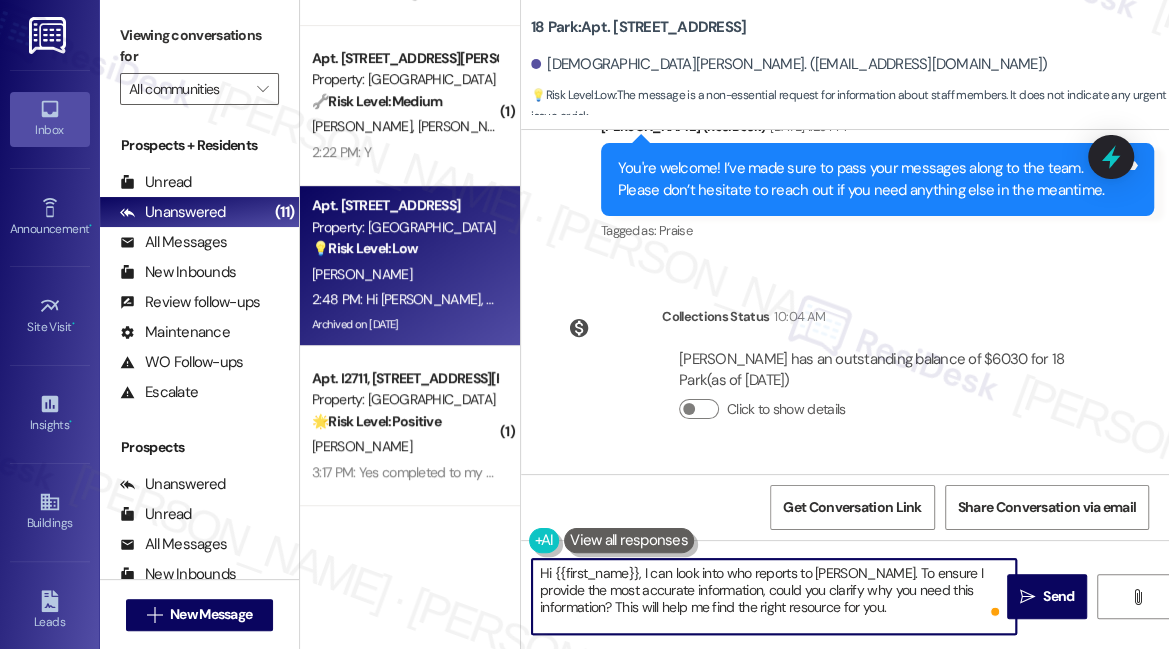paste on "’ll check with the site team regarding who works underI" 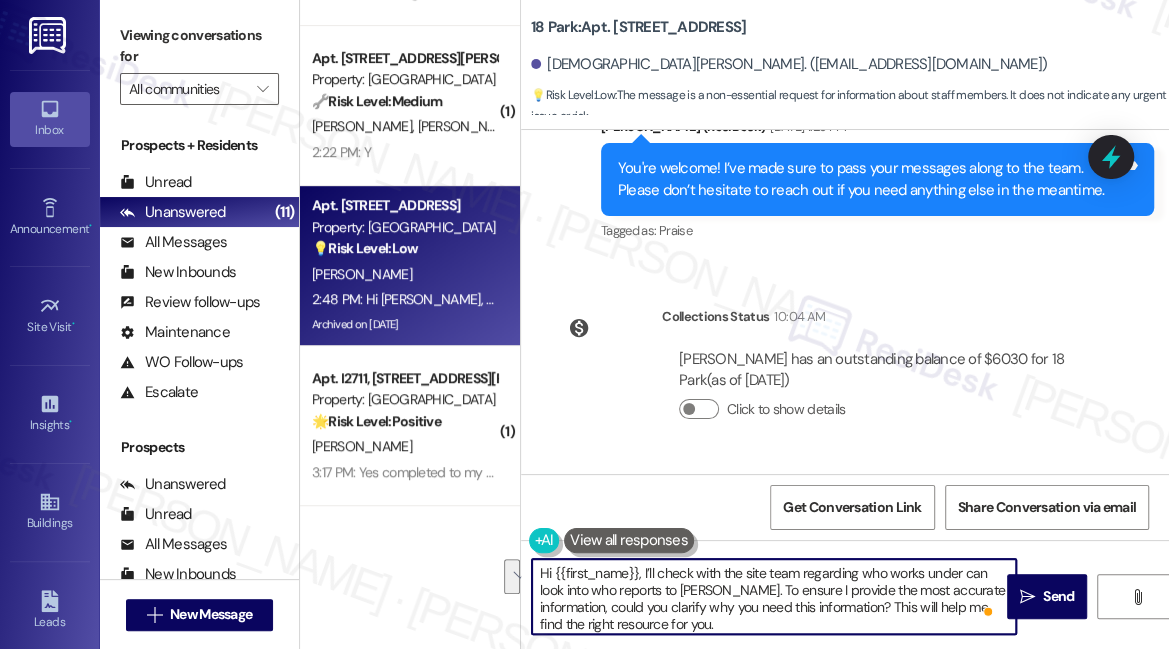 drag, startPoint x: 672, startPoint y: 590, endPoint x: 962, endPoint y: 568, distance: 290.83328 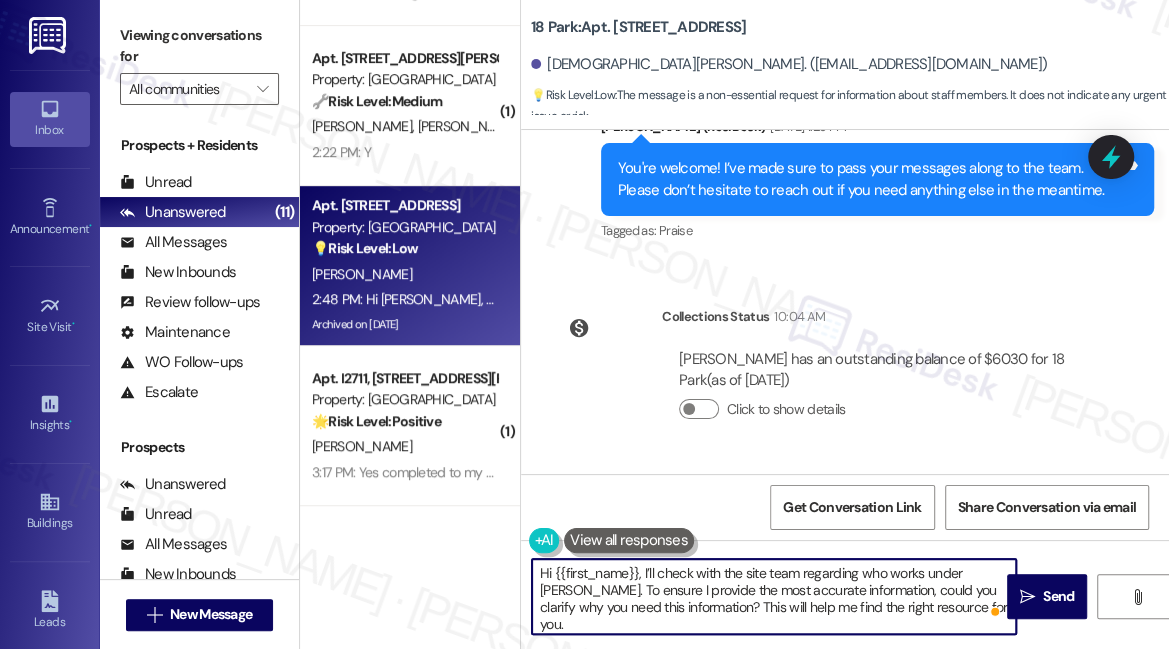 click on "Hi {{first_name}}, I’ll check with the site team regarding who works under [PERSON_NAME]. To ensure I provide the most accurate information, could you clarify why you need this information? This will help me find the right resource for you." at bounding box center (774, 596) 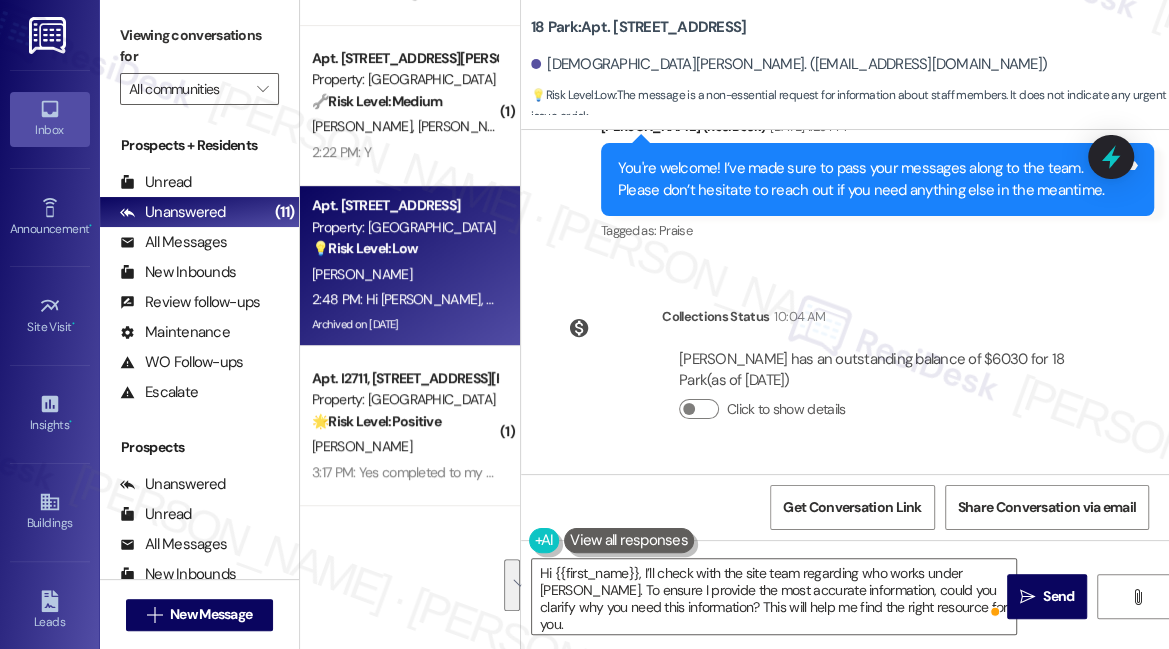 click on "Viewing conversations for" at bounding box center (199, 46) 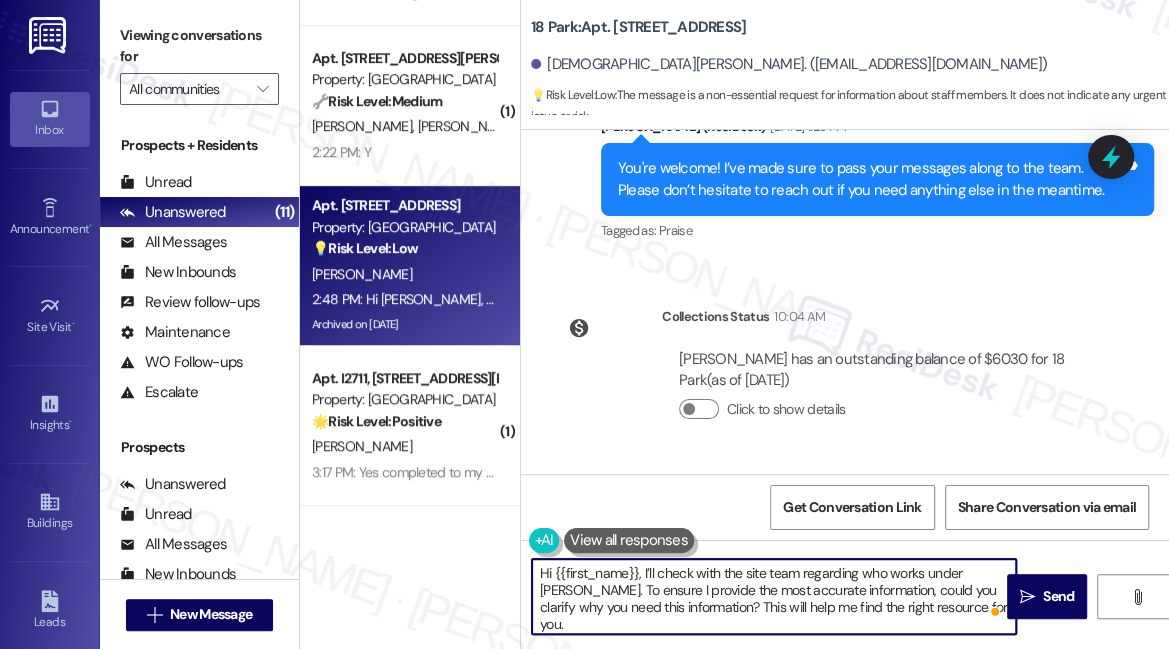 drag, startPoint x: 791, startPoint y: 603, endPoint x: 810, endPoint y: 603, distance: 19 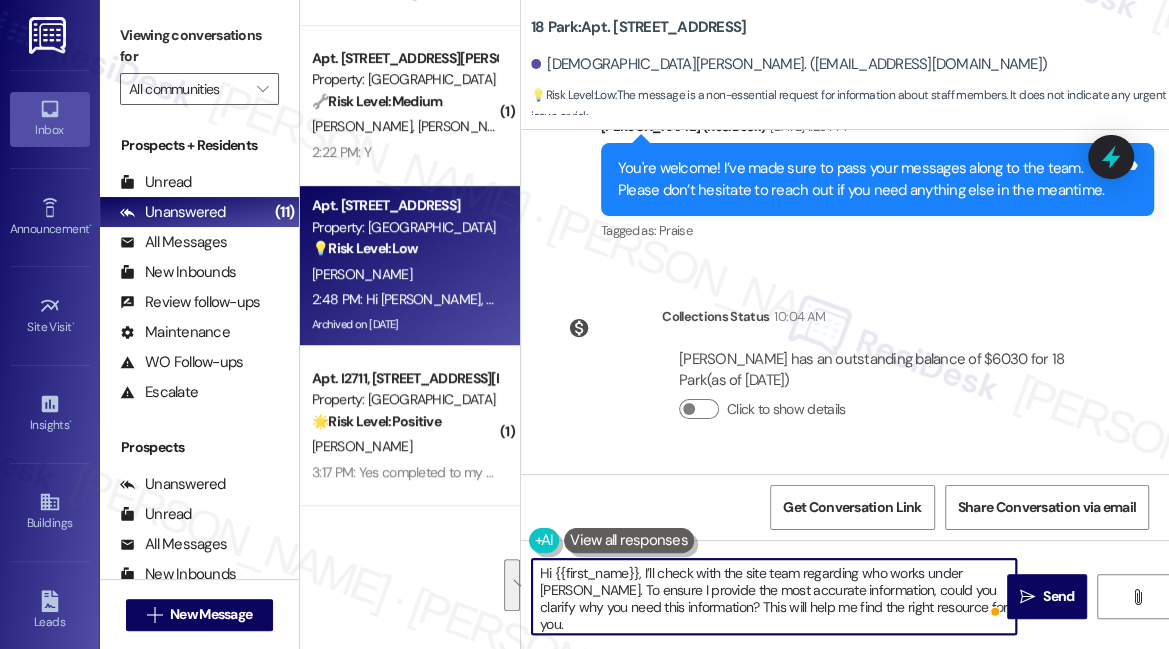 click on "Hi {{first_name}}, I’ll check with the site team regarding who works under [PERSON_NAME]. To ensure I provide the most accurate information, could you clarify why you need this information? This will help me find the right resource for you." at bounding box center [774, 596] 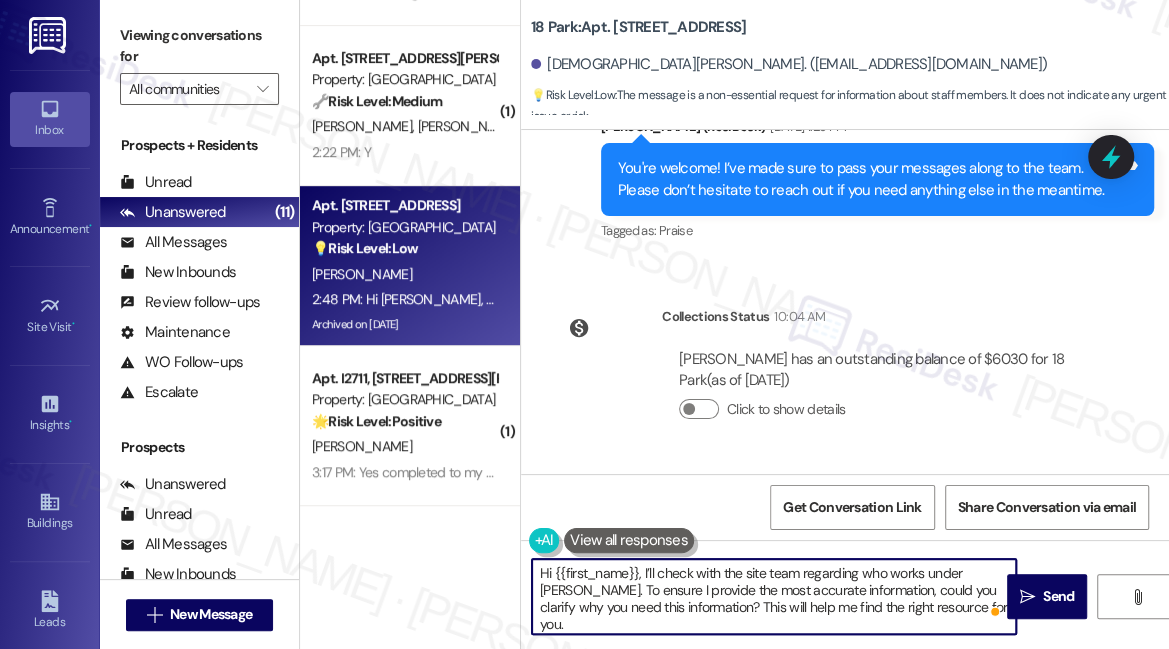 click on "Hi {{first_name}}, I’ll check with the site team regarding who works under [PERSON_NAME]. To ensure I provide the most accurate information, could you clarify why you need this information? This will help me find the right resource for you." at bounding box center (774, 596) 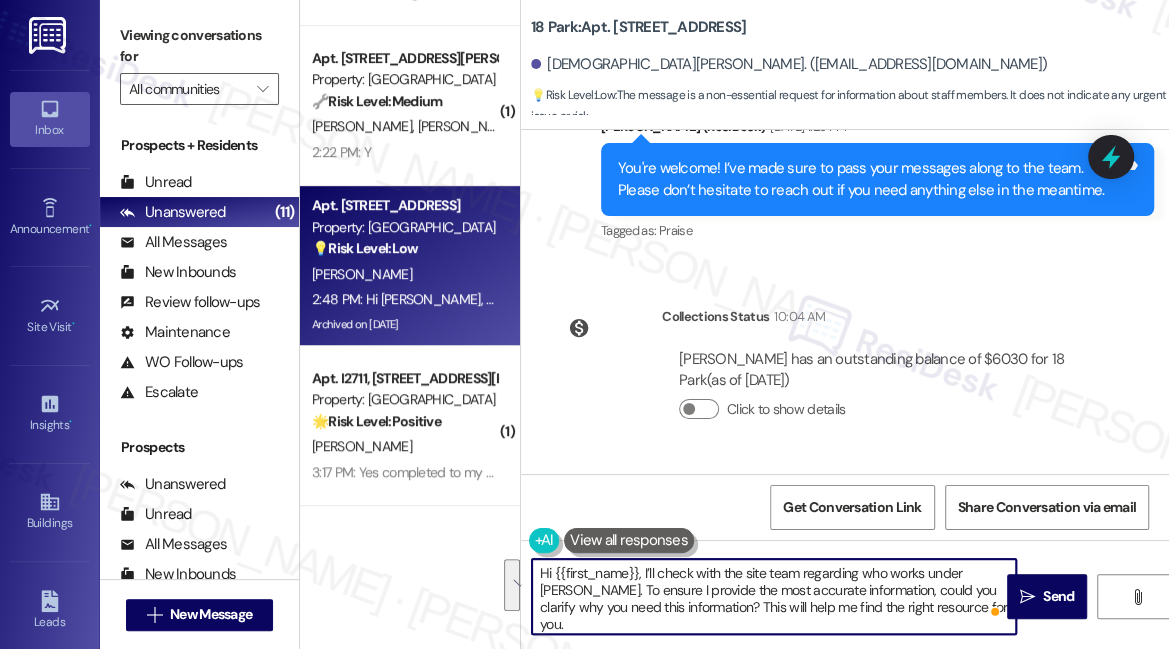 click on "Hi {{first_name}}, I’ll check with the site team regarding who works under [PERSON_NAME]. To ensure I provide the most accurate information, could you clarify why you need this information? This will help me find the right resource for you." at bounding box center [774, 596] 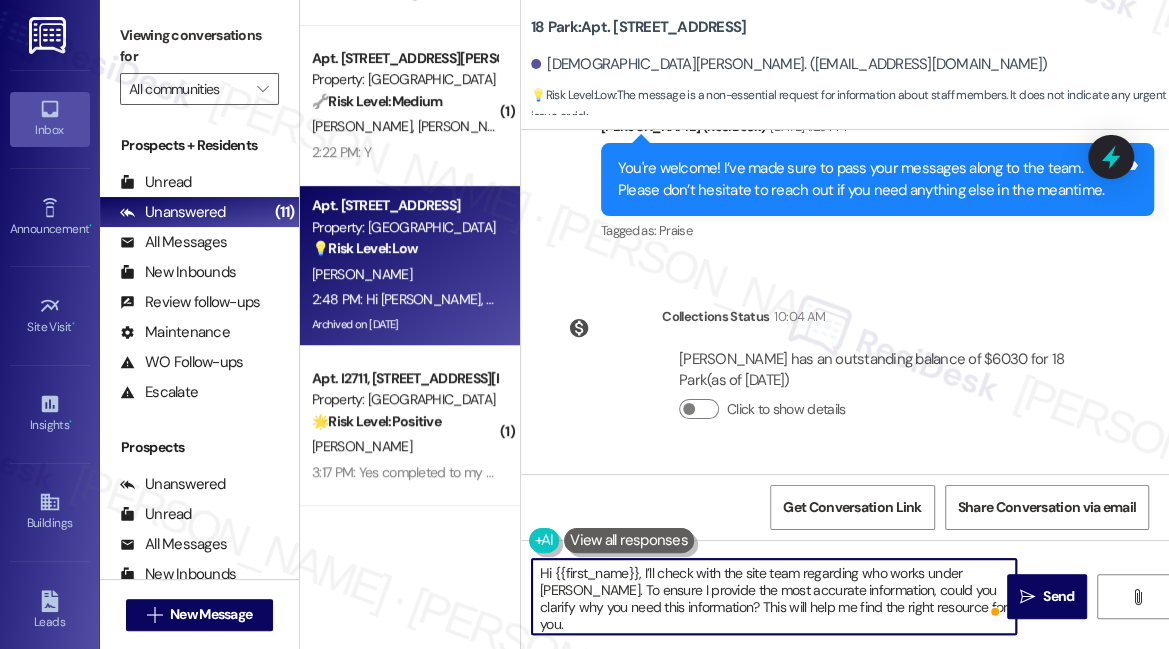 click on "Hi {{first_name}}, I’ll check with the site team regarding who works under [PERSON_NAME]. To ensure I provide the most accurate information, could you clarify why you need this information? This will help me find the right resource for you." at bounding box center [774, 596] 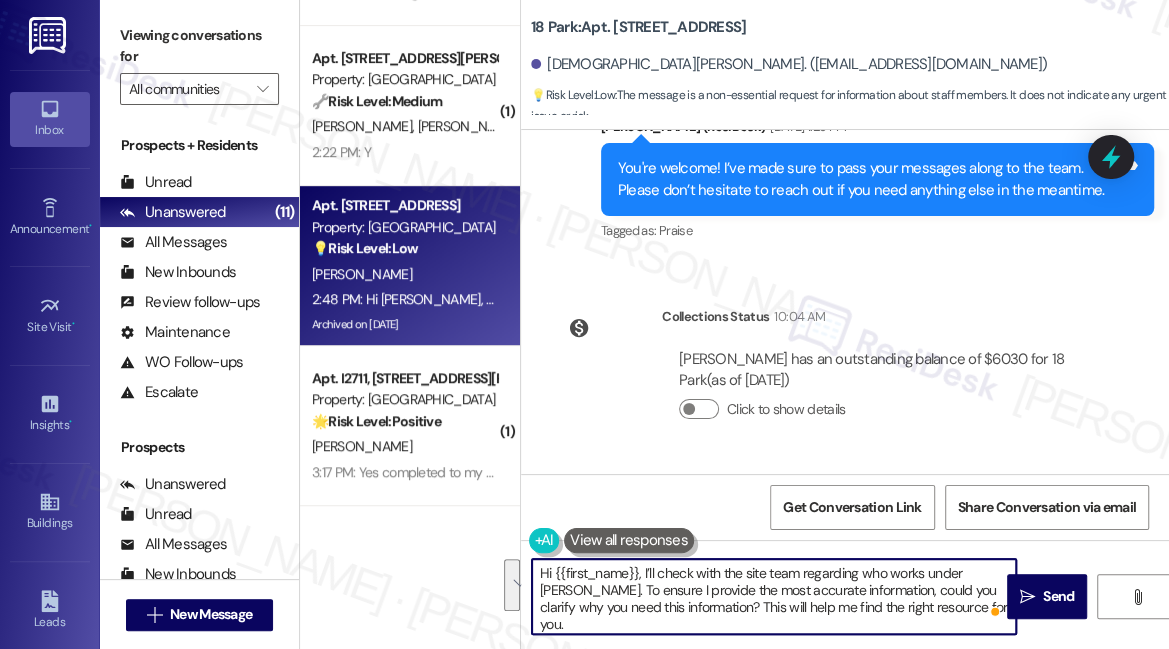 click on "Hi {{first_name}}, I’ll check with the site team regarding who works under [PERSON_NAME]. To ensure I provide the most accurate information, could you clarify why you need this information? This will help me find the right resource for you." at bounding box center [774, 596] 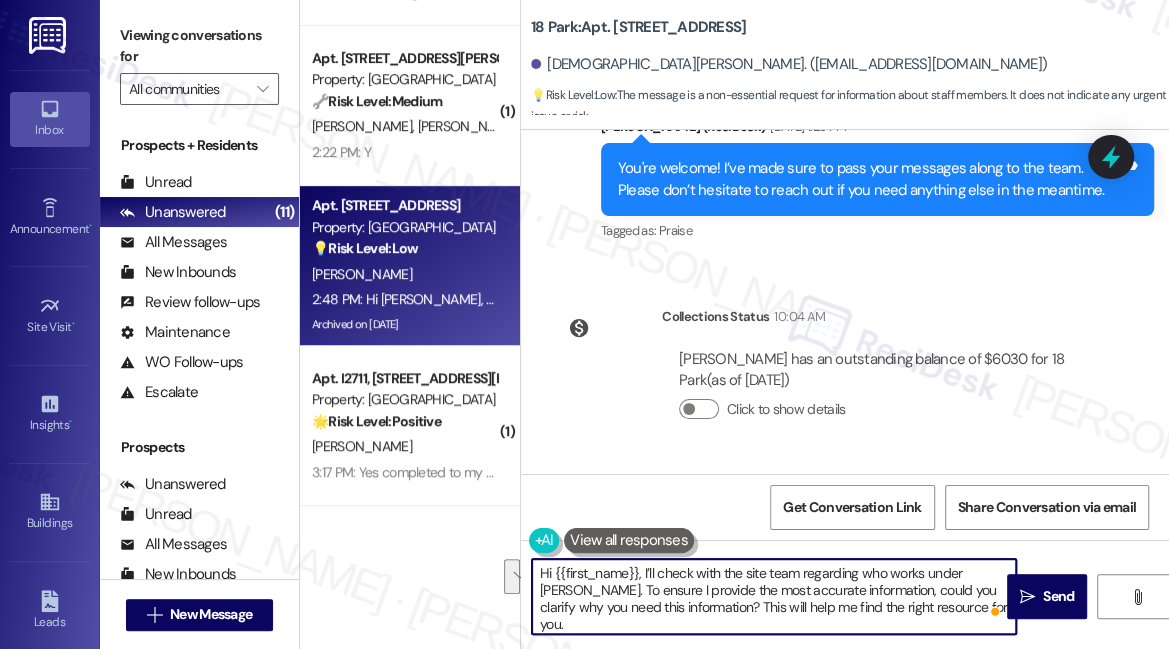 drag, startPoint x: 954, startPoint y: 609, endPoint x: 538, endPoint y: 588, distance: 416.52972 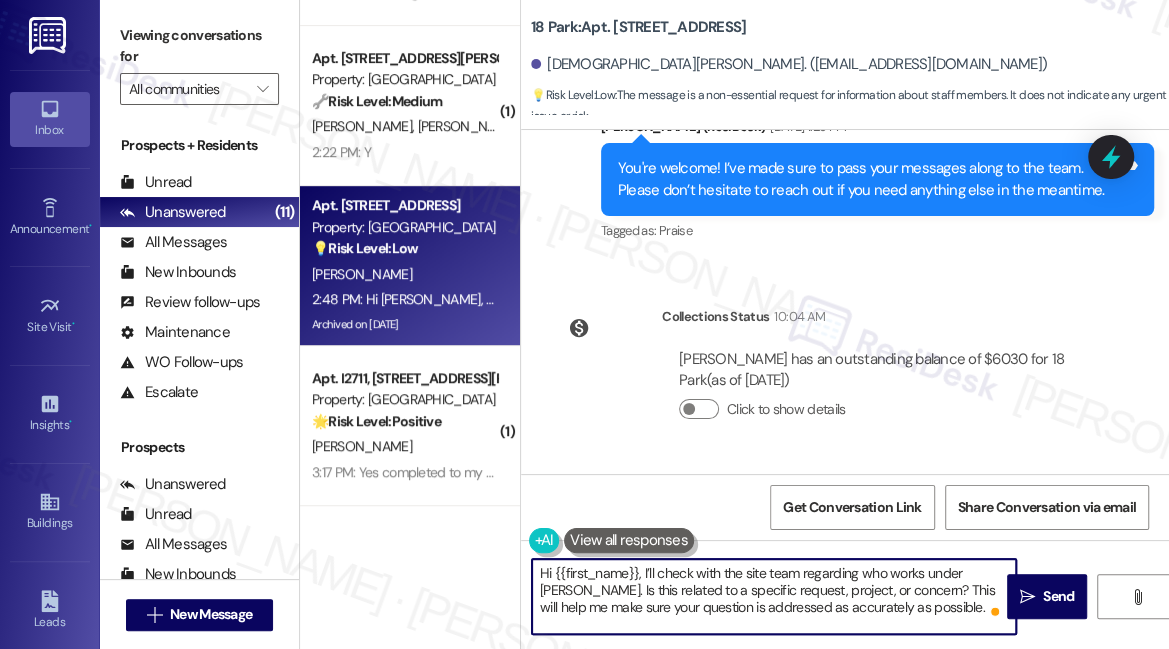 click on "Hi {{first_name}}, I’ll check with the site team regarding who works under [PERSON_NAME]. Is this related to a specific request, project, or concern? This will help me make sure your question is addressed as accurately as possible." at bounding box center [774, 596] 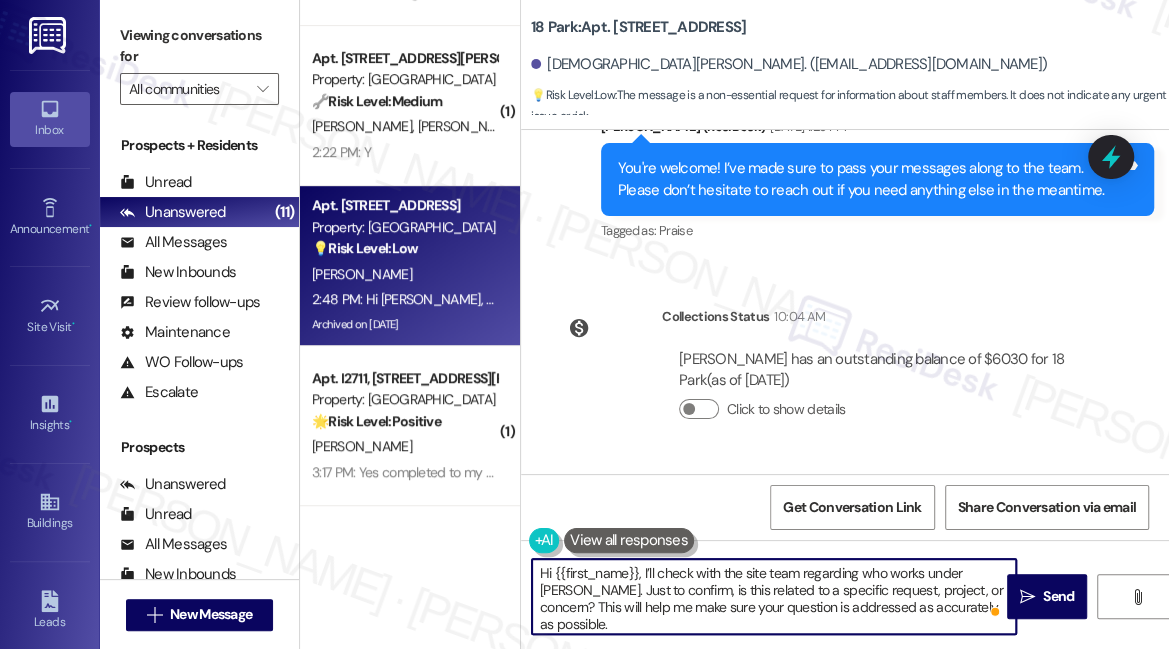 click on "Hi {{first_name}}, I’ll check with the site team regarding who works under [PERSON_NAME]. Just to confirm, is this related to a specific request, project, or concern? This will help me make sure your question is addressed as accurately as possible." at bounding box center (774, 596) 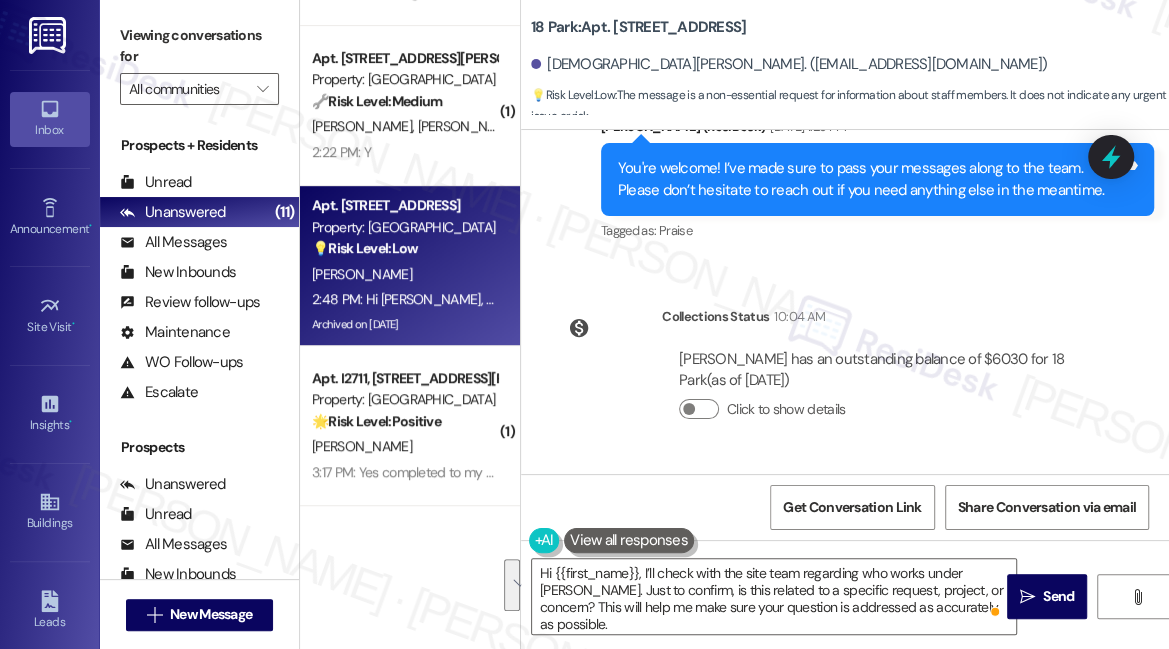 click on "Viewing conversations for" at bounding box center [199, 46] 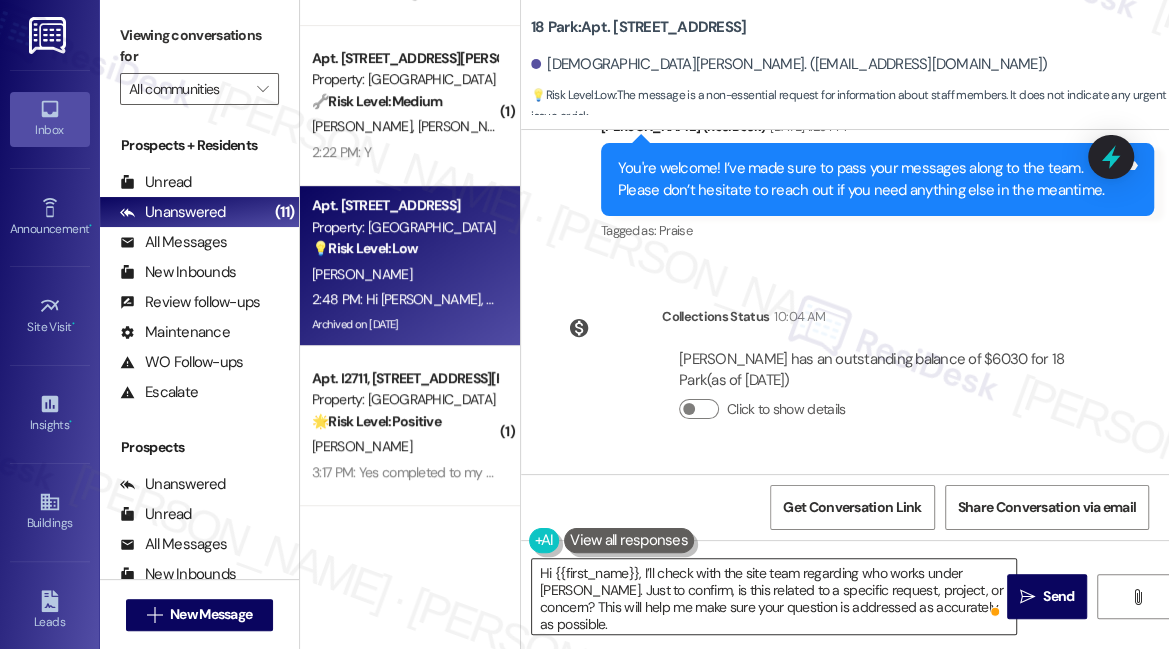 click on "Hi {{first_name}}, I’ll check with the site team regarding who works under [PERSON_NAME]. Just to confirm, is this related to a specific request, project, or concern? This will help me make sure your question is addressed as accurately as possible." at bounding box center [774, 596] 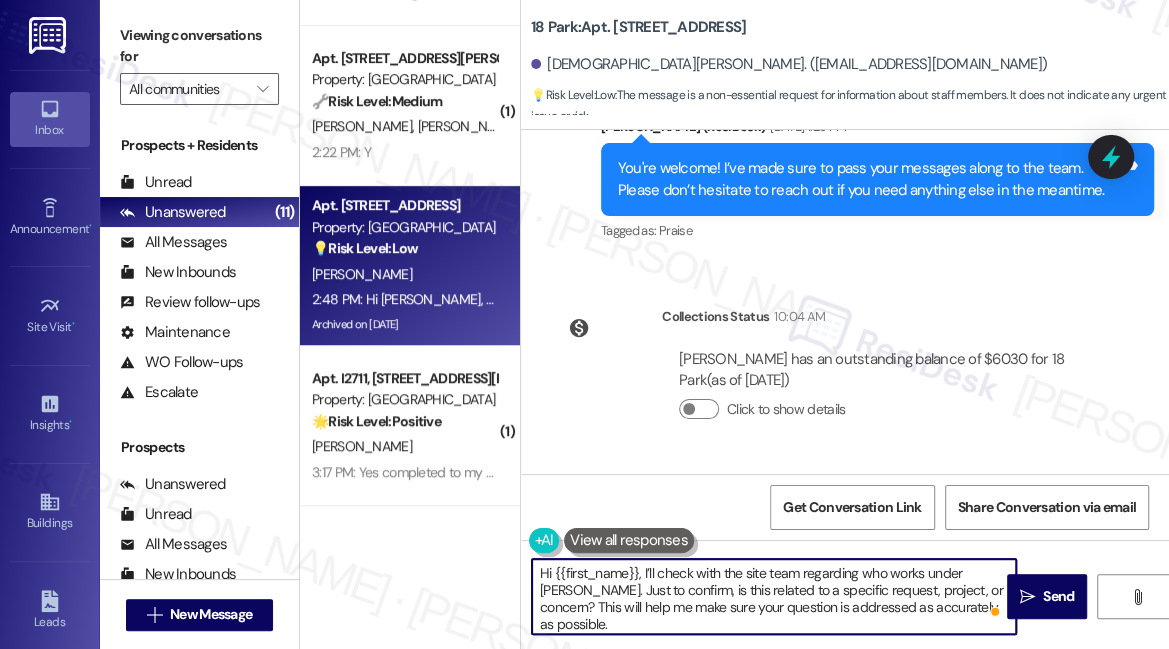click on "Hi {{first_name}}, I’ll check with the site team regarding who works under [PERSON_NAME]. Just to confirm, is this related to a specific request, project, or concern? This will help me make sure your question is addressed as accurately as possible." at bounding box center [774, 596] 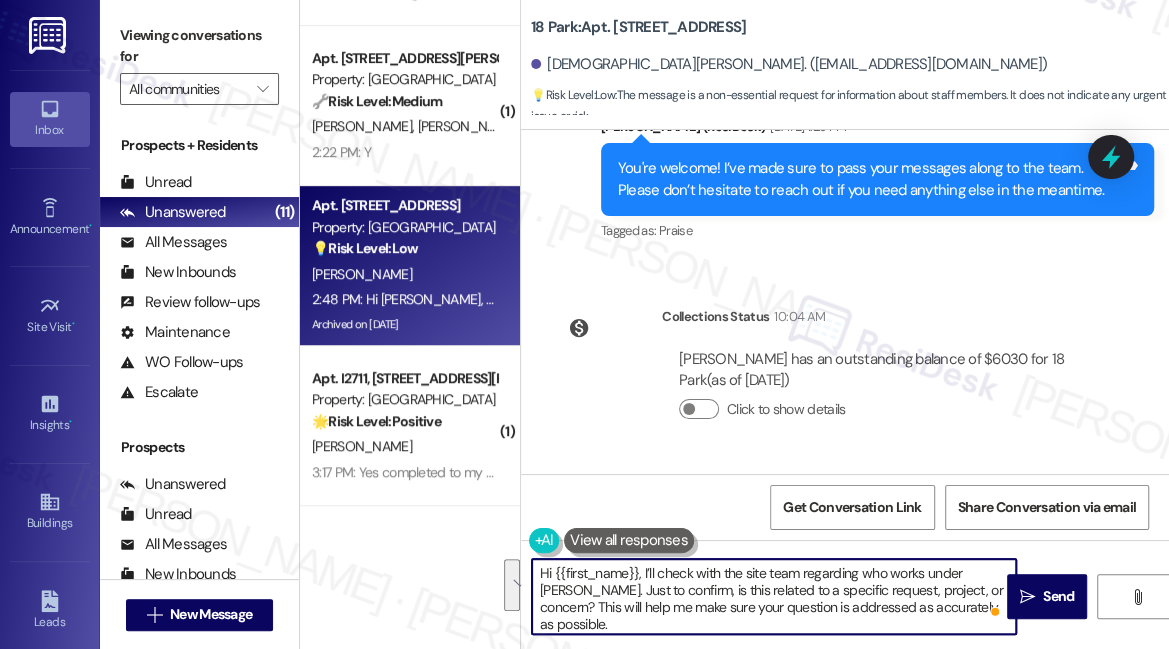 click on "Hi {{first_name}}, I’ll check with the site team regarding who works under [PERSON_NAME]. Just to confirm, is this related to a specific request, project, or concern? This will help me make sure your question is addressed as accurately as possible." at bounding box center [774, 596] 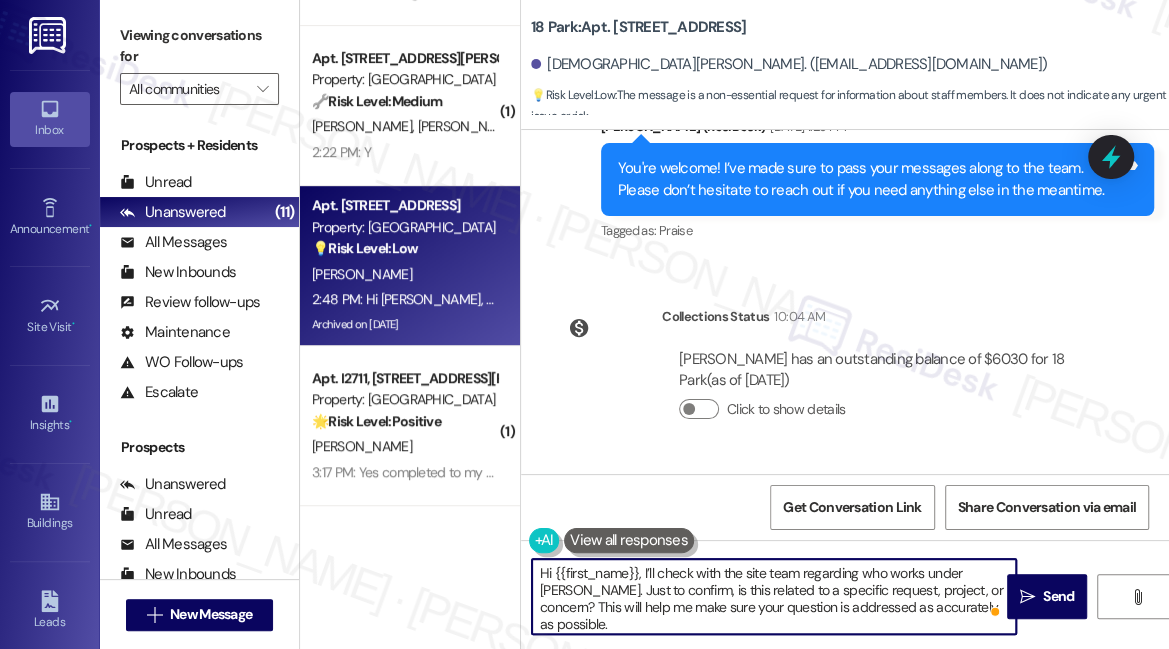 click on "Hi {{first_name}}, I’ll check with the site team regarding who works under [PERSON_NAME]. Just to confirm, is this related to a specific request, project, or concern? This will help me make sure your question is addressed as accurately as possible." at bounding box center [774, 596] 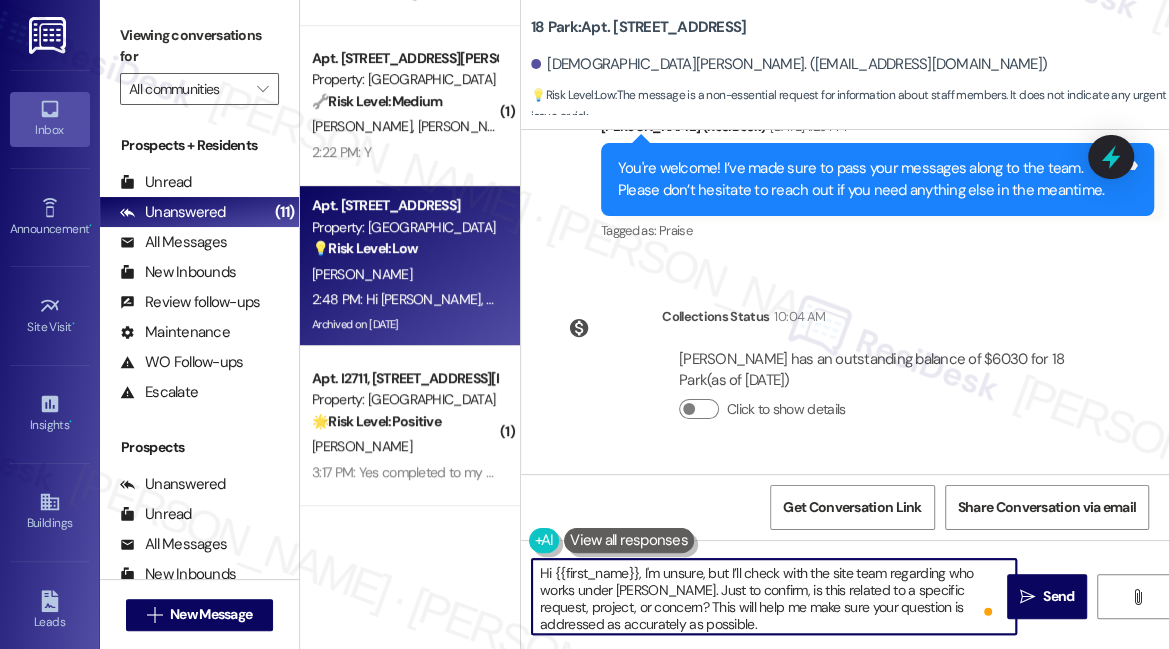 click on "Hi {{first_name}}, I'm unsure, but I’ll check with the site team regarding who works under [PERSON_NAME]. Just to confirm, is this related to a specific request, project, or concern? This will help me make sure your question is addressed as accurately as possible." at bounding box center [774, 596] 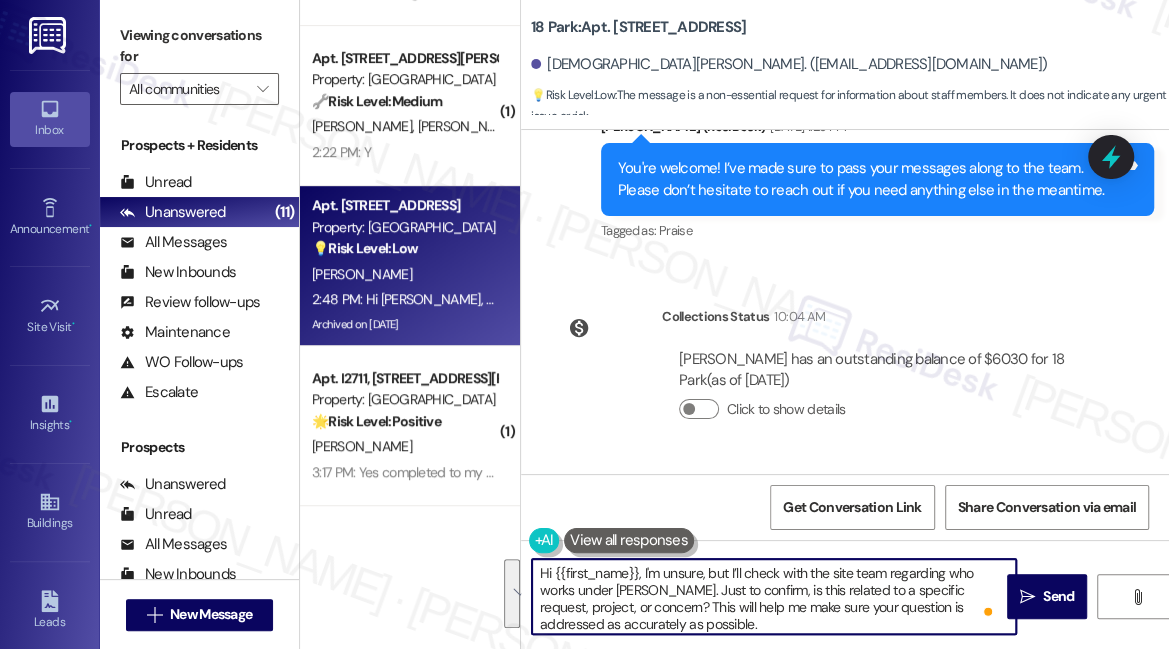 click on "Hi {{first_name}}, I'm unsure, but I’ll check with the site team regarding who works under [PERSON_NAME]. Just to confirm, is this related to a specific request, project, or concern? This will help me make sure your question is addressed as accurately as possible." at bounding box center (774, 596) 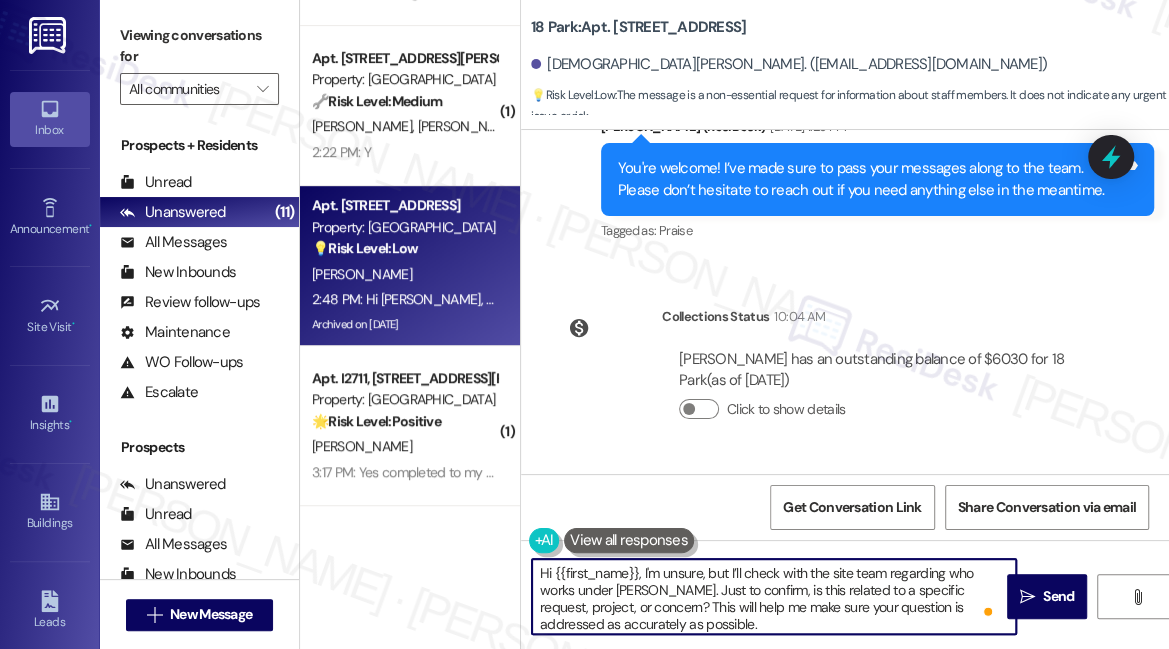 click on "Hi {{first_name}}, I'm unsure, but I’ll check with the site team regarding who works under [PERSON_NAME]. Just to confirm, is this related to a specific request, project, or concern? This will help me make sure your question is addressed as accurately as possible." at bounding box center [774, 596] 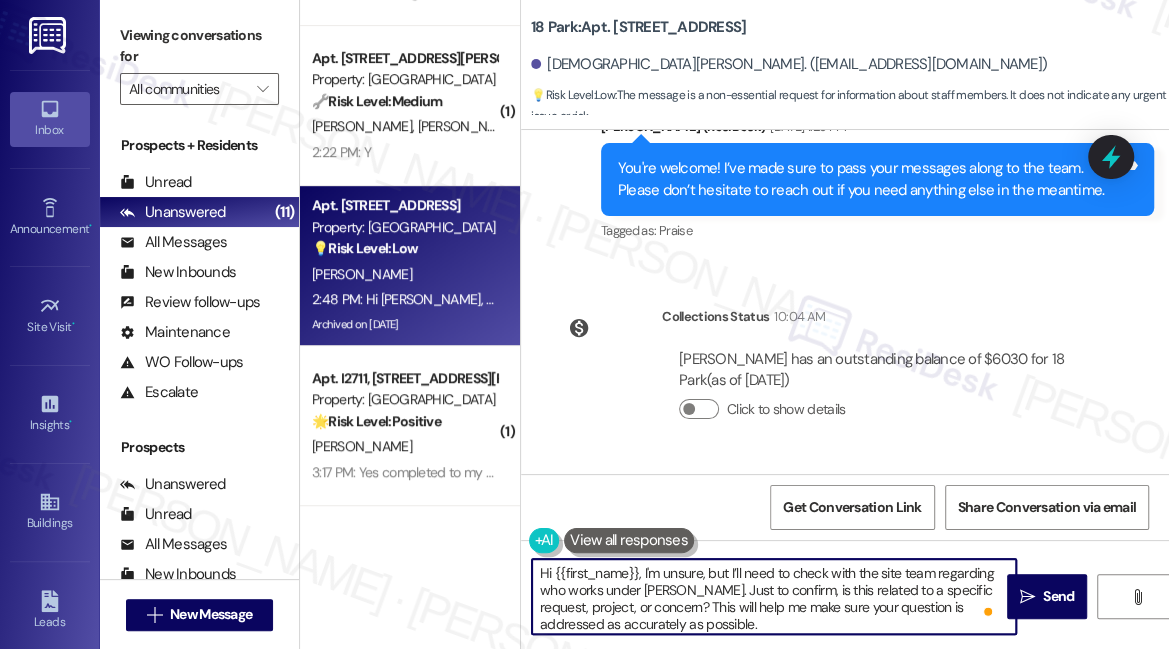 click on "Hi {{first_name}}, I'm unsure, but I’ll need to check with the site team regarding who works under [PERSON_NAME]. Just to confirm, is this related to a specific request, project, or concern? This will help me make sure your question is addressed as accurately as possible." at bounding box center [774, 596] 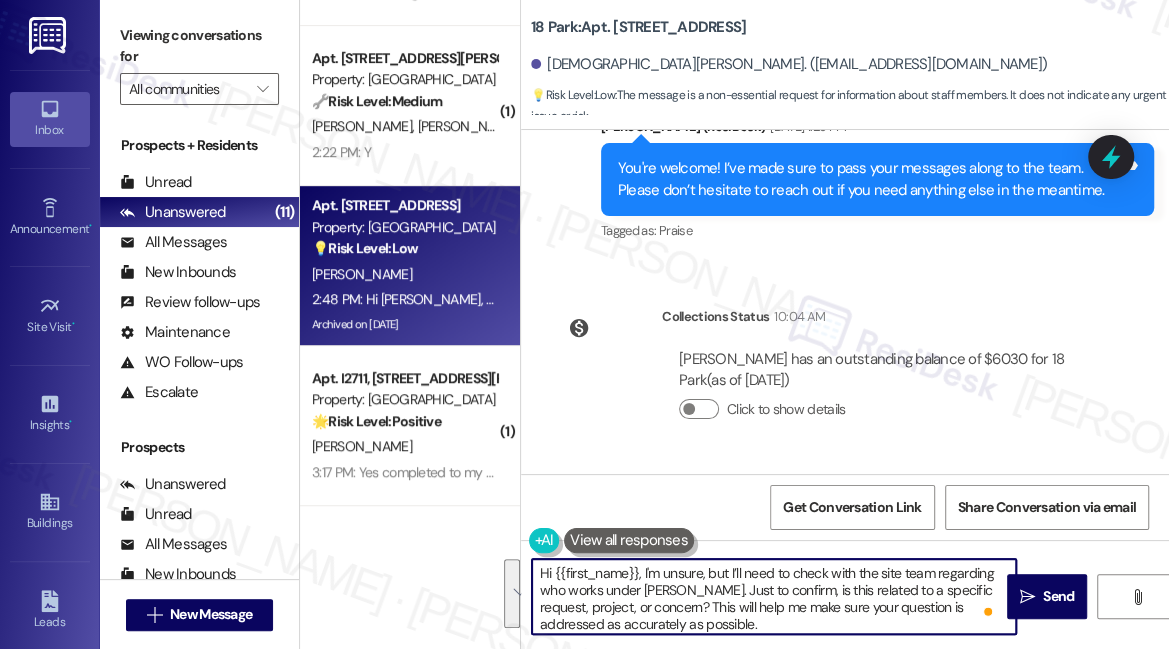 click on "Hi {{first_name}}, I'm unsure, but I’ll need to check with the site team regarding who works under [PERSON_NAME]. Just to confirm, is this related to a specific request, project, or concern? This will help me make sure your question is addressed as accurately as possible." at bounding box center (774, 596) 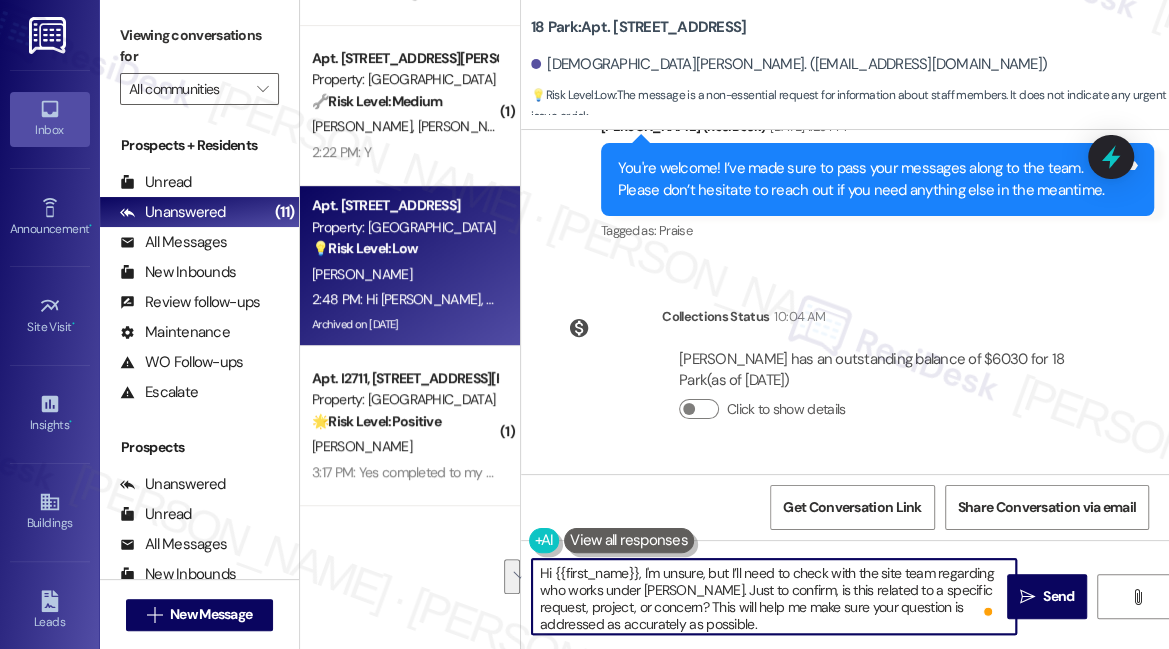 drag, startPoint x: 691, startPoint y: 624, endPoint x: 660, endPoint y: 608, distance: 34.88553 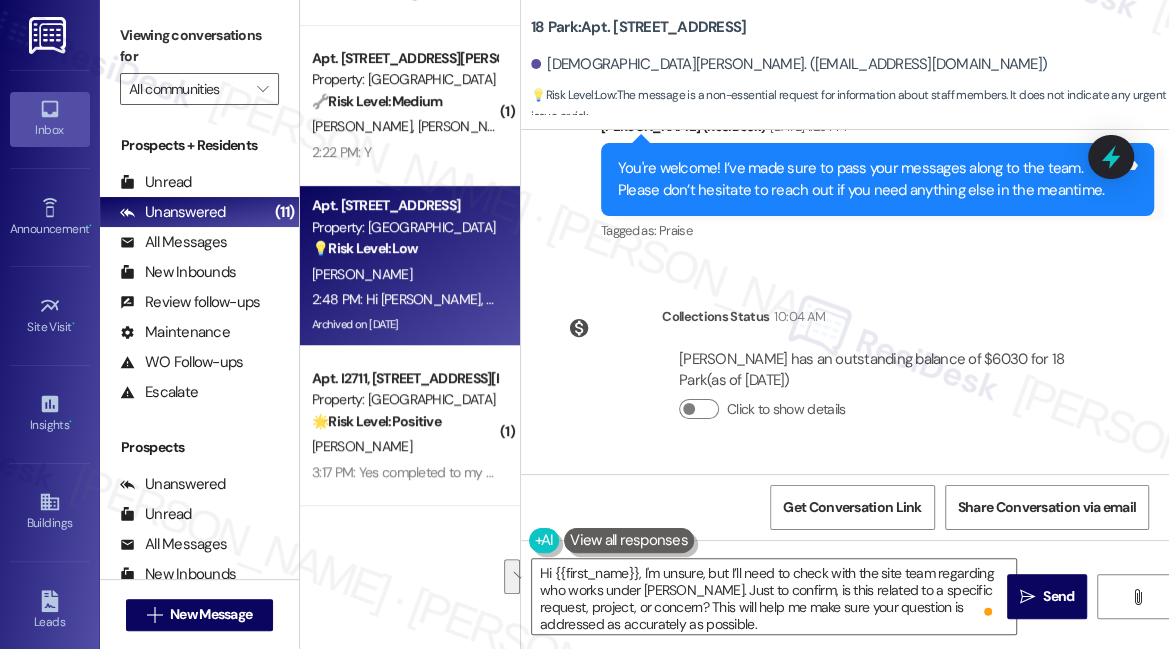 click on "Viewing conversations for" at bounding box center [199, 46] 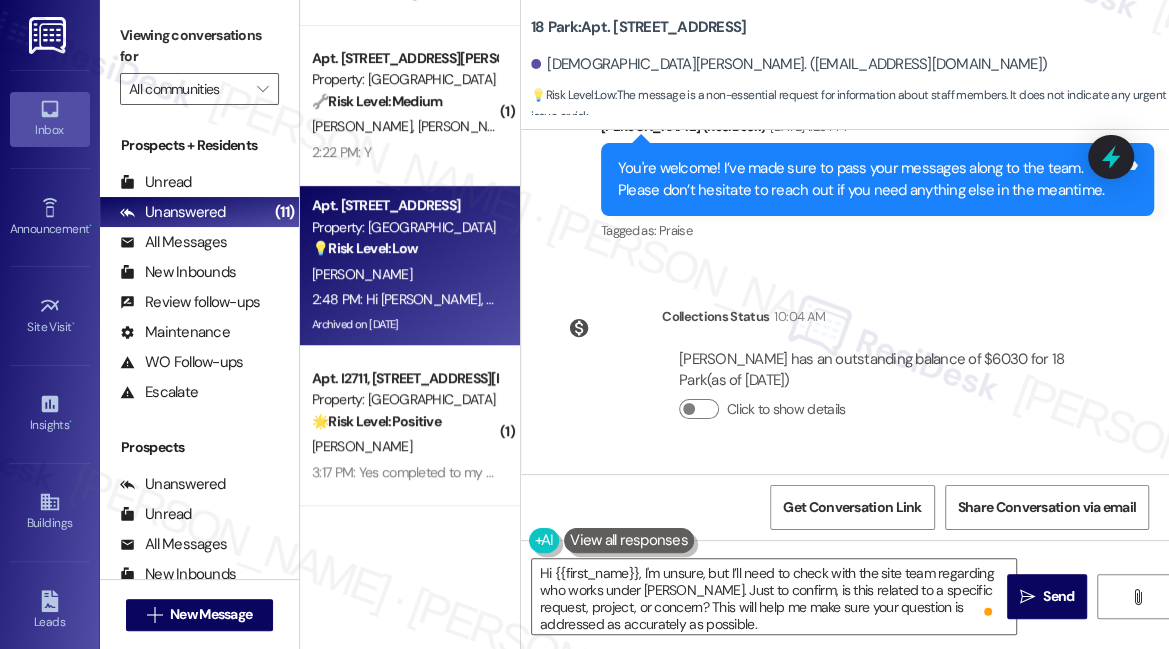 click on "Viewing conversations for" at bounding box center [199, 46] 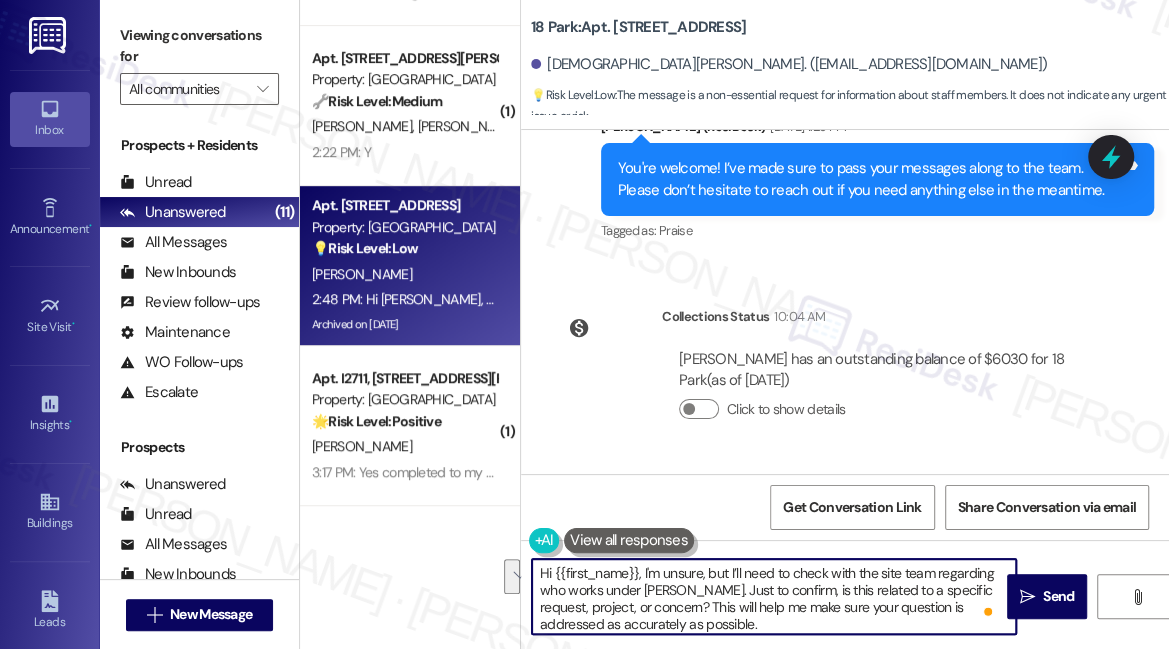 drag, startPoint x: 708, startPoint y: 623, endPoint x: 660, endPoint y: 608, distance: 50.289165 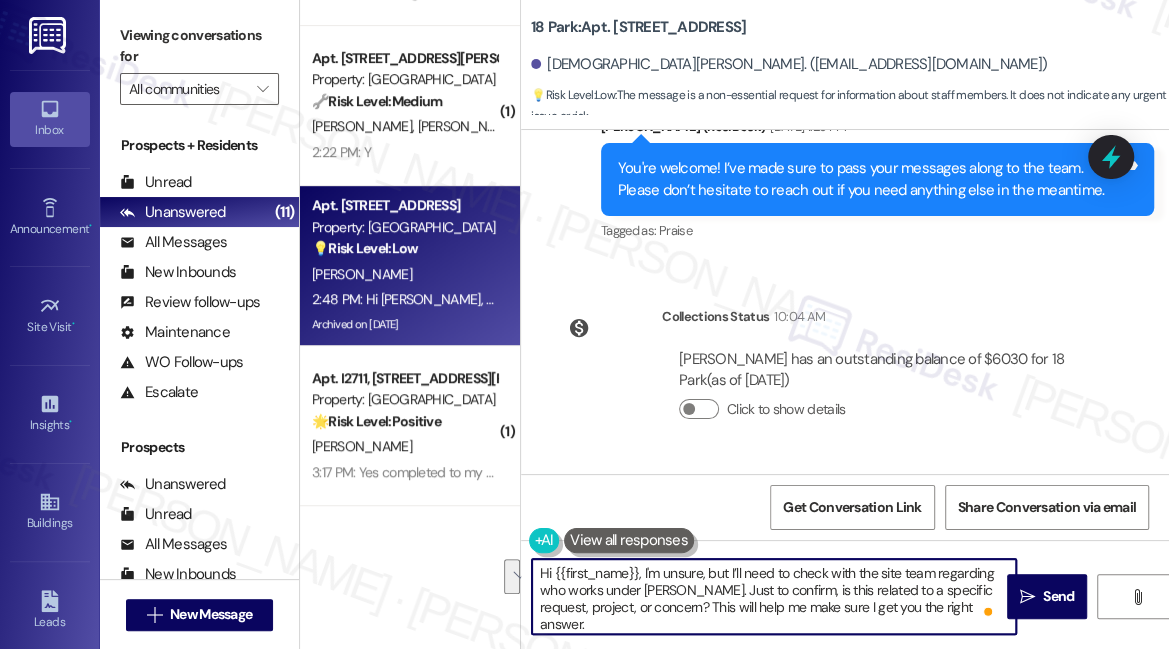 scroll, scrollTop: 16, scrollLeft: 0, axis: vertical 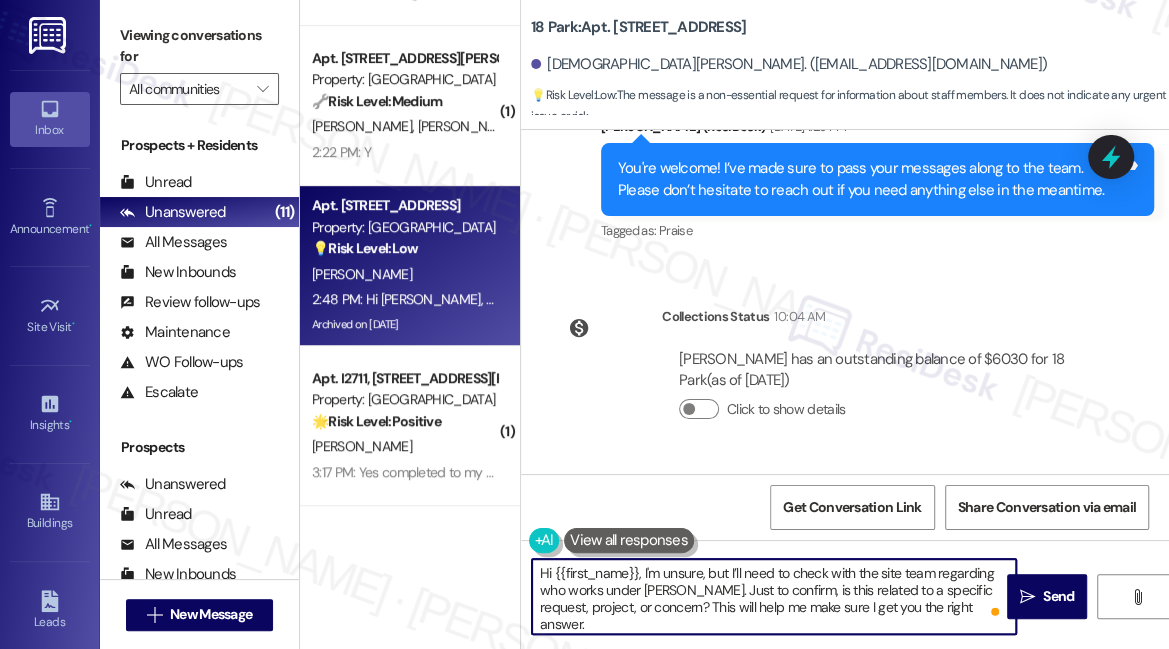 click on "Hi {{first_name}}, I'm unsure, but I’ll need to check with the site team regarding who works under [PERSON_NAME]. Just to confirm, is this related to a specific request, project, or concern? This will help me make sure I get you the right answer." at bounding box center (774, 596) 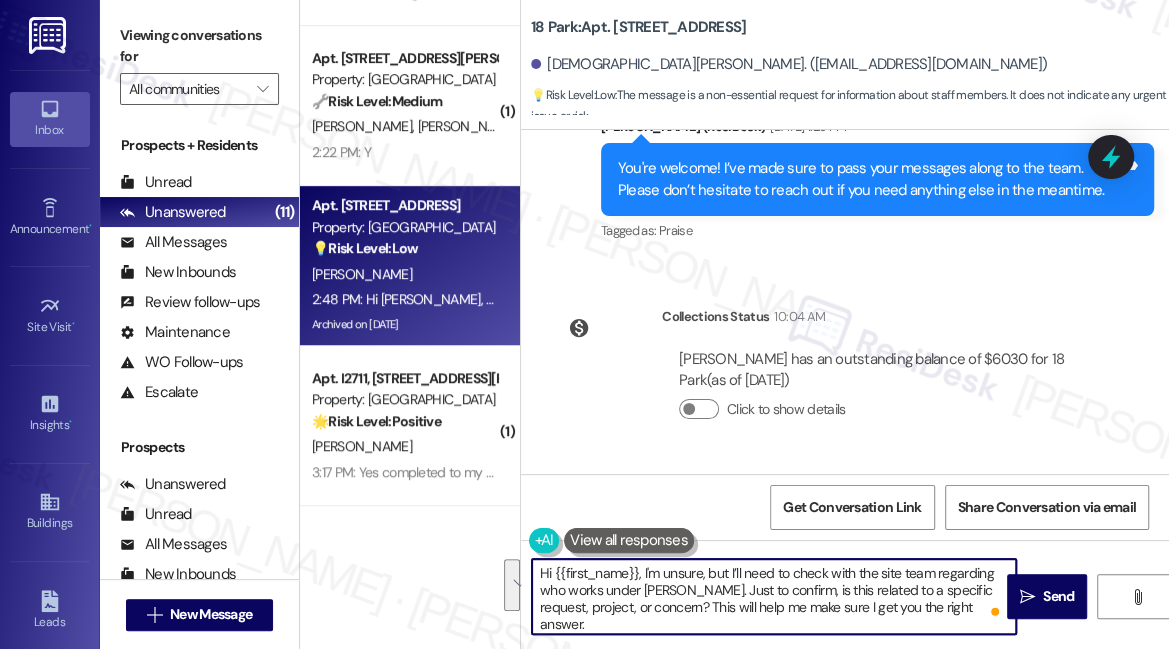 click on "Hi {{first_name}}, I'm unsure, but I’ll need to check with the site team regarding who works under [PERSON_NAME]. Just to confirm, is this related to a specific request, project, or concern? This will help me make sure I get you the right answer." at bounding box center (774, 596) 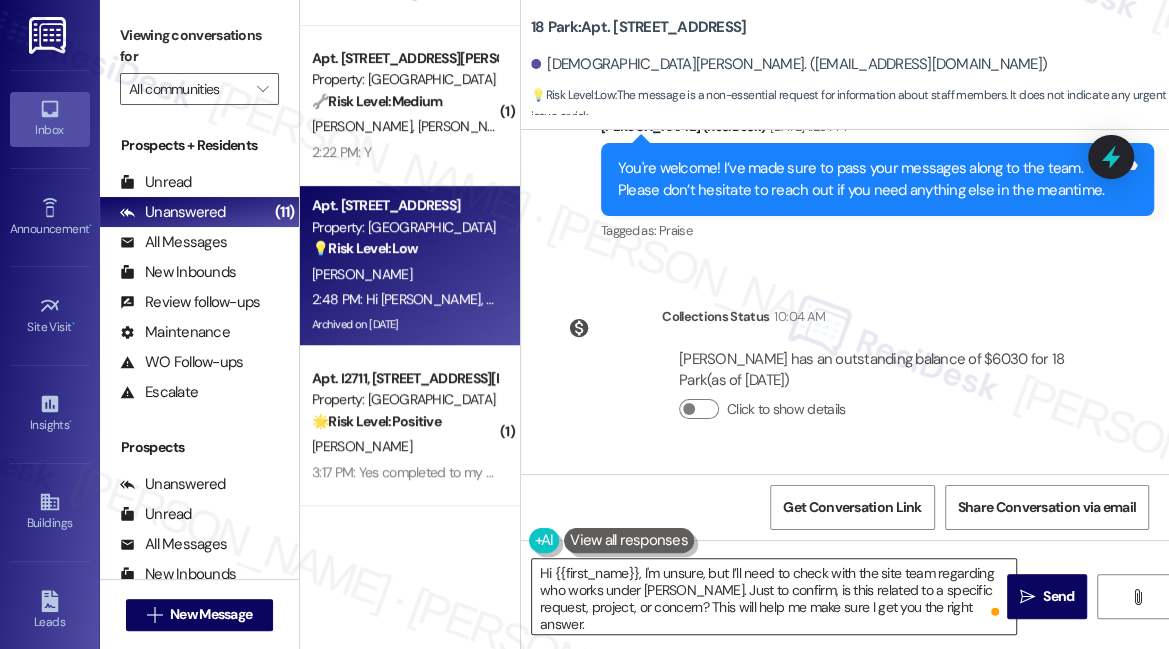 click on "Hi {{first_name}}, I'm unsure, but I’ll need to check with the site team regarding who works under [PERSON_NAME]. Just to confirm, is this related to a specific request, project, or concern? This will help me make sure I get you the right answer." at bounding box center (774, 596) 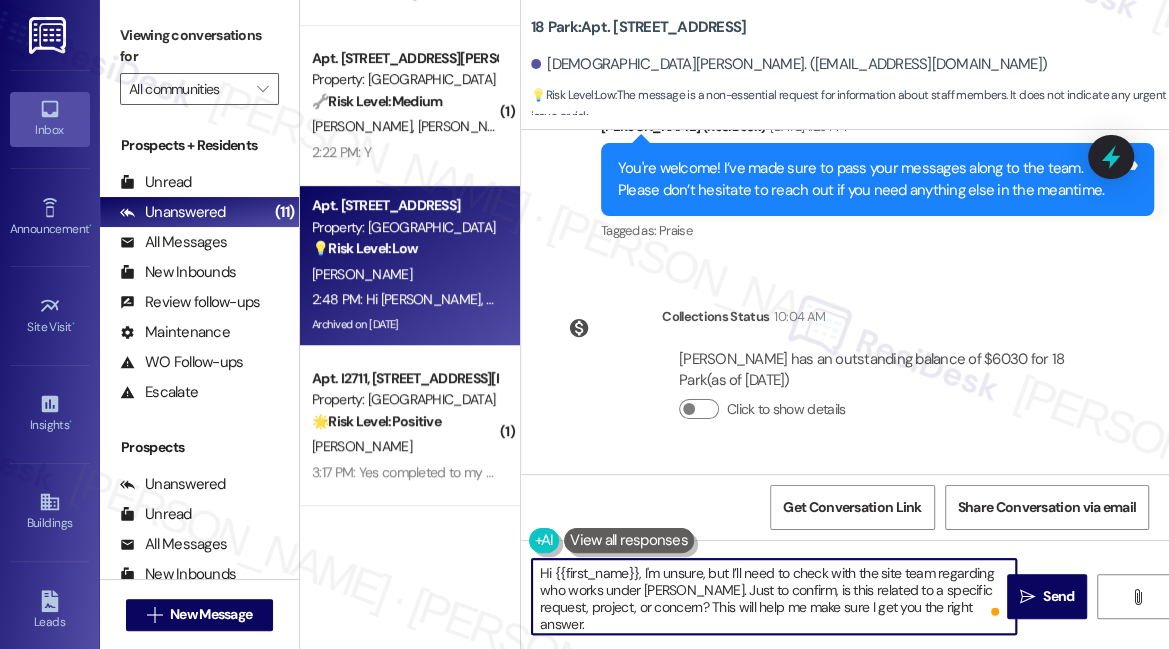 click on "Hi {{first_name}}, I'm unsure, but I’ll need to check with the site team regarding who works under [PERSON_NAME]. Just to confirm, is this related to a specific request, project, or concern? This will help me make sure I get you the right answer." at bounding box center [774, 596] 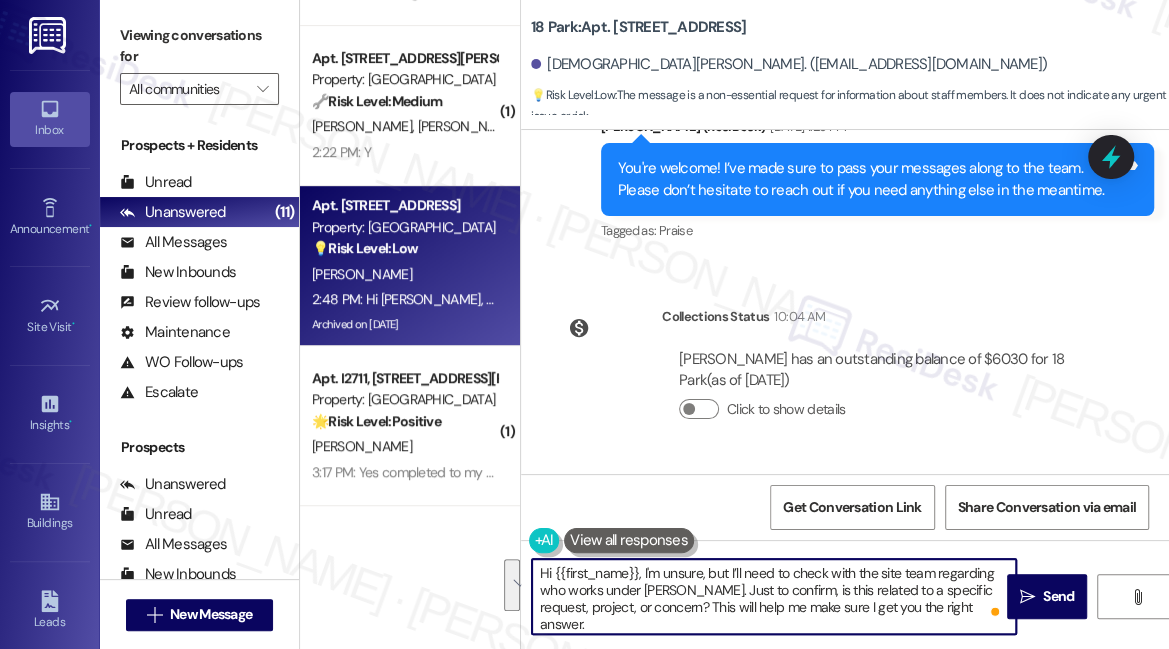 click on "Hi {{first_name}}, I'm unsure, but I’ll need to check with the site team regarding who works under [PERSON_NAME]. Just to confirm, is this related to a specific request, project, or concern? This will help me make sure I get you the right answer." at bounding box center [774, 596] 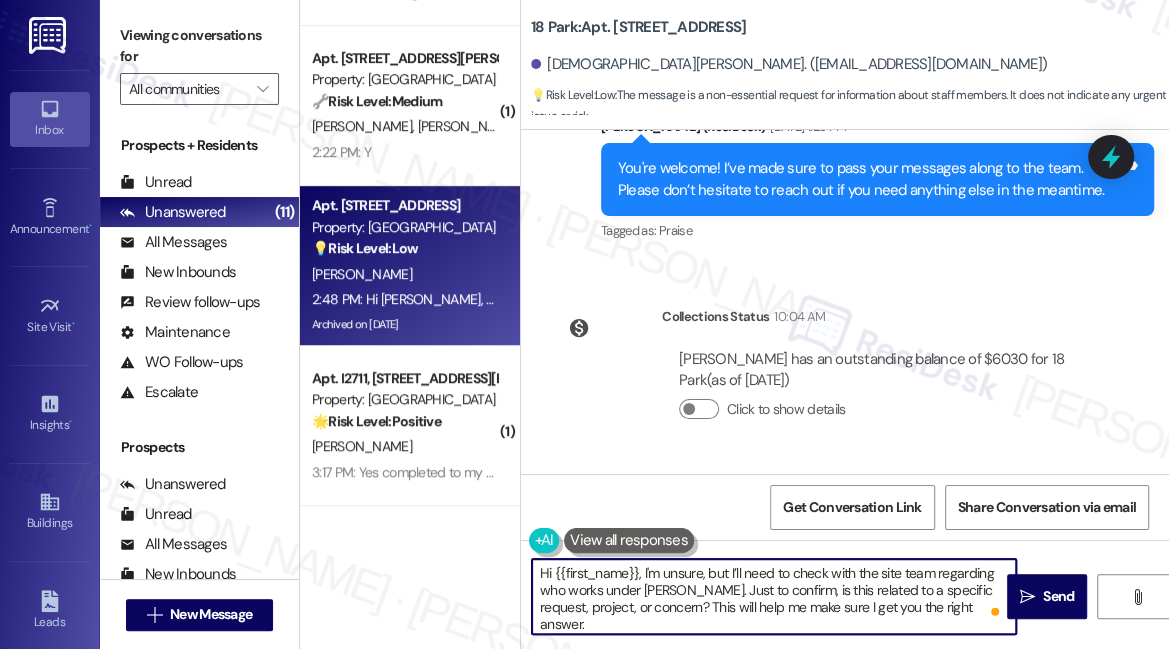click on "Hi {{first_name}}, I'm unsure, but I’ll need to check with the site team regarding who works under [PERSON_NAME]. Just to confirm, is this related to a specific request, project, or concern? This will help me make sure I get you the right answer." at bounding box center (774, 596) 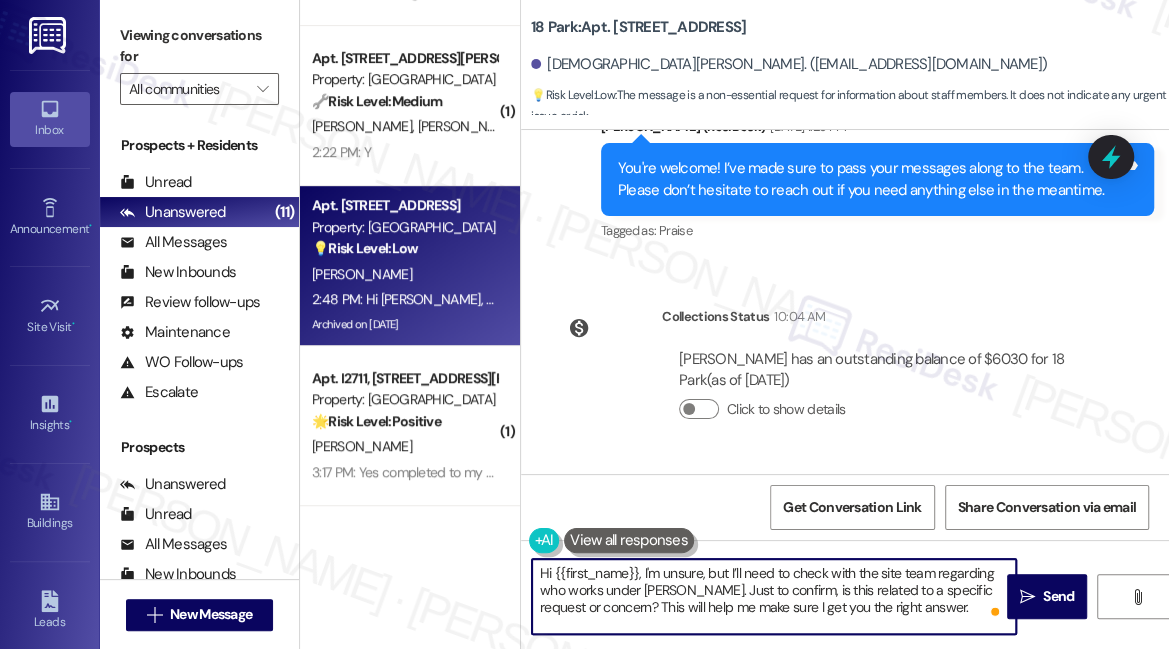 click on "Hi {{first_name}}, I'm unsure, but I’ll need to check with the site team regarding who works under [PERSON_NAME]. Just to confirm, is this related to a specific request or concern? This will help me make sure I get you the right answer." at bounding box center (774, 596) 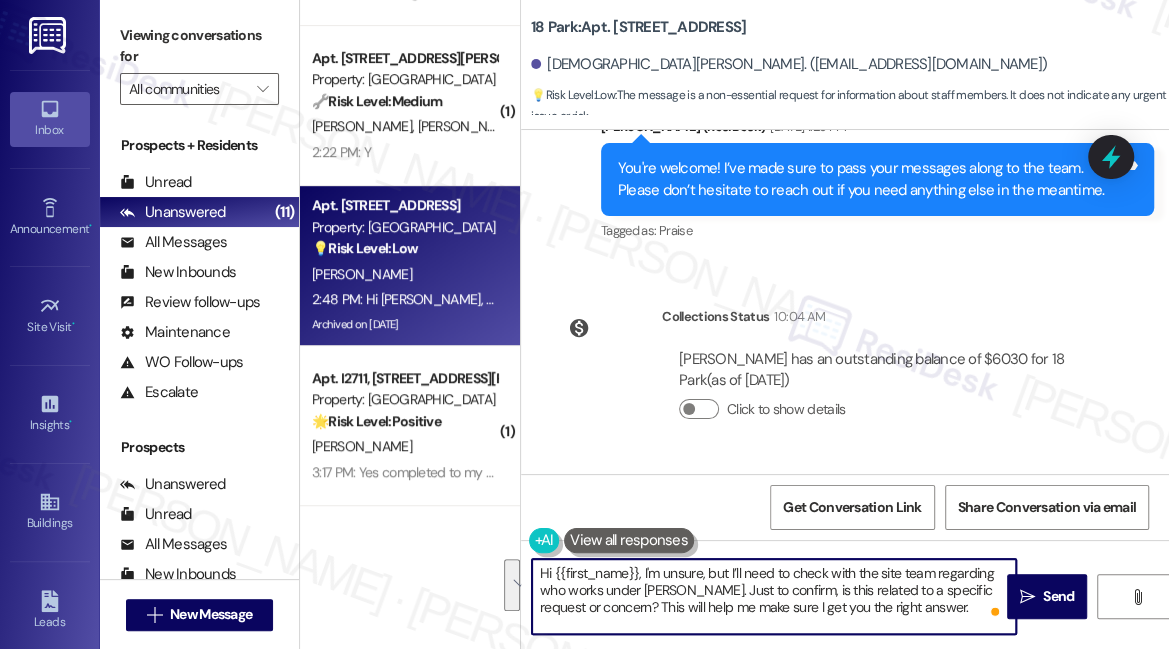 click on "Hi {{first_name}}, I'm unsure, but I’ll need to check with the site team regarding who works under [PERSON_NAME]. Just to confirm, is this related to a specific request or concern? This will help me make sure I get you the right answer." at bounding box center (774, 596) 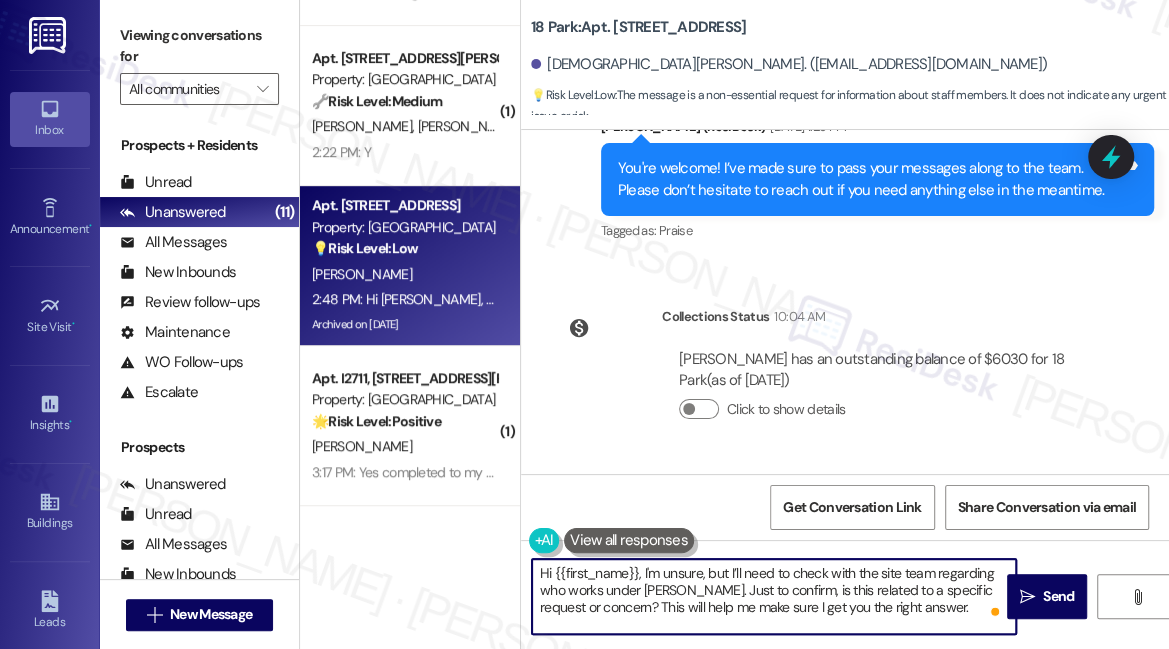 click on "Hi {{first_name}}, I'm unsure, but I’ll need to check with the site team regarding who works under [PERSON_NAME]. Just to confirm, is this related to a specific request or concern? This will help me make sure I get you the right answer." at bounding box center (774, 596) 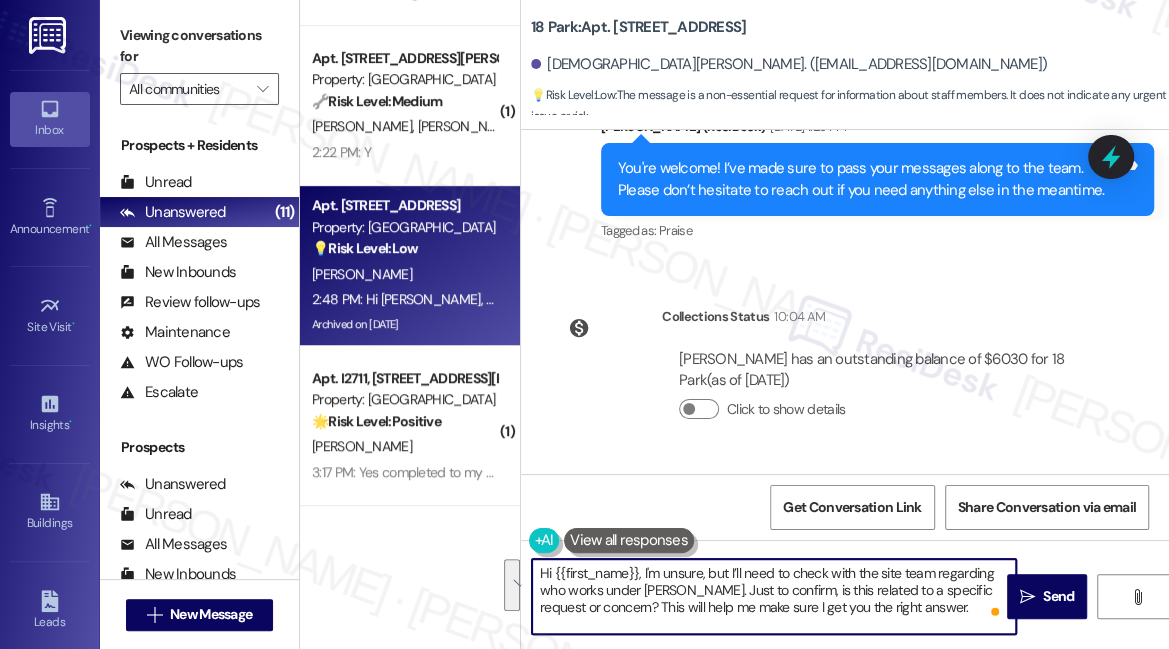 click on "Hi {{first_name}}, I'm unsure, but I’ll need to check with the site team regarding who works under [PERSON_NAME]. Just to confirm, is this related to a specific request or concern? This will help me make sure I get you the right answer." at bounding box center (774, 596) 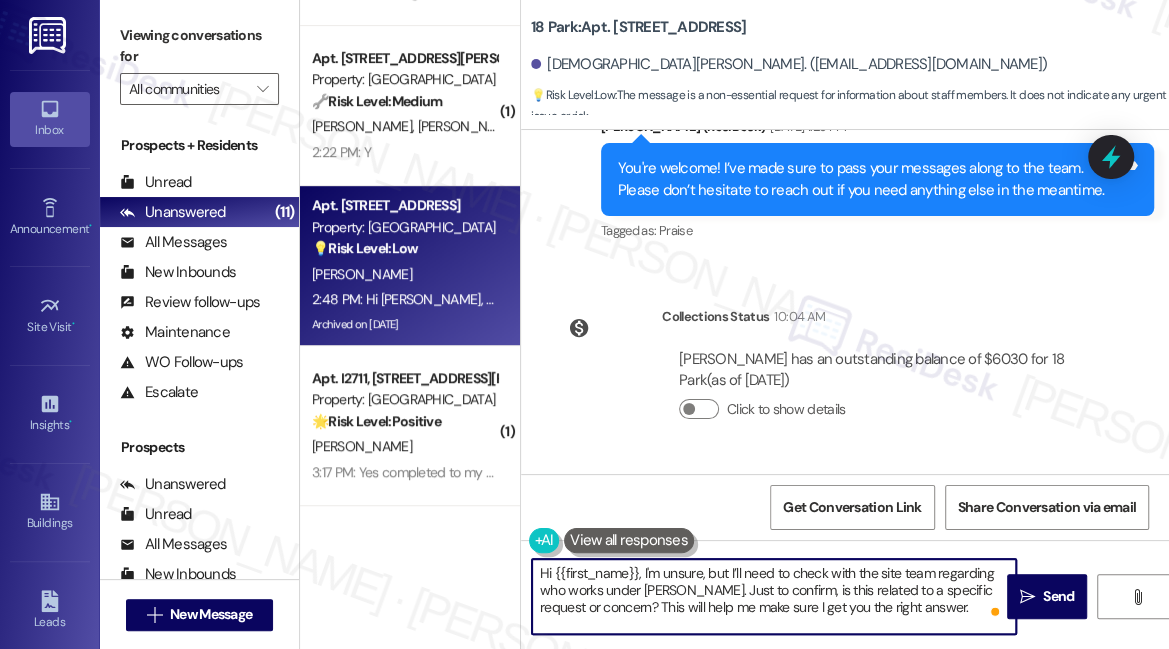 click on "Hi {{first_name}}, I'm unsure, but I’ll need to check with the site team regarding who works under [PERSON_NAME]. Just to confirm, is this related to a specific request or concern? This will help me make sure I get you the right answer." at bounding box center (774, 596) 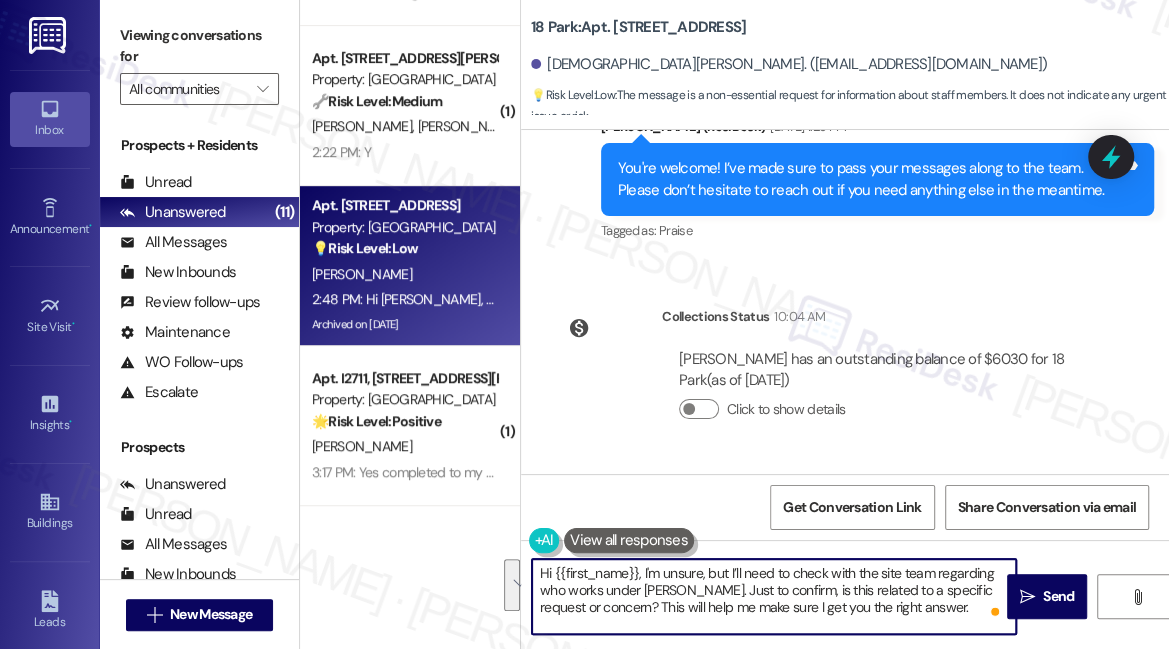 click on "Hi {{first_name}}, I'm unsure, but I’ll need to check with the site team regarding who works under [PERSON_NAME]. Just to confirm, is this related to a specific request or concern? This will help me make sure I get you the right answer." at bounding box center [774, 596] 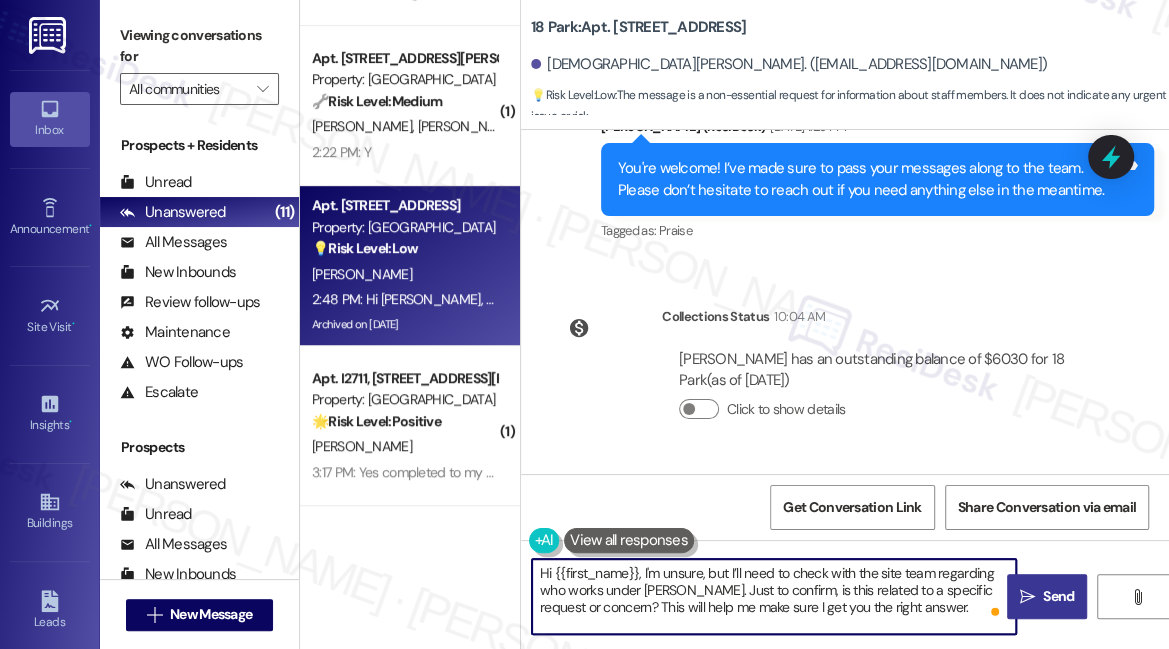 type on "Hi {{first_name}}, I'm unsure, but I’ll need to check with the site team regarding who works under [PERSON_NAME]. Just to confirm, is this related to a specific request or concern? This will help me make sure I get you the right answer." 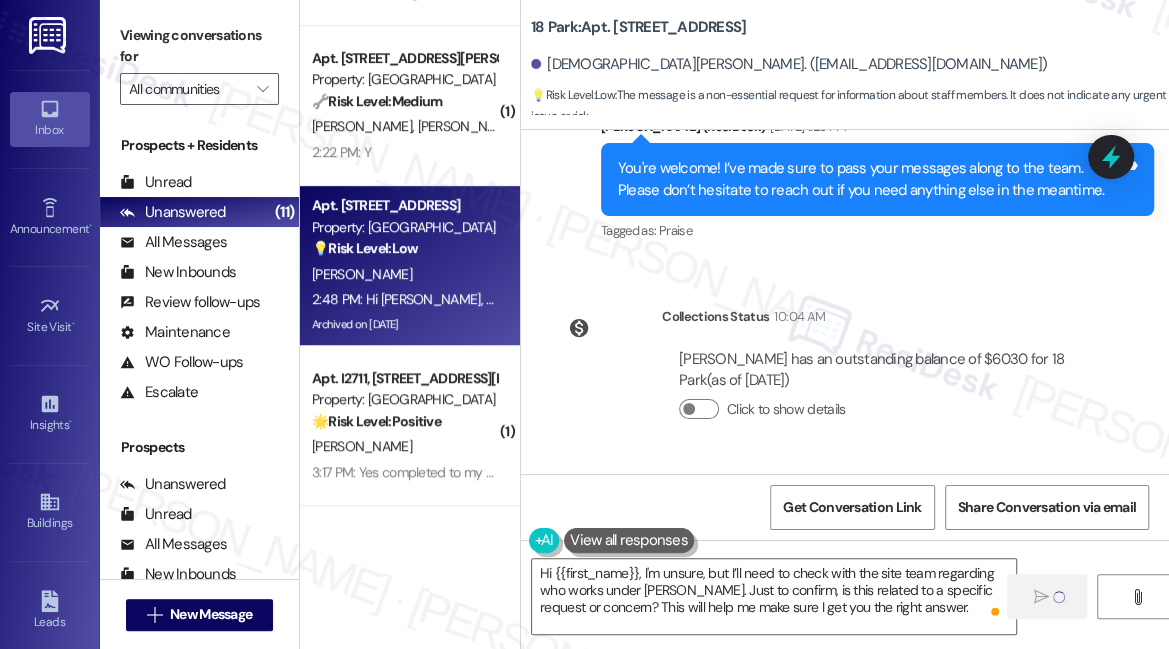 type 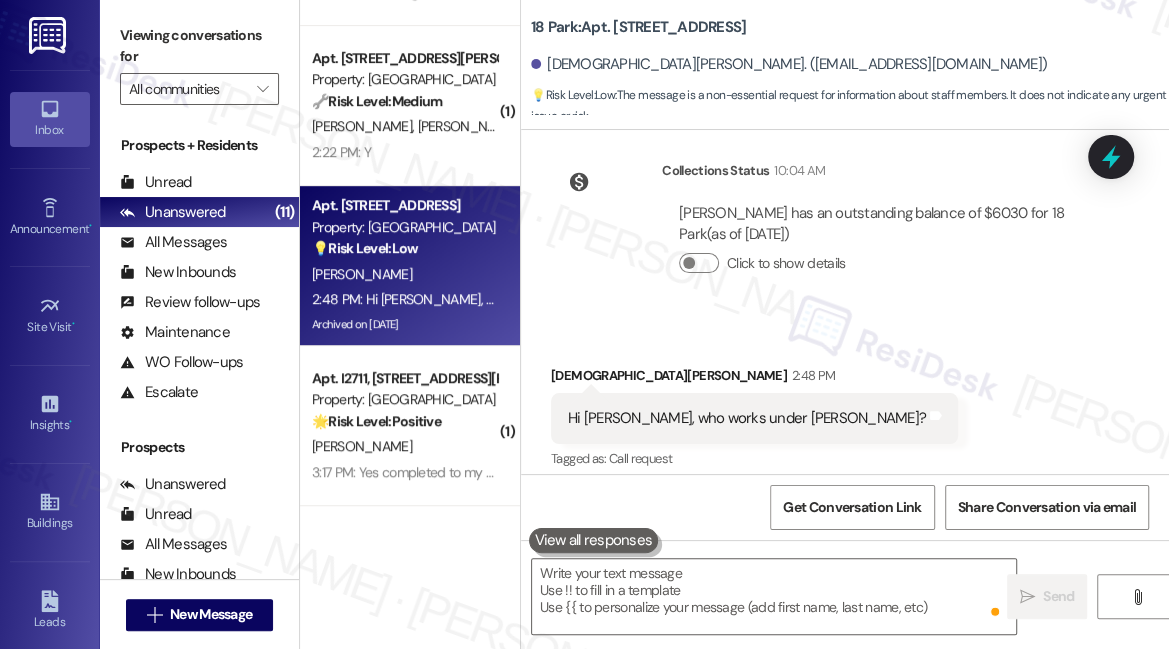 scroll, scrollTop: 38674, scrollLeft: 0, axis: vertical 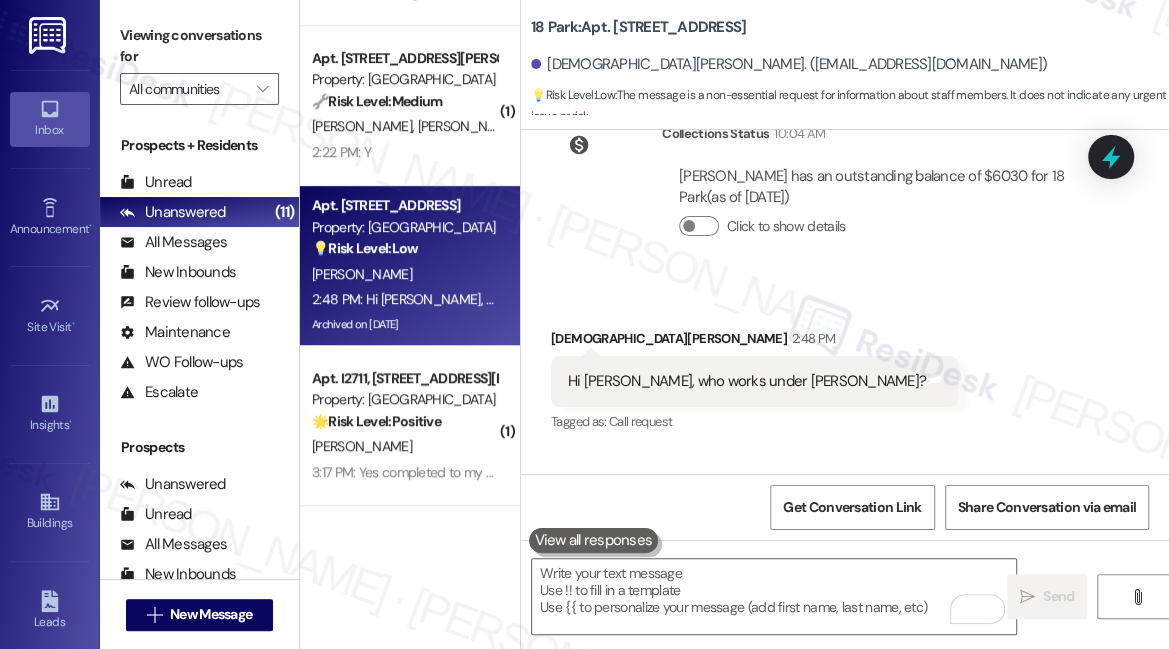 click on "Hi [PERSON_NAME], I'm unsure, but I’ll need to check with the site team regarding who works under [PERSON_NAME]. Just to confirm, is this related to a specific request or concern? This will help me make sure I get you the right answer." at bounding box center [870, 583] 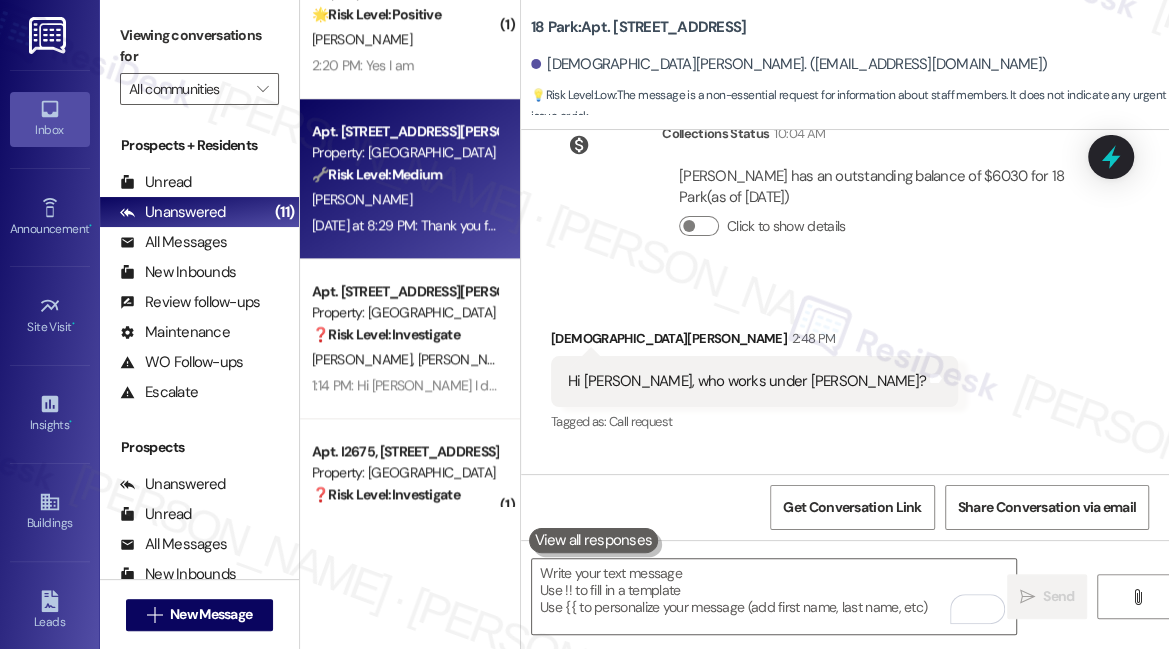 scroll, scrollTop: 1090, scrollLeft: 0, axis: vertical 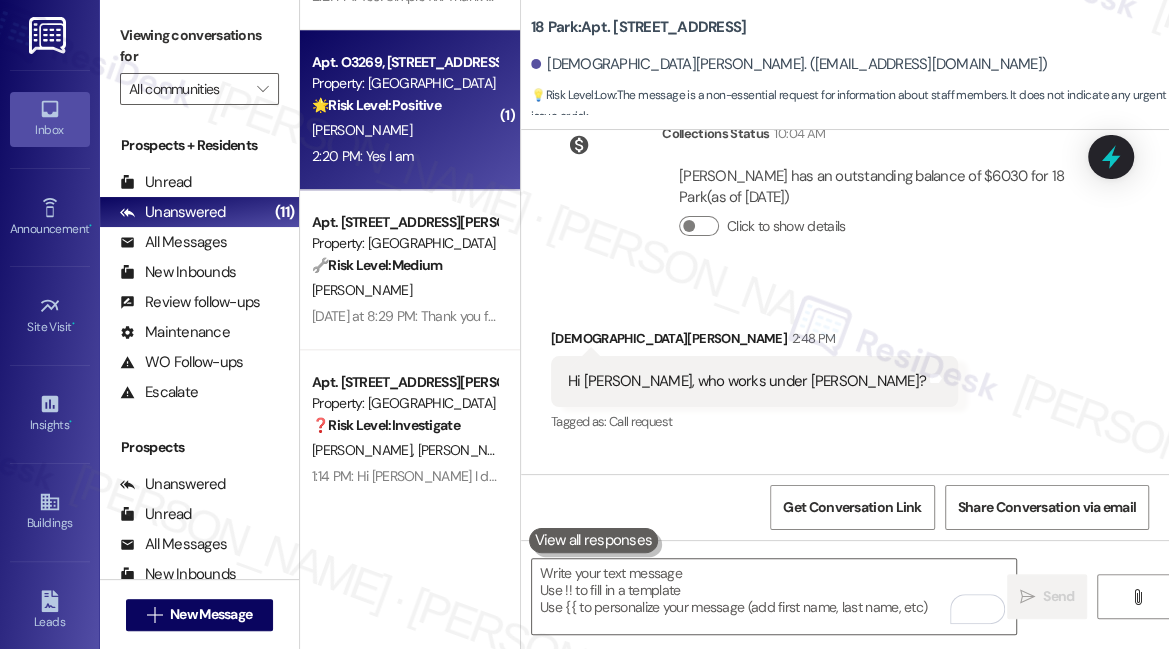 click on "2:20 PM: Yes I am  2:20 PM: Yes I am" at bounding box center (404, 156) 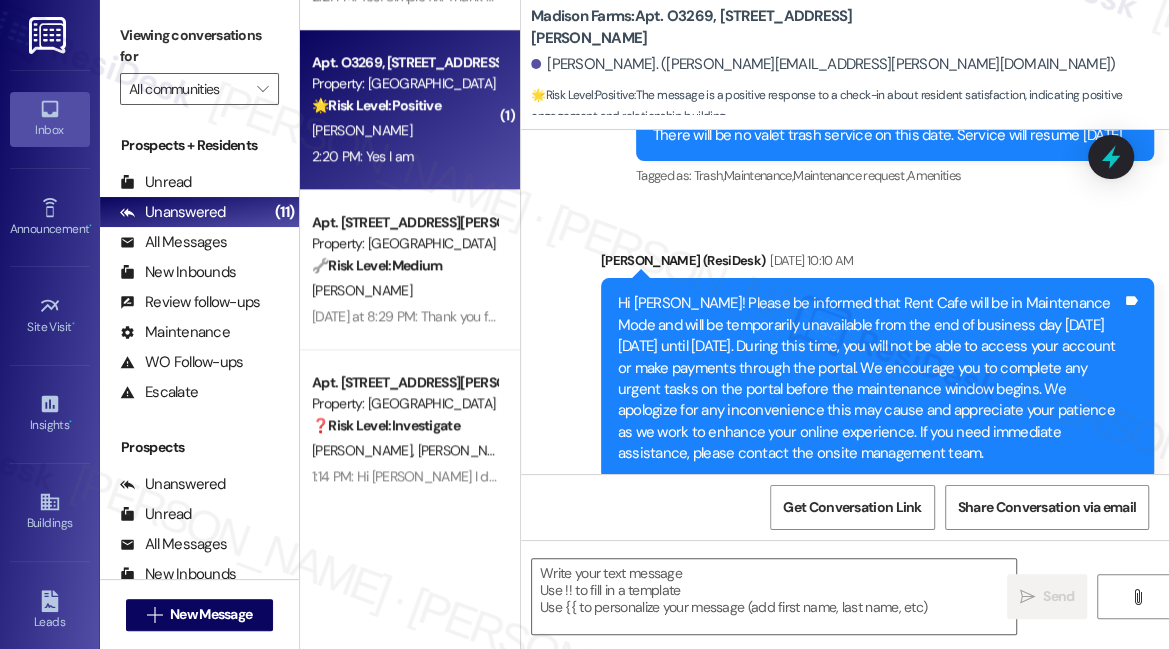 type on "Fetching suggested responses. Please feel free to read through the conversation in the meantime." 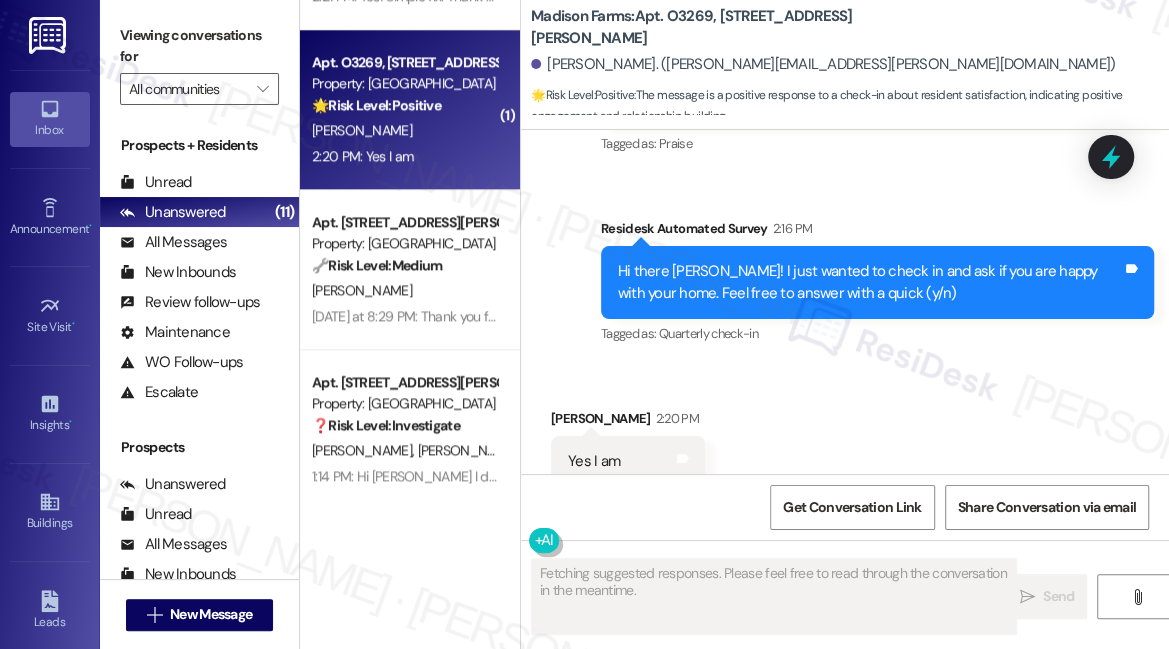 scroll, scrollTop: 1443, scrollLeft: 0, axis: vertical 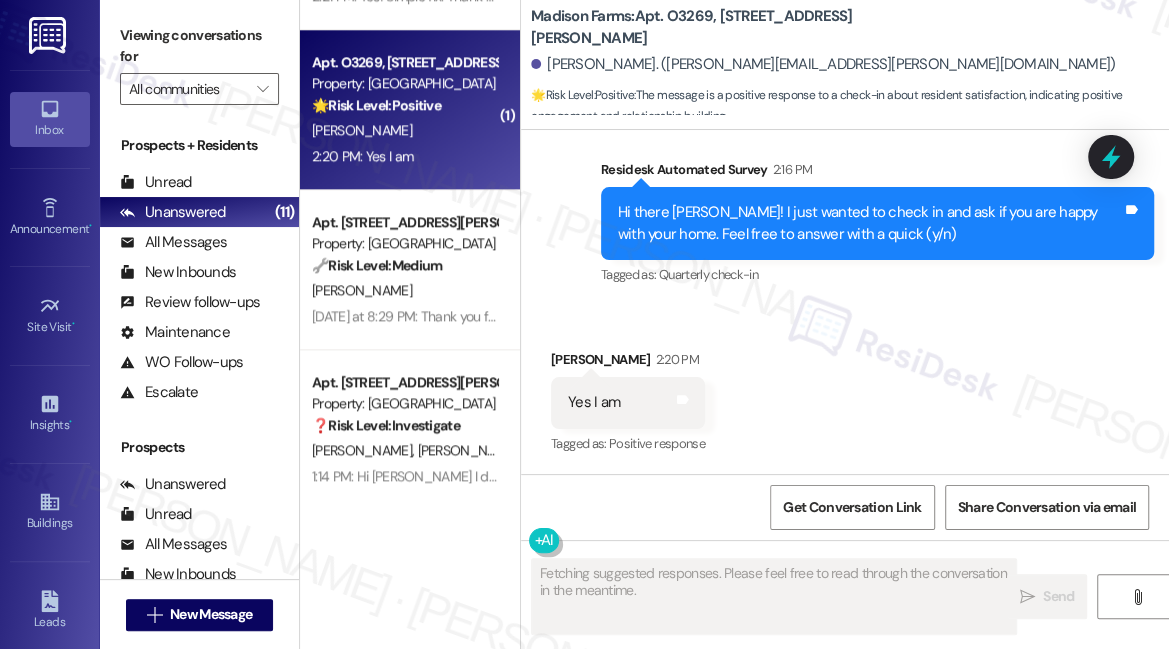 type 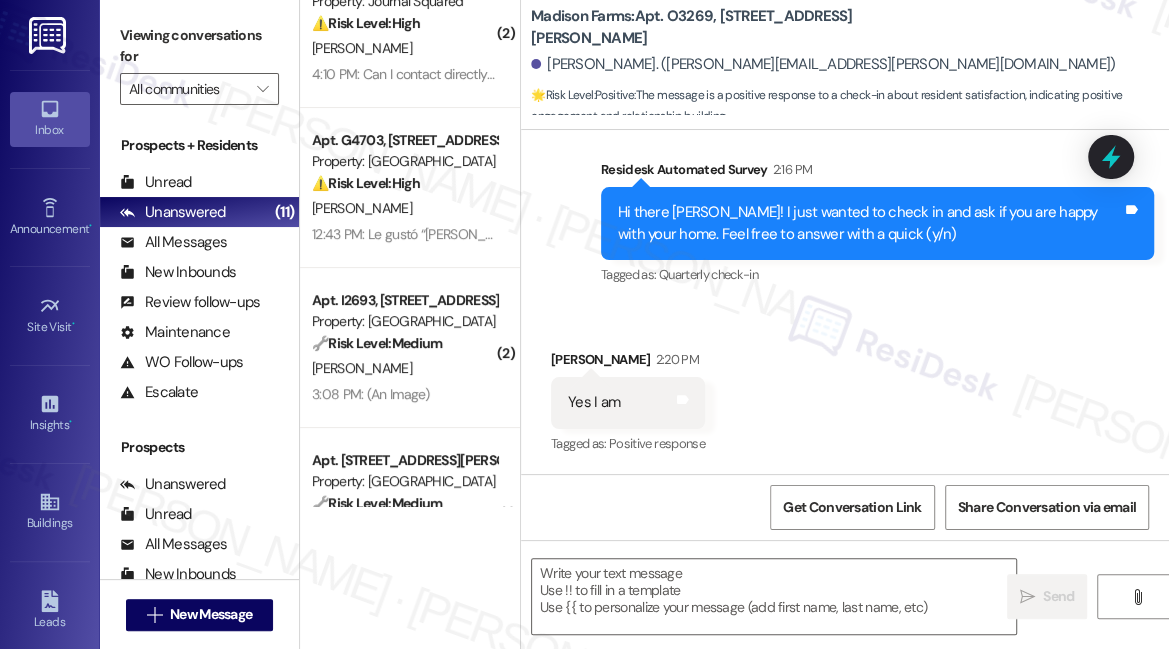 scroll, scrollTop: 0, scrollLeft: 0, axis: both 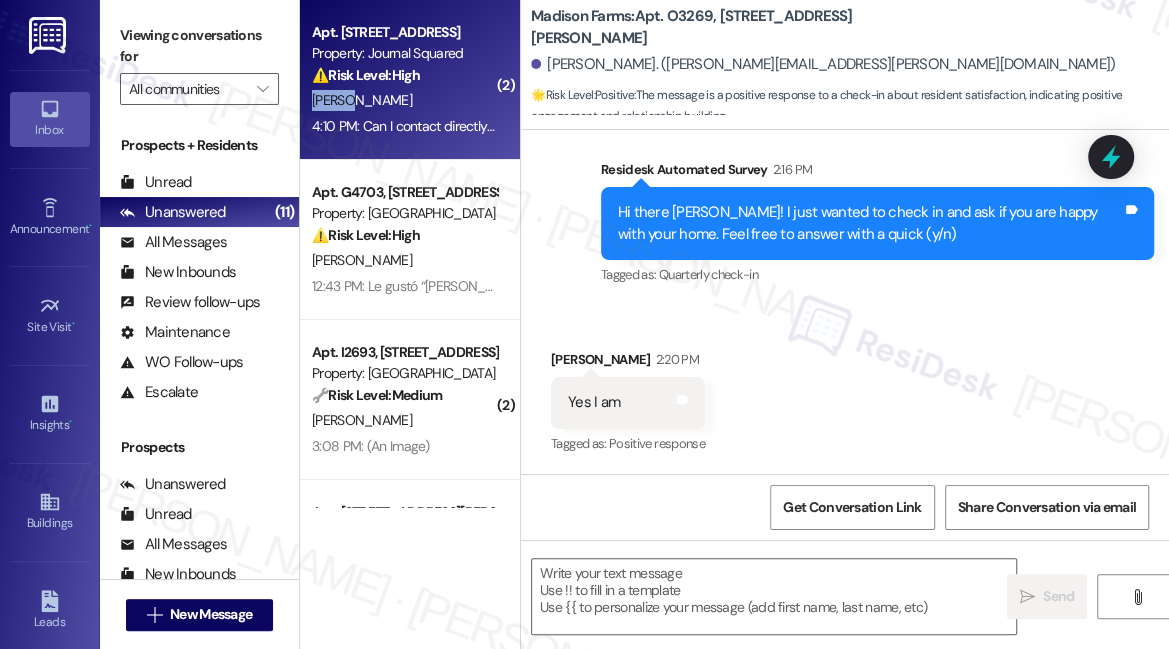 click on "Apt. [STREET_ADDRESS] Property: Journal Squared ⚠️  Risk Level:  High The resident is reporting an ongoing pest issue that has not been resolved despite previous maintenance requests and exterminator visits. The resident expresses significant frustration with the lack of communication and resolution, and the presence of bugs is impacting their living conditions. The repeated closing of maintenance requests without resolution, combined with the resident's disappointment, indicates a potential risk to resident satisfaction and retention. The mention of 'sealing the walls' suggests the resident may be attempting DIY pest control, which could indicate a more serious underlying issue. [PERSON_NAME]" at bounding box center [410, 80] 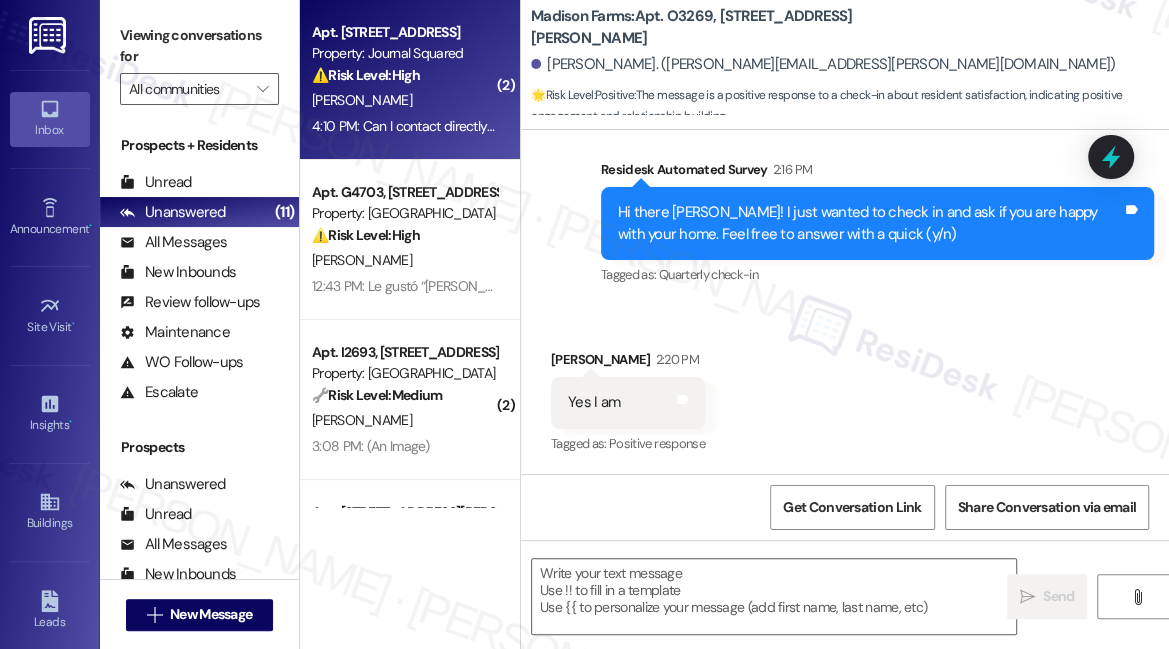 type on "Fetching suggested responses. Please feel free to read through the conversation in the meantime." 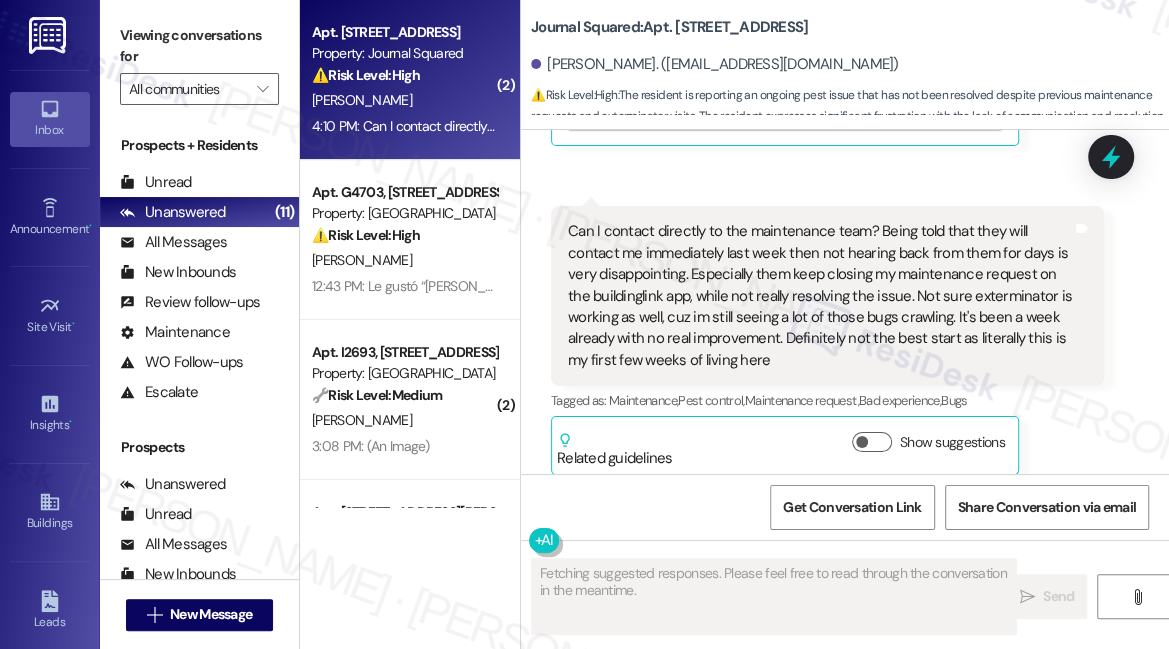 scroll, scrollTop: 11814, scrollLeft: 0, axis: vertical 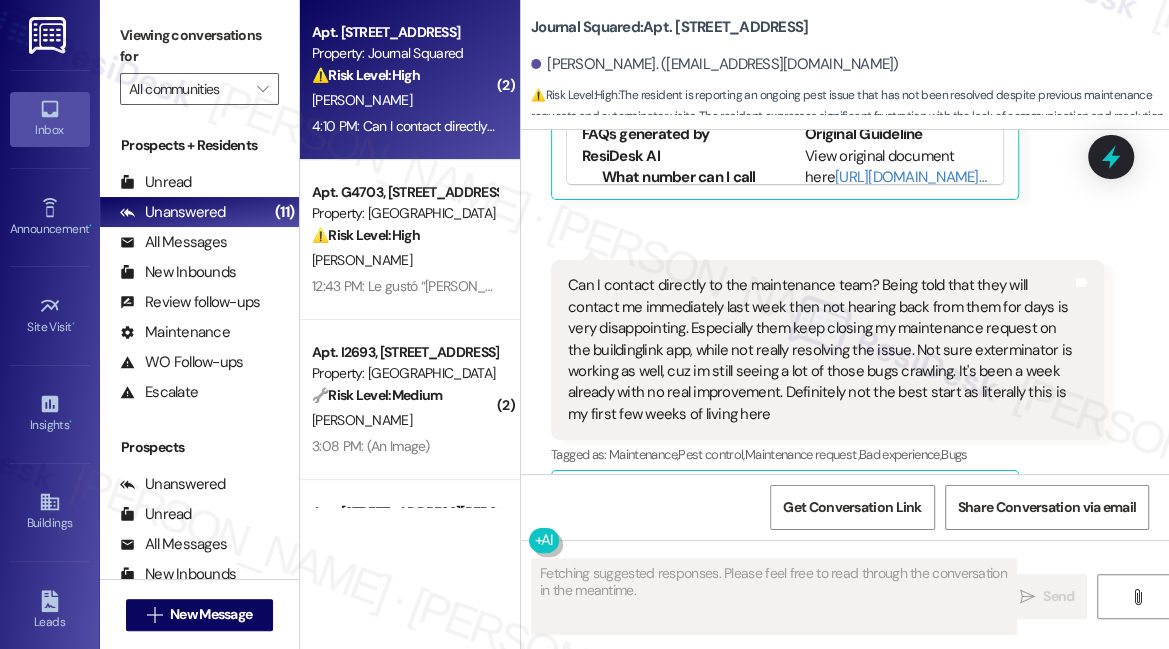 click on "Can I contact directly to the maintenance team? Being told that they will contact me immediately last week then not hearing back from them for days is very disappointing. Especially them keep closing my maintenance request on the buildinglink app, while not really resolving the issue. Not sure exterminator is working as well, cuz im still seeing a lot of those bugs crawling. It's been a week already with no real improvement. Definitely not the best start as literally this is my first few weeks of living here" at bounding box center [820, 350] 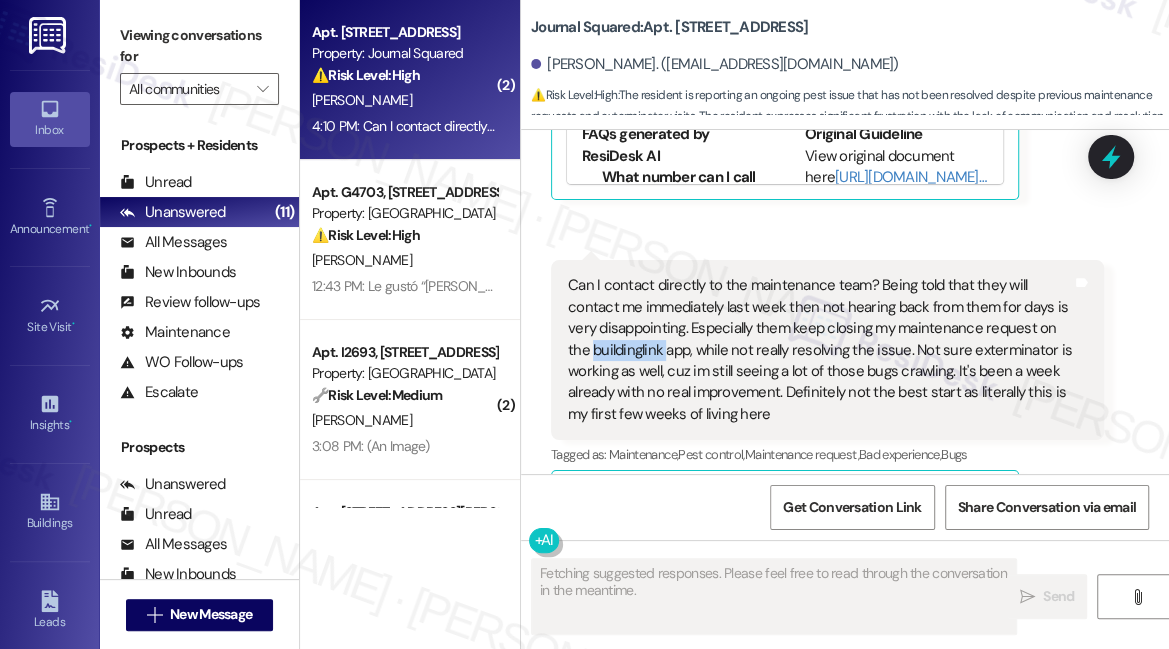 click on "Can I contact directly to the maintenance team? Being told that they will contact me immediately last week then not hearing back from them for days is very disappointing. Especially them keep closing my maintenance request on the buildinglink app, while not really resolving the issue. Not sure exterminator is working as well, cuz im still seeing a lot of those bugs crawling. It's been a week already with no real improvement. Definitely not the best start as literally this is my first few weeks of living here" at bounding box center [820, 350] 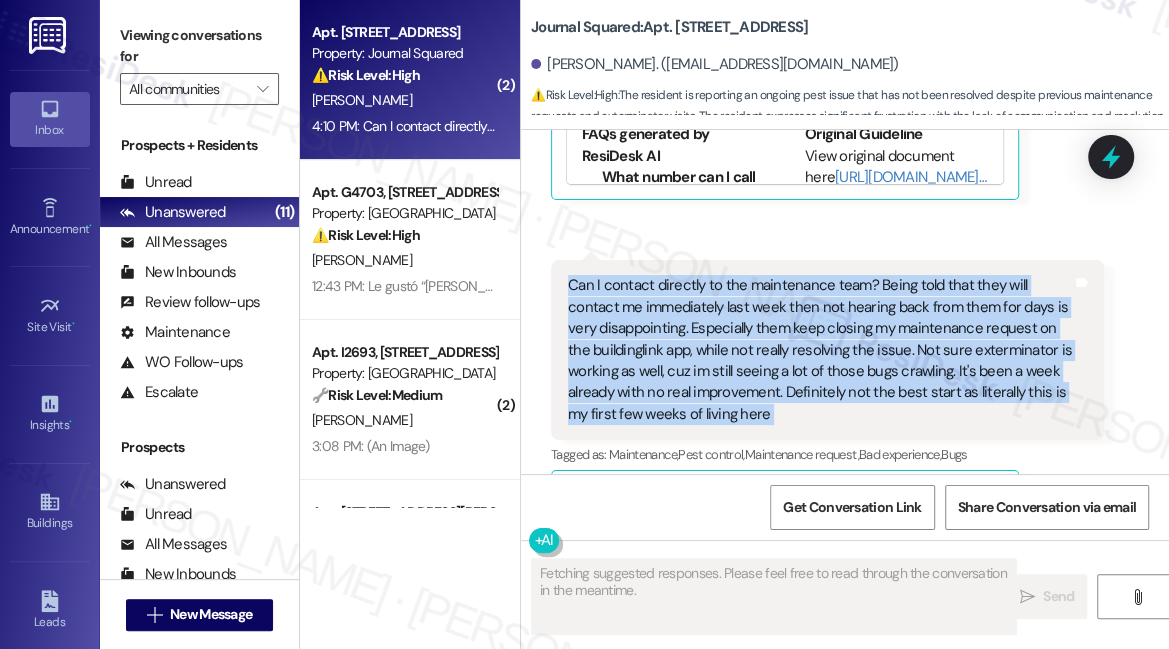 click on "Can I contact directly to the maintenance team? Being told that they will contact me immediately last week then not hearing back from them for days is very disappointing. Especially them keep closing my maintenance request on the buildinglink app, while not really resolving the issue. Not sure exterminator is working as well, cuz im still seeing a lot of those bugs crawling. It's been a week already with no real improvement. Definitely not the best start as literally this is my first few weeks of living here" at bounding box center (820, 350) 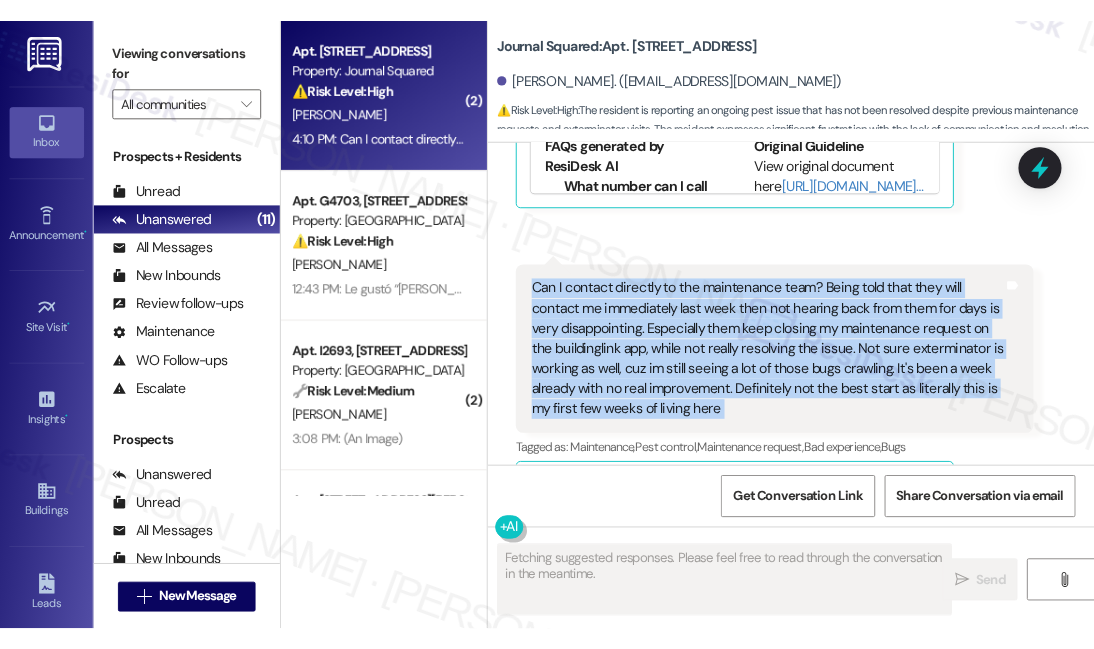 scroll, scrollTop: 12112, scrollLeft: 0, axis: vertical 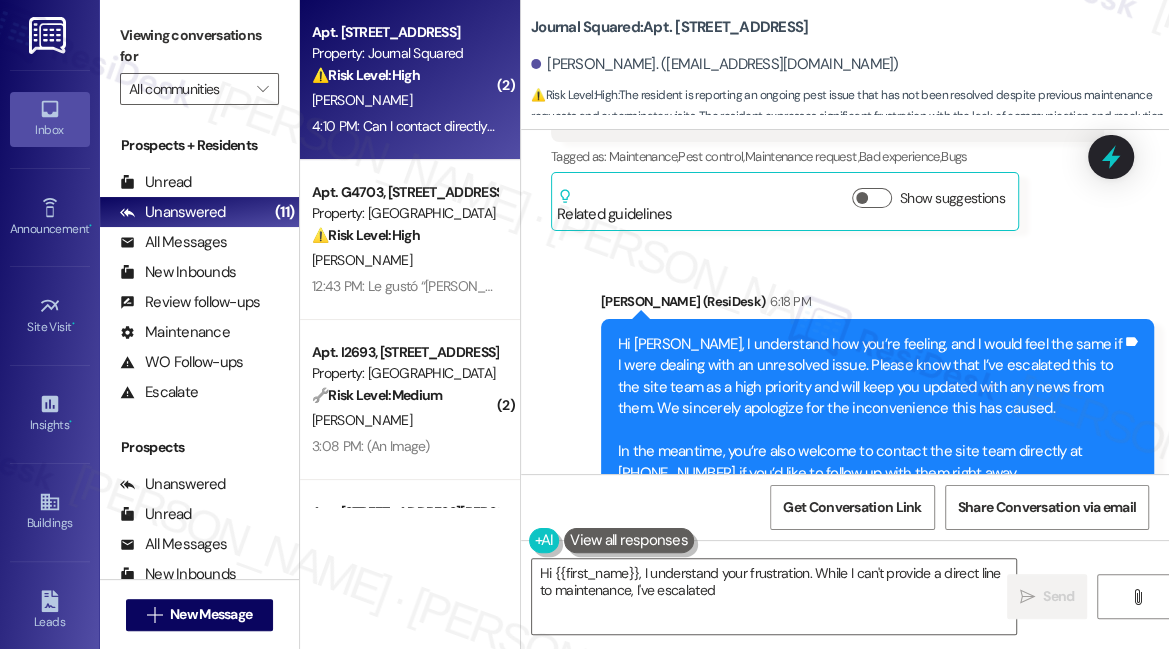 click on "Hi [PERSON_NAME], I understand how you’re feeling, and I would feel the same if I were dealing with an unresolved issue. Please know that I’ve escalated this to the site team as a high priority and will keep you updated with any news from them. We sincerely apologize for the inconvenience this has caused.
In the meantime, you’re also welcome to contact the site team directly at [PHONE_NUMBER] if you’d like to follow up with them right away. Tags and notes" at bounding box center (877, 409) 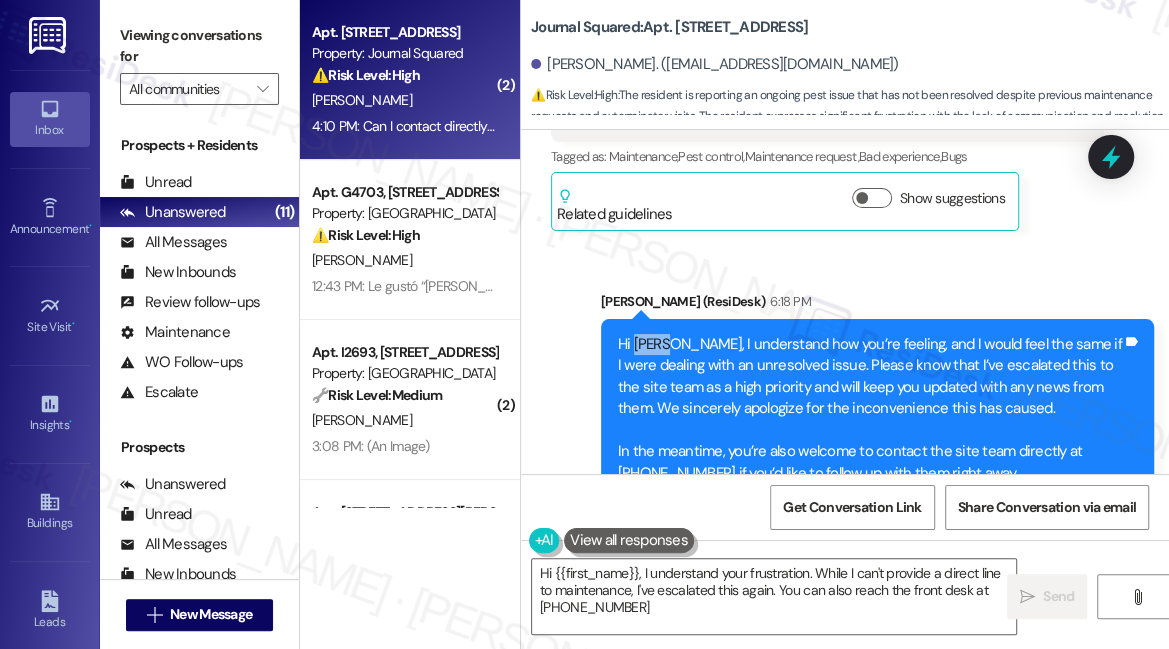 click on "Hi [PERSON_NAME], I understand how you’re feeling, and I would feel the same if I were dealing with an unresolved issue. Please know that I’ve escalated this to the site team as a high priority and will keep you updated with any news from them. We sincerely apologize for the inconvenience this has caused.
In the meantime, you’re also welcome to contact the site team directly at [PHONE_NUMBER] if you’d like to follow up with them right away. Tags and notes" at bounding box center [877, 409] 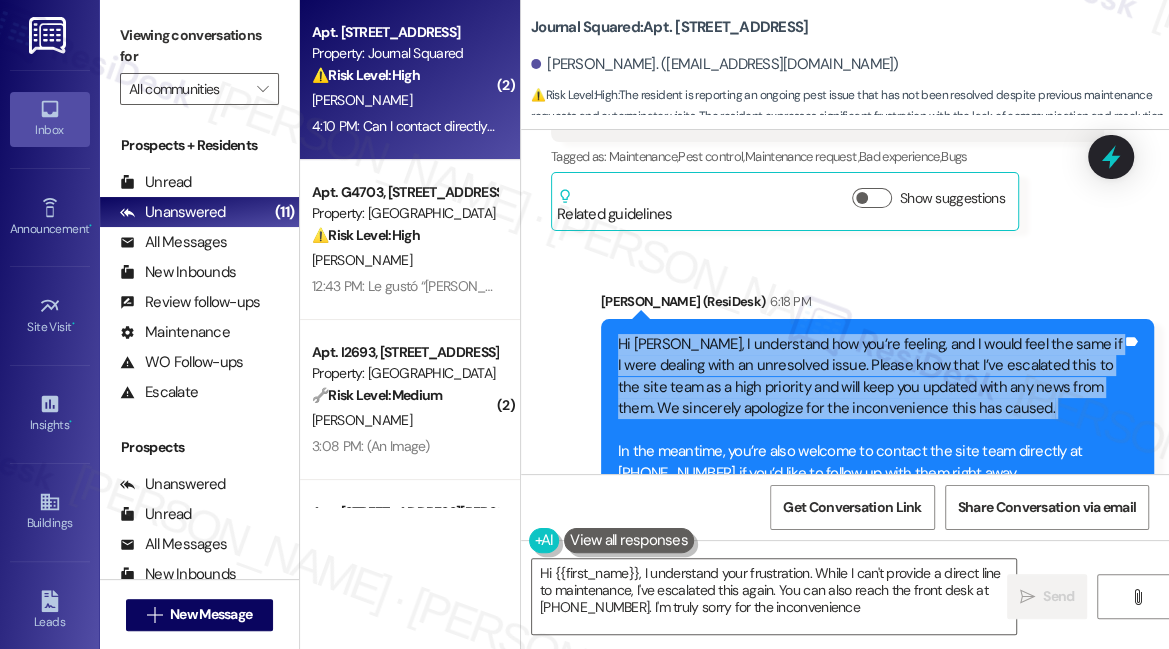 type on "Hi {{first_name}}, I understand your frustration. While I can't provide a direct line to maintenance, I've escalated this again. You can also reach the front desk at [PHONE_NUMBER]. I'm truly sorry for the inconvenience." 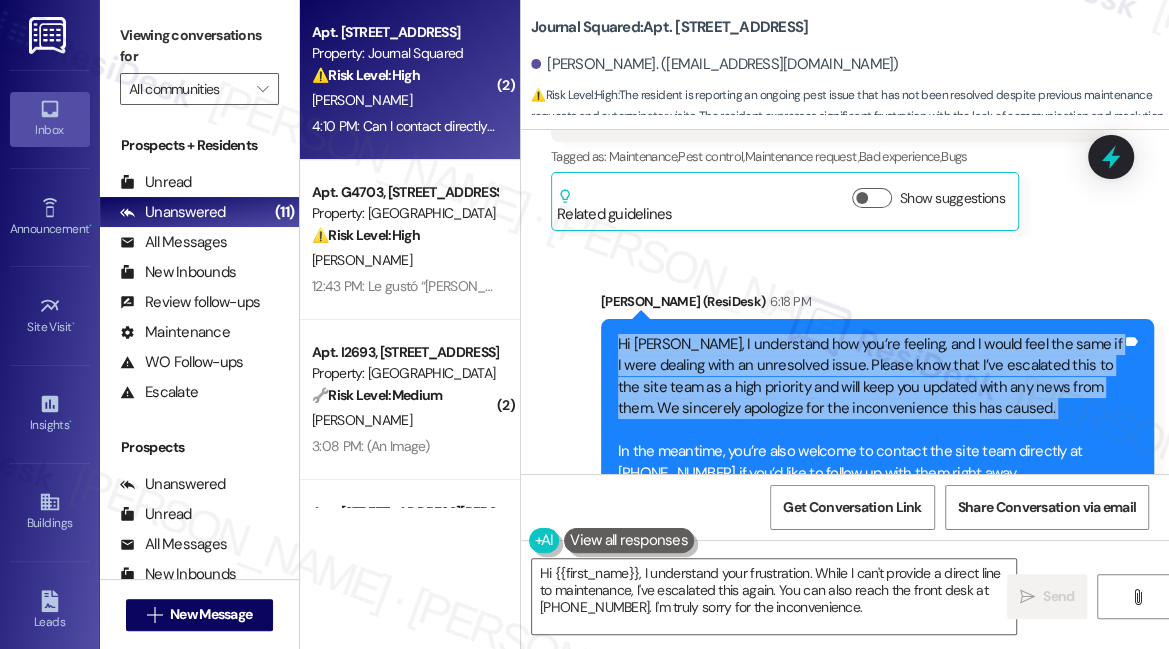 click on "Hi [PERSON_NAME], I understand how you’re feeling, and I would feel the same if I were dealing with an unresolved issue. Please know that I’ve escalated this to the site team as a high priority and will keep you updated with any news from them. We sincerely apologize for the inconvenience this has caused.
In the meantime, you’re also welcome to contact the site team directly at [PHONE_NUMBER] if you’d like to follow up with them right away. Tags and notes" at bounding box center [877, 409] 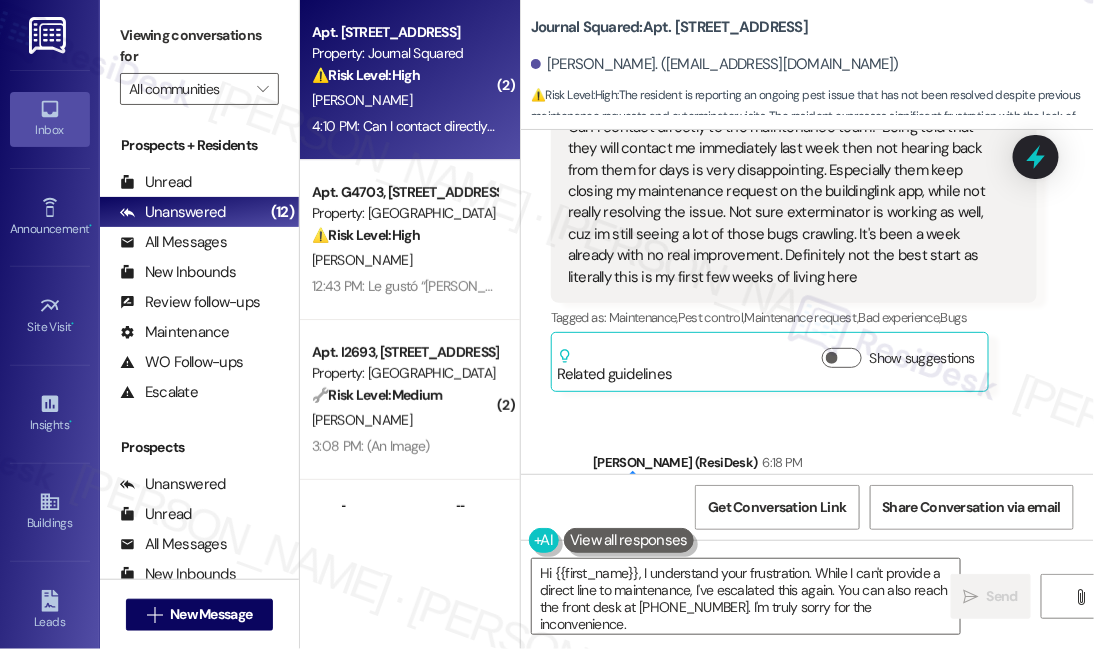 scroll, scrollTop: 12766, scrollLeft: 0, axis: vertical 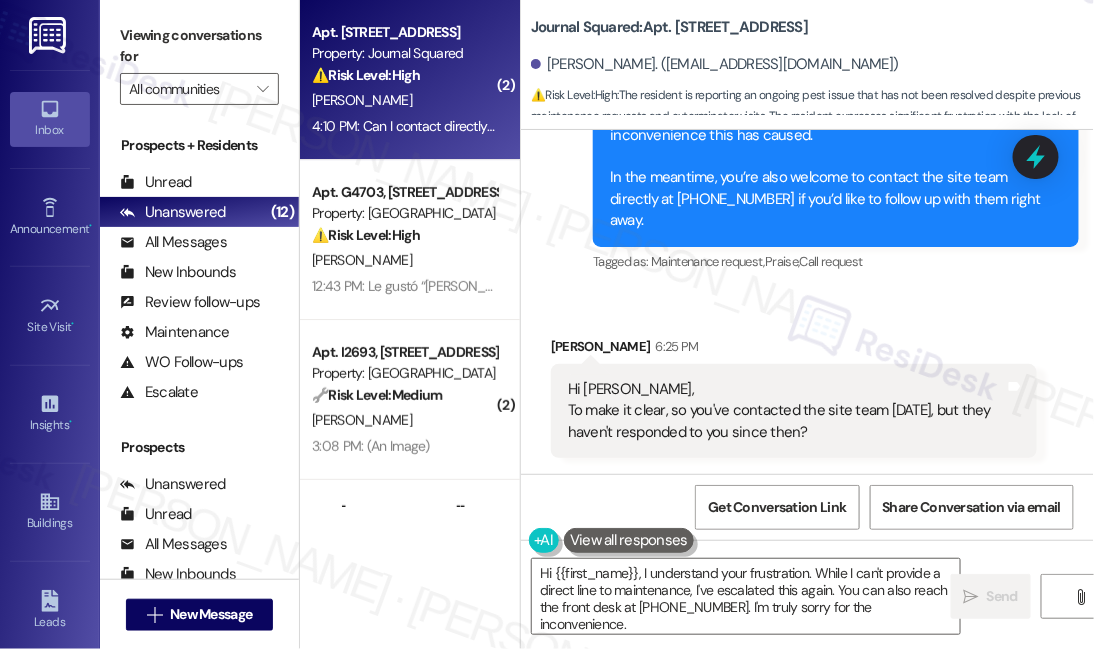 click on "Hi [PERSON_NAME],
To make it clear, so you've contacted the site team [DATE], but they haven't responded to you since then?" at bounding box center (786, 411) 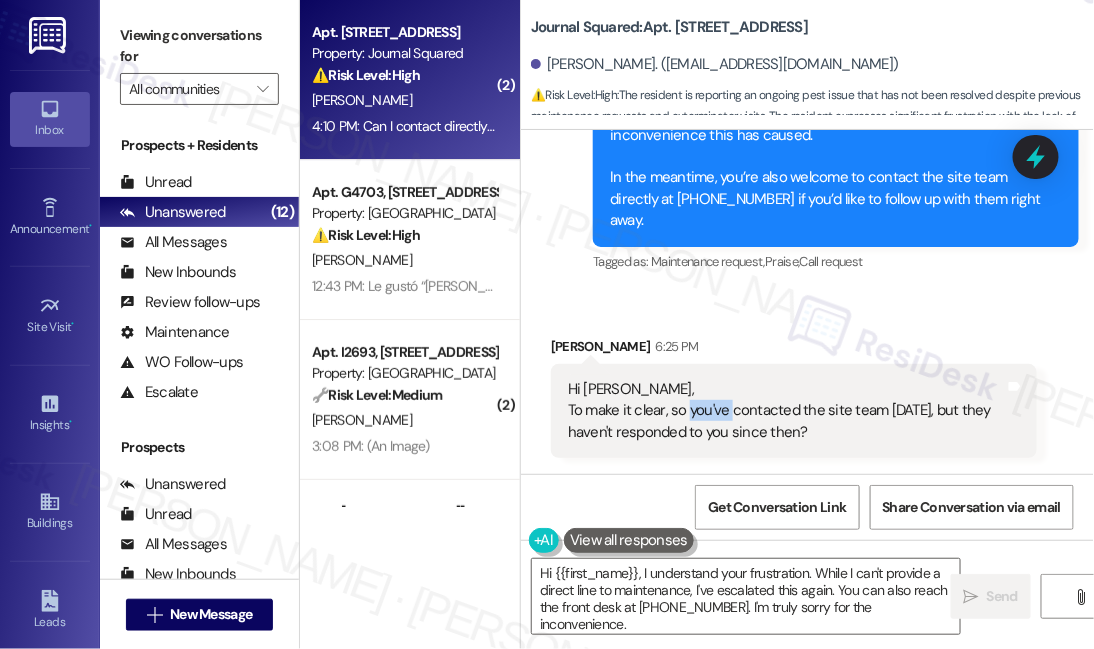 click on "Hi [PERSON_NAME],
To make it clear, so you've contacted the site team [DATE], but they haven't responded to you since then?" at bounding box center [786, 411] 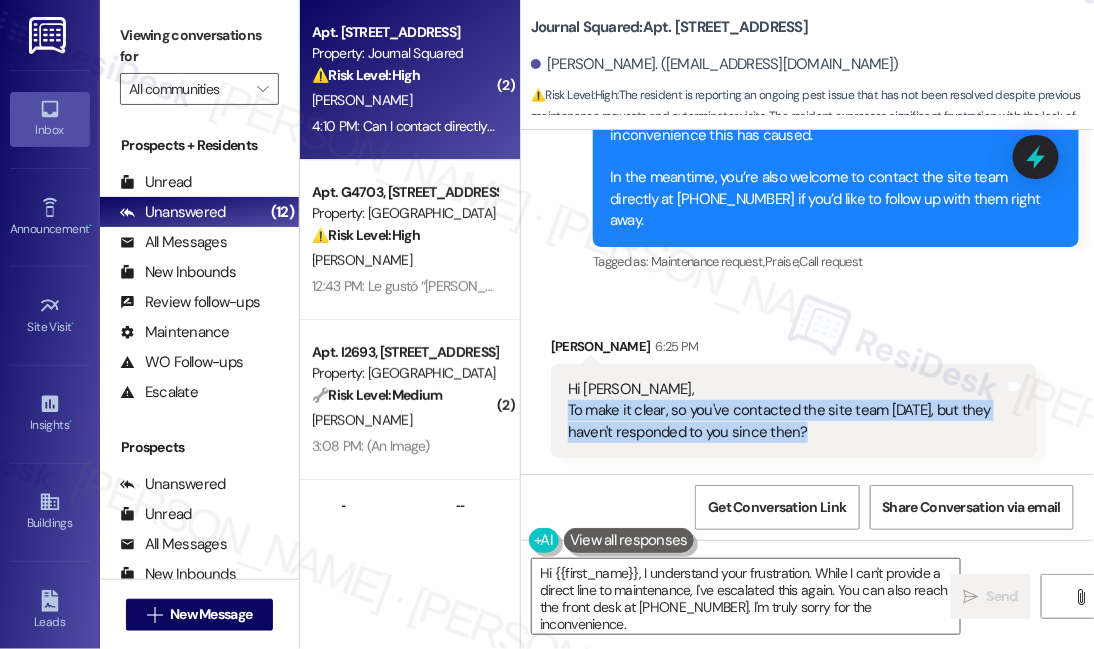 click on "Hi [PERSON_NAME],
To make it clear, so you've contacted the site team [DATE], but they haven't responded to you since then?" at bounding box center (786, 411) 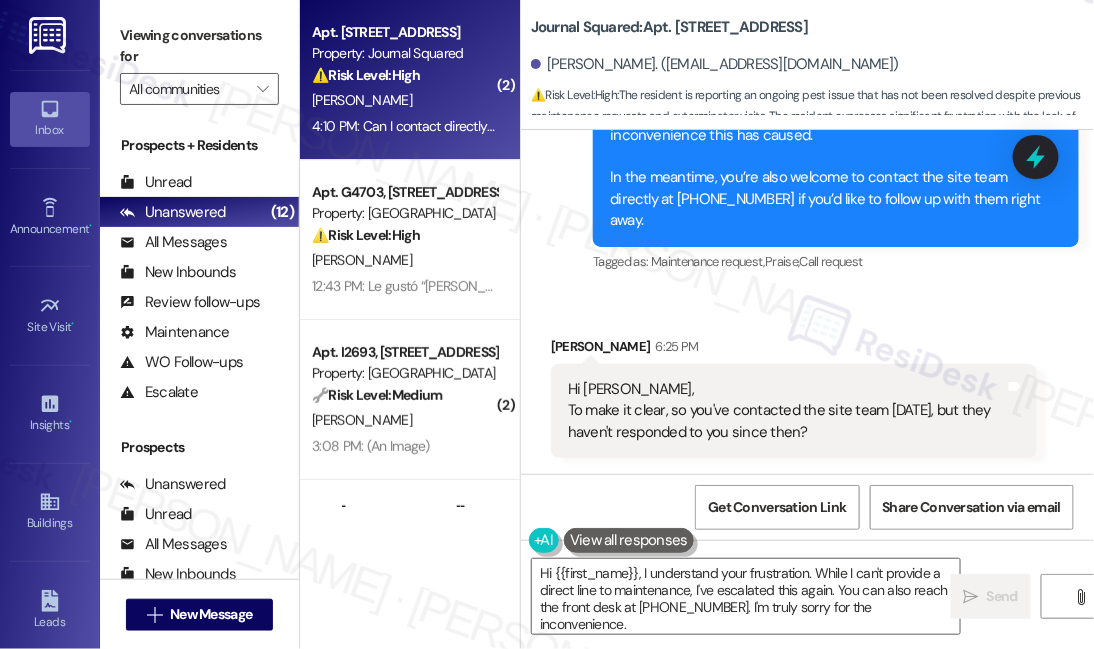 click on "Hi [PERSON_NAME],
To make it clear, so you've contacted the site team [DATE], but they haven't responded to you since then?" at bounding box center (786, 411) 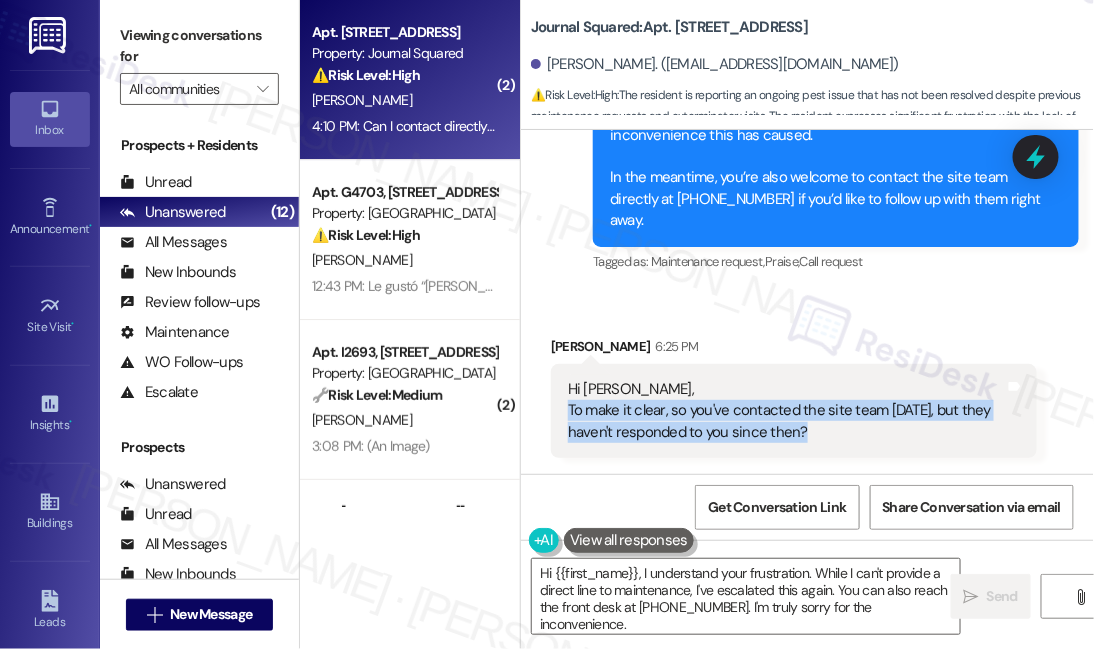 click on "Hi [PERSON_NAME],
To make it clear, so you've contacted the site team [DATE], but they haven't responded to you since then?" at bounding box center [786, 411] 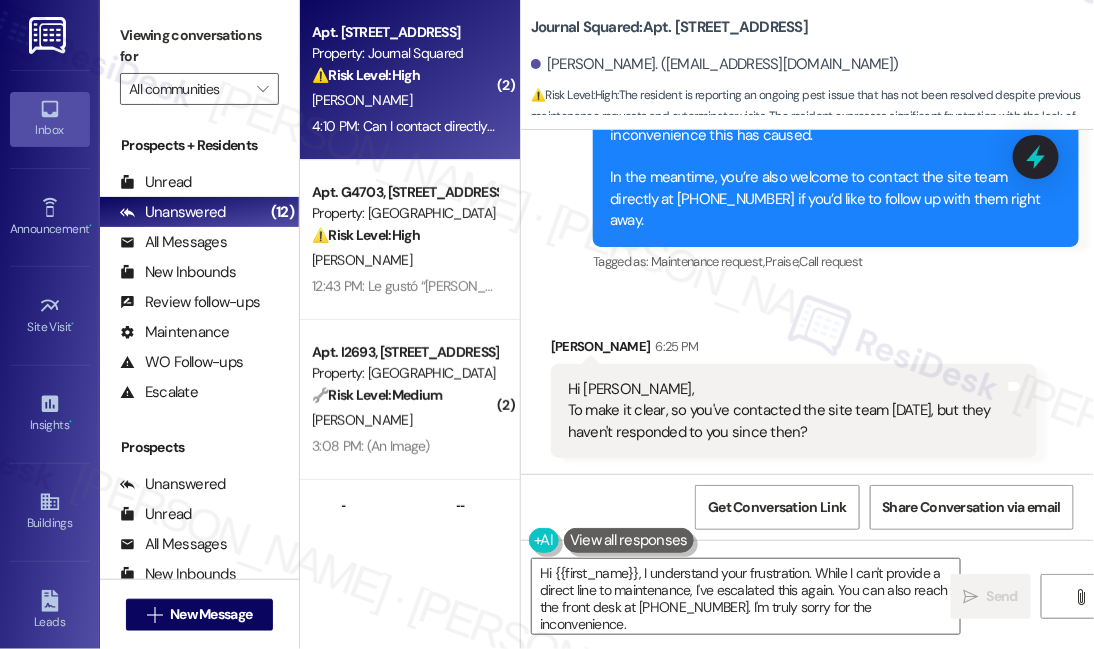 click on "Hi [PERSON_NAME],
To make it clear, so you've contacted the site team [DATE], but they haven't responded to you since then?" at bounding box center [786, 411] 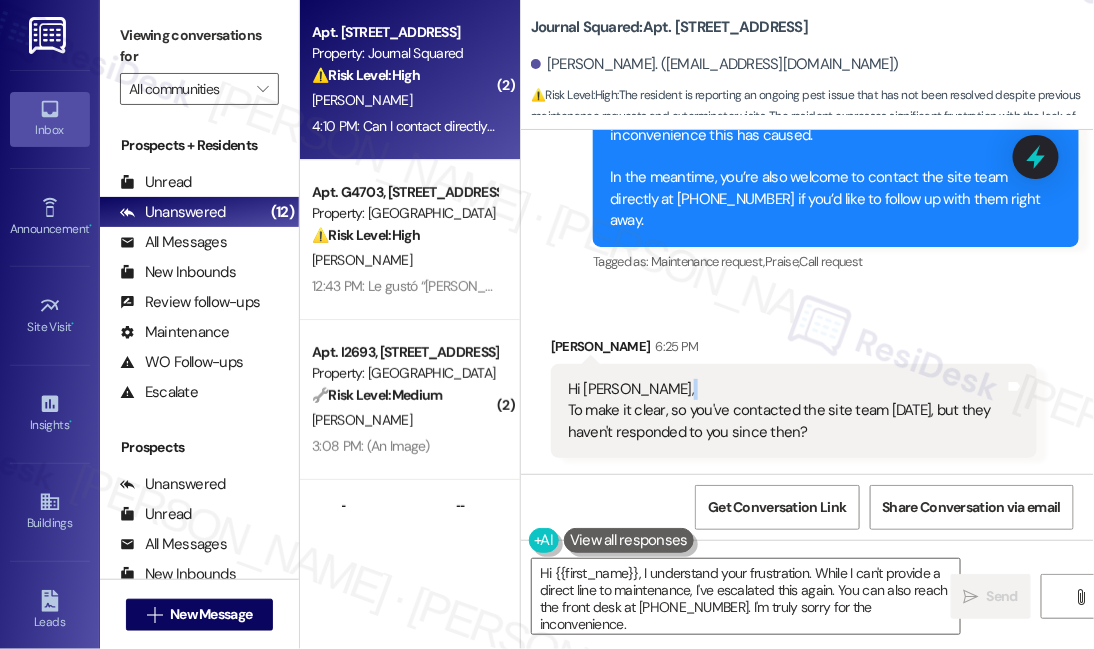 click on "Hi [PERSON_NAME],
To make it clear, so you've contacted the site team [DATE], but they haven't responded to you since then?" at bounding box center [786, 411] 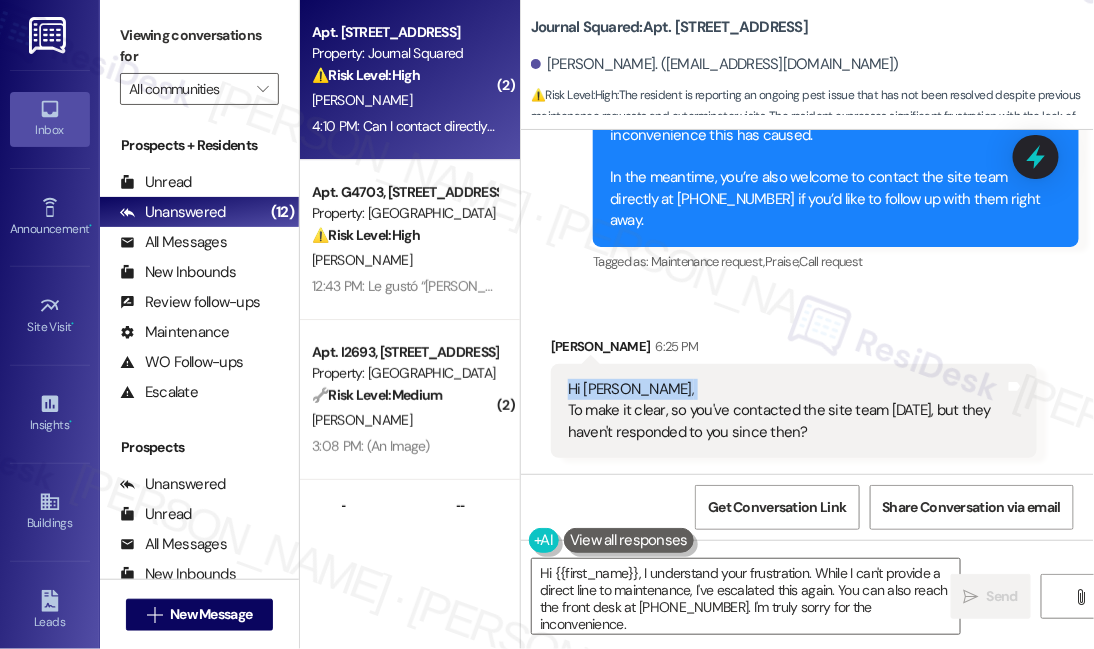 click on "Hi [PERSON_NAME],
To make it clear, so you've contacted the site team [DATE], but they haven't responded to you since then?" at bounding box center (786, 411) 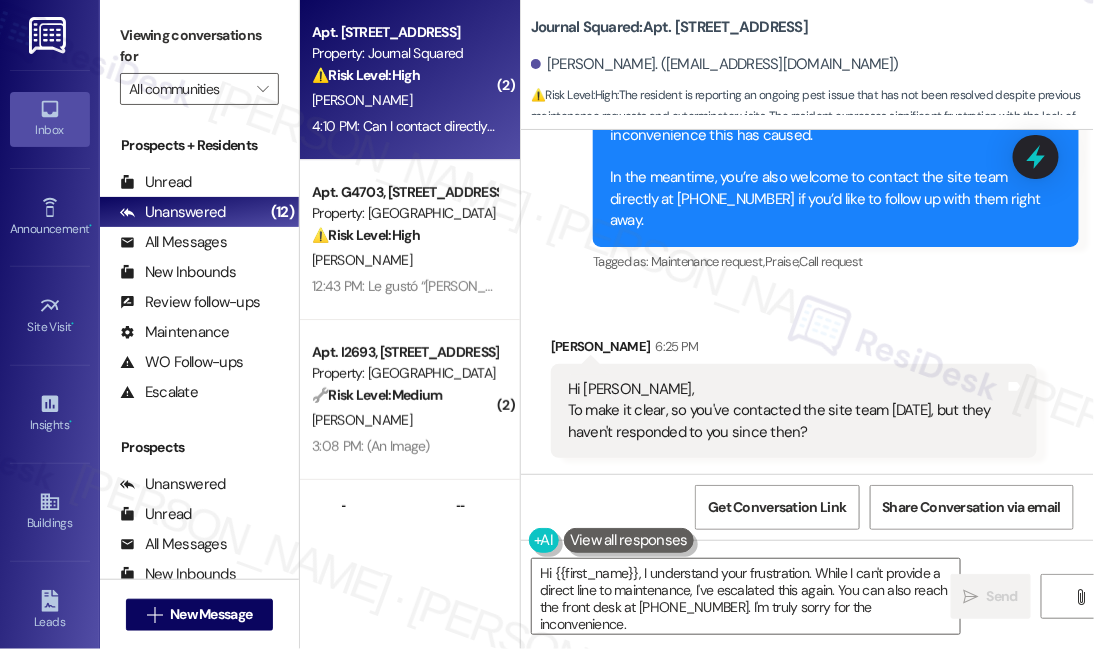click on "Hi [PERSON_NAME],
To make it clear, so you've contacted the site team [DATE], but they haven't responded to you since then?" at bounding box center [786, 411] 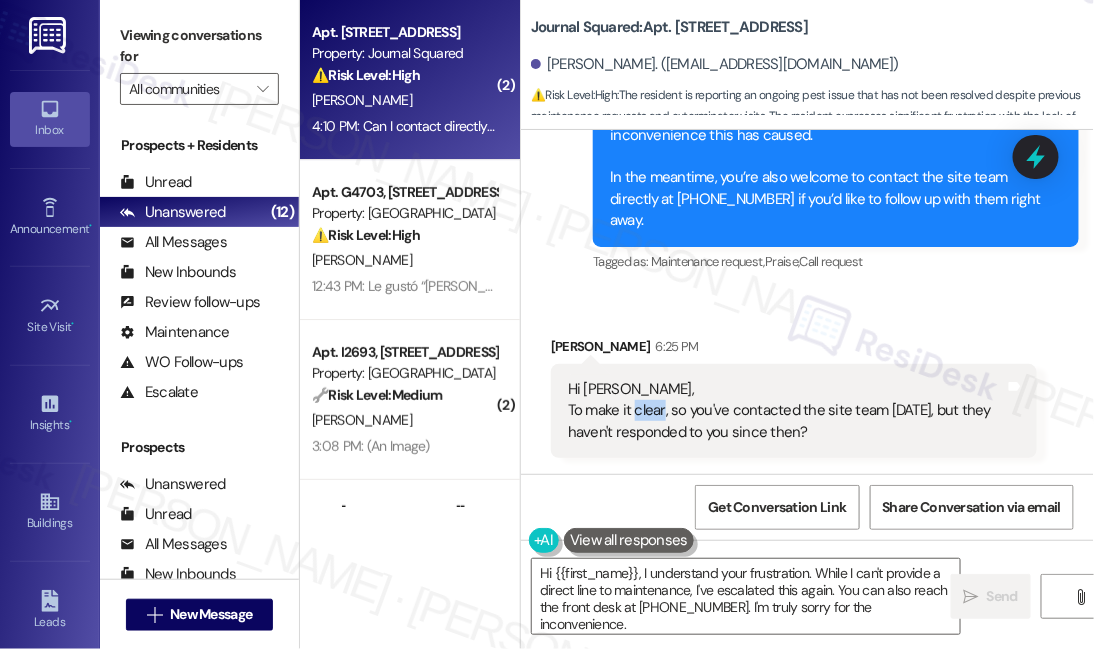 click on "Hi [PERSON_NAME],
To make it clear, so you've contacted the site team [DATE], but they haven't responded to you since then?" at bounding box center [786, 411] 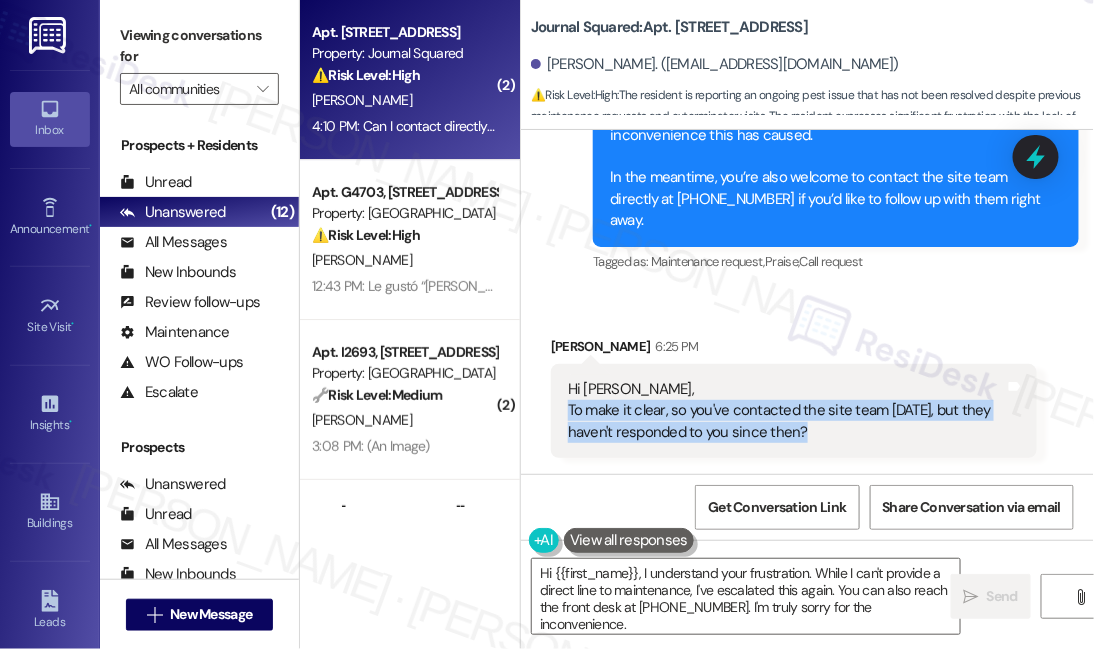 click on "Hi [PERSON_NAME],
To make it clear, so you've contacted the site team [DATE], but they haven't responded to you since then?" at bounding box center (786, 411) 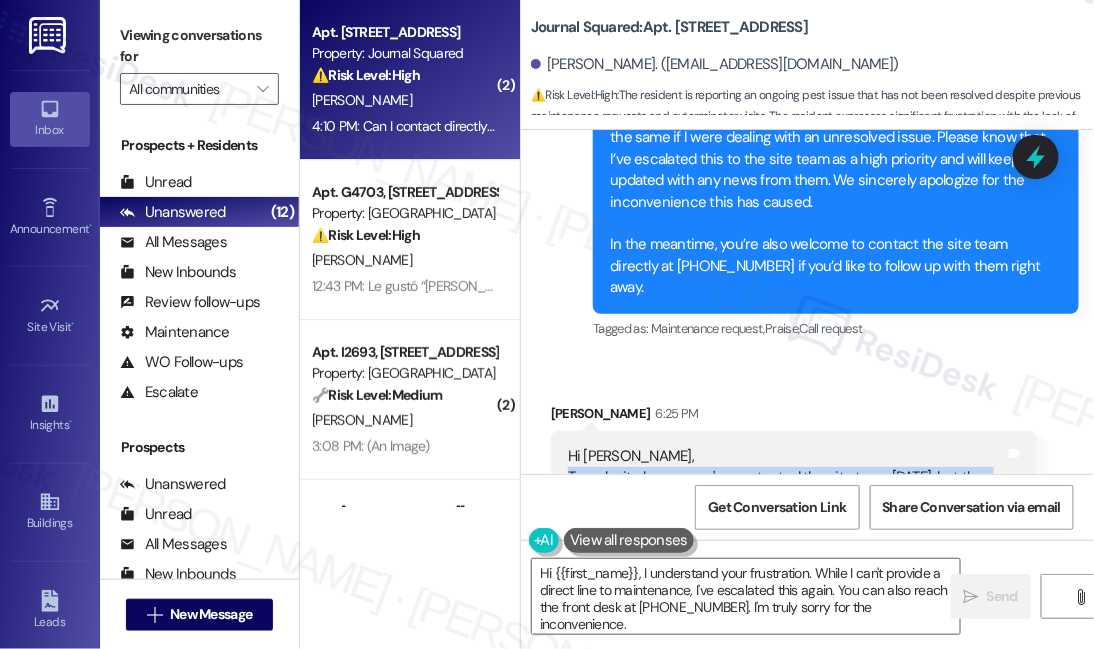 scroll, scrollTop: 12584, scrollLeft: 0, axis: vertical 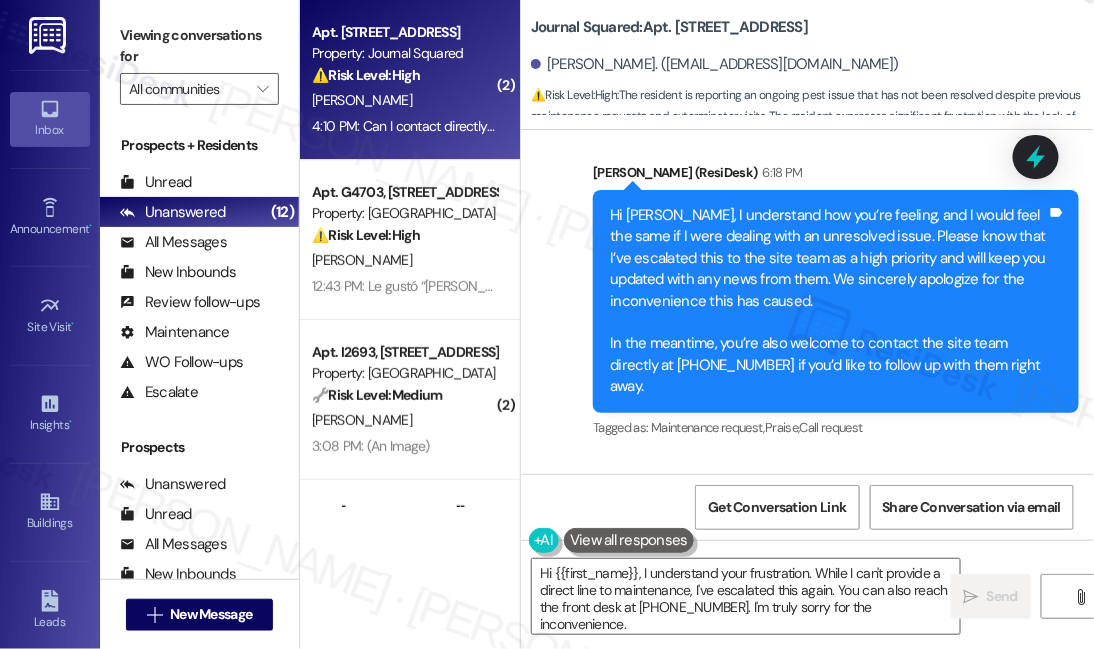 click on "Hi [PERSON_NAME], I understand how you’re feeling, and I would feel the same if I were dealing with an unresolved issue. Please know that I’ve escalated this to the site team as a high priority and will keep you updated with any news from them. We sincerely apologize for the inconvenience this has caused.
In the meantime, you’re also welcome to contact the site team directly at [PHONE_NUMBER] if you’d like to follow up with them right away." at bounding box center [828, 301] 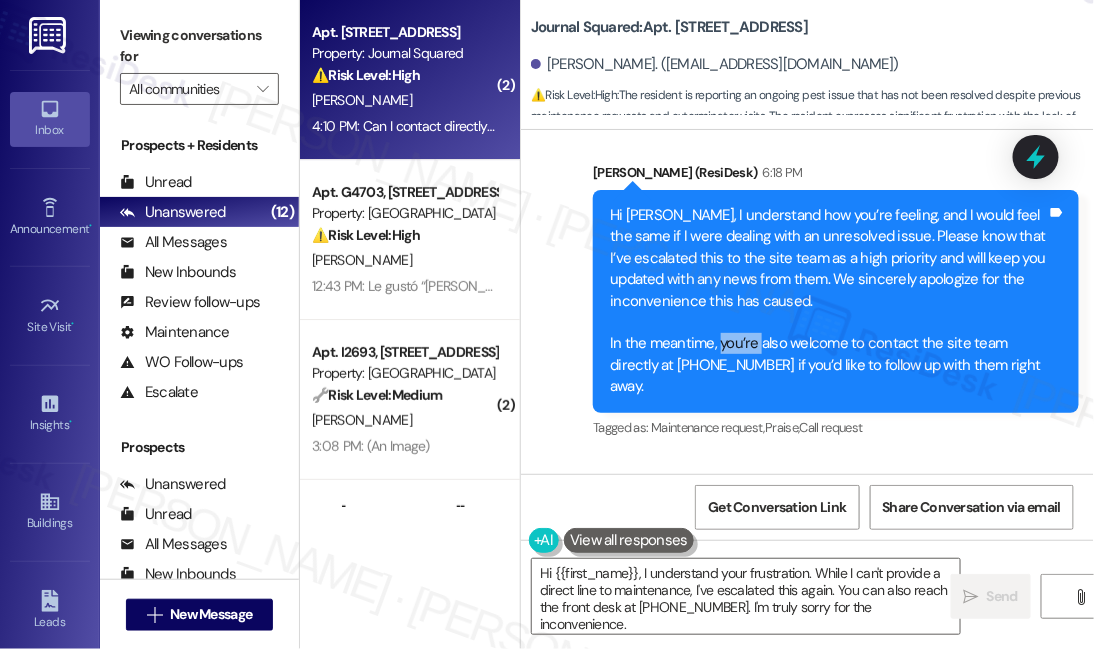 click on "Hi [PERSON_NAME], I understand how you’re feeling, and I would feel the same if I were dealing with an unresolved issue. Please know that I’ve escalated this to the site team as a high priority and will keep you updated with any news from them. We sincerely apologize for the inconvenience this has caused.
In the meantime, you’re also welcome to contact the site team directly at [PHONE_NUMBER] if you’d like to follow up with them right away." at bounding box center [828, 301] 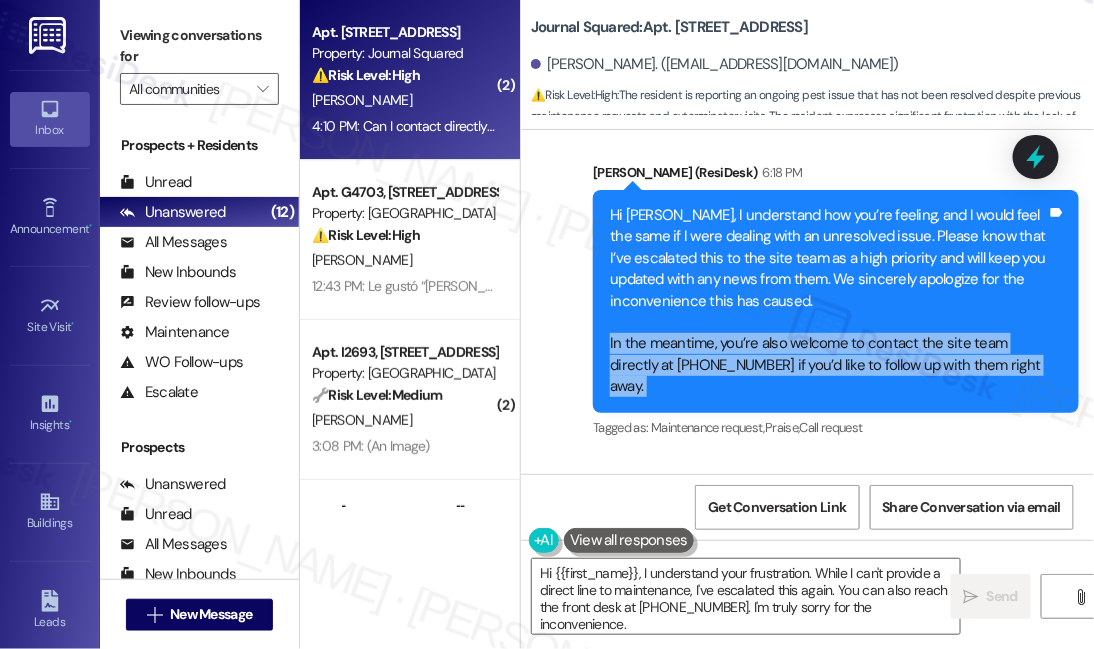 click on "Hi [PERSON_NAME], I understand how you’re feeling, and I would feel the same if I were dealing with an unresolved issue. Please know that I’ve escalated this to the site team as a high priority and will keep you updated with any news from them. We sincerely apologize for the inconvenience this has caused.
In the meantime, you’re also welcome to contact the site team directly at [PHONE_NUMBER] if you’d like to follow up with them right away." at bounding box center (828, 301) 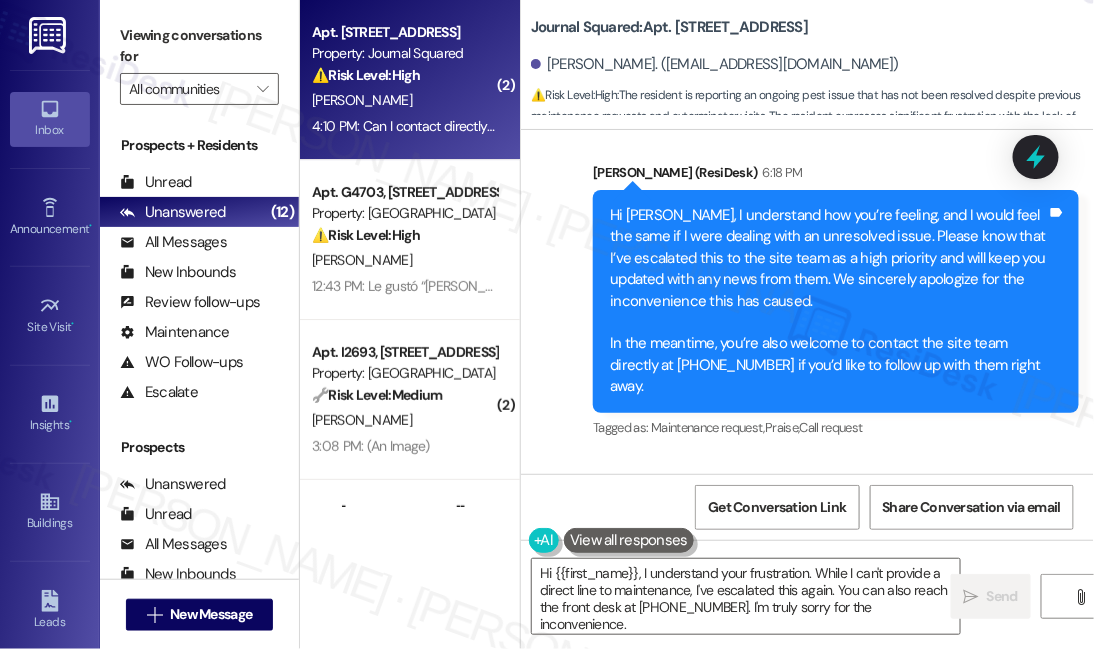click on "Hi [PERSON_NAME], I understand how you’re feeling, and I would feel the same if I were dealing with an unresolved issue. Please know that I’ve escalated this to the site team as a high priority and will keep you updated with any news from them. We sincerely apologize for the inconvenience this has caused.
In the meantime, you’re also welcome to contact the site team directly at [PHONE_NUMBER] if you’d like to follow up with them right away." at bounding box center [828, 301] 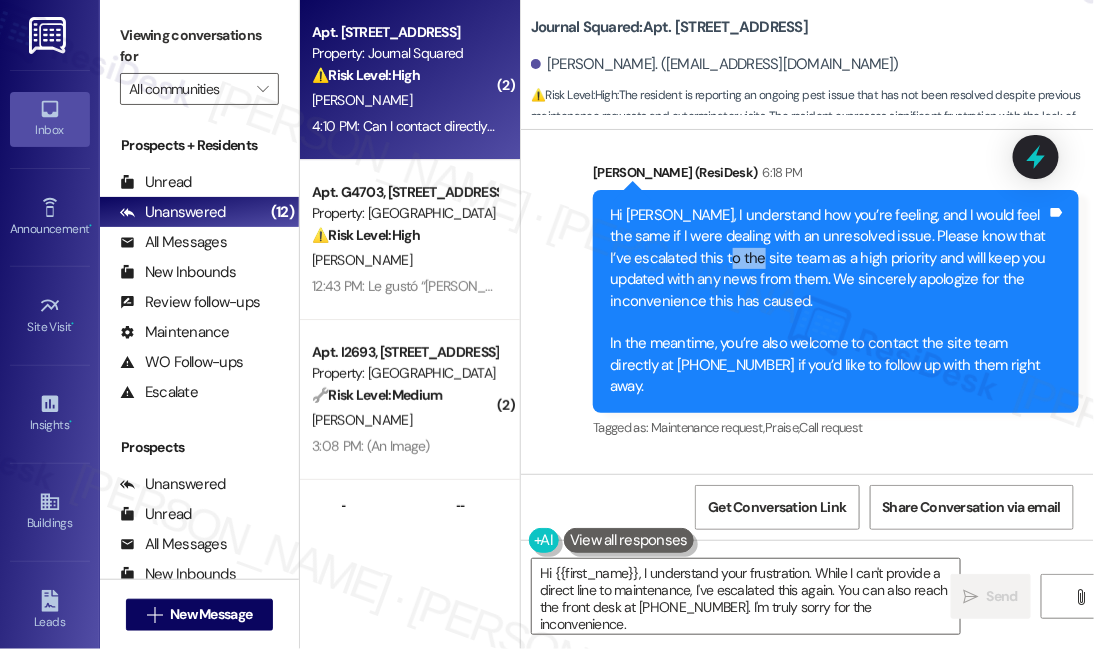 click on "Hi [PERSON_NAME], I understand how you’re feeling, and I would feel the same if I were dealing with an unresolved issue. Please know that I’ve escalated this to the site team as a high priority and will keep you updated with any news from them. We sincerely apologize for the inconvenience this has caused.
In the meantime, you’re also welcome to contact the site team directly at [PHONE_NUMBER] if you’d like to follow up with them right away." at bounding box center [828, 301] 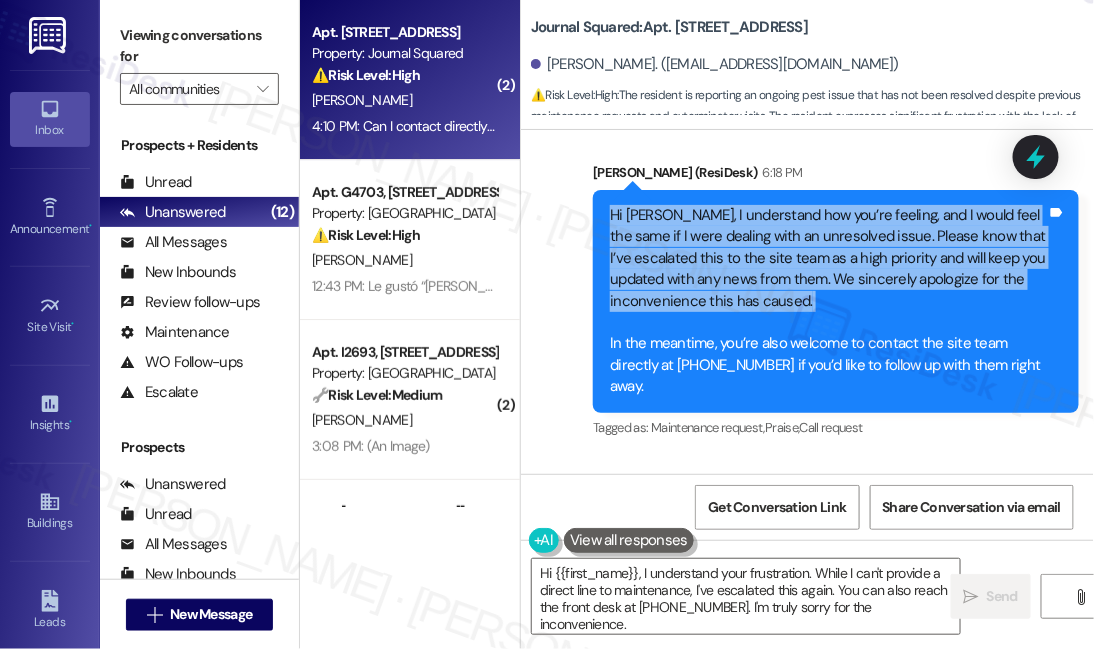 click on "Hi [PERSON_NAME], I understand how you’re feeling, and I would feel the same if I were dealing with an unresolved issue. Please know that I’ve escalated this to the site team as a high priority and will keep you updated with any news from them. We sincerely apologize for the inconvenience this has caused.
In the meantime, you’re also welcome to contact the site team directly at [PHONE_NUMBER] if you’d like to follow up with them right away." at bounding box center [828, 301] 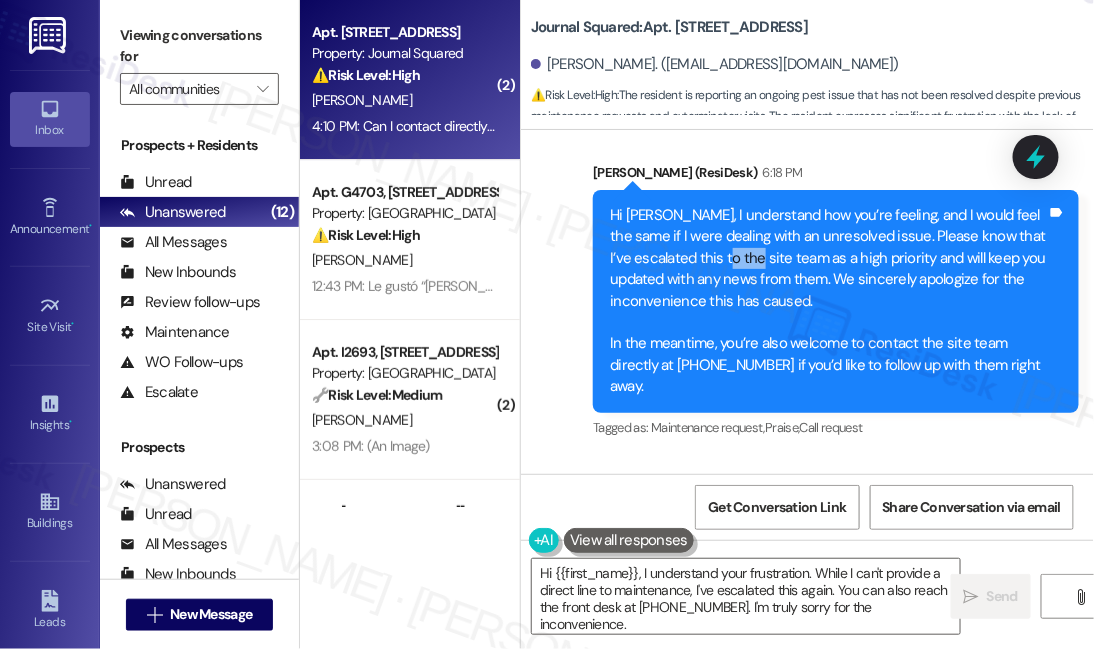 click on "Hi [PERSON_NAME], I understand how you’re feeling, and I would feel the same if I were dealing with an unresolved issue. Please know that I’ve escalated this to the site team as a high priority and will keep you updated with any news from them. We sincerely apologize for the inconvenience this has caused.
In the meantime, you’re also welcome to contact the site team directly at [PHONE_NUMBER] if you’d like to follow up with them right away." at bounding box center (828, 301) 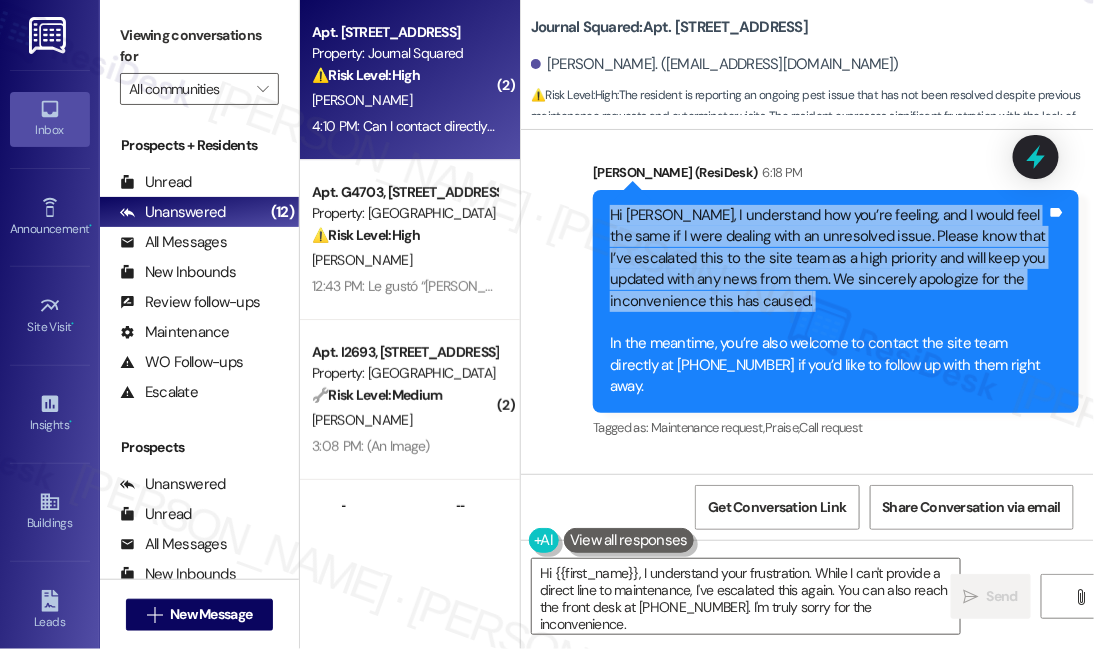 click on "Hi [PERSON_NAME], I understand how you’re feeling, and I would feel the same if I were dealing with an unresolved issue. Please know that I’ve escalated this to the site team as a high priority and will keep you updated with any news from them. We sincerely apologize for the inconvenience this has caused.
In the meantime, you’re also welcome to contact the site team directly at [PHONE_NUMBER] if you’d like to follow up with them right away." at bounding box center [828, 301] 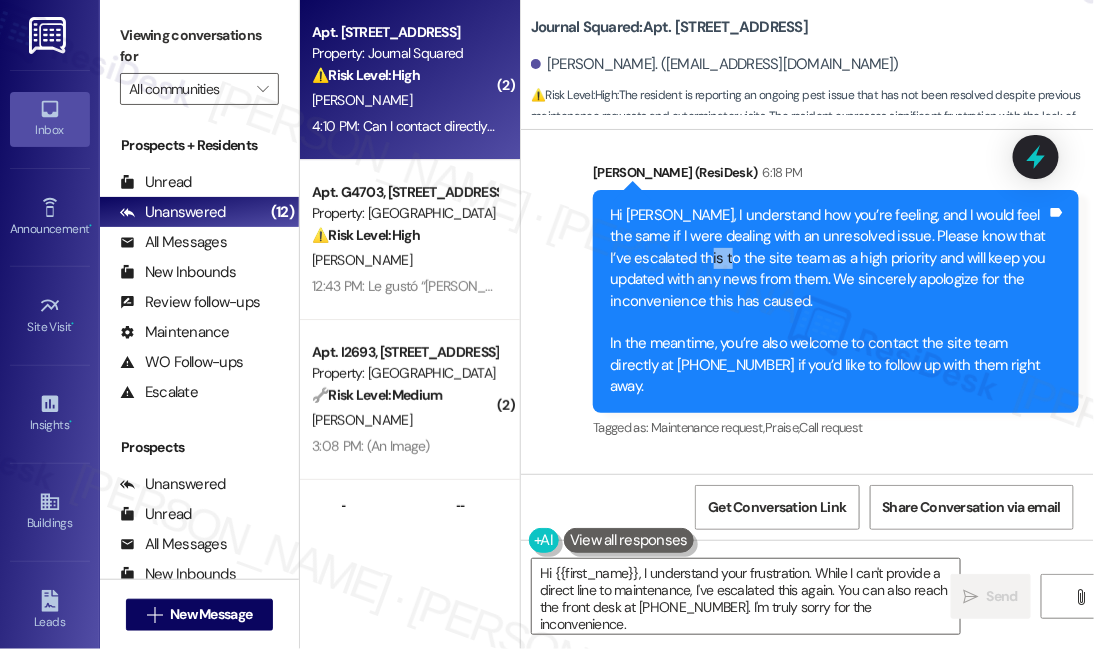 click on "Hi [PERSON_NAME], I understand how you’re feeling, and I would feel the same if I were dealing with an unresolved issue. Please know that I’ve escalated this to the site team as a high priority and will keep you updated with any news from them. We sincerely apologize for the inconvenience this has caused.
In the meantime, you’re also welcome to contact the site team directly at [PHONE_NUMBER] if you’d like to follow up with them right away." at bounding box center (828, 301) 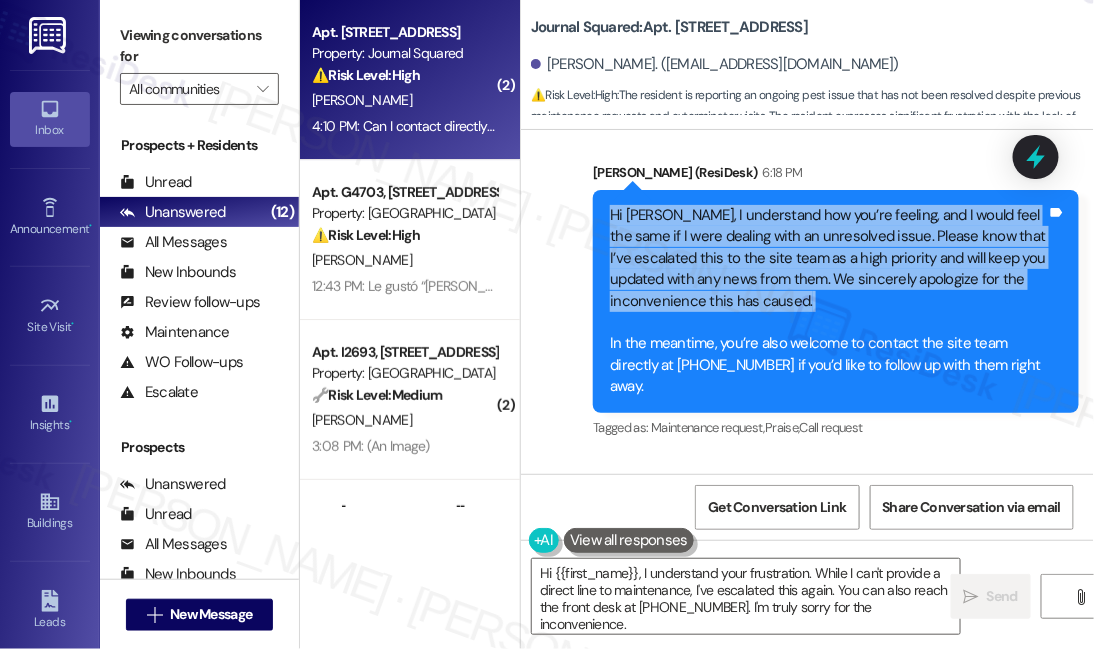 click on "Hi [PERSON_NAME], I understand how you’re feeling, and I would feel the same if I were dealing with an unresolved issue. Please know that I’ve escalated this to the site team as a high priority and will keep you updated with any news from them. We sincerely apologize for the inconvenience this has caused.
In the meantime, you’re also welcome to contact the site team directly at [PHONE_NUMBER] if you’d like to follow up with them right away." at bounding box center [828, 301] 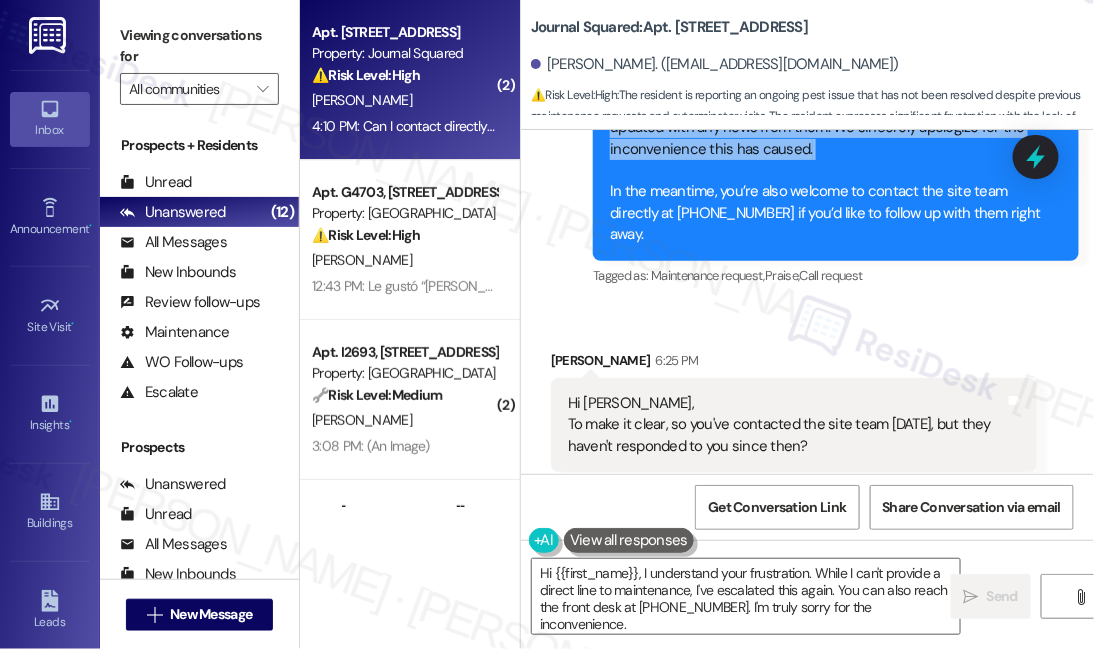scroll, scrollTop: 12766, scrollLeft: 0, axis: vertical 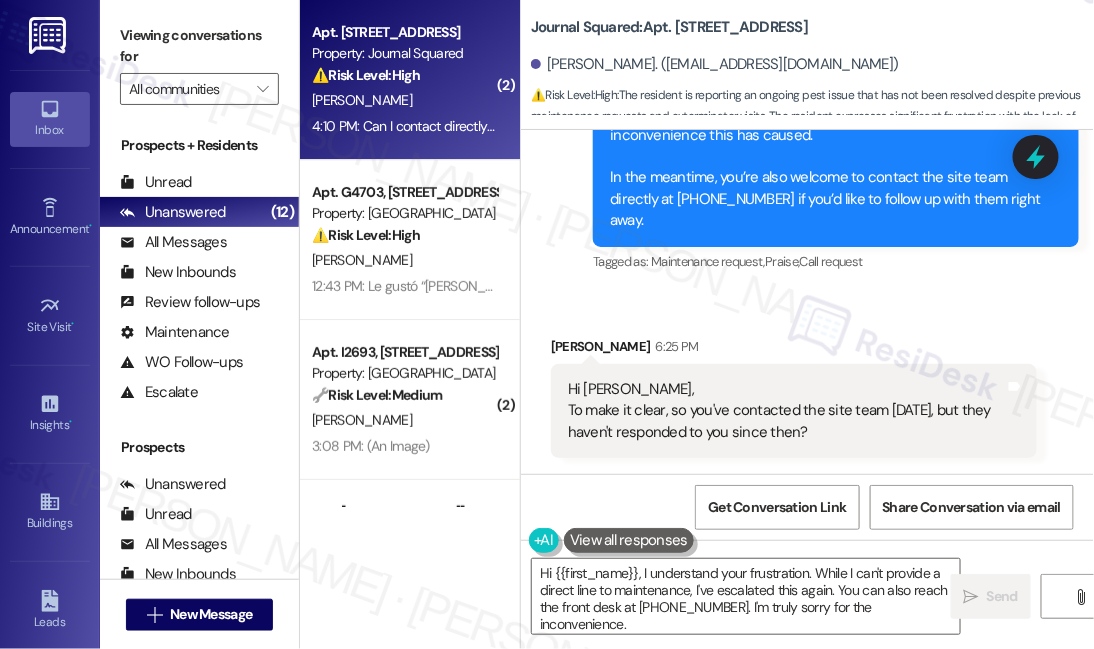 click on "Hi [PERSON_NAME],
To make it clear, so you've contacted the site team [DATE], but they haven't responded to you since then?" at bounding box center (786, 411) 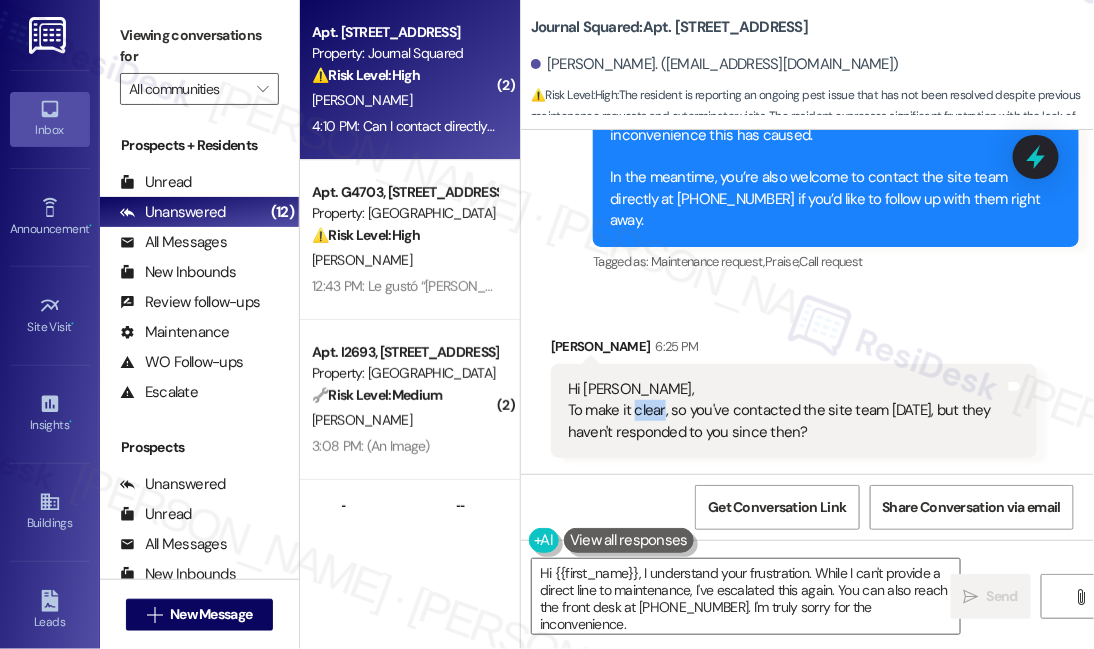 click on "Hi [PERSON_NAME],
To make it clear, so you've contacted the site team [DATE], but they haven't responded to you since then?" at bounding box center [786, 411] 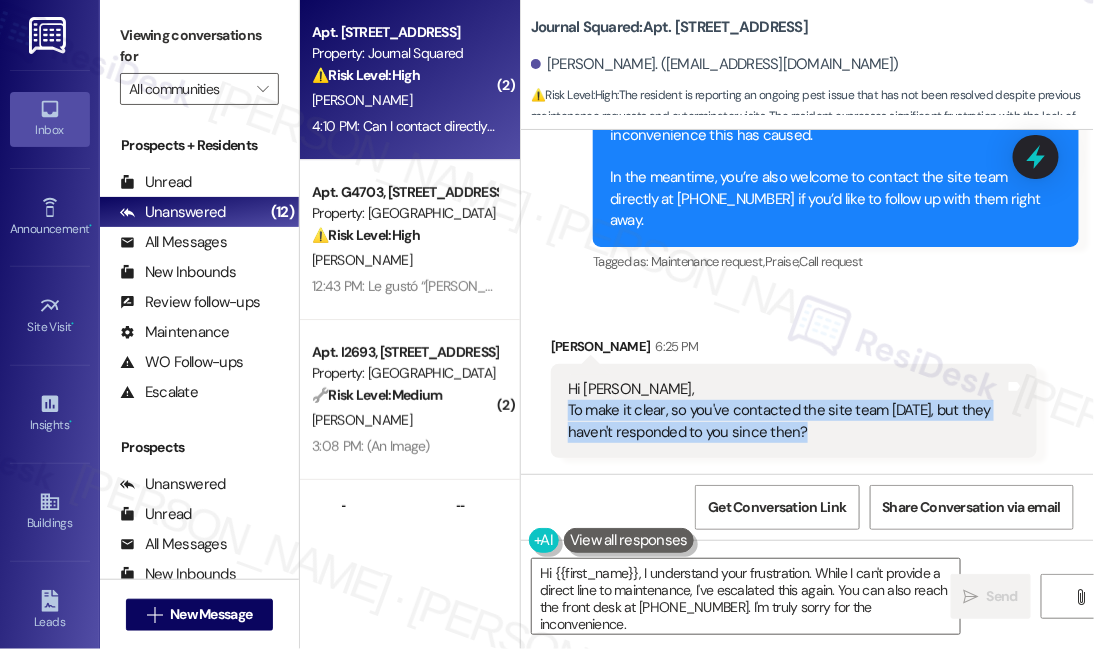 click on "Hi [PERSON_NAME],
To make it clear, so you've contacted the site team [DATE], but they haven't responded to you since then?" at bounding box center (786, 411) 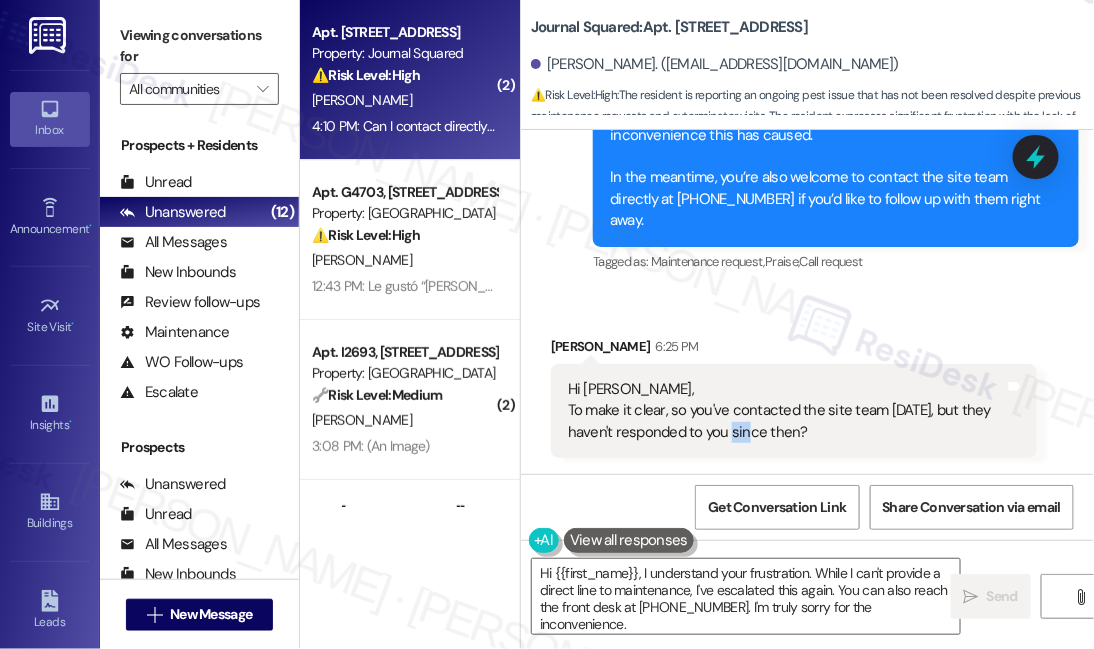 click on "Hi [PERSON_NAME],
To make it clear, so you've contacted the site team [DATE], but they haven't responded to you since then?" at bounding box center (786, 411) 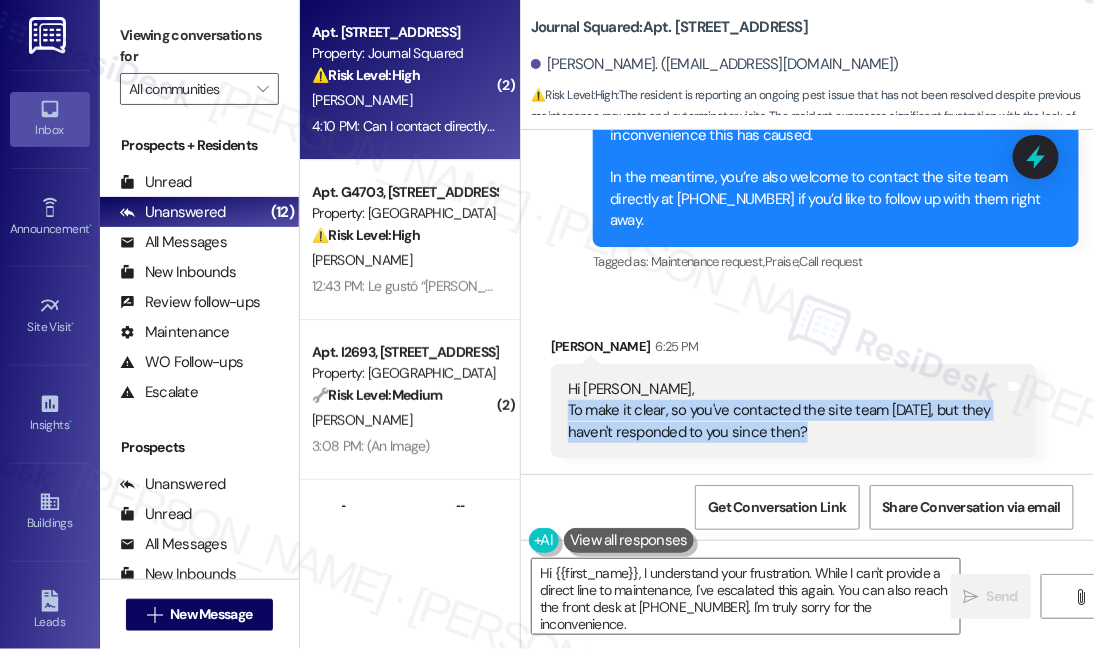 click on "Hi [PERSON_NAME],
To make it clear, so you've contacted the site team [DATE], but they haven't responded to you since then?" at bounding box center [786, 411] 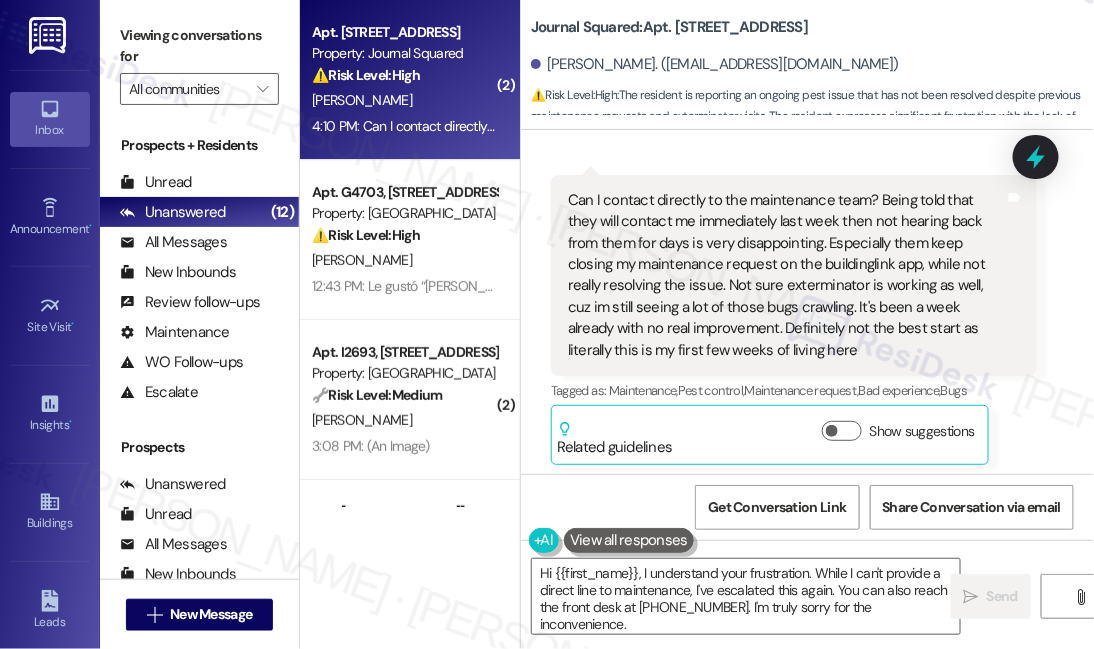 scroll, scrollTop: 12766, scrollLeft: 0, axis: vertical 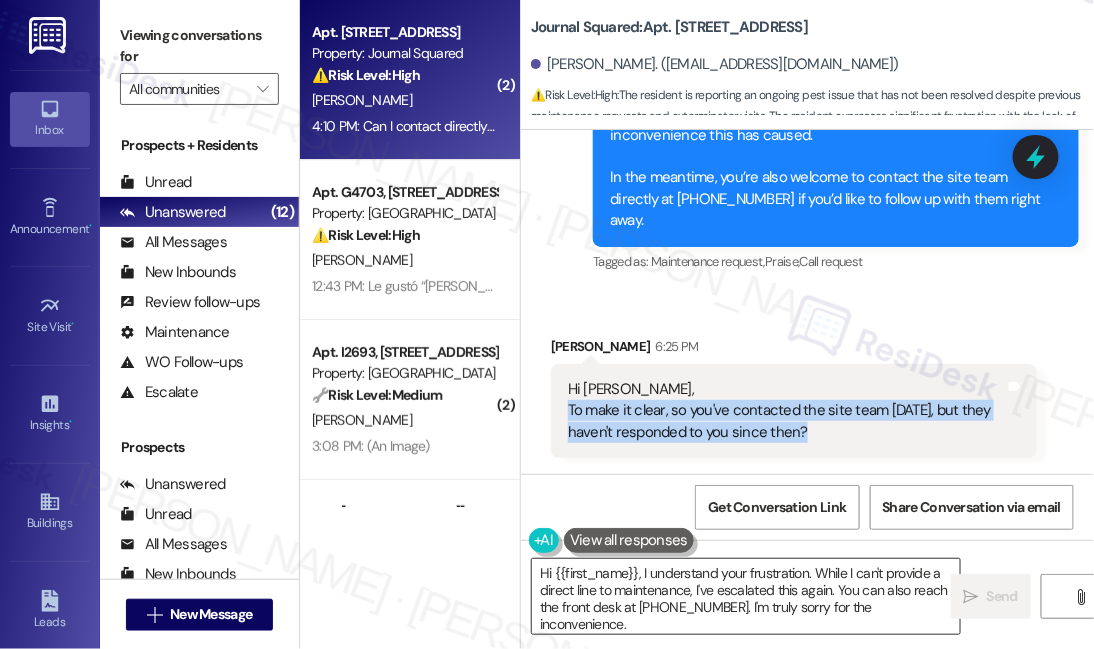 click on "Hi {{first_name}}, I understand your frustration. While I can't provide a direct line to maintenance, I've escalated this again. You can also reach the front desk at [PHONE_NUMBER]. I'm truly sorry for the inconvenience." at bounding box center (746, 596) 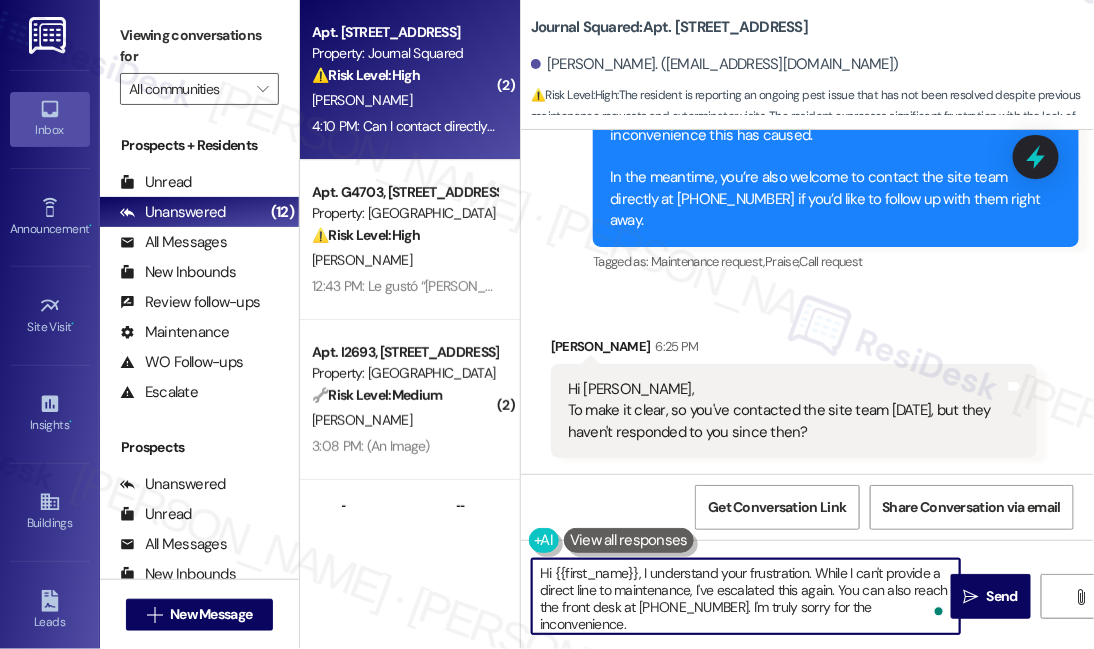 click on "Hi [PERSON_NAME],
To make it clear, so you've contacted the site team [DATE], but they haven't responded to you since then?" at bounding box center [786, 411] 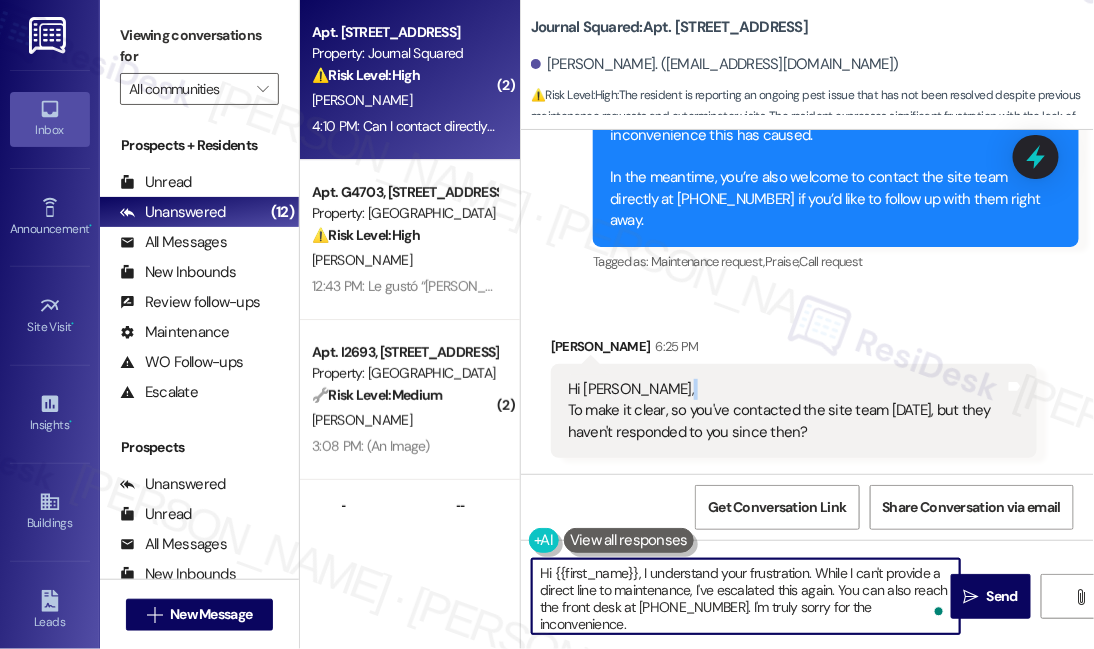 click on "Hi [PERSON_NAME],
To make it clear, so you've contacted the site team [DATE], but they haven't responded to you since then?" at bounding box center [786, 411] 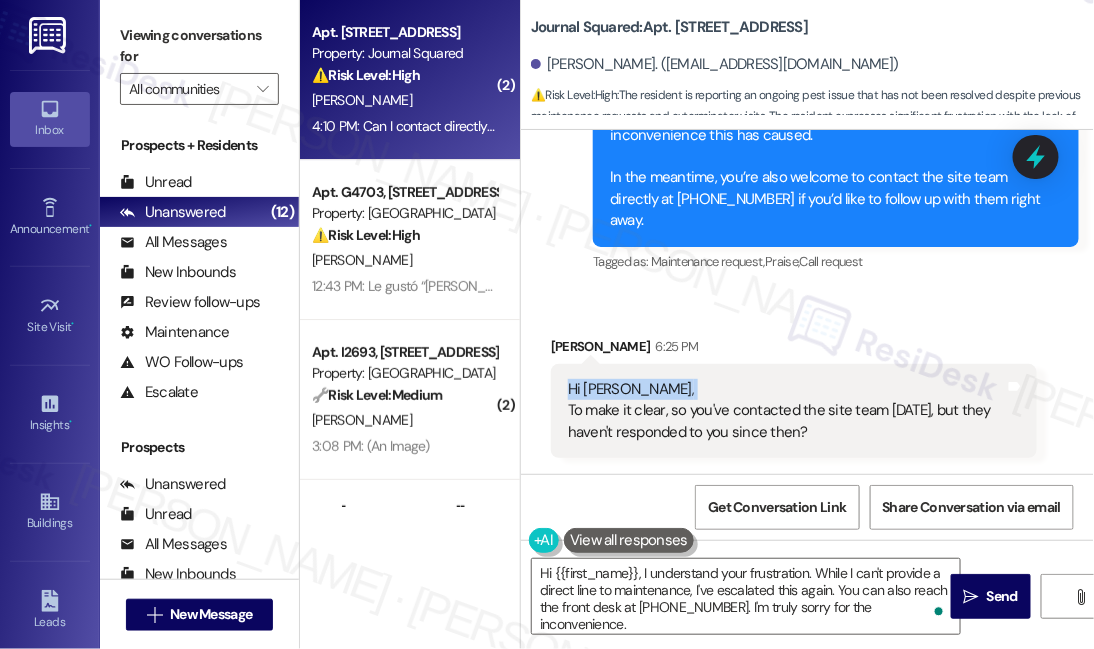 click on "Hi [PERSON_NAME],
To make it clear, so you've contacted the site team [DATE], but they haven't responded to you since then?" at bounding box center [786, 411] 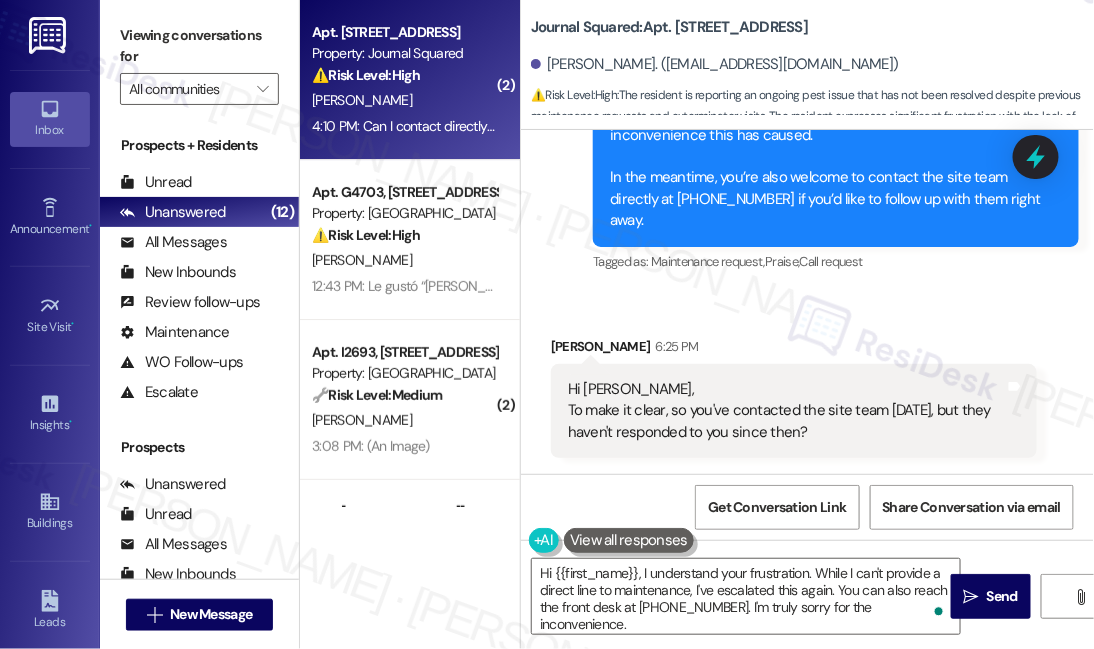 click on "Hi [PERSON_NAME],
To make it clear, so you've contacted the site team [DATE], but they haven't responded to you since then?" at bounding box center [786, 411] 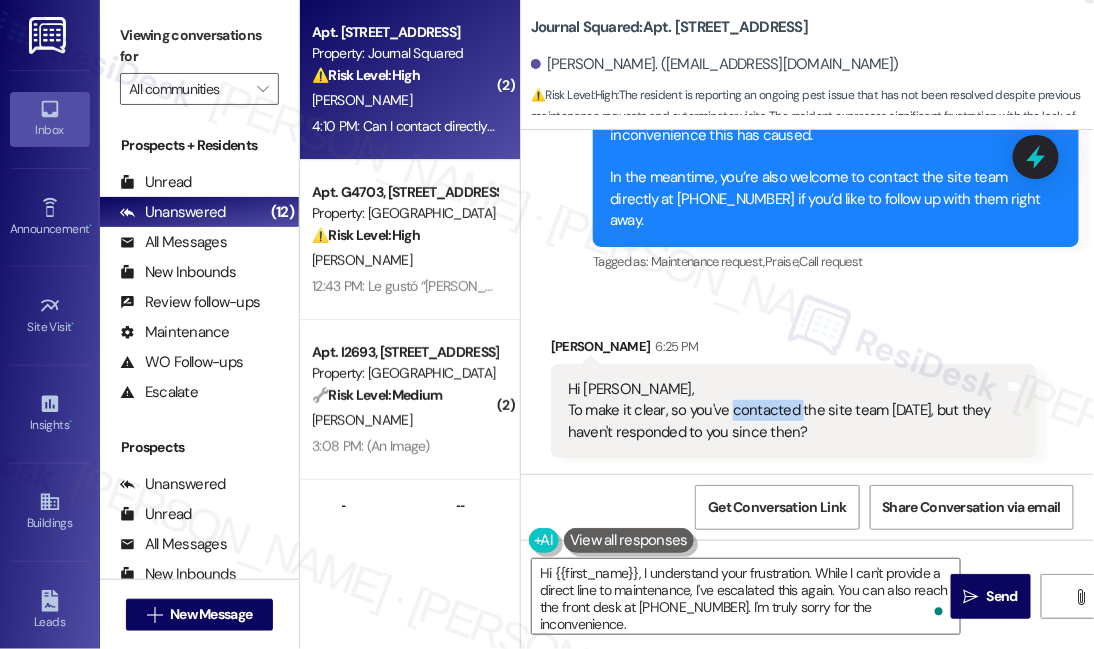 click on "Hi [PERSON_NAME],
To make it clear, so you've contacted the site team [DATE], but they haven't responded to you since then?" at bounding box center [786, 411] 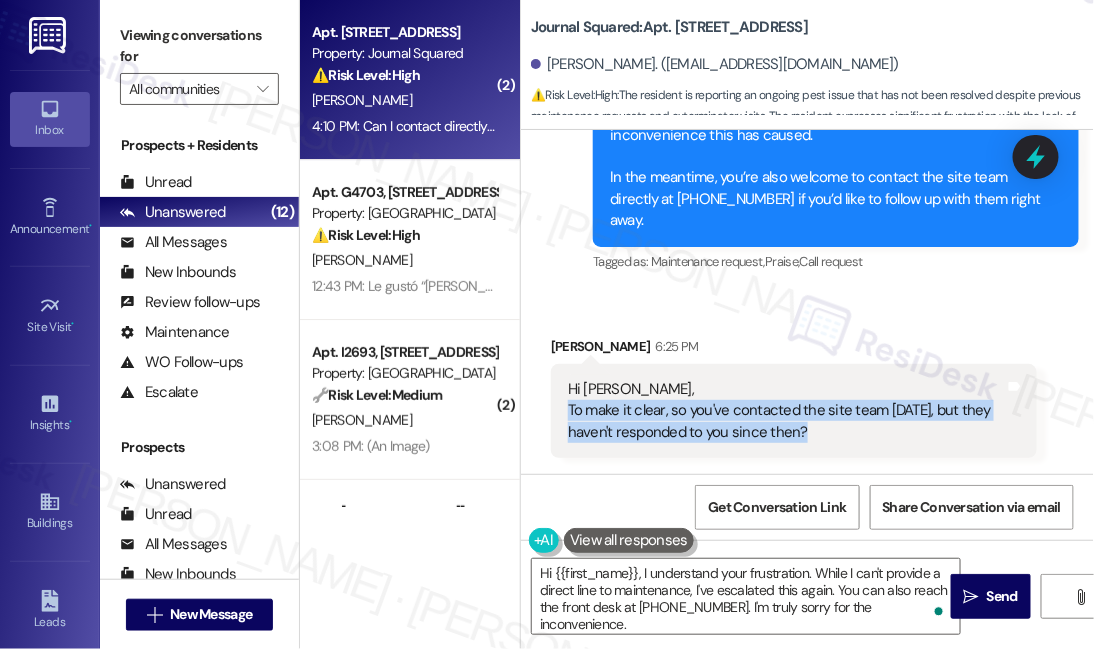 click on "Hi [PERSON_NAME],
To make it clear, so you've contacted the site team [DATE], but they haven't responded to you since then?" at bounding box center (786, 411) 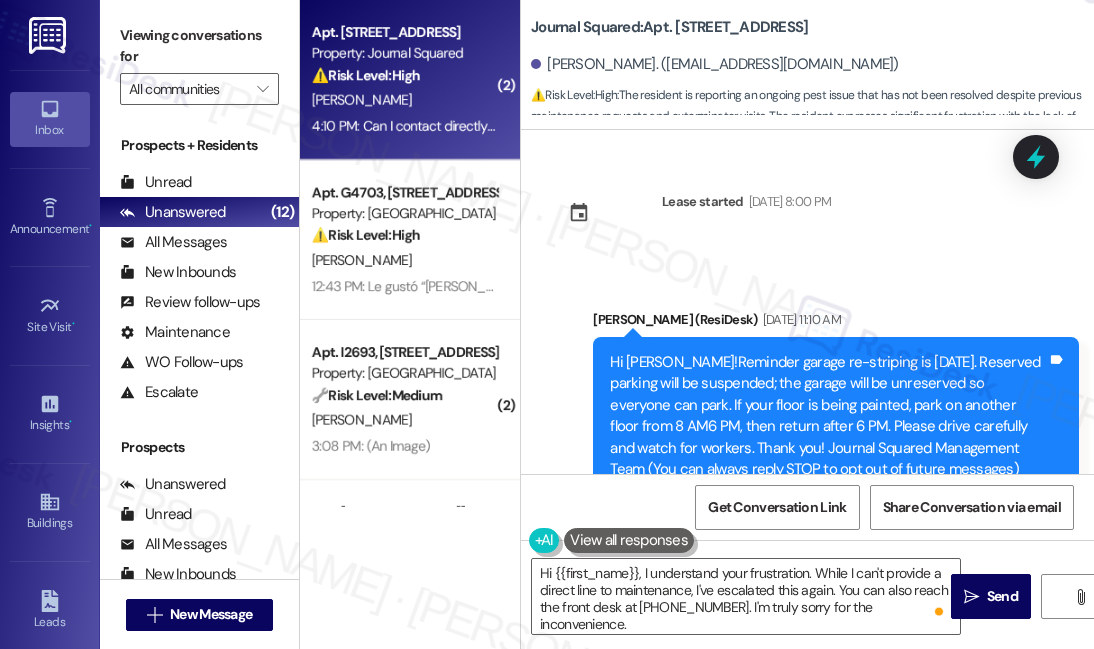 scroll, scrollTop: 0, scrollLeft: 0, axis: both 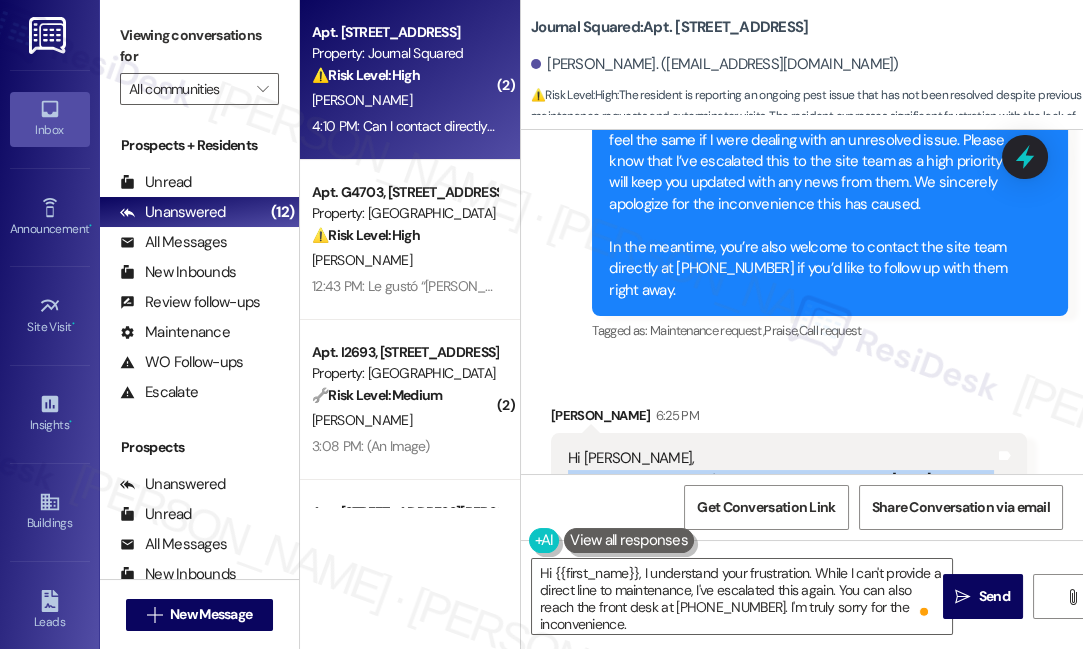 click on "Hi [PERSON_NAME],
To make it clear, so you've contacted the site team [DATE], but they haven't responded to you since then?" at bounding box center (781, 480) 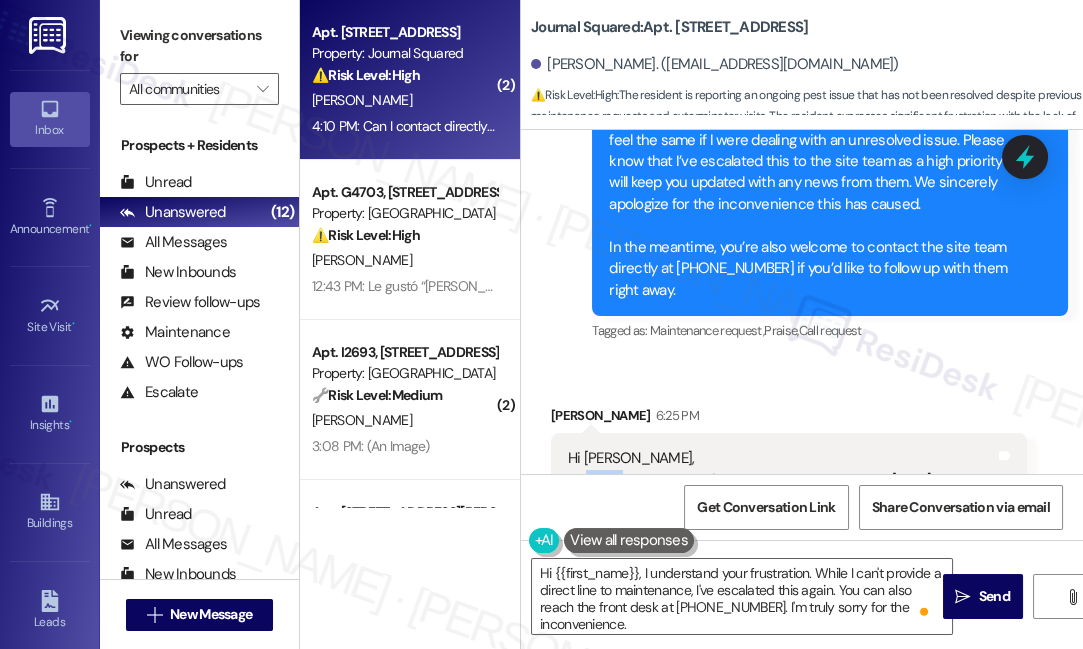 click on "Hi [PERSON_NAME],
To make it clear, so you've contacted the site team [DATE], but they haven't responded to you since then?" at bounding box center [781, 480] 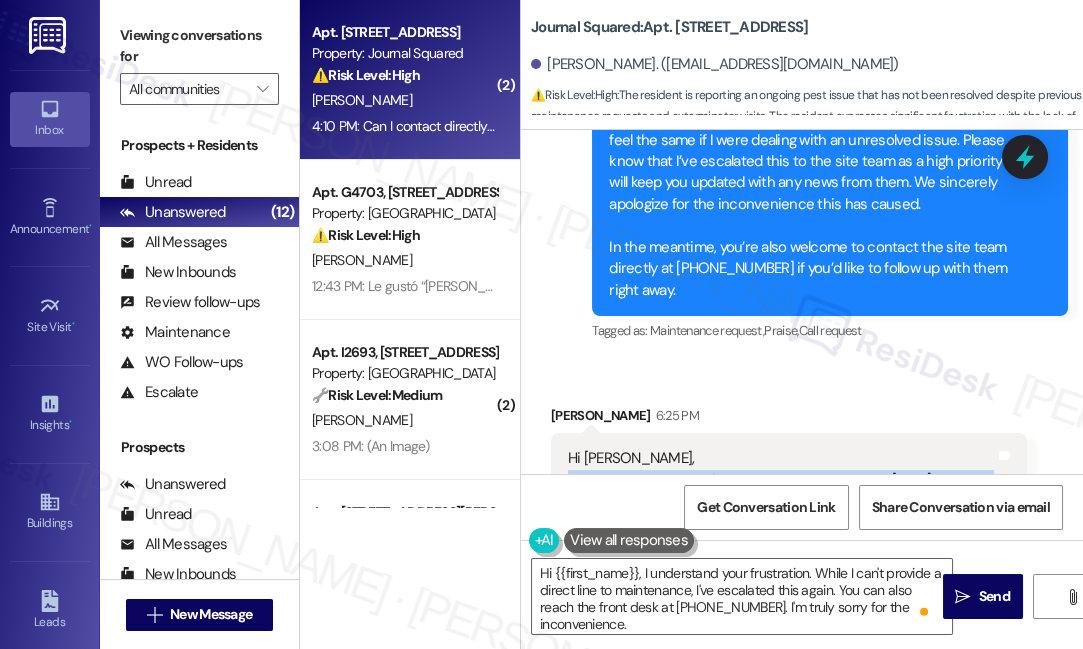 click on "Hi [PERSON_NAME],
To make it clear, so you've contacted the site team [DATE], but they haven't responded to you since then?" at bounding box center (781, 480) 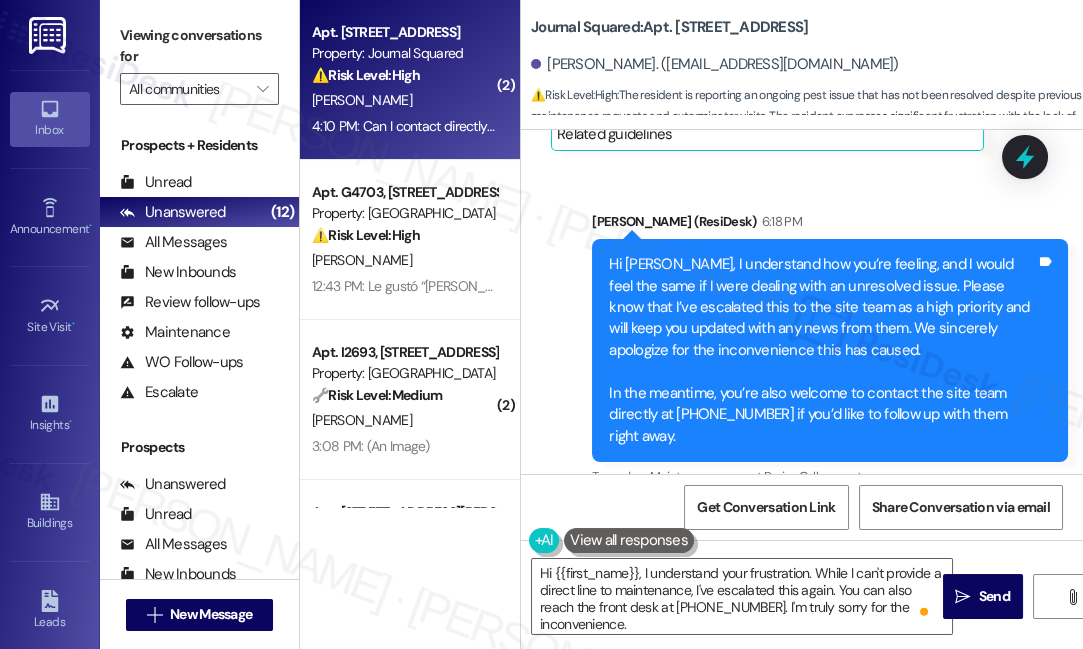 scroll, scrollTop: 12579, scrollLeft: 0, axis: vertical 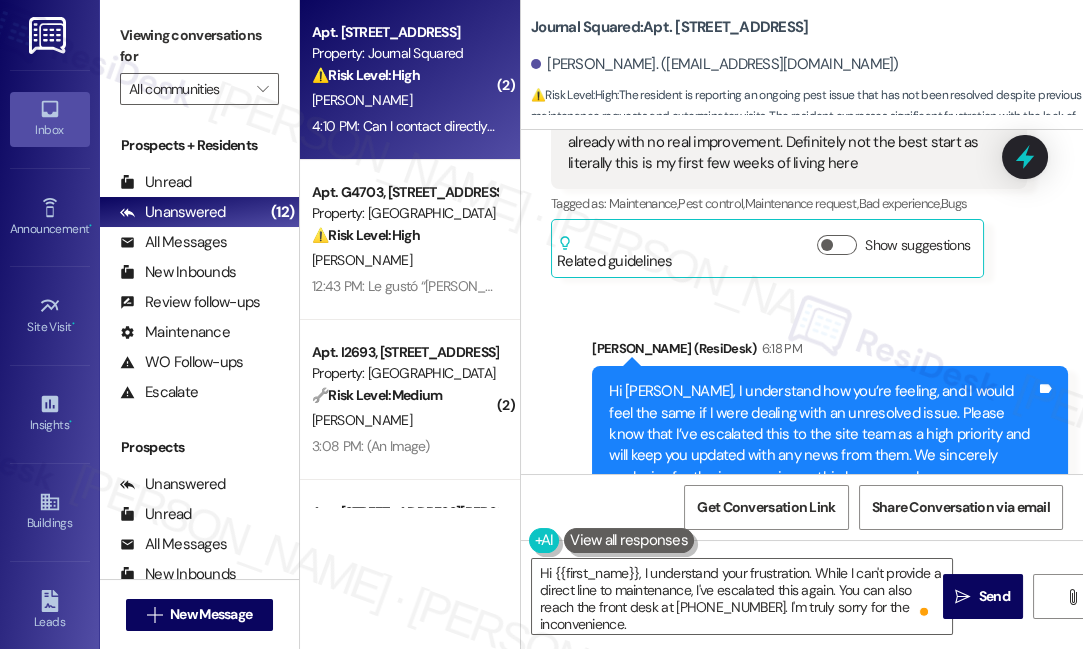click on "Hi [PERSON_NAME], I understand how you’re feeling, and I would feel the same if I were dealing with an unresolved issue. Please know that I’ve escalated this to the site team as a high priority and will keep you updated with any news from them. We sincerely apologize for the inconvenience this has caused.
In the meantime, you’re also welcome to contact the site team directly at [PHONE_NUMBER] if you’d like to follow up with them right away." at bounding box center [822, 477] 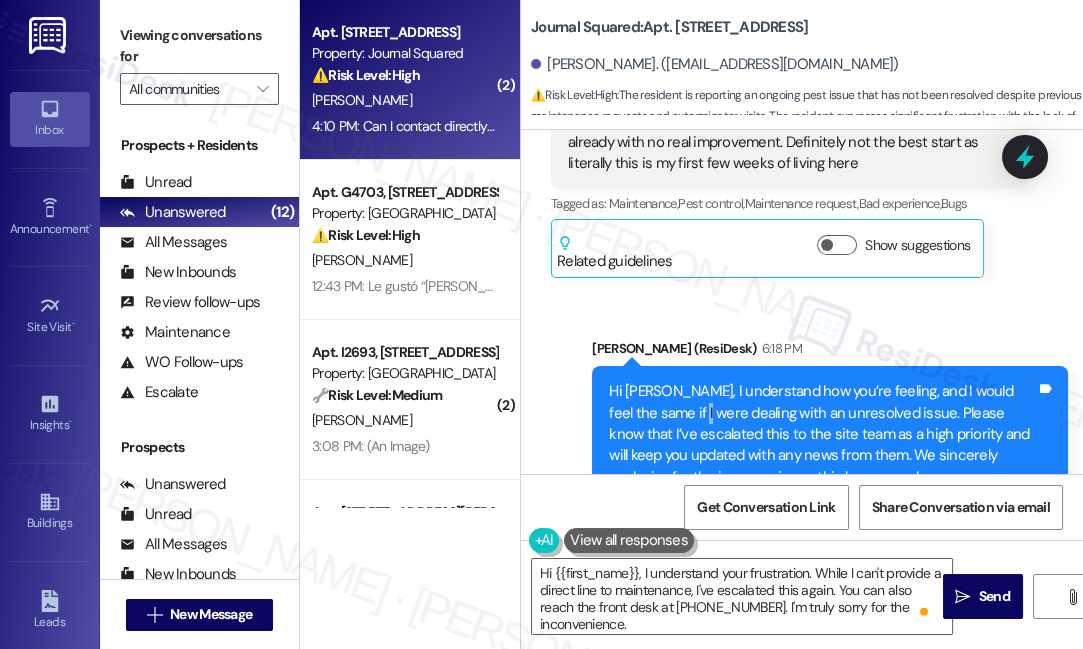 click on "Hi [PERSON_NAME], I understand how you’re feeling, and I would feel the same if I were dealing with an unresolved issue. Please know that I’ve escalated this to the site team as a high priority and will keep you updated with any news from them. We sincerely apologize for the inconvenience this has caused.
In the meantime, you’re also welcome to contact the site team directly at [PHONE_NUMBER] if you’d like to follow up with them right away." at bounding box center (822, 477) 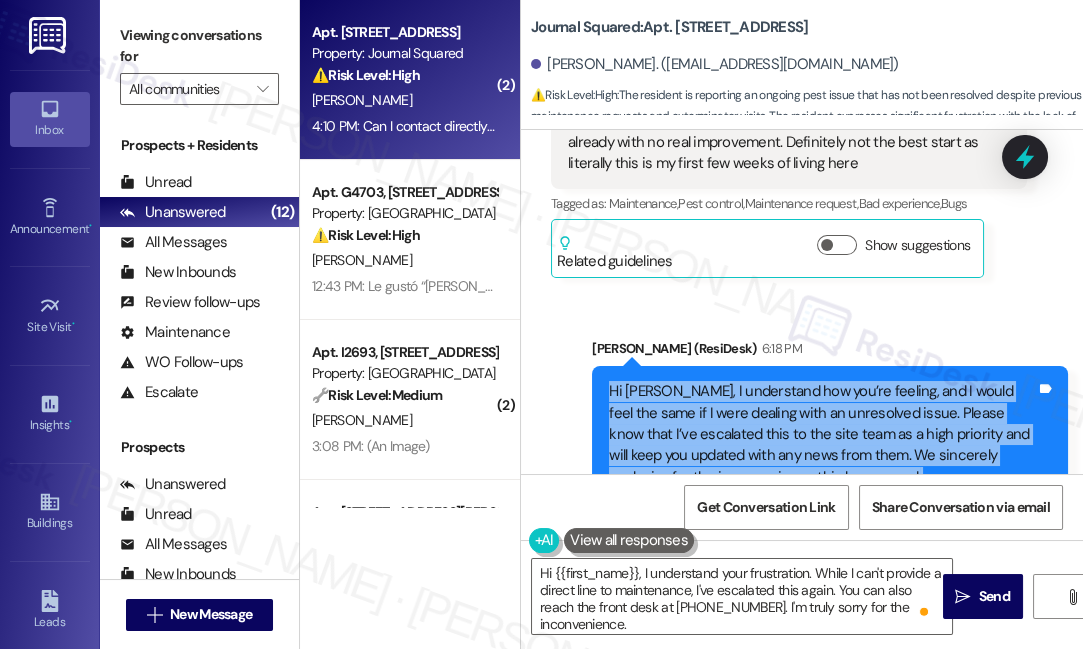 click on "Hi [PERSON_NAME], I understand how you’re feeling, and I would feel the same if I were dealing with an unresolved issue. Please know that I’ve escalated this to the site team as a high priority and will keep you updated with any news from them. We sincerely apologize for the inconvenience this has caused.
In the meantime, you’re also welcome to contact the site team directly at [PHONE_NUMBER] if you’d like to follow up with them right away." at bounding box center [822, 477] 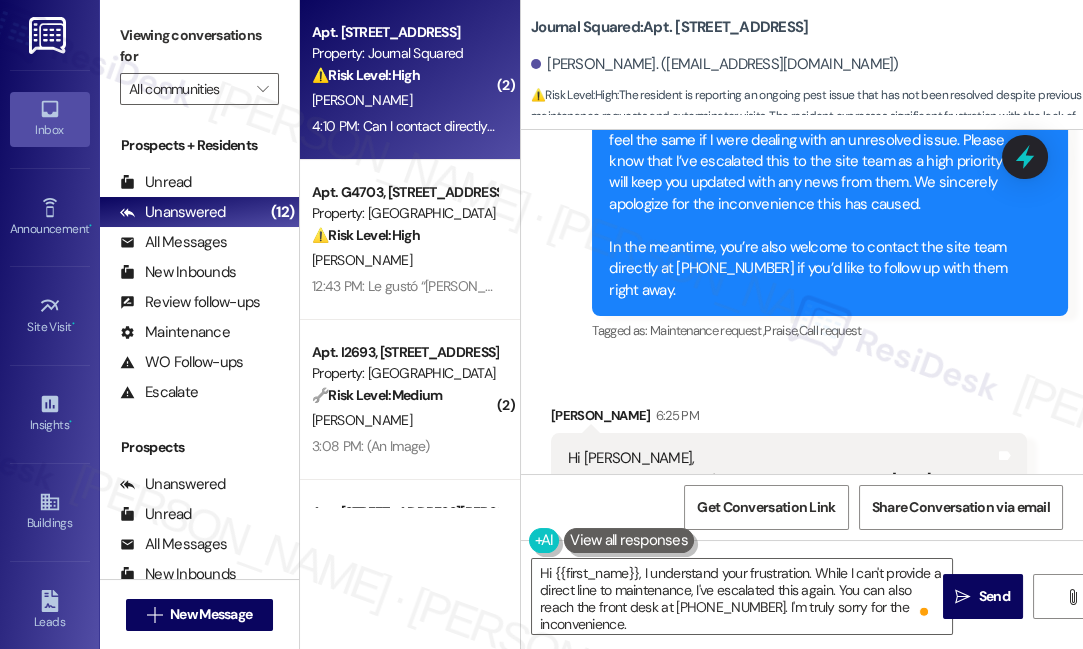 click on "Hi [PERSON_NAME],
To make it clear, so you've contacted the site team [DATE], but they haven't responded to you since then?" at bounding box center (781, 480) 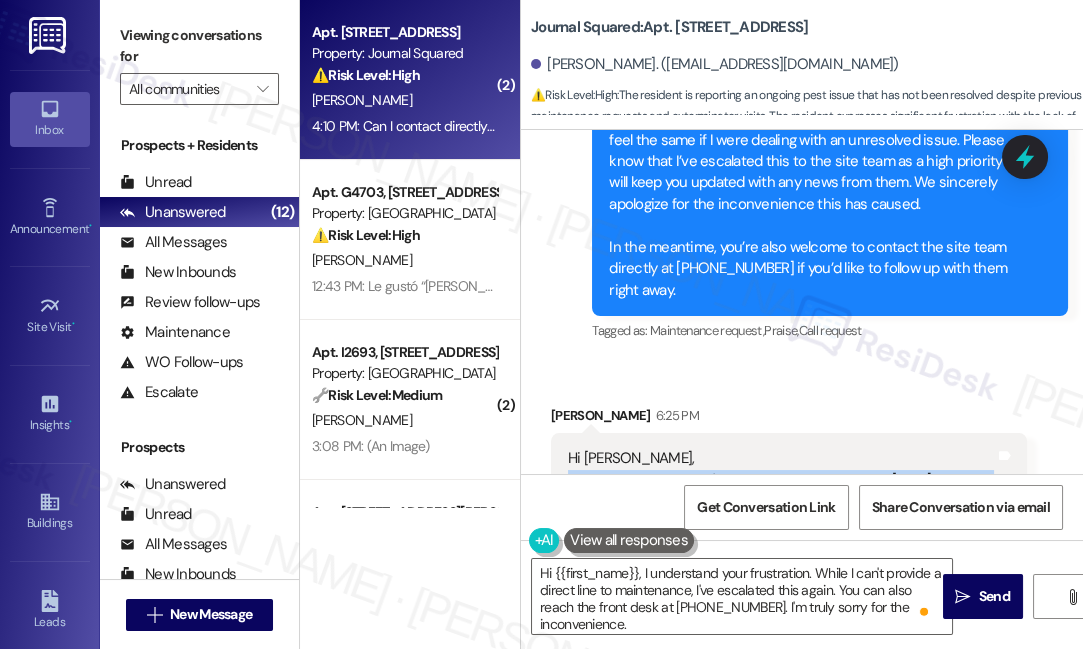 click on "Hi [PERSON_NAME],
To make it clear, so you've contacted the site team [DATE], but they haven't responded to you since then?" at bounding box center [781, 480] 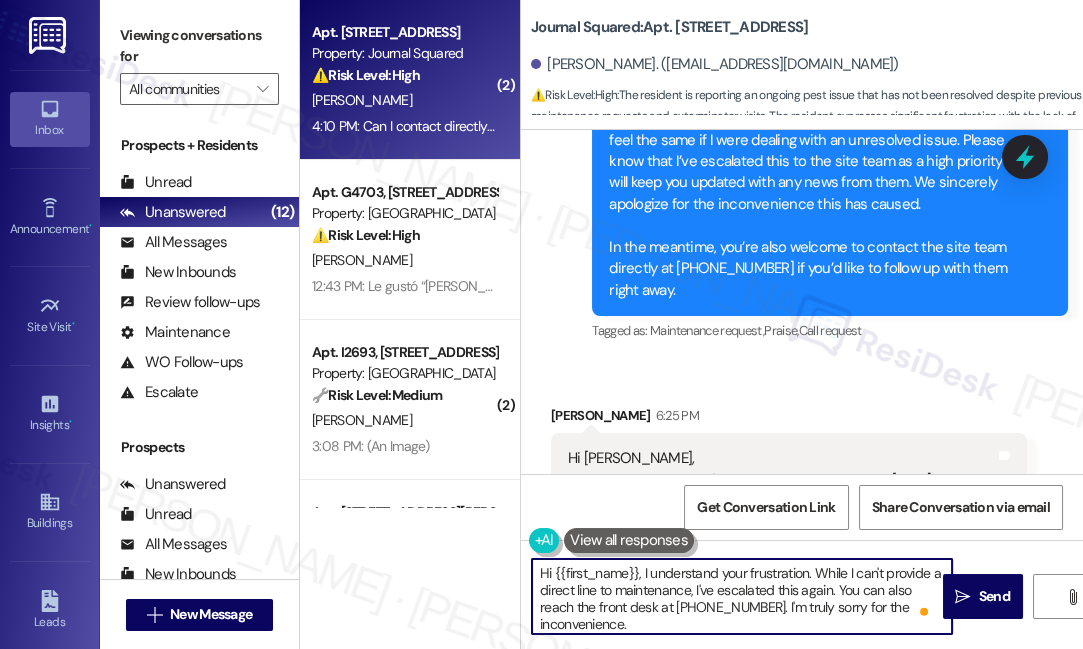 scroll, scrollTop: 5, scrollLeft: 0, axis: vertical 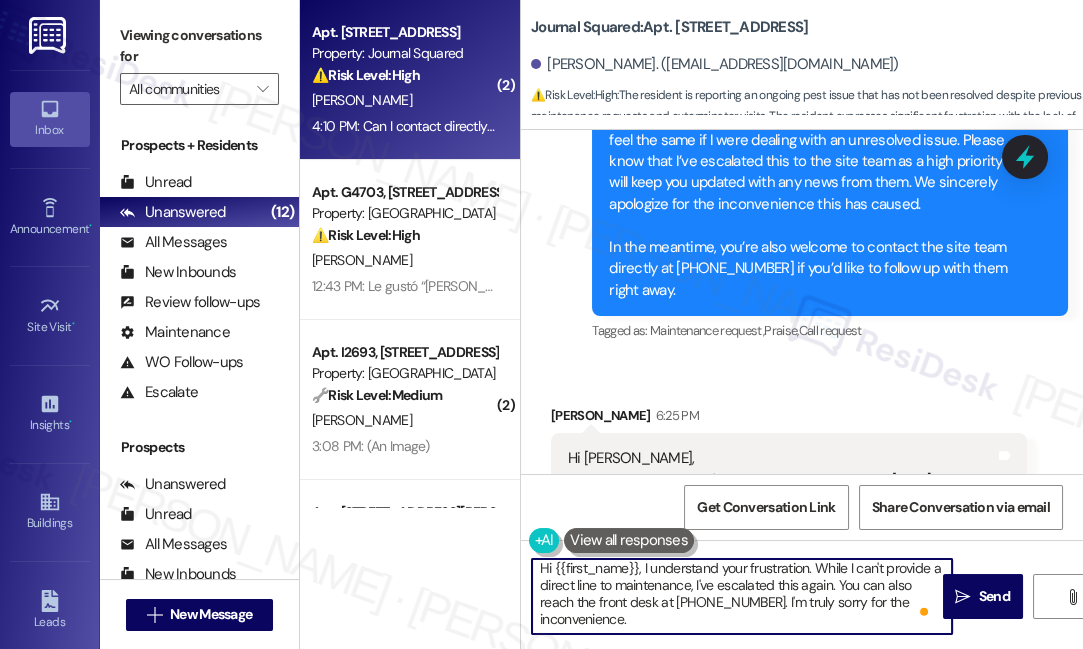 drag, startPoint x: 641, startPoint y: 573, endPoint x: 685, endPoint y: 629, distance: 71.21797 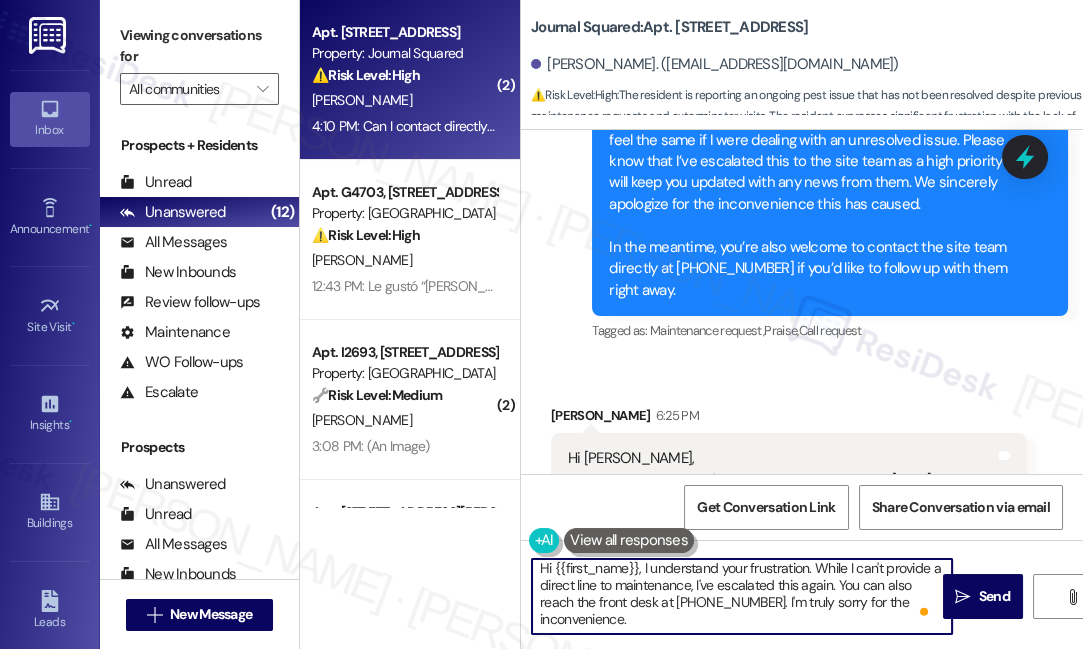 click on "Hi {{first_name}}, I understand your frustration. While I can't provide a direct line to maintenance, I've escalated this again. You can also reach the front desk at [PHONE_NUMBER]. I'm truly sorry for the inconvenience." at bounding box center (742, 596) 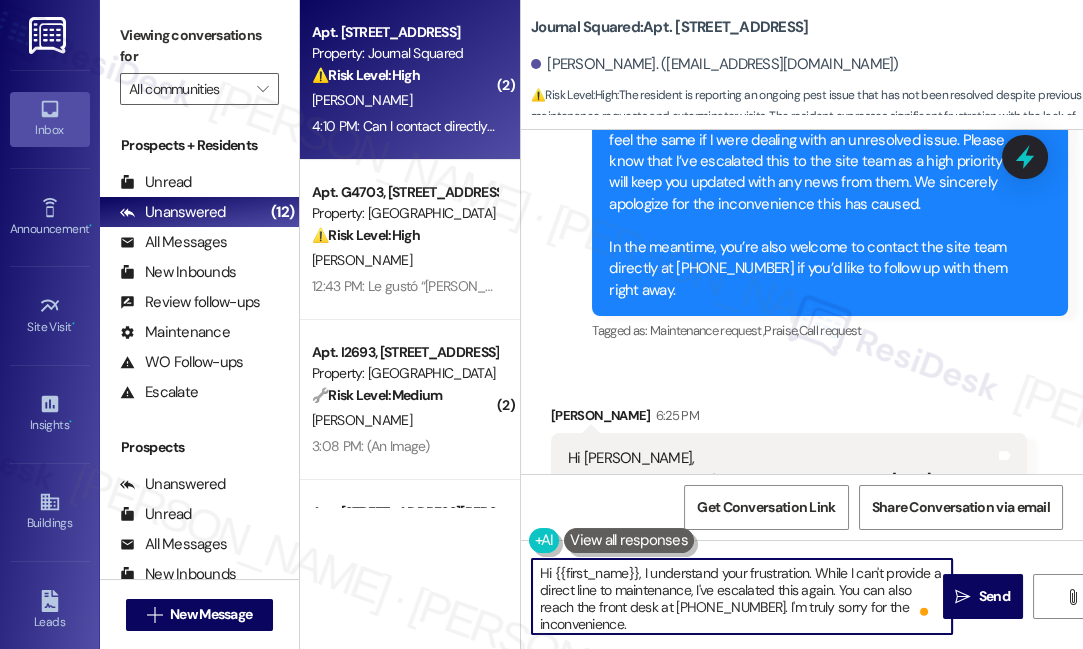 drag, startPoint x: 698, startPoint y: 622, endPoint x: 461, endPoint y: 565, distance: 243.75807 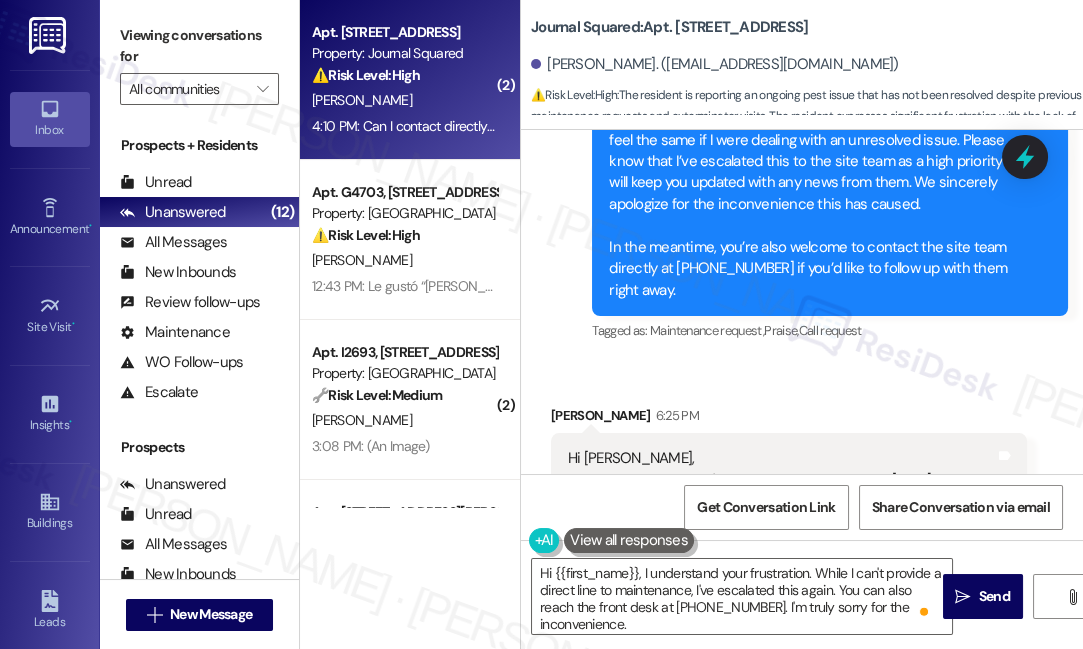 click on "Hi [PERSON_NAME],
To make it clear, so you've contacted the site team [DATE], but they haven't responded to you since then?" at bounding box center [781, 480] 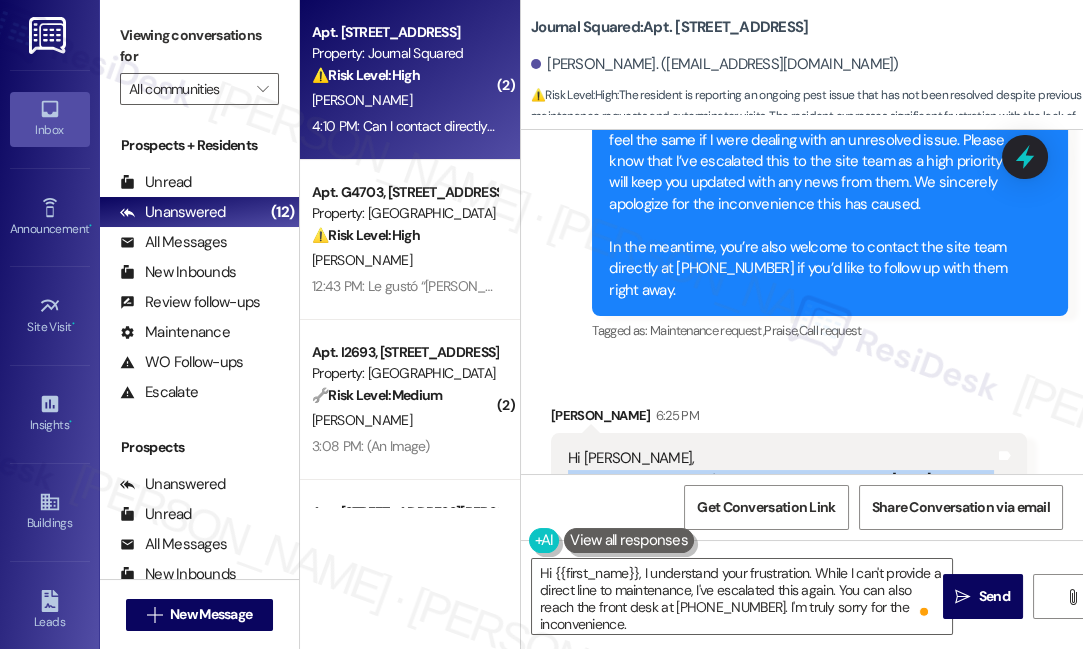 click on "Hi [PERSON_NAME],
To make it clear, so you've contacted the site team [DATE], but they haven't responded to you since then?" at bounding box center (781, 480) 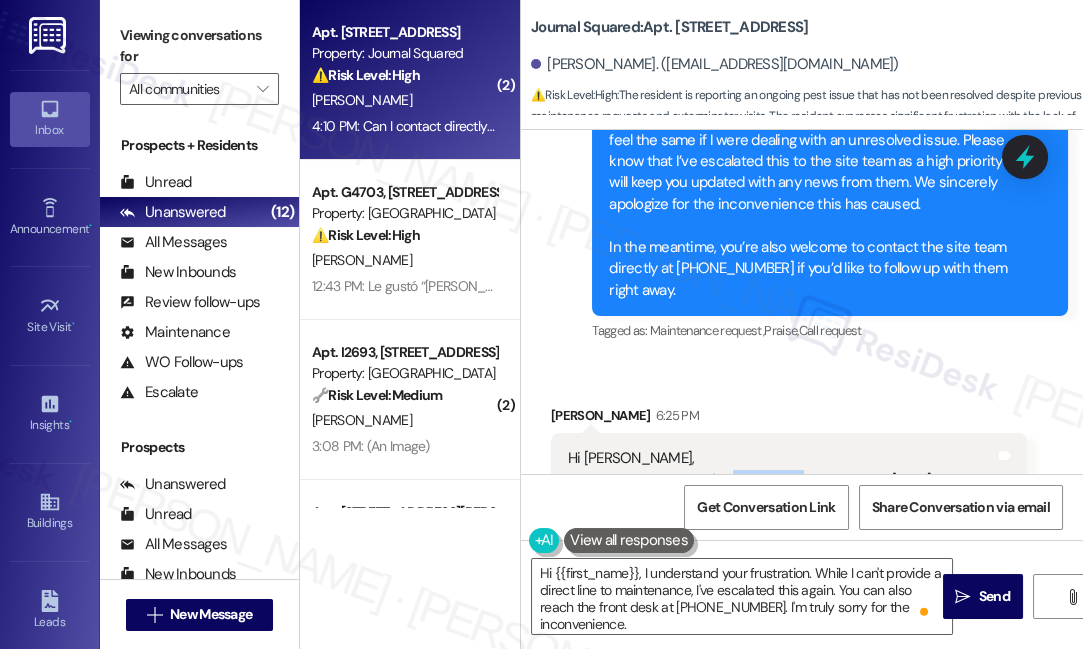 click on "Hi [PERSON_NAME],
To make it clear, so you've contacted the site team [DATE], but they haven't responded to you since then?" at bounding box center [781, 480] 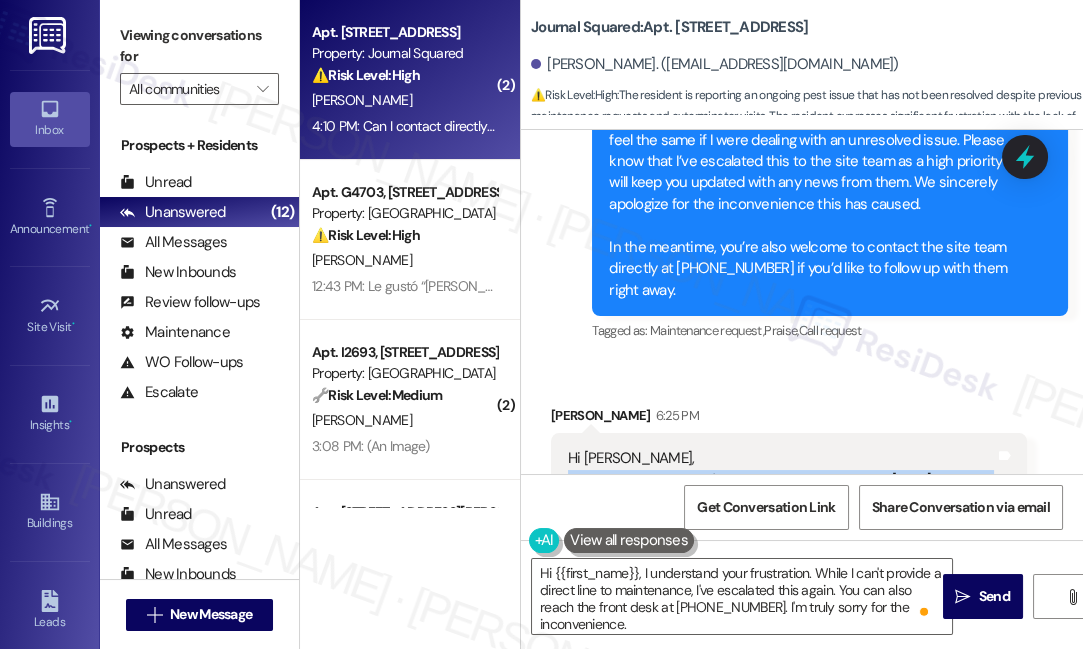 click on "Hi [PERSON_NAME],
To make it clear, so you've contacted the site team [DATE], but they haven't responded to you since then?" at bounding box center [781, 480] 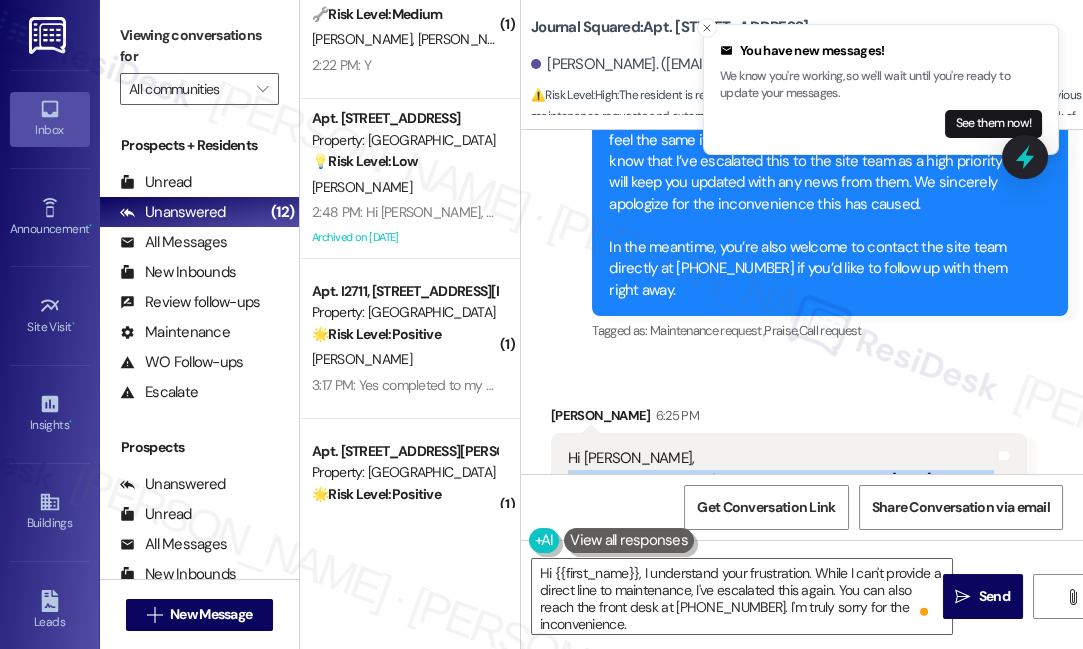 scroll, scrollTop: 545, scrollLeft: 0, axis: vertical 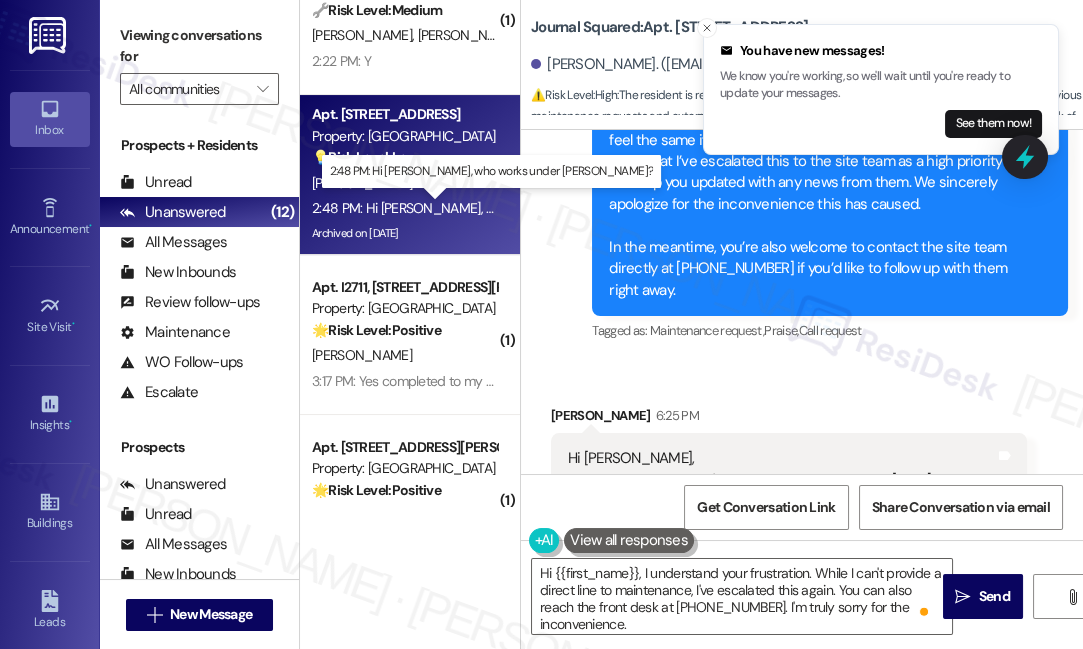 click on "2:48 PM: Hi Jane, who works under Tiffany?  2:48 PM: Hi Jane, who works under Tiffany?" at bounding box center (504, 208) 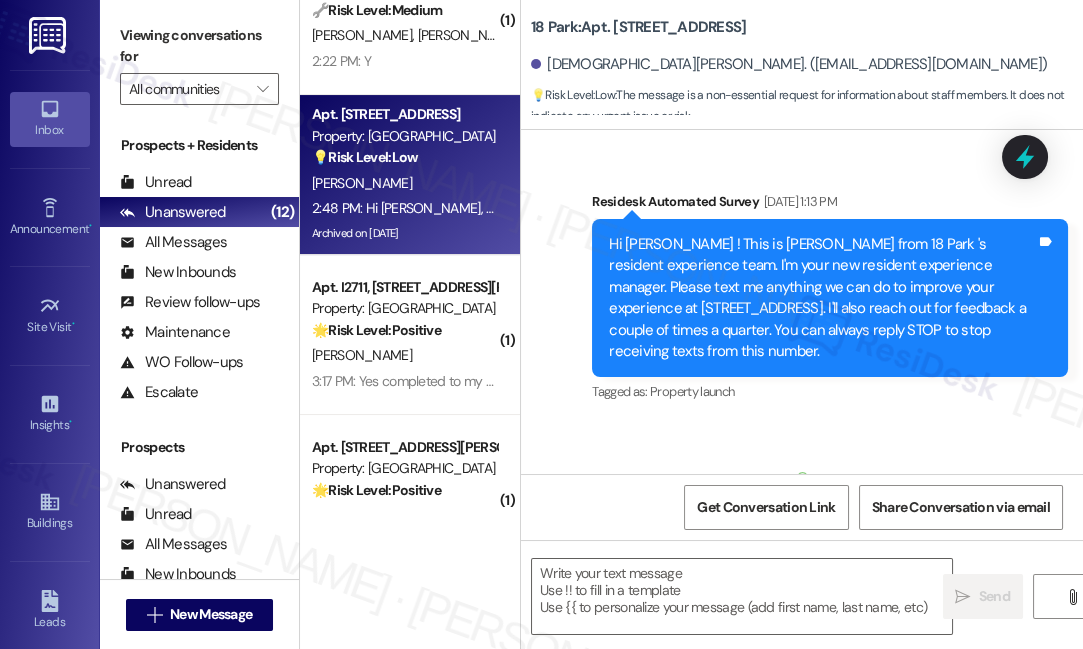 click on "Hi [PERSON_NAME] ! This is [PERSON_NAME] from 18 Park 's resident experience team.  I'm your new resident experience manager. Please text me anything we can do to improve your experience at [STREET_ADDRESS]. I'll also reach out for feedback a couple of times a quarter.  You can always reply STOP to stop receiving texts from this number." at bounding box center [822, 298] 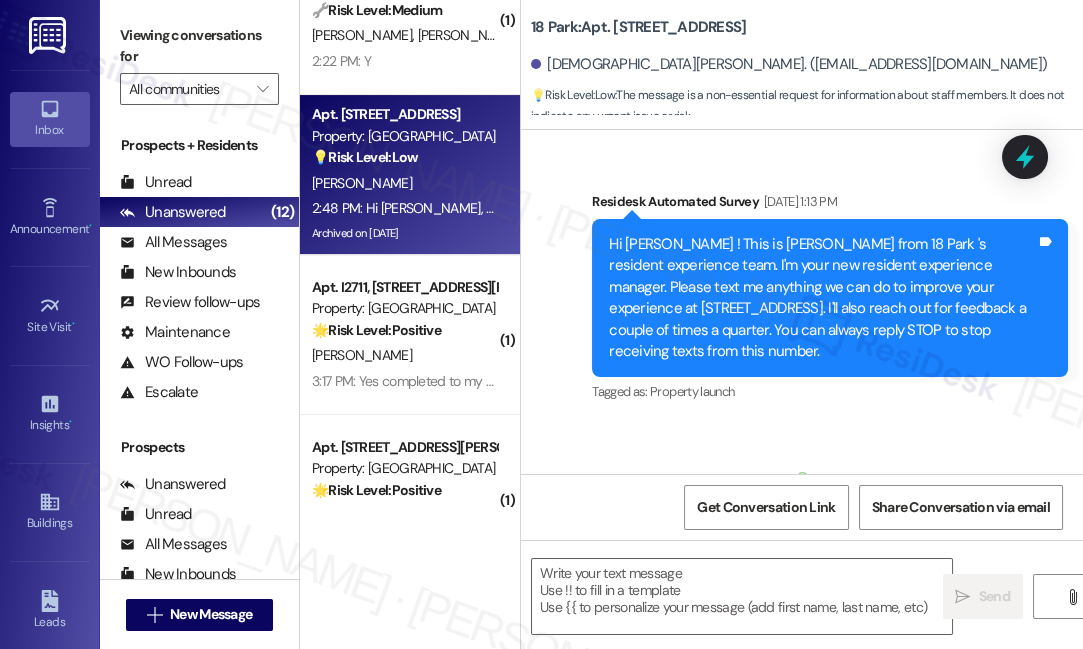 click on "Hi [PERSON_NAME] ! This is [PERSON_NAME] from 18 Park 's resident experience team.  I'm your new resident experience manager. Please text me anything we can do to improve your experience at [STREET_ADDRESS]. I'll also reach out for feedback a couple of times a quarter.  You can always reply STOP to stop receiving texts from this number." at bounding box center [822, 298] 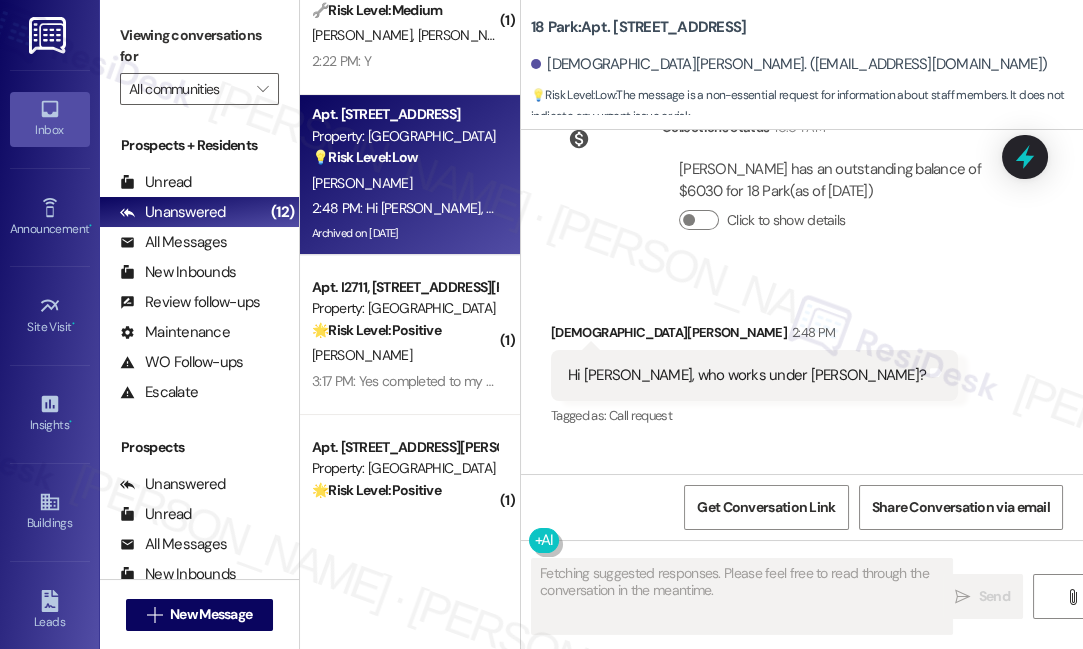 scroll, scrollTop: 40246, scrollLeft: 0, axis: vertical 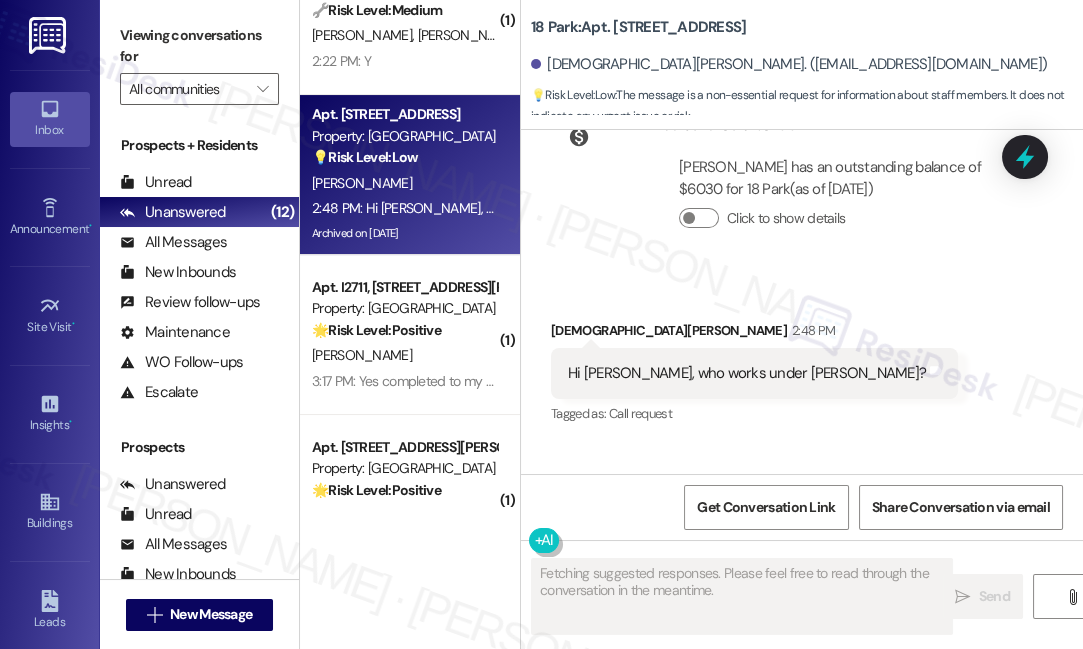 click on "Hi [PERSON_NAME], I'm unsure, but I’ll need to check with the site team regarding who works under [PERSON_NAME]. Just to confirm, is this related to a specific request or concern? This will help me make sure I get you the right answer." at bounding box center (822, 574) 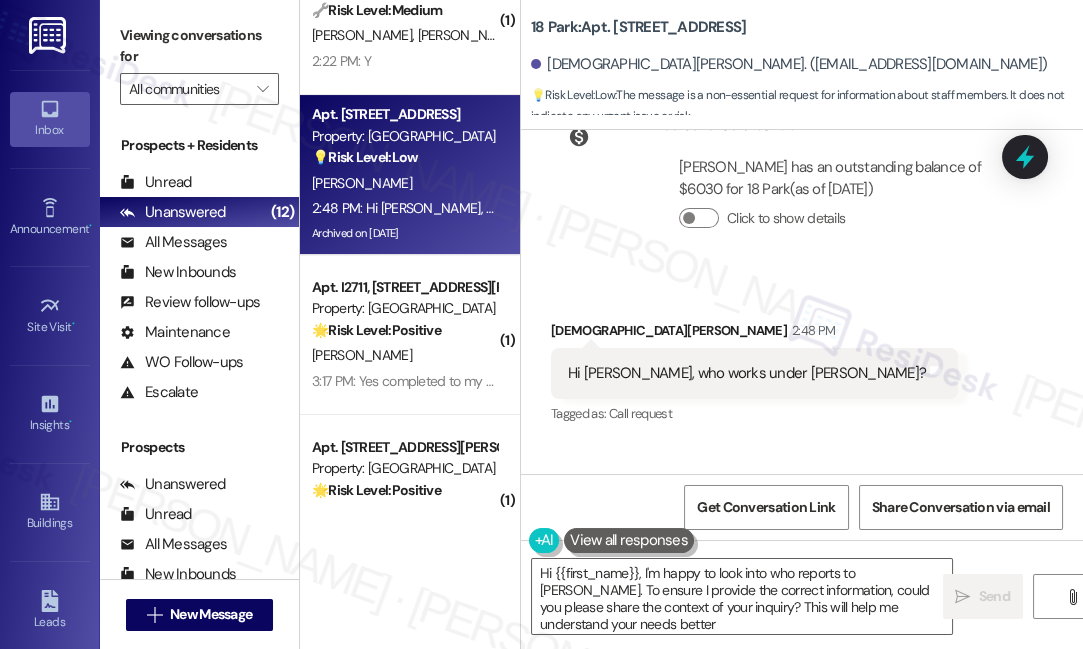 type on "Hi {{first_name}}, I'm happy to look into who reports to Tiffany. To ensure I provide the correct information, could you please share the context of your inquiry? This will help me understand your needs better." 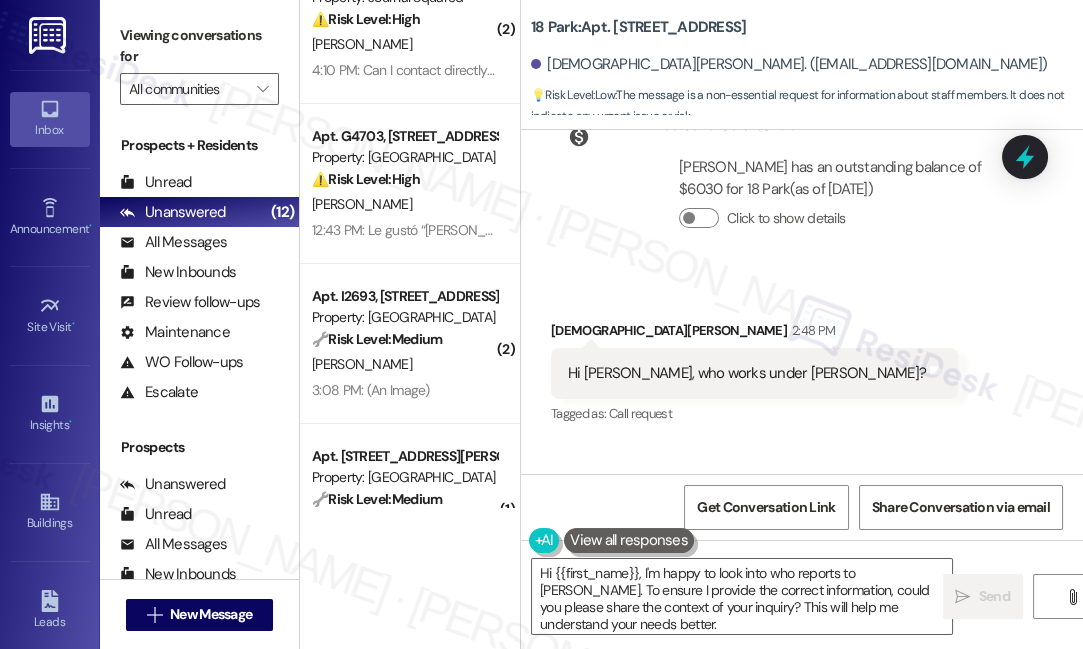 scroll, scrollTop: 0, scrollLeft: 0, axis: both 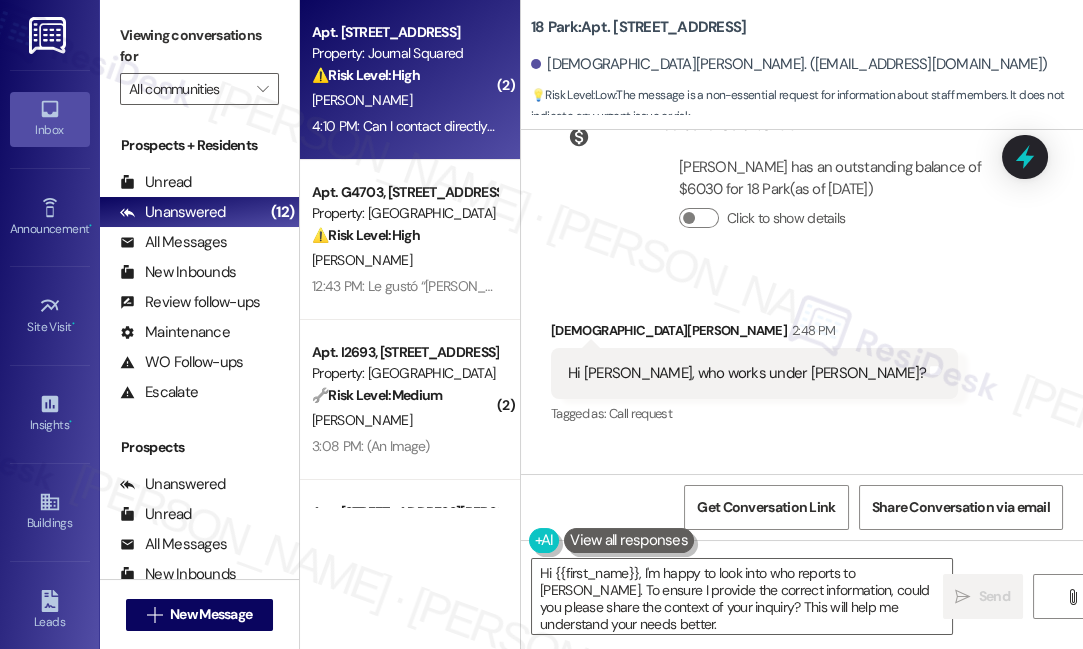 click on "[PERSON_NAME]" at bounding box center [404, 100] 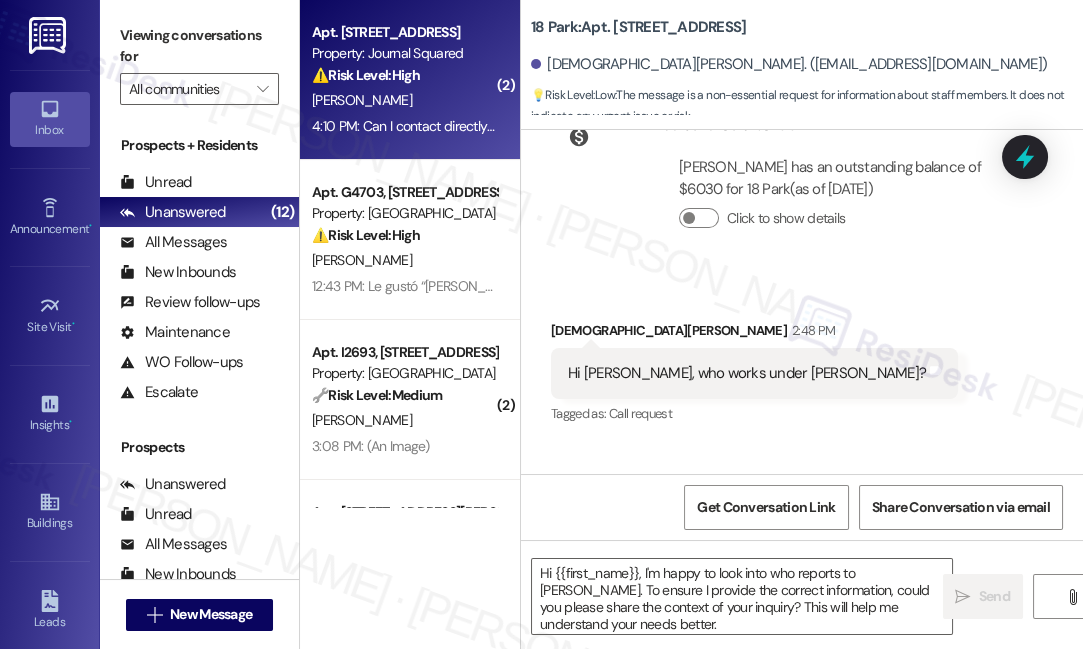 type on "Fetching suggested responses. Please feel free to read through the conversation in the meantime." 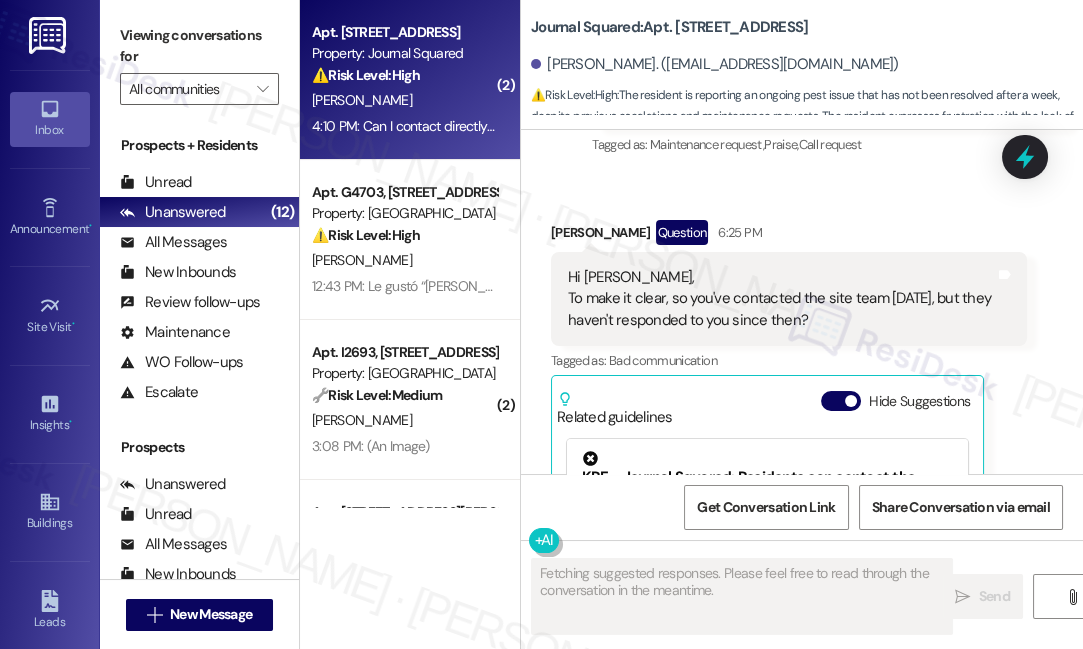 scroll, scrollTop: 12672, scrollLeft: 0, axis: vertical 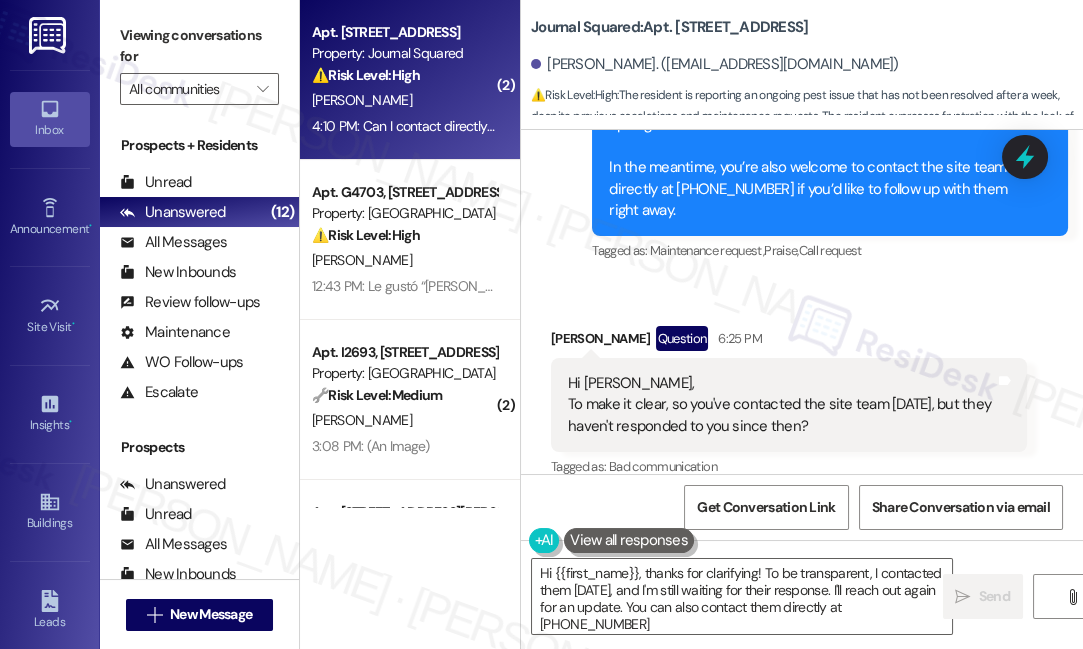 type on "Hi {{first_name}}, thanks for clarifying! To be transparent, I contacted them last Thursday, and I'm still waiting for their response. I'll reach out again for an update. You can also contact them directly at (201) 547-1021." 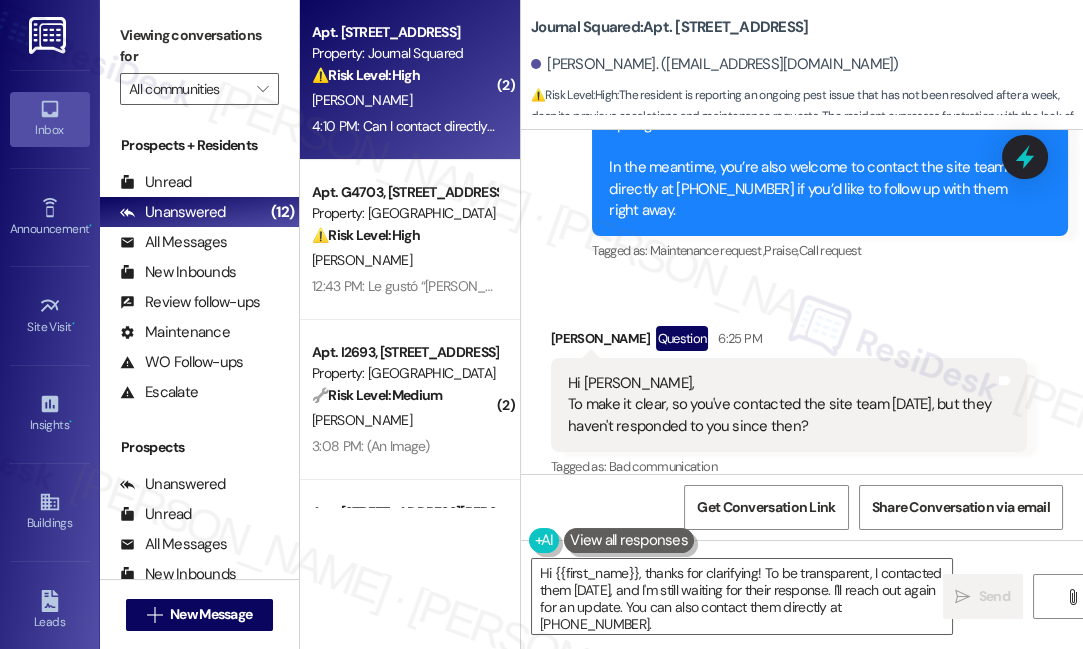 click at bounding box center [851, 507] 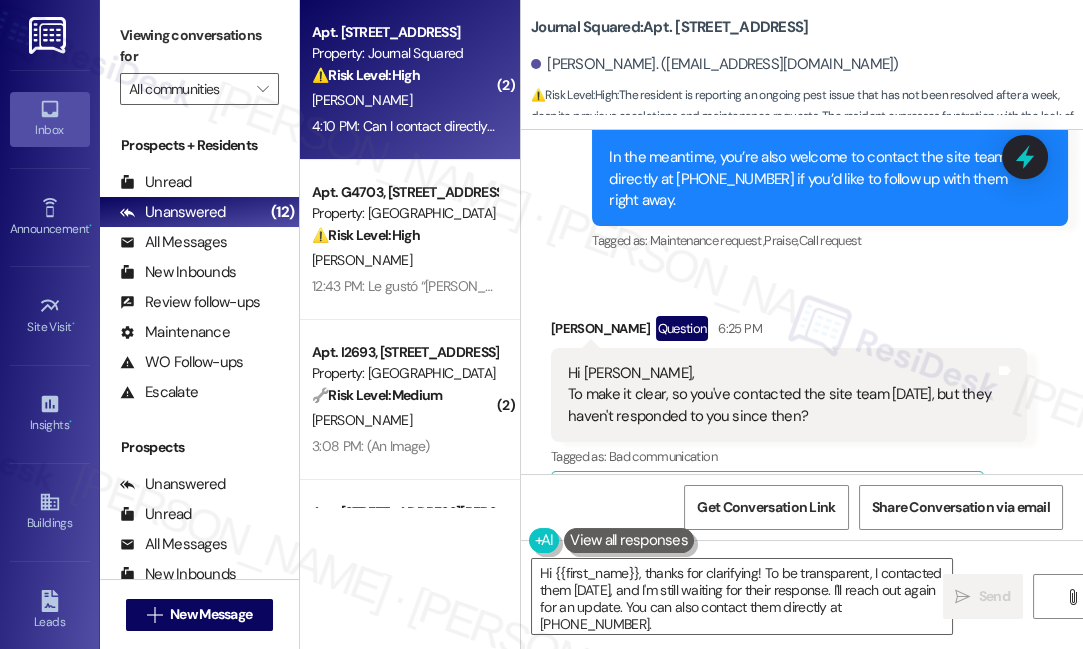 scroll, scrollTop: 12685, scrollLeft: 0, axis: vertical 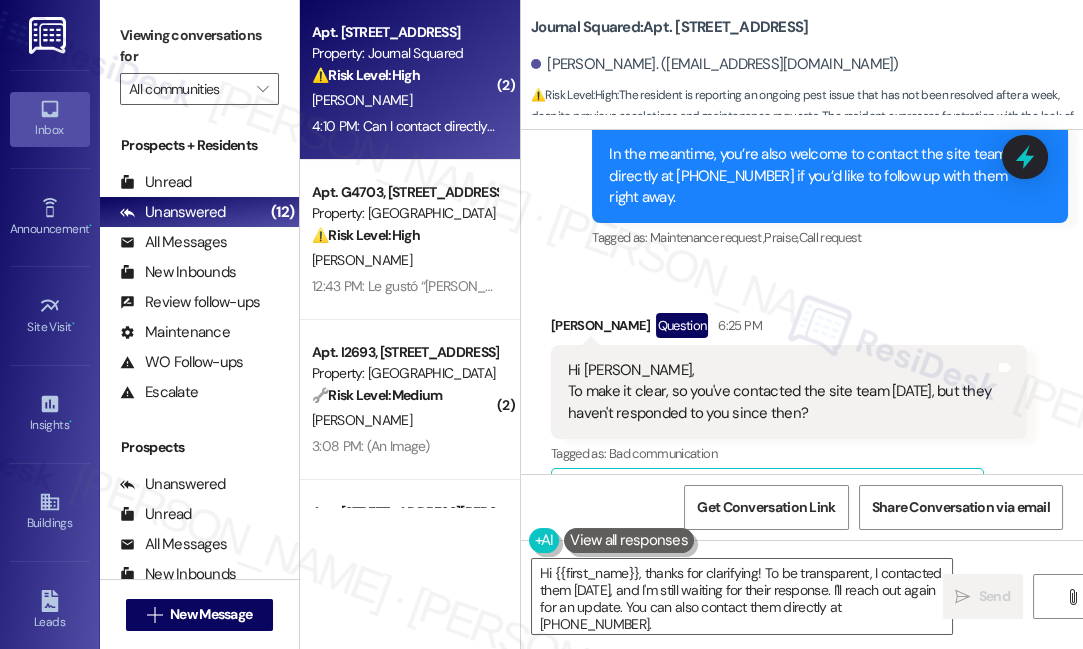 click on "Journal Squared:  Apt. 5407, [STREET_ADDRESS]" at bounding box center [731, 27] 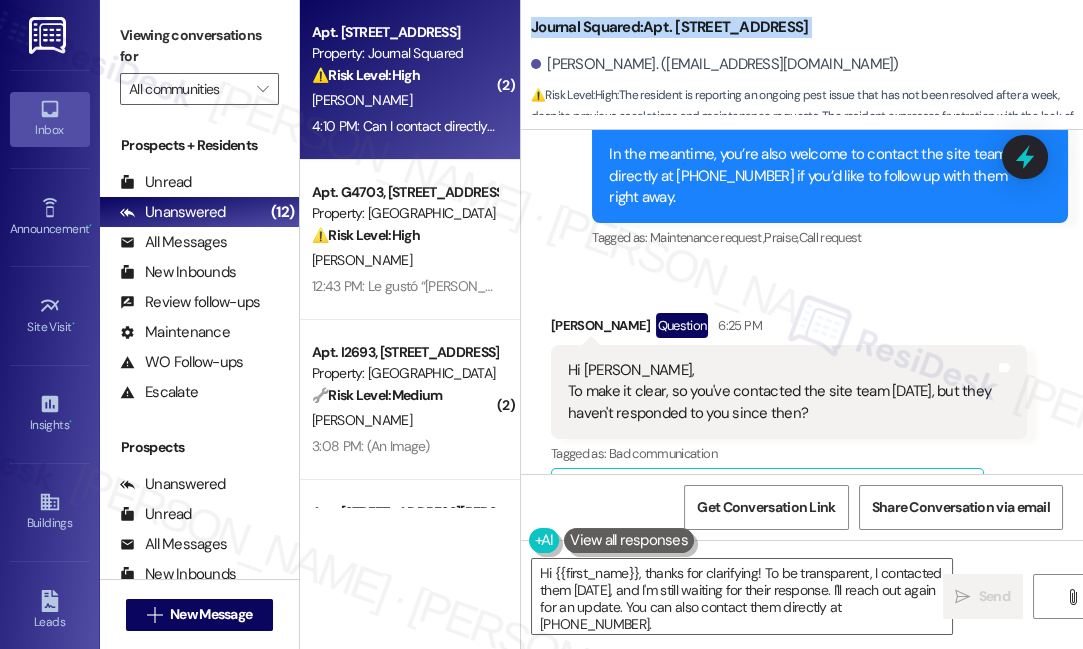click on "Journal Squared:  Apt. 5407, [STREET_ADDRESS]" at bounding box center [731, 27] 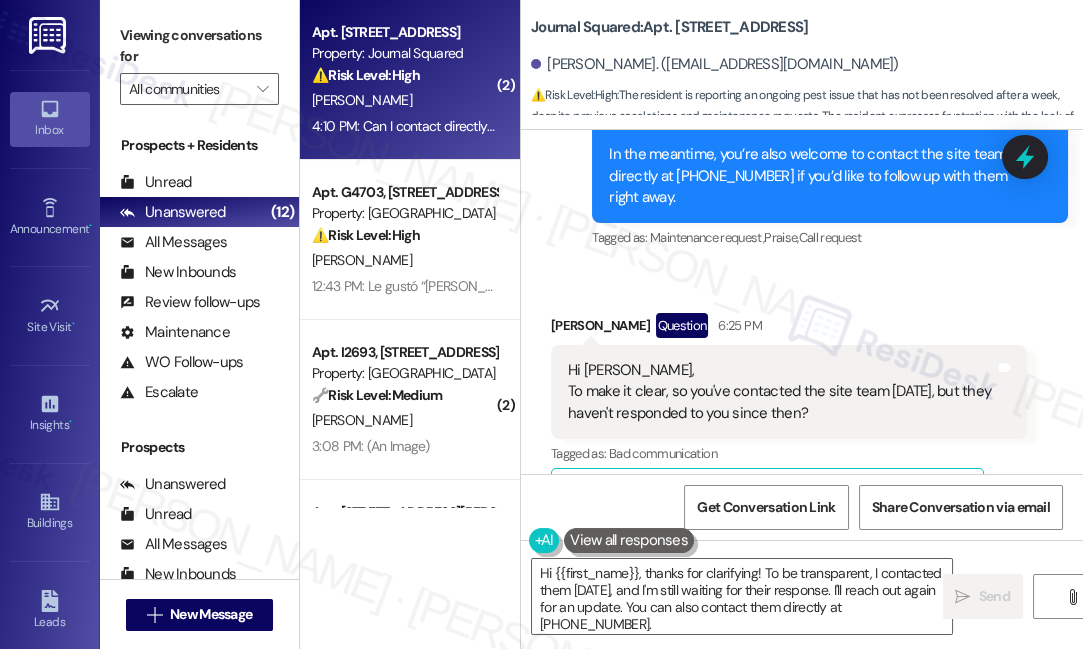 click on "[PERSON_NAME]. ([EMAIL_ADDRESS][DOMAIN_NAME])" at bounding box center (807, 65) 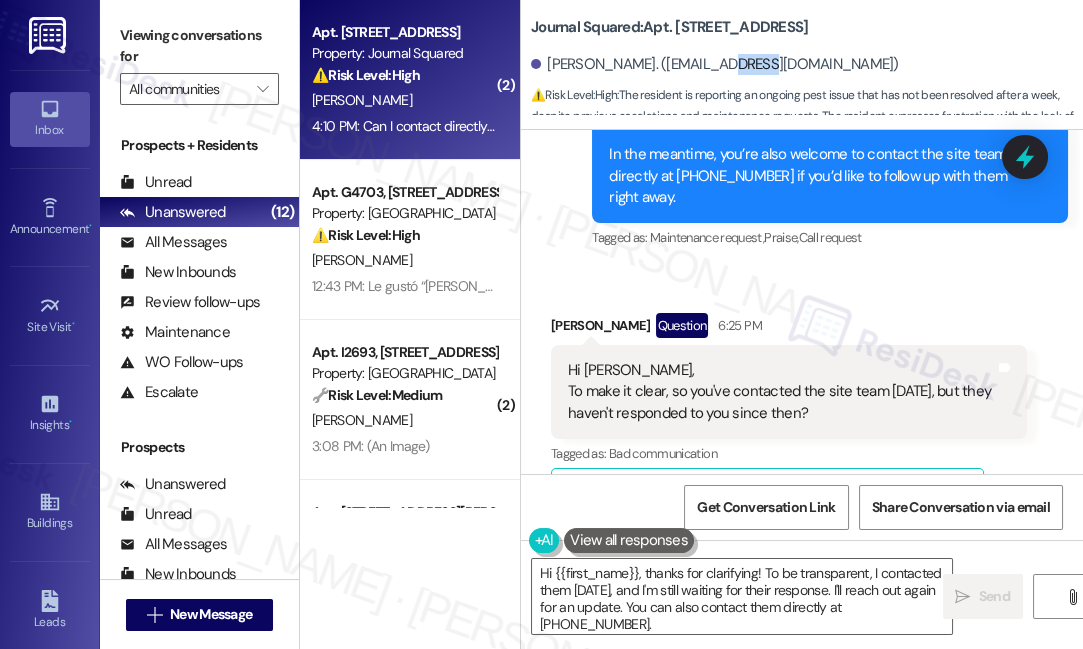 click on "[PERSON_NAME]. ([EMAIL_ADDRESS][DOMAIN_NAME])" at bounding box center (807, 65) 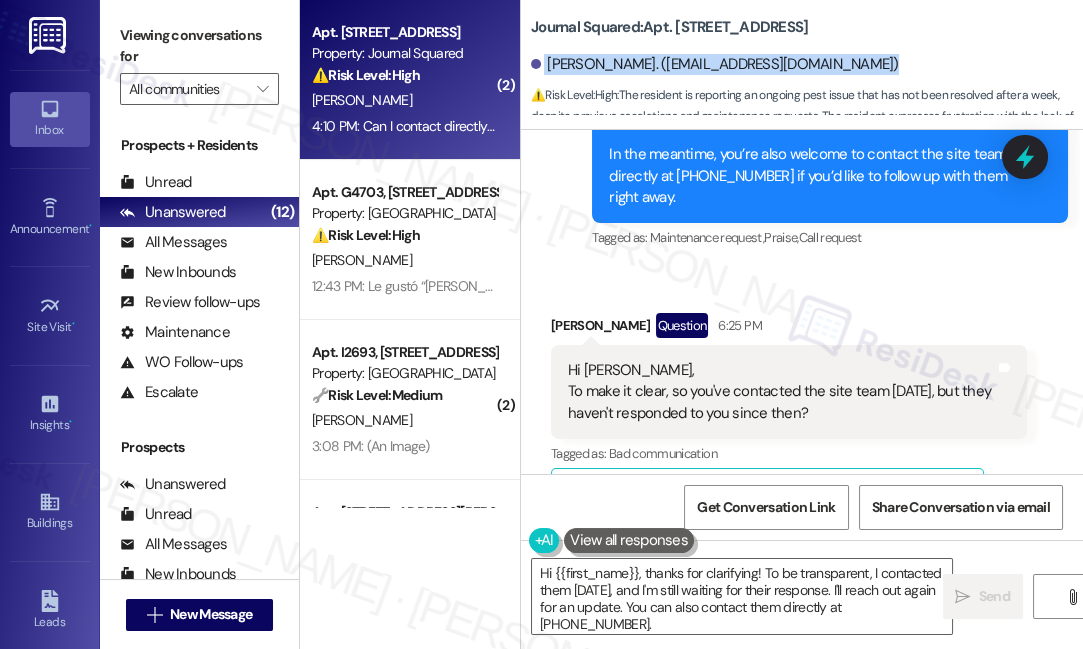 click on "[PERSON_NAME]. ([EMAIL_ADDRESS][DOMAIN_NAME])" at bounding box center (807, 65) 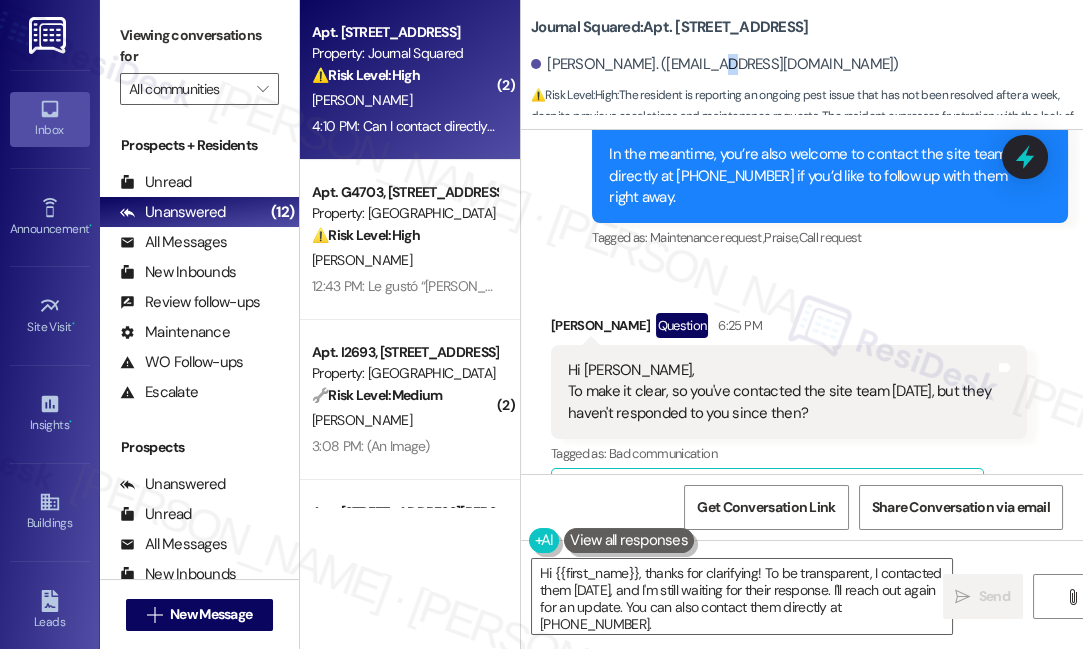click on "[PERSON_NAME]. ([EMAIL_ADDRESS][DOMAIN_NAME])" at bounding box center [715, 64] 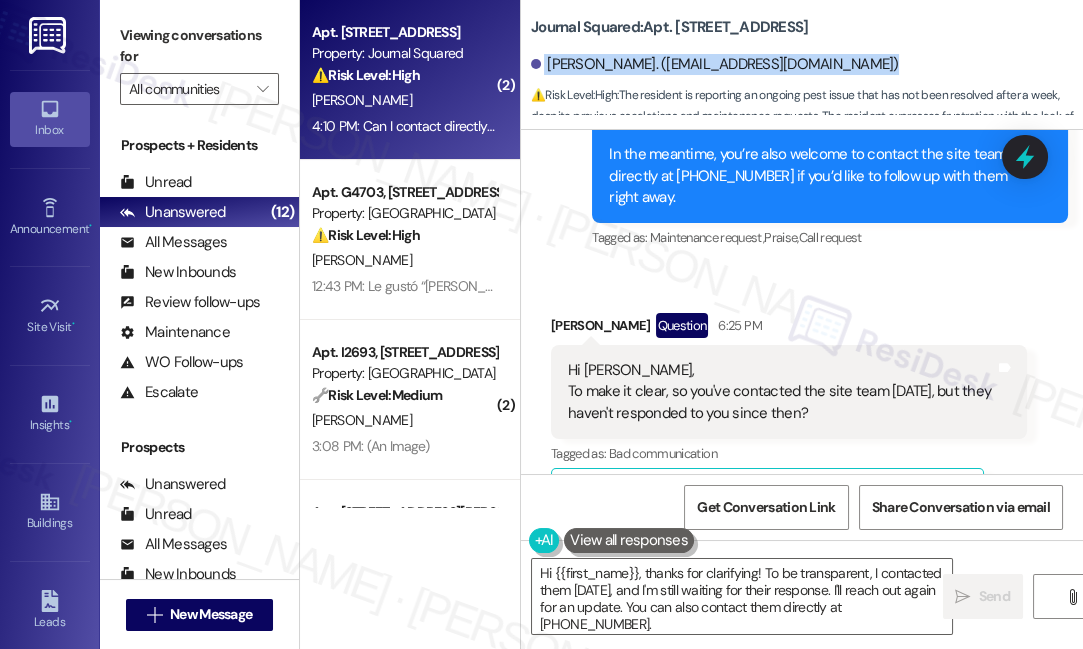 click on "[PERSON_NAME]. ([EMAIL_ADDRESS][DOMAIN_NAME])" at bounding box center (715, 64) 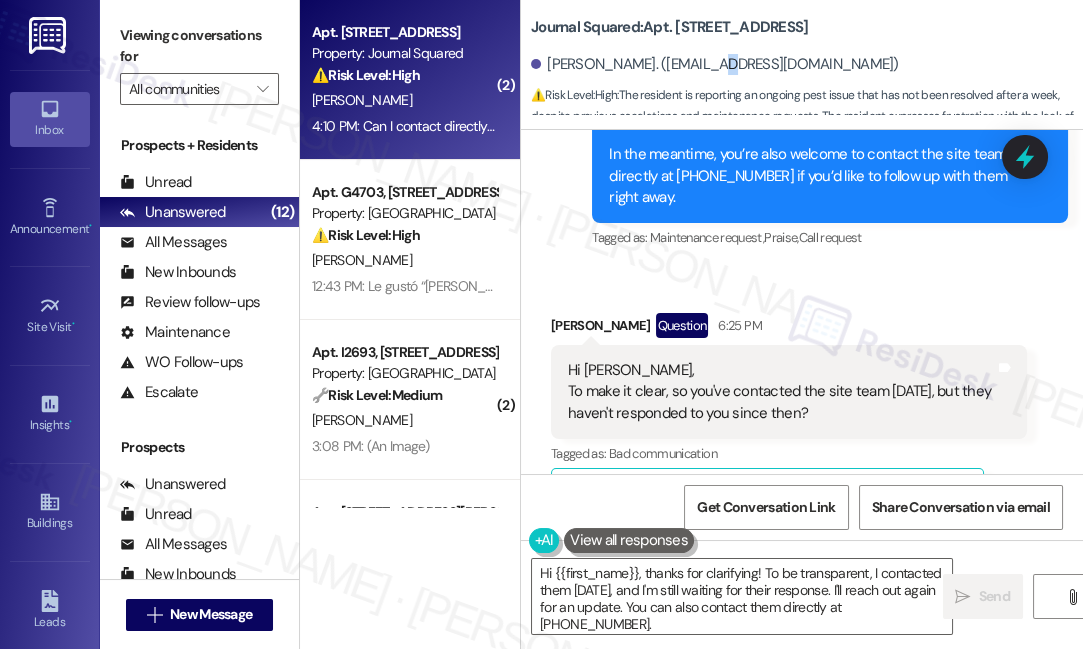 click on "[PERSON_NAME]. ([EMAIL_ADDRESS][DOMAIN_NAME])" at bounding box center [715, 64] 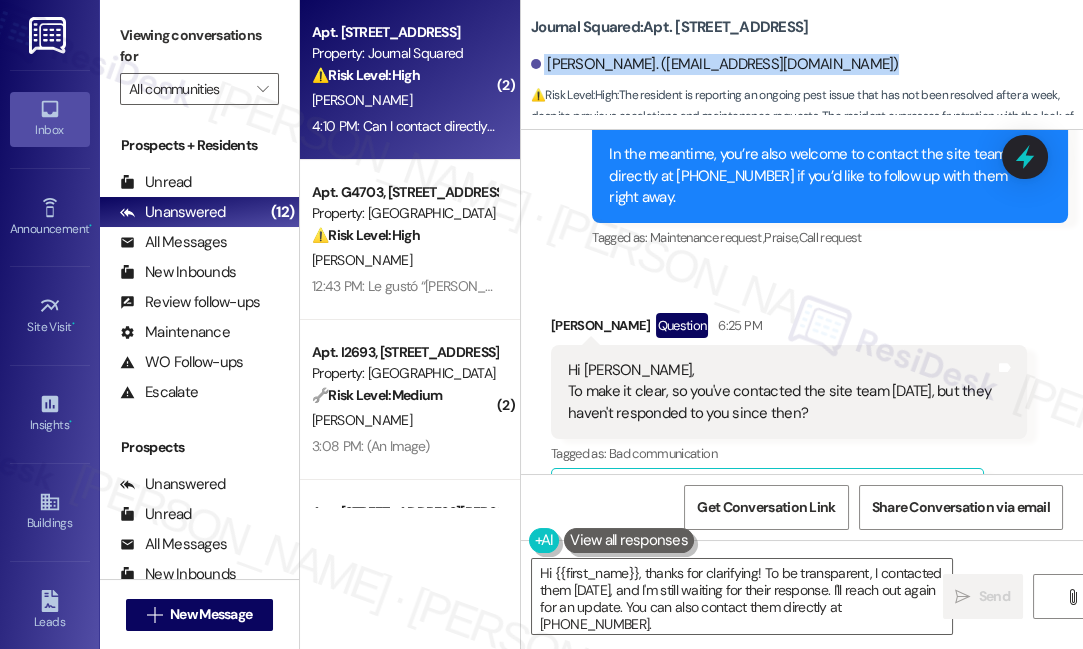 click on "[PERSON_NAME]. ([EMAIL_ADDRESS][DOMAIN_NAME])" at bounding box center [715, 64] 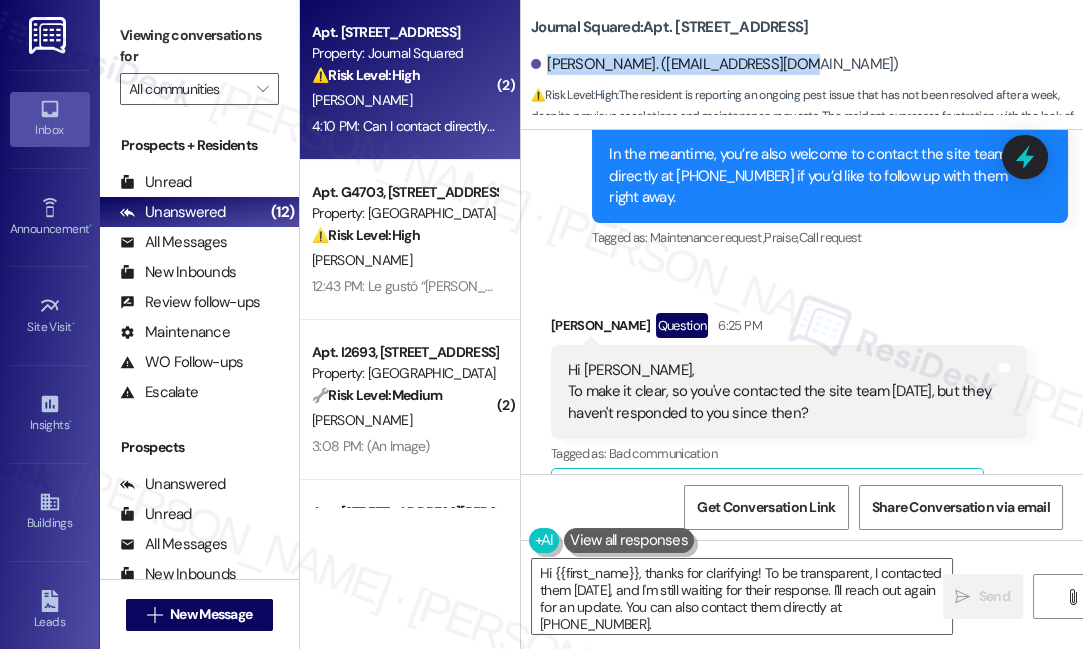 drag, startPoint x: 808, startPoint y: 64, endPoint x: 547, endPoint y: 63, distance: 261.00192 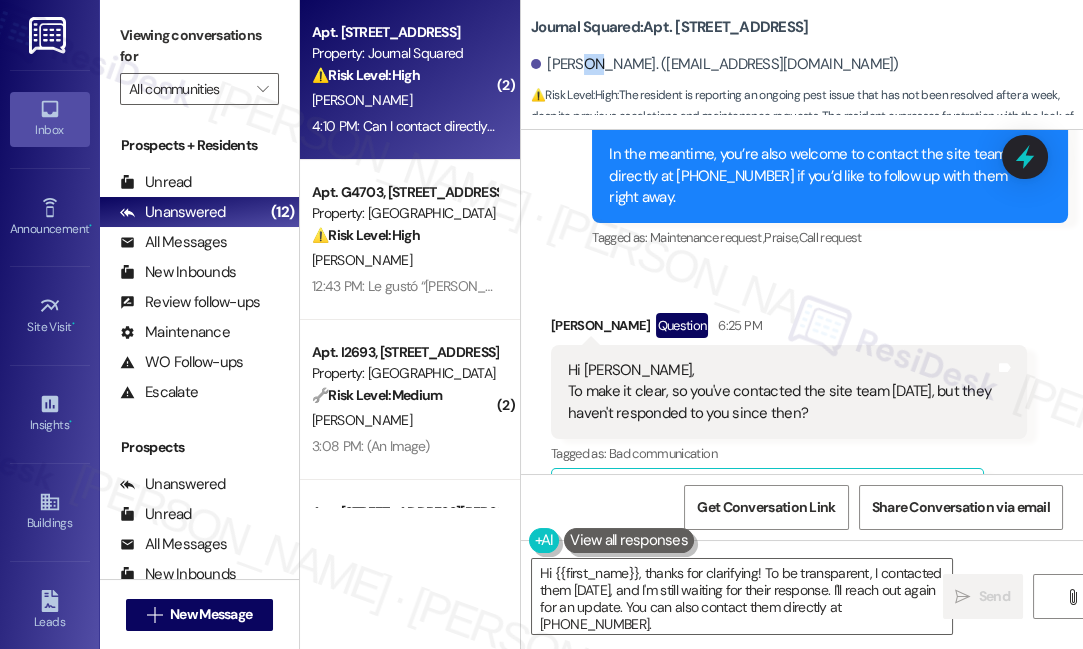 click on "[PERSON_NAME]. ([EMAIL_ADDRESS][DOMAIN_NAME])" at bounding box center (715, 64) 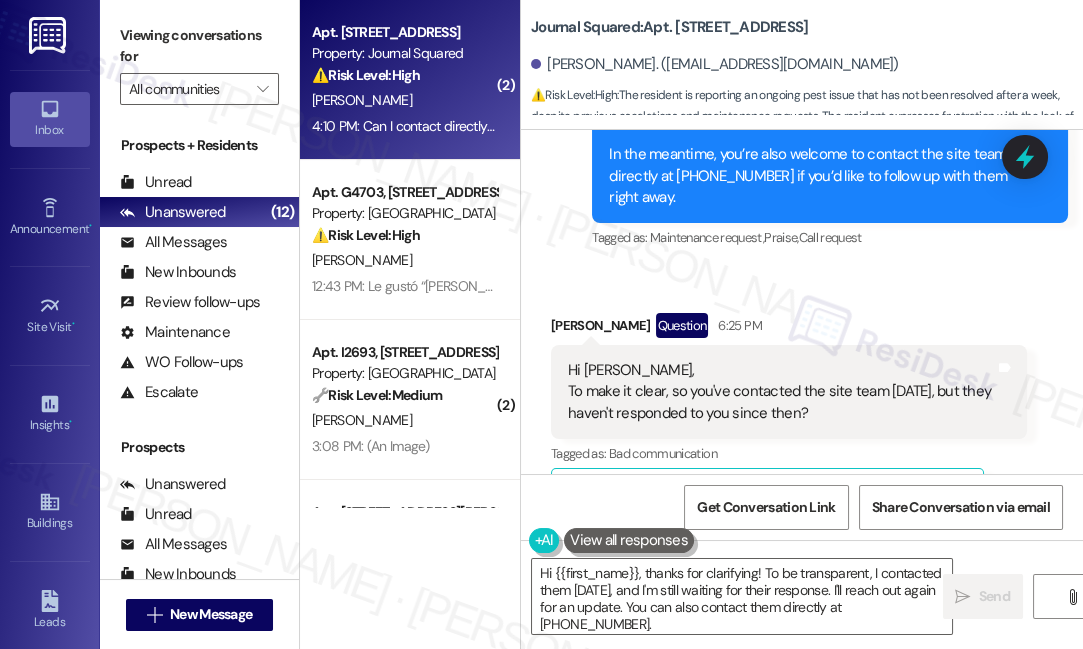 click on "[PERSON_NAME]. ([EMAIL_ADDRESS][DOMAIN_NAME])" at bounding box center [715, 64] 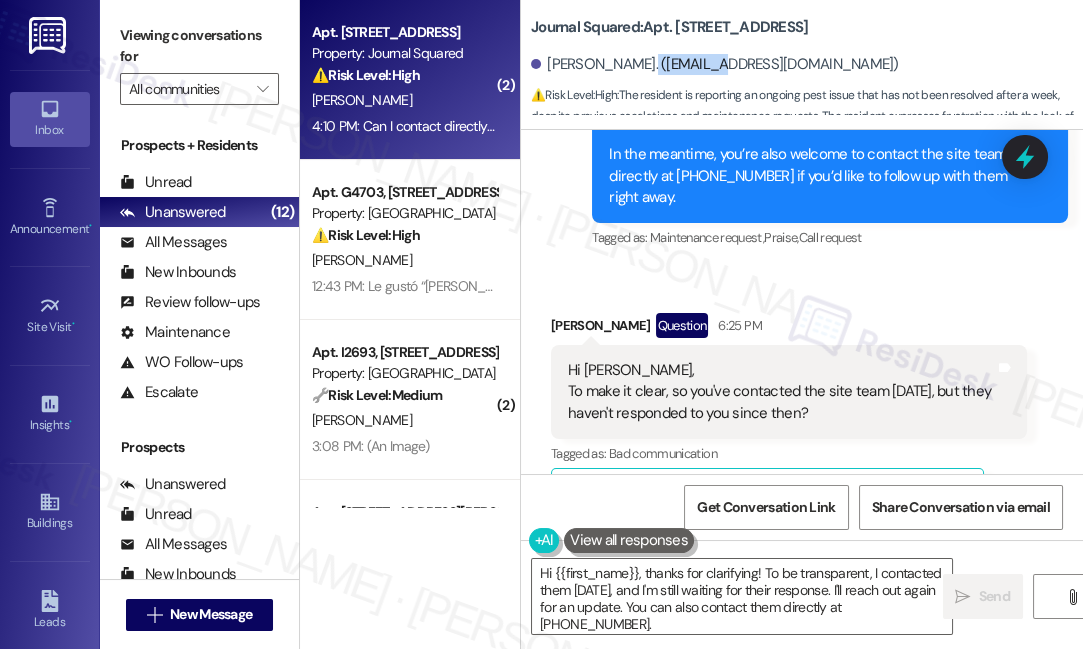 click on "[PERSON_NAME]. ([EMAIL_ADDRESS][DOMAIN_NAME])" at bounding box center (715, 64) 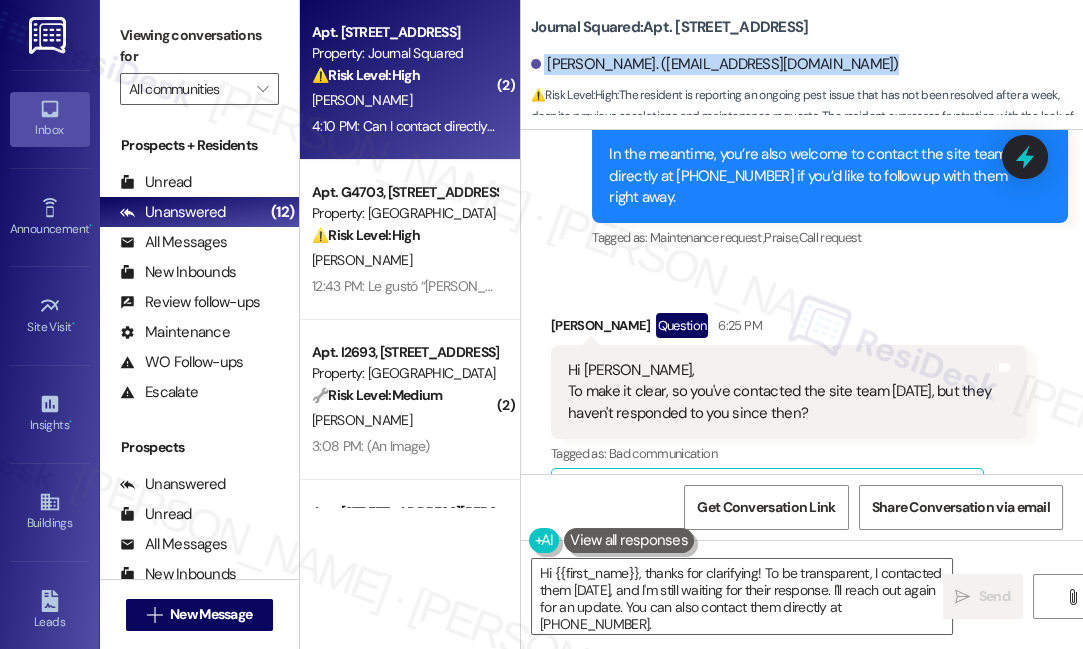 click on "[PERSON_NAME]. ([EMAIL_ADDRESS][DOMAIN_NAME])" at bounding box center (715, 64) 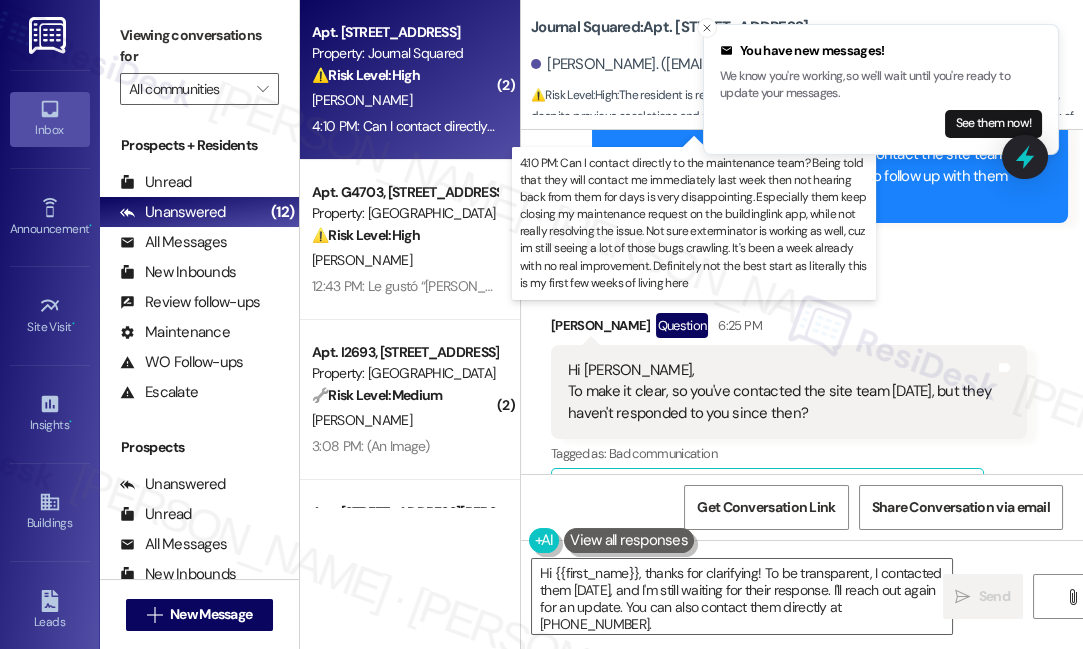click on "4:10 PM: Can I contact directly to the maintenance team? Being told that they will contact me immediately last week then not hearing back from them for days is very disappointing. Especially them keep closing my maintenance request on the buildinglink app, while not really resolving the issue. Not sure exterminator is working as well, cuz im still seeing a lot of those bugs crawling. It's been a week already with no real improvement. Definitely not the best start as literally this is my first few weeks of living here" at bounding box center [1783, 126] 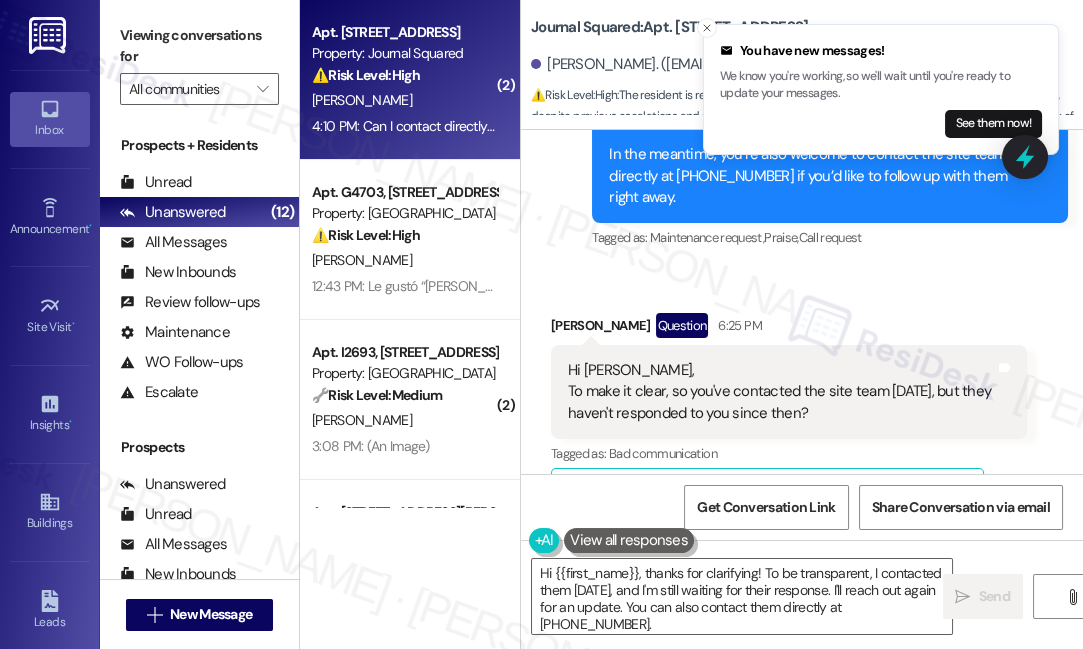 click on "Hi [PERSON_NAME],
To make it clear, so you've contacted the site team [DATE], but they haven't responded to you since then?" at bounding box center (781, 392) 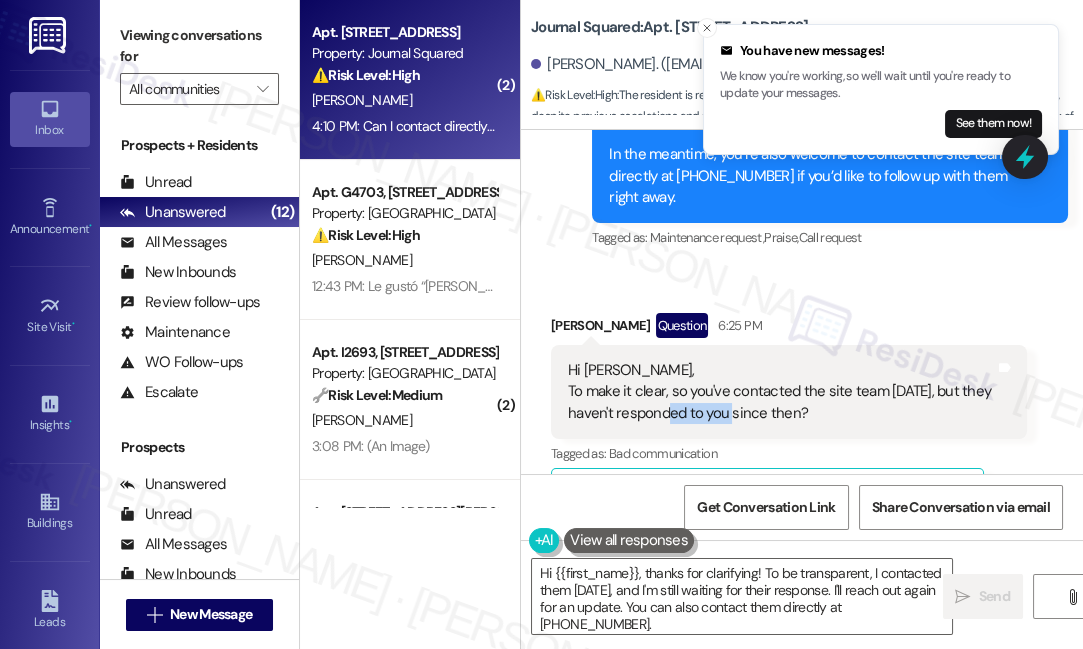 click on "Hi [PERSON_NAME],
To make it clear, so you've contacted the site team [DATE], but they haven't responded to you since then?" at bounding box center [781, 392] 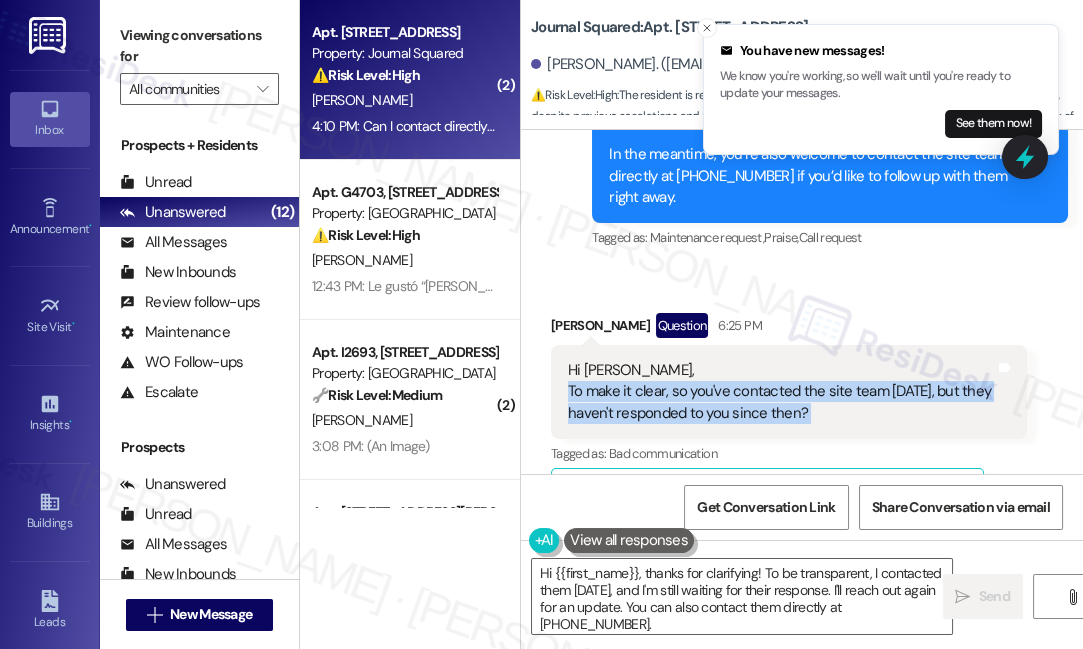 click on "Hi [PERSON_NAME],
To make it clear, so you've contacted the site team [DATE], but they haven't responded to you since then?" at bounding box center (781, 392) 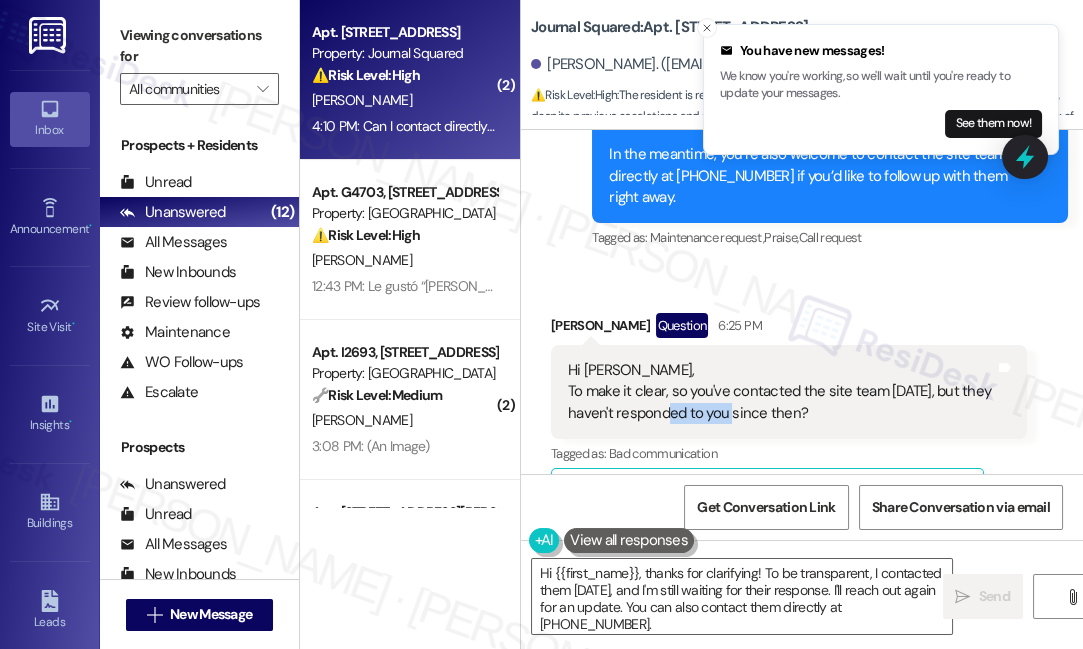 click on "Hi [PERSON_NAME],
To make it clear, so you've contacted the site team [DATE], but they haven't responded to you since then?" at bounding box center (781, 392) 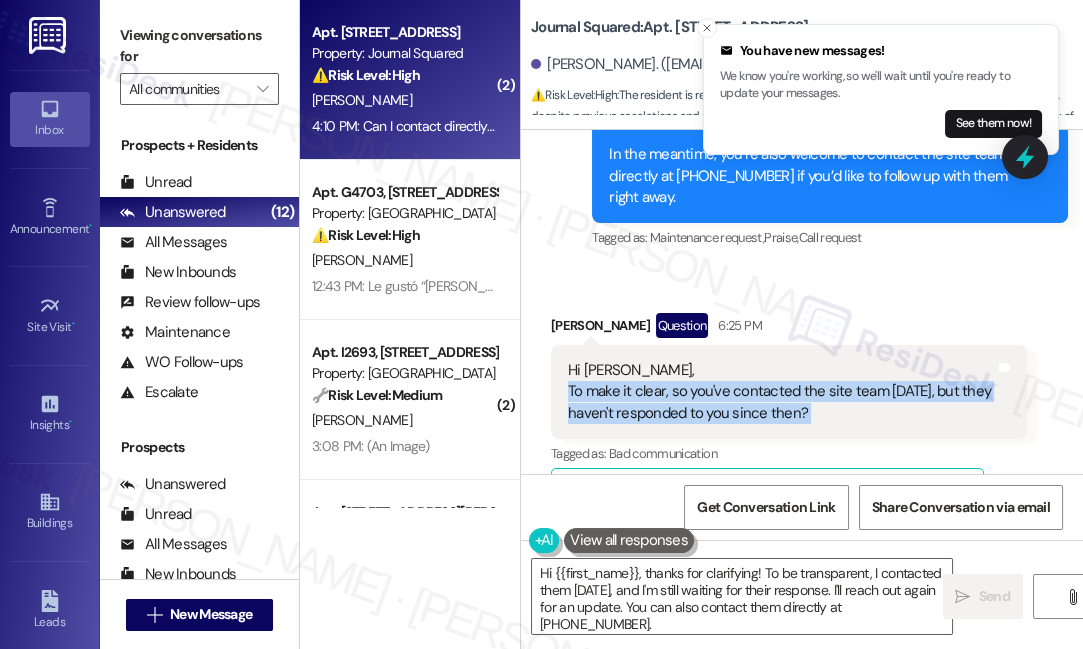 click on "Hi [PERSON_NAME],
To make it clear, so you've contacted the site team [DATE], but they haven't responded to you since then?" at bounding box center [781, 392] 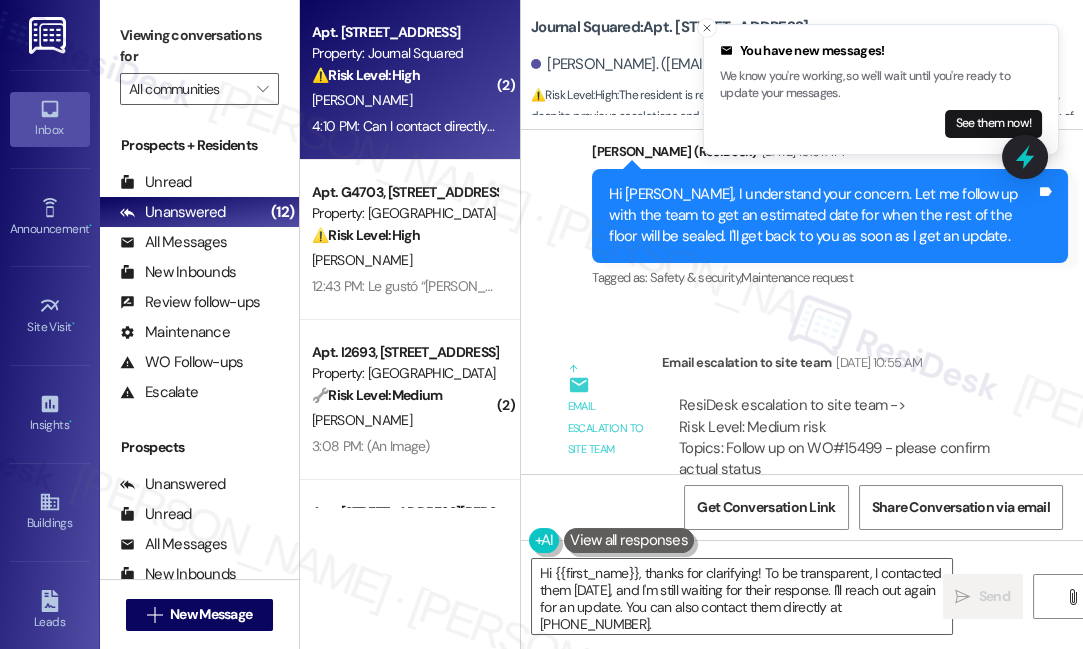 scroll, scrollTop: 8139, scrollLeft: 0, axis: vertical 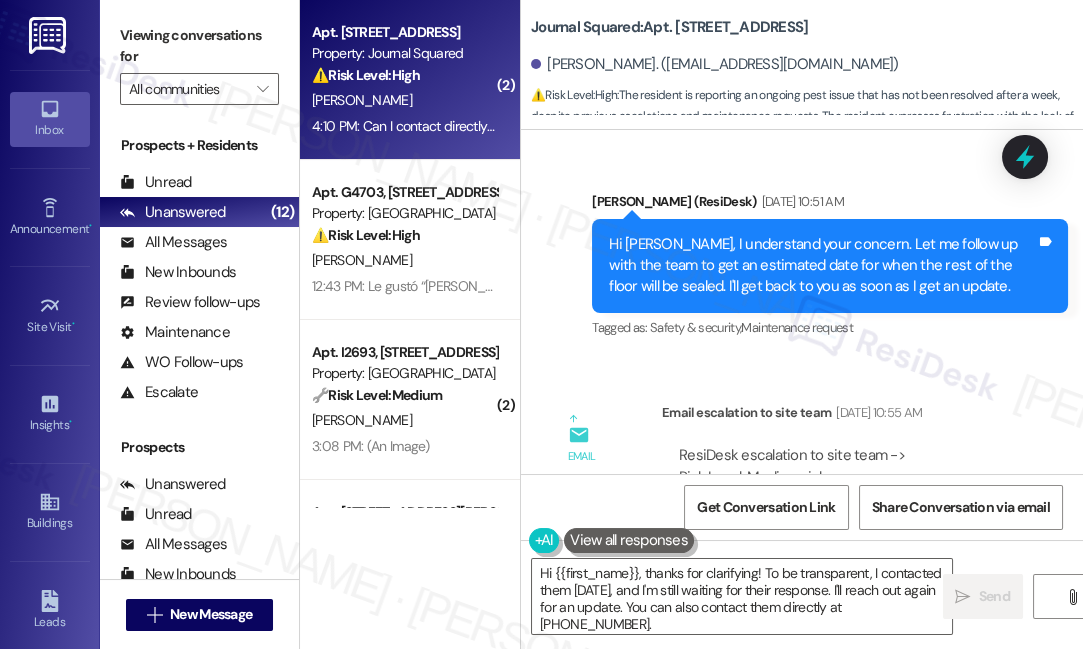 drag, startPoint x: 805, startPoint y: 433, endPoint x: 788, endPoint y: 433, distance: 17 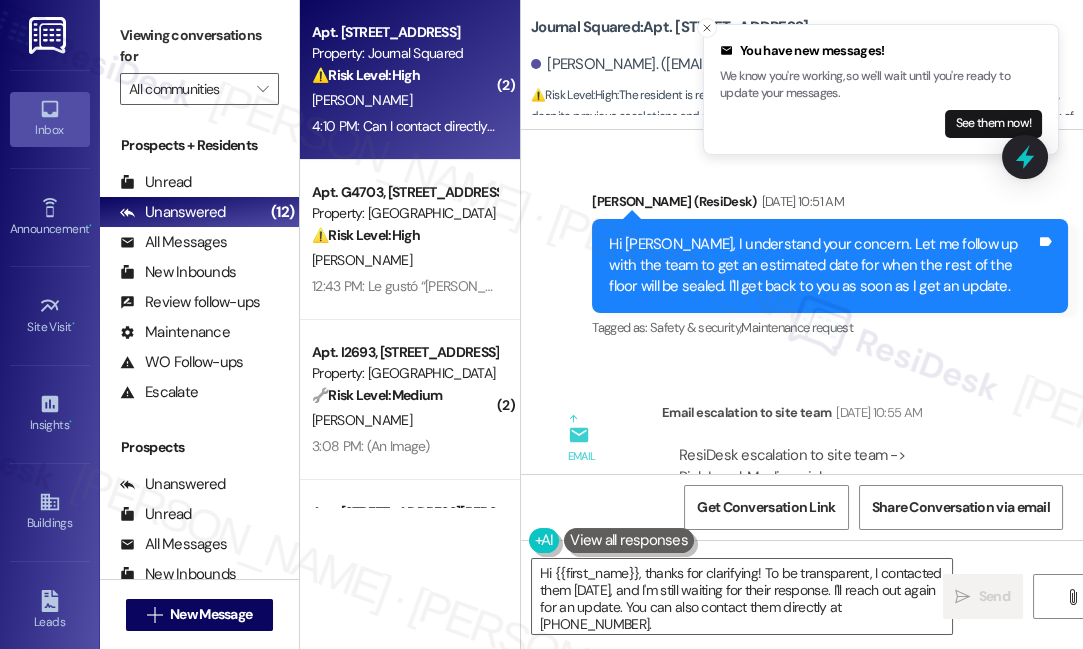 drag, startPoint x: 725, startPoint y: 431, endPoint x: 777, endPoint y: 454, distance: 56.859474 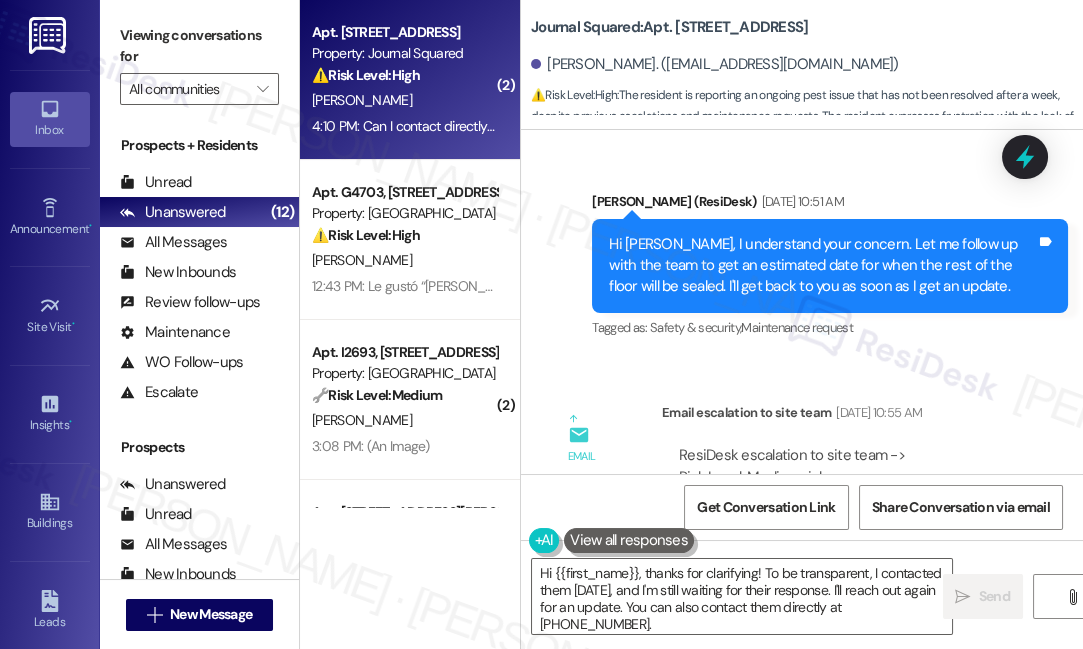 click on "Viewing conversations for" at bounding box center (199, 46) 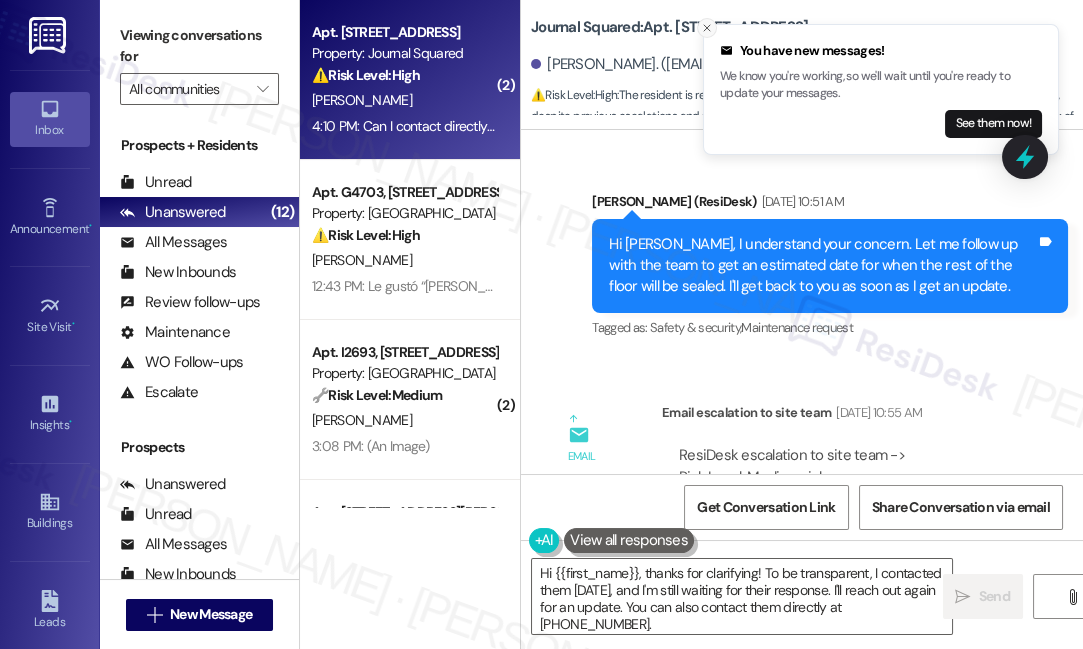 click 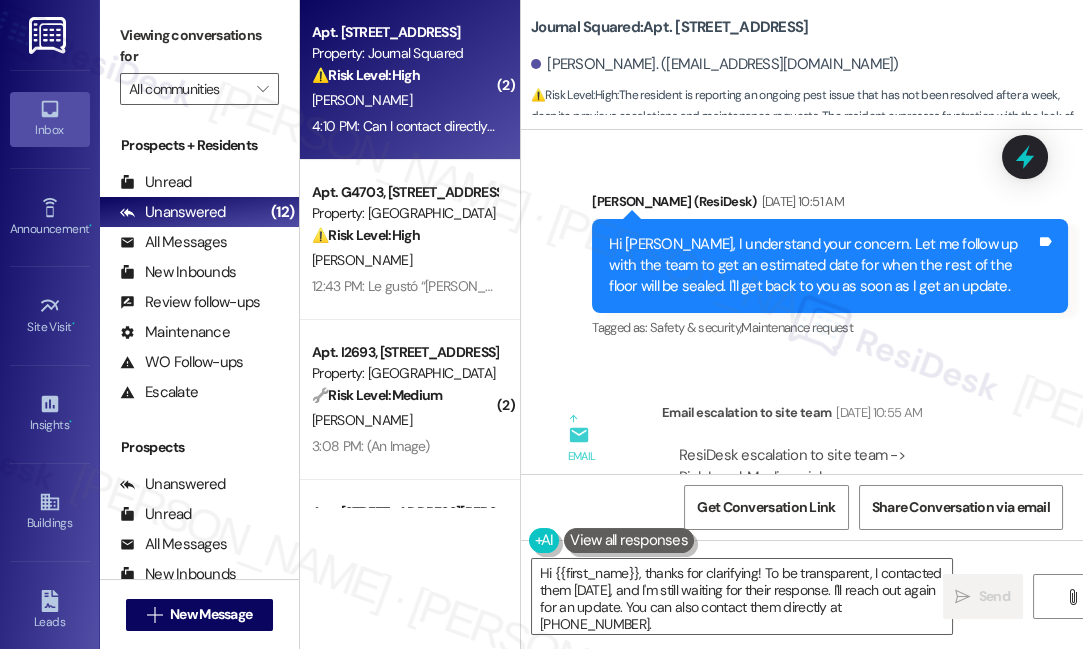 click on "Viewing conversations for" at bounding box center (199, 46) 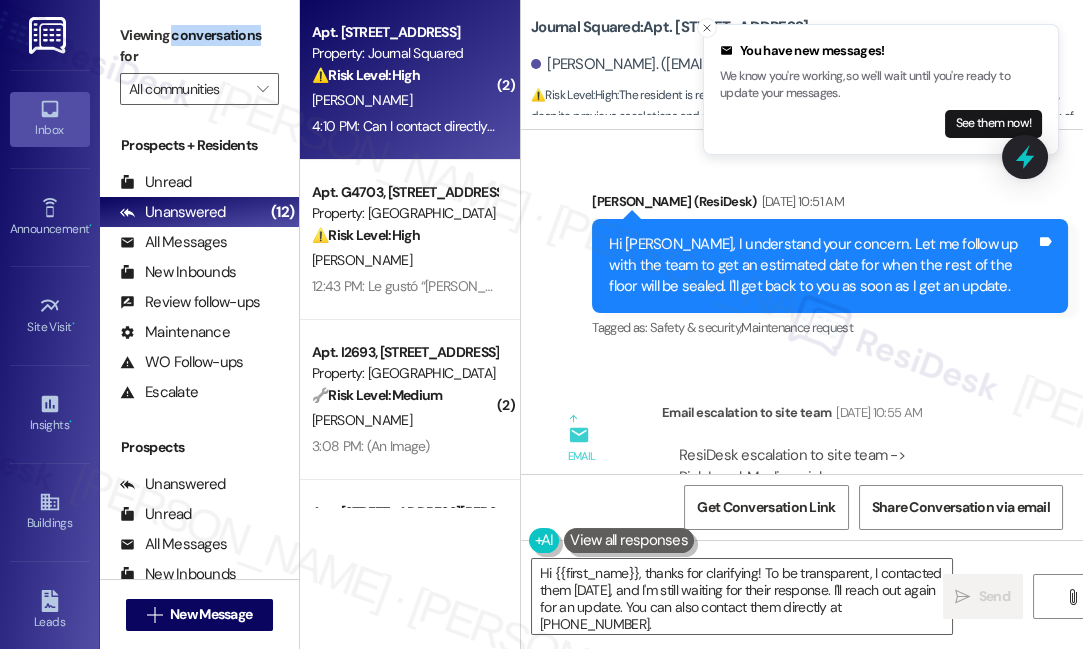 click on "Viewing conversations for" at bounding box center (199, 46) 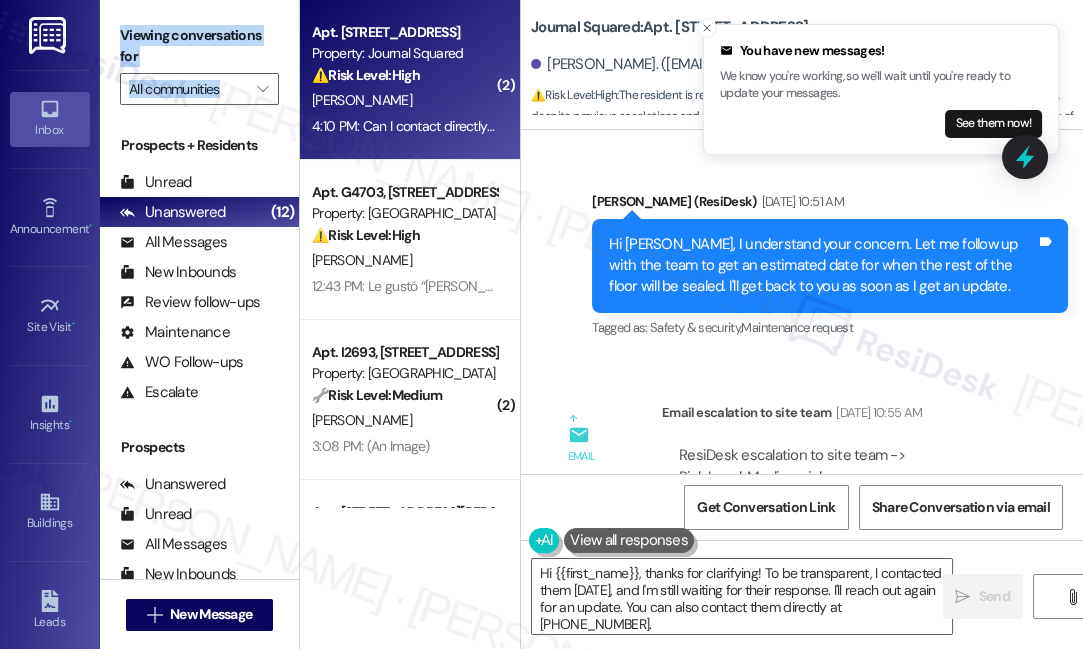 click on "Viewing conversations for" at bounding box center [199, 46] 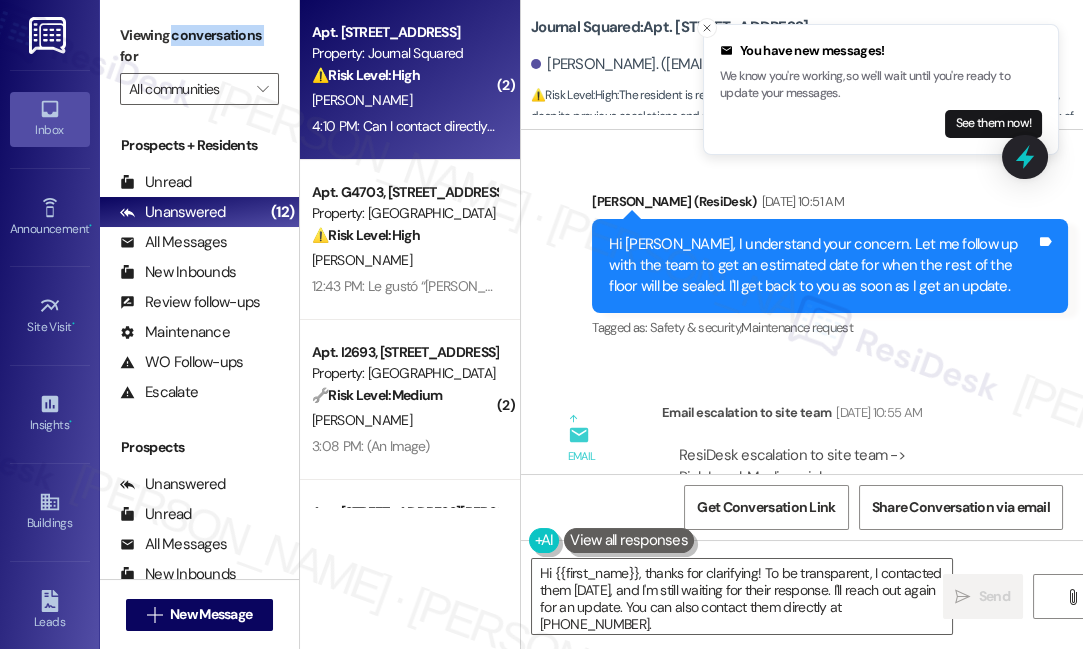 click on "Viewing conversations for" at bounding box center (199, 46) 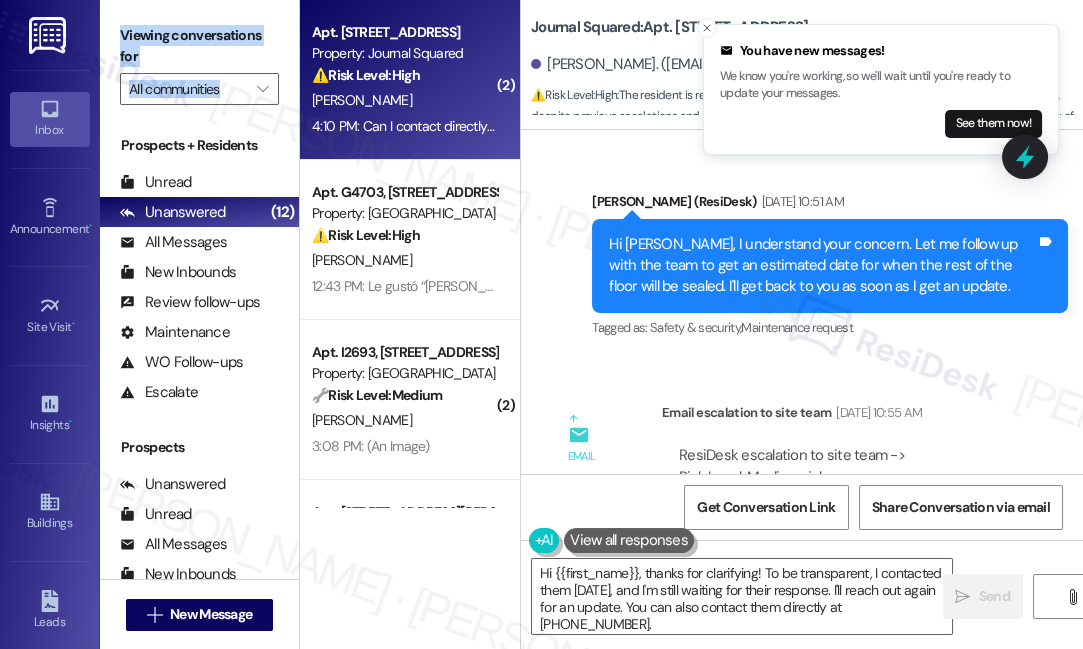 click on "Viewing conversations for" at bounding box center (199, 46) 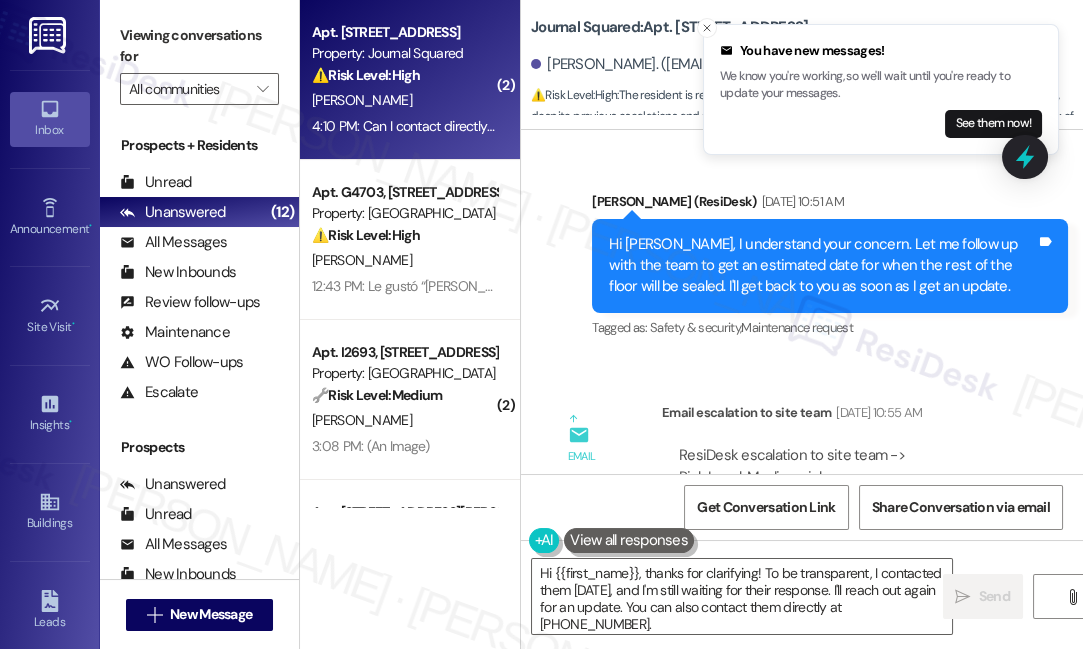 click on "Hi [PERSON_NAME], I understand your concern. Let me follow up with the team to get an estimated date for when the rest of the floor will be sealed. I'll get back to you as soon as I get an update." at bounding box center (822, 266) 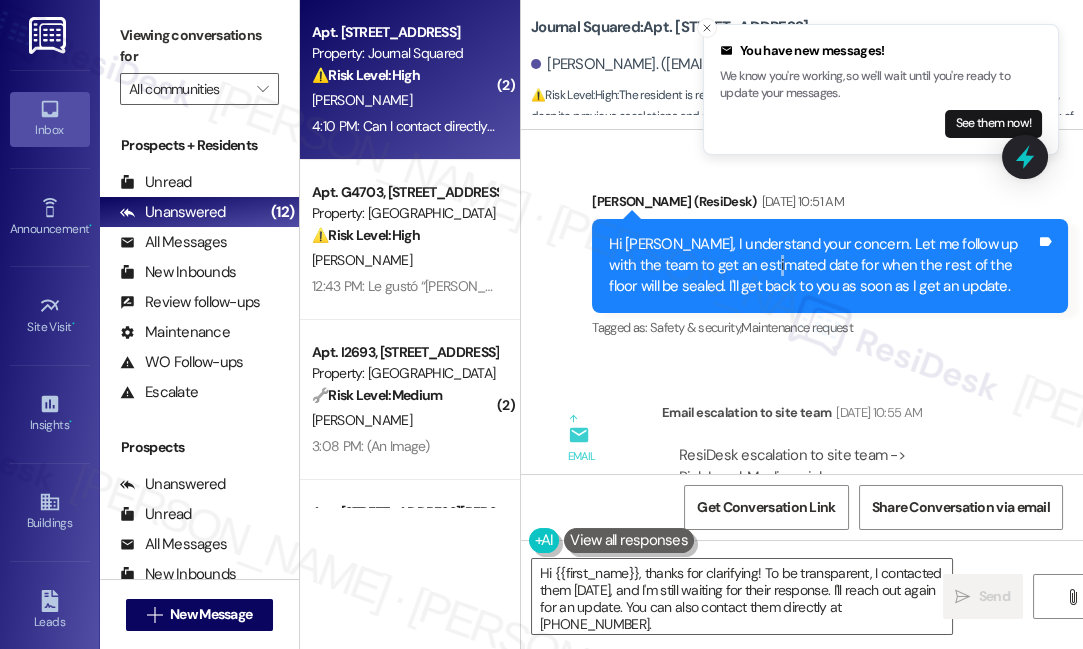 click on "Hi [PERSON_NAME], I understand your concern. Let me follow up with the team to get an estimated date for when the rest of the floor will be sealed. I'll get back to you as soon as I get an update." at bounding box center (822, 266) 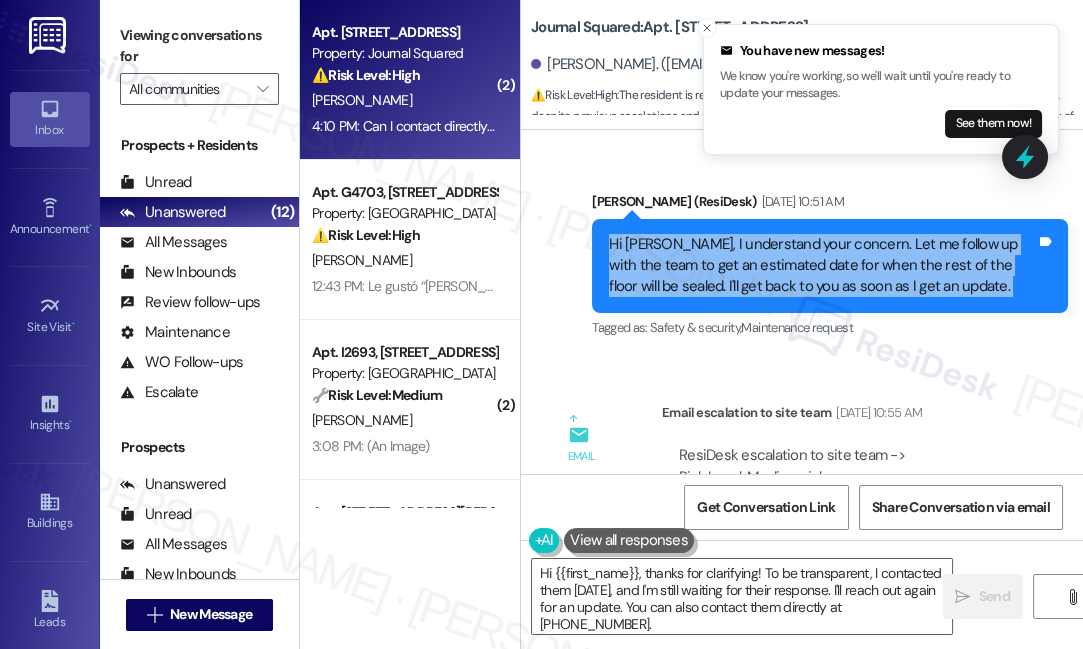 click on "Hi [PERSON_NAME], I understand your concern. Let me follow up with the team to get an estimated date for when the rest of the floor will be sealed. I'll get back to you as soon as I get an update." at bounding box center [822, 266] 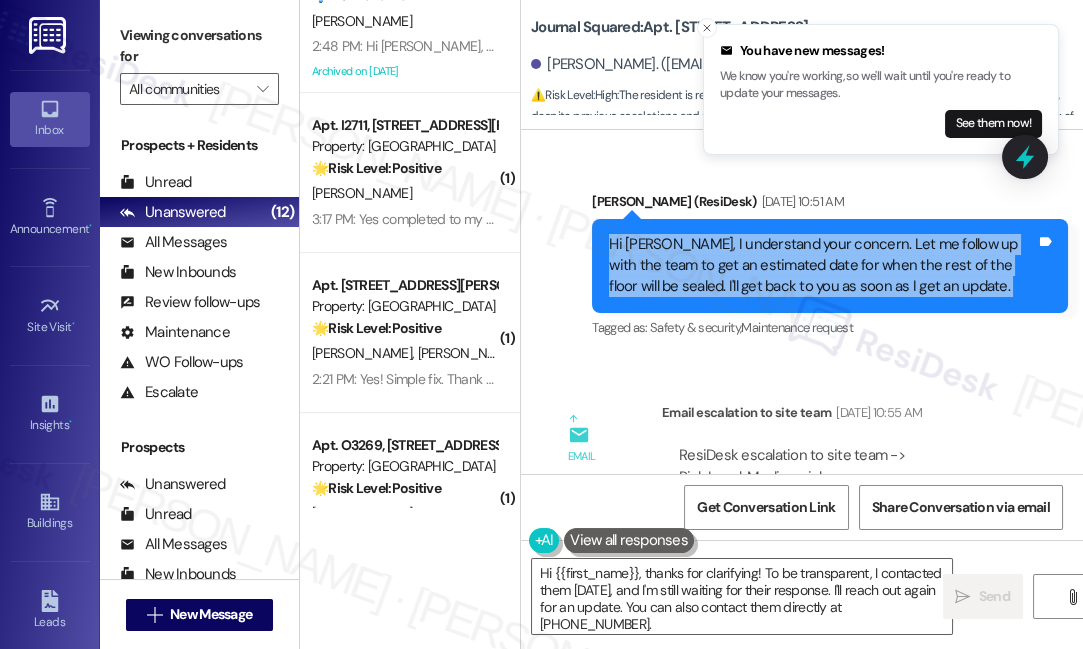 scroll, scrollTop: 0, scrollLeft: 0, axis: both 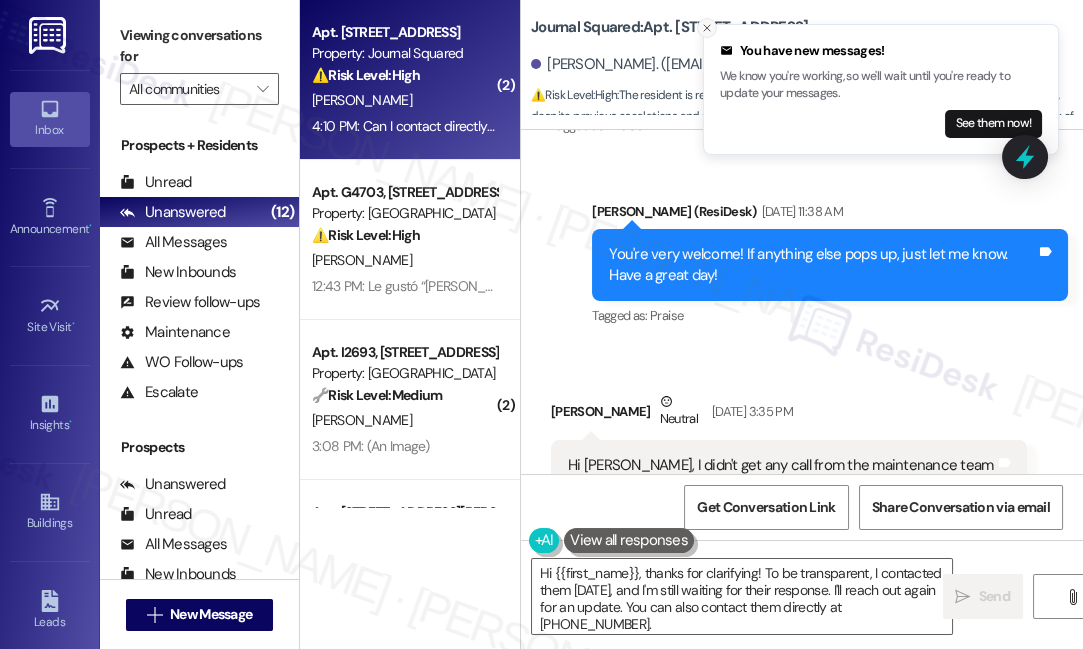 click 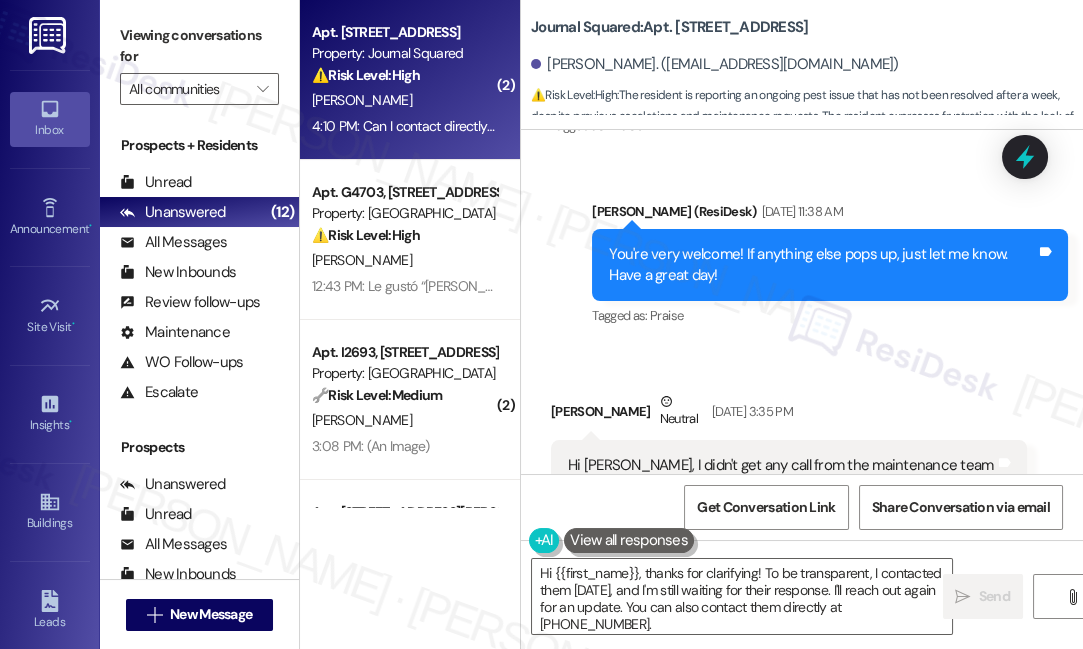 click on "Viewing conversations for" at bounding box center [199, 46] 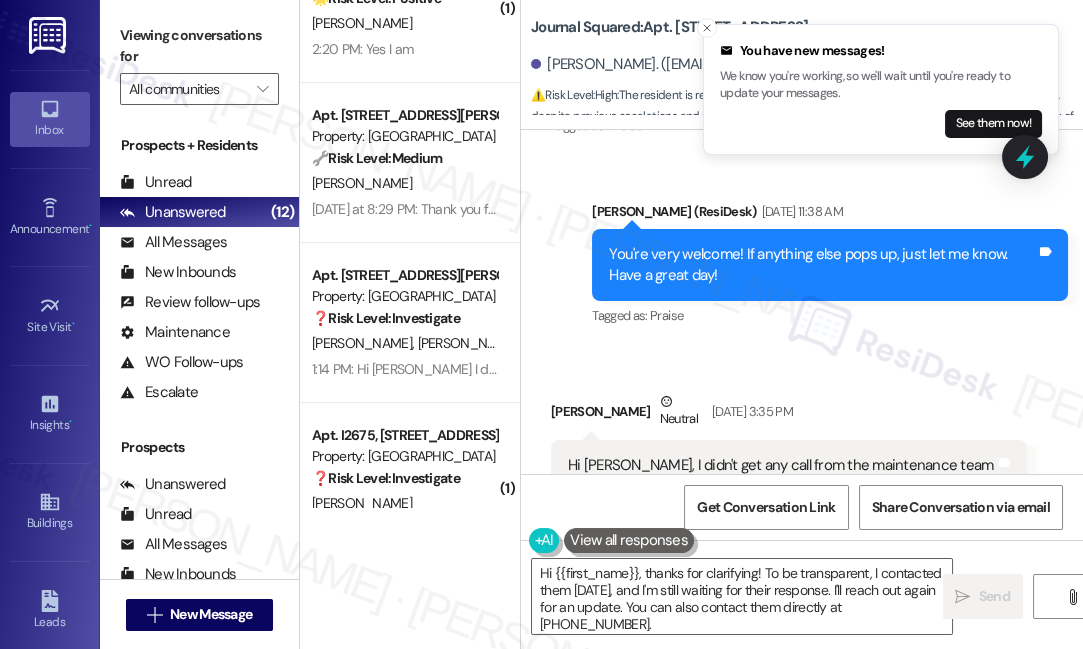 scroll, scrollTop: 1253, scrollLeft: 0, axis: vertical 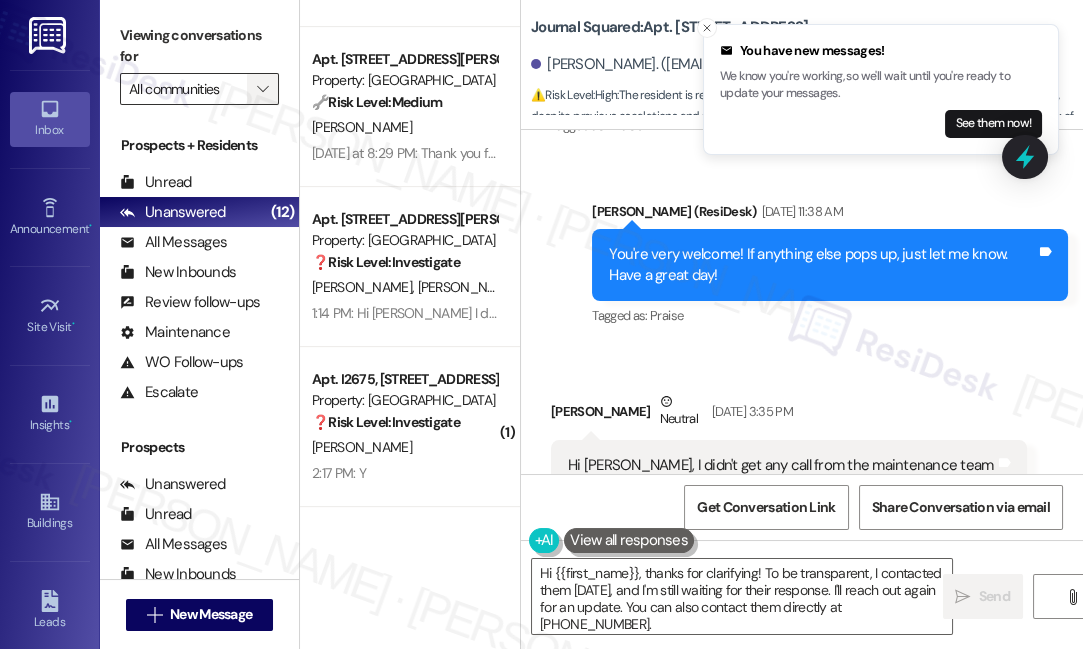 click on "" at bounding box center (262, 89) 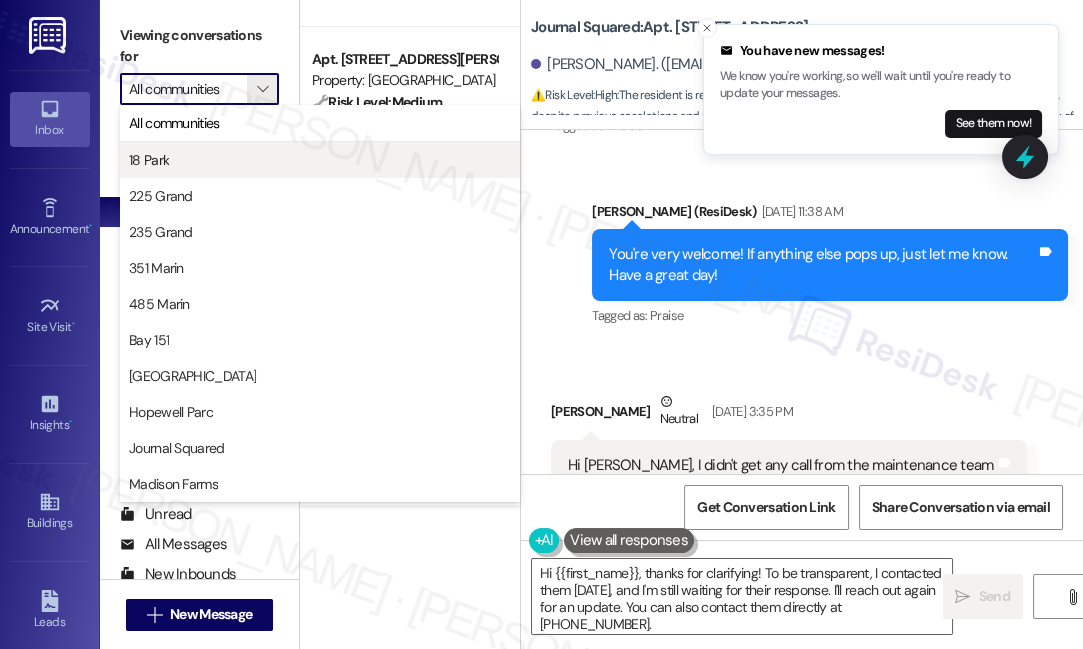 click on "18 Park" at bounding box center [320, 160] 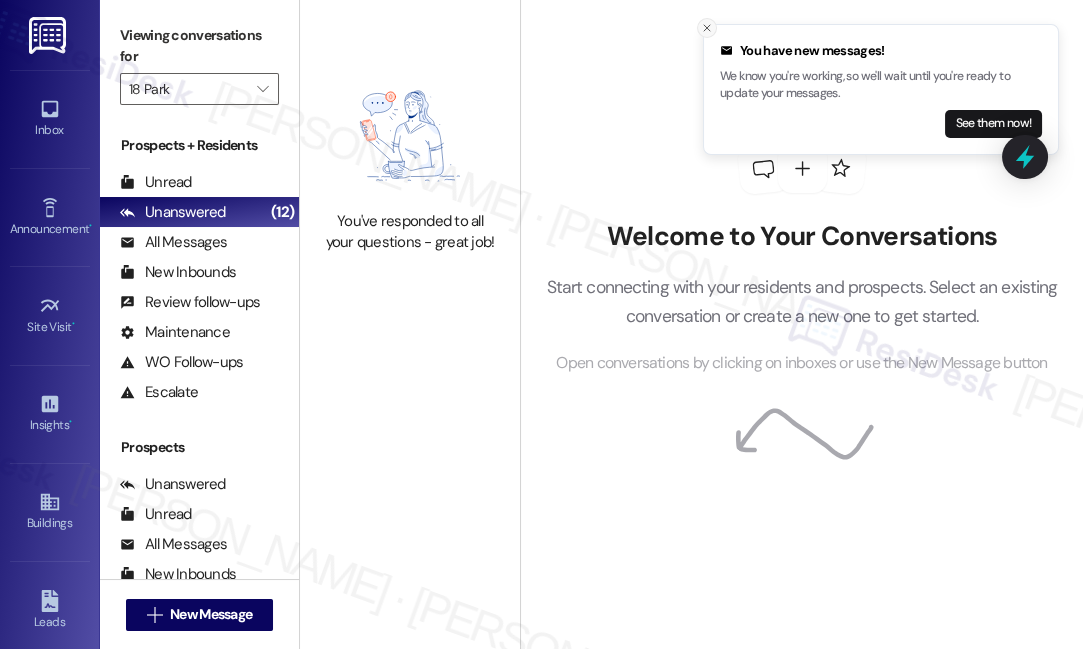 click 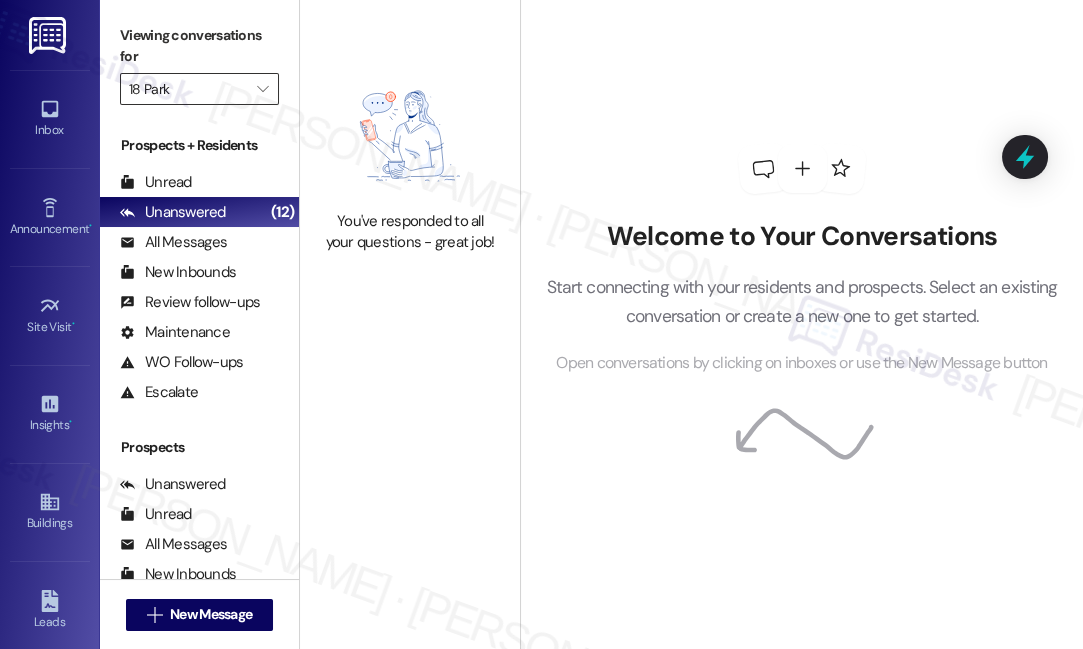 click on "18 Park" at bounding box center [188, 89] 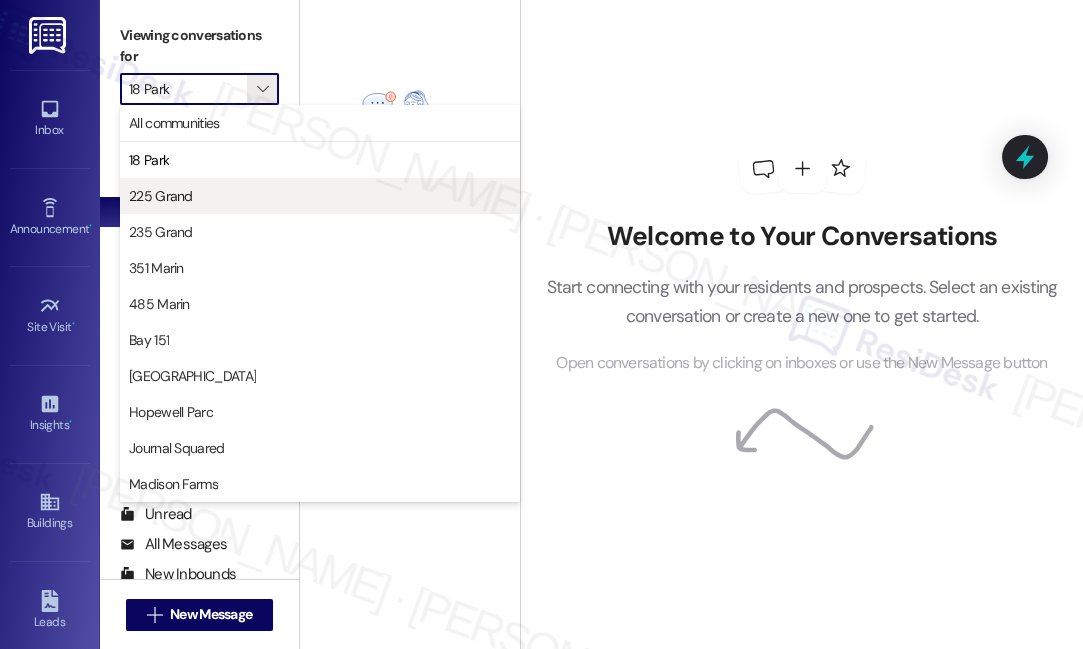 click on "225 Grand" at bounding box center (161, 196) 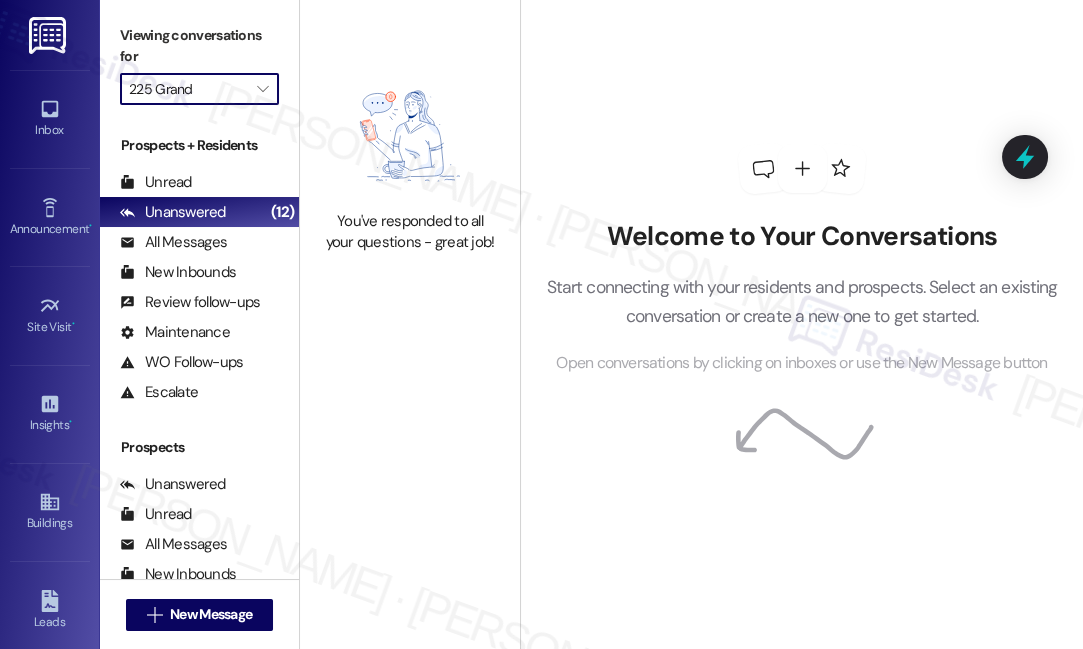 click on "225 Grand" at bounding box center (188, 89) 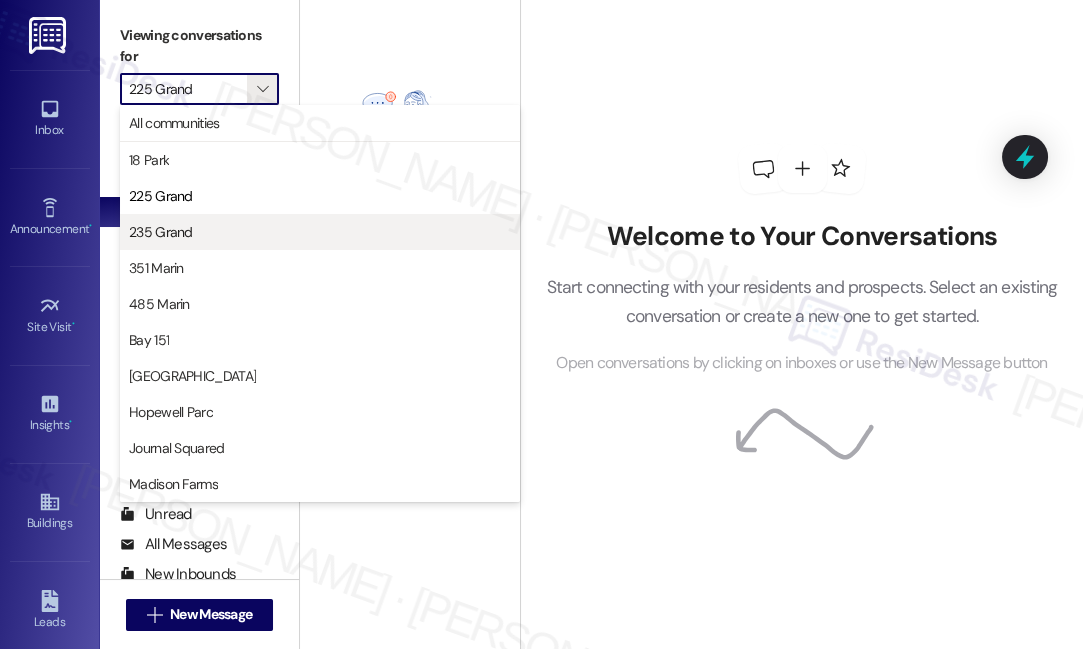 click on "235 Grand" at bounding box center (320, 232) 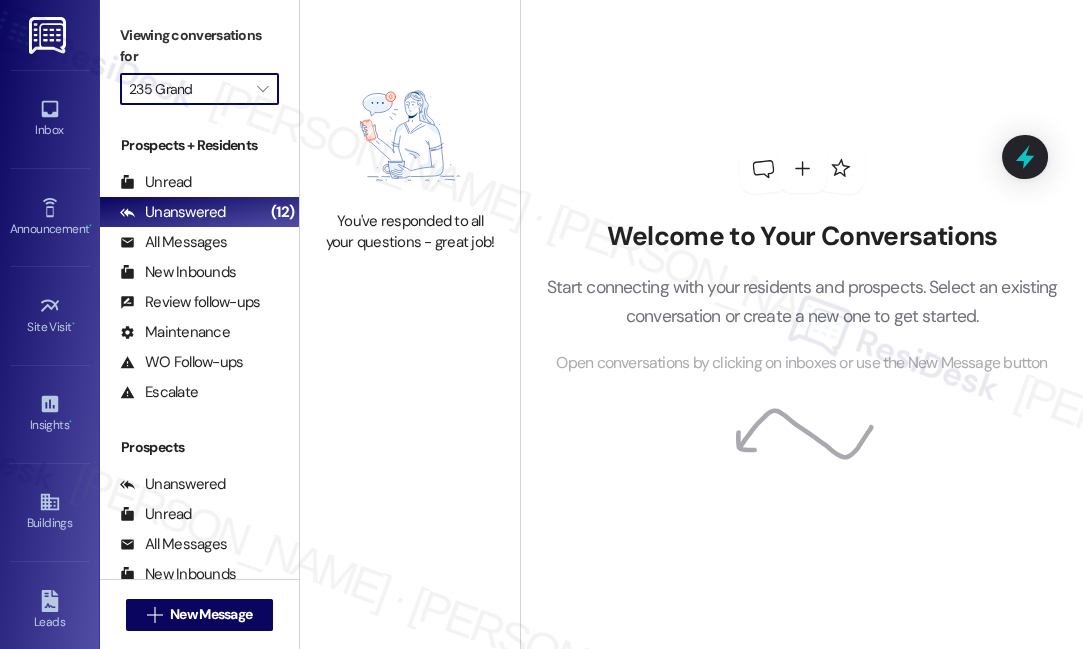 click on "235 Grand" at bounding box center [188, 89] 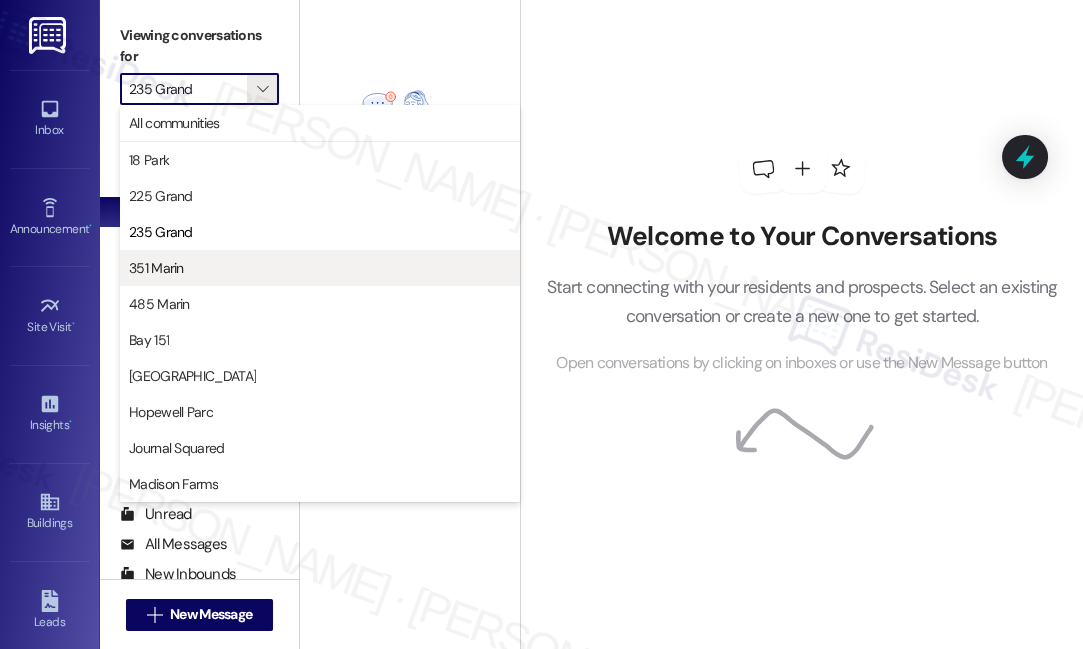 click on "351 Marin" at bounding box center (320, 268) 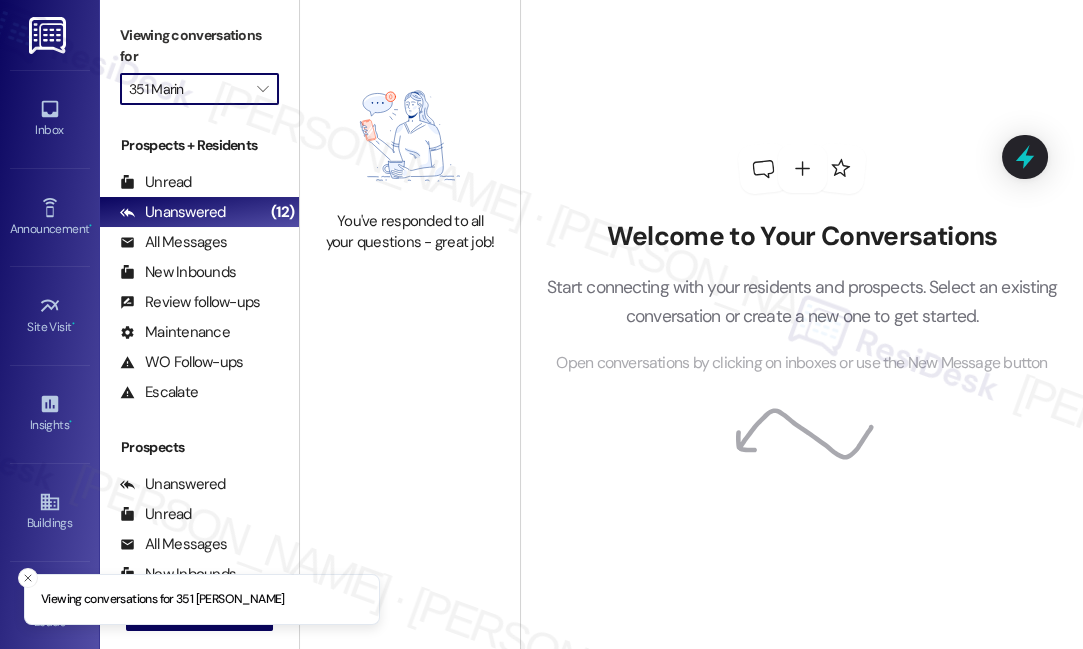 click on "351 Marin" at bounding box center [188, 89] 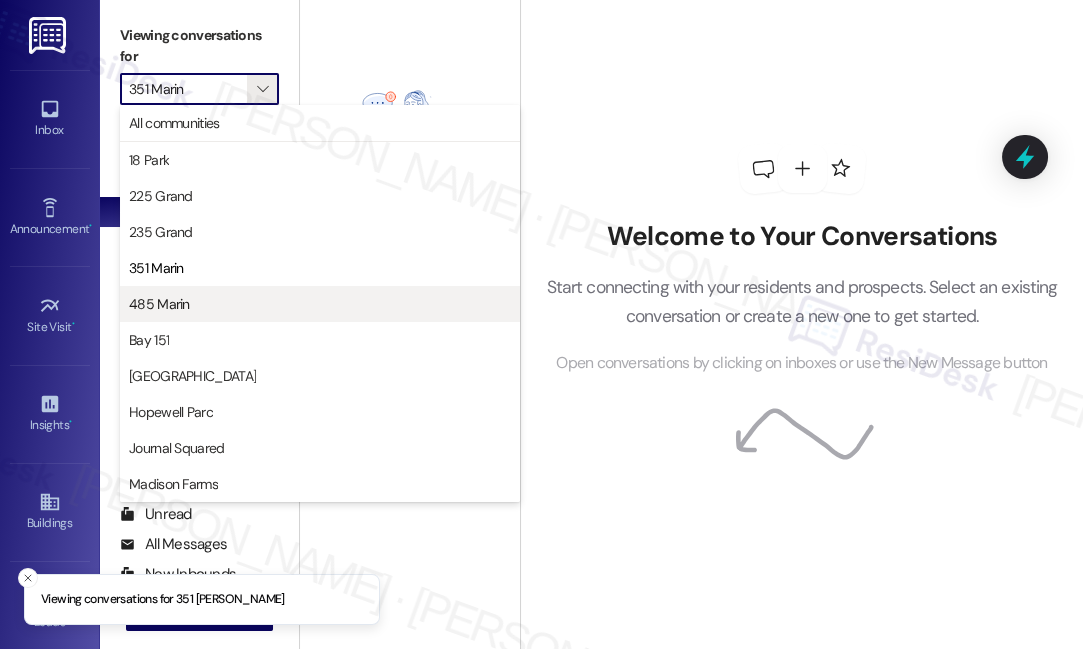 click on "485 Marin" at bounding box center (320, 304) 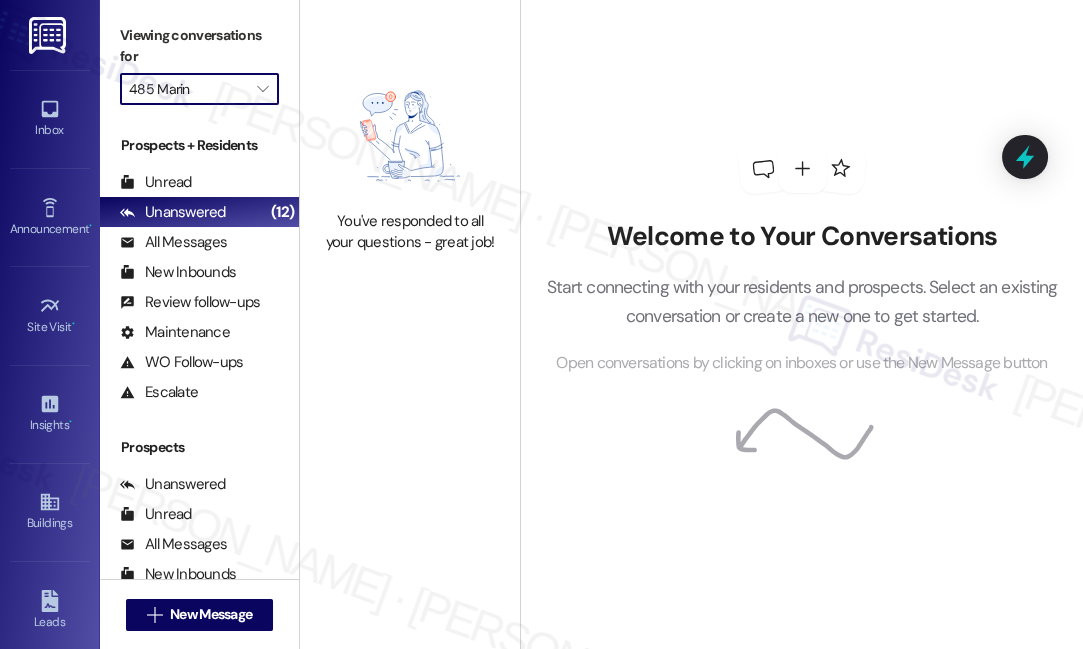 click on "485 Marin" at bounding box center [188, 89] 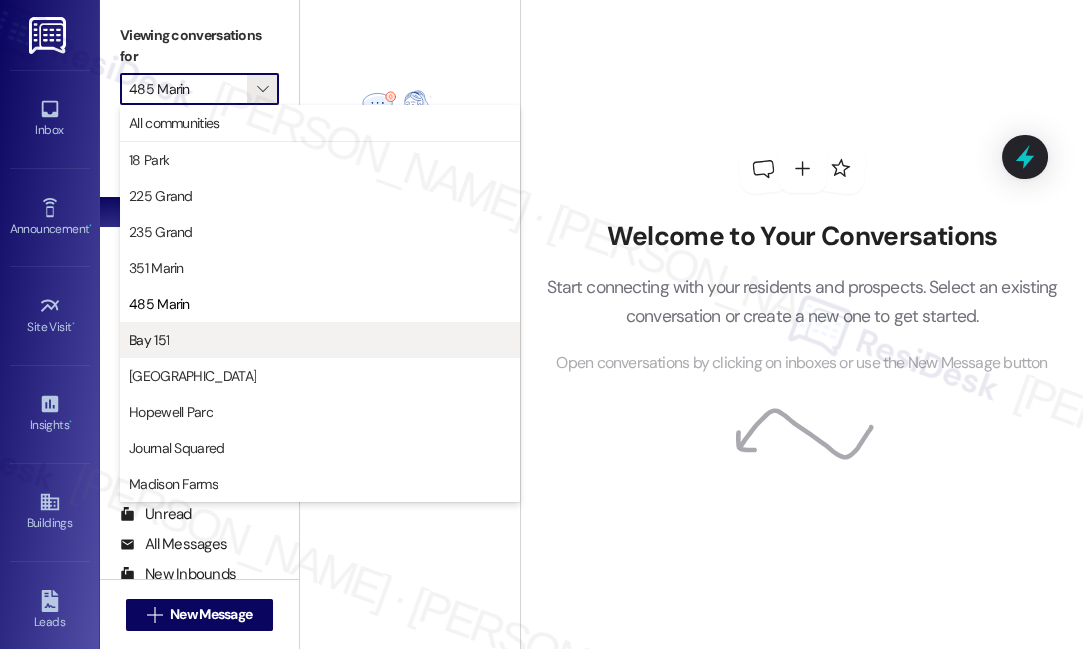 click on "Bay 151" at bounding box center (320, 340) 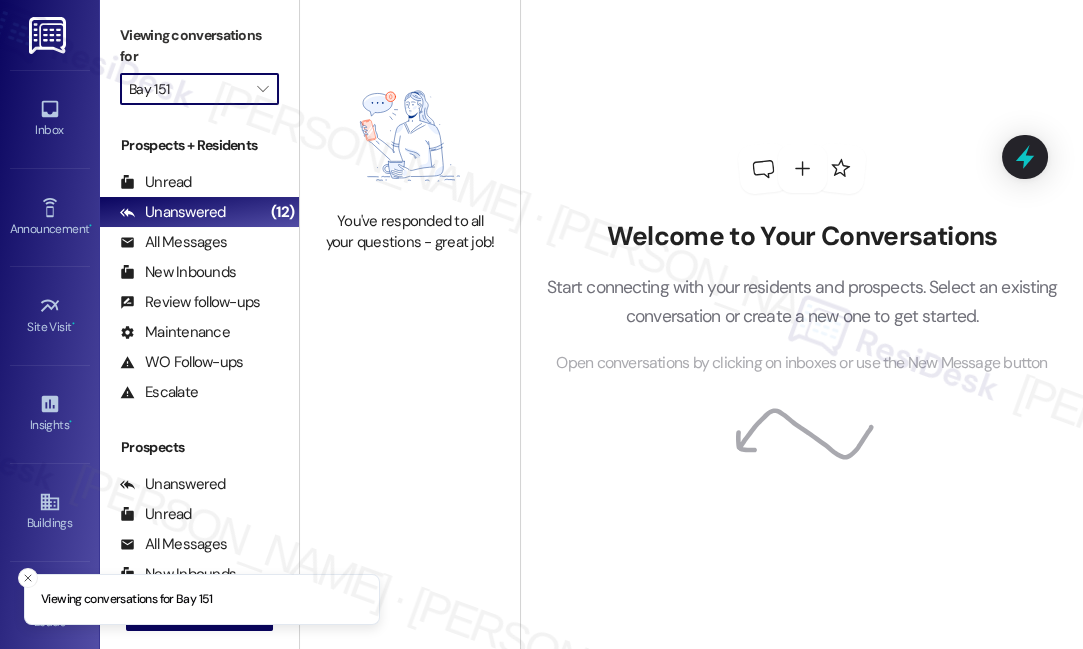 click on "Bay 151" at bounding box center (188, 89) 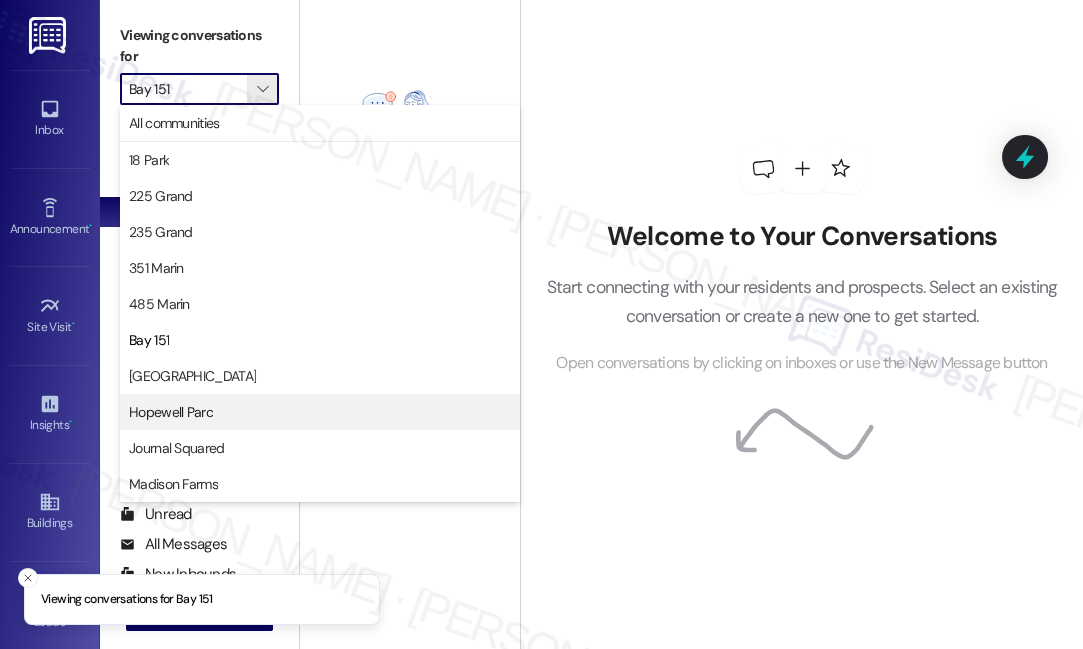click on "Hopewell Parc" at bounding box center (320, 412) 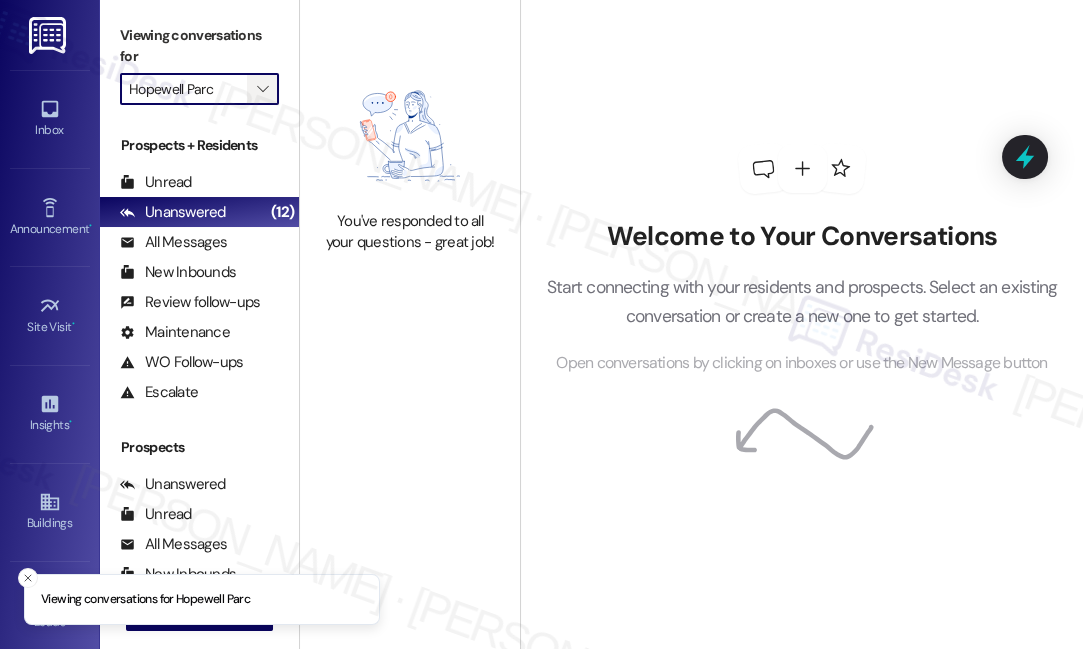 click on "" at bounding box center (262, 89) 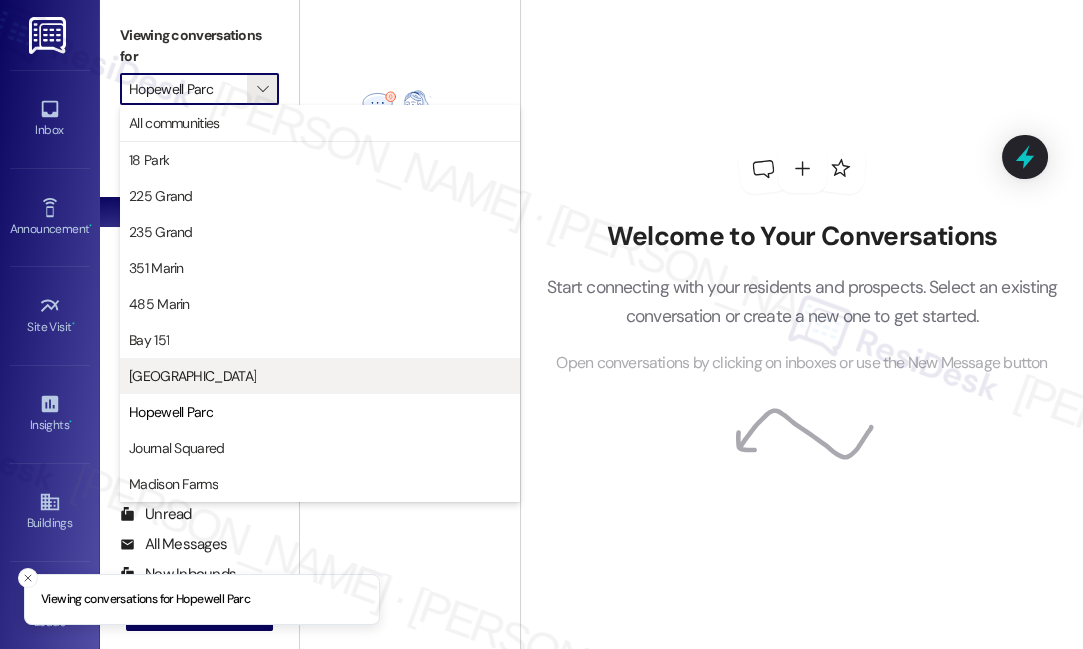 click on "Grove Pointe" at bounding box center [320, 376] 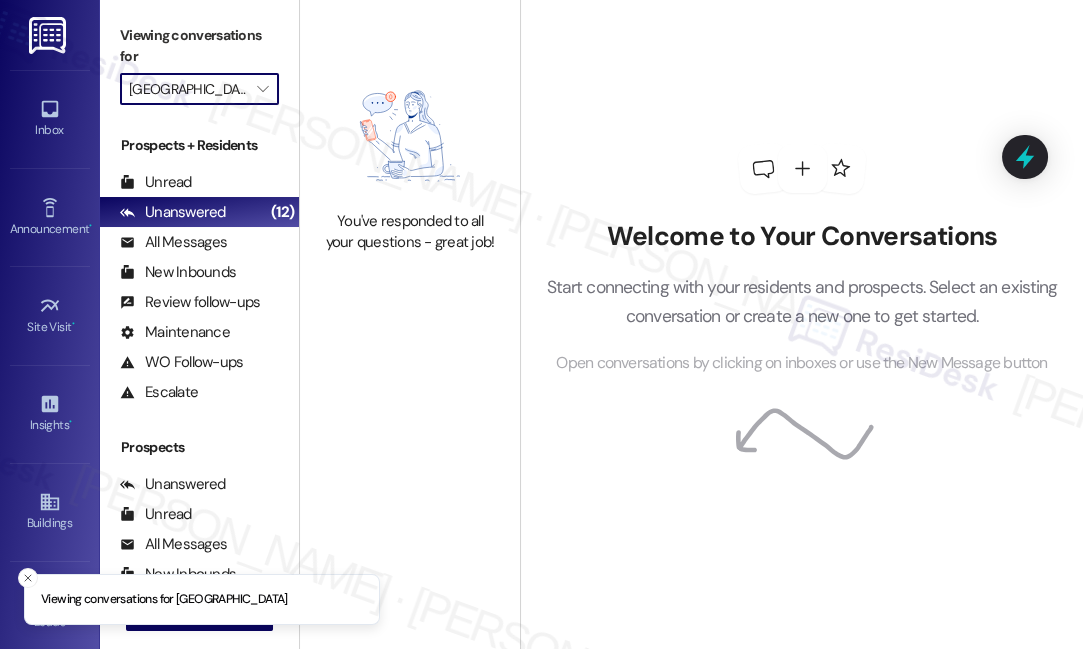 click on "Grove Pointe" at bounding box center (188, 89) 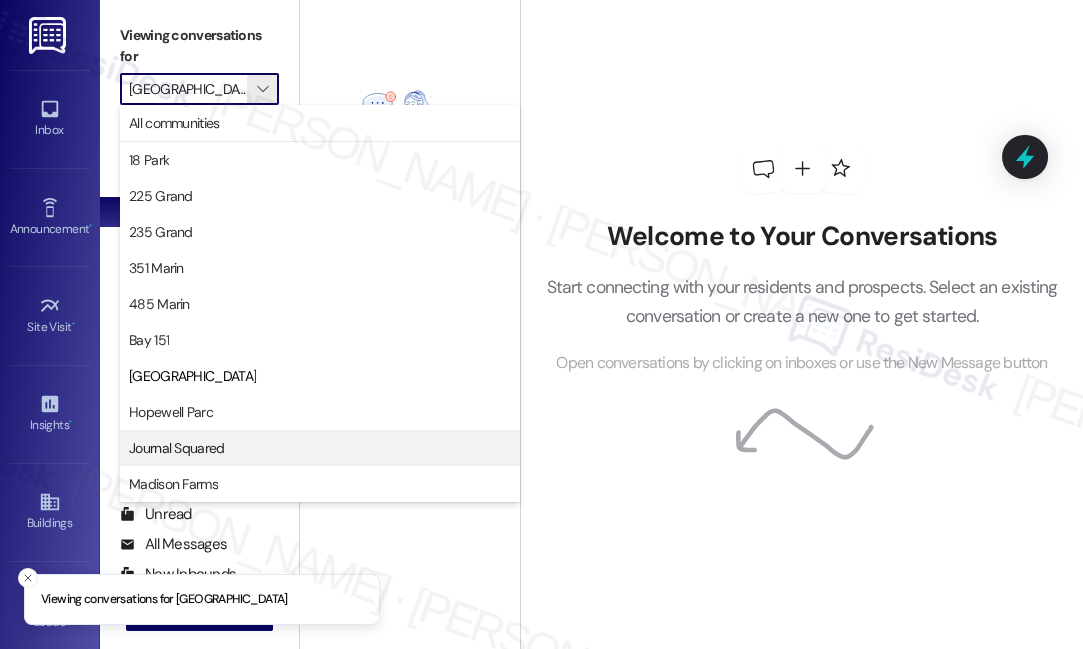 click on "Journal Squared" at bounding box center (177, 448) 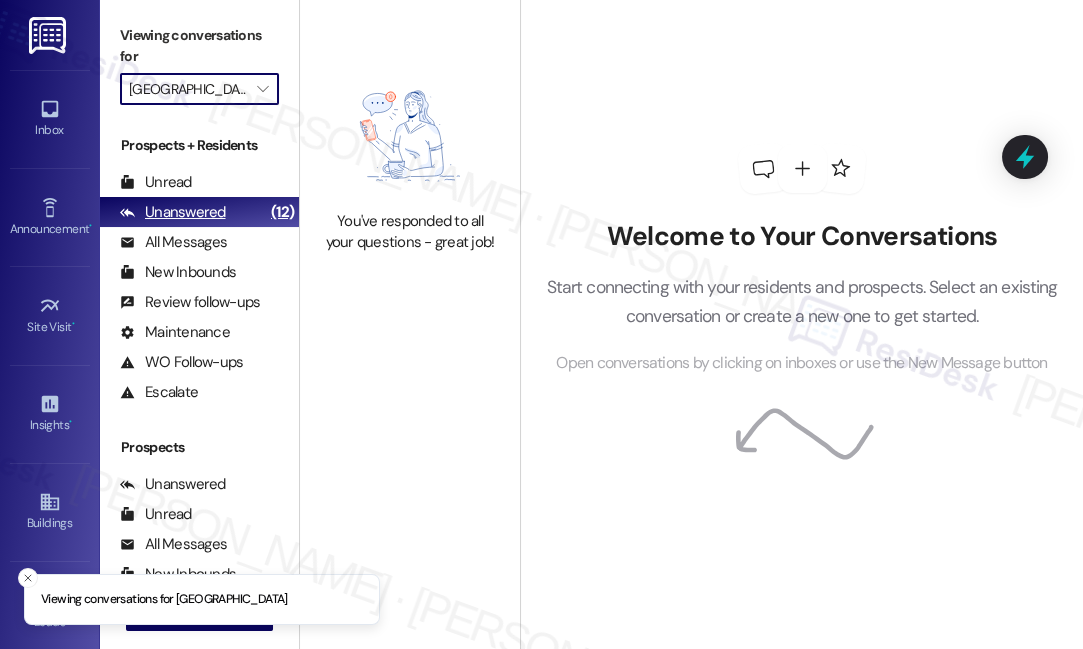 type on "Journal Squared" 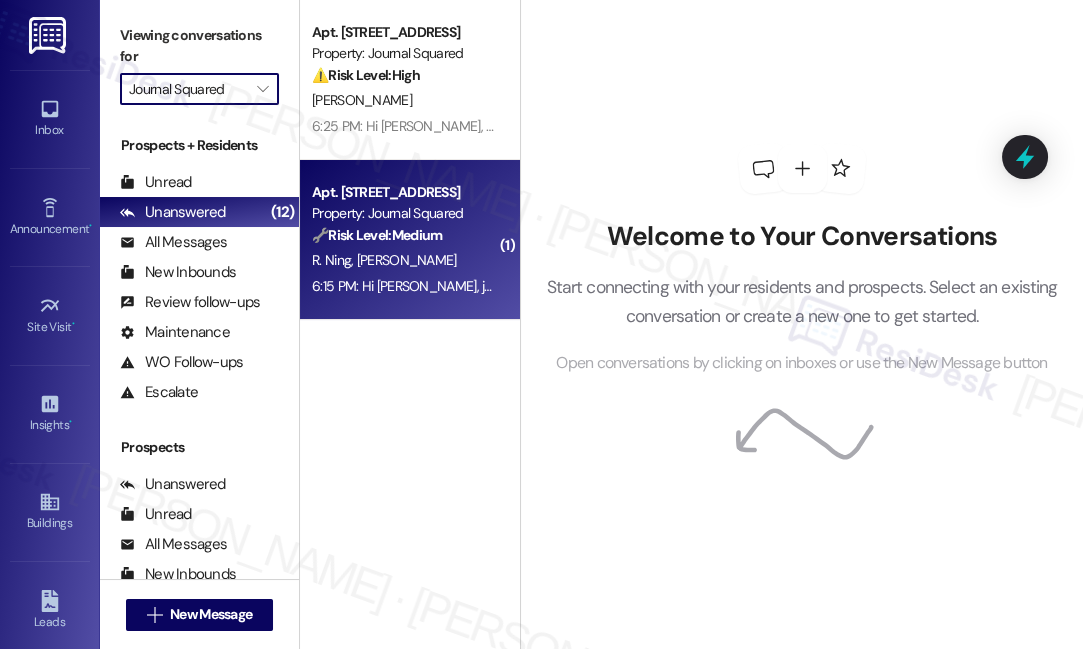 click on "R. Ning Z. Yu" at bounding box center [404, 260] 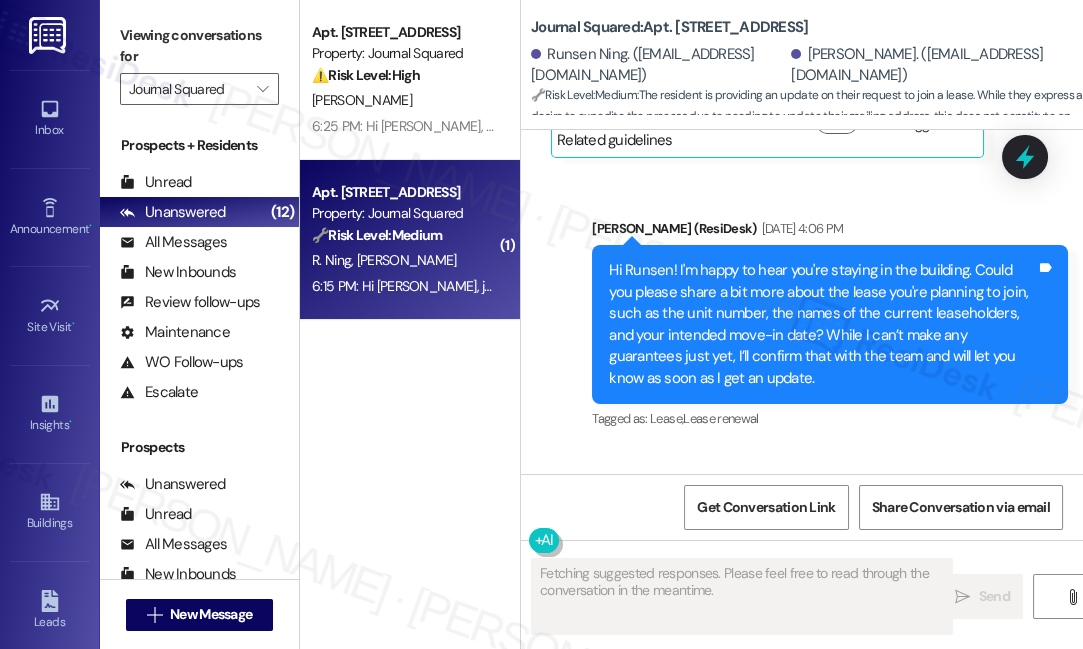 scroll, scrollTop: 22637, scrollLeft: 0, axis: vertical 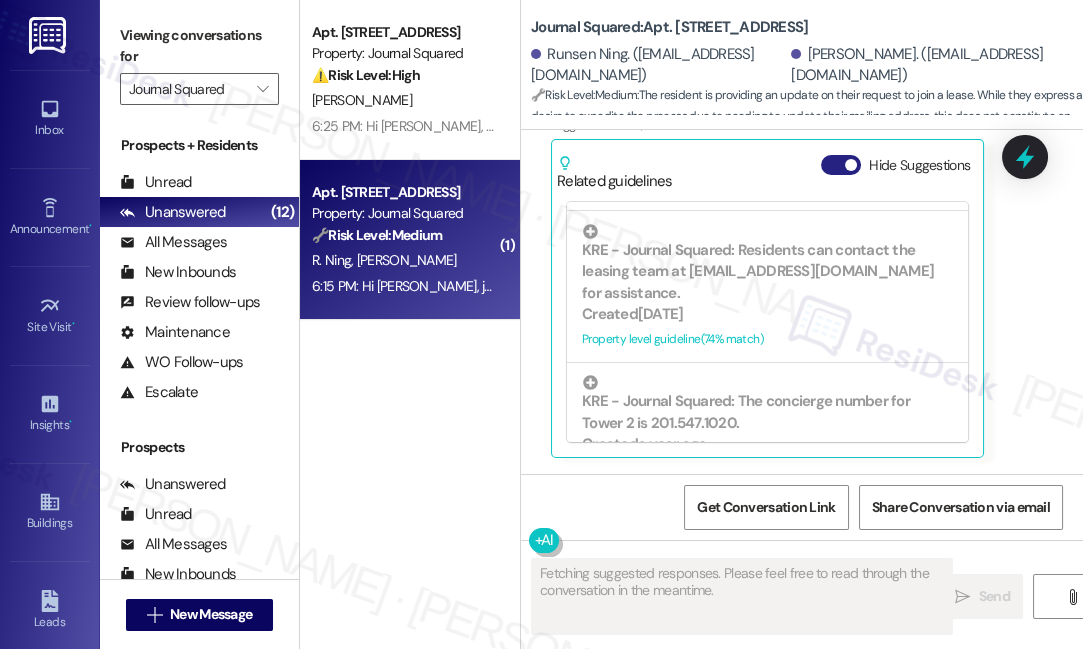 click at bounding box center [851, 165] 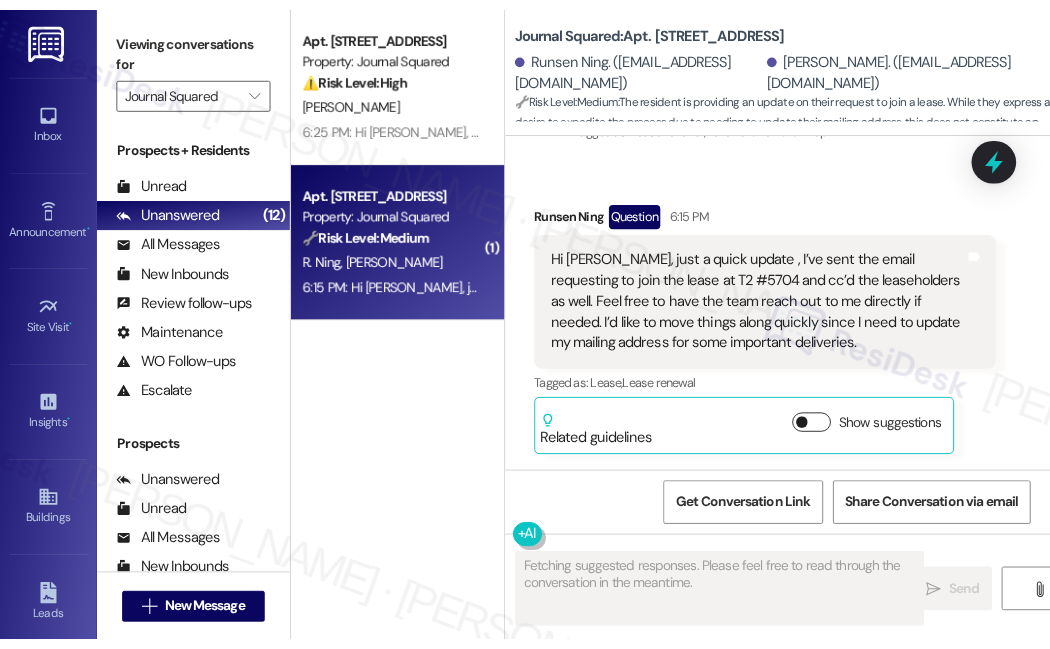 scroll, scrollTop: 22378, scrollLeft: 0, axis: vertical 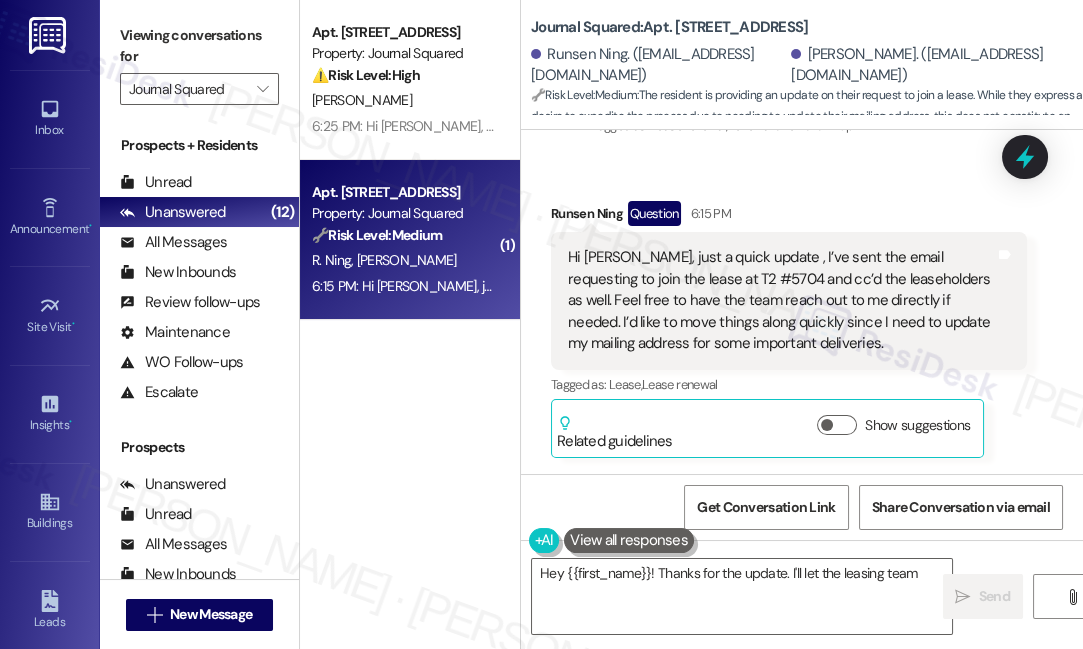click on "Hi Jane, just a quick update , I’ve sent the email requesting to join the lease at T2 #5704 and cc’d the leaseholders as well. Feel free to have the team reach out to me directly if needed. I’d like to move things along quickly since I need to update my mailing address for some important deliveries." at bounding box center (781, 300) 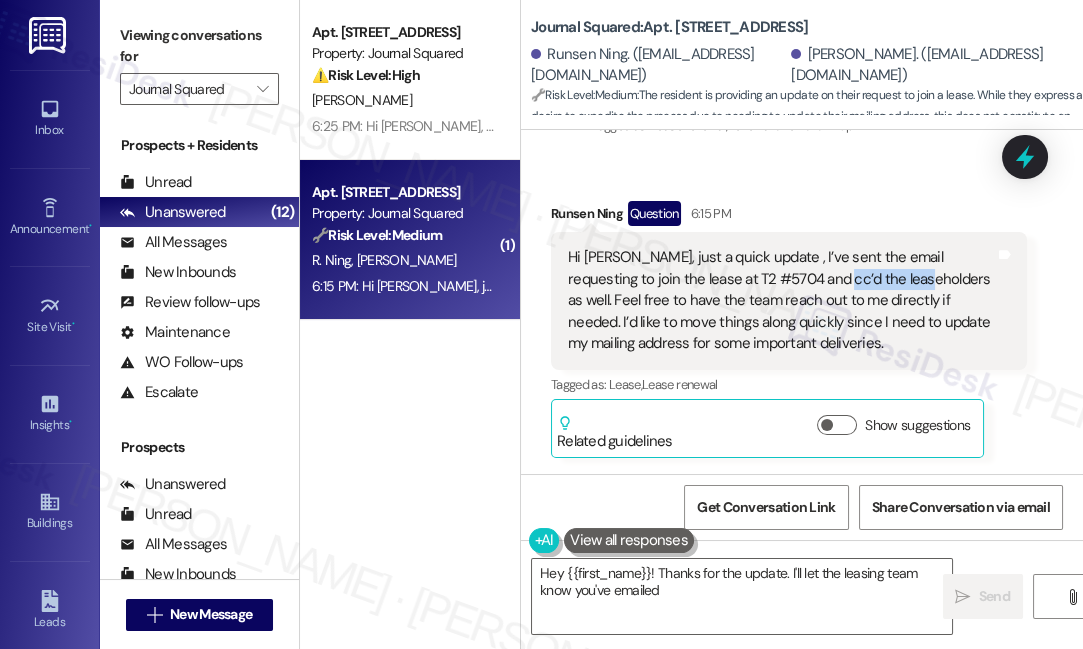 click on "Hi Jane, just a quick update , I’ve sent the email requesting to join the lease at T2 #5704 and cc’d the leaseholders as well. Feel free to have the team reach out to me directly if needed. I’d like to move things along quickly since I need to update my mailing address for some important deliveries." at bounding box center (781, 300) 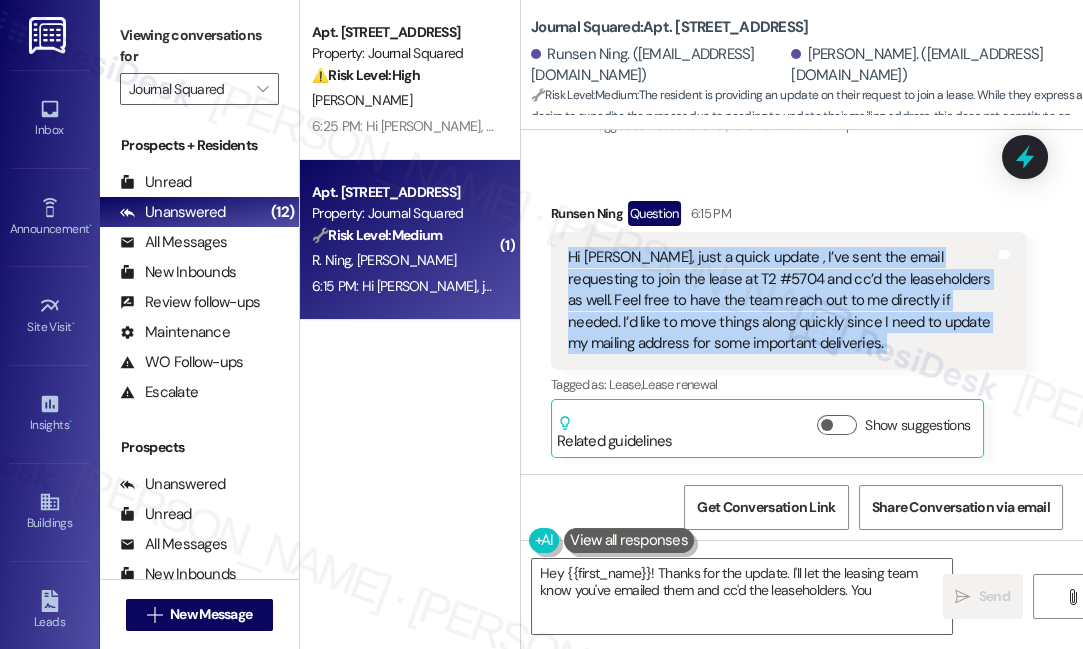 click on "Hi Jane, just a quick update , I’ve sent the email requesting to join the lease at T2 #5704 and cc’d the leaseholders as well. Feel free to have the team reach out to me directly if needed. I’d like to move things along quickly since I need to update my mailing address for some important deliveries." at bounding box center [781, 300] 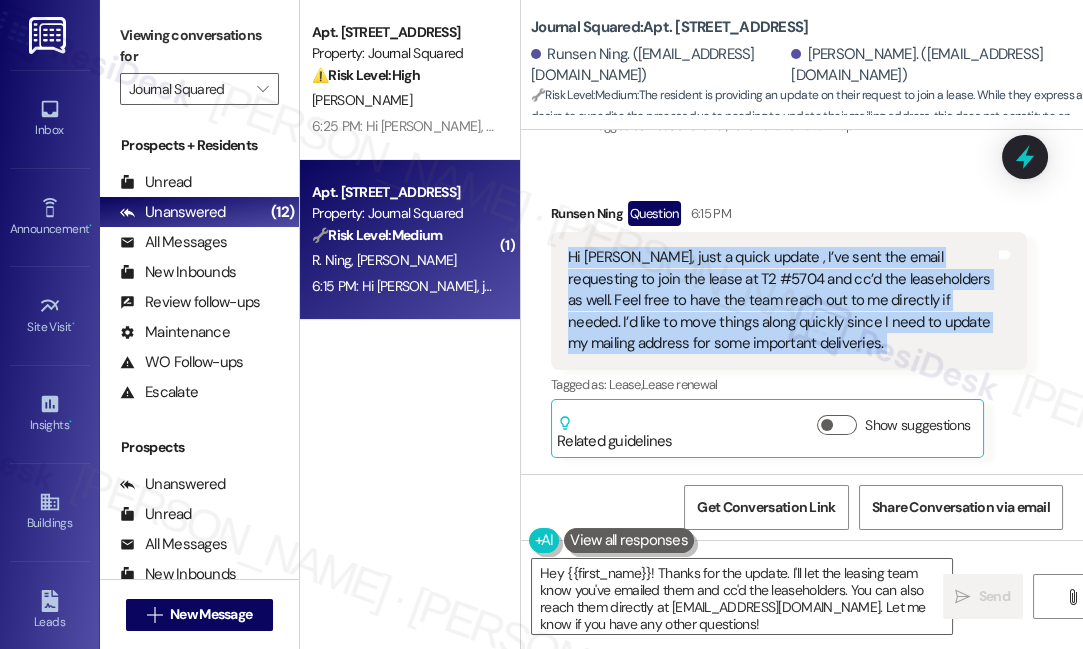 click on "Hi Jane, just a quick update , I’ve sent the email requesting to join the lease at T2 #5704 and cc’d the leaseholders as well. Feel free to have the team reach out to me directly if needed. I’d like to move things along quickly since I need to update my mailing address for some important deliveries." at bounding box center (781, 300) 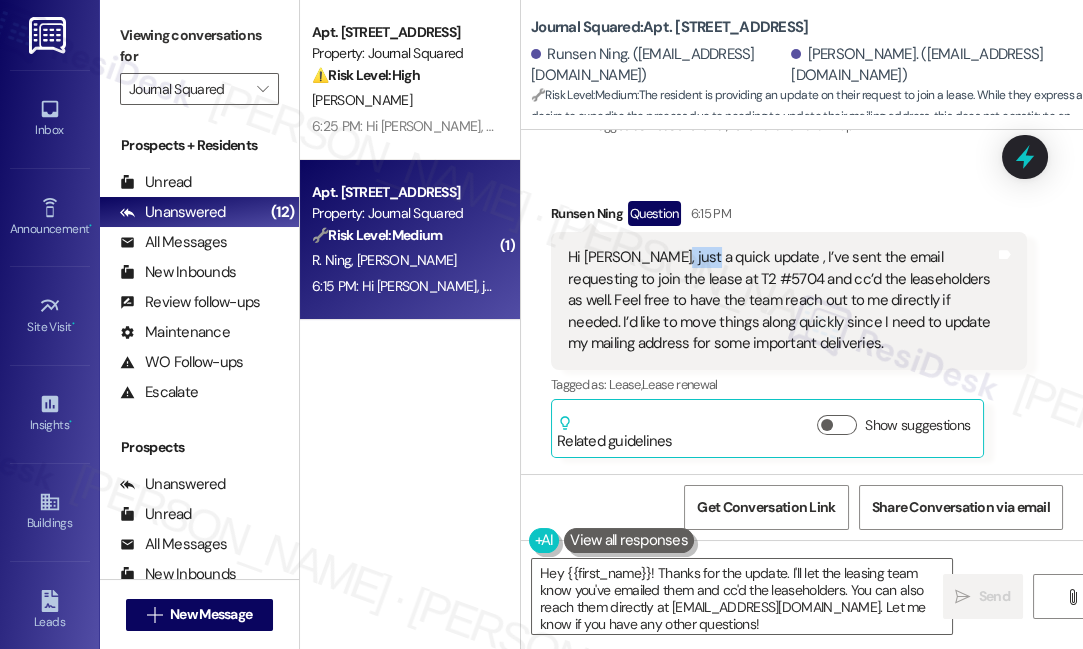 click on "Hi Jane, just a quick update , I’ve sent the email requesting to join the lease at T2 #5704 and cc’d the leaseholders as well. Feel free to have the team reach out to me directly if needed. I’d like to move things along quickly since I need to update my mailing address for some important deliveries." at bounding box center [781, 300] 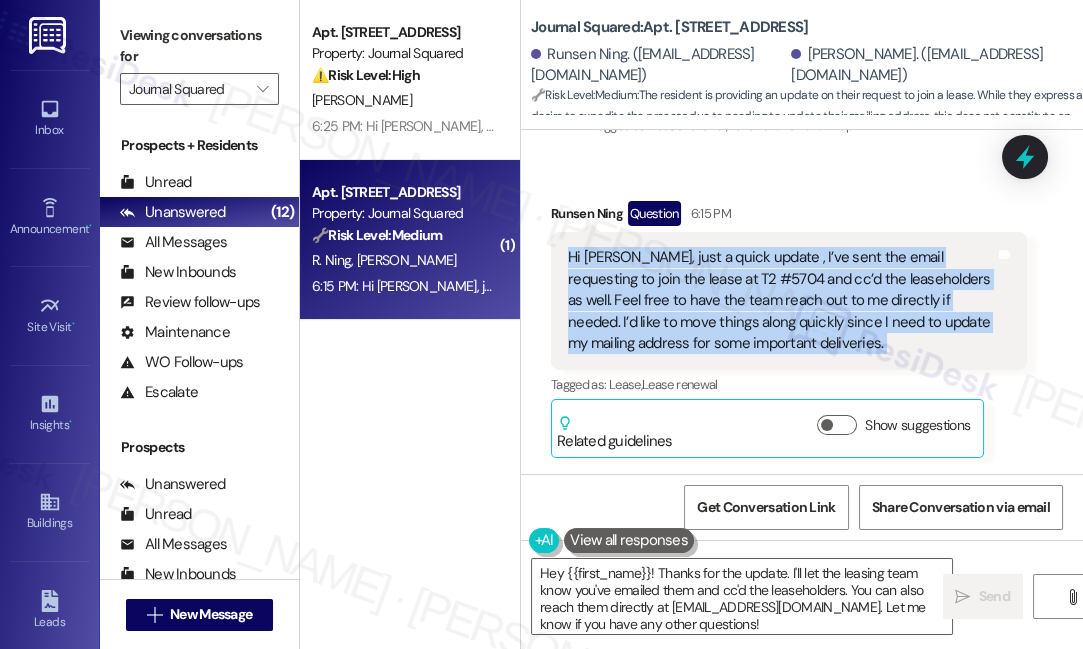 click on "Hi Jane, just a quick update , I’ve sent the email requesting to join the lease at T2 #5704 and cc’d the leaseholders as well. Feel free to have the team reach out to me directly if needed. I’d like to move things along quickly since I need to update my mailing address for some important deliveries." at bounding box center (781, 300) 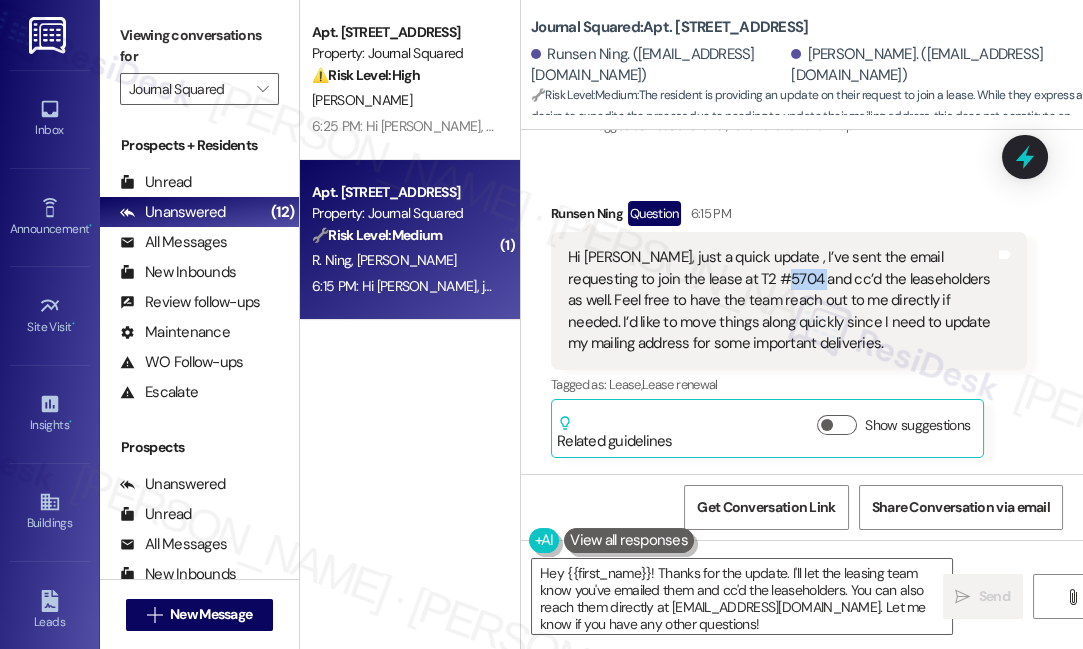 click on "Hi Jane, just a quick update , I’ve sent the email requesting to join the lease at T2 #5704 and cc’d the leaseholders as well. Feel free to have the team reach out to me directly if needed. I’d like to move things along quickly since I need to update my mailing address for some important deliveries." at bounding box center [781, 300] 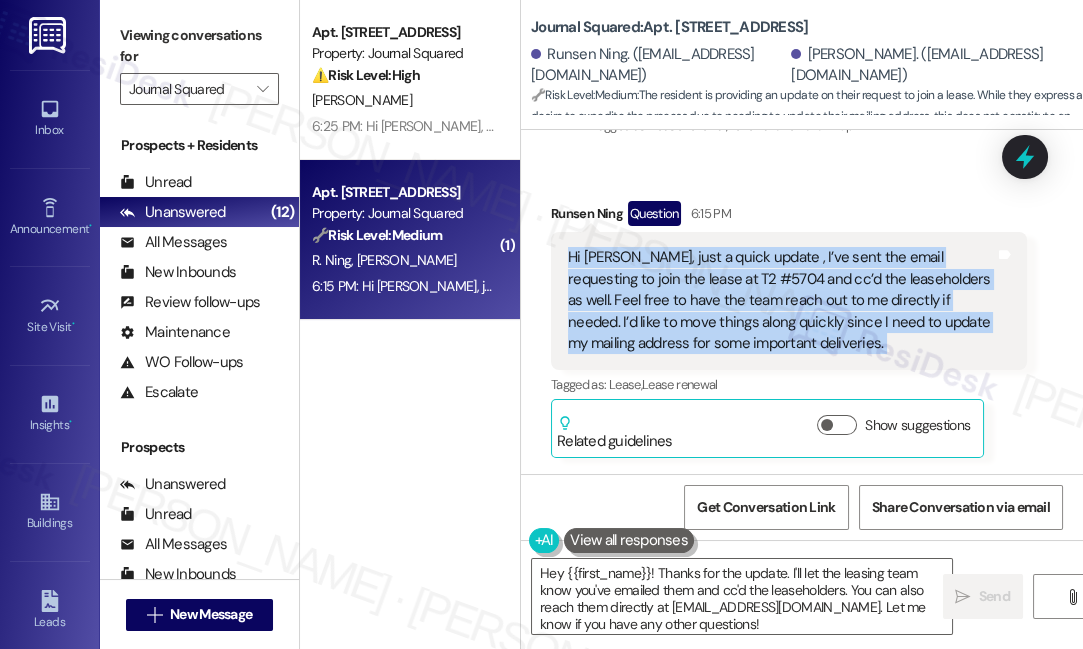 click on "Hi Jane, just a quick update , I’ve sent the email requesting to join the lease at T2 #5704 and cc’d the leaseholders as well. Feel free to have the team reach out to me directly if needed. I’d like to move things along quickly since I need to update my mailing address for some important deliveries." at bounding box center [781, 300] 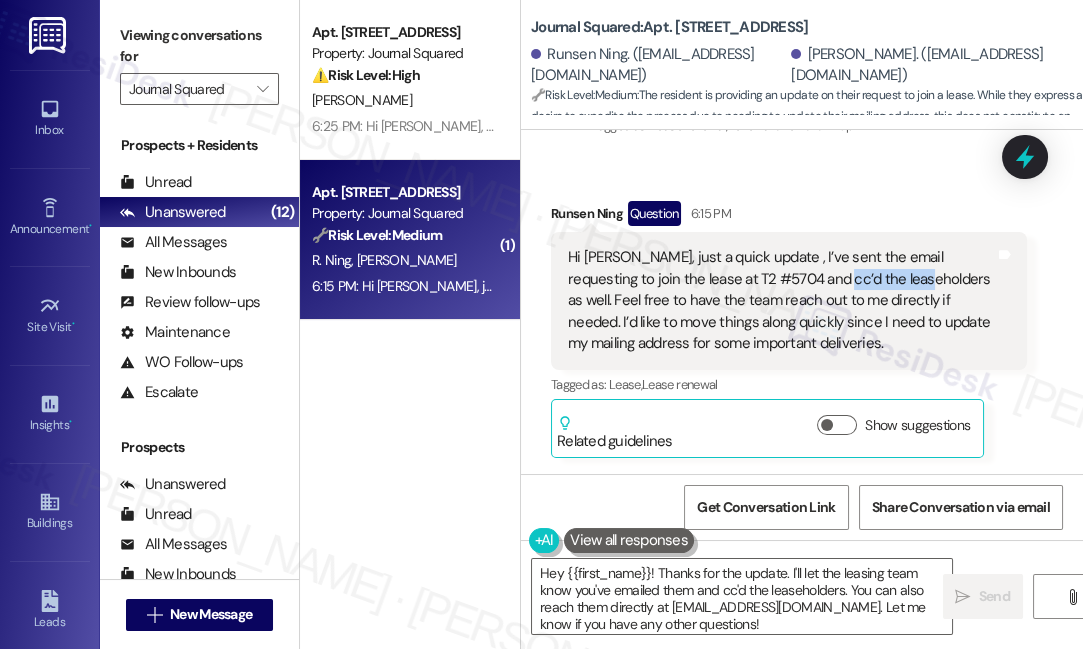 click on "Hi Jane, just a quick update , I’ve sent the email requesting to join the lease at T2 #5704 and cc’d the leaseholders as well. Feel free to have the team reach out to me directly if needed. I’d like to move things along quickly since I need to update my mailing address for some important deliveries." at bounding box center (781, 300) 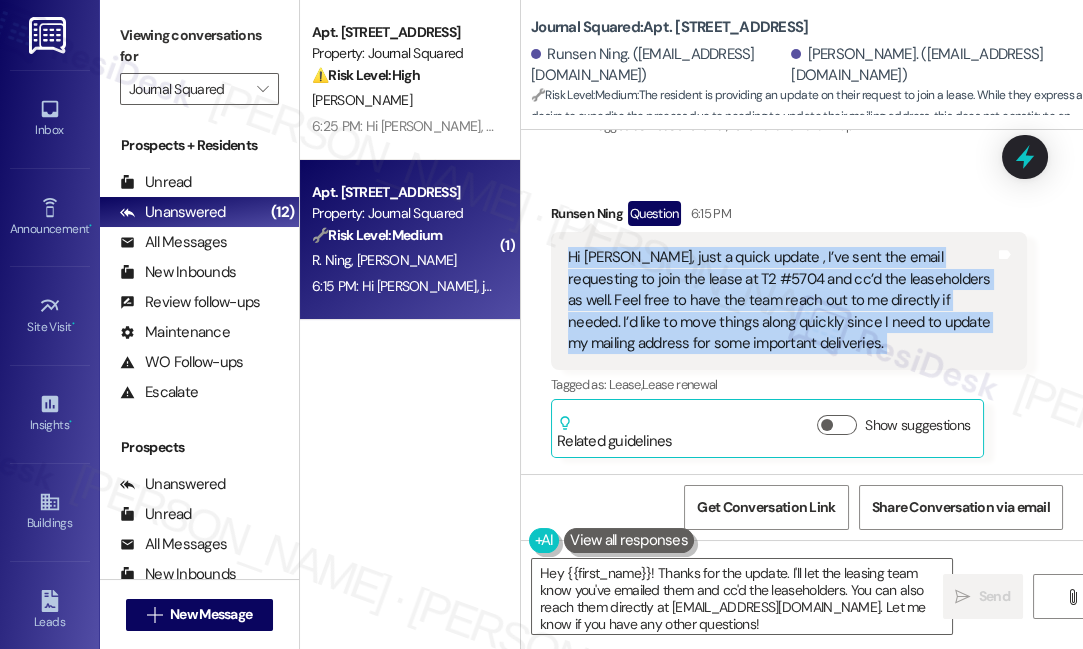 click on "Hi Jane, just a quick update , I’ve sent the email requesting to join the lease at T2 #5704 and cc’d the leaseholders as well. Feel free to have the team reach out to me directly if needed. I’d like to move things along quickly since I need to update my mailing address for some important deliveries." at bounding box center [781, 300] 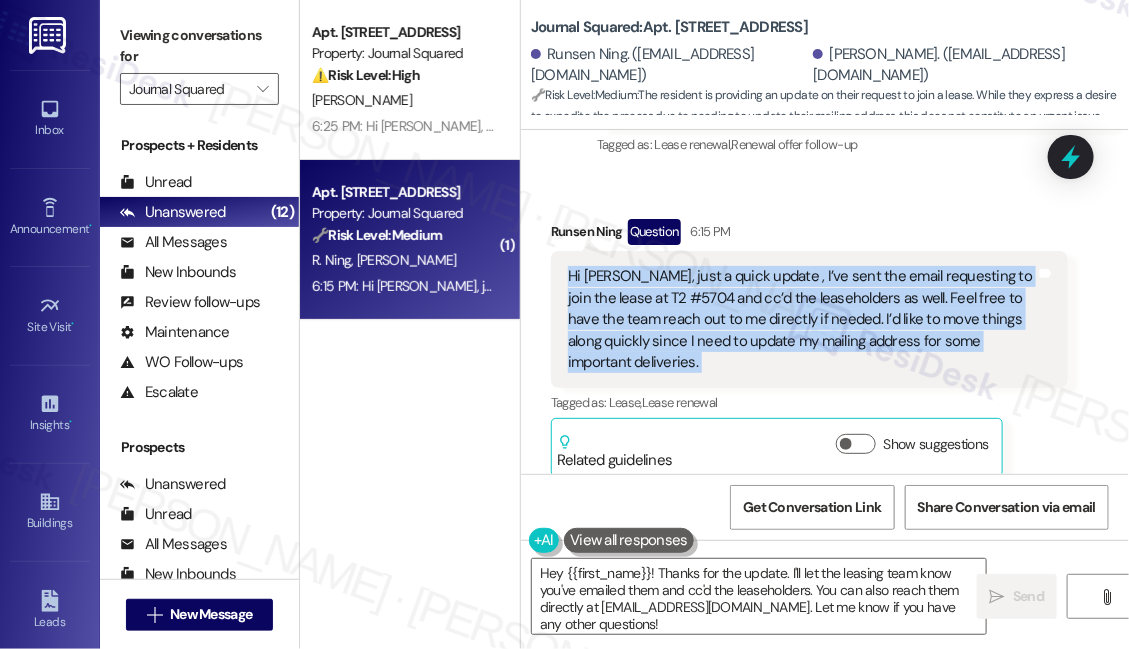 scroll, scrollTop: 21457, scrollLeft: 0, axis: vertical 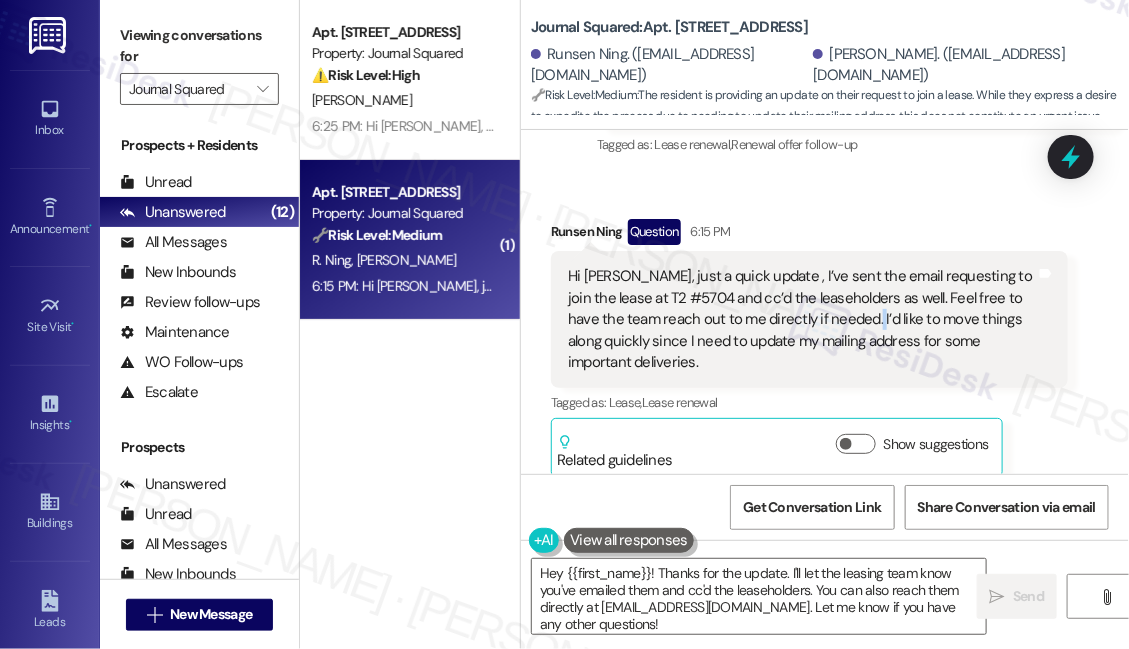 click on "Hi Jane, just a quick update , I’ve sent the email requesting to join the lease at T2 #5704 and cc’d the leaseholders as well. Feel free to have the team reach out to me directly if needed. I’d like to move things along quickly since I need to update my mailing address for some important deliveries." at bounding box center [802, 319] 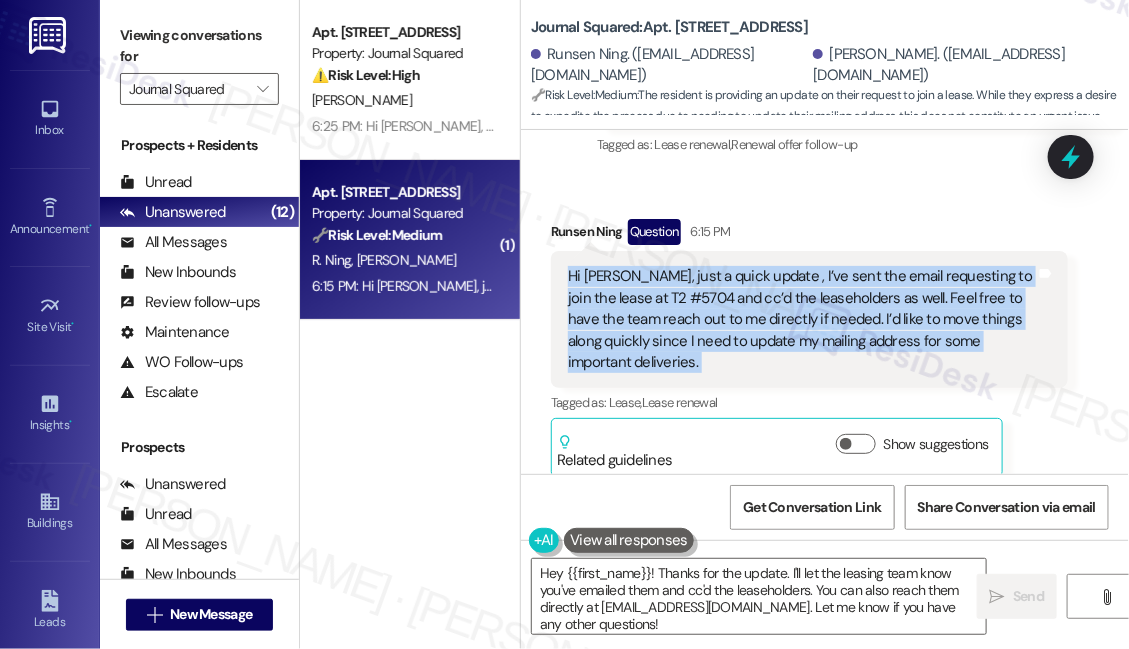 click on "Hi Jane, just a quick update , I’ve sent the email requesting to join the lease at T2 #5704 and cc’d the leaseholders as well. Feel free to have the team reach out to me directly if needed. I’d like to move things along quickly since I need to update my mailing address for some important deliveries." at bounding box center (802, 319) 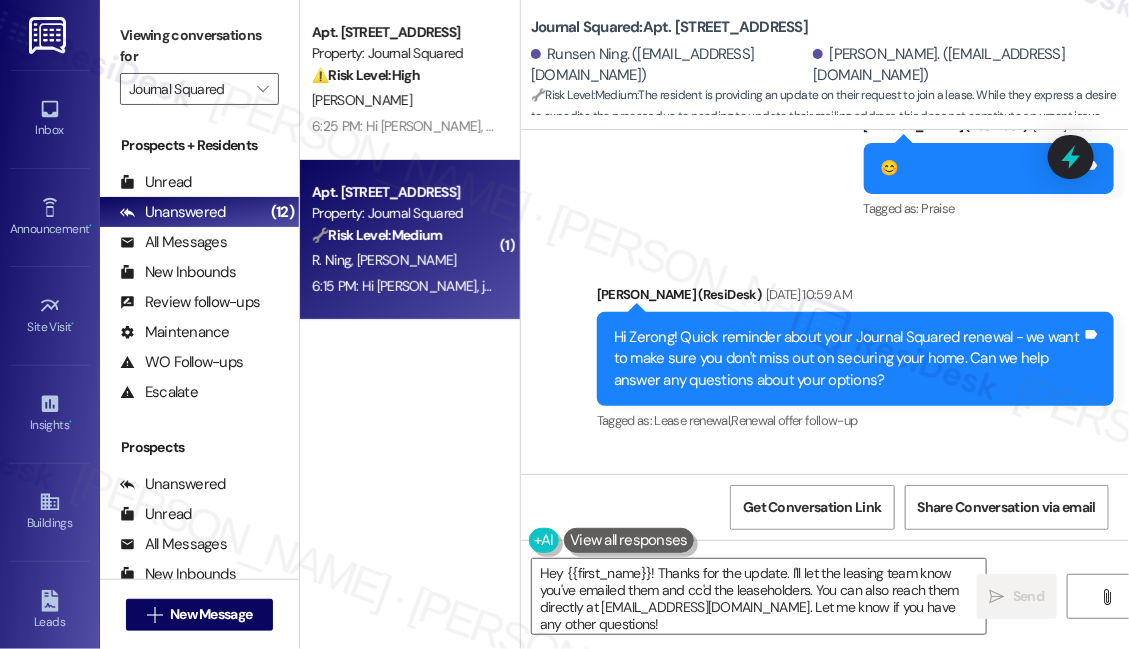 scroll, scrollTop: 21184, scrollLeft: 0, axis: vertical 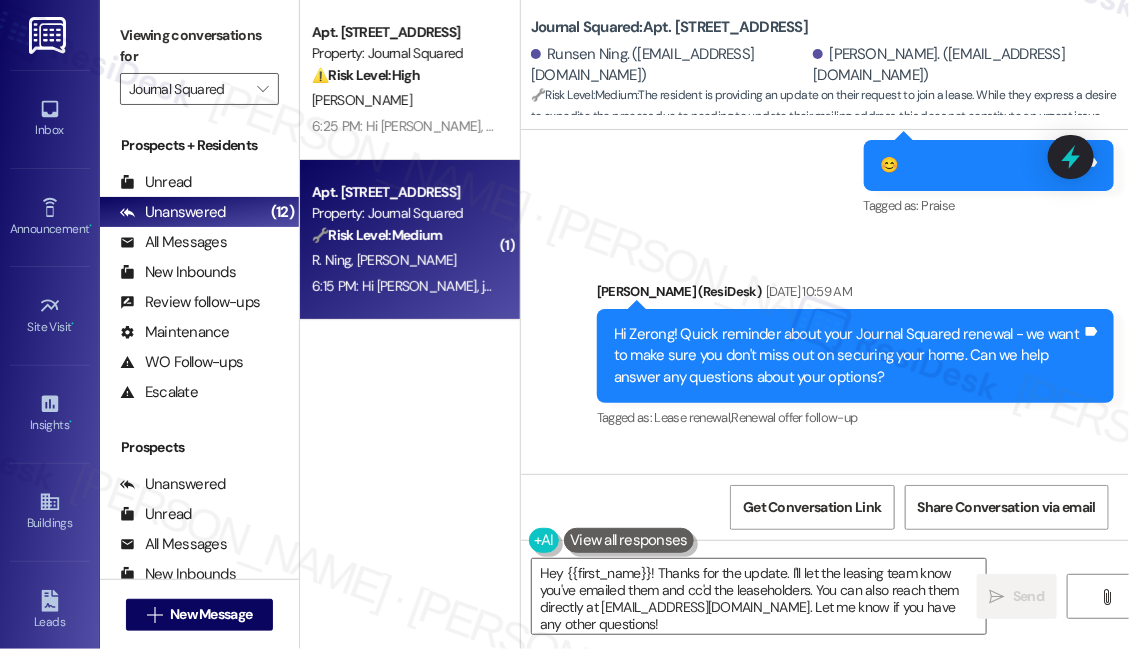 click on "Hi Zerong! Quick reminder about your Journal Squared renewal - we want to make sure you don't miss out on securing your home. Can we help answer any questions about your options?" at bounding box center (848, 356) 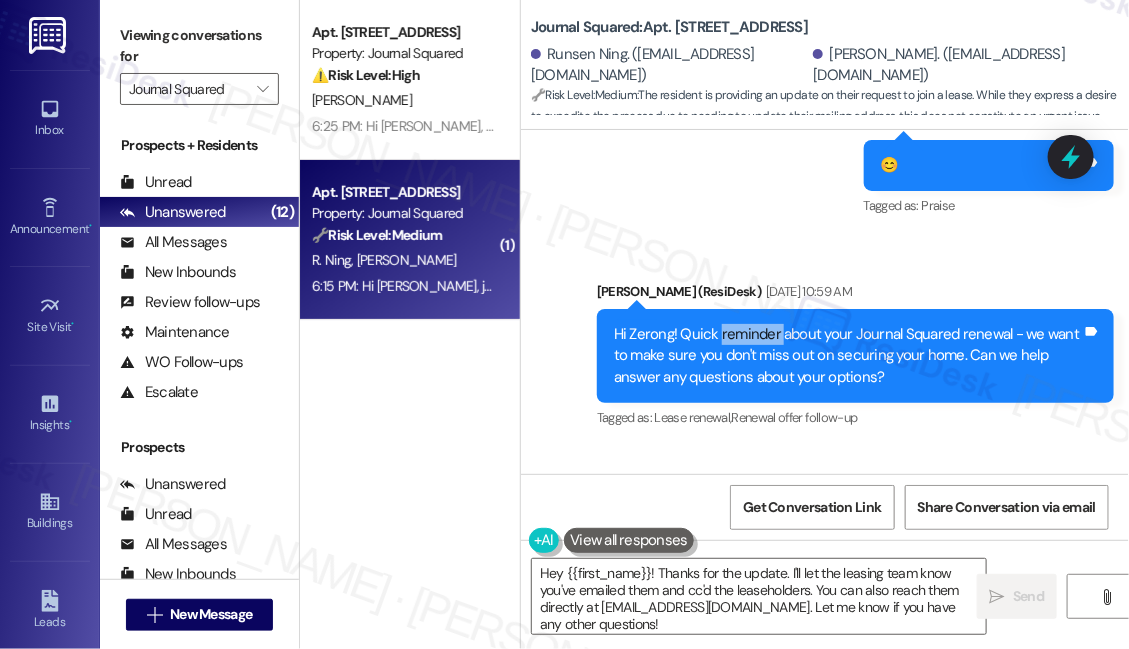 click on "Hi Zerong! Quick reminder about your Journal Squared renewal - we want to make sure you don't miss out on securing your home. Can we help answer any questions about your options?" at bounding box center [848, 356] 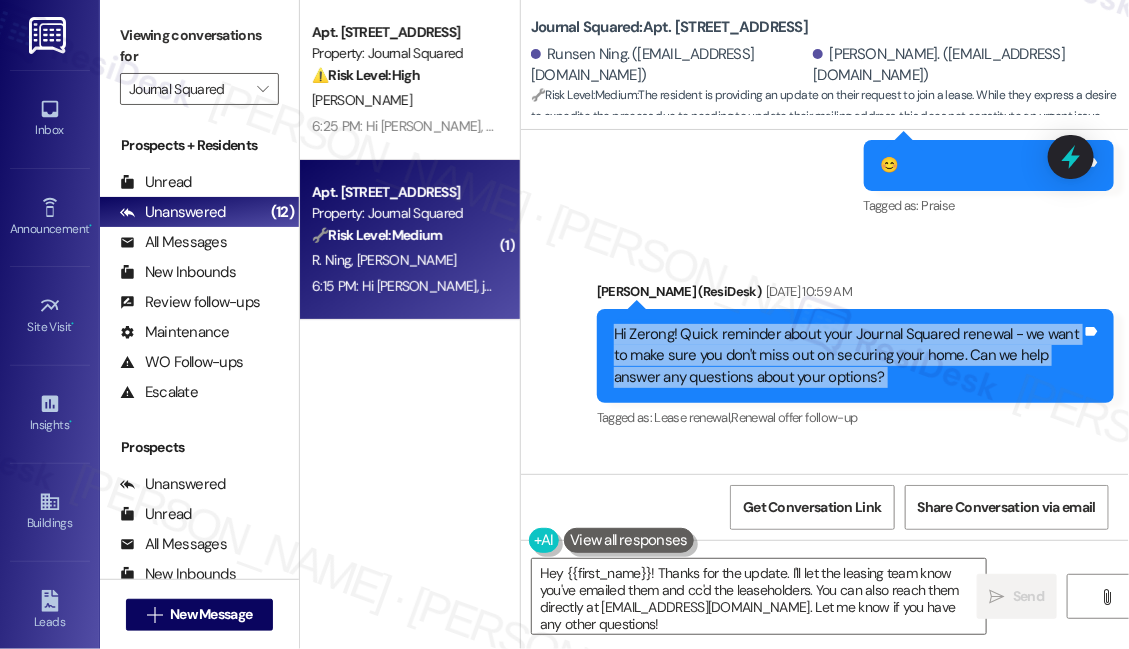 click on "Hi Zerong! Quick reminder about your Journal Squared renewal - we want to make sure you don't miss out on securing your home. Can we help answer any questions about your options?" at bounding box center [848, 356] 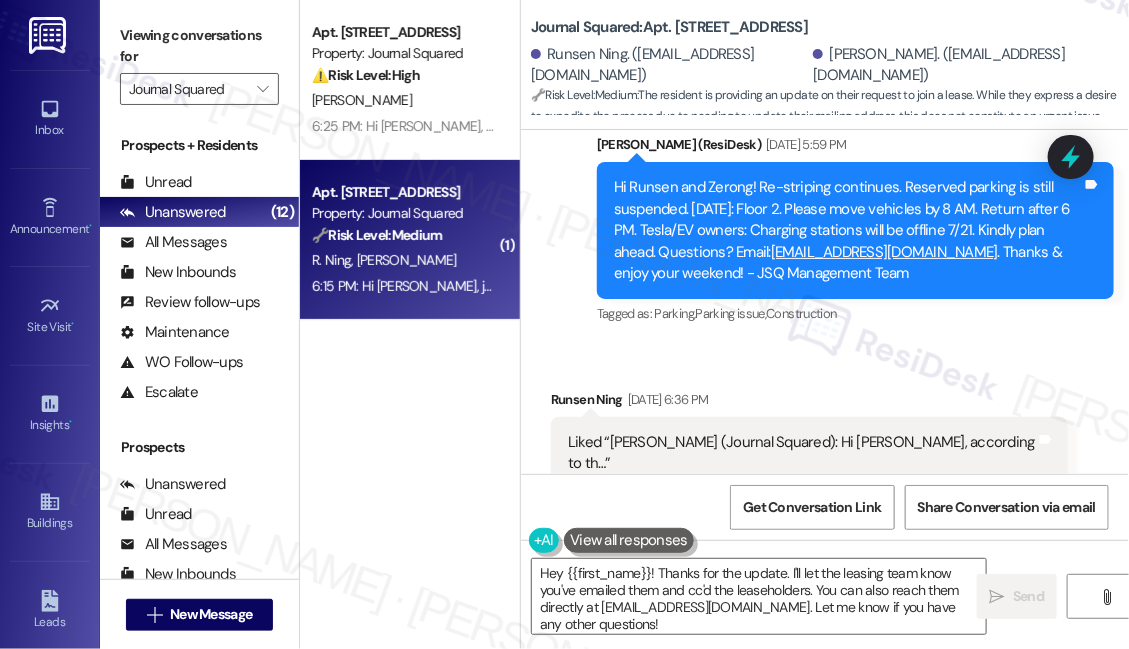 scroll, scrollTop: 20639, scrollLeft: 0, axis: vertical 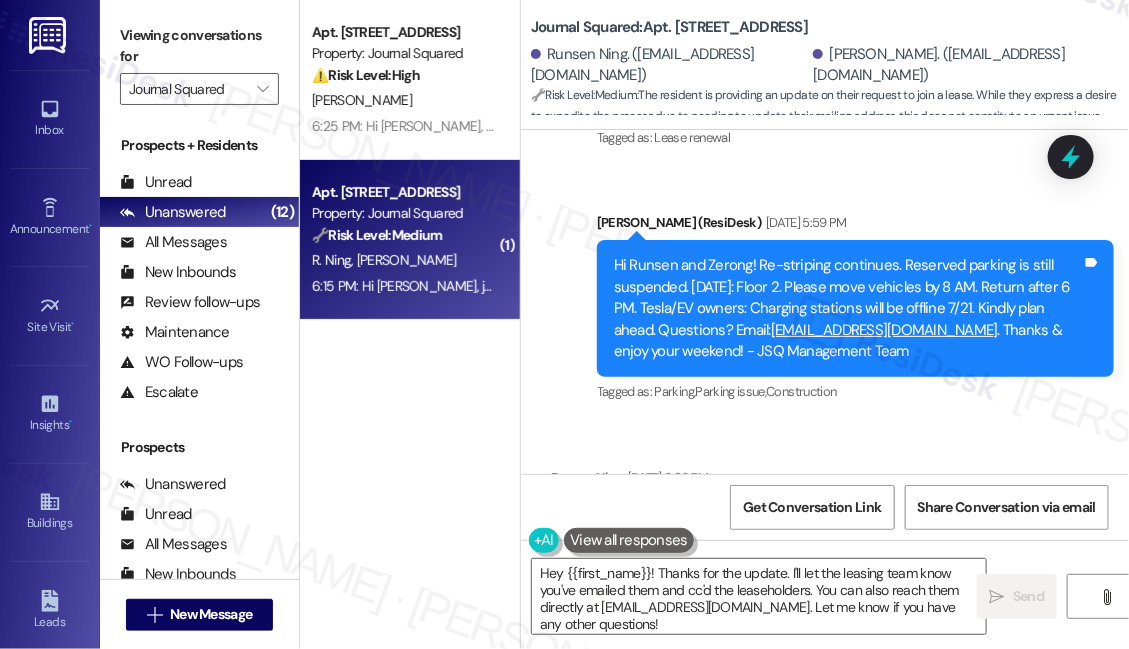 click on "Hi Runsen and Zerong! Re-striping continues. Reserved parking is still suspended. Mon, 7/21: Floor 2. Please move vehicles by 8 AM. Return after 6 PM. Tesla/EV owners: Charging stations will be offline 7/21. Kindly plan ahead. Questions? Email:  mgmt@journalsquared.com . Thanks & enjoy your weekend! -  JSQ Management Team" at bounding box center [848, 308] 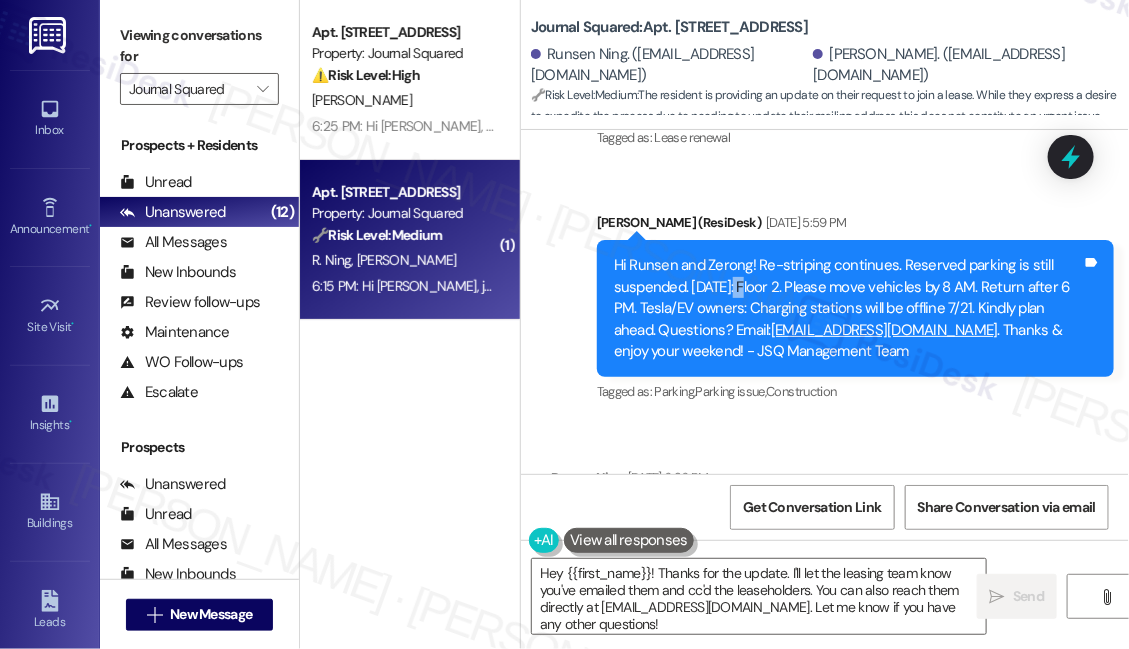 click on "Hi Runsen and Zerong! Re-striping continues. Reserved parking is still suspended. Mon, 7/21: Floor 2. Please move vehicles by 8 AM. Return after 6 PM. Tesla/EV owners: Charging stations will be offline 7/21. Kindly plan ahead. Questions? Email:  mgmt@journalsquared.com . Thanks & enjoy your weekend! -  JSQ Management Team" at bounding box center (848, 308) 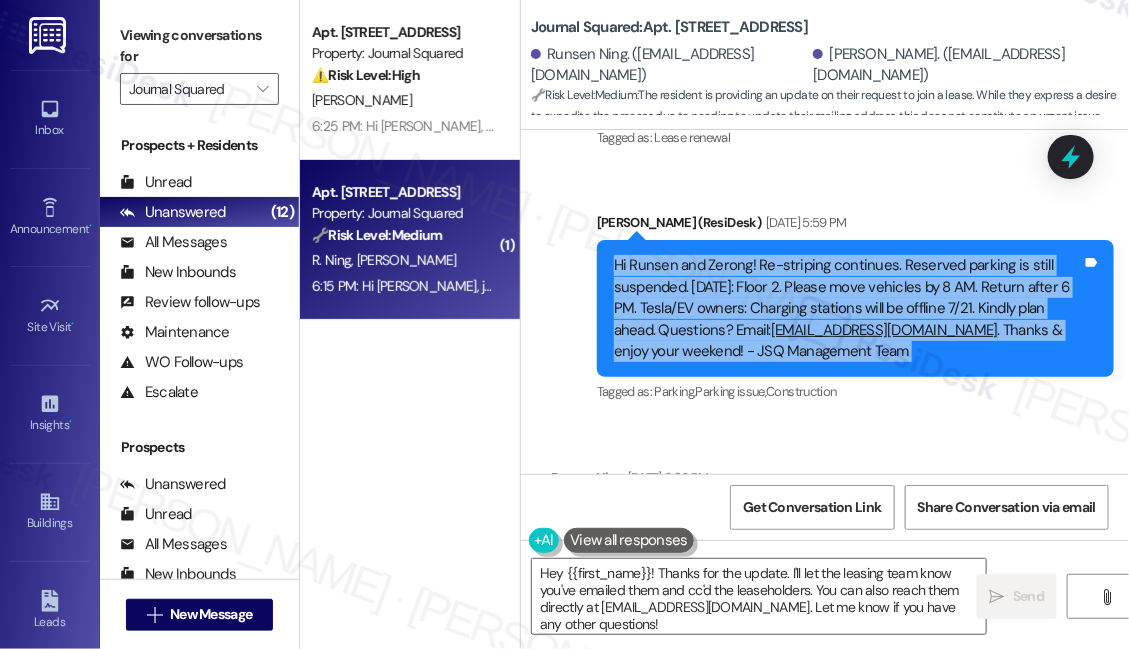 click on "Hi Runsen and Zerong! Re-striping continues. Reserved parking is still suspended. Mon, 7/21: Floor 2. Please move vehicles by 8 AM. Return after 6 PM. Tesla/EV owners: Charging stations will be offline 7/21. Kindly plan ahead. Questions? Email:  mgmt@journalsquared.com . Thanks & enjoy your weekend! -  JSQ Management Team" at bounding box center (848, 308) 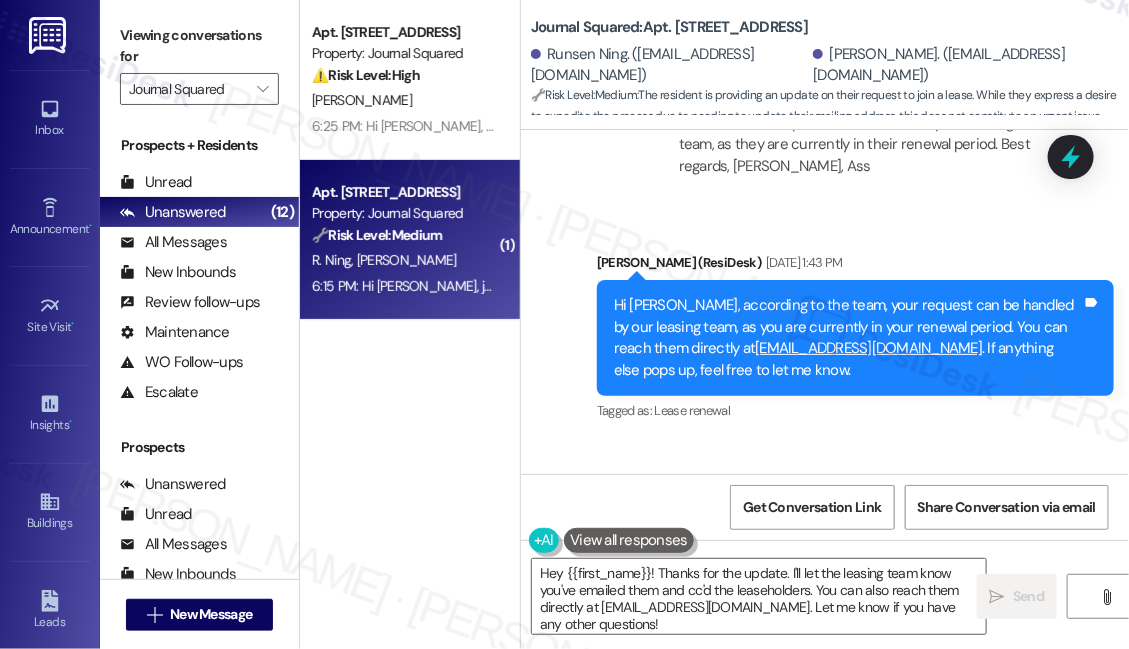 scroll, scrollTop: 20184, scrollLeft: 0, axis: vertical 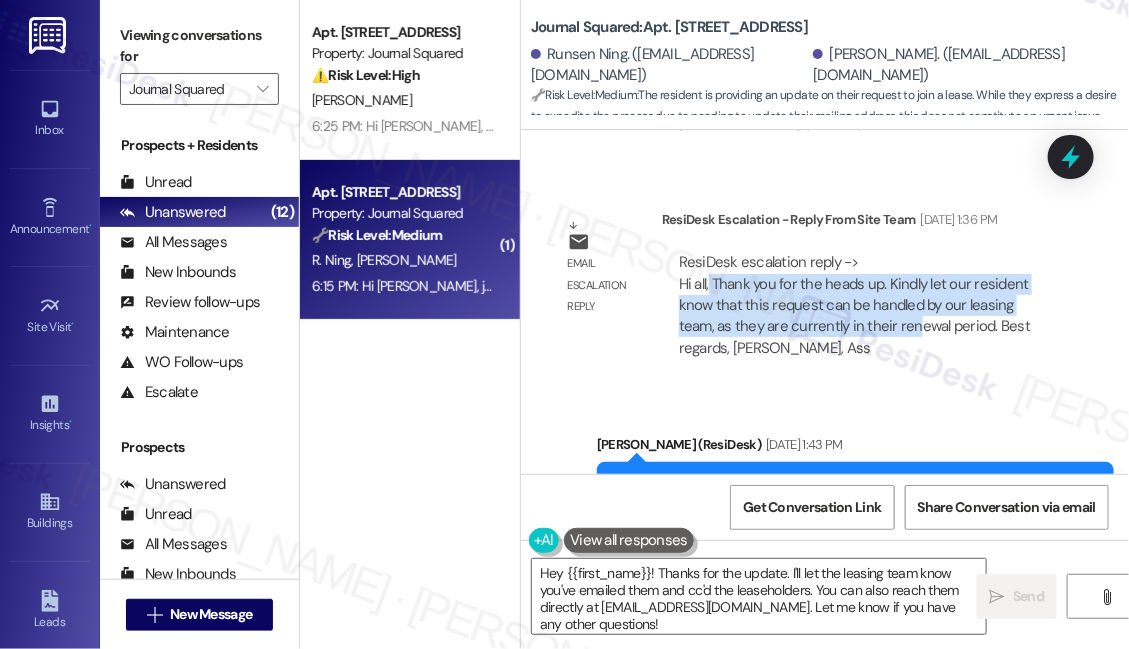 drag, startPoint x: 708, startPoint y: 309, endPoint x: 872, endPoint y: 352, distance: 169.5435 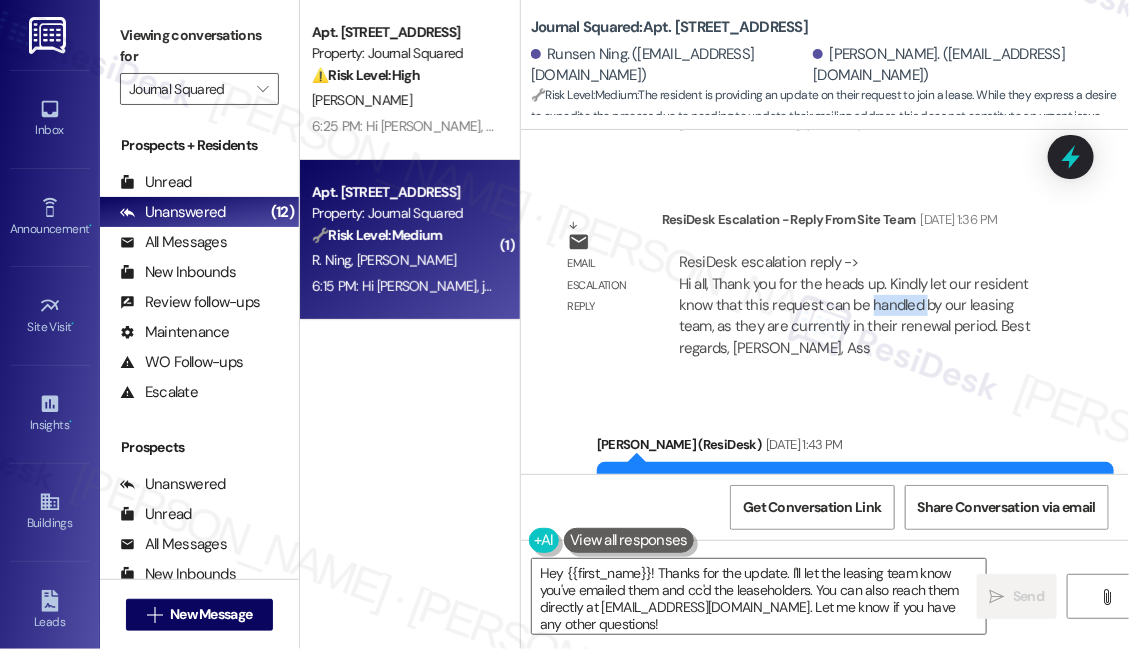 click on "ResiDesk escalation reply ->
Hi all, Thank you for the heads up. Kindly let our resident know that this request can be handled by our leasing team, as they are currently in their renewal period. Best regards, Samantha Medina, Ass ResiDesk escalation reply ->
Hi all, Thank you for the heads up. Kindly let our resident know that this request can be handled by our leasing team, as they are currently in their renewal period. Best regards, Samantha Medina, Ass" at bounding box center [854, 305] 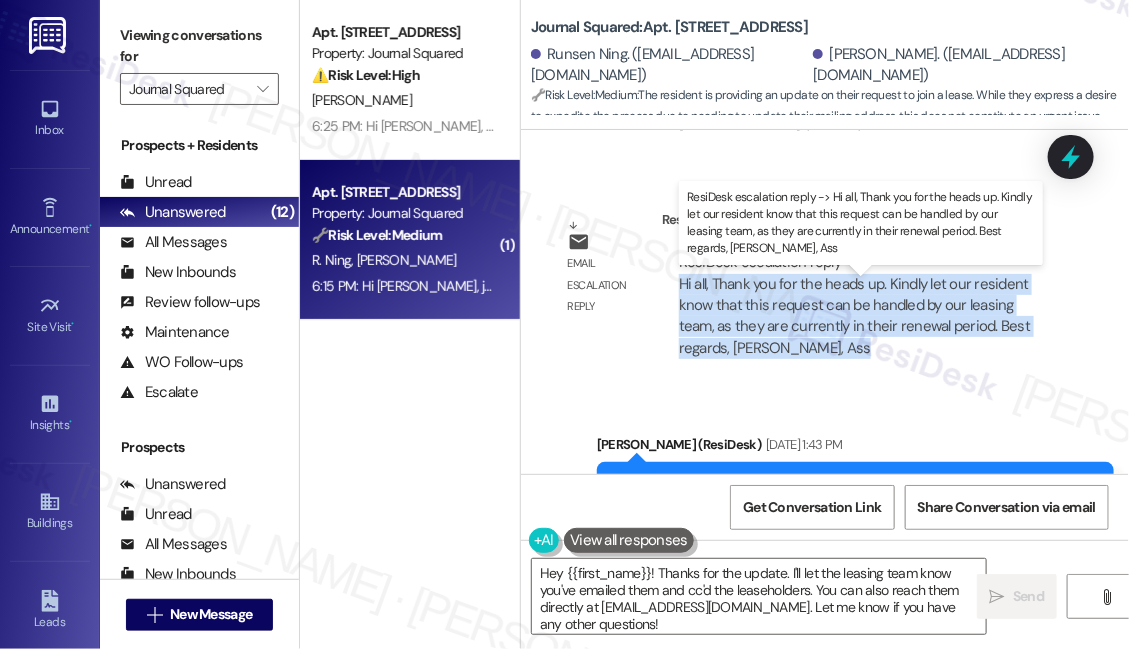 click on "ResiDesk escalation reply ->
Hi all, Thank you for the heads up. Kindly let our resident know that this request can be handled by our leasing team, as they are currently in their renewal period. Best regards, Samantha Medina, Ass ResiDesk escalation reply ->
Hi all, Thank you for the heads up. Kindly let our resident know that this request can be handled by our leasing team, as they are currently in their renewal period. Best regards, Samantha Medina, Ass" at bounding box center (854, 305) 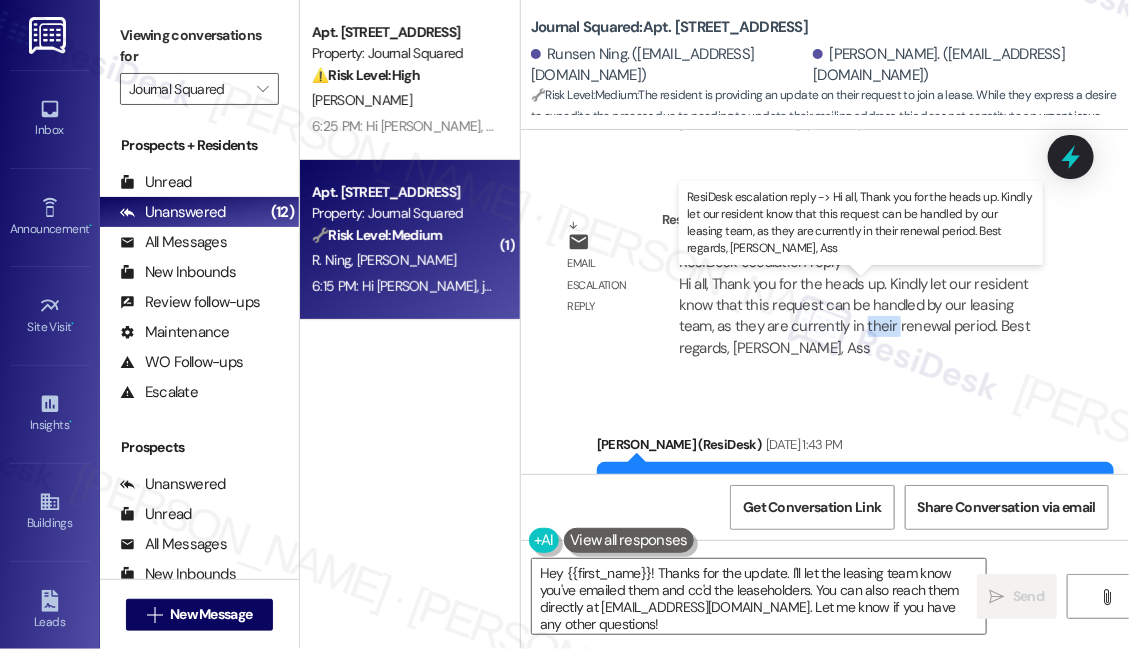 click on "ResiDesk escalation reply ->
Hi all, Thank you for the heads up. Kindly let our resident know that this request can be handled by our leasing team, as they are currently in their renewal period. Best regards, Samantha Medina, Ass ResiDesk escalation reply ->
Hi all, Thank you for the heads up. Kindly let our resident know that this request can be handled by our leasing team, as they are currently in their renewal period. Best regards, Samantha Medina, Ass" at bounding box center [854, 305] 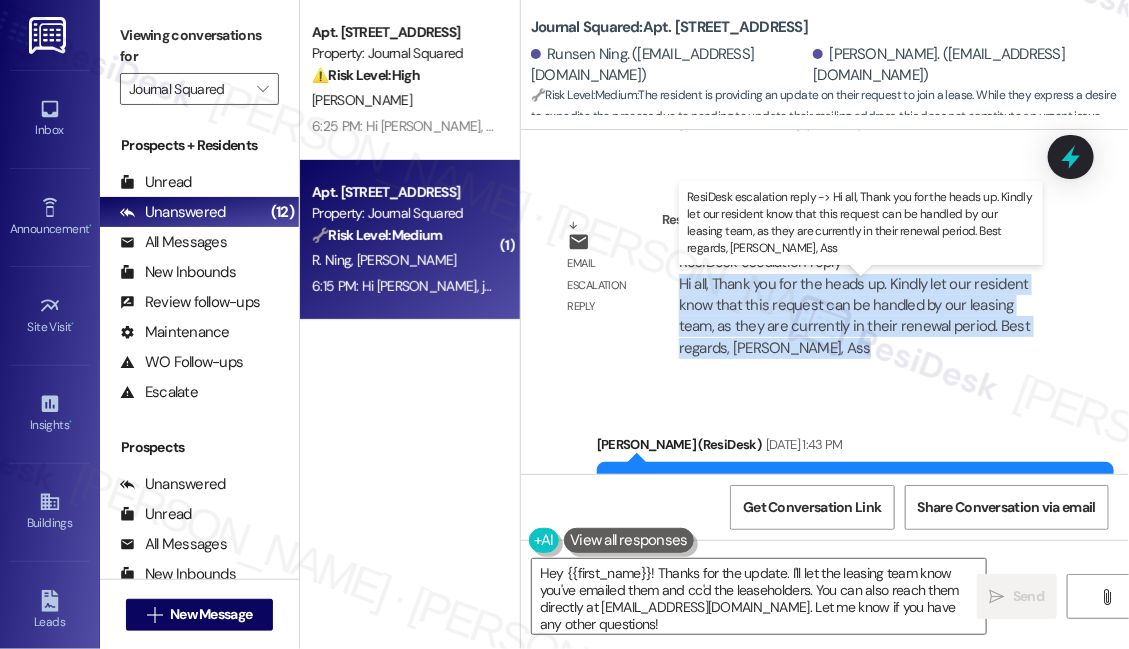 click on "ResiDesk escalation reply ->
Hi all, Thank you for the heads up. Kindly let our resident know that this request can be handled by our leasing team, as they are currently in their renewal period. Best regards, Samantha Medina, Ass ResiDesk escalation reply ->
Hi all, Thank you for the heads up. Kindly let our resident know that this request can be handled by our leasing team, as they are currently in their renewal period. Best regards, Samantha Medina, Ass" at bounding box center [854, 305] 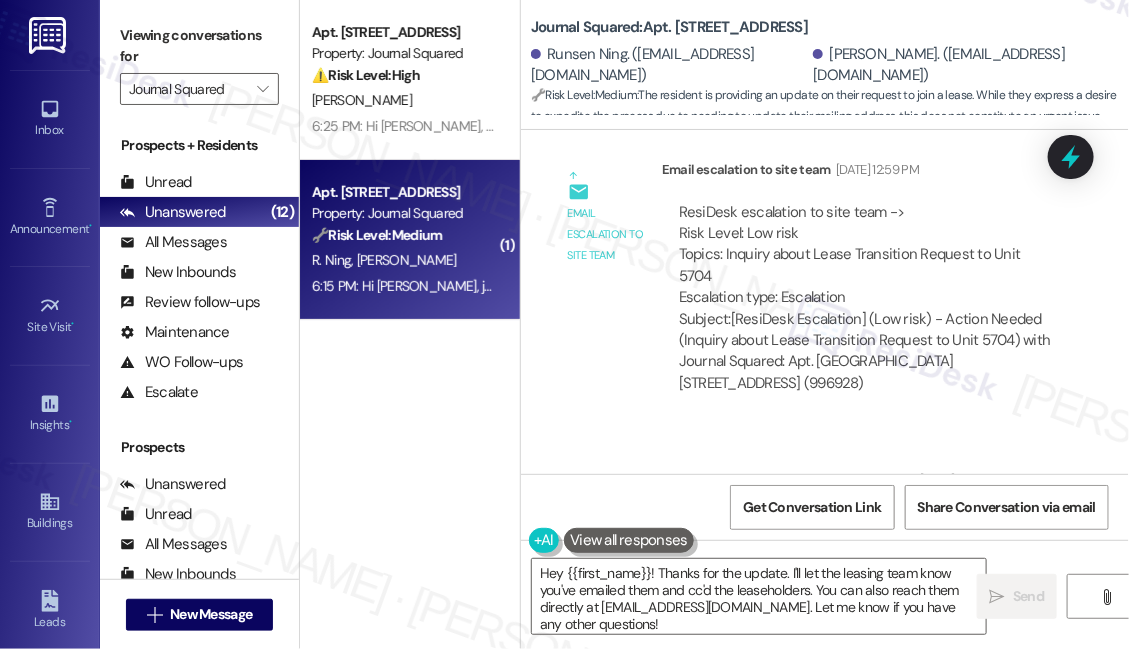scroll, scrollTop: 19821, scrollLeft: 0, axis: vertical 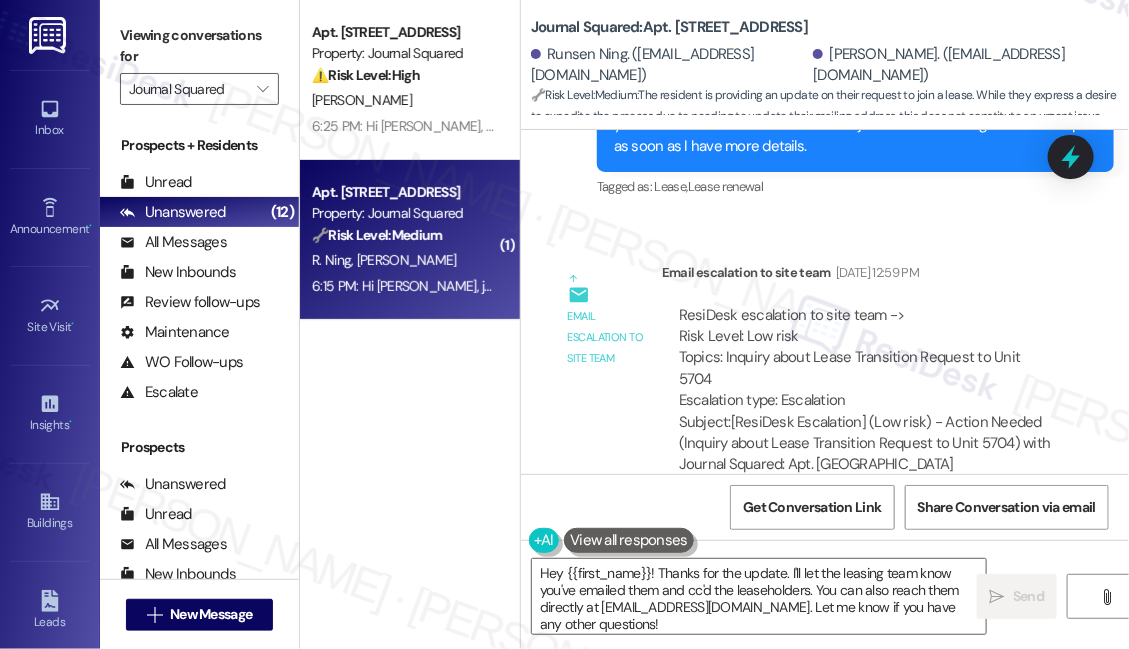 click on "ResiDesk escalation to site team ->
Risk Level: Low risk
Topics: Inquiry about Lease Transition Request to Unit 5704
Escalation type: Escalation" at bounding box center [865, 358] 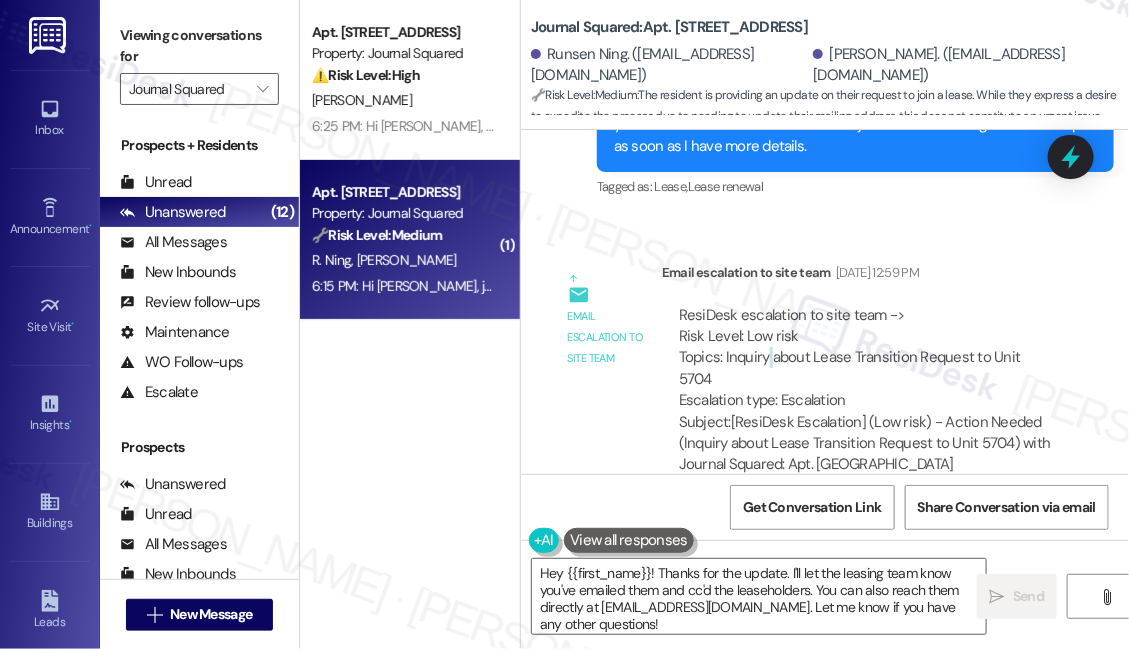 click on "ResiDesk escalation to site team ->
Risk Level: Low risk
Topics: Inquiry about Lease Transition Request to Unit 5704
Escalation type: Escalation" at bounding box center (865, 358) 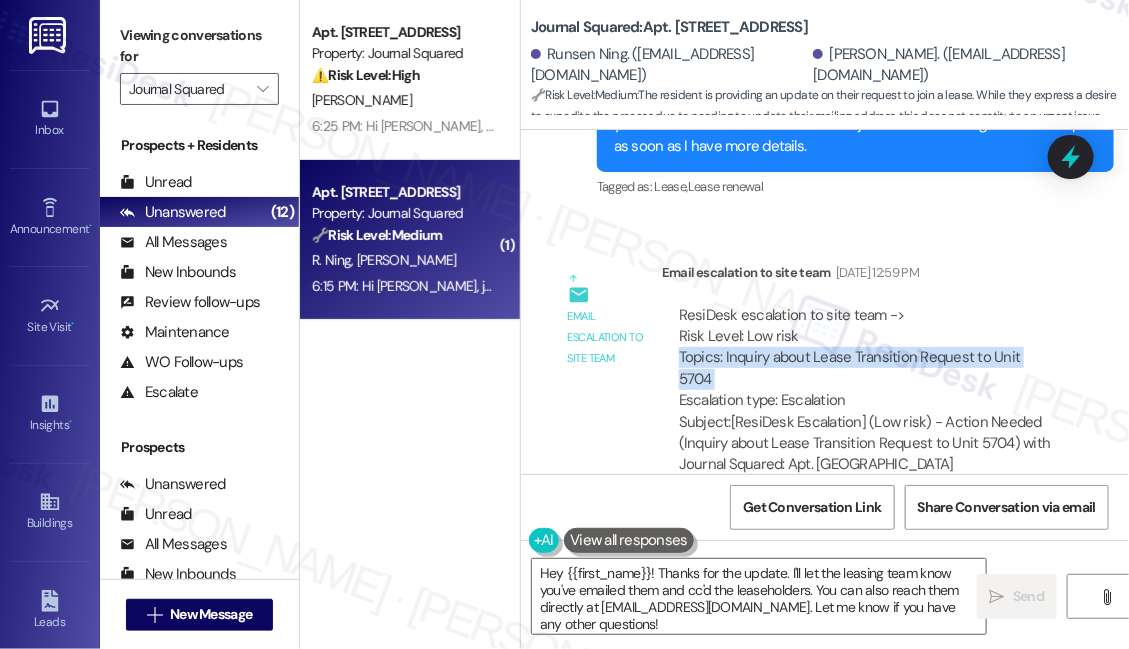 click on "ResiDesk escalation to site team ->
Risk Level: Low risk
Topics: Inquiry about Lease Transition Request to Unit 5704
Escalation type: Escalation" at bounding box center (865, 358) 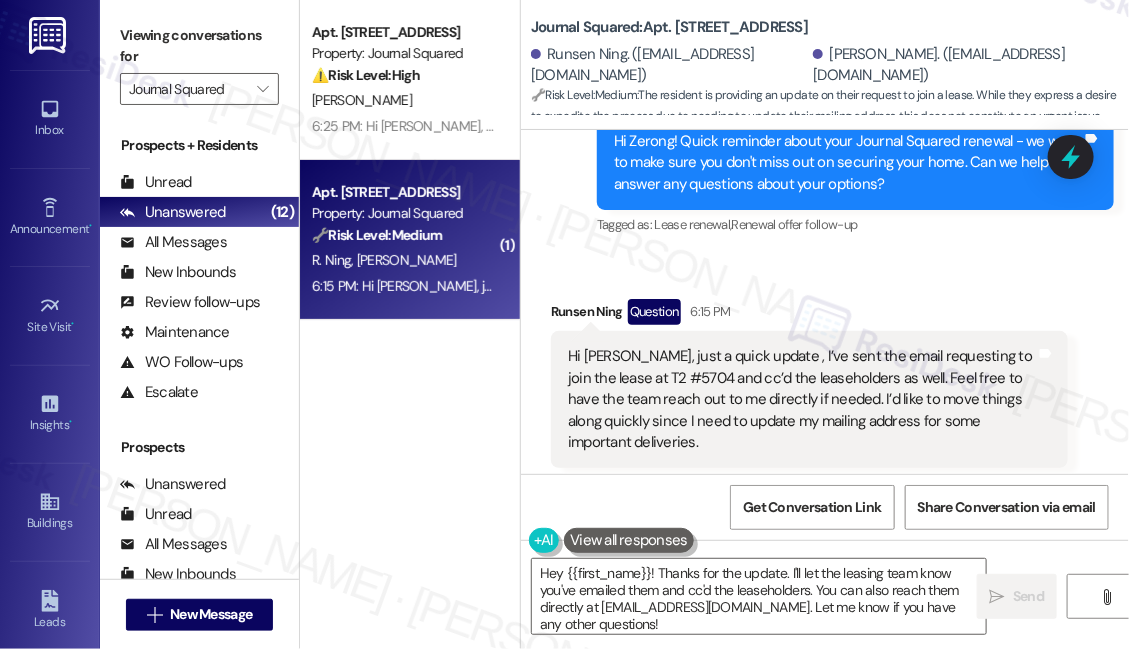scroll, scrollTop: 21457, scrollLeft: 0, axis: vertical 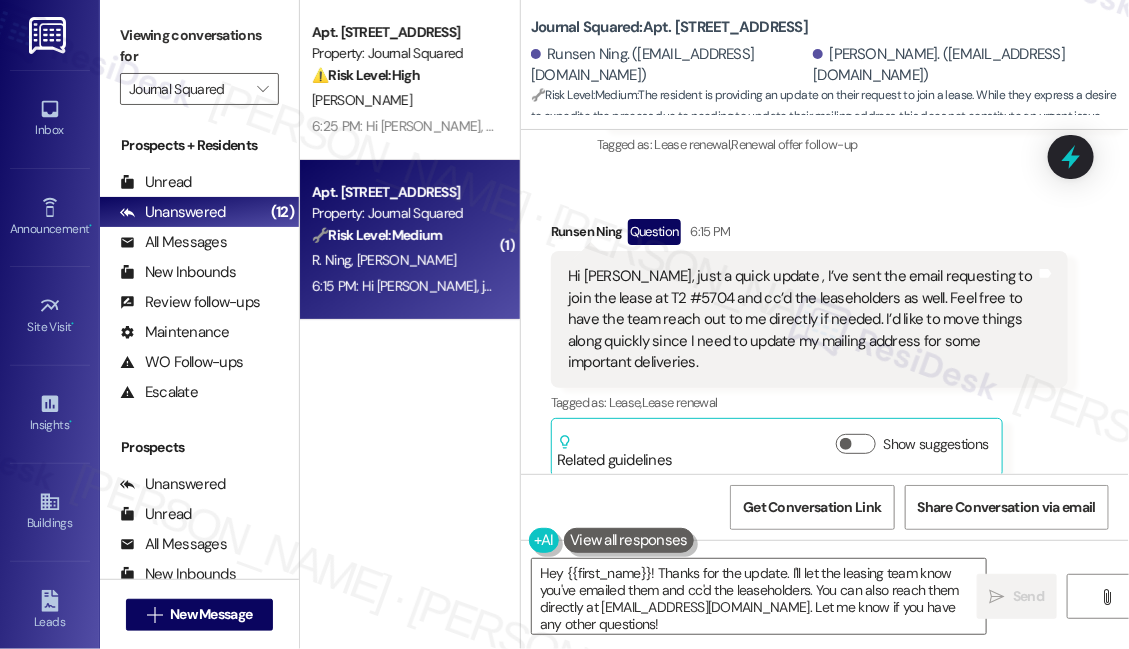 click on "Hi Jane, just a quick update , I’ve sent the email requesting to join the lease at T2 #5704 and cc’d the leaseholders as well. Feel free to have the team reach out to me directly if needed. I’d like to move things along quickly since I need to update my mailing address for some important deliveries." at bounding box center [802, 319] 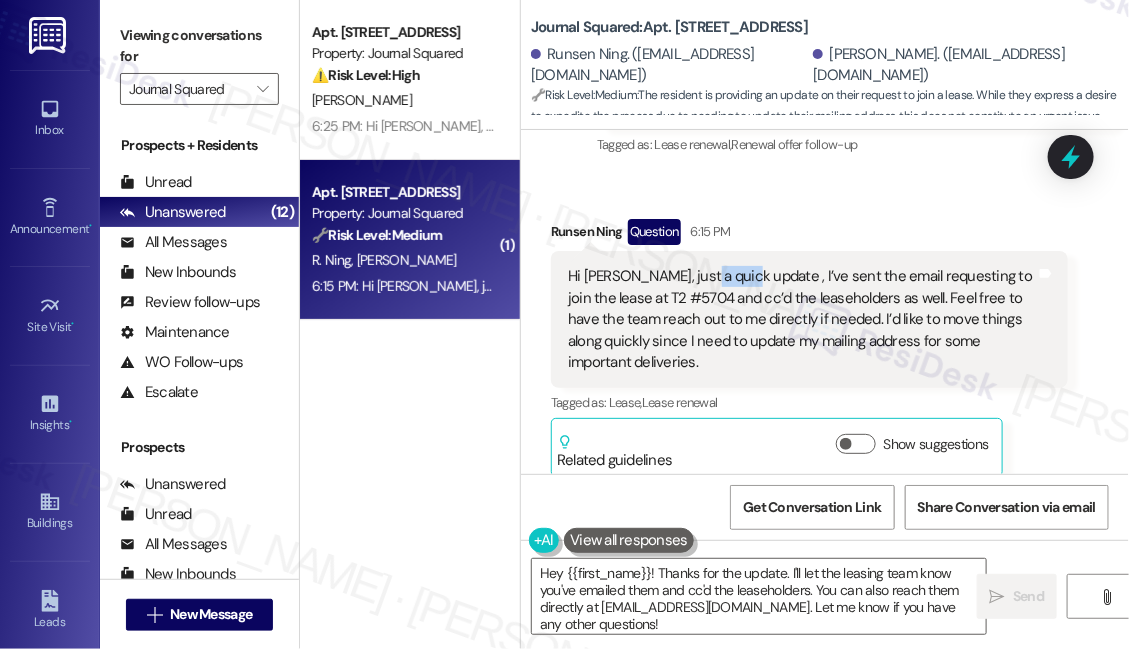 click on "Hi Jane, just a quick update , I’ve sent the email requesting to join the lease at T2 #5704 and cc’d the leaseholders as well. Feel free to have the team reach out to me directly if needed. I’d like to move things along quickly since I need to update my mailing address for some important deliveries." at bounding box center (802, 319) 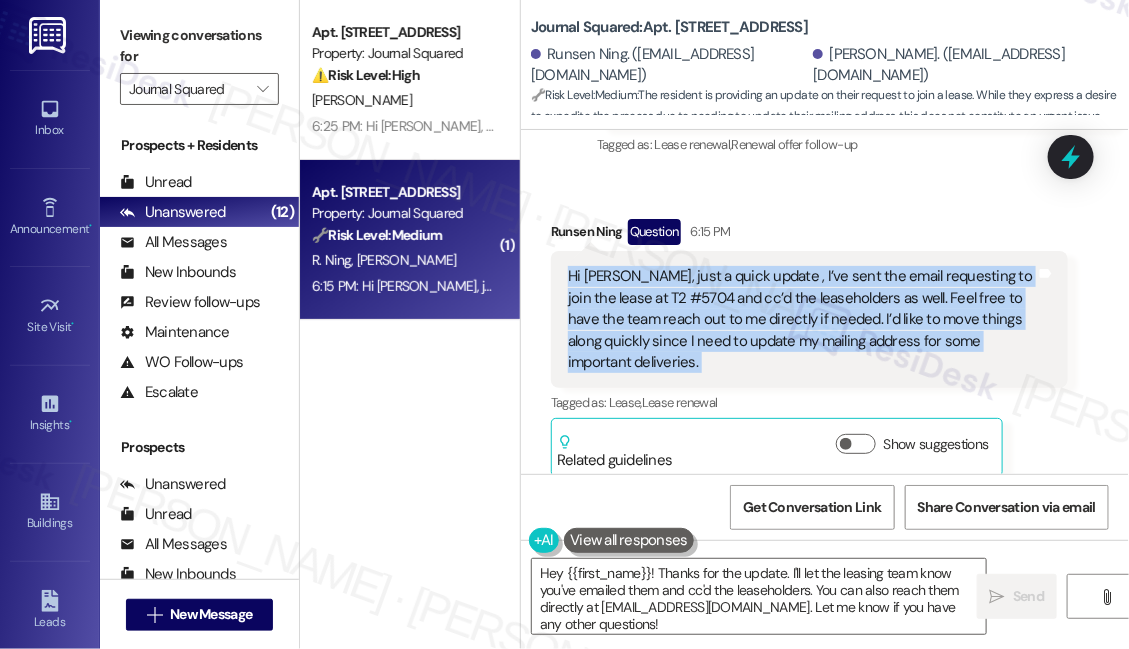 click on "Hi Jane, just a quick update , I’ve sent the email requesting to join the lease at T2 #5704 and cc’d the leaseholders as well. Feel free to have the team reach out to me directly if needed. I’d like to move things along quickly since I need to update my mailing address for some important deliveries." at bounding box center [802, 319] 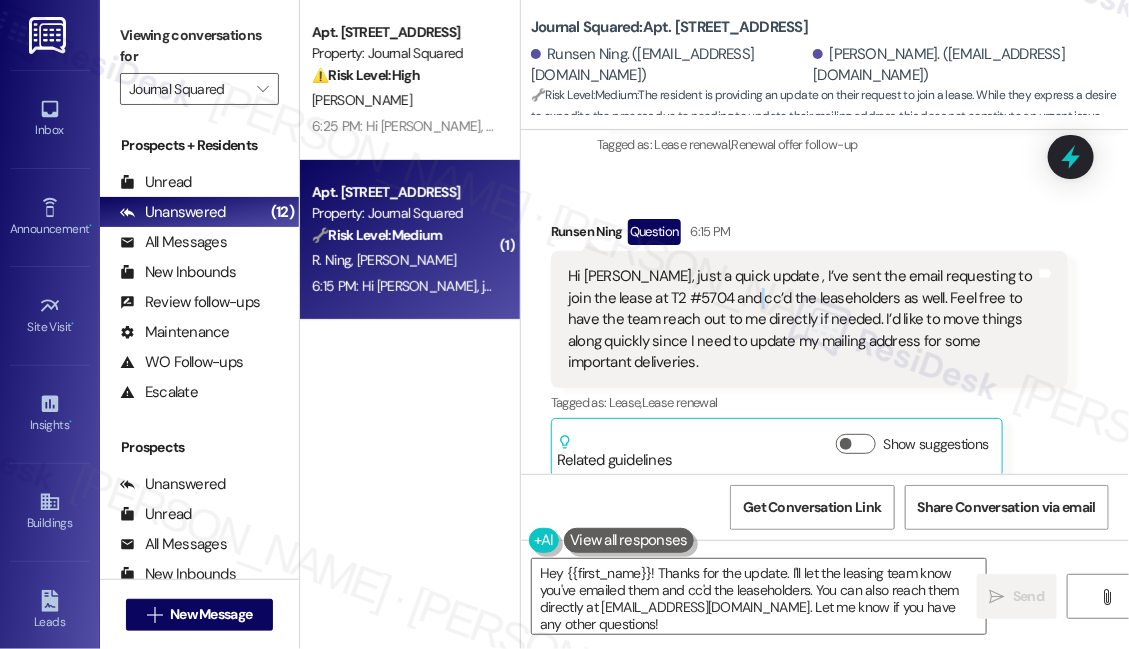 click on "Hi Jane, just a quick update , I’ve sent the email requesting to join the lease at T2 #5704 and cc’d the leaseholders as well. Feel free to have the team reach out to me directly if needed. I’d like to move things along quickly since I need to update my mailing address for some important deliveries." at bounding box center (802, 319) 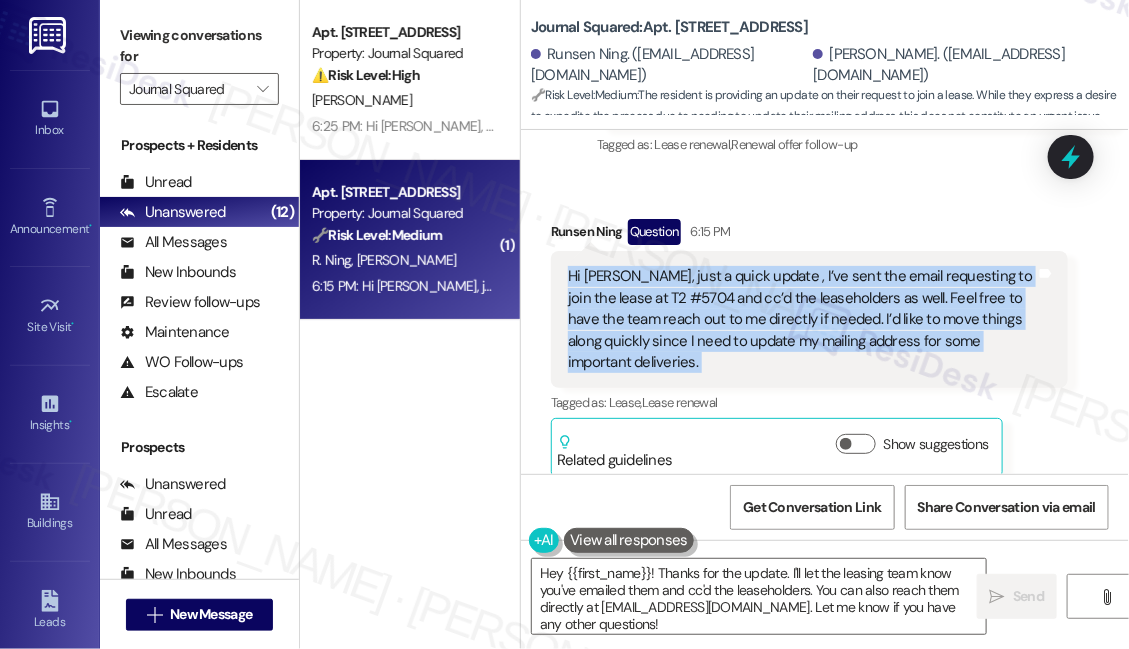click on "Hi Jane, just a quick update , I’ve sent the email requesting to join the lease at T2 #5704 and cc’d the leaseholders as well. Feel free to have the team reach out to me directly if needed. I’d like to move things along quickly since I need to update my mailing address for some important deliveries." at bounding box center (802, 319) 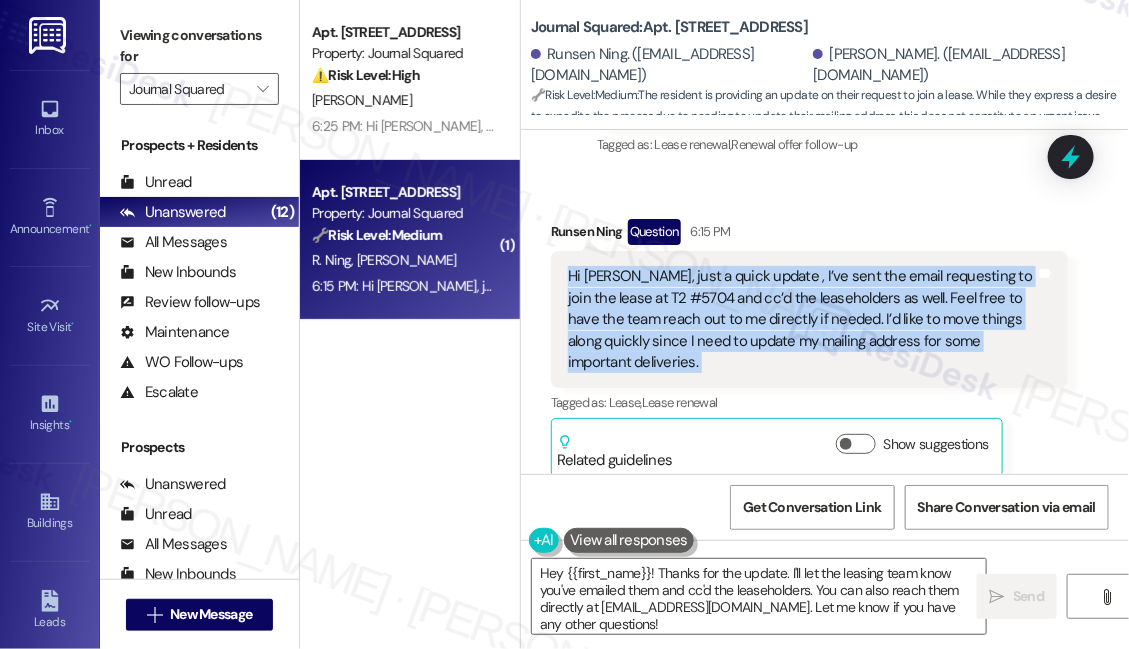 copy on "Hi Jane, just a quick update , I’ve sent the email requesting to join the lease at T2 #5704 and cc’d the leaseholders as well. Feel free to have the team reach out to me directly if needed. I’d like to move things along quickly since I need to update my mailing address for some important deliveries. Tags and notes" 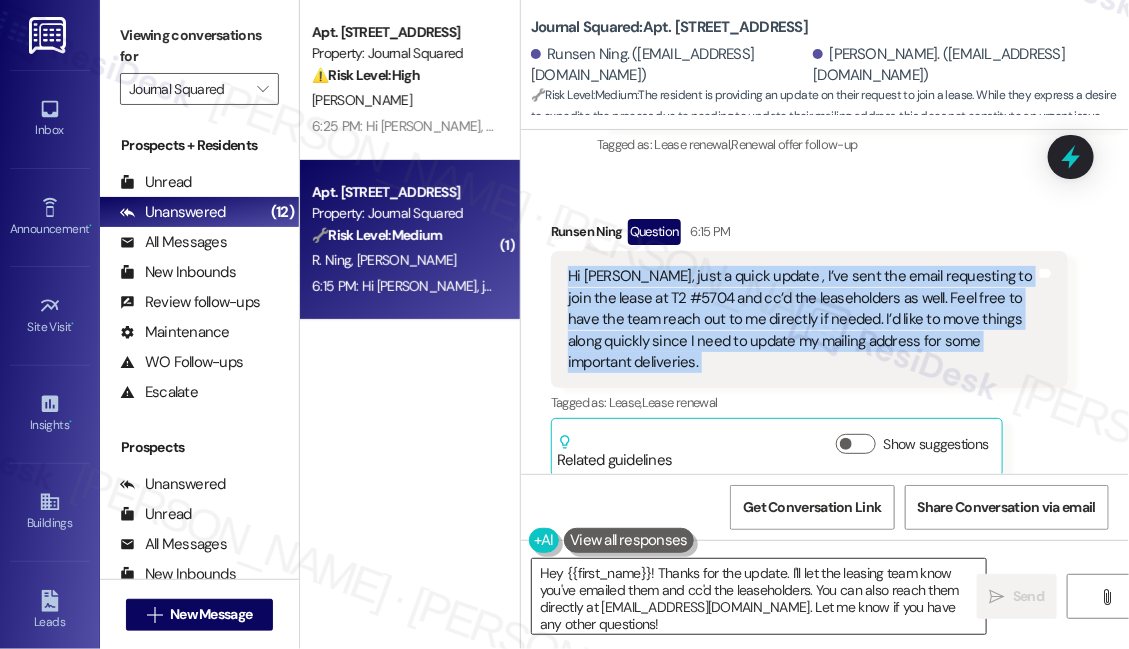 click on "Hey {{first_name}}! Thanks for the update. I'll let the leasing team know you've emailed them and cc'd the leaseholders. You can also reach them directly at info@journalsquared.com. Let me know if you have any other questions!" at bounding box center [759, 596] 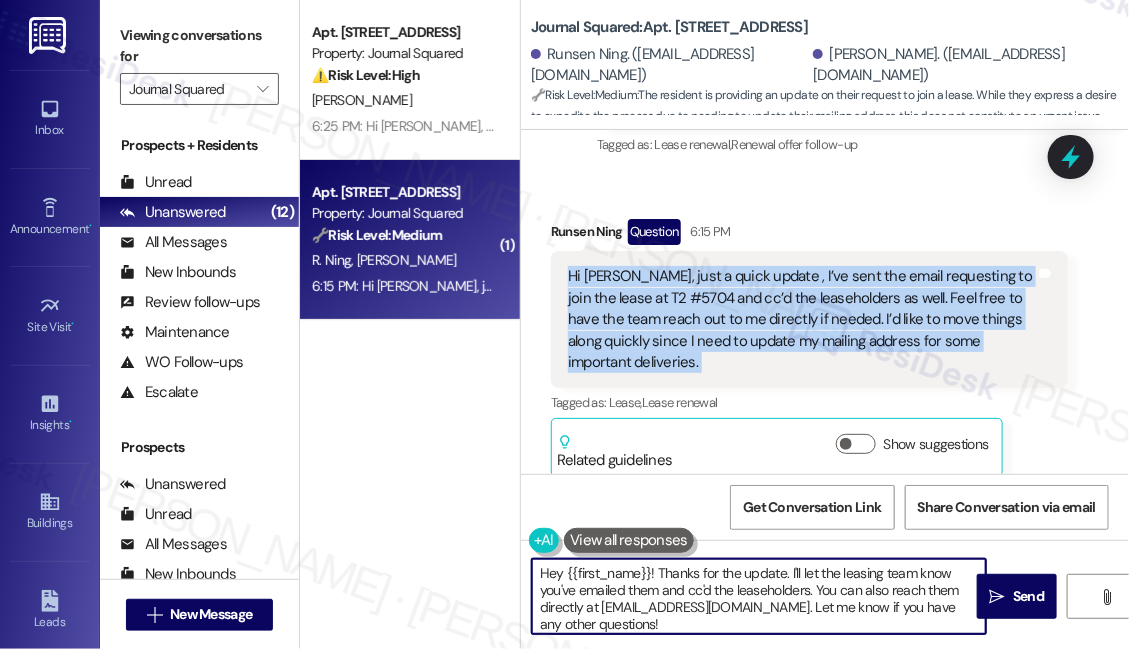 click on "Hey {{first_name}}! Thanks for the update. I'll let the leasing team know you've emailed them and cc'd the leaseholders. You can also reach them directly at info@journalsquared.com. Let me know if you have any other questions!" at bounding box center [759, 596] 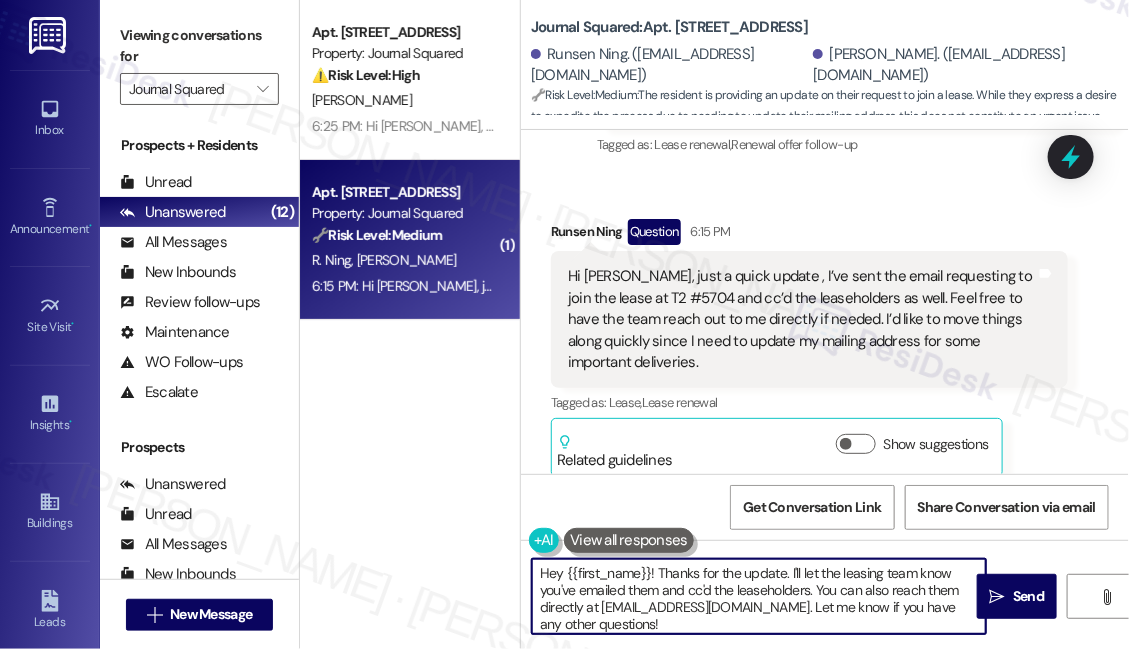 click on "Hey {{first_name}}! Thanks for the update. I'll let the leasing team know you've emailed them and cc'd the leaseholders. You can also reach them directly at info@journalsquared.com. Let me know if you have any other questions!" at bounding box center [759, 596] 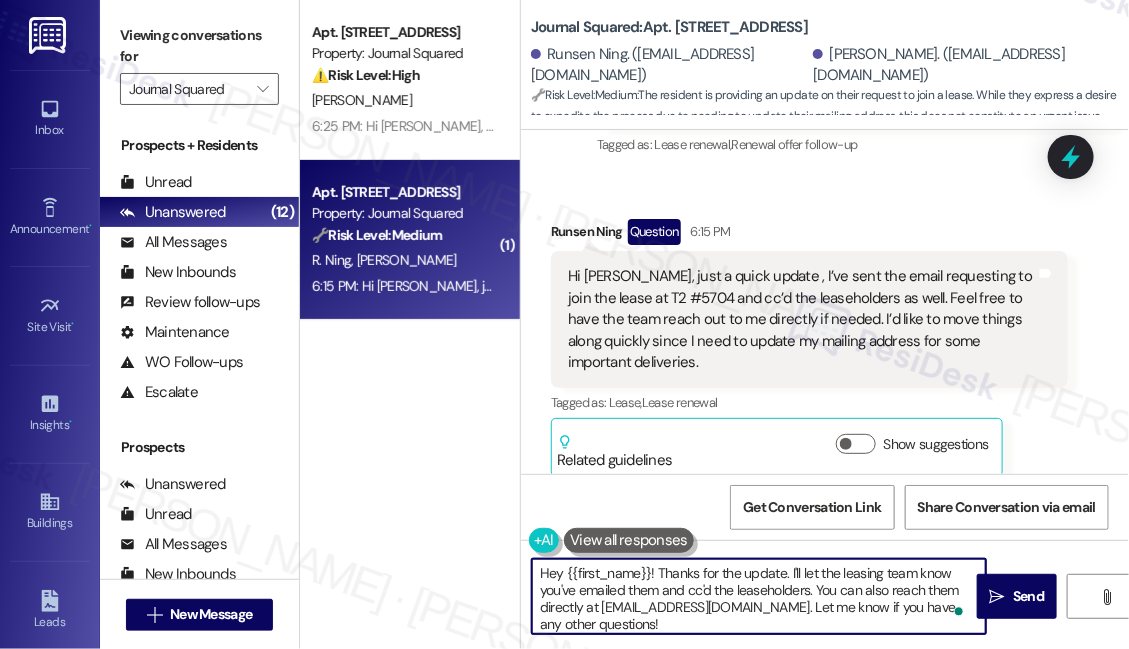 click on "Hey {{first_name}}! Thanks for the update. I'll let the leasing team know you've emailed them and cc'd the leaseholders. You can also reach them directly at info@journalsquared.com. Let me know if you have any other questions!" at bounding box center [759, 596] 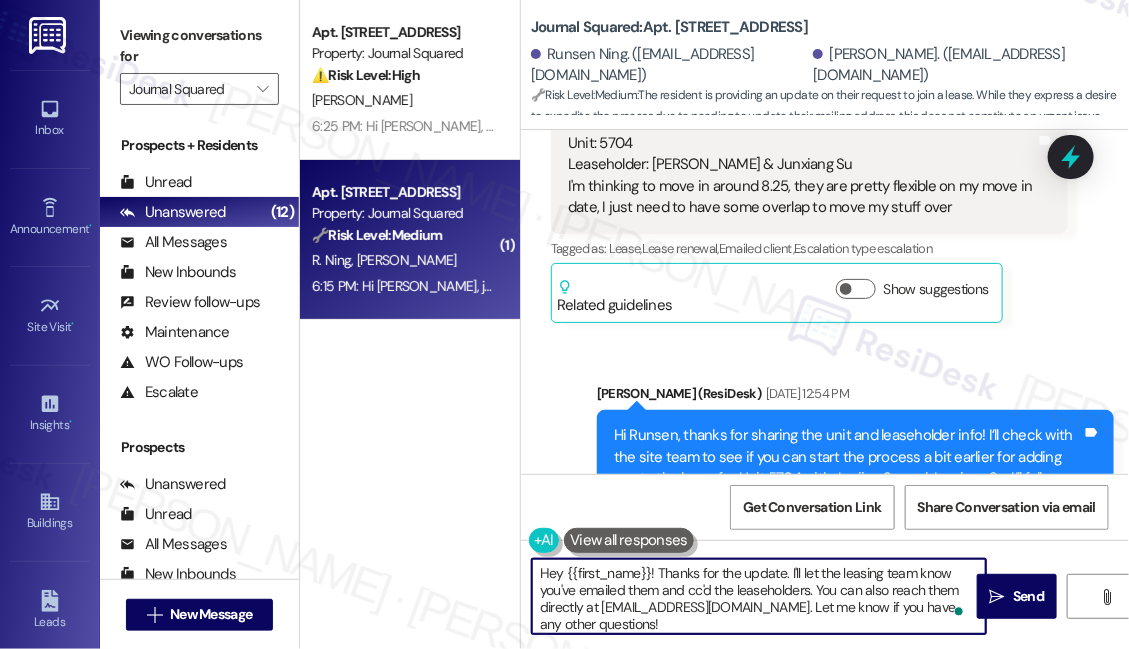 scroll, scrollTop: 19457, scrollLeft: 0, axis: vertical 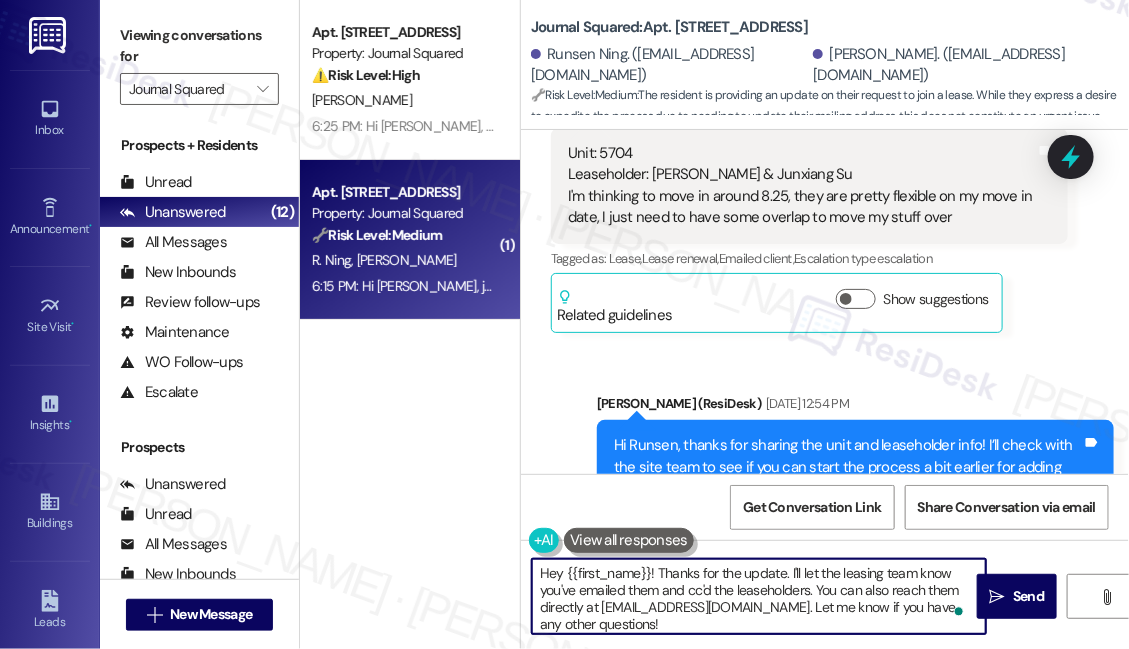 click on "Unit: 5704
Leaseholder: Junjian Su & Junxiang Su
I'm thinking to move in around 8.25, they are pretty flexible on my move in date, I just need to have some overlap to move my stuff over" at bounding box center [802, 186] 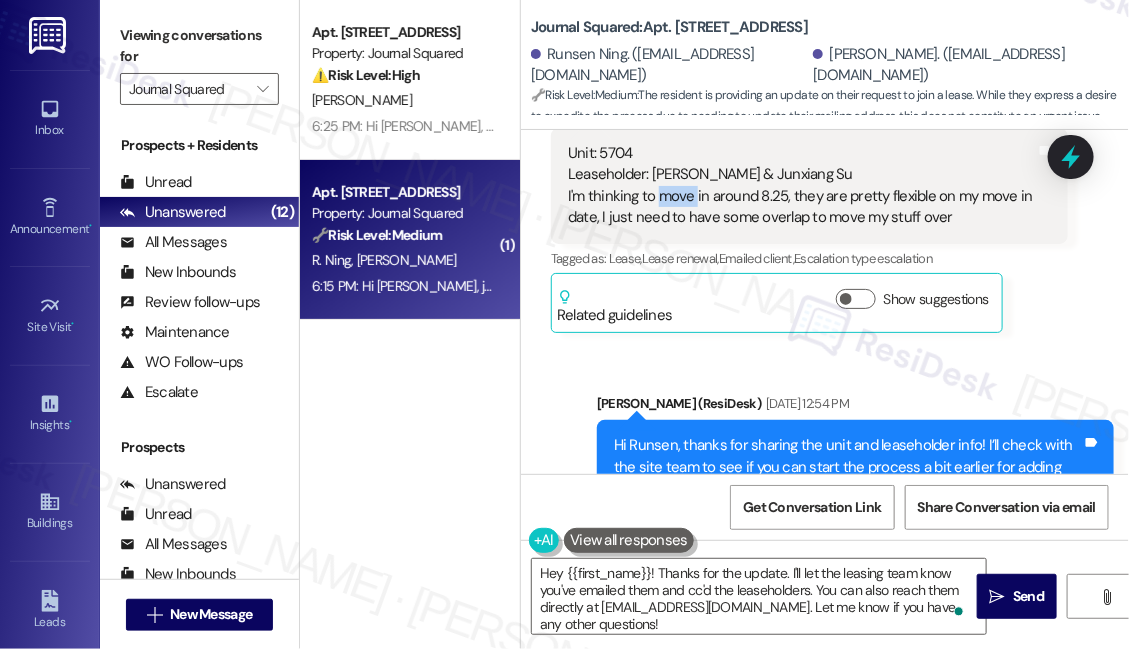 click on "Unit: 5704
Leaseholder: Junjian Su & Junxiang Su
I'm thinking to move in around 8.25, they are pretty flexible on my move in date, I just need to have some overlap to move my stuff over" at bounding box center [802, 186] 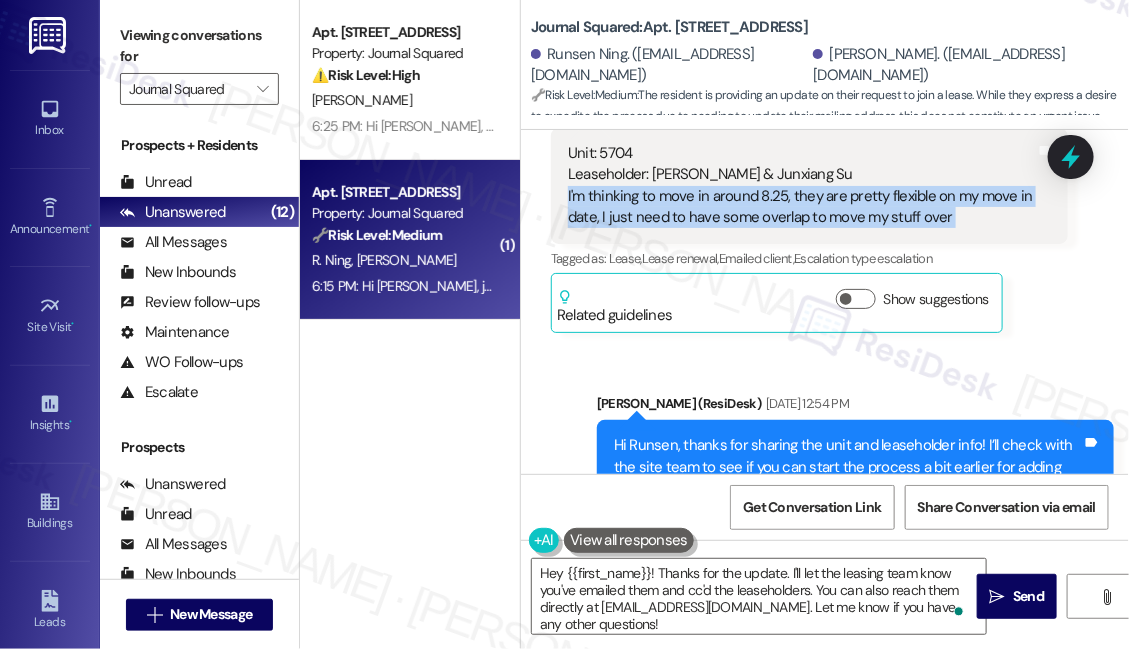 click on "Unit: 5704
Leaseholder: Junjian Su & Junxiang Su
I'm thinking to move in around 8.25, they are pretty flexible on my move in date, I just need to have some overlap to move my stuff over" at bounding box center [802, 186] 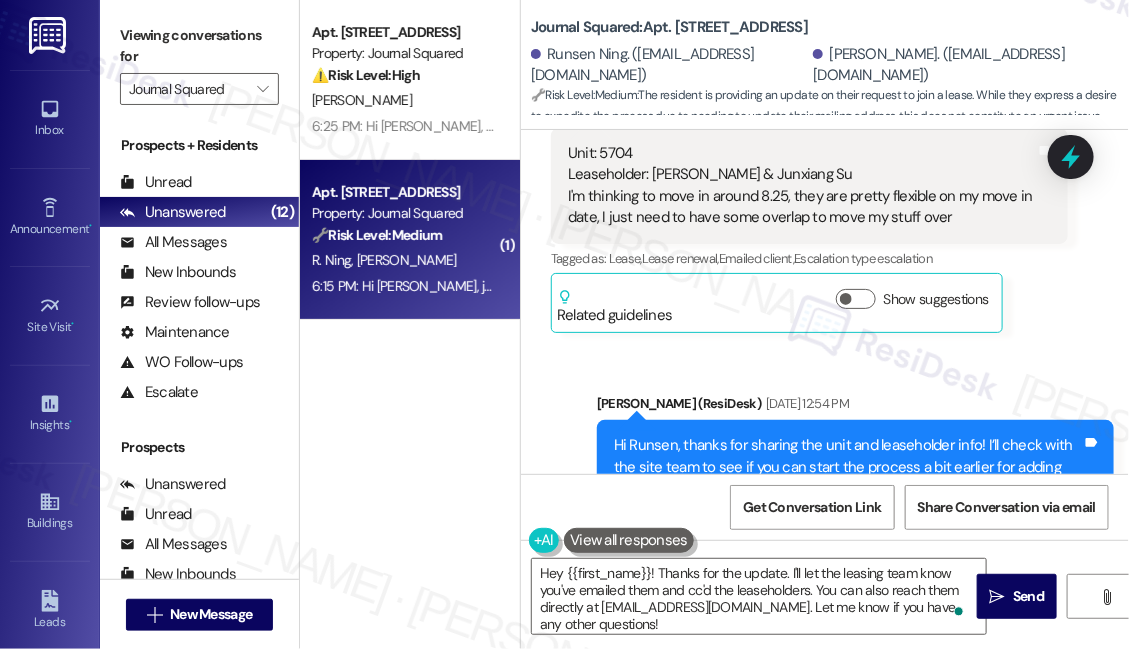 click on "Unit: 5704
Leaseholder: Junjian Su & Junxiang Su
I'm thinking to move in around 8.25, they are pretty flexible on my move in date, I just need to have some overlap to move my stuff over" at bounding box center [802, 186] 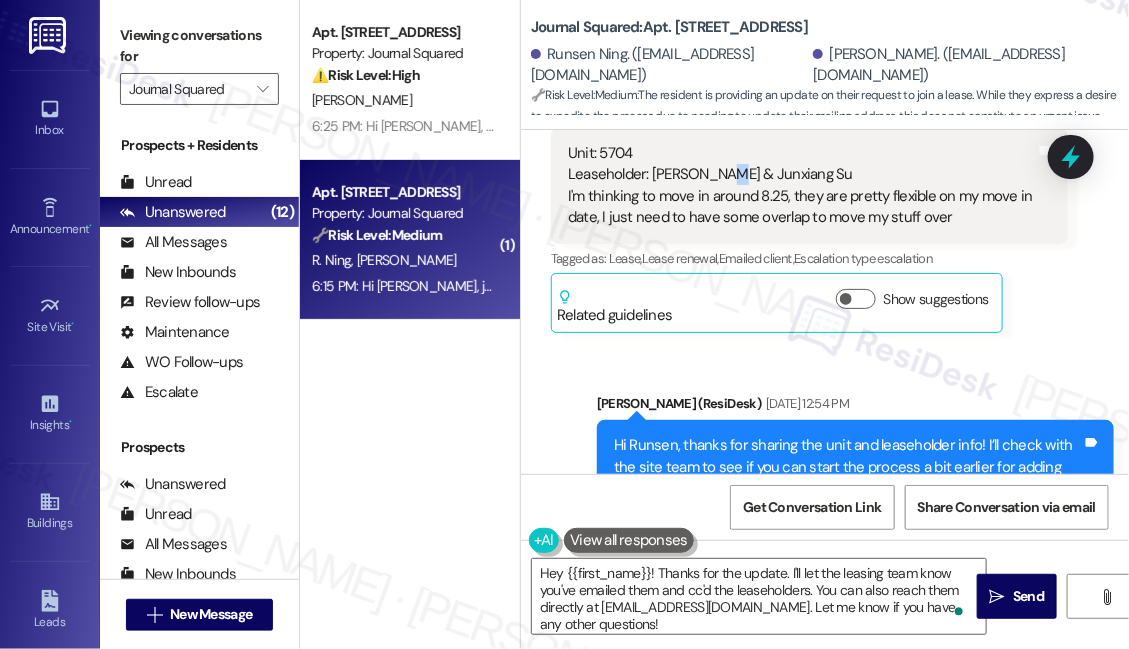 click on "Unit: 5704
Leaseholder: Junjian Su & Junxiang Su
I'm thinking to move in around 8.25, they are pretty flexible on my move in date, I just need to have some overlap to move my stuff over" at bounding box center [802, 186] 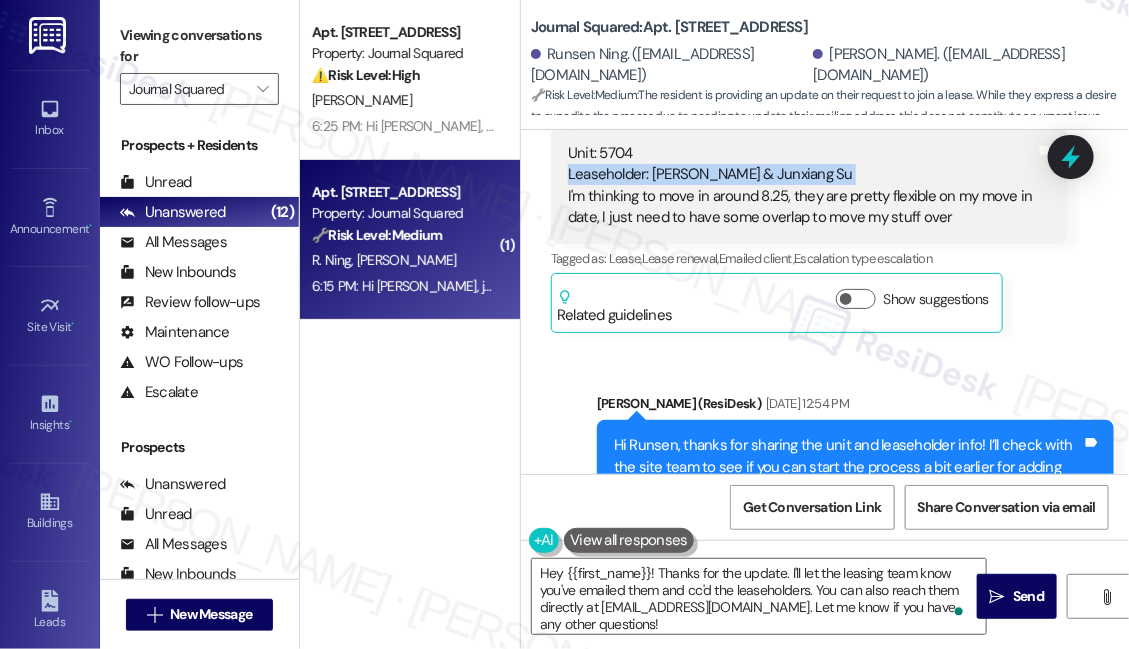 click on "Unit: 5704
Leaseholder: Junjian Su & Junxiang Su
I'm thinking to move in around 8.25, they are pretty flexible on my move in date, I just need to have some overlap to move my stuff over" at bounding box center (802, 186) 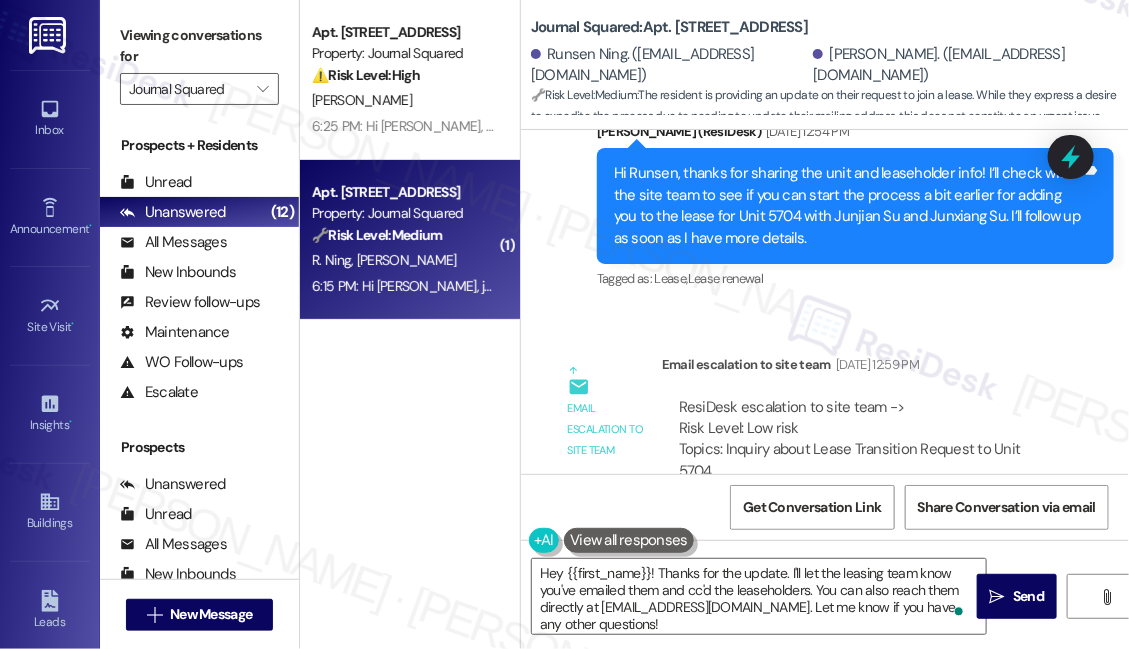 scroll, scrollTop: 19730, scrollLeft: 0, axis: vertical 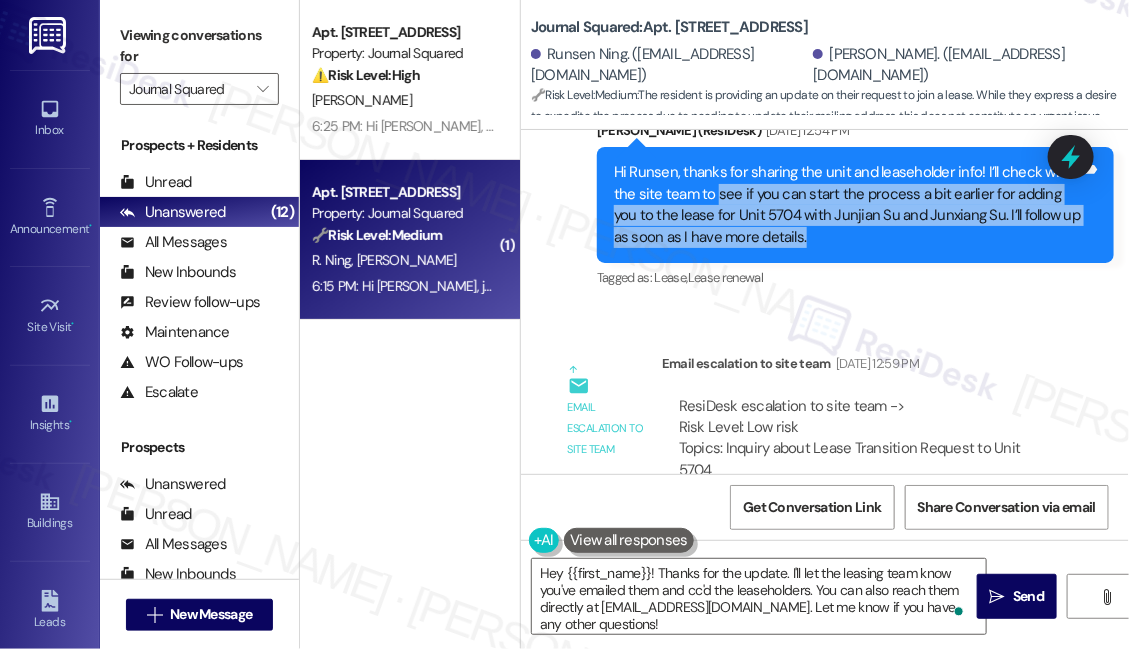 drag, startPoint x: 716, startPoint y: 240, endPoint x: 805, endPoint y: 299, distance: 106.78015 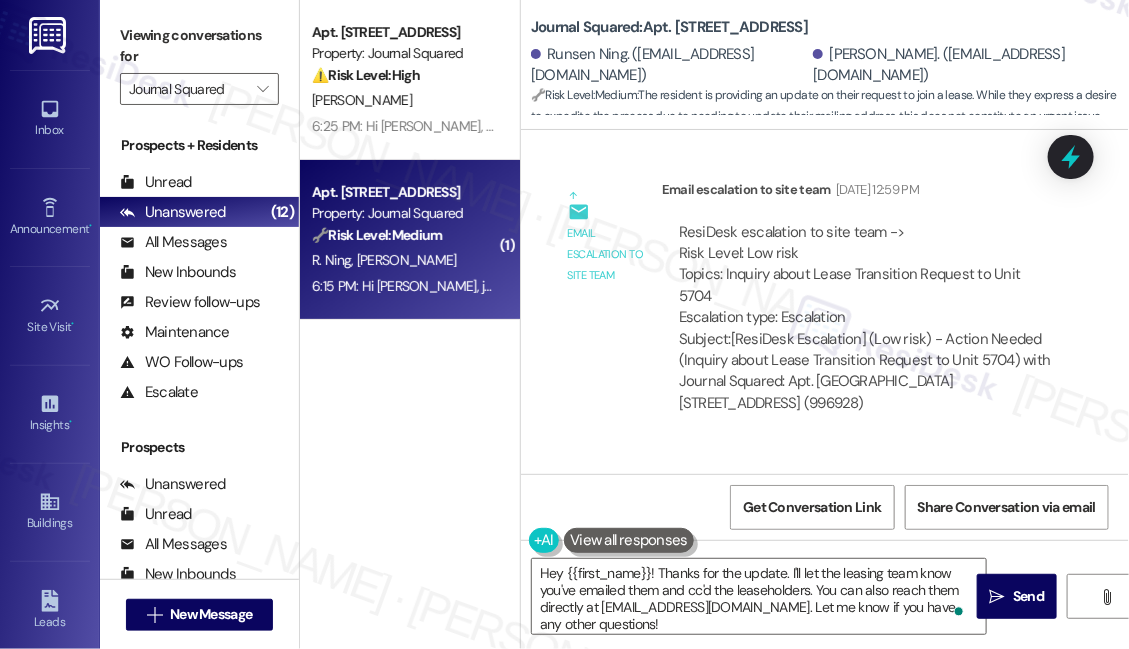 scroll, scrollTop: 20002, scrollLeft: 0, axis: vertical 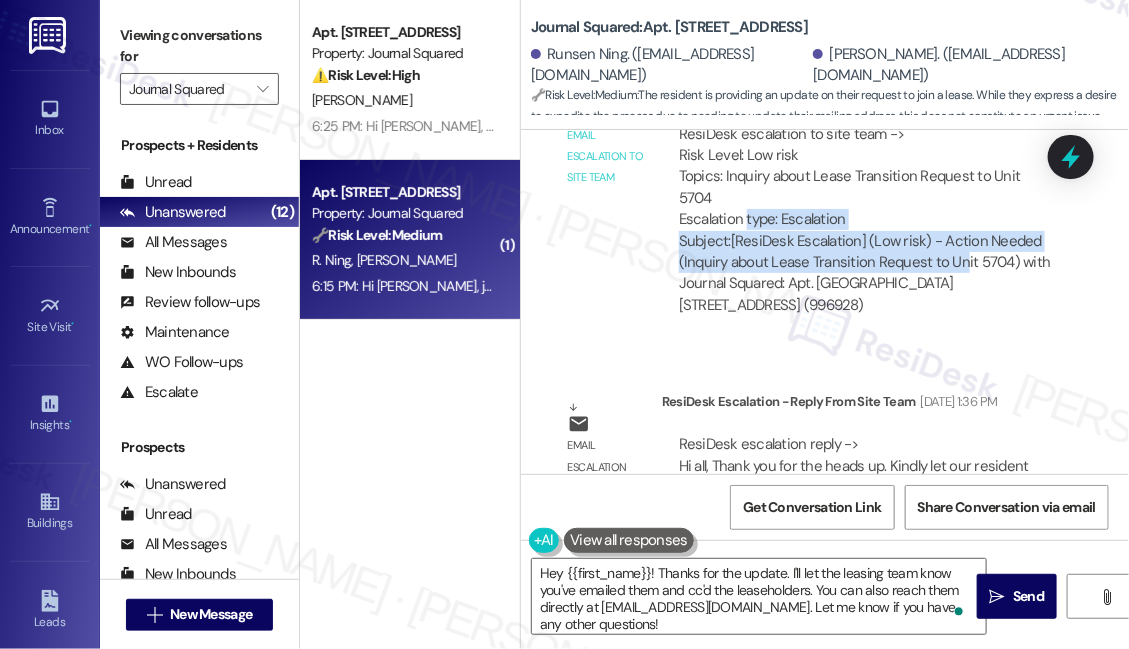 drag, startPoint x: 746, startPoint y: 263, endPoint x: 957, endPoint y: 308, distance: 215.74522 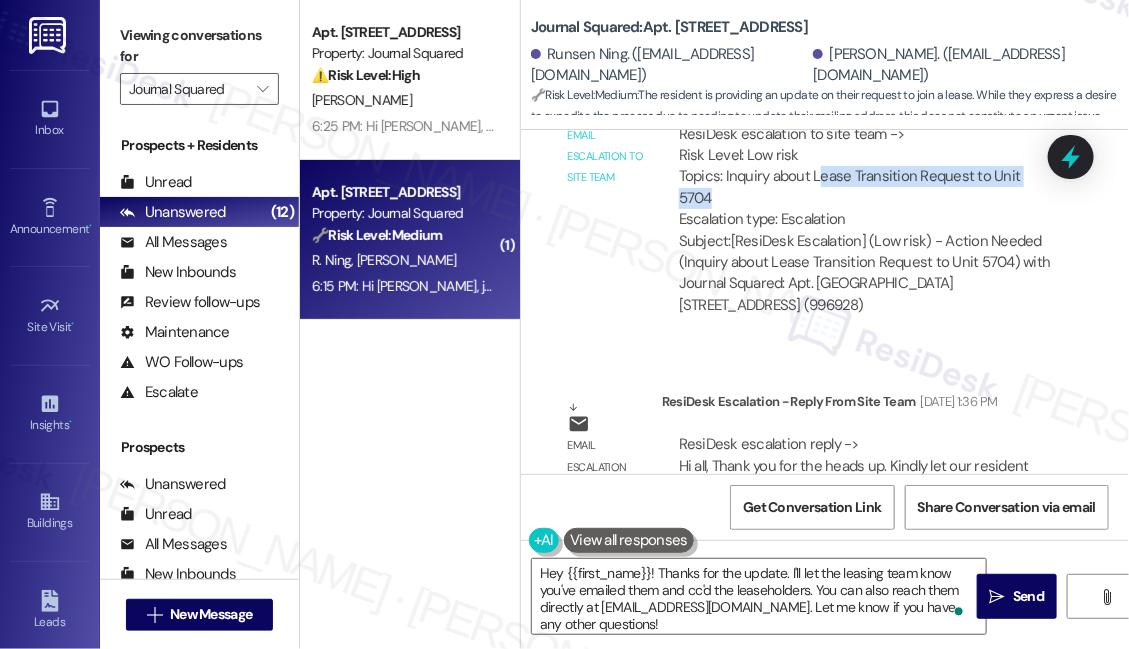 drag, startPoint x: 817, startPoint y: 219, endPoint x: 885, endPoint y: 232, distance: 69.2315 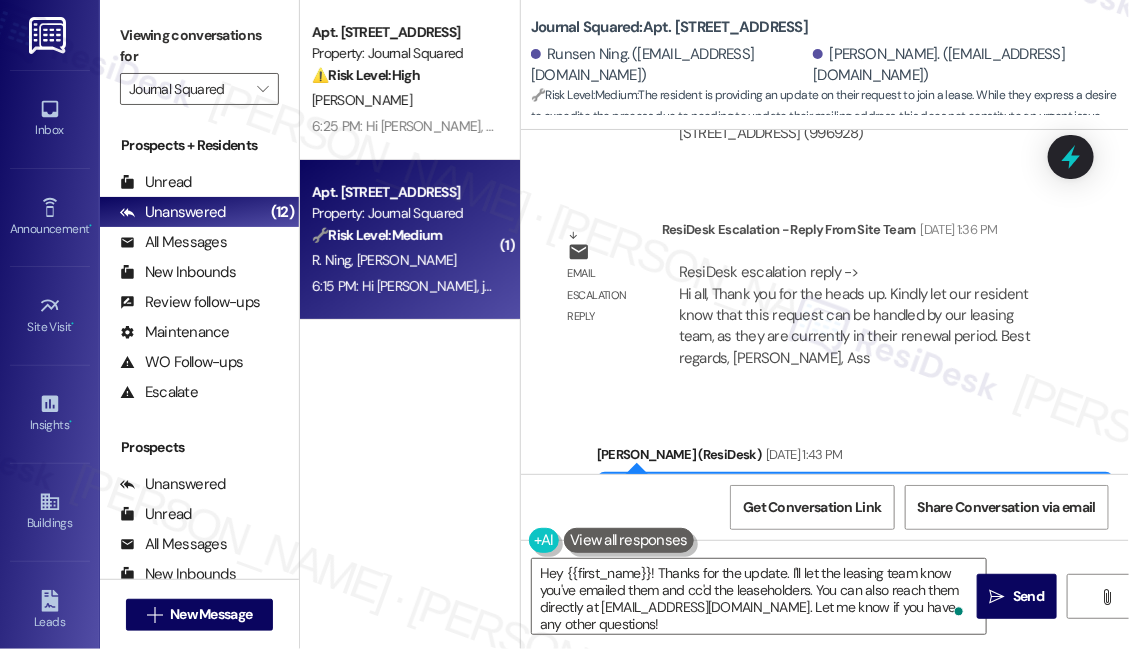 scroll, scrollTop: 20184, scrollLeft: 0, axis: vertical 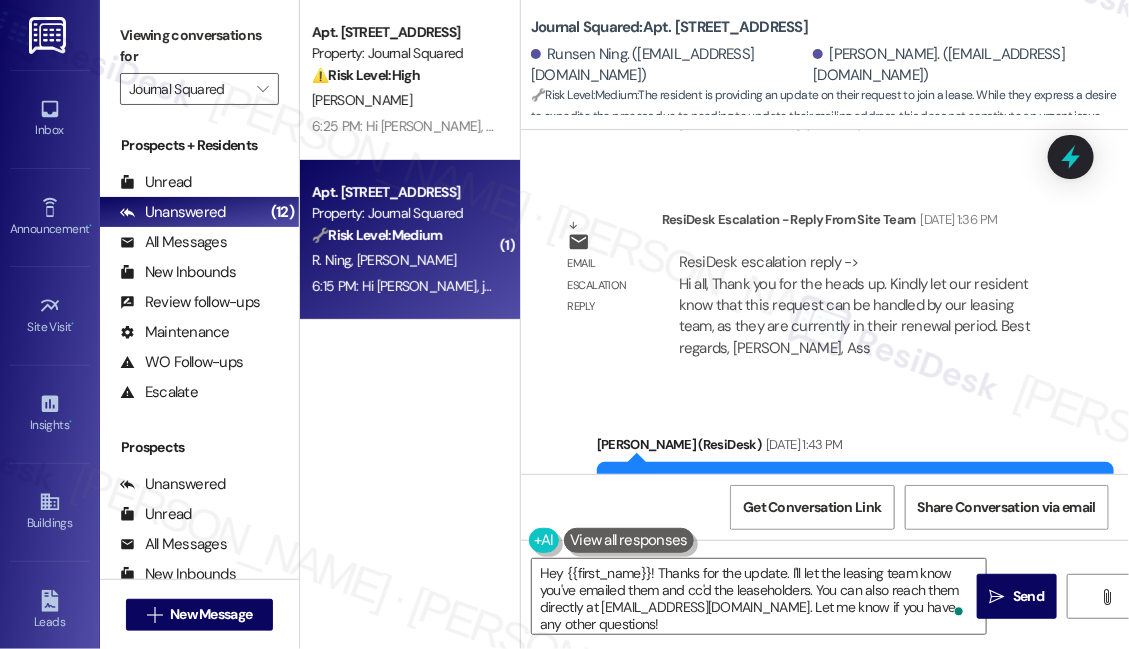 click on "ResiDesk escalation reply ->
Hi all, Thank you for the heads up. Kindly let our resident know that this request can be handled by our leasing team, as they are currently in their renewal period. Best regards, Samantha Medina, Ass ResiDesk escalation reply ->
Hi all, Thank you for the heads up. Kindly let our resident know that this request can be handled by our leasing team, as they are currently in their renewal period. Best regards, Samantha Medina, Ass" at bounding box center [854, 305] 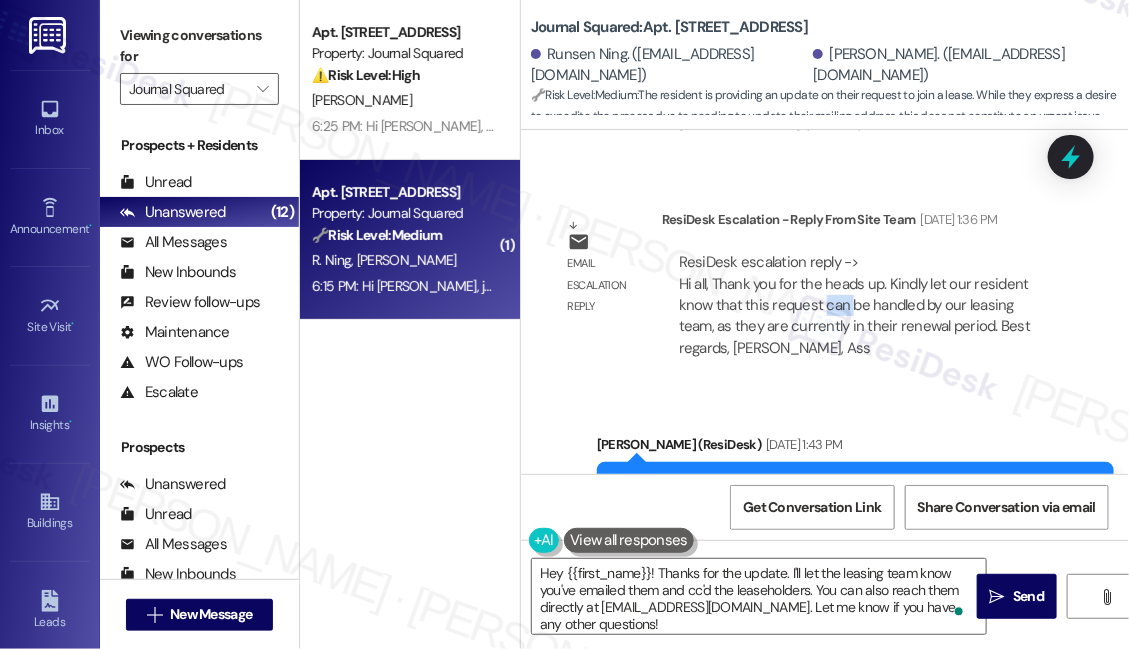 click on "ResiDesk escalation reply ->
Hi all, Thank you for the heads up. Kindly let our resident know that this request can be handled by our leasing team, as they are currently in their renewal period. Best regards, Samantha Medina, Ass ResiDesk escalation reply ->
Hi all, Thank you for the heads up. Kindly let our resident know that this request can be handled by our leasing team, as they are currently in their renewal period. Best regards, Samantha Medina, Ass" at bounding box center [854, 305] 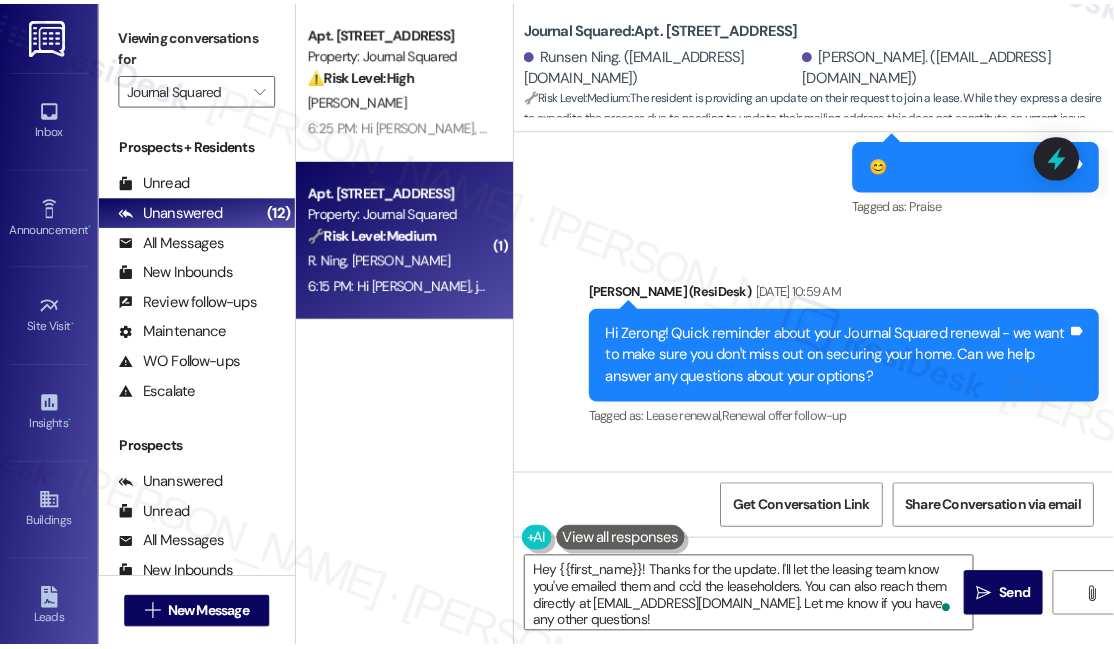 scroll, scrollTop: 21457, scrollLeft: 0, axis: vertical 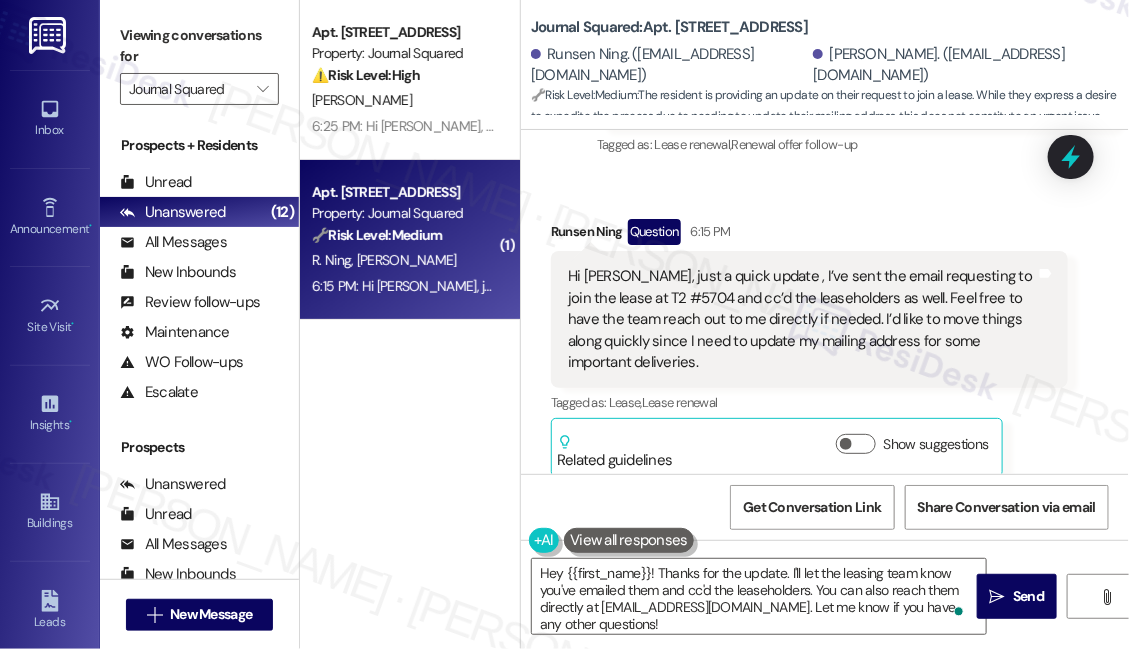 click on "Hi Jane, just a quick update , I’ve sent the email requesting to join the lease at T2 #5704 and cc’d the leaseholders as well. Feel free to have the team reach out to me directly if needed. I’d like to move things along quickly since I need to update my mailing address for some important deliveries. Tags and notes" at bounding box center [809, 319] 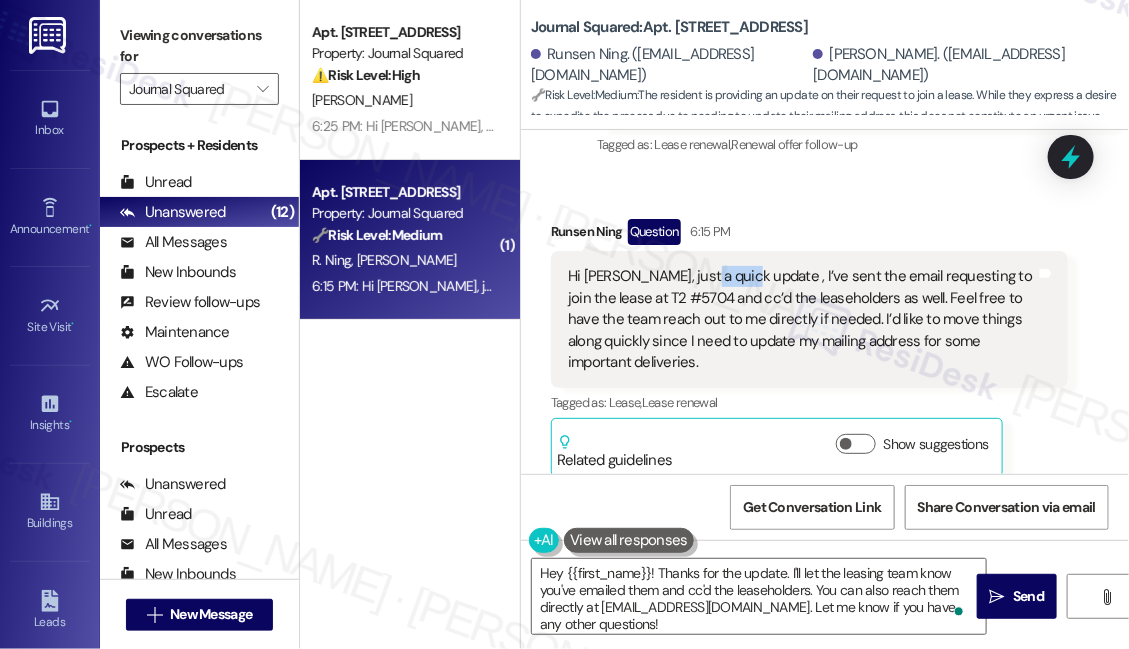 click on "Hi Jane, just a quick update , I’ve sent the email requesting to join the lease at T2 #5704 and cc’d the leaseholders as well. Feel free to have the team reach out to me directly if needed. I’d like to move things along quickly since I need to update my mailing address for some important deliveries. Tags and notes" at bounding box center (809, 319) 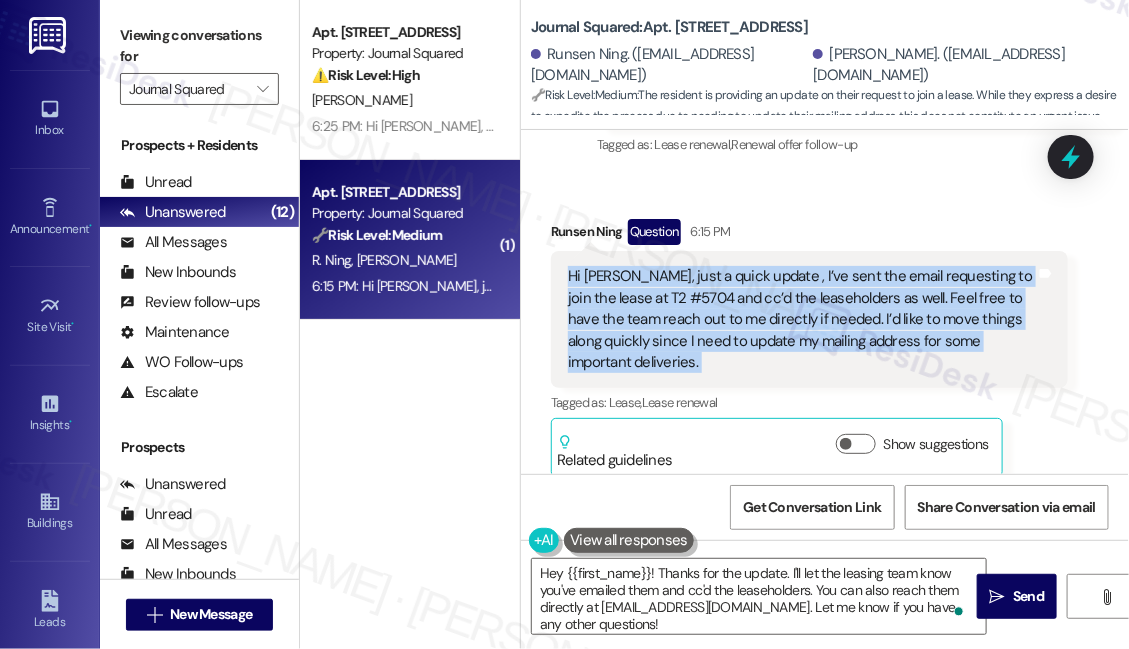 click on "Hi Jane, just a quick update , I’ve sent the email requesting to join the lease at T2 #5704 and cc’d the leaseholders as well. Feel free to have the team reach out to me directly if needed. I’d like to move things along quickly since I need to update my mailing address for some important deliveries. Tags and notes" at bounding box center (809, 319) 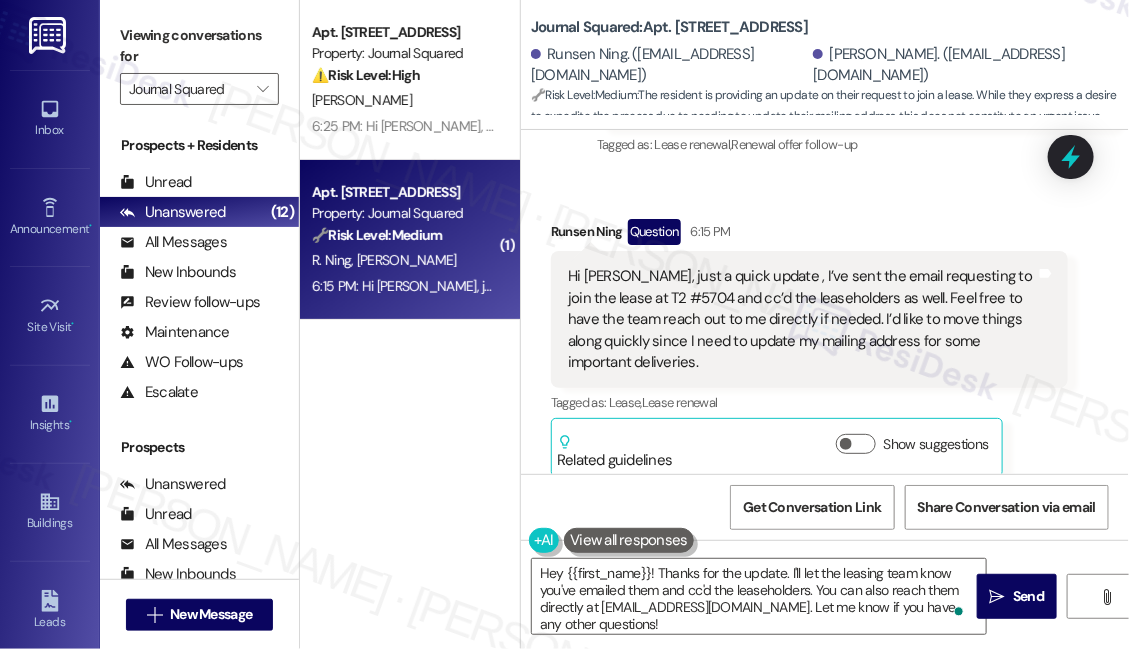 click on "Hi Jane, just a quick update , I’ve sent the email requesting to join the lease at T2 #5704 and cc’d the leaseholders as well. Feel free to have the team reach out to me directly if needed. I’d like to move things along quickly since I need to update my mailing address for some important deliveries." at bounding box center (802, 319) 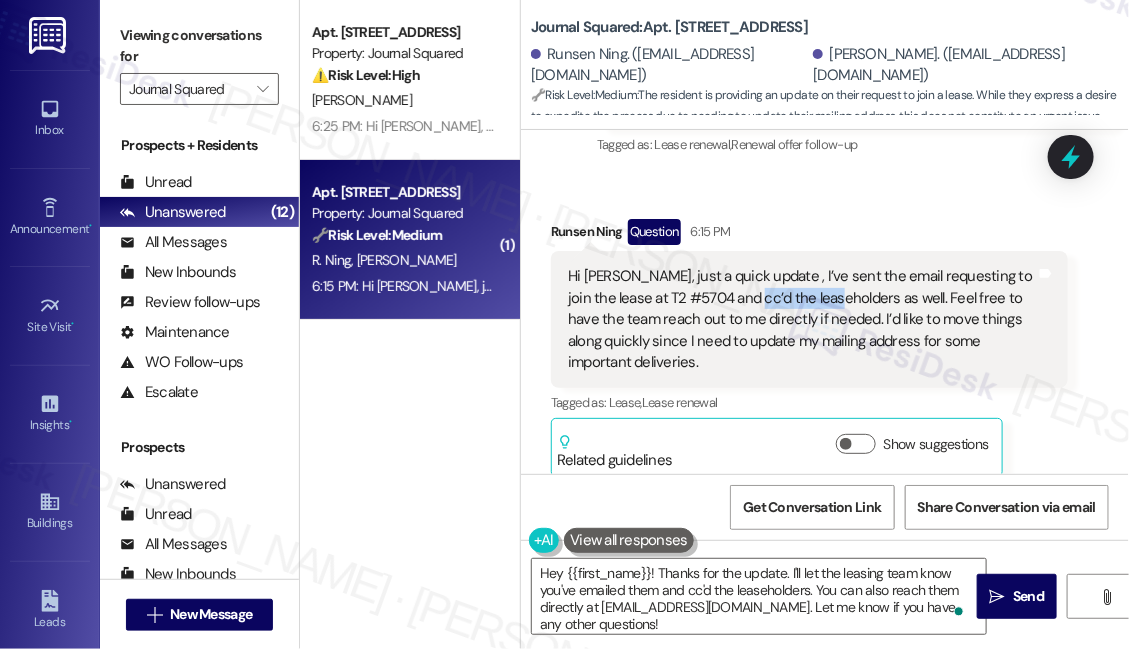 click on "Hi Jane, just a quick update , I’ve sent the email requesting to join the lease at T2 #5704 and cc’d the leaseholders as well. Feel free to have the team reach out to me directly if needed. I’d like to move things along quickly since I need to update my mailing address for some important deliveries." at bounding box center (802, 319) 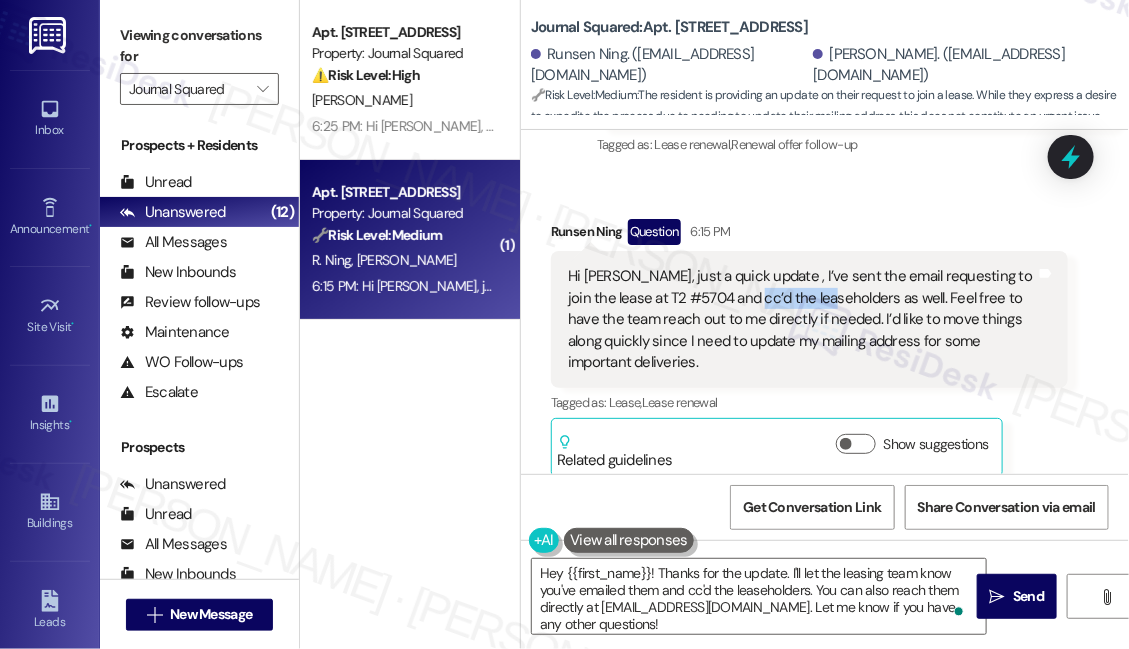 click on "Hi Jane, just a quick update , I’ve sent the email requesting to join the lease at T2 #5704 and cc’d the leaseholders as well. Feel free to have the team reach out to me directly if needed. I’d like to move things along quickly since I need to update my mailing address for some important deliveries." at bounding box center [802, 319] 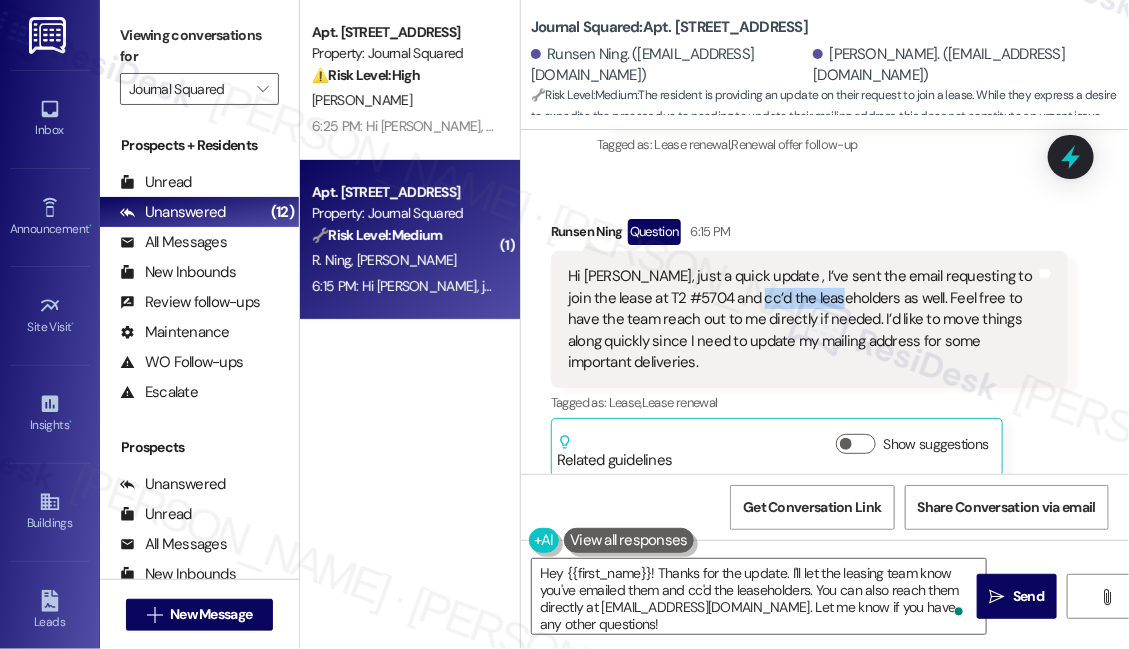 click on "Hi Jane, just a quick update , I’ve sent the email requesting to join the lease at T2 #5704 and cc’d the leaseholders as well. Feel free to have the team reach out to me directly if needed. I’d like to move things along quickly since I need to update my mailing address for some important deliveries." at bounding box center [802, 319] 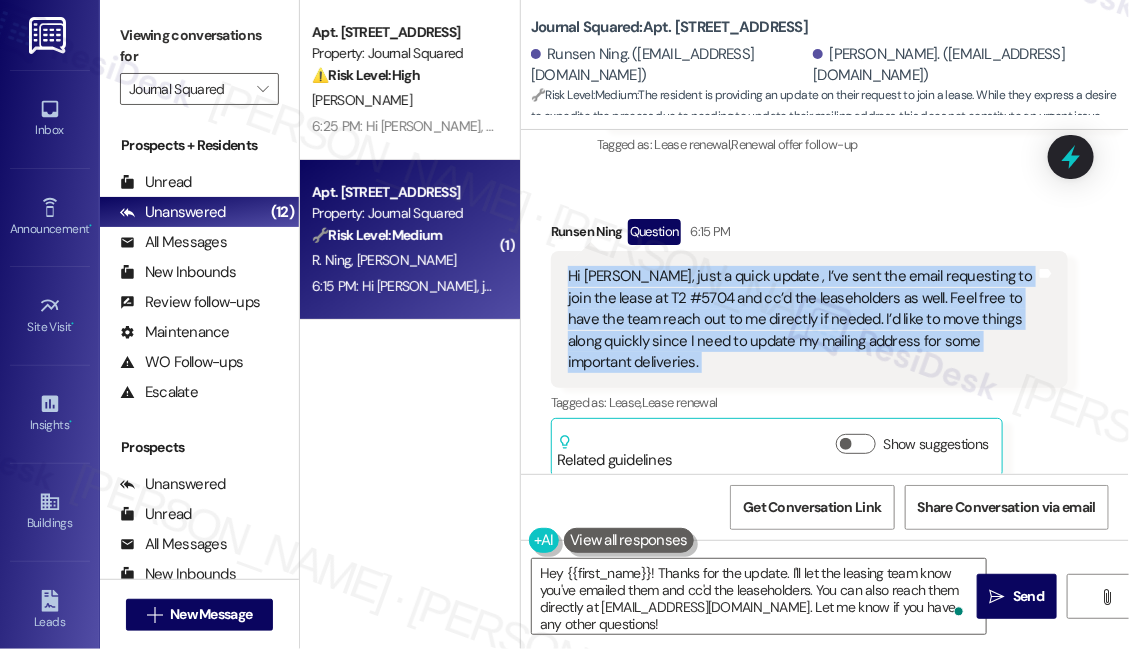 click on "Hi Jane, just a quick update , I’ve sent the email requesting to join the lease at T2 #5704 and cc’d the leaseholders as well. Feel free to have the team reach out to me directly if needed. I’d like to move things along quickly since I need to update my mailing address for some important deliveries." at bounding box center [802, 319] 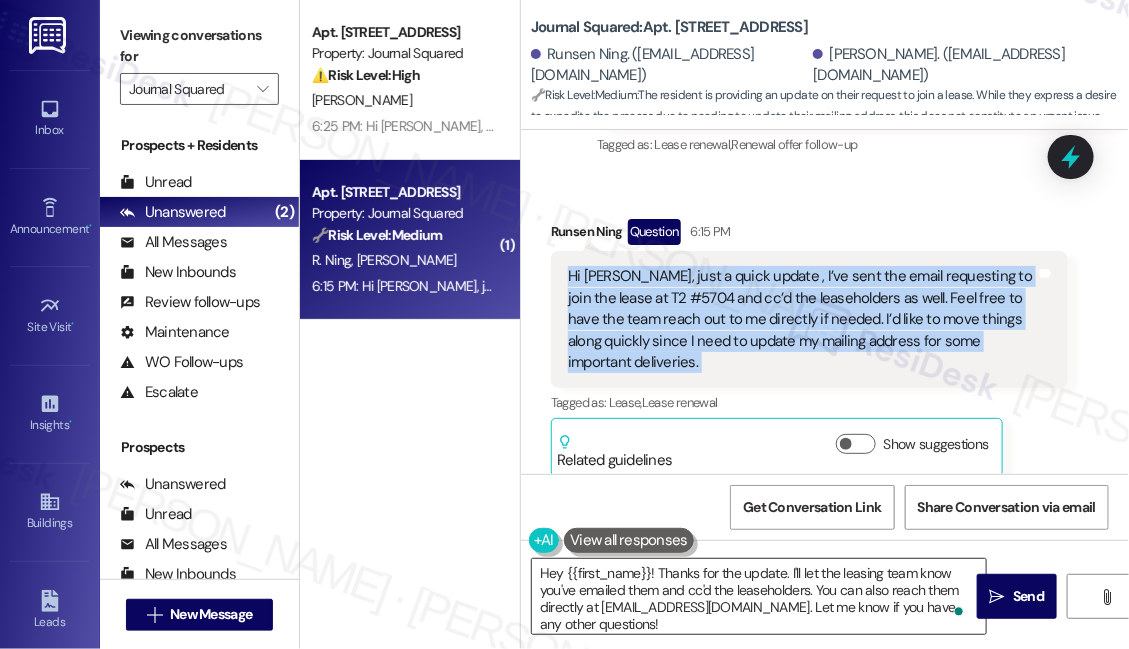 click on "Hey {{first_name}}! Thanks for the update. I'll let the leasing team know you've emailed them and cc'd the leaseholders. You can also reach them directly at info@journalsquared.com. Let me know if you have any other questions!" at bounding box center (759, 596) 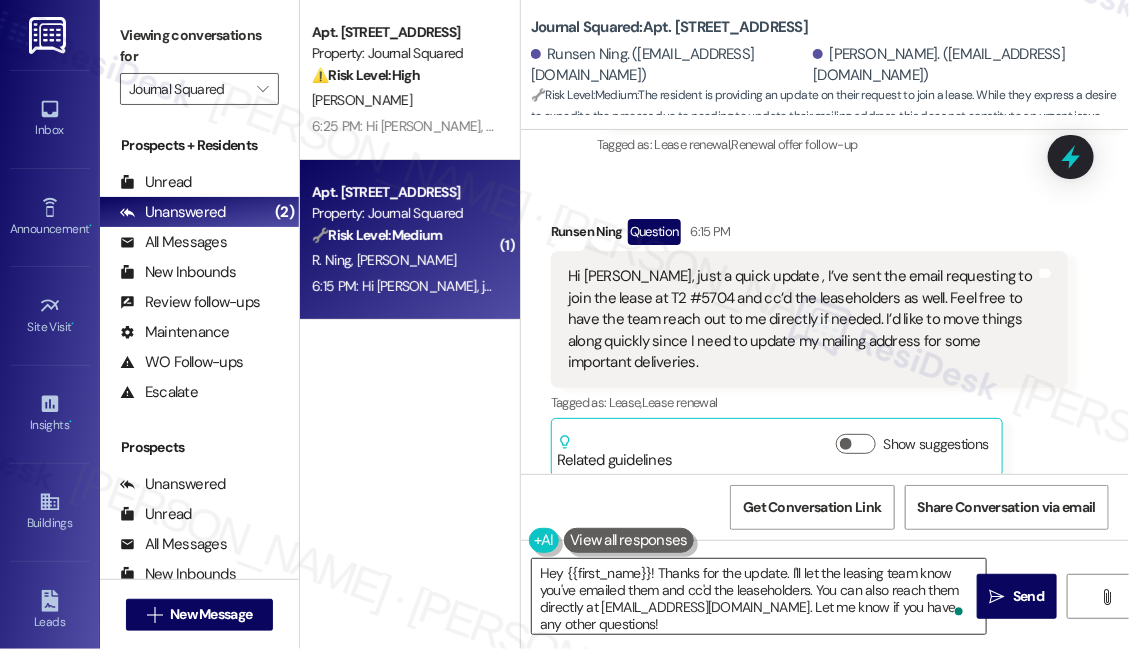 click on "Hey {{first_name}}! Thanks for the update. I'll let the leasing team know you've emailed them and cc'd the leaseholders. You can also reach them directly at info@journalsquared.com. Let me know if you have any other questions!" at bounding box center [759, 596] 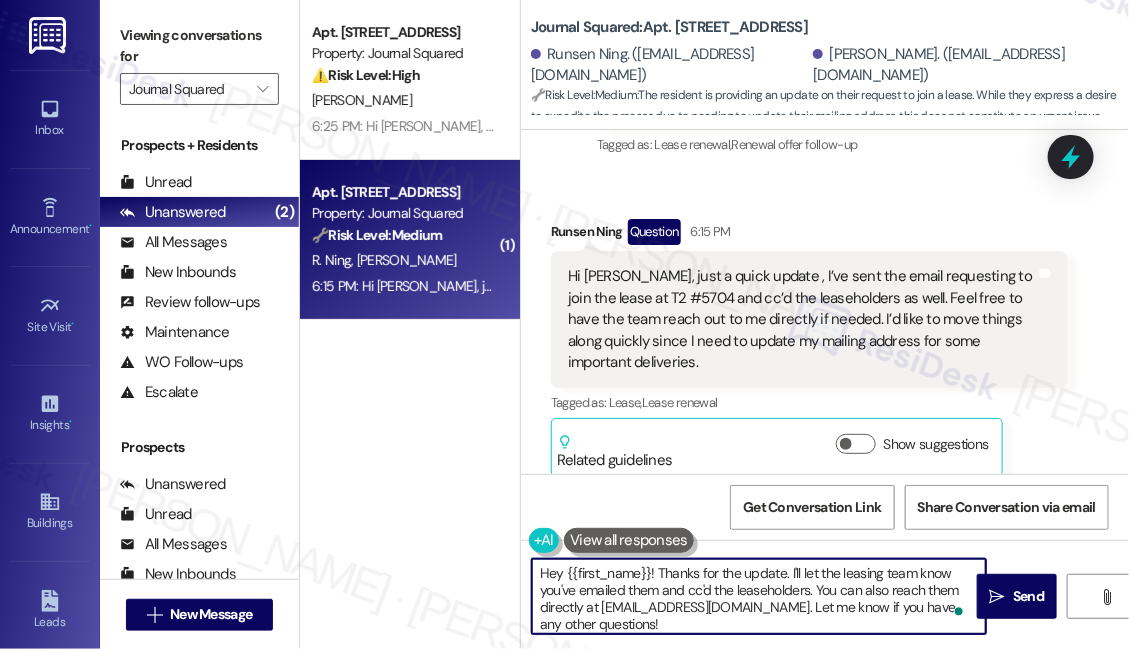 click on "Hey {{first_name}}! Thanks for the update. I'll let the leasing team know you've emailed them and cc'd the leaseholders. You can also reach them directly at info@journalsquared.com. Let me know if you have any other questions!" at bounding box center (759, 596) 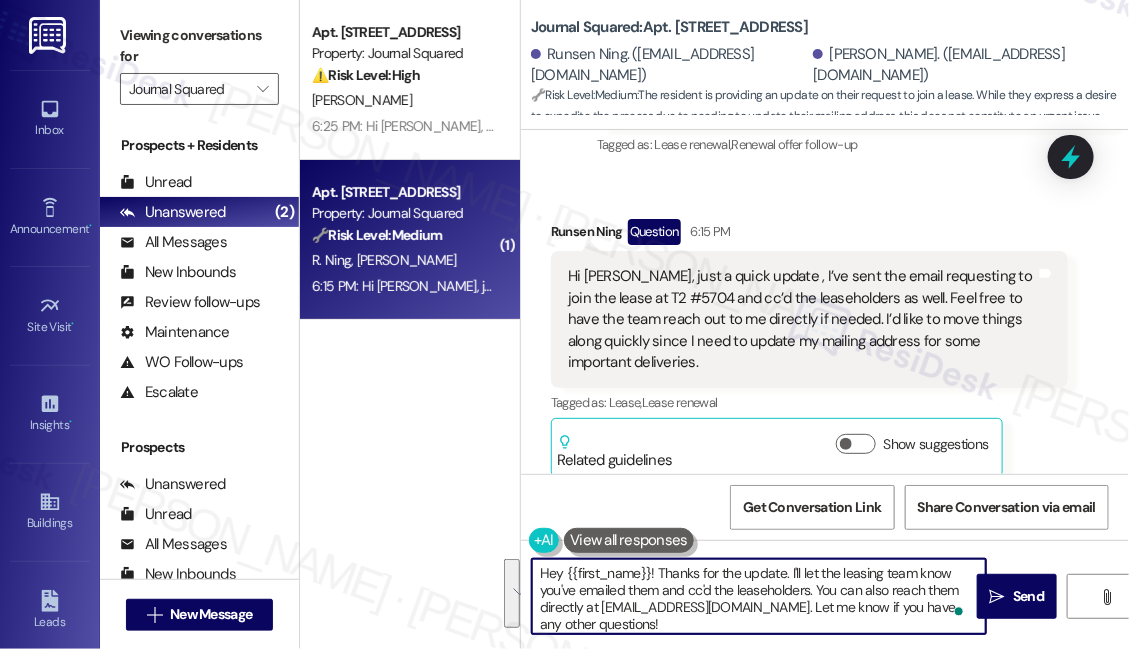 click on "Hey {{first_name}}! Thanks for the update. I'll let the leasing team know you've emailed them and cc'd the leaseholders. You can also reach them directly at info@journalsquared.com. Let me know if you have any other questions!" at bounding box center (759, 596) 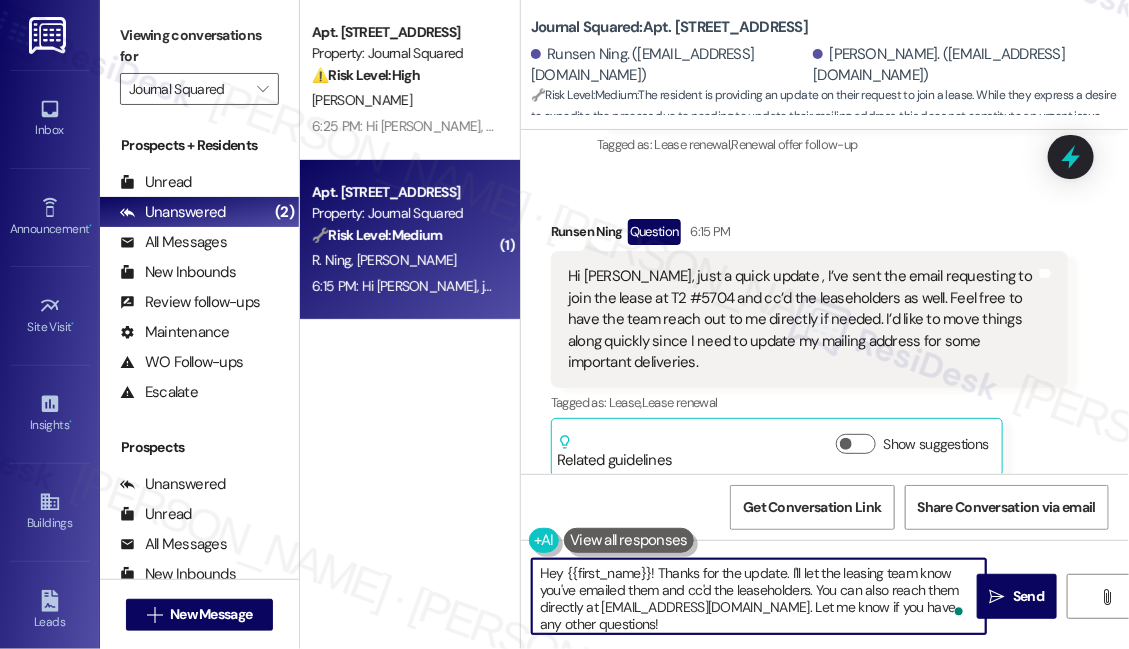 click on "Runsen Ning Question 6:15 PM" at bounding box center (809, 235) 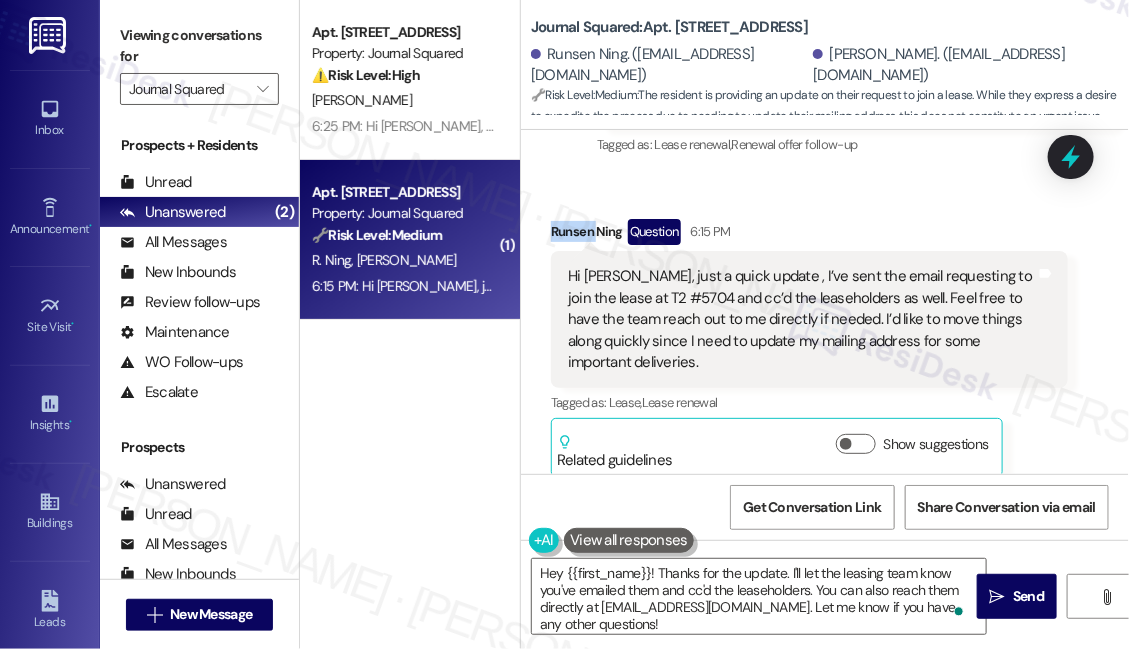click on "Runsen Ning Question 6:15 PM" at bounding box center [809, 235] 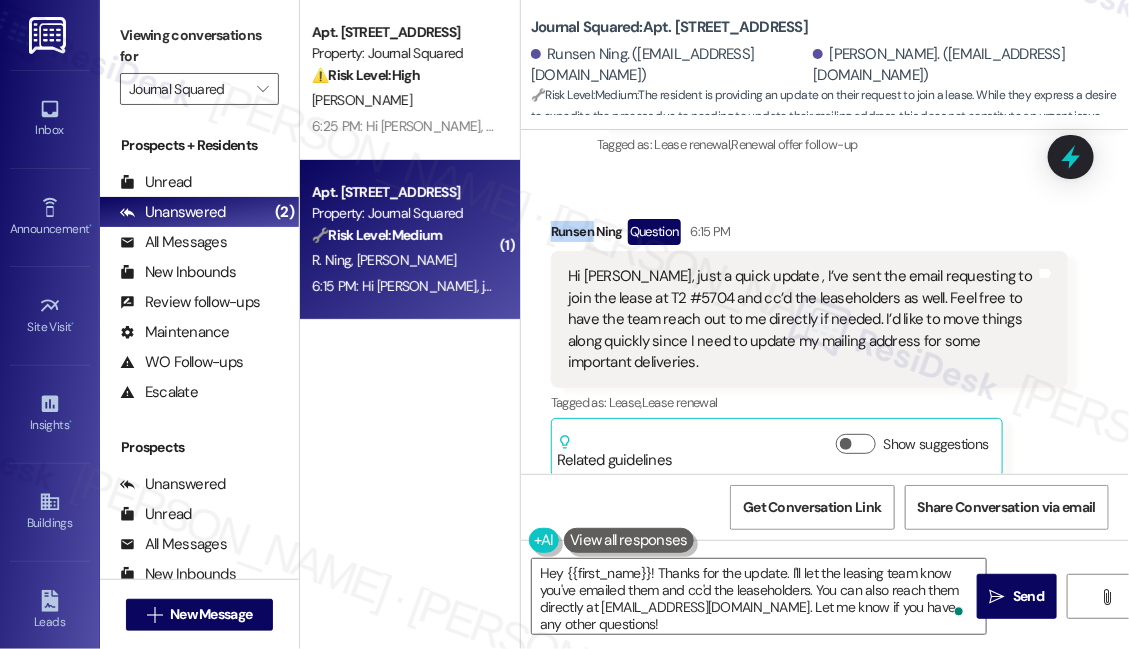copy on "Runsen" 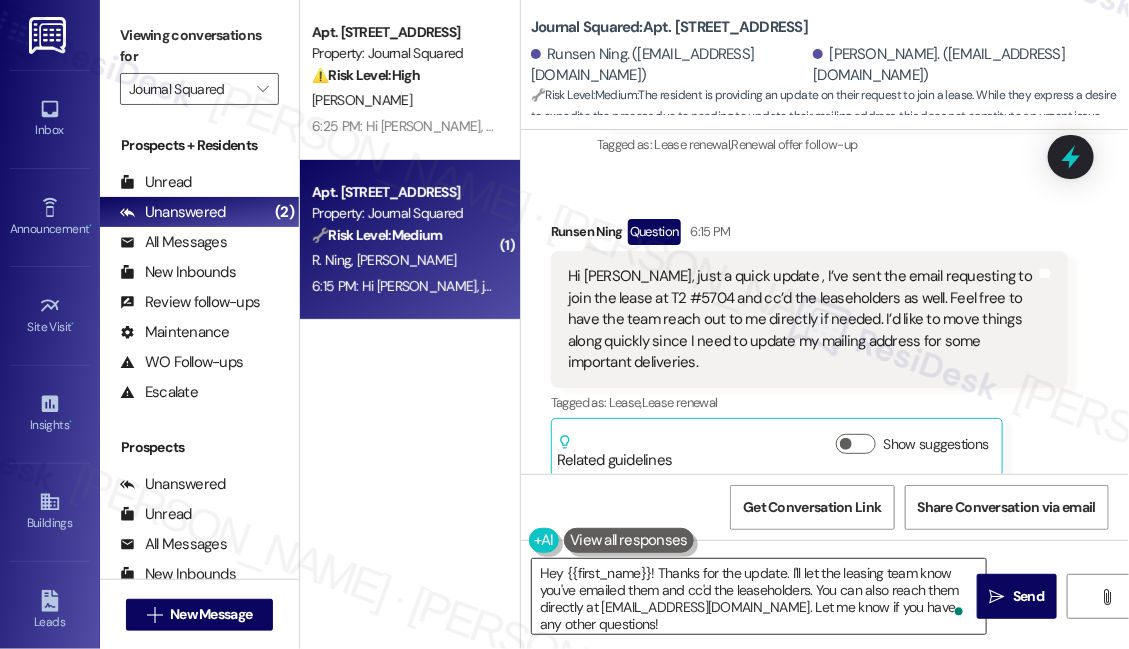 click on "Hey {{first_name}}! Thanks for the update. I'll let the leasing team know you've emailed them and cc'd the leaseholders. You can also reach them directly at info@journalsquared.com. Let me know if you have any other questions!" at bounding box center (759, 596) 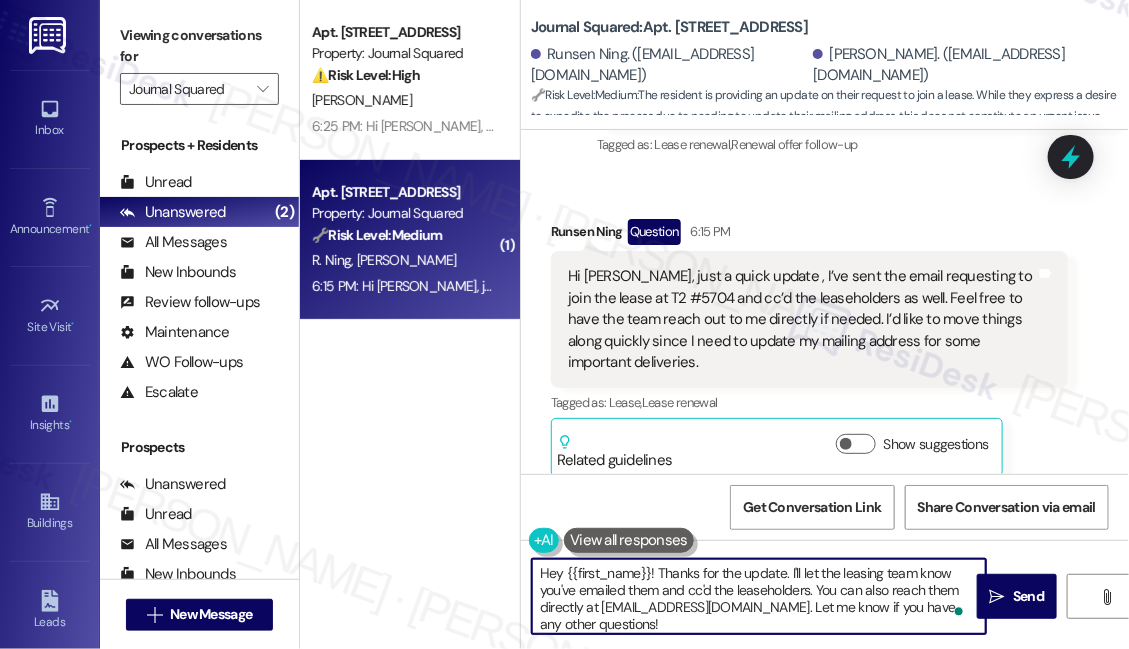 click on "Hey {{first_name}}! Thanks for the update. I'll let the leasing team know you've emailed them and cc'd the leaseholders. You can also reach them directly at info@journalsquared.com. Let me know if you have any other questions!" at bounding box center [759, 596] 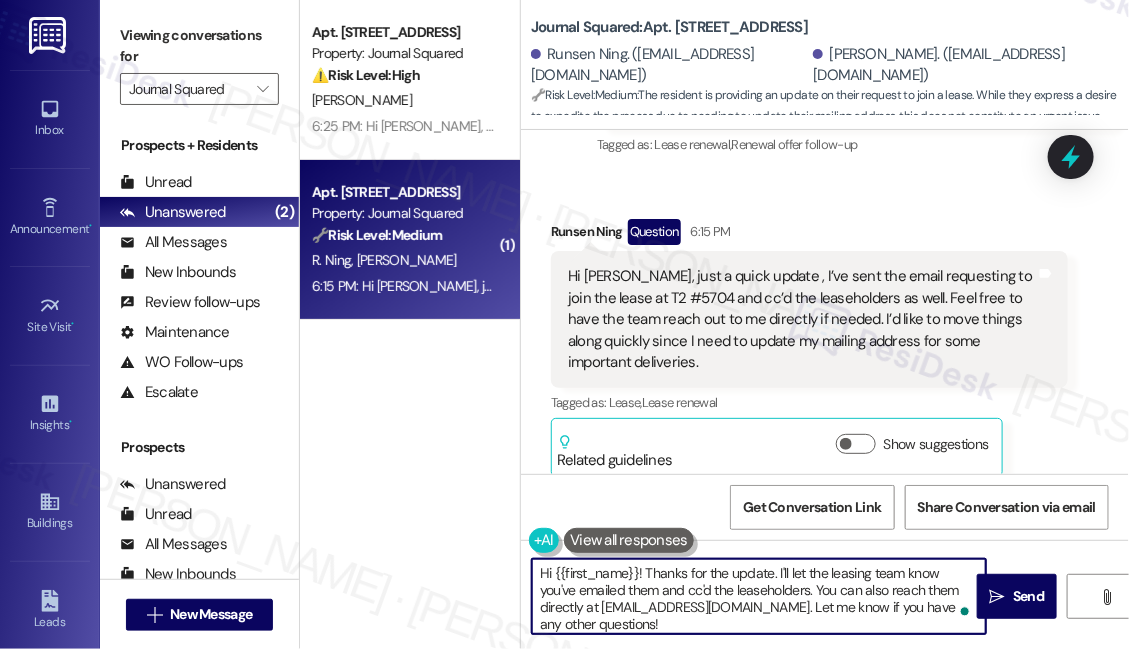 paste on "Runsen" 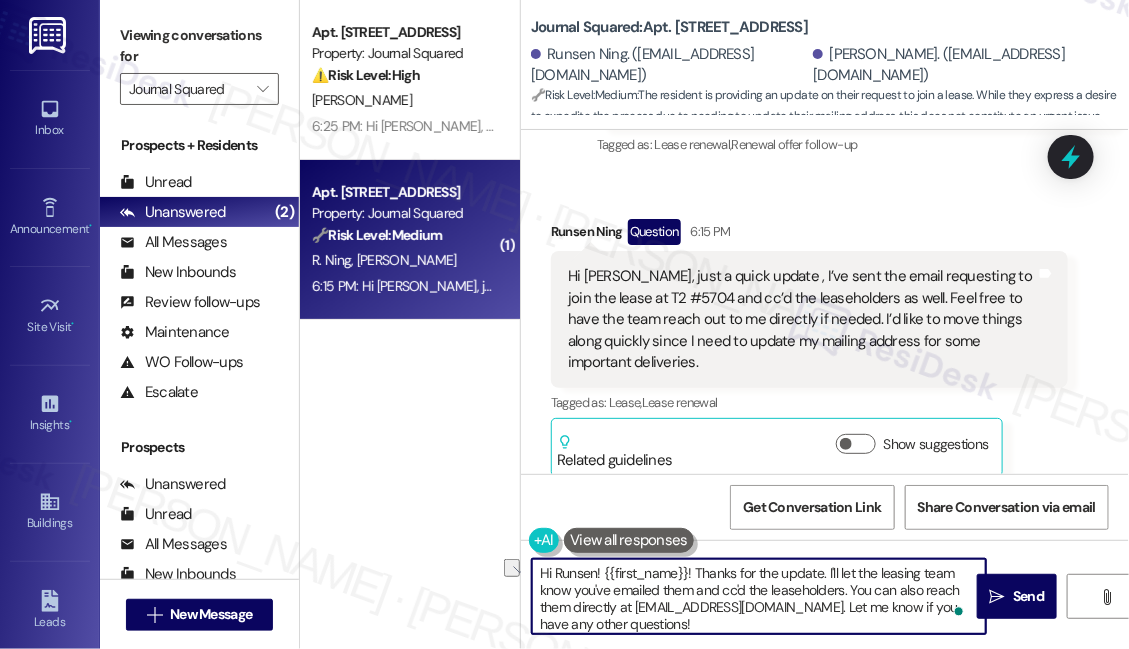 drag, startPoint x: 697, startPoint y: 569, endPoint x: 605, endPoint y: 567, distance: 92.021736 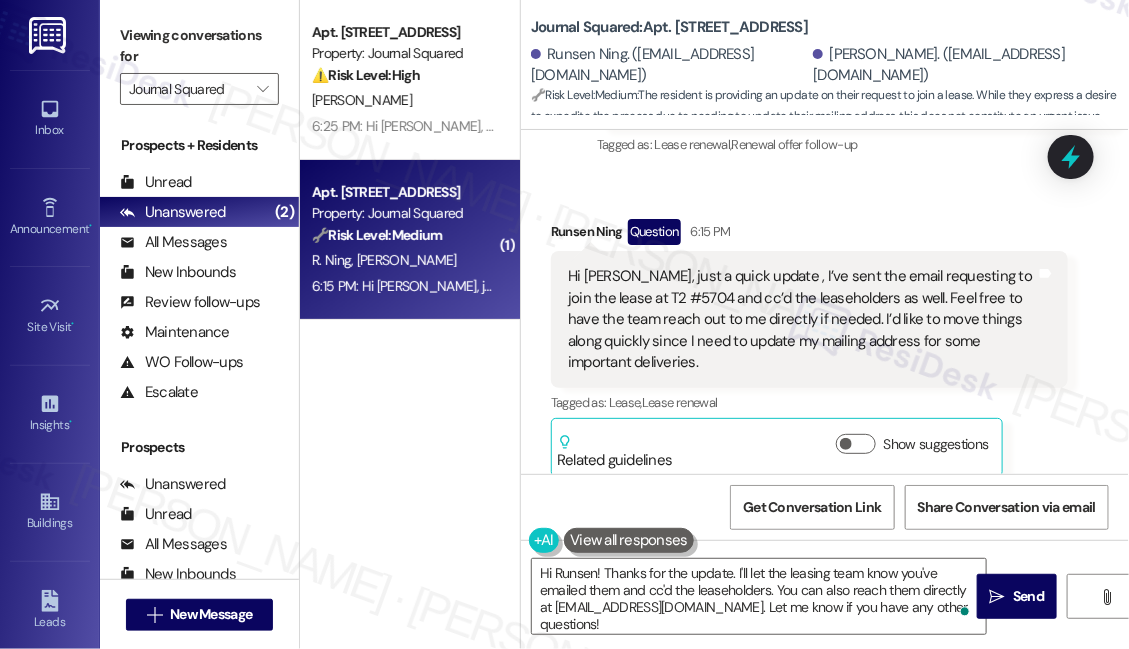click on "Hi Jane, just a quick update , I’ve sent the email requesting to join the lease at T2 #5704 and cc’d the leaseholders as well. Feel free to have the team reach out to me directly if needed. I’d like to move things along quickly since I need to update my mailing address for some important deliveries." at bounding box center (802, 319) 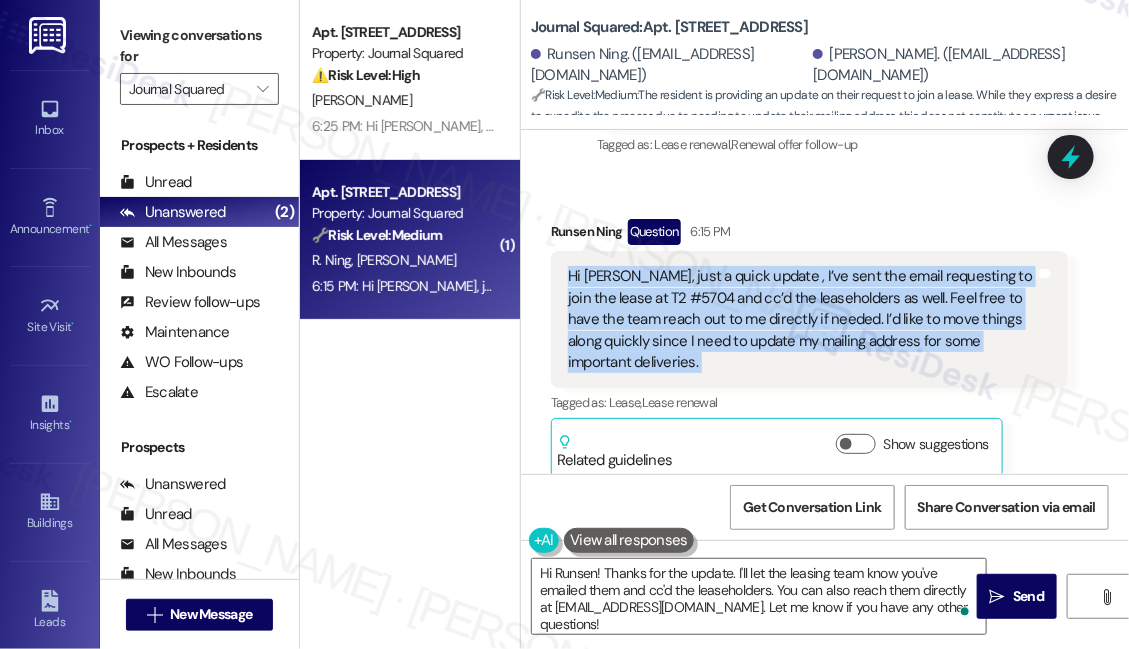 click on "Hi Jane, just a quick update , I’ve sent the email requesting to join the lease at T2 #5704 and cc’d the leaseholders as well. Feel free to have the team reach out to me directly if needed. I’d like to move things along quickly since I need to update my mailing address for some important deliveries." at bounding box center (802, 319) 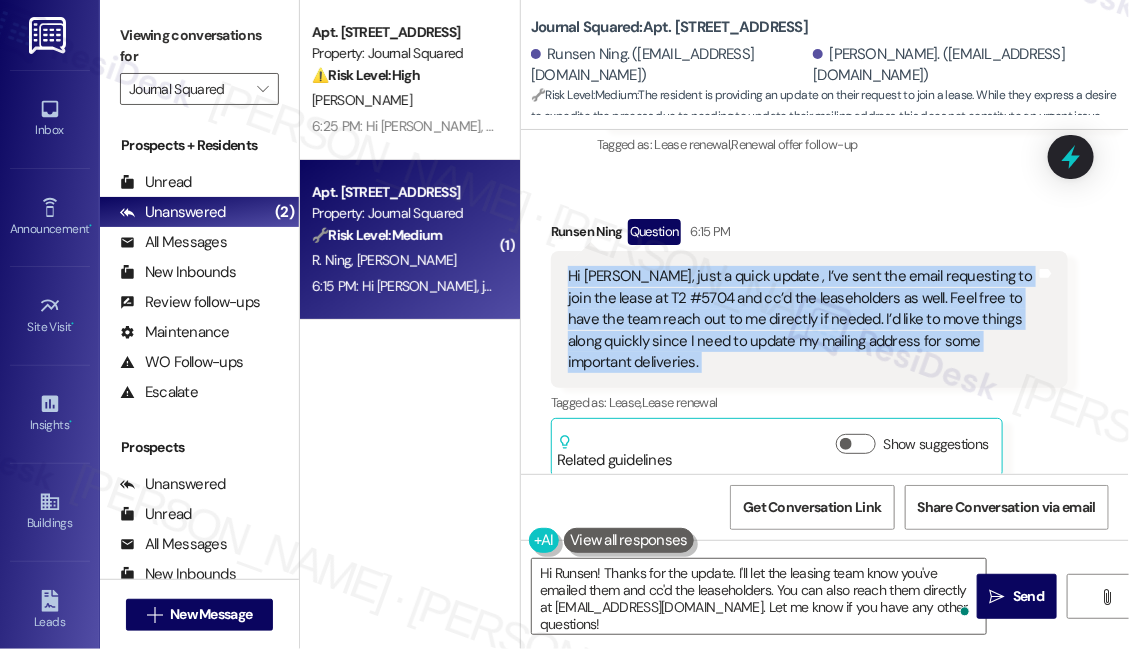 click on "Hi Jane, just a quick update , I’ve sent the email requesting to join the lease at T2 #5704 and cc’d the leaseholders as well. Feel free to have the team reach out to me directly if needed. I’d like to move things along quickly since I need to update my mailing address for some important deliveries." at bounding box center [802, 319] 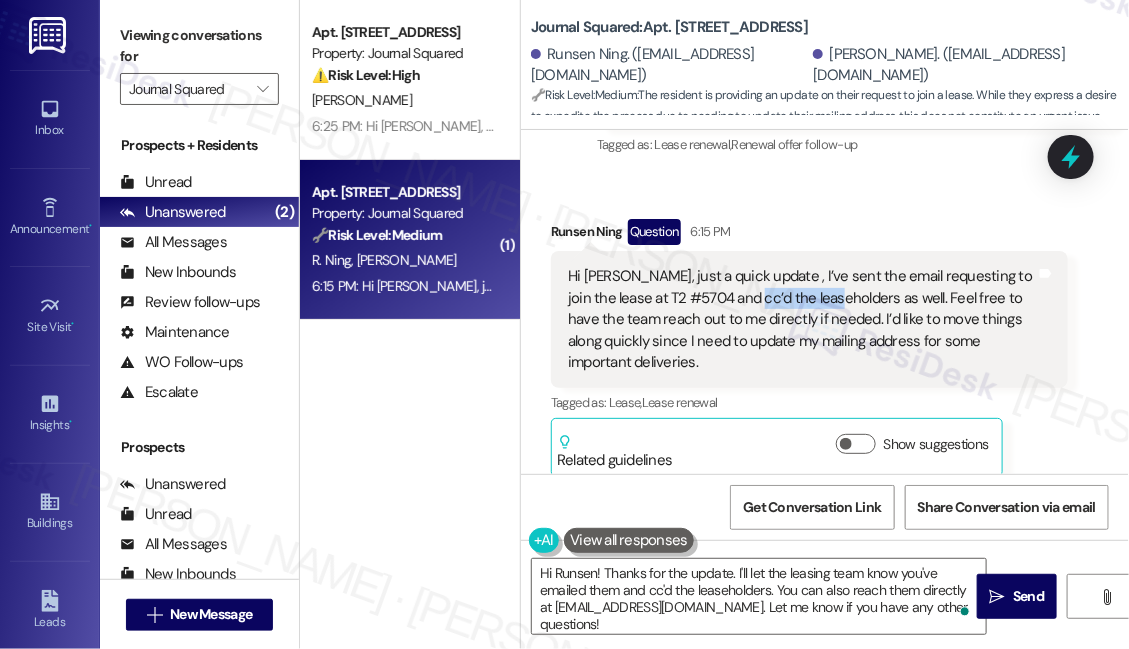 click on "Hi Jane, just a quick update , I’ve sent the email requesting to join the lease at T2 #5704 and cc’d the leaseholders as well. Feel free to have the team reach out to me directly if needed. I’d like to move things along quickly since I need to update my mailing address for some important deliveries." at bounding box center [802, 319] 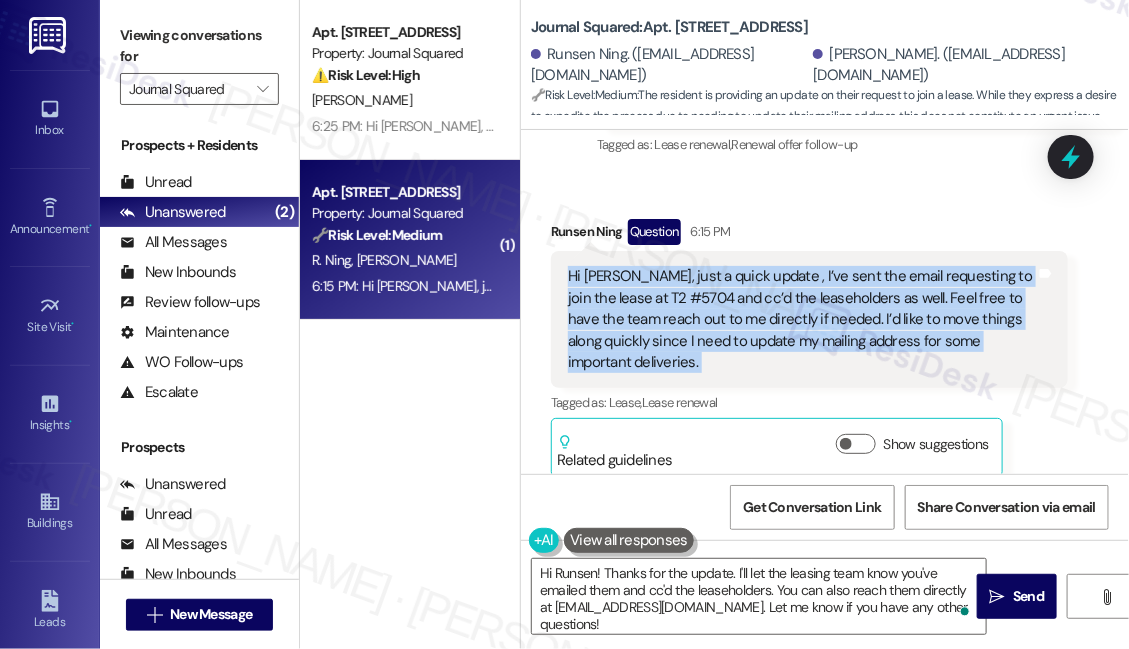 click on "Hi Jane, just a quick update , I’ve sent the email requesting to join the lease at T2 #5704 and cc’d the leaseholders as well. Feel free to have the team reach out to me directly if needed. I’d like to move things along quickly since I need to update my mailing address for some important deliveries." at bounding box center (802, 319) 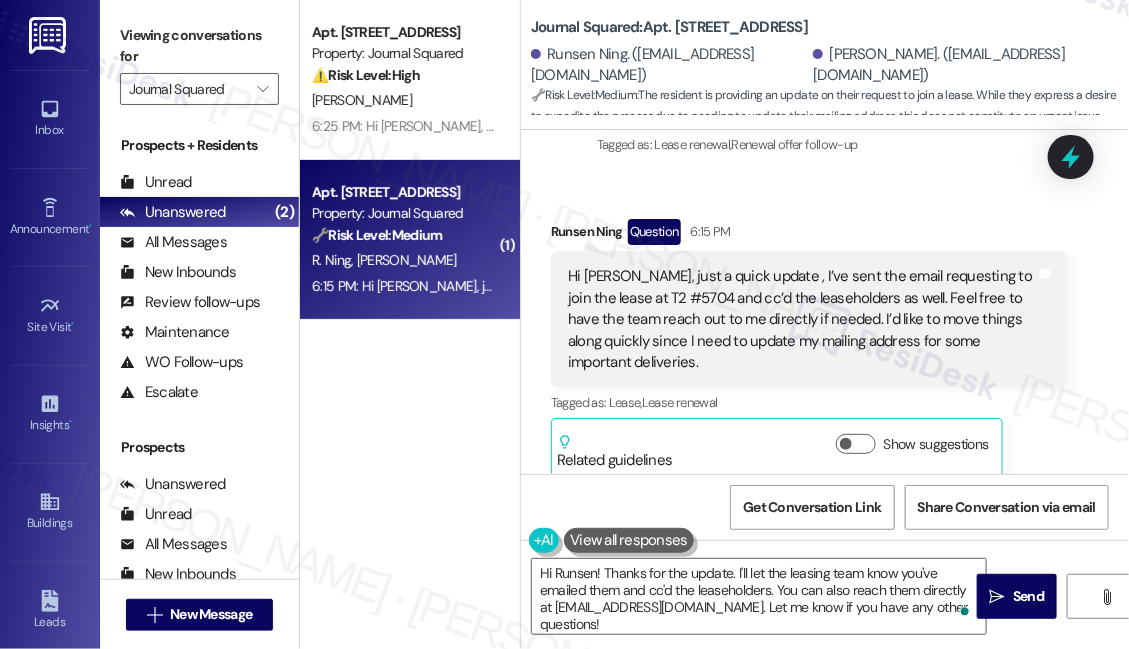 click on "Viewing conversations for" at bounding box center (199, 46) 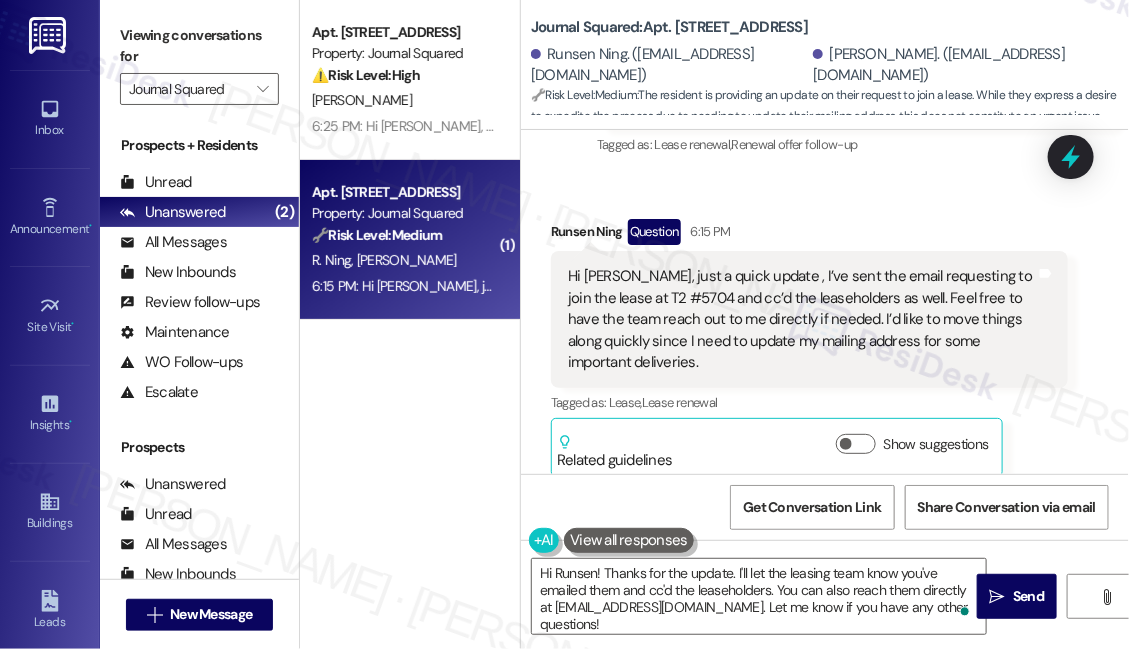 click on "Hi Jane, just a quick update , I’ve sent the email requesting to join the lease at T2 #5704 and cc’d the leaseholders as well. Feel free to have the team reach out to me directly if needed. I’d like to move things along quickly since I need to update my mailing address for some important deliveries." at bounding box center [802, 319] 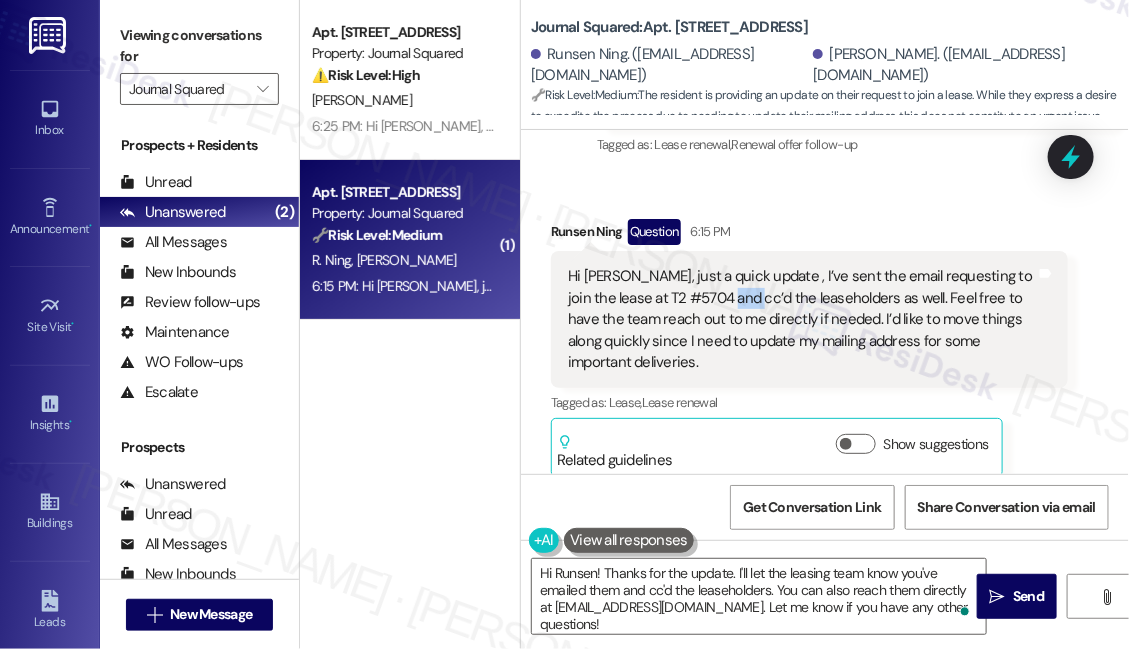 click on "Hi Jane, just a quick update , I’ve sent the email requesting to join the lease at T2 #5704 and cc’d the leaseholders as well. Feel free to have the team reach out to me directly if needed. I’d like to move things along quickly since I need to update my mailing address for some important deliveries." at bounding box center [802, 319] 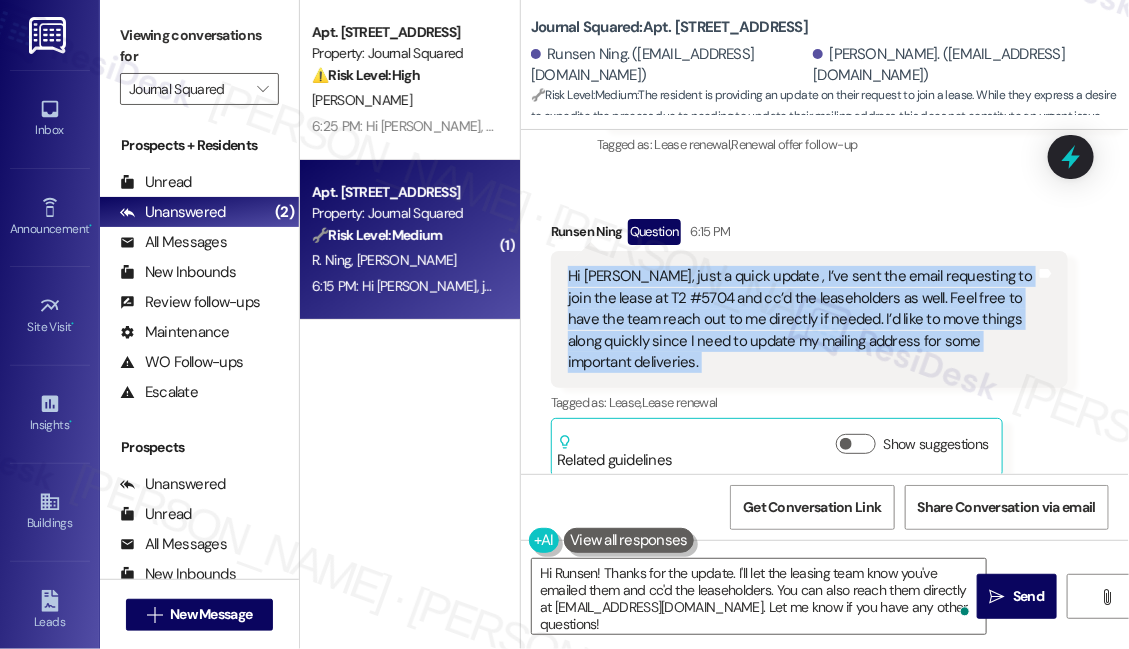 click on "Hi Jane, just a quick update , I’ve sent the email requesting to join the lease at T2 #5704 and cc’d the leaseholders as well. Feel free to have the team reach out to me directly if needed. I’d like to move things along quickly since I need to update my mailing address for some important deliveries." at bounding box center [802, 319] 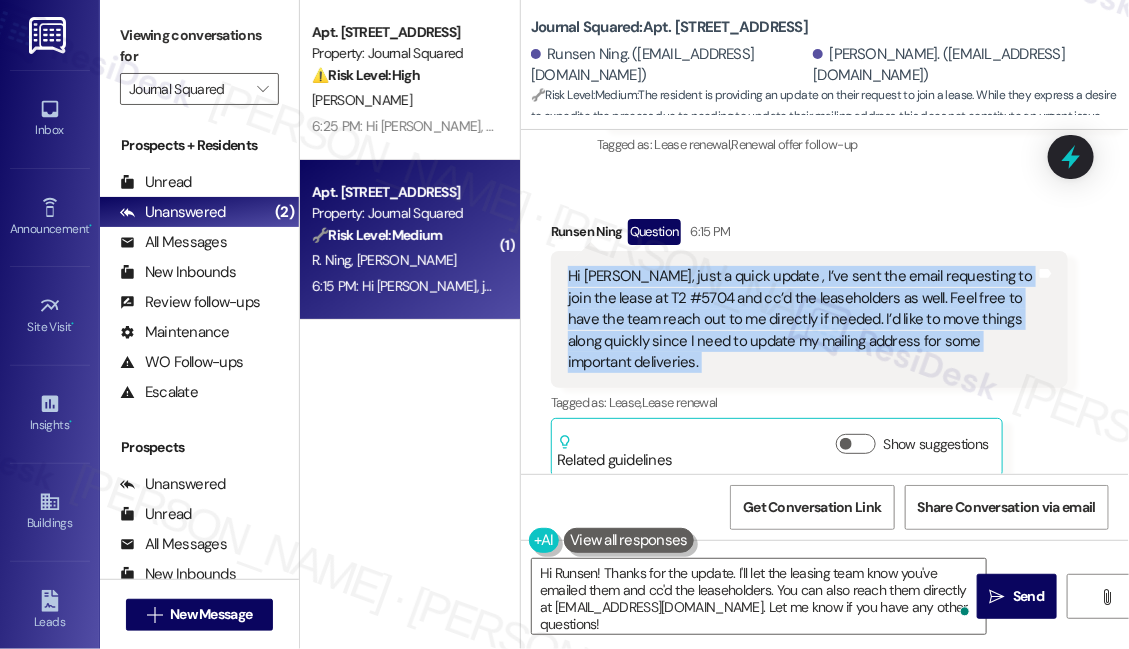 click on "Hi Jane, just a quick update , I’ve sent the email requesting to join the lease at T2 #5704 and cc’d the leaseholders as well. Feel free to have the team reach out to me directly if needed. I’d like to move things along quickly since I need to update my mailing address for some important deliveries." at bounding box center (802, 319) 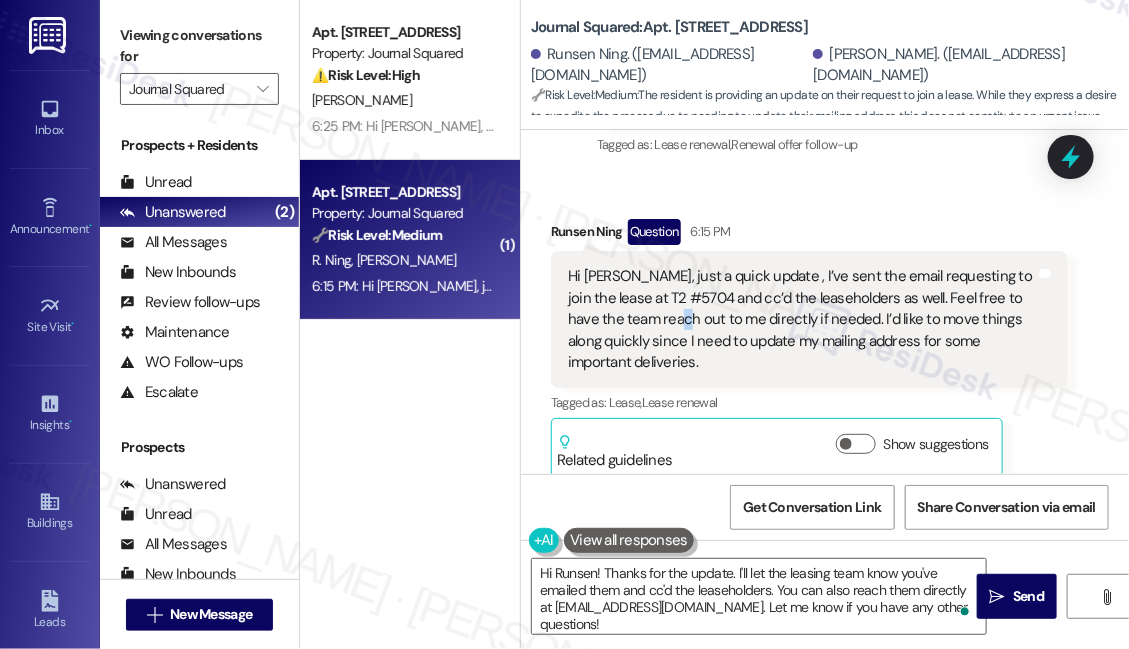 click on "Hi Jane, just a quick update , I’ve sent the email requesting to join the lease at T2 #5704 and cc’d the leaseholders as well. Feel free to have the team reach out to me directly if needed. I’d like to move things along quickly since I need to update my mailing address for some important deliveries." at bounding box center [802, 319] 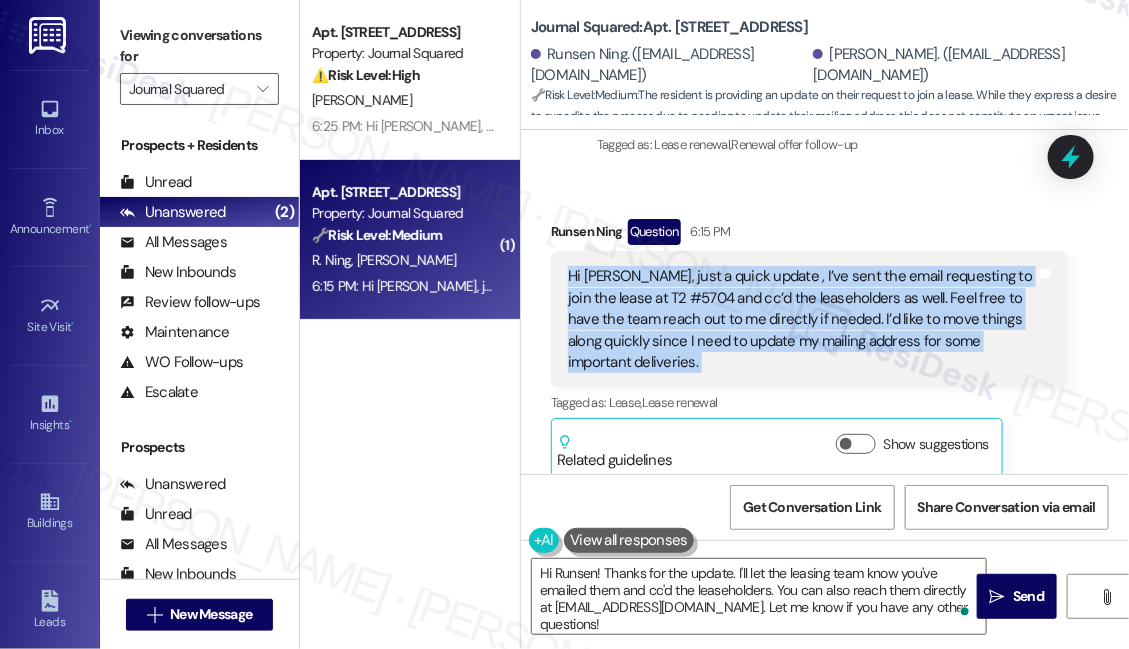 click on "Hi Jane, just a quick update , I’ve sent the email requesting to join the lease at T2 #5704 and cc’d the leaseholders as well. Feel free to have the team reach out to me directly if needed. I’d like to move things along quickly since I need to update my mailing address for some important deliveries." at bounding box center [802, 319] 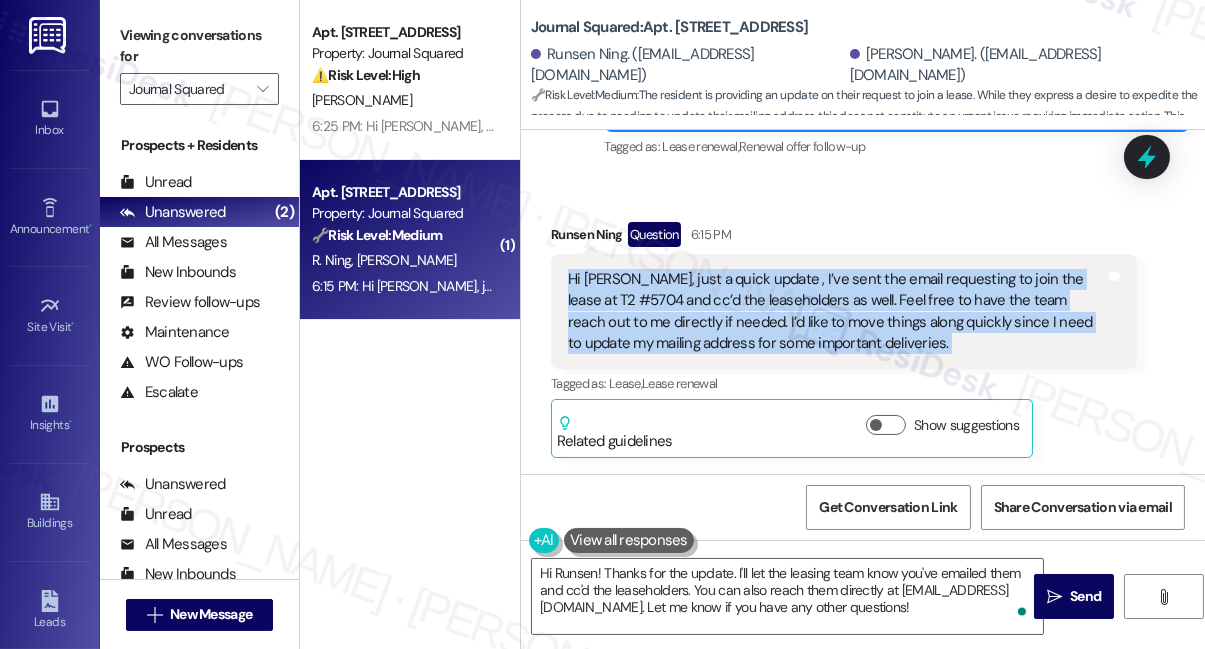 scroll, scrollTop: 20472, scrollLeft: 0, axis: vertical 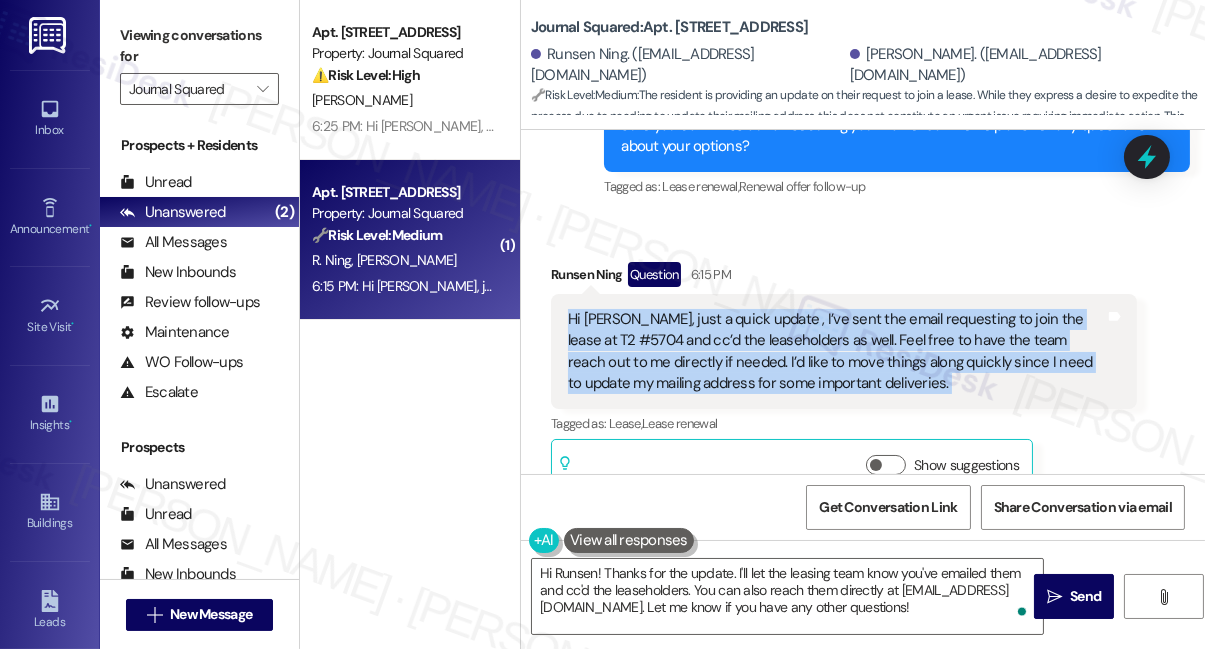 click on "Hi Jane, just a quick update , I’ve sent the email requesting to join the lease at T2 #5704 and cc’d the leaseholders as well. Feel free to have the team reach out to me directly if needed. I’d like to move things along quickly since I need to update my mailing address for some important deliveries." at bounding box center [836, 352] 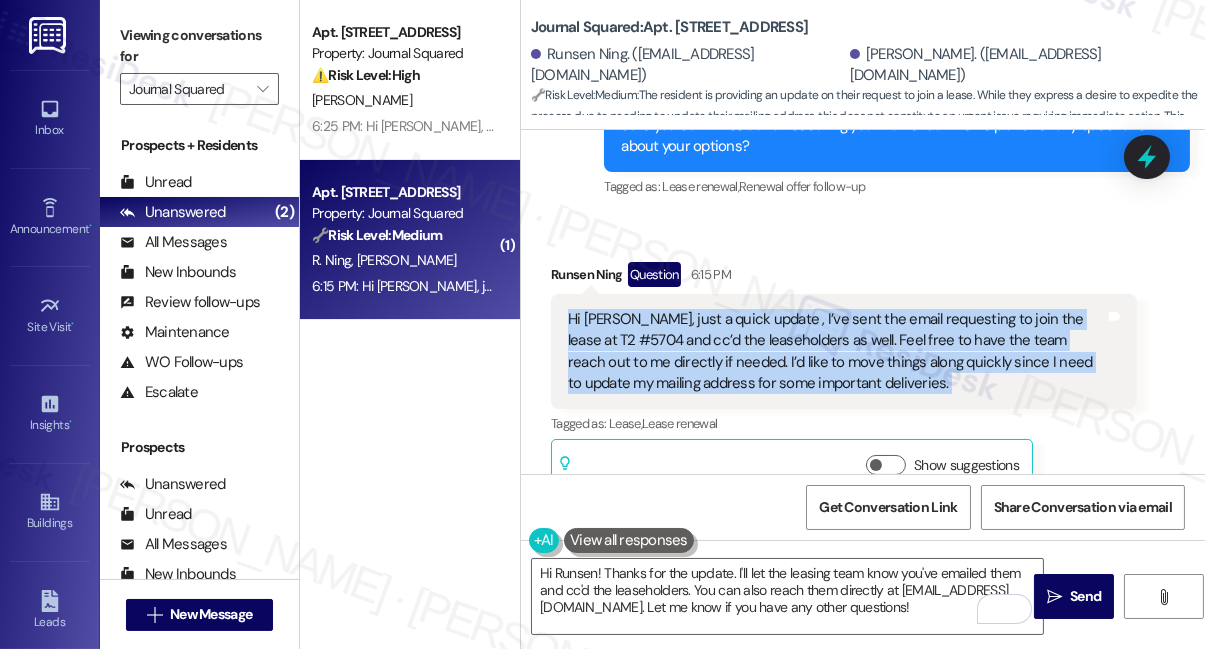click on "Hi Jane, just a quick update , I’ve sent the email requesting to join the lease at T2 #5704 and cc’d the leaseholders as well. Feel free to have the team reach out to me directly if needed. I’d like to move things along quickly since I need to update my mailing address for some important deliveries." at bounding box center (836, 352) 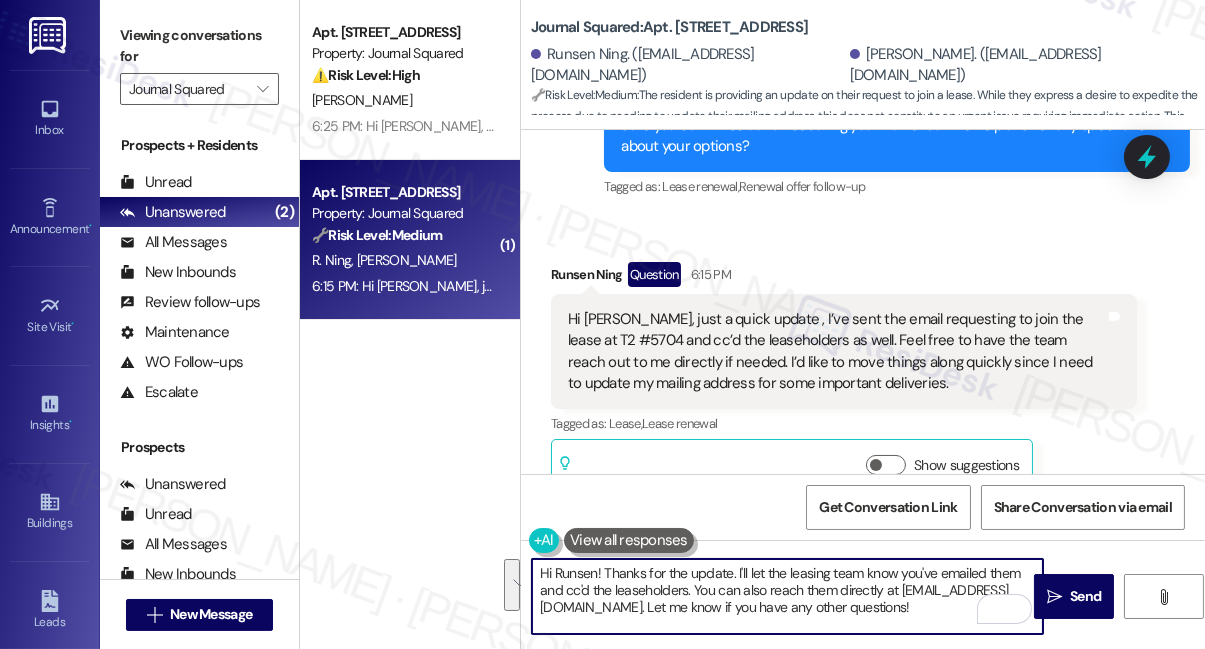 drag, startPoint x: 733, startPoint y: 571, endPoint x: 958, endPoint y: 611, distance: 228.5279 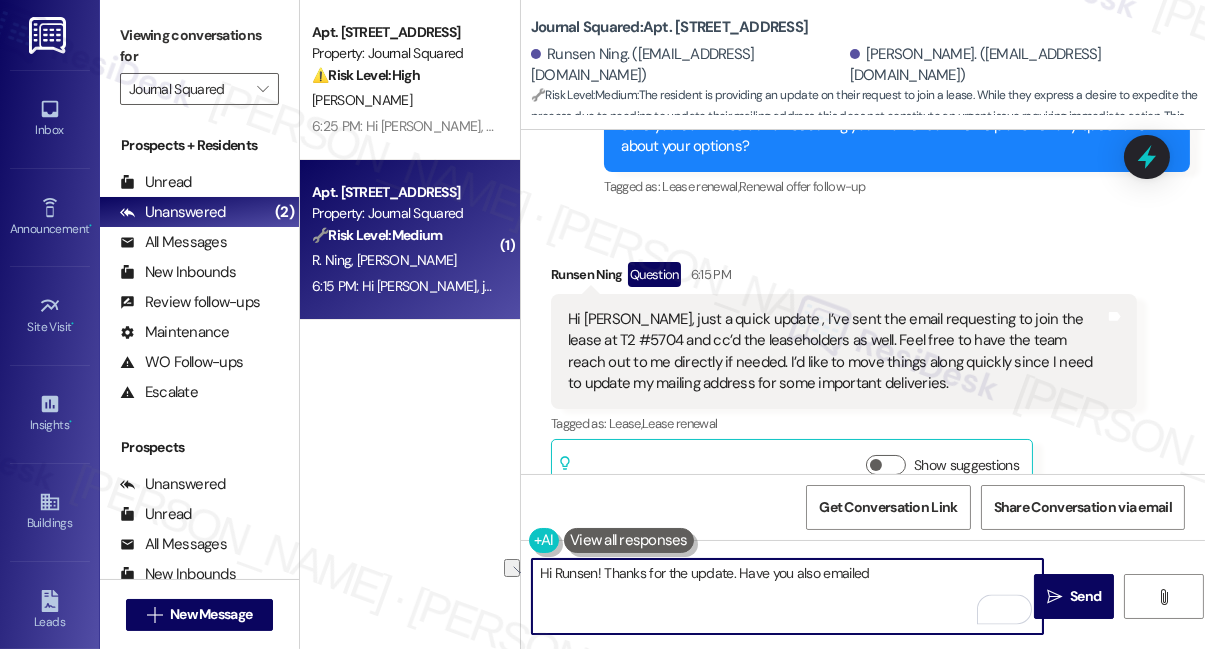 drag, startPoint x: 869, startPoint y: 560, endPoint x: 738, endPoint y: 568, distance: 131.24405 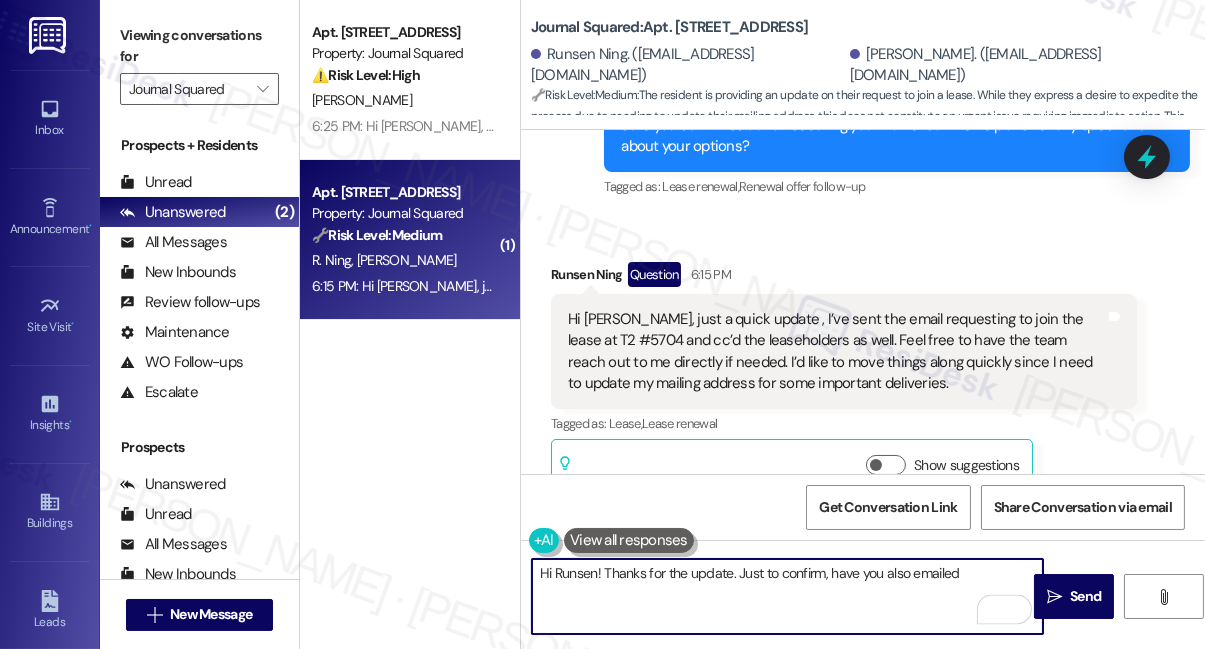 type on "Hi Runsen! Thanks for the update. Just to confirm, have you also emailed" 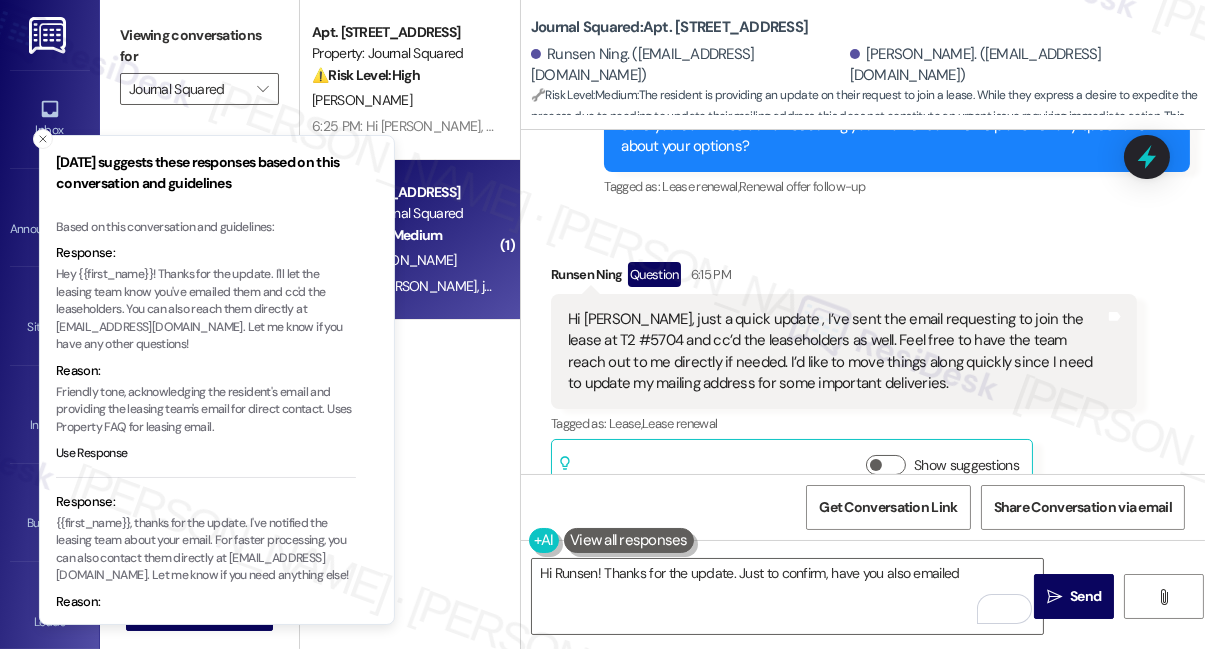 drag, startPoint x: 40, startPoint y: 327, endPoint x: 128, endPoint y: 330, distance: 88.051125 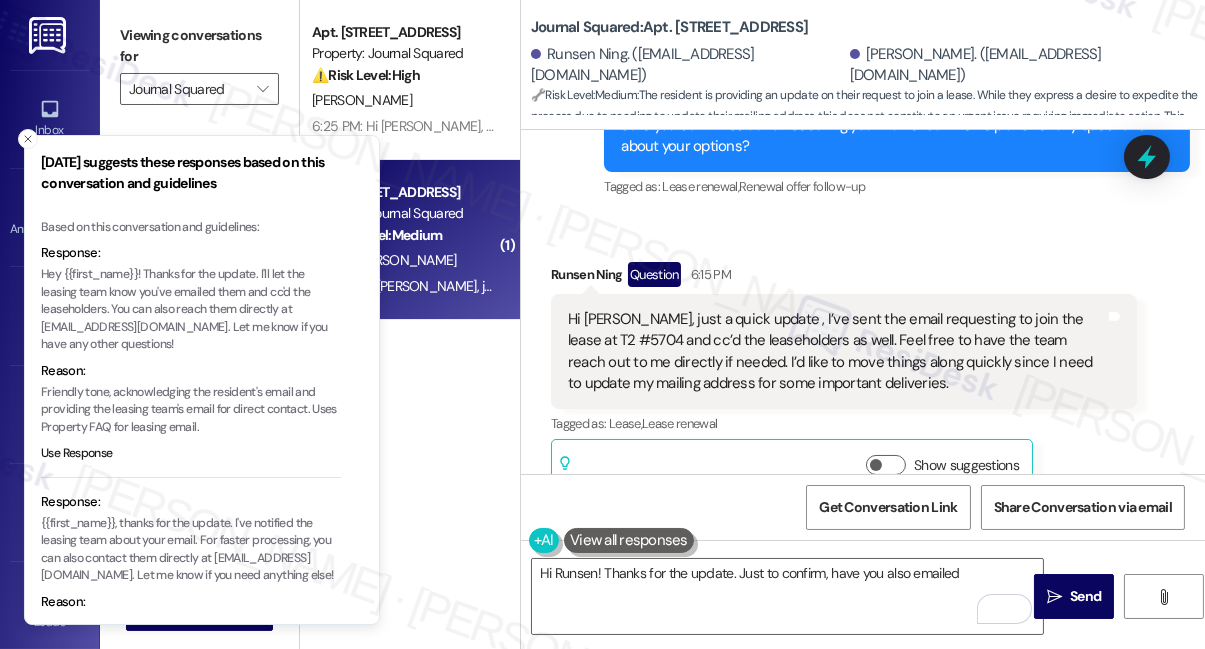 click on "Hey {{first_name}}! Thanks for the update. I'll let the leasing team know you've emailed them and cc'd the leaseholders. You can also reach them directly at info@journalsquared.com. Let me know if you have any other questions!" at bounding box center (191, 310) 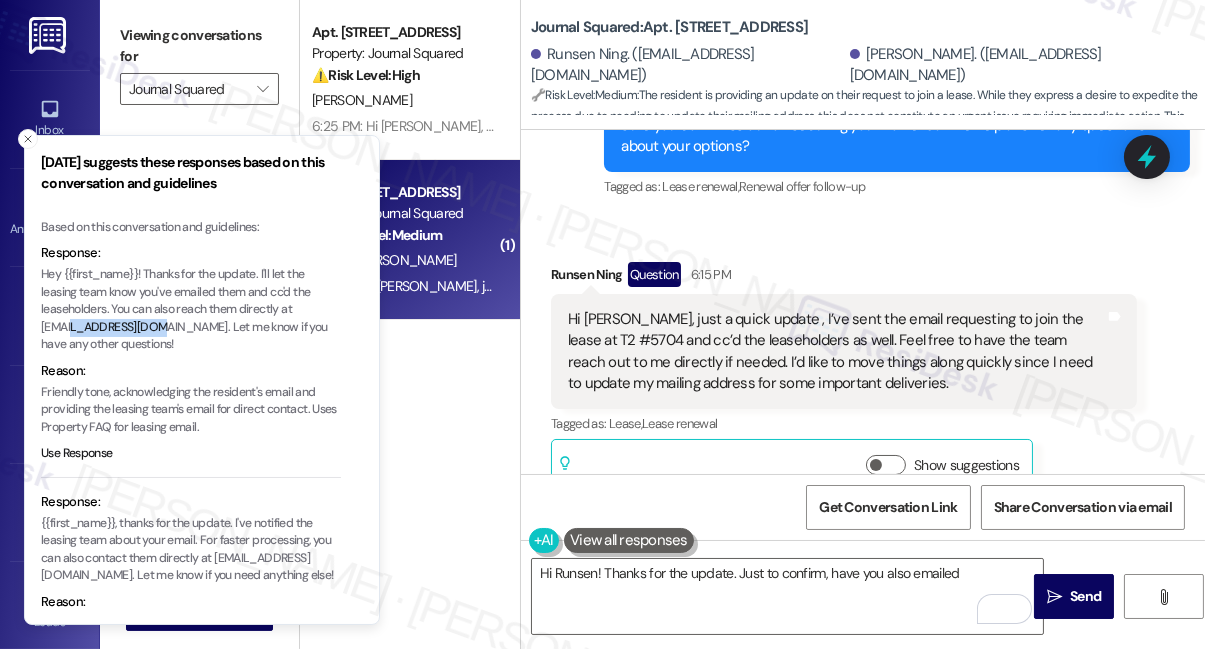 click on "Hey {{first_name}}! Thanks for the update. I'll let the leasing team know you've emailed them and cc'd the leaseholders. You can also reach them directly at info@journalsquared.com. Let me know if you have any other questions!" at bounding box center [191, 310] 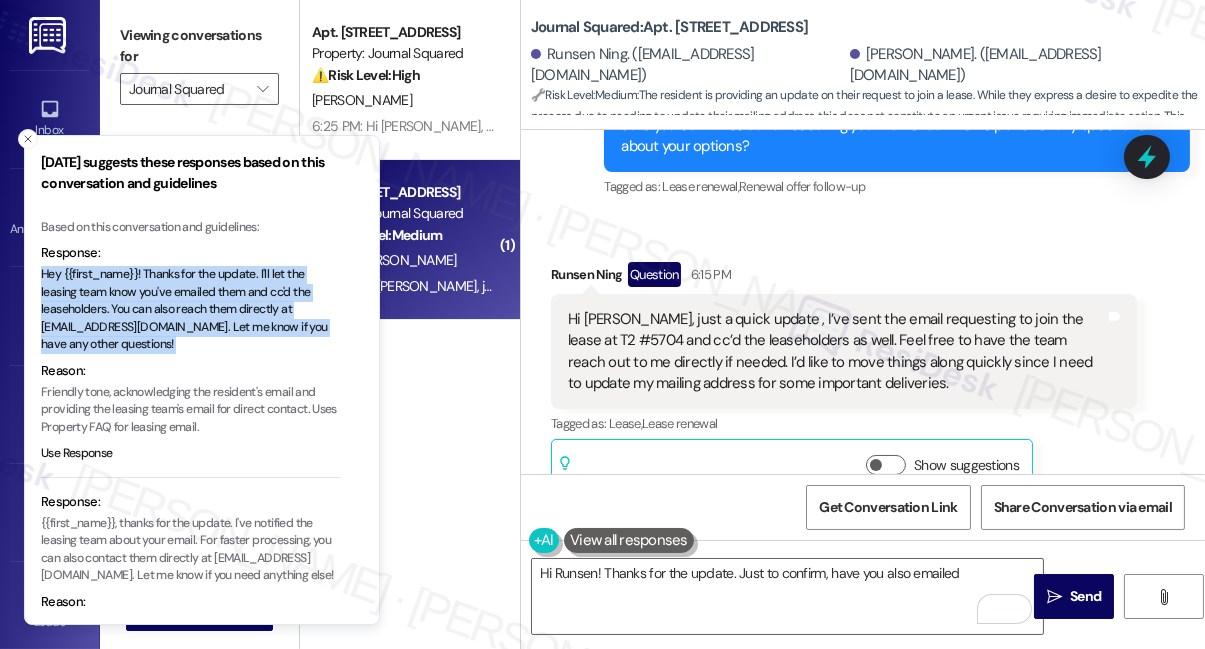 click on "Hey {{first_name}}! Thanks for the update. I'll let the leasing team know you've emailed them and cc'd the leaseholders. You can also reach them directly at info@journalsquared.com. Let me know if you have any other questions!" at bounding box center (191, 310) 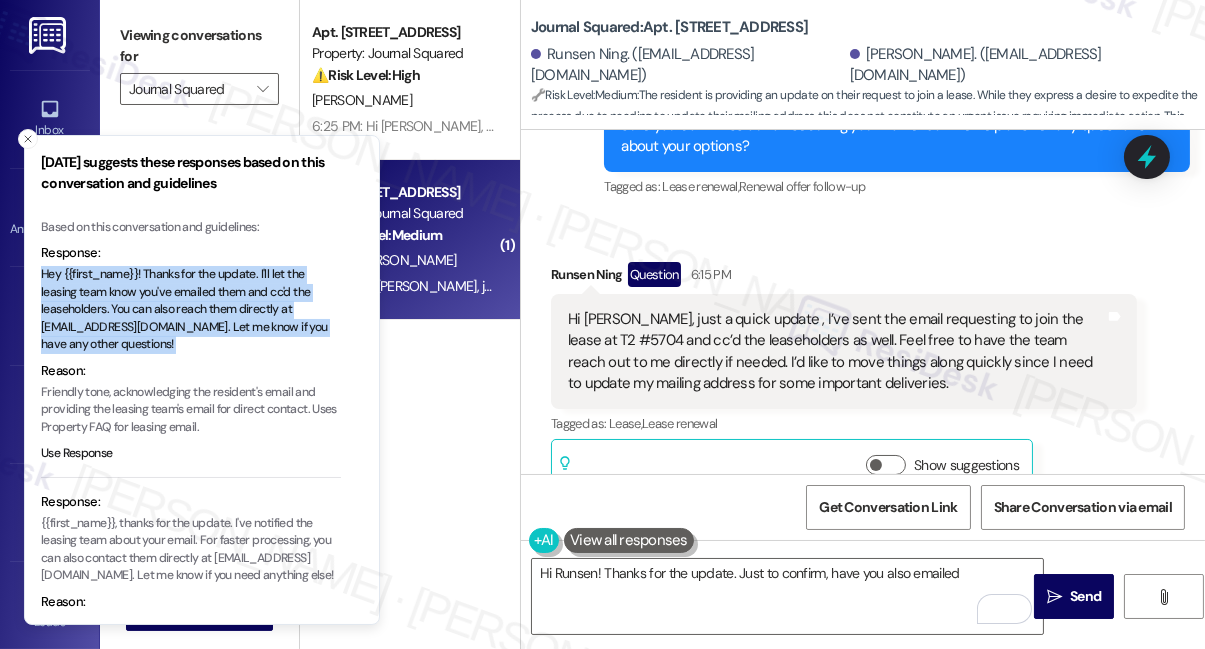 click on "Hey {{first_name}}! Thanks for the update. I'll let the leasing team know you've emailed them and cc'd the leaseholders. You can also reach them directly at info@journalsquared.com. Let me know if you have any other questions!" at bounding box center (191, 310) 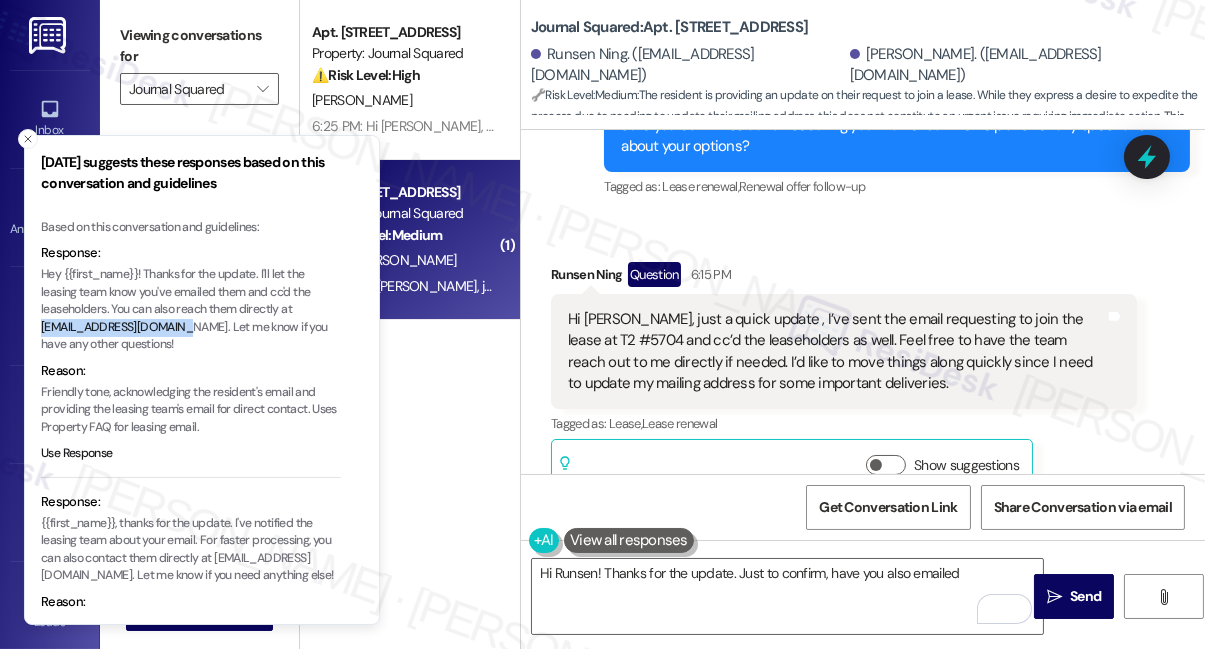 drag, startPoint x: 173, startPoint y: 326, endPoint x: 40, endPoint y: 332, distance: 133.13527 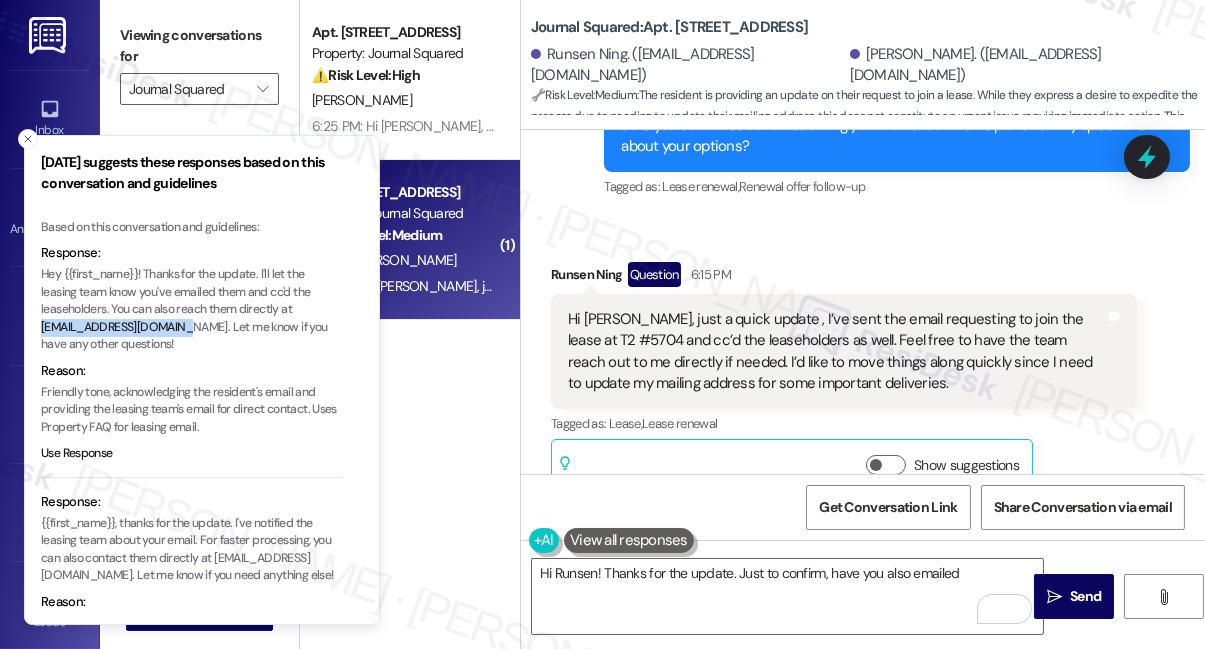 type 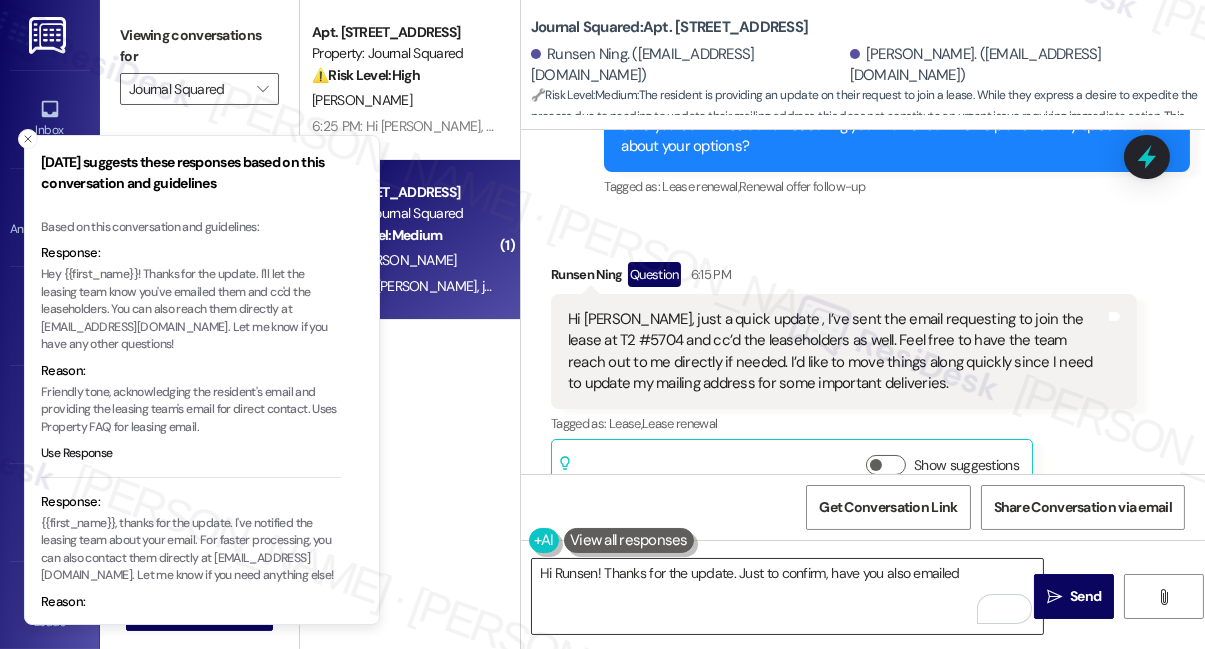click on "Hi Runsen! Thanks for the update. Just to confirm, have you also emailed" at bounding box center [787, 596] 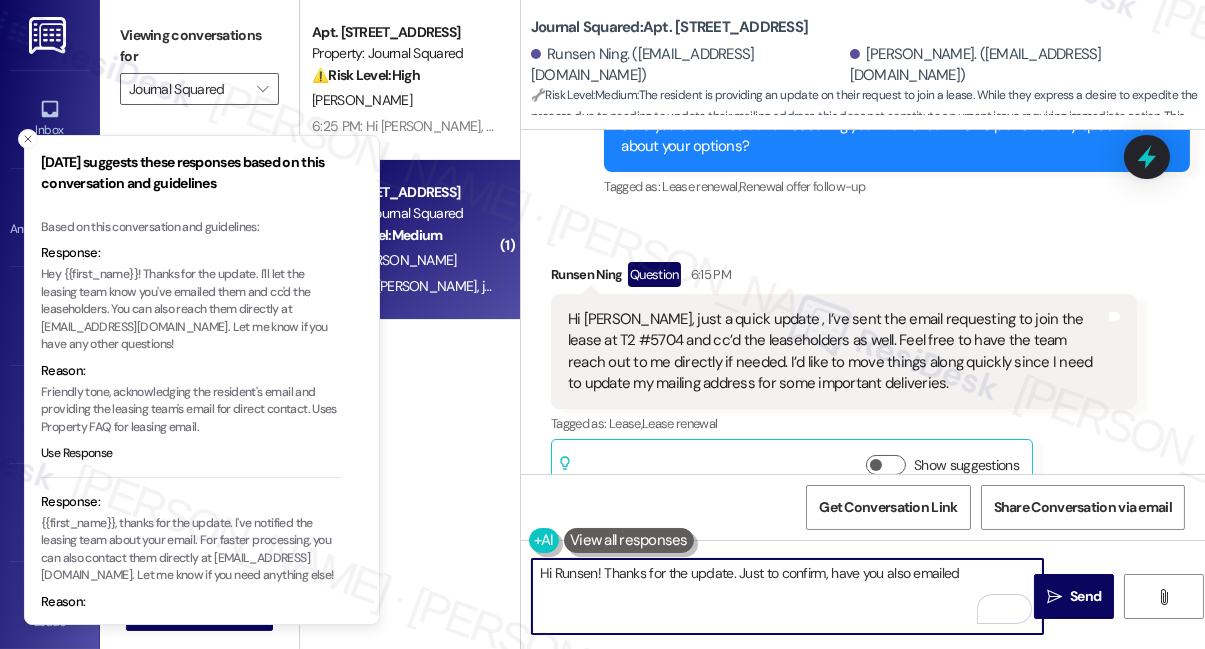 paste on "info@journalsquared.com" 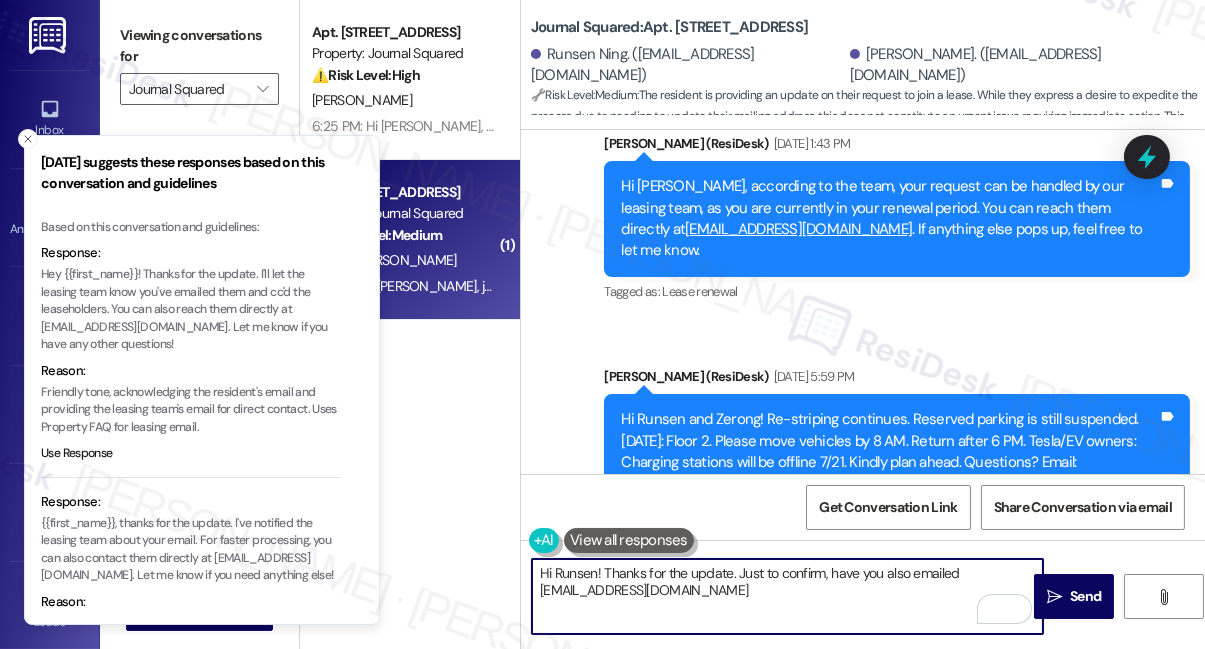 scroll, scrollTop: 19562, scrollLeft: 0, axis: vertical 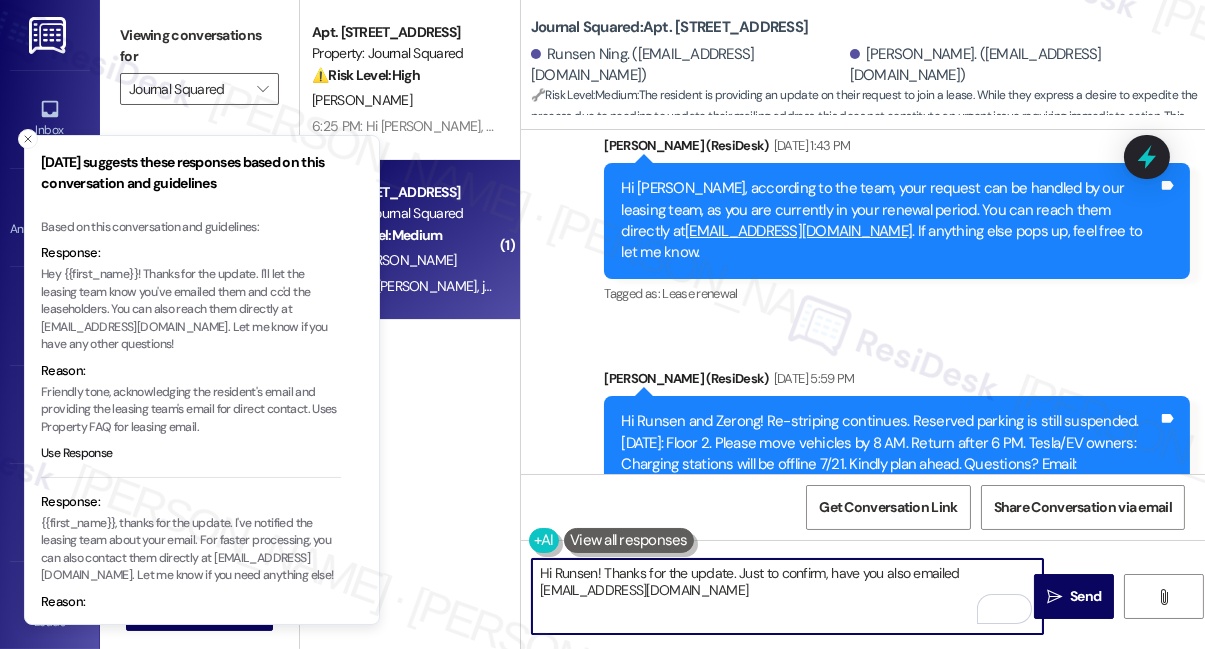 drag, startPoint x: 26, startPoint y: 136, endPoint x: 30, endPoint y: 126, distance: 10.770329 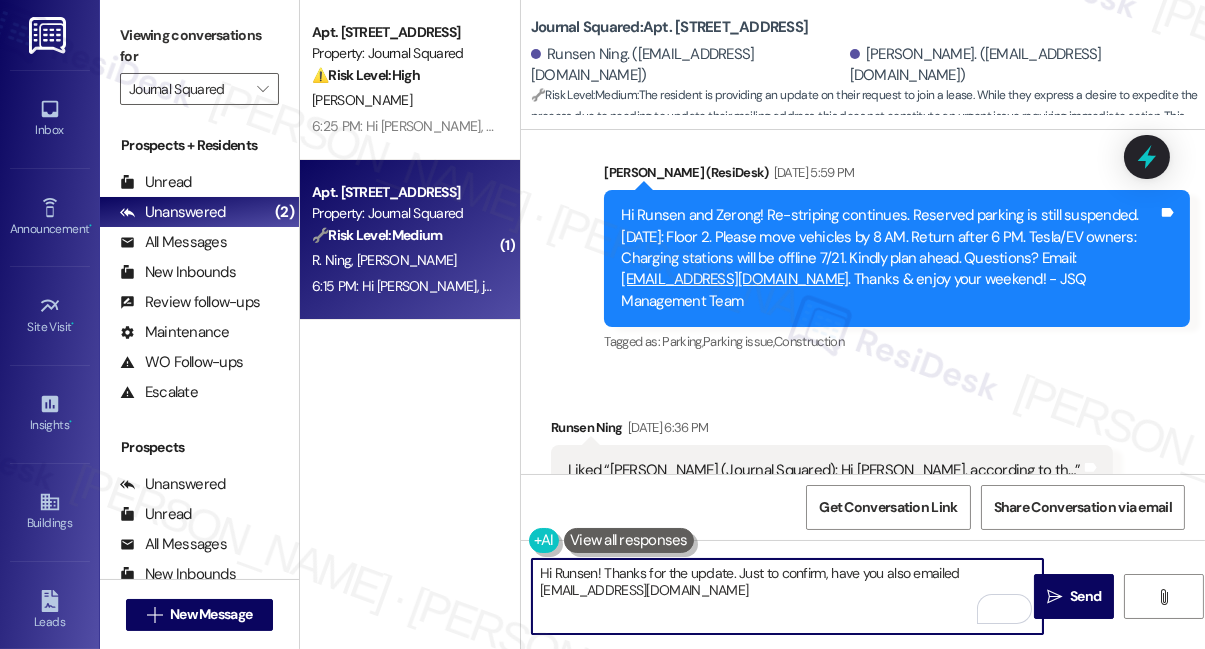 scroll, scrollTop: 19926, scrollLeft: 0, axis: vertical 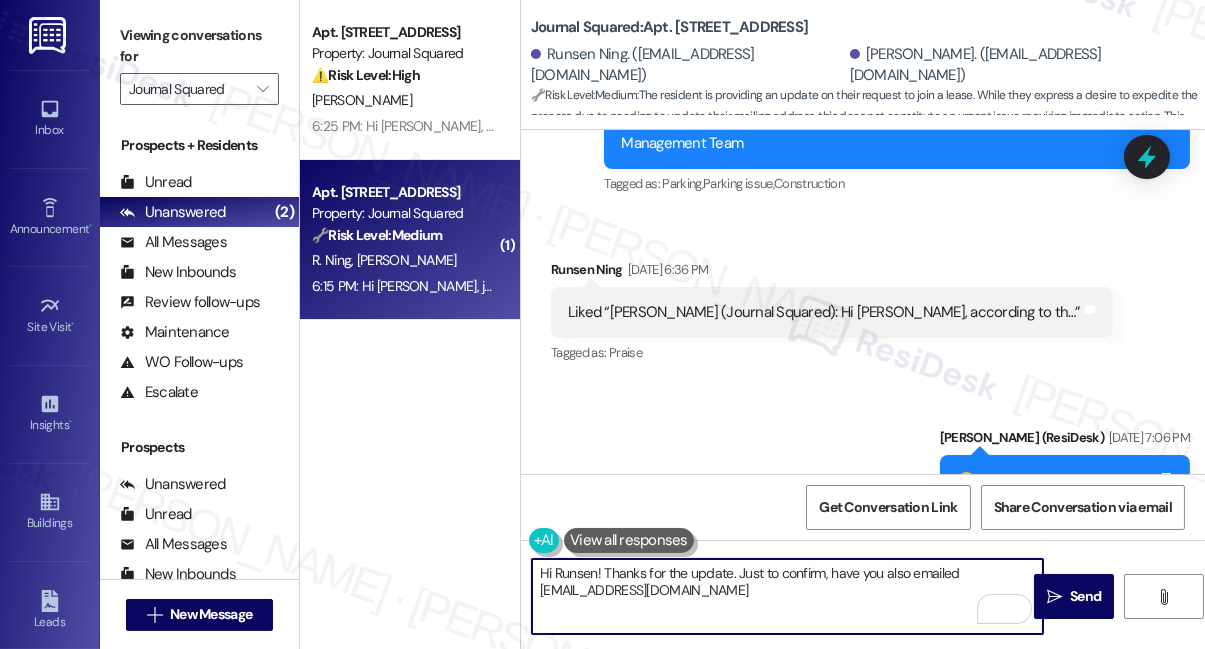 click on "Hi Runsen! Thanks for the update. Just to confirm, have you also emailed info@journalsquared.com" at bounding box center [787, 596] 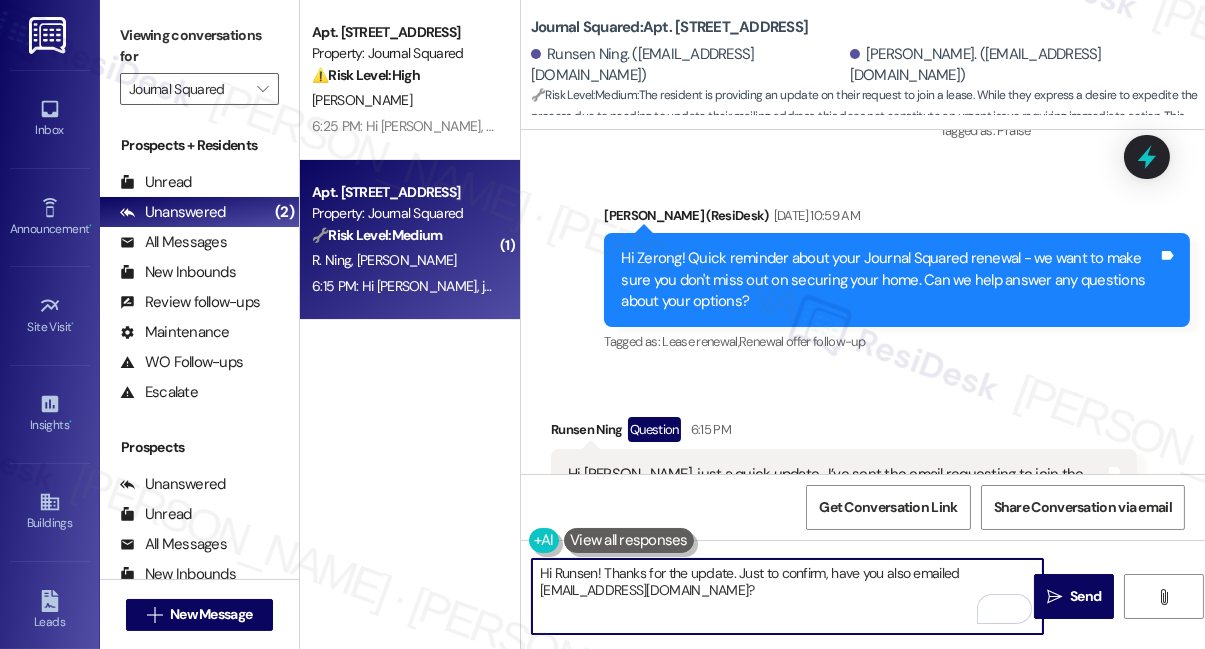 scroll, scrollTop: 20472, scrollLeft: 0, axis: vertical 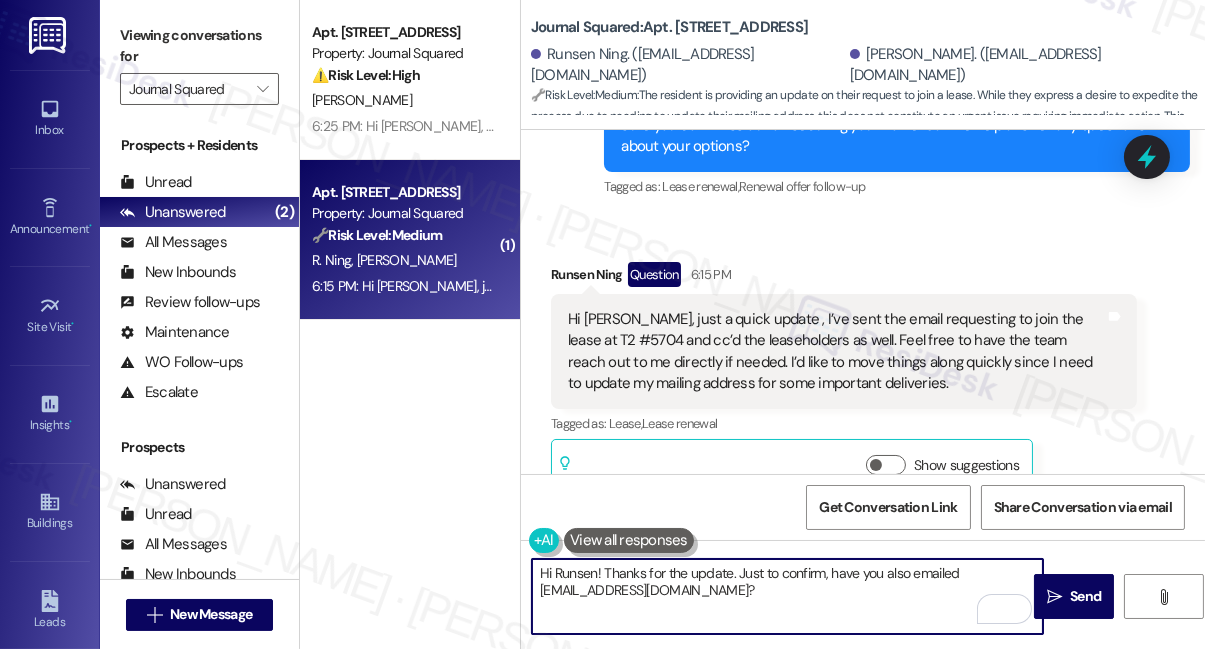 click on "Hi Jane, just a quick update , I’ve sent the email requesting to join the lease at T2 #5704 and cc’d the leaseholders as well. Feel free to have the team reach out to me directly if needed. I’d like to move things along quickly since I need to update my mailing address for some important deliveries." at bounding box center (836, 352) 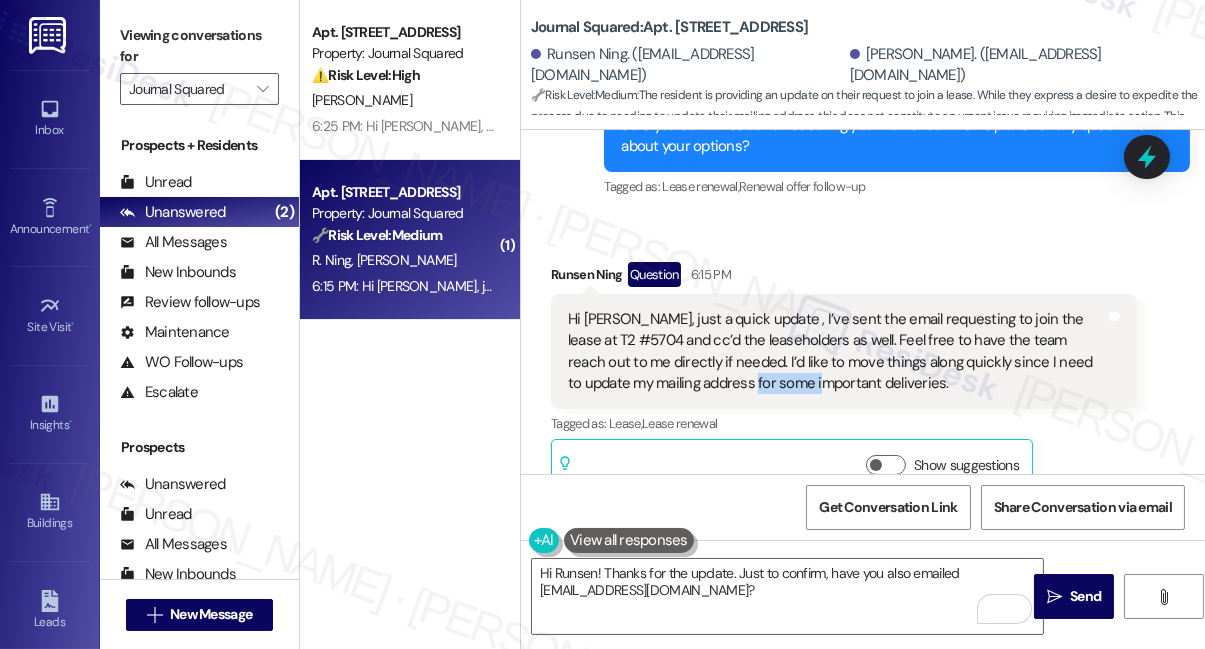 click on "Hi Jane, just a quick update , I’ve sent the email requesting to join the lease at T2 #5704 and cc’d the leaseholders as well. Feel free to have the team reach out to me directly if needed. I’d like to move things along quickly since I need to update my mailing address for some important deliveries." at bounding box center (836, 352) 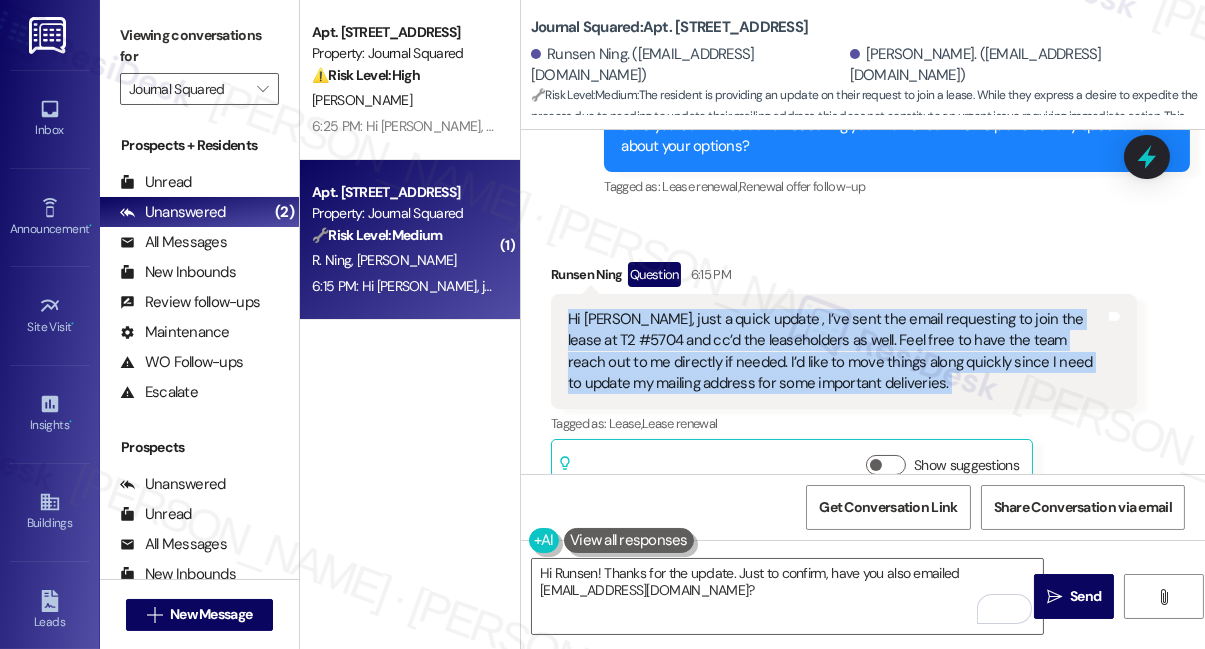 click on "Hi Jane, just a quick update , I’ve sent the email requesting to join the lease at T2 #5704 and cc’d the leaseholders as well. Feel free to have the team reach out to me directly if needed. I’d like to move things along quickly since I need to update my mailing address for some important deliveries." at bounding box center (836, 352) 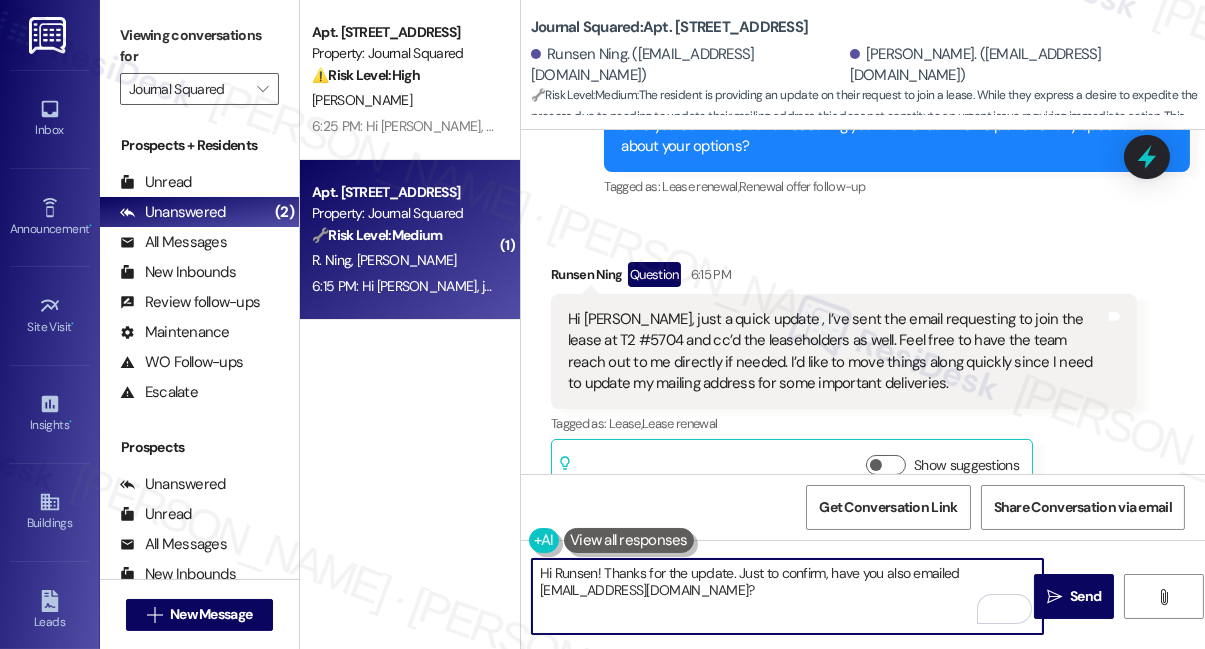 click on "Hi Runsen! Thanks for the update. Just to confirm, have you also emailed info@journalsquared.com?" at bounding box center [787, 596] 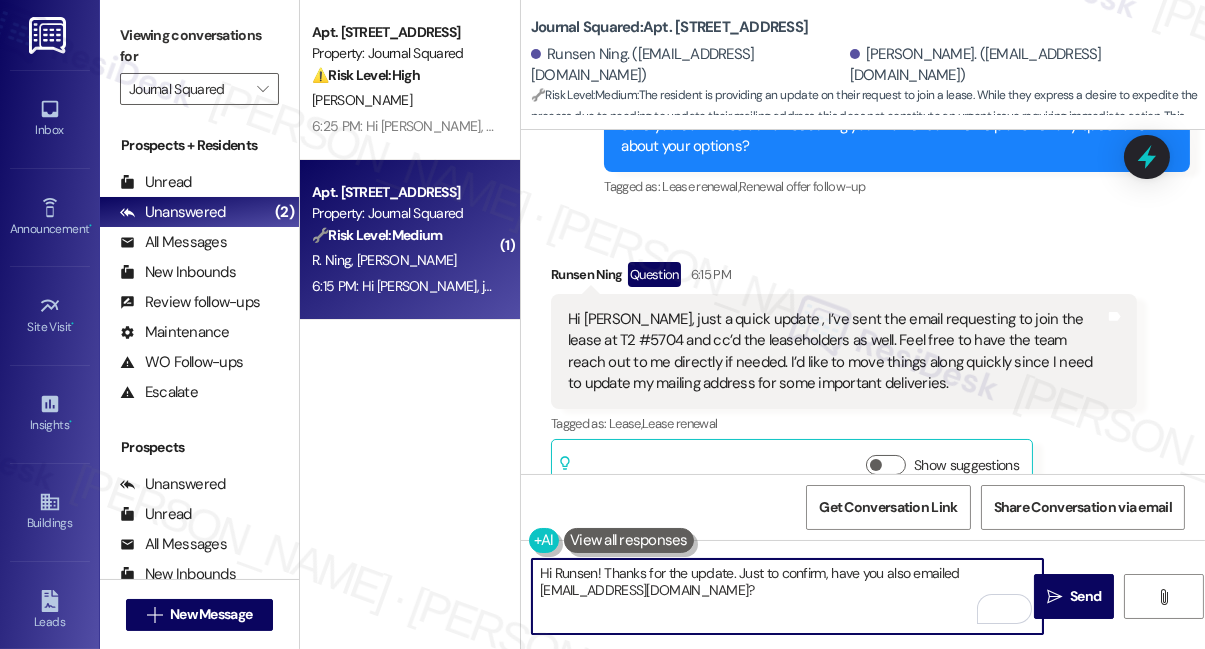 click on "Hi Runsen! Thanks for the update. Just to confirm, have you also emailed info@journalsquared.com?" at bounding box center (787, 596) 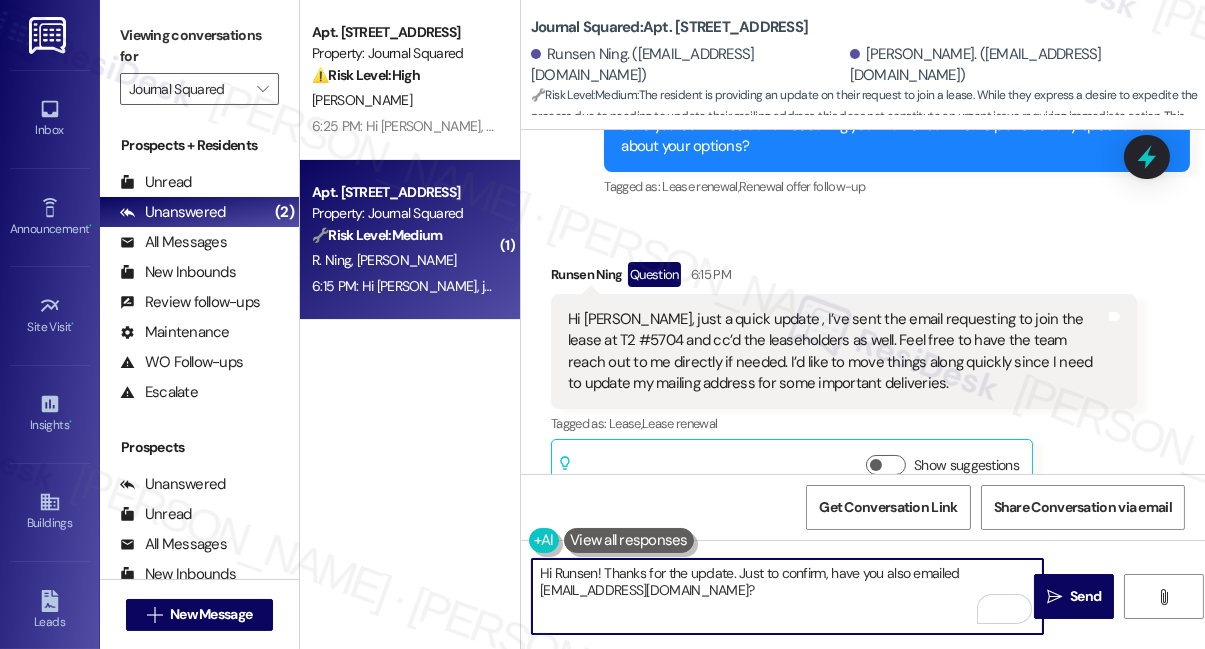 click on "Hi Runsen! Thanks for the update. Just to confirm, have you also emailed info@journalsquared.com?" at bounding box center [787, 596] 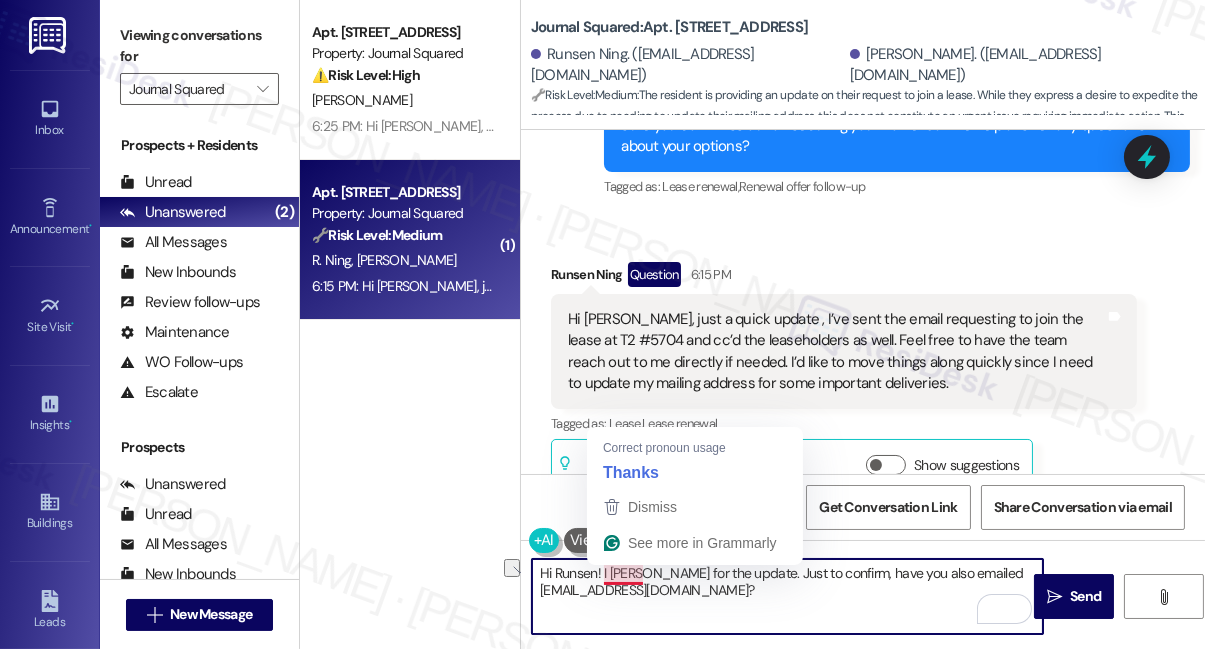 drag, startPoint x: 661, startPoint y: 570, endPoint x: 606, endPoint y: 566, distance: 55.145264 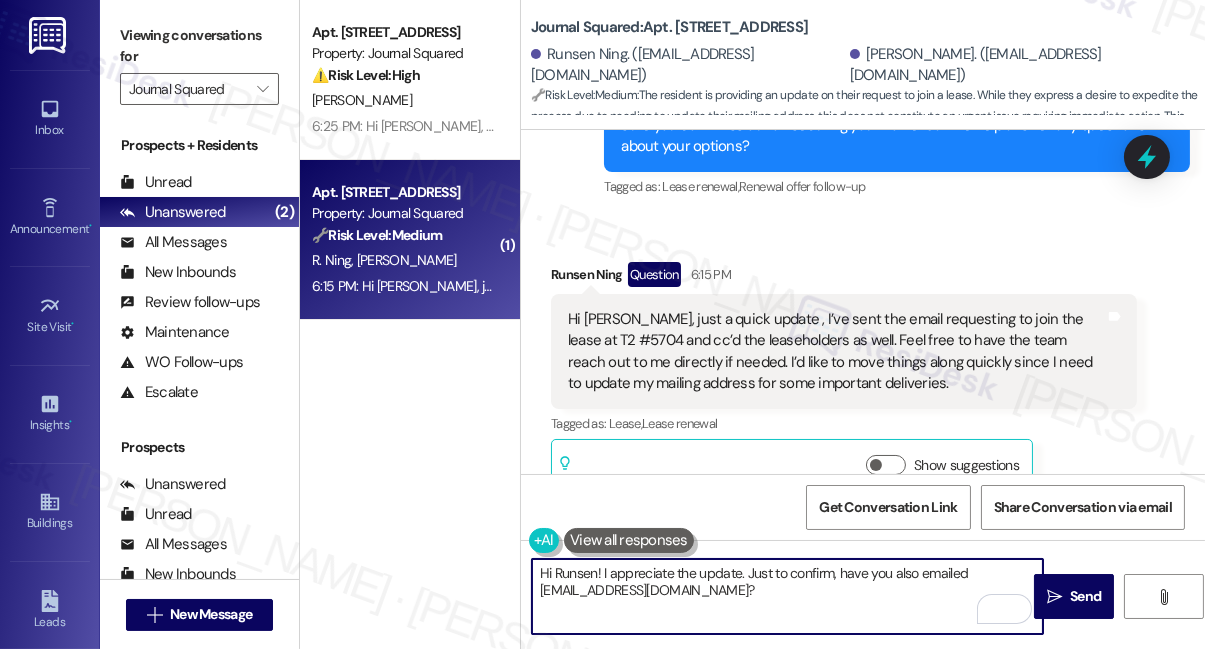 click on "Hi Runsen! I appreciate the update. Just to confirm, have you also emailed info@journalsquared.com?" at bounding box center [787, 596] 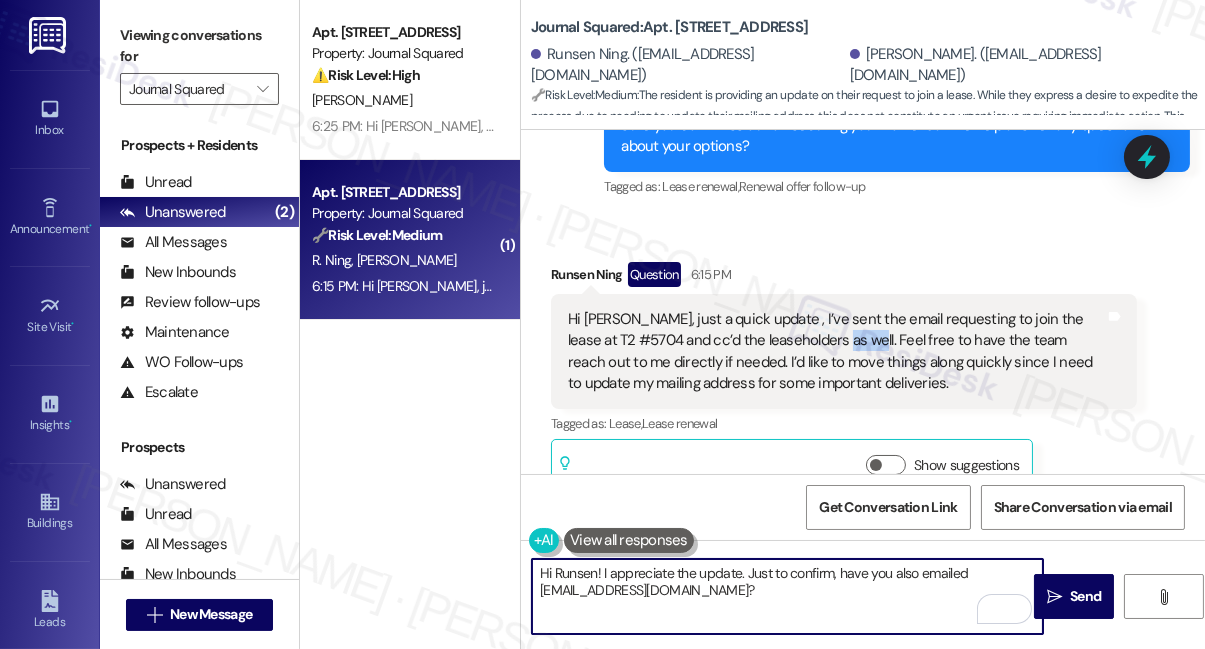 click on "Hi Jane, just a quick update , I’ve sent the email requesting to join the lease at T2 #5704 and cc’d the leaseholders as well. Feel free to have the team reach out to me directly if needed. I’d like to move things along quickly since I need to update my mailing address for some important deliveries." at bounding box center [836, 352] 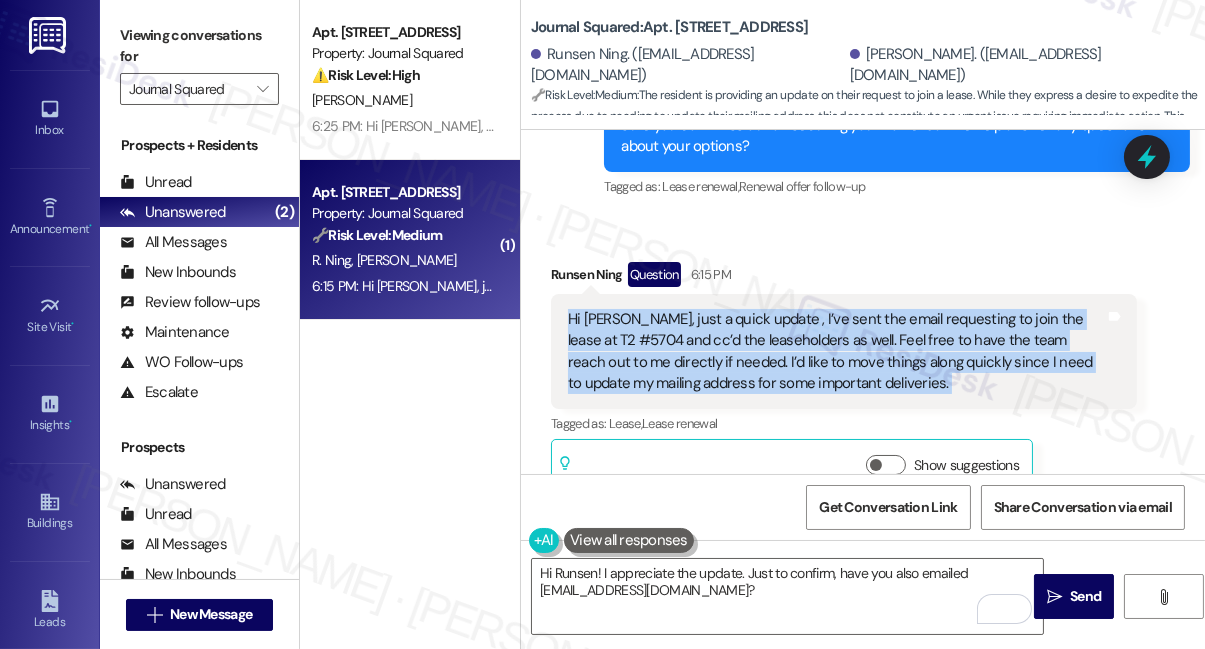 click on "Hi Jane, just a quick update , I’ve sent the email requesting to join the lease at T2 #5704 and cc’d the leaseholders as well. Feel free to have the team reach out to me directly if needed. I’d like to move things along quickly since I need to update my mailing address for some important deliveries." at bounding box center [836, 352] 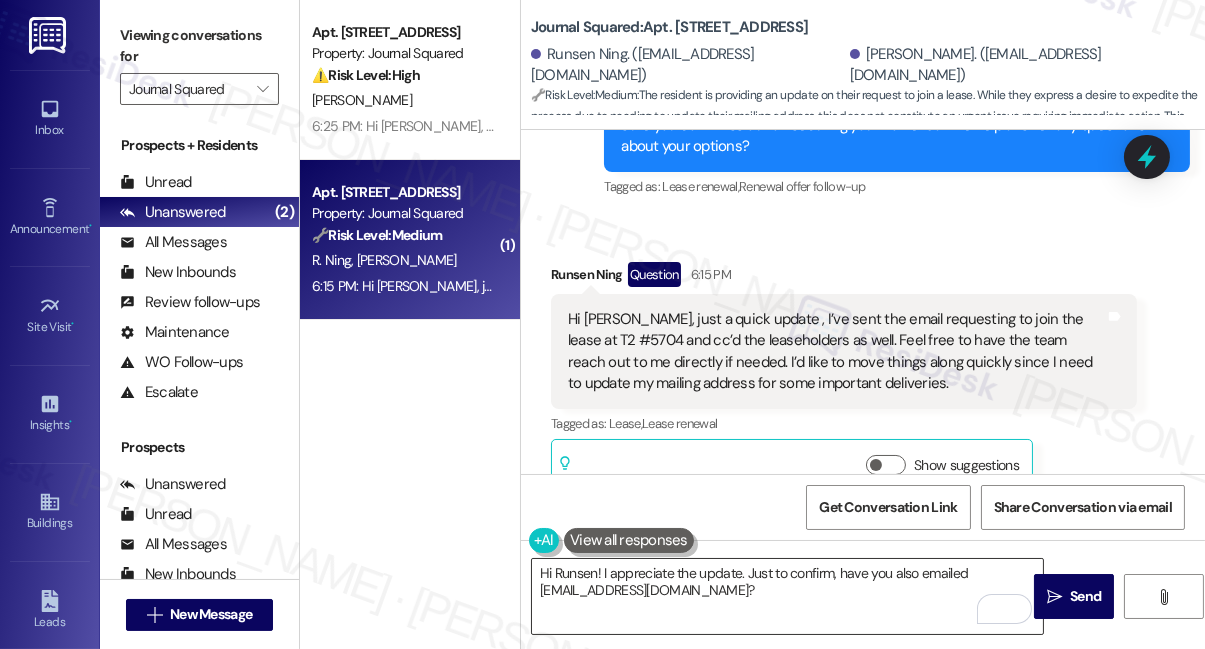 click on "Hi Runsen! I appreciate the update. Just to confirm, have you also emailed info@journalsquared.com?" at bounding box center [787, 596] 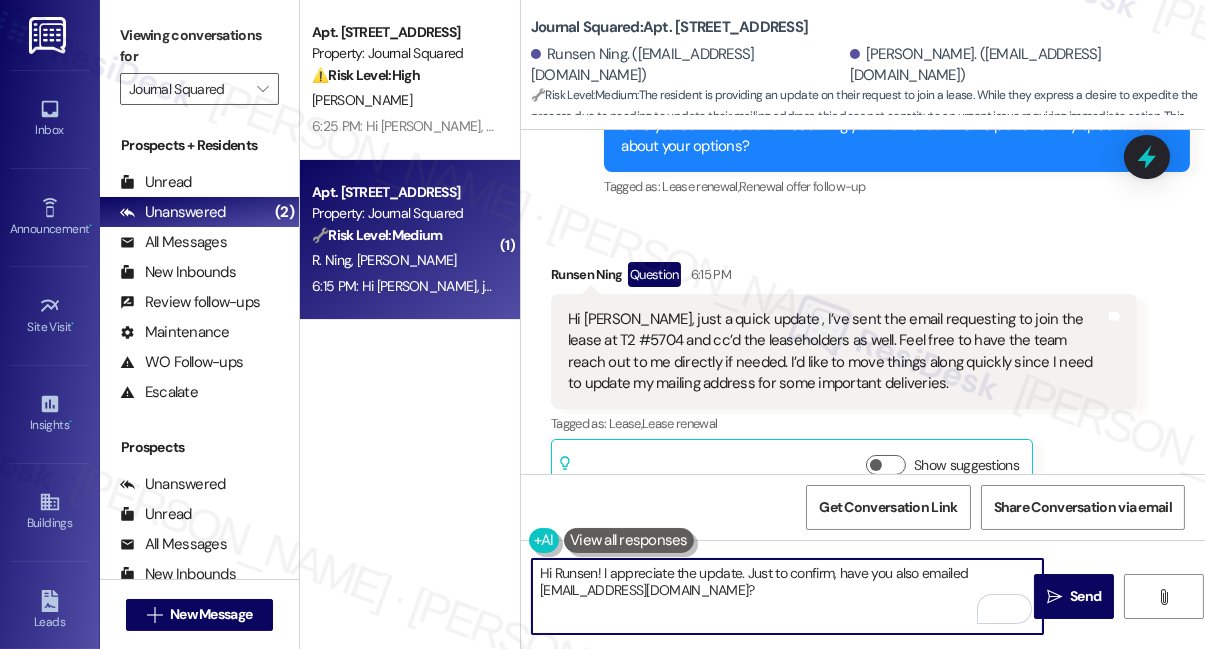 click on "Hi Jane, just a quick update , I’ve sent the email requesting to join the lease at T2 #5704 and cc’d the leaseholders as well. Feel free to have the team reach out to me directly if needed. I’d like to move things along quickly since I need to update my mailing address for some important deliveries." at bounding box center (836, 352) 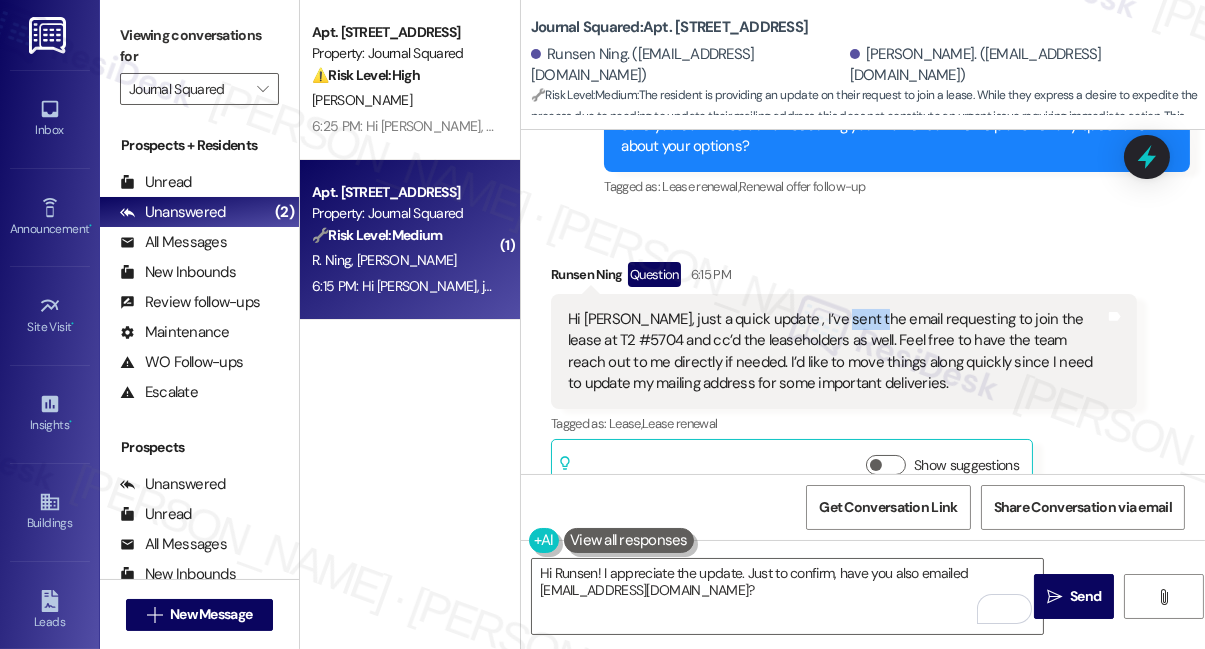 click on "Hi Jane, just a quick update , I’ve sent the email requesting to join the lease at T2 #5704 and cc’d the leaseholders as well. Feel free to have the team reach out to me directly if needed. I’d like to move things along quickly since I need to update my mailing address for some important deliveries." at bounding box center (836, 352) 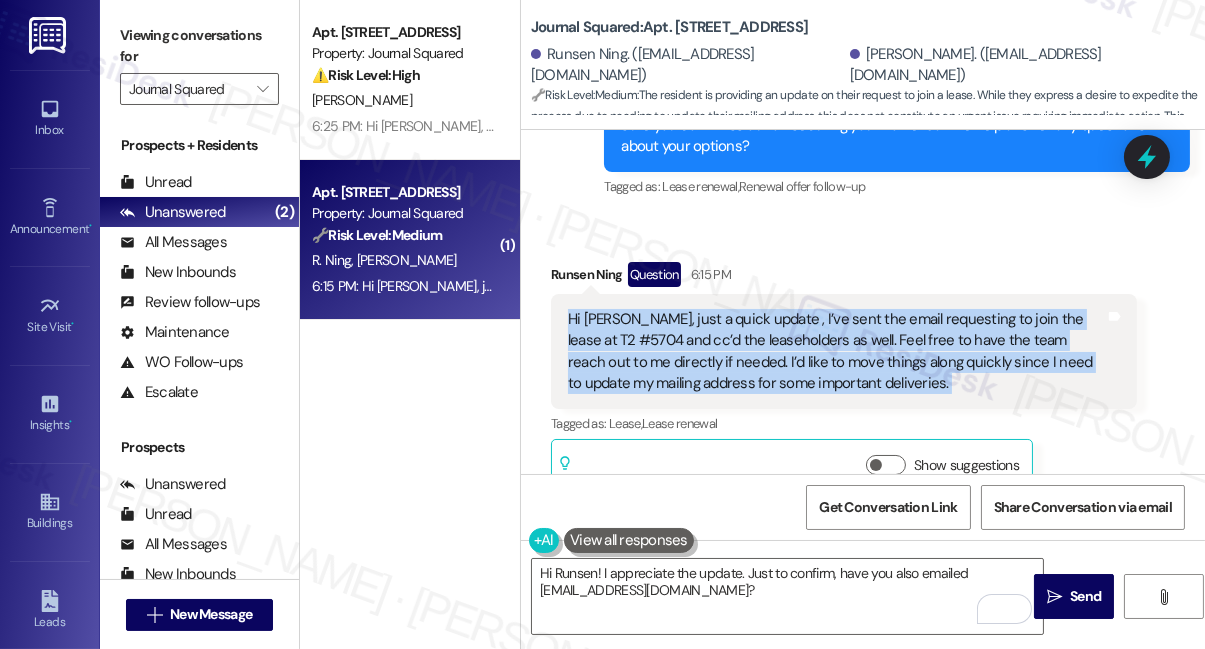 click on "Hi Jane, just a quick update , I’ve sent the email requesting to join the lease at T2 #5704 and cc’d the leaseholders as well. Feel free to have the team reach out to me directly if needed. I’d like to move things along quickly since I need to update my mailing address for some important deliveries." at bounding box center [836, 352] 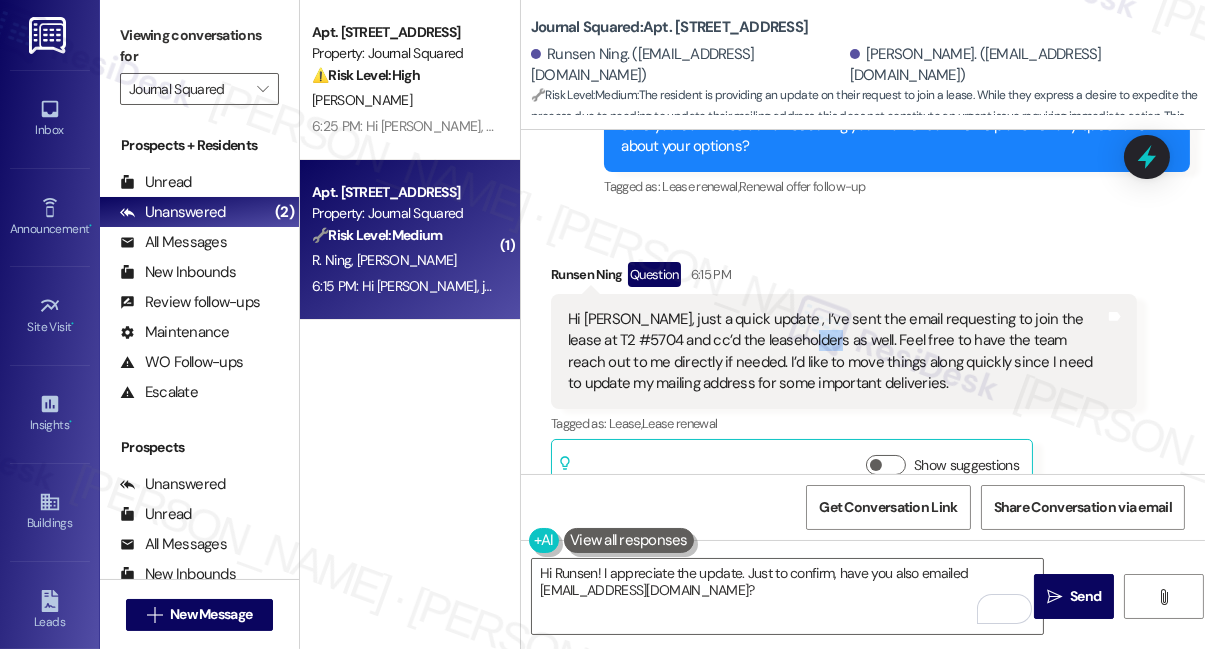 click on "Hi Jane, just a quick update , I’ve sent the email requesting to join the lease at T2 #5704 and cc’d the leaseholders as well. Feel free to have the team reach out to me directly if needed. I’d like to move things along quickly since I need to update my mailing address for some important deliveries." at bounding box center [836, 352] 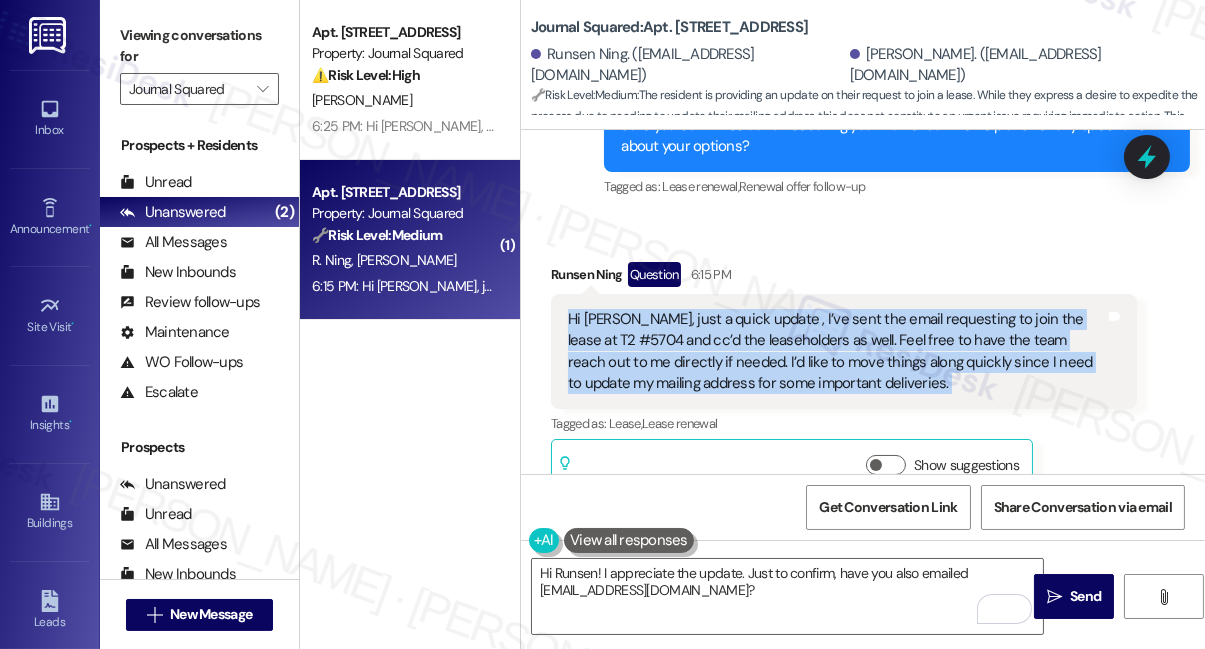 click on "Hi Jane, just a quick update , I’ve sent the email requesting to join the lease at T2 #5704 and cc’d the leaseholders as well. Feel free to have the team reach out to me directly if needed. I’d like to move things along quickly since I need to update my mailing address for some important deliveries." at bounding box center [836, 352] 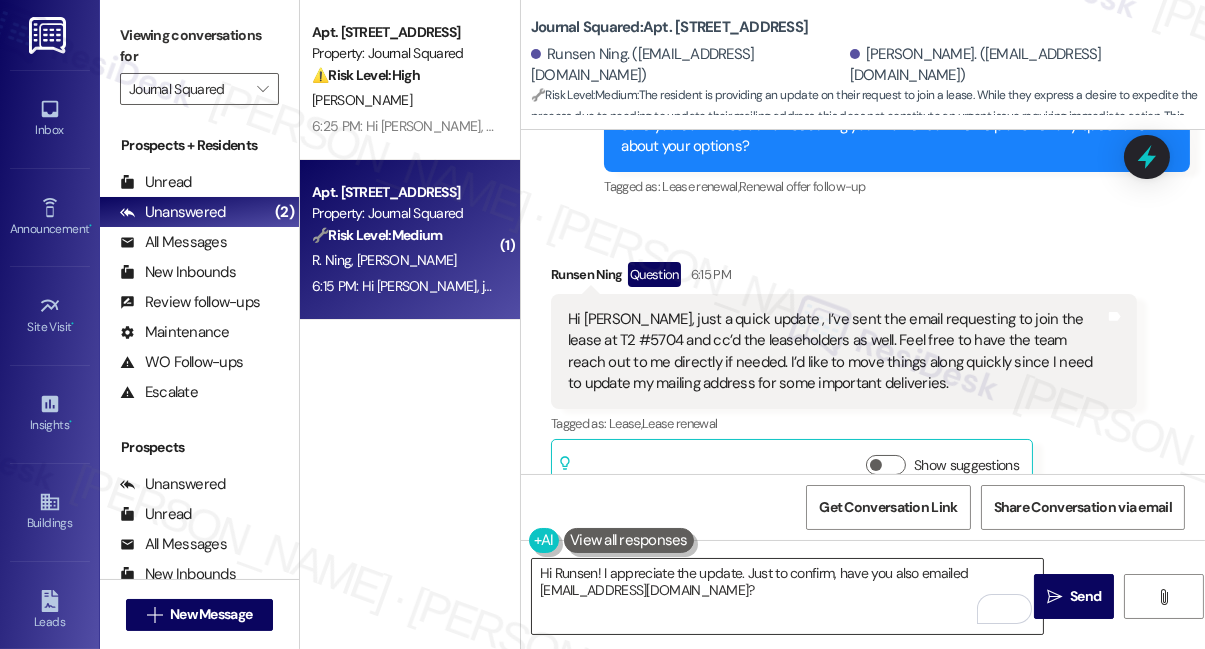 click on "Hi Runsen! I appreciate the update. Just to confirm, have you also emailed info@journalsquared.com?" at bounding box center [787, 596] 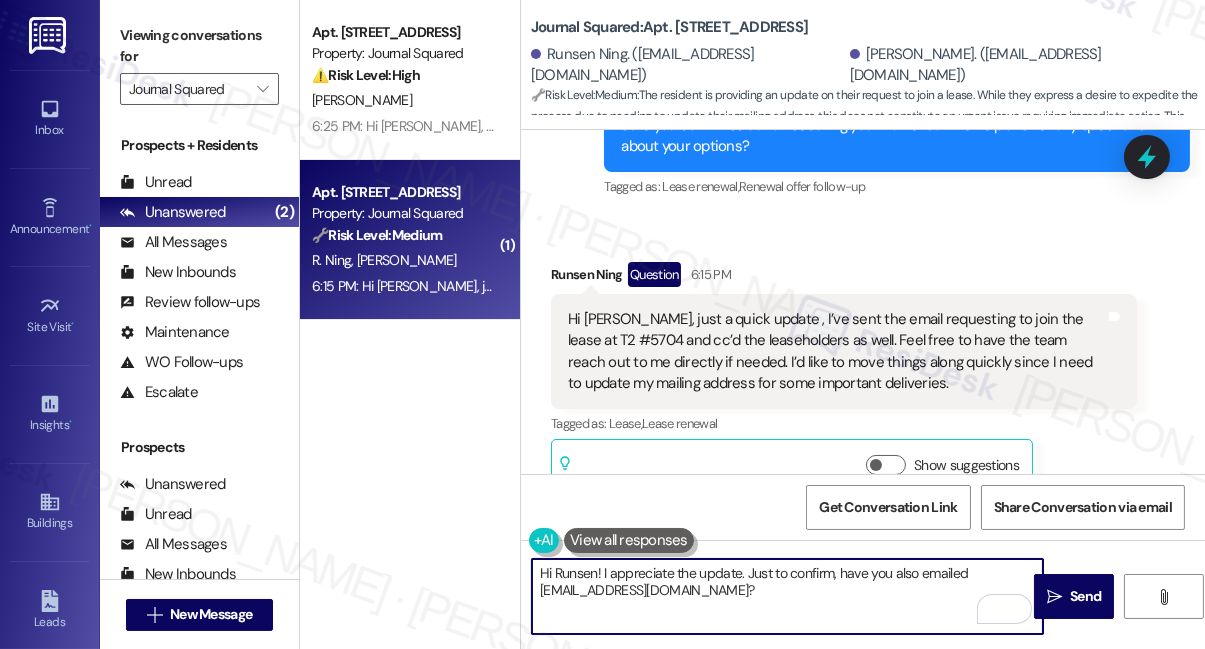 click on "Hi Runsen! I appreciate the update. Just to confirm, have you also emailed info@journalsquared.com?" at bounding box center (787, 596) 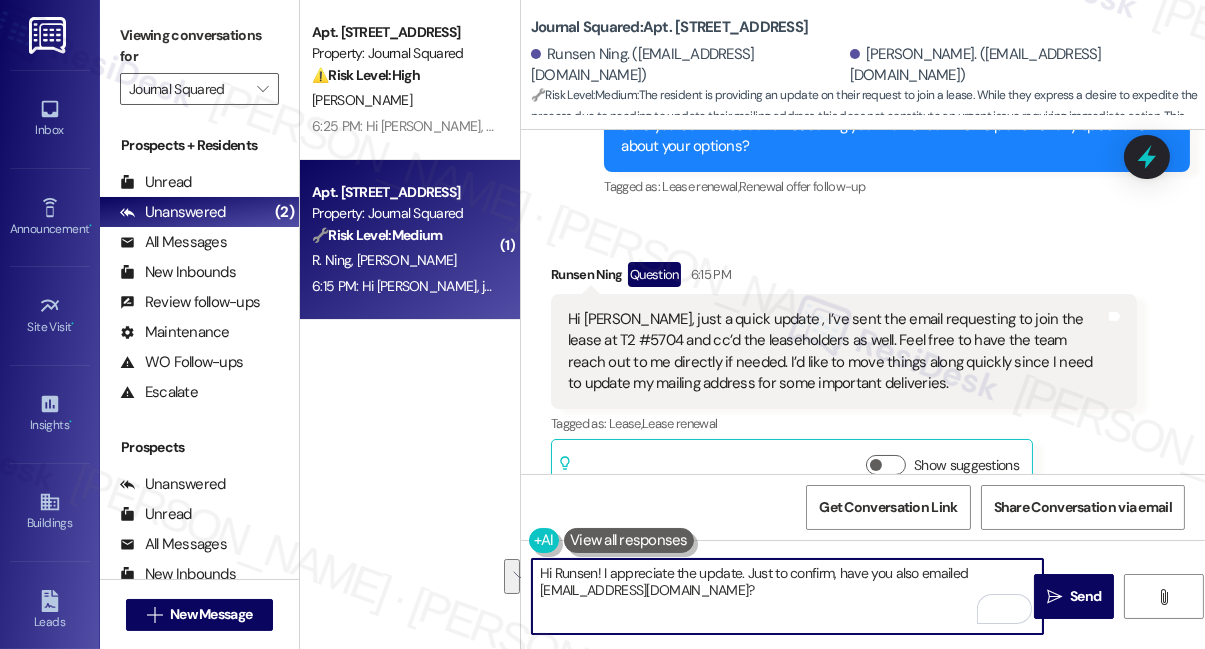 click on "Hi Runsen! I appreciate the update. Just to confirm, have you also emailed info@journalsquared.com?" at bounding box center [787, 596] 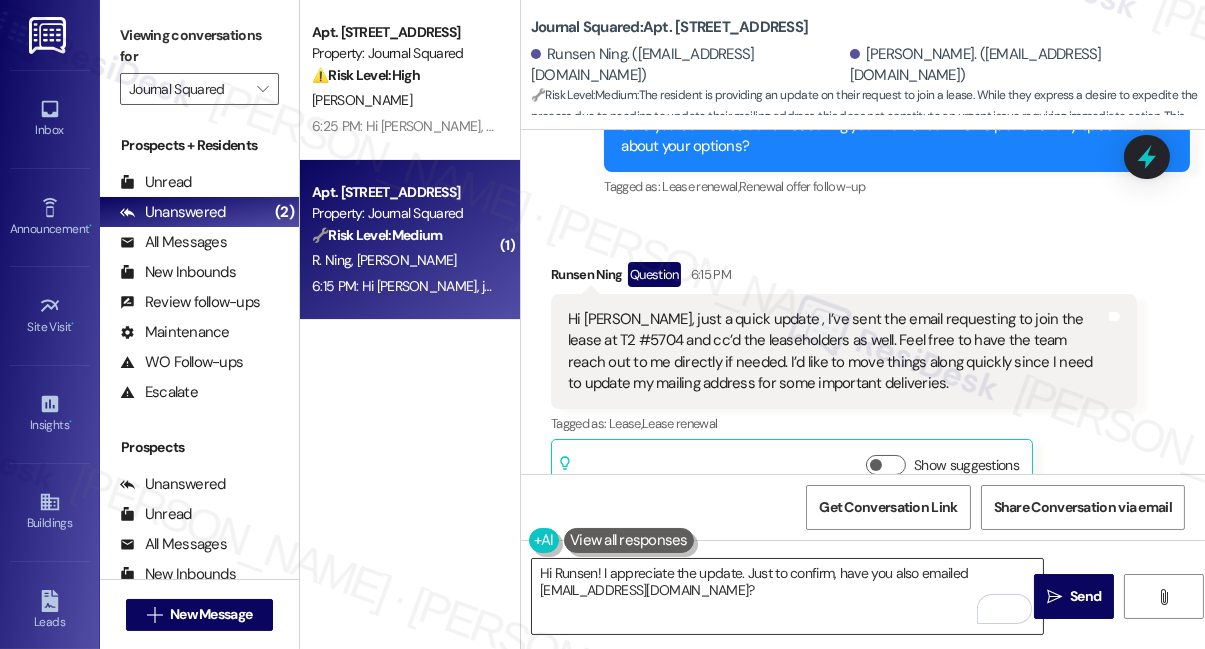 drag, startPoint x: 1047, startPoint y: 595, endPoint x: 764, endPoint y: 582, distance: 283.29843 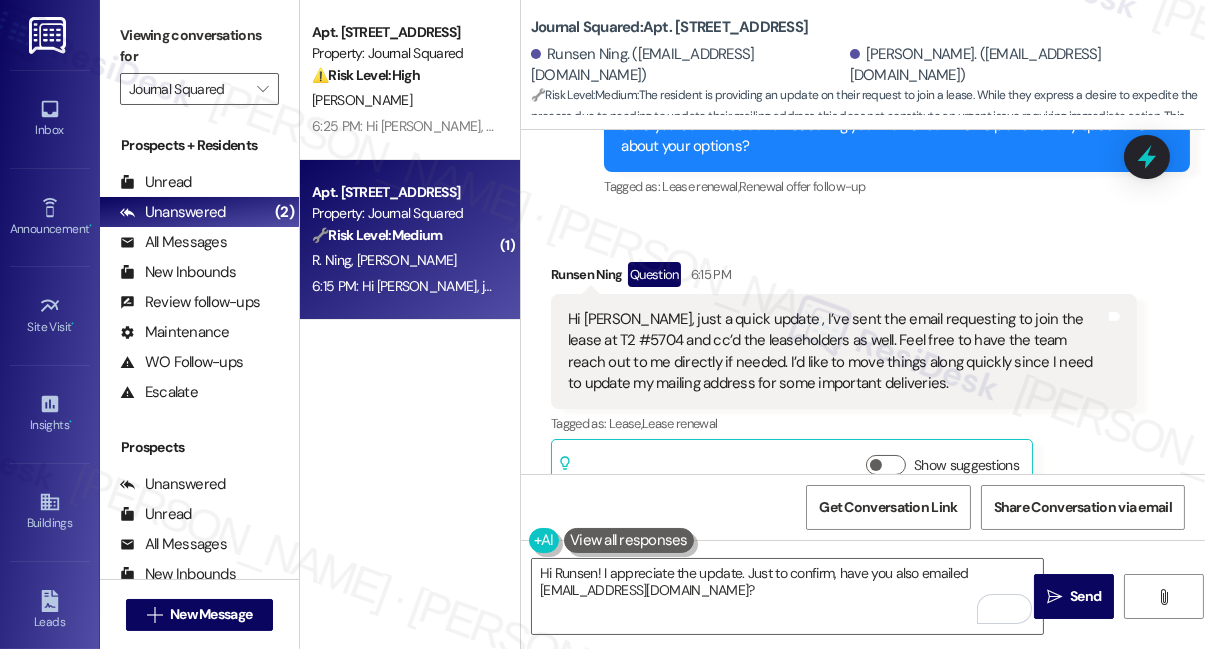 click on "Hi Jane, just a quick update , I’ve sent the email requesting to join the lease at T2 #5704 and cc’d the leaseholders as well. Feel free to have the team reach out to me directly if needed. I’d like to move things along quickly since I need to update my mailing address for some important deliveries." at bounding box center (836, 352) 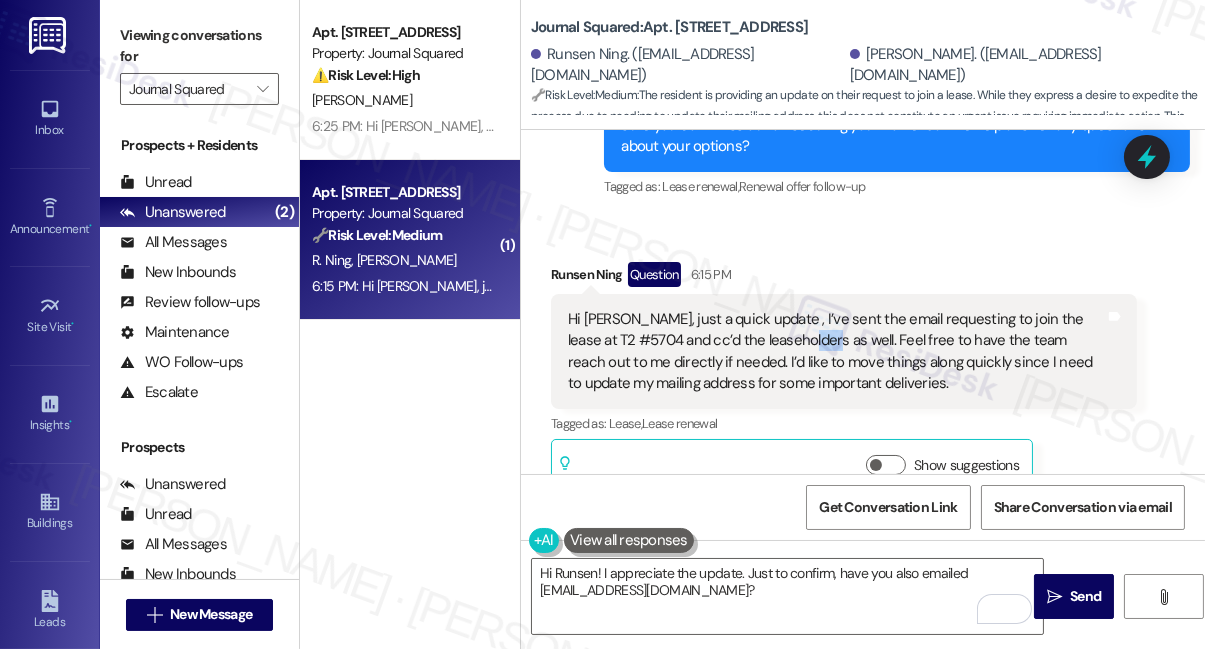 click on "Hi Jane, just a quick update , I’ve sent the email requesting to join the lease at T2 #5704 and cc’d the leaseholders as well. Feel free to have the team reach out to me directly if needed. I’d like to move things along quickly since I need to update my mailing address for some important deliveries." at bounding box center (836, 352) 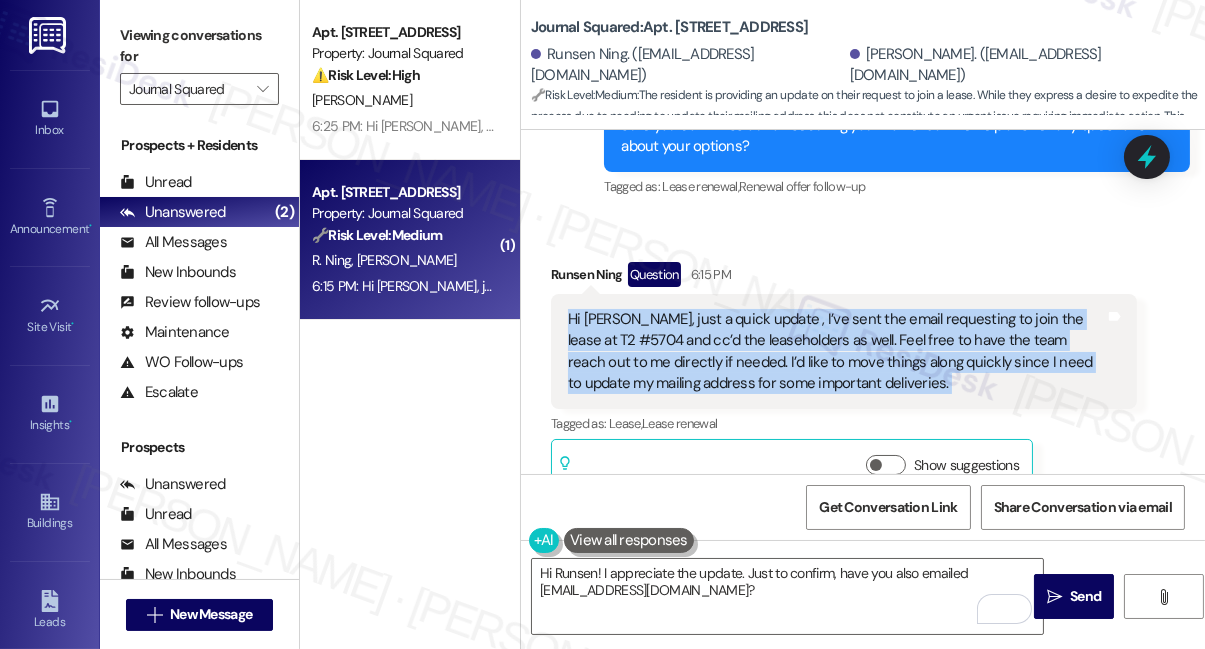 click on "Hi Jane, just a quick update , I’ve sent the email requesting to join the lease at T2 #5704 and cc’d the leaseholders as well. Feel free to have the team reach out to me directly if needed. I’d like to move things along quickly since I need to update my mailing address for some important deliveries." at bounding box center (836, 352) 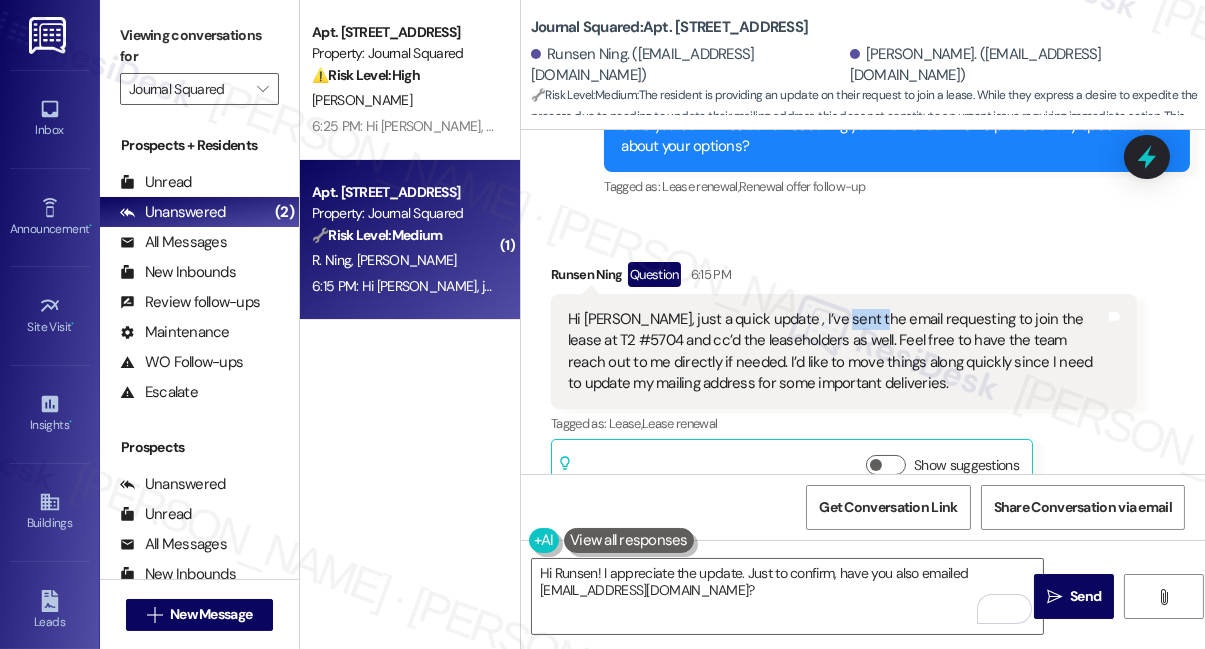 click on "Hi Jane, just a quick update , I’ve sent the email requesting to join the lease at T2 #5704 and cc’d the leaseholders as well. Feel free to have the team reach out to me directly if needed. I’d like to move things along quickly since I need to update my mailing address for some important deliveries." at bounding box center [836, 352] 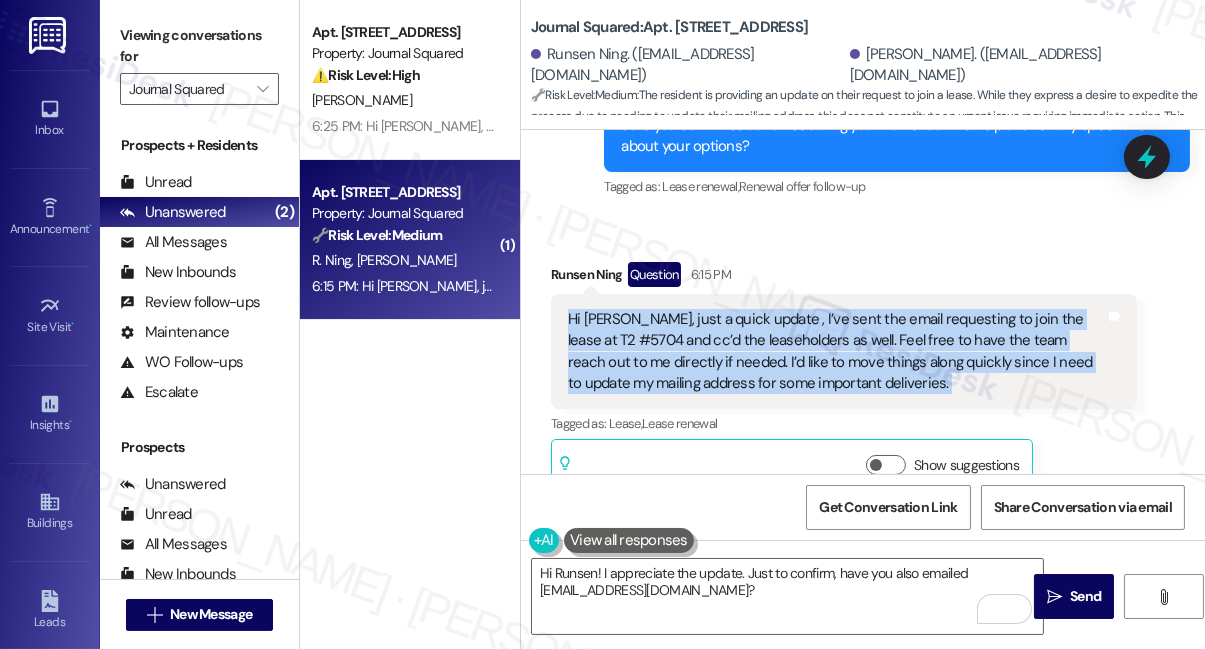 click on "Hi Jane, just a quick update , I’ve sent the email requesting to join the lease at T2 #5704 and cc’d the leaseholders as well. Feel free to have the team reach out to me directly if needed. I’d like to move things along quickly since I need to update my mailing address for some important deliveries." at bounding box center [836, 352] 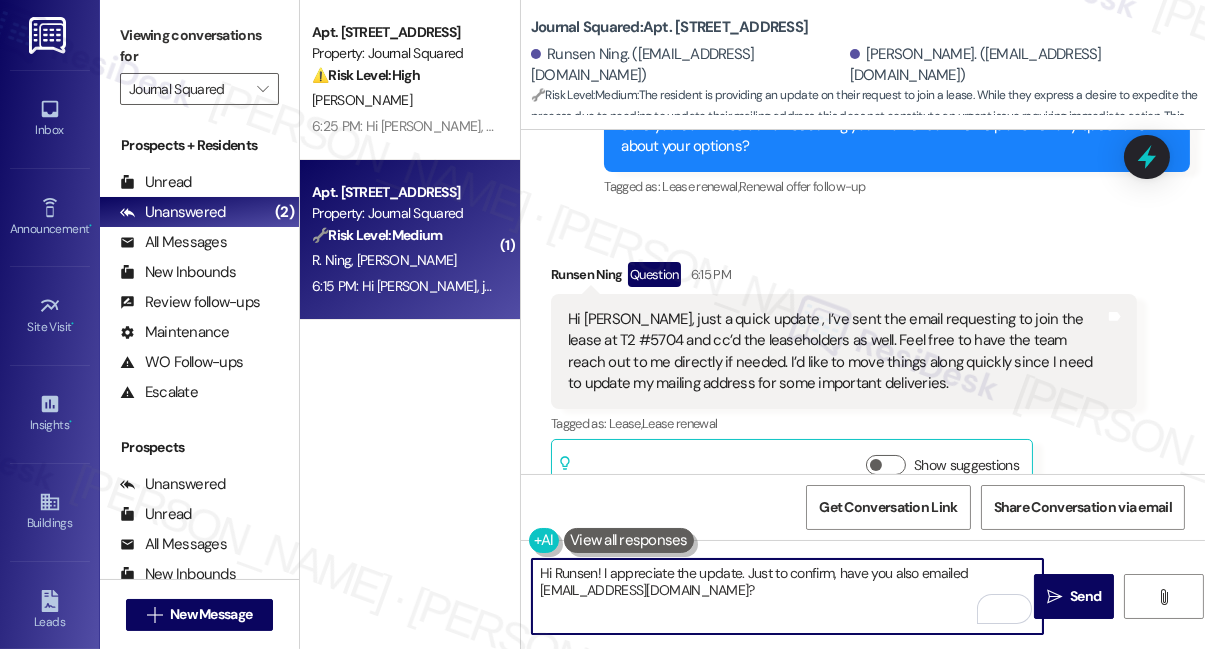 click on "Hi Runsen! I appreciate the update. Just to confirm, have you also emailed info@journalsquared.com?" at bounding box center (787, 596) 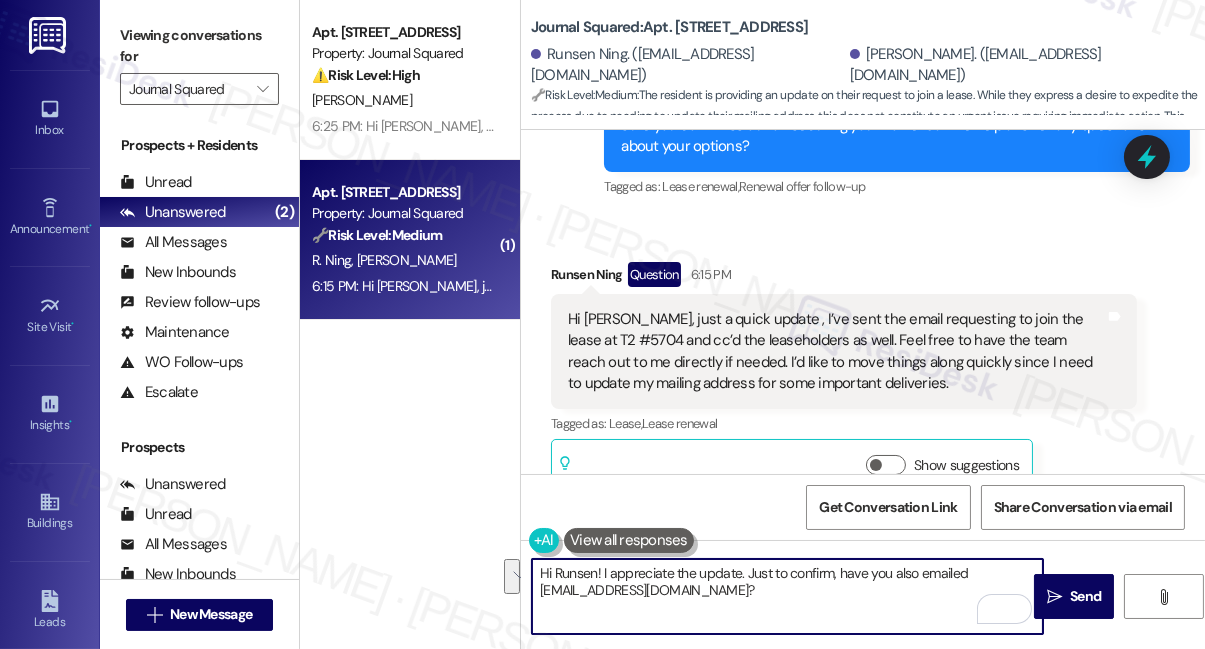 click on "Hi Runsen! I appreciate the update. Just to confirm, have you also emailed info@journalsquared.com?" at bounding box center [787, 596] 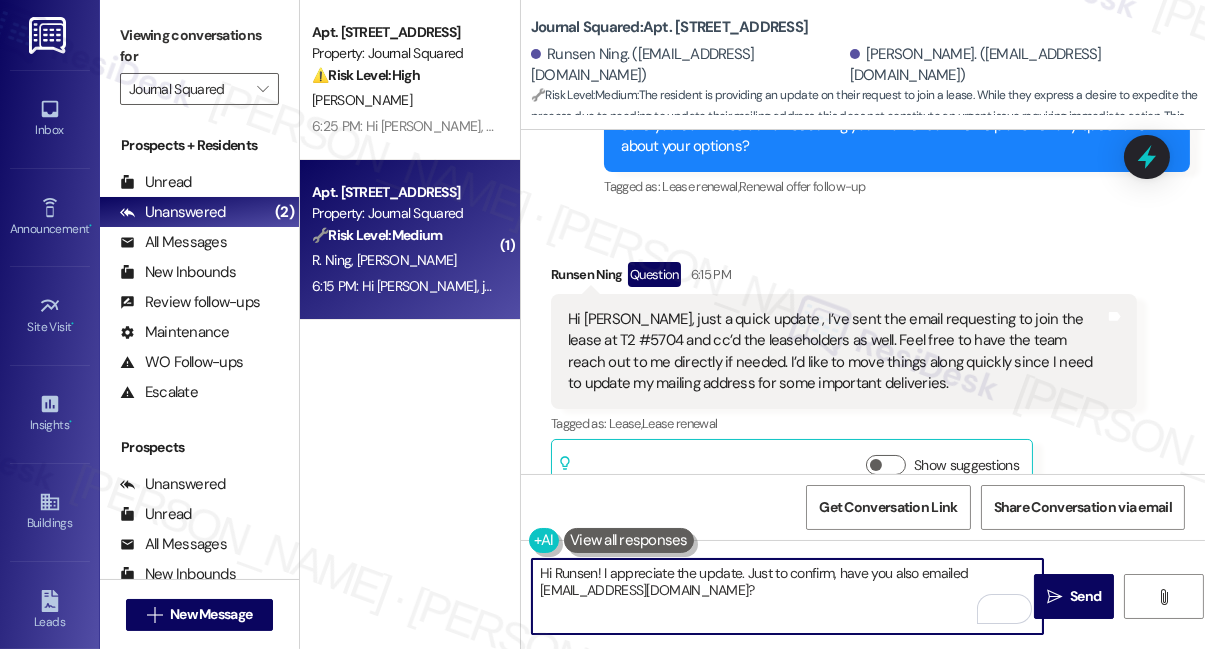 drag, startPoint x: 837, startPoint y: 569, endPoint x: 850, endPoint y: 575, distance: 14.3178215 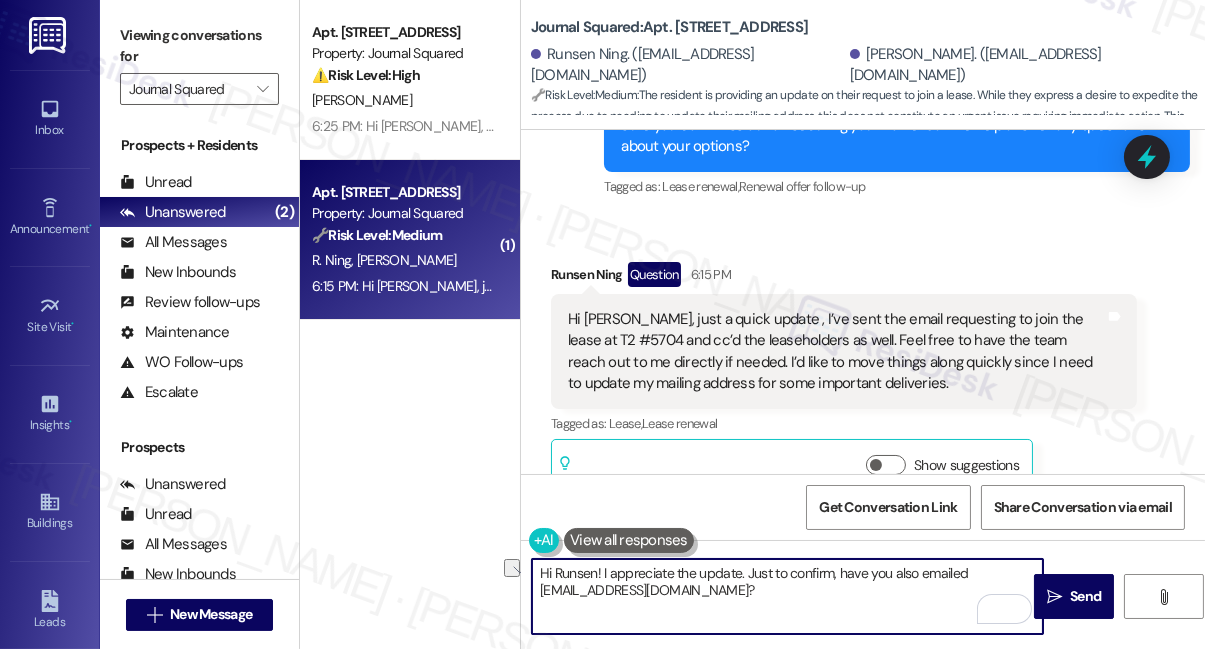 drag, startPoint x: 914, startPoint y: 571, endPoint x: 838, endPoint y: 571, distance: 76 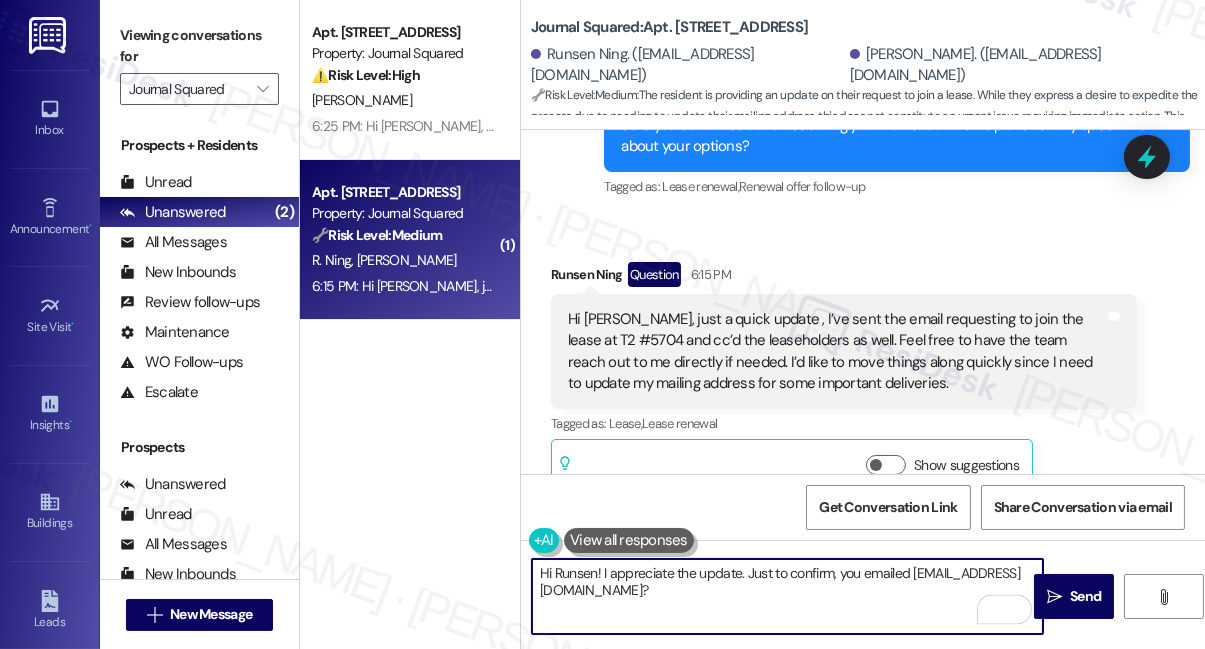 click on "Hi Runsen! I appreciate the update. Just to confirm, you emailed info@journalsquared.com?" at bounding box center [787, 596] 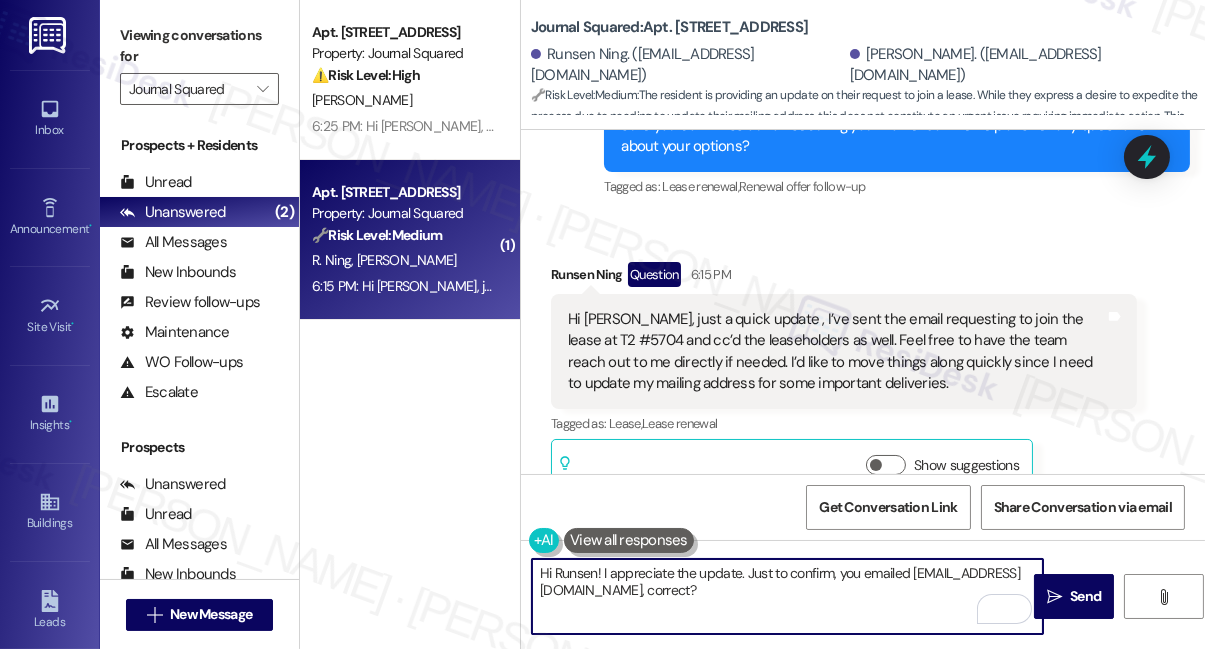 click on "Hi Runsen! I appreciate the update. Just to confirm, you emailed info@journalsquared.com, correct?" at bounding box center [787, 596] 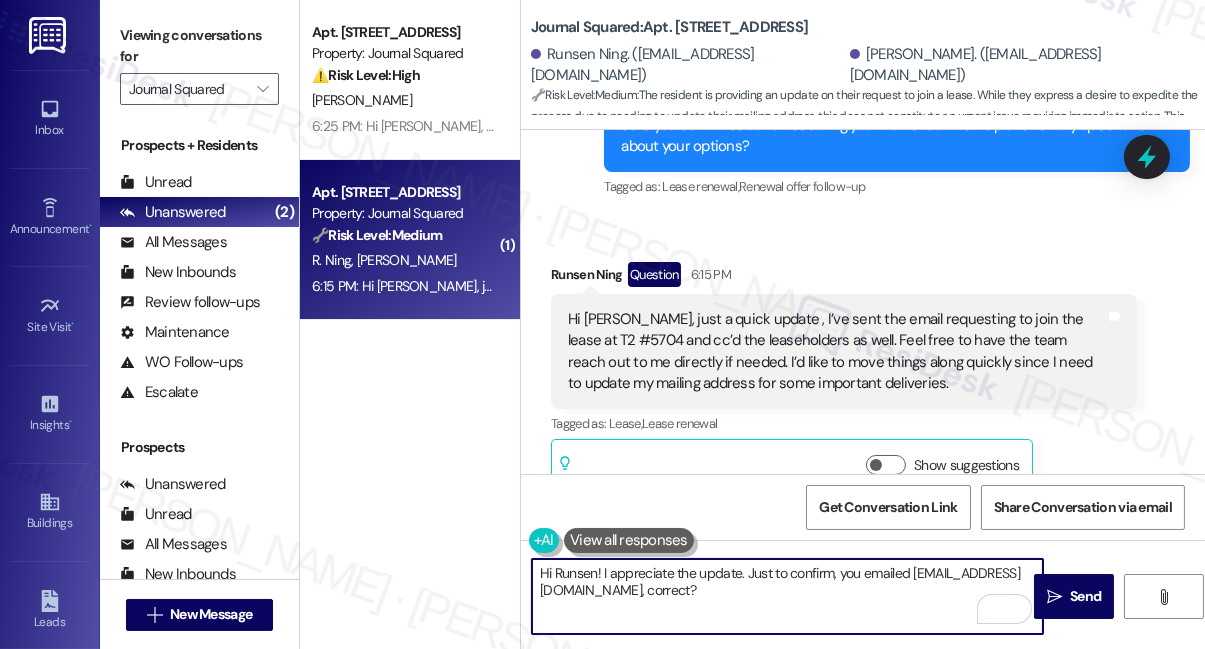 click on "Hi Runsen! I appreciate the update. Just to confirm, you emailed info@journalsquared.com, correct?" at bounding box center [787, 596] 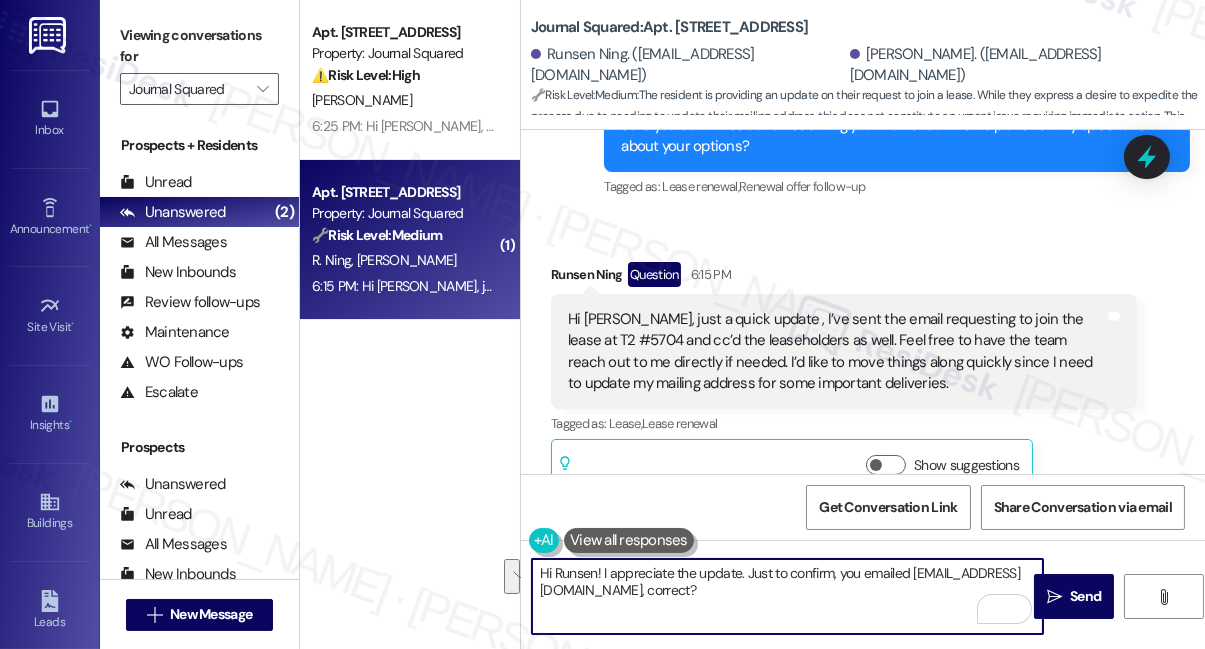 click on "Hi Runsen! I appreciate the update. Just to confirm, you emailed info@journalsquared.com, correct?" at bounding box center (787, 596) 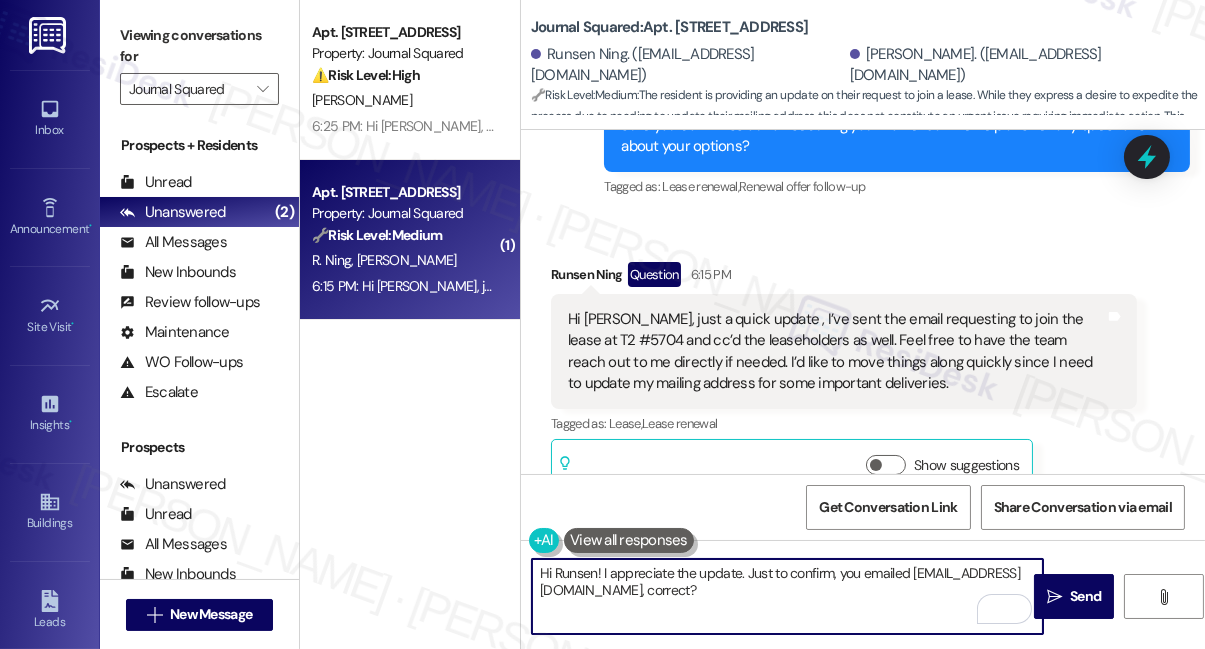 click on "Hi Runsen! I appreciate the update. Just to confirm, you emailed info@journalsquared.com, correct?" at bounding box center [787, 596] 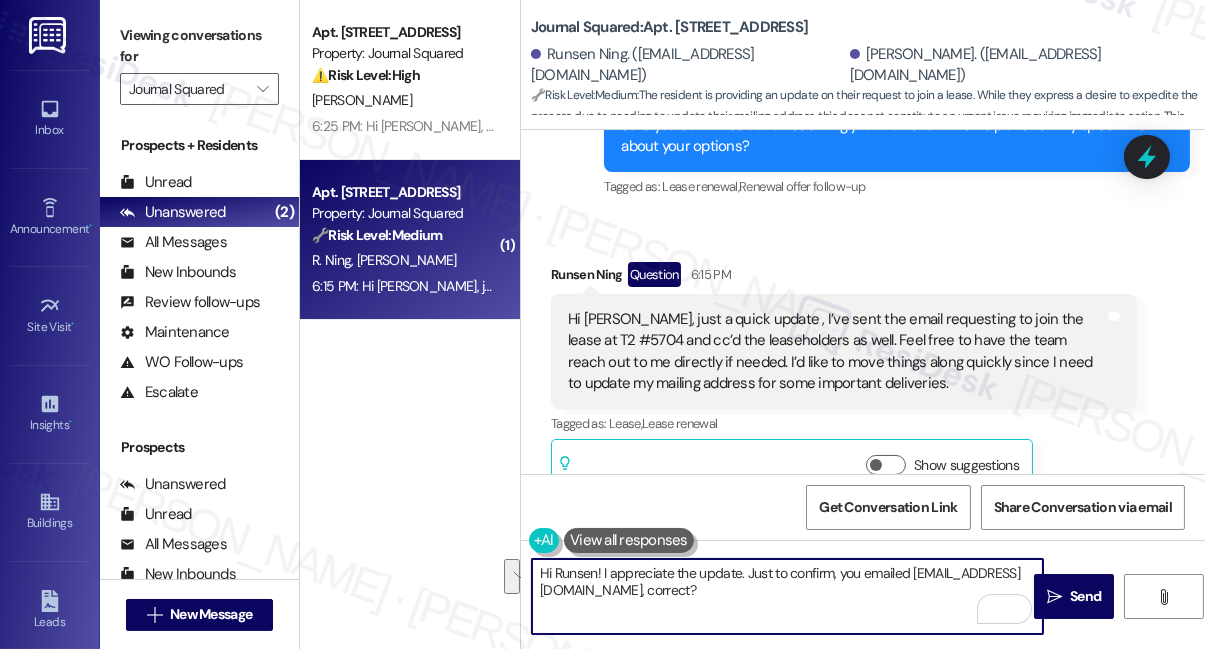 click on "Hi Runsen! I appreciate the update. Just to confirm, you emailed info@journalsquared.com, correct?" at bounding box center [787, 596] 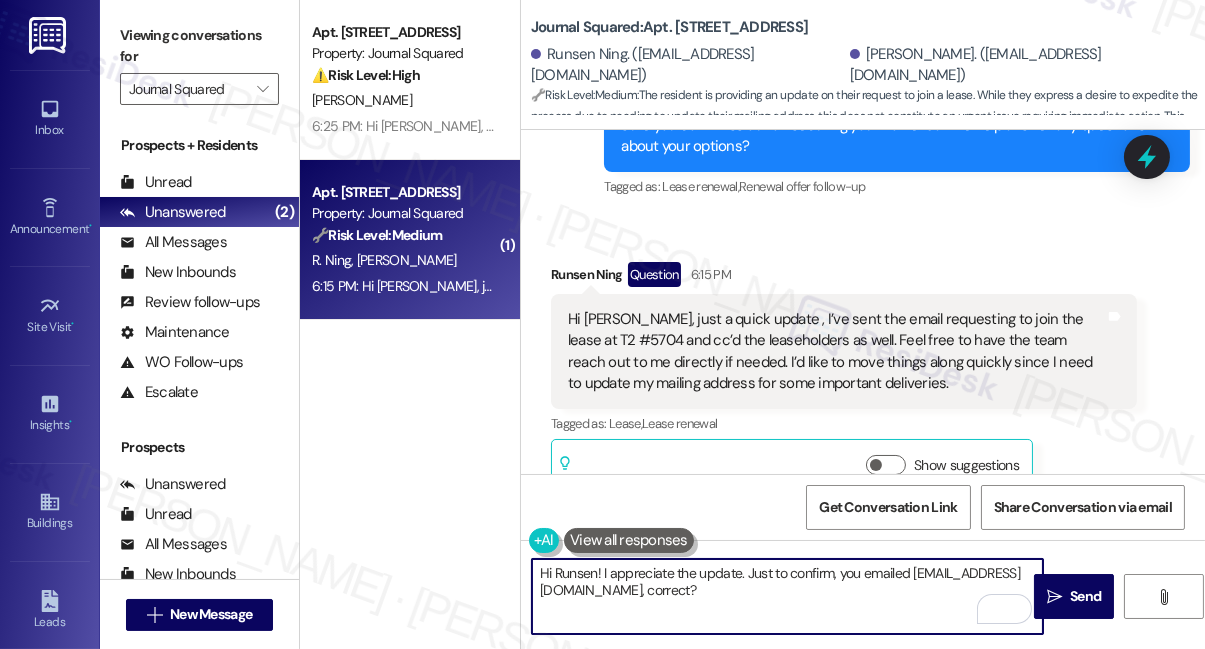 click on "Hi Runsen! I appreciate the update. Just to confirm, you emailed info@journalsquared.com, correct?" at bounding box center (787, 596) 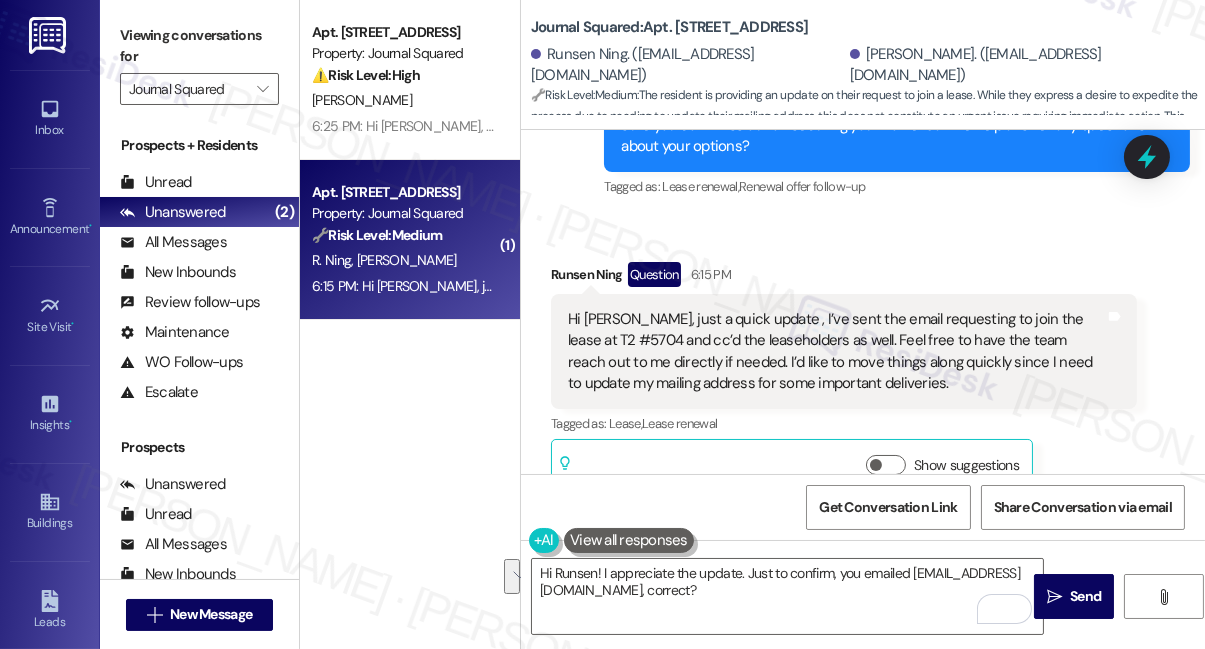 click on "Viewing conversations for" at bounding box center (199, 46) 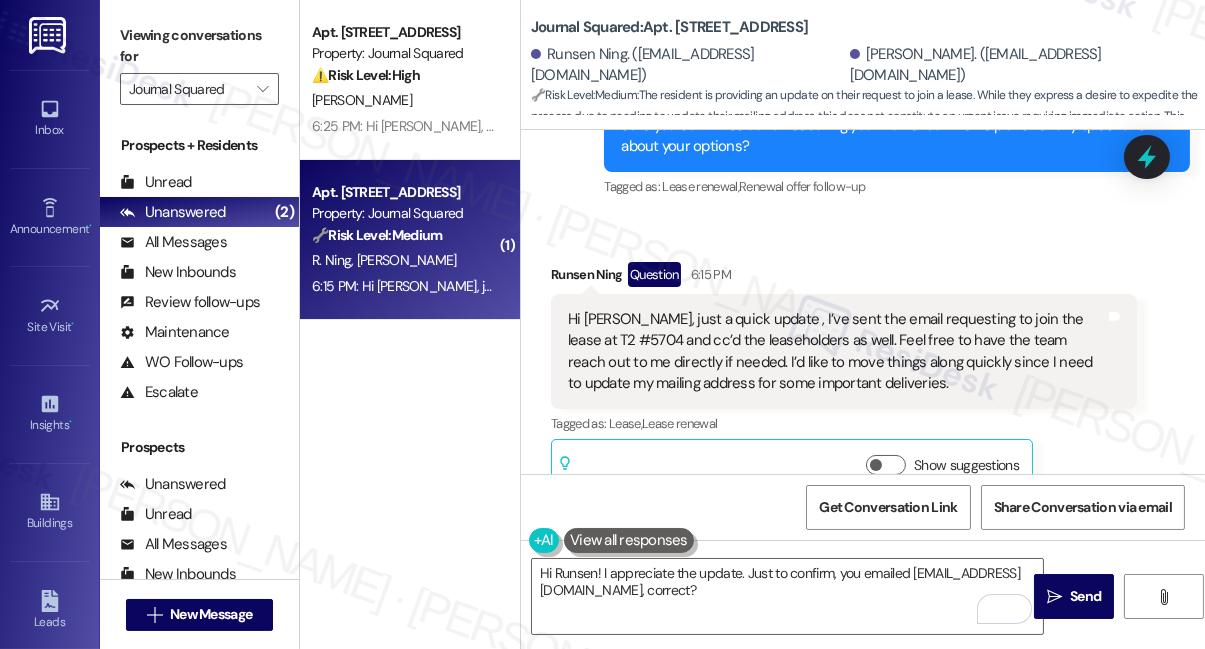 click on "Viewing conversations for" at bounding box center (199, 46) 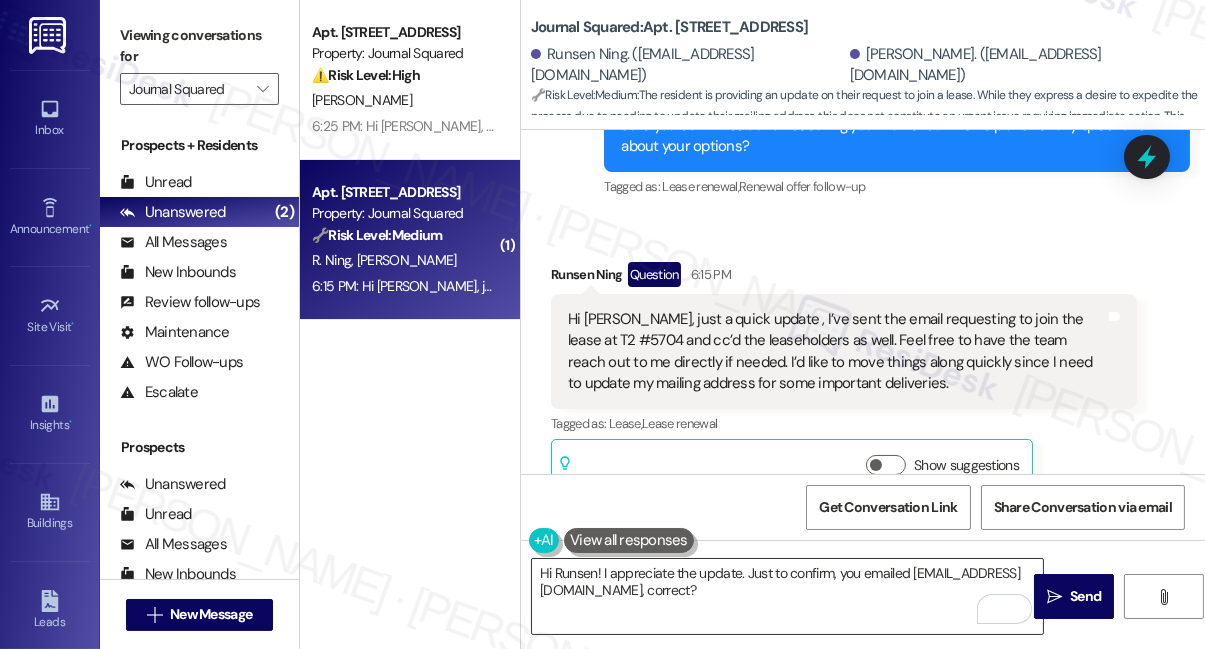 click on "Hi Runsen! I appreciate the update. Just to confirm, you emailed info@journalsquared.com, correct?" at bounding box center (787, 596) 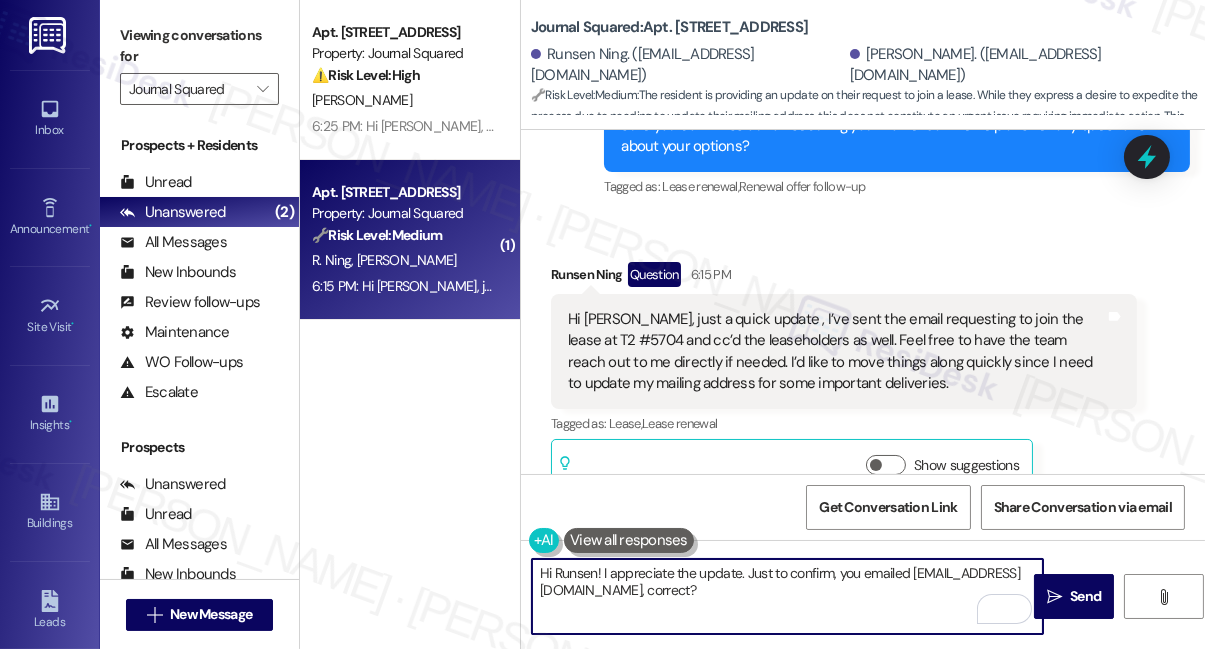 click on "Hi Runsen! I appreciate the update. Just to confirm, you emailed info@journalsquared.com, correct?" at bounding box center [787, 596] 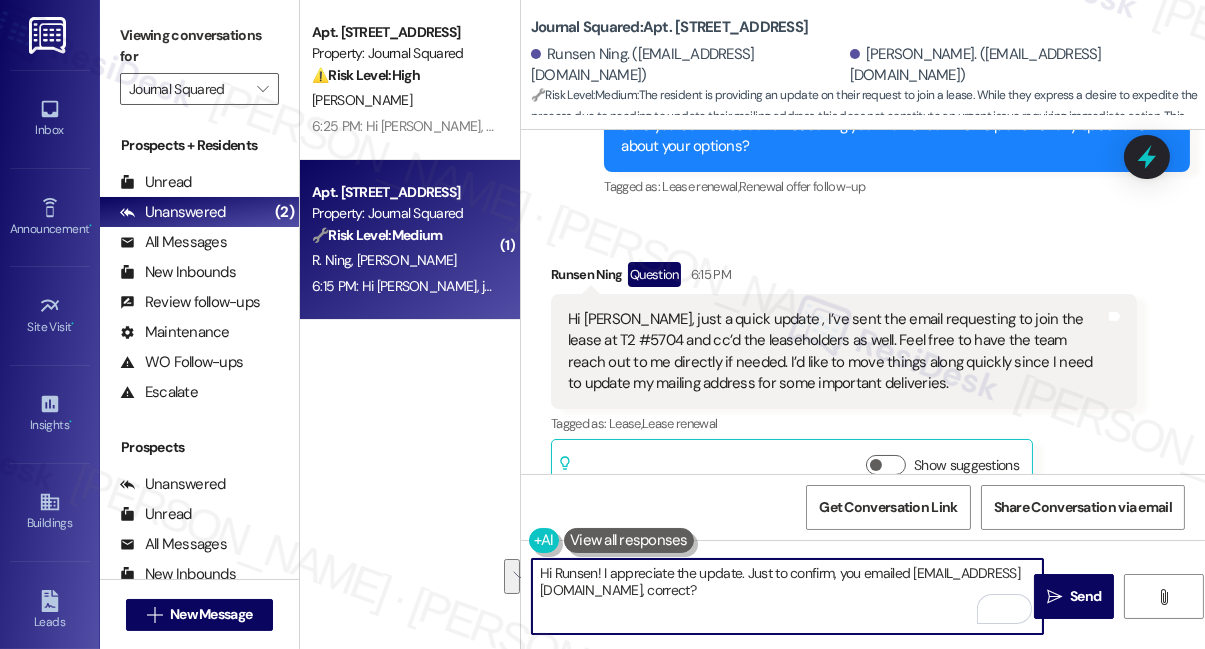 click on "Hi Runsen! I appreciate the update. Just to confirm, you emailed info@journalsquared.com, correct?" at bounding box center [787, 596] 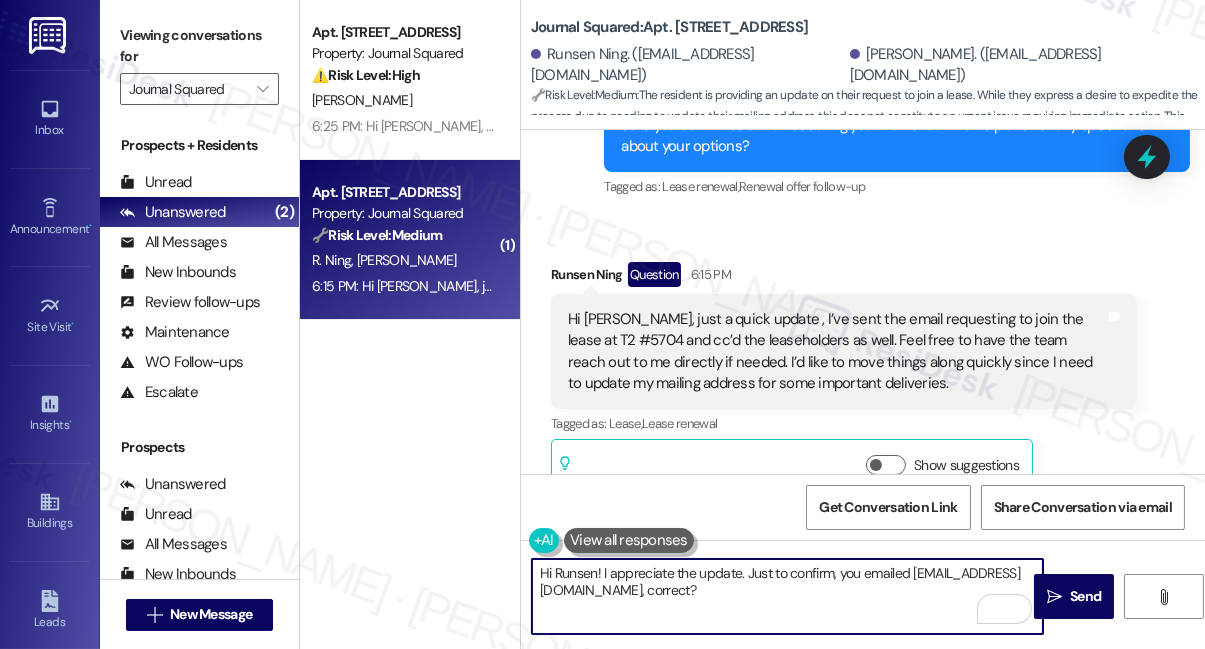 click on "Hi Runsen! I appreciate the update. Just to confirm, you emailed info@journalsquared.com, correct?" at bounding box center [787, 596] 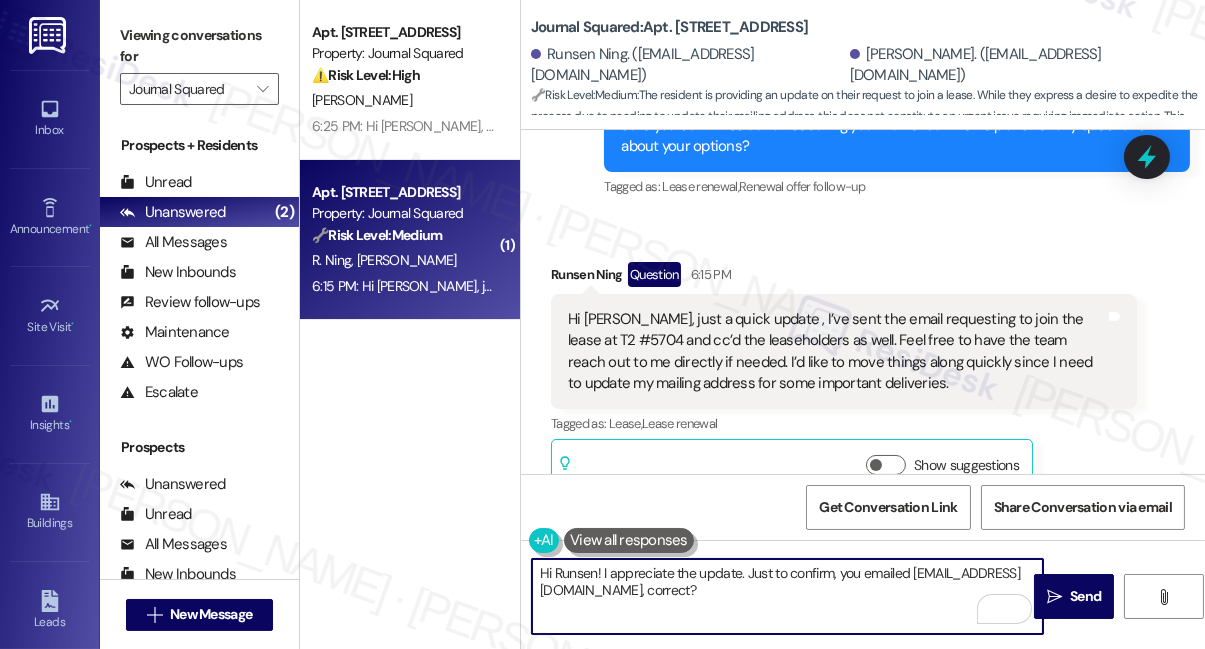 click on "Hi Runsen! I appreciate the update. Just to confirm, you emailed info@journalsquared.com, correct?" at bounding box center [787, 596] 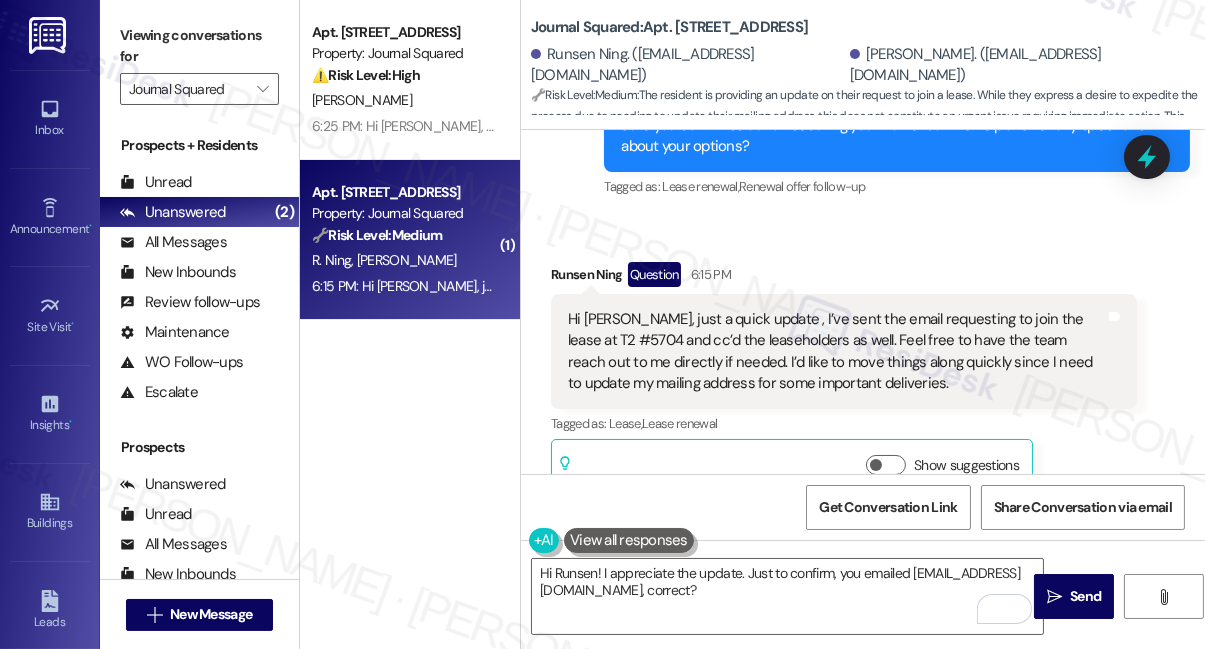 click on "Hi Jane, just a quick update , I’ve sent the email requesting to join the lease at T2 #5704 and cc’d the leaseholders as well. Feel free to have the team reach out to me directly if needed. I’d like to move things along quickly since I need to update my mailing address for some important deliveries." at bounding box center [836, 352] 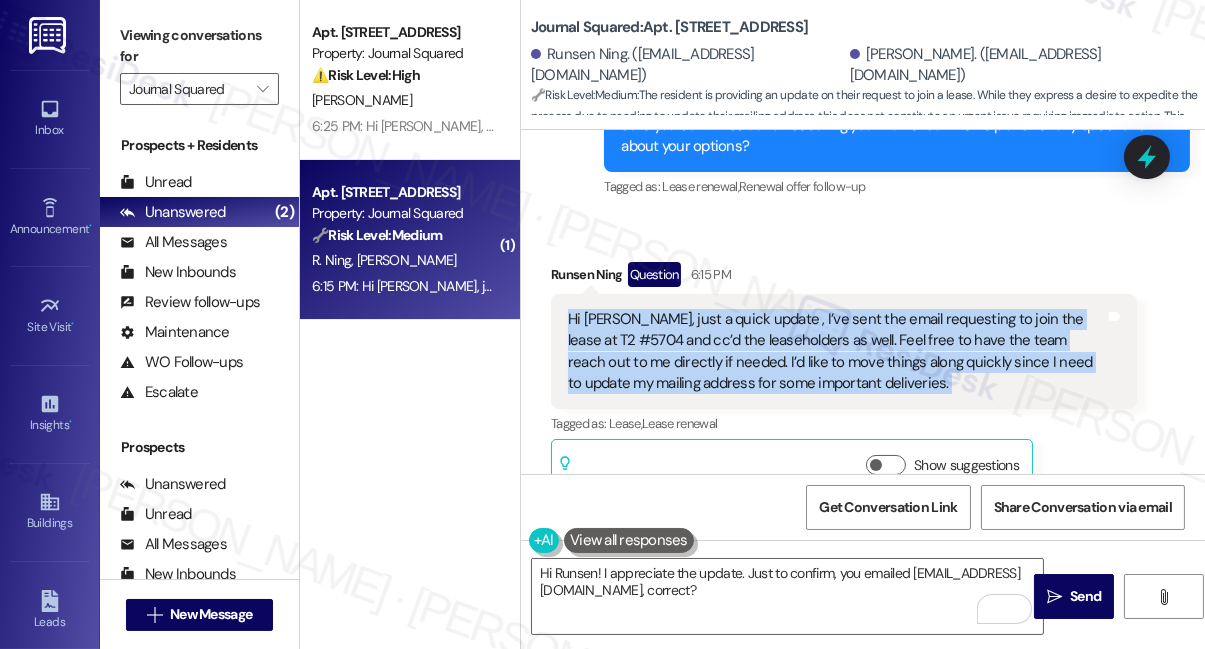 click on "Hi Jane, just a quick update , I’ve sent the email requesting to join the lease at T2 #5704 and cc’d the leaseholders as well. Feel free to have the team reach out to me directly if needed. I’d like to move things along quickly since I need to update my mailing address for some important deliveries." at bounding box center (836, 352) 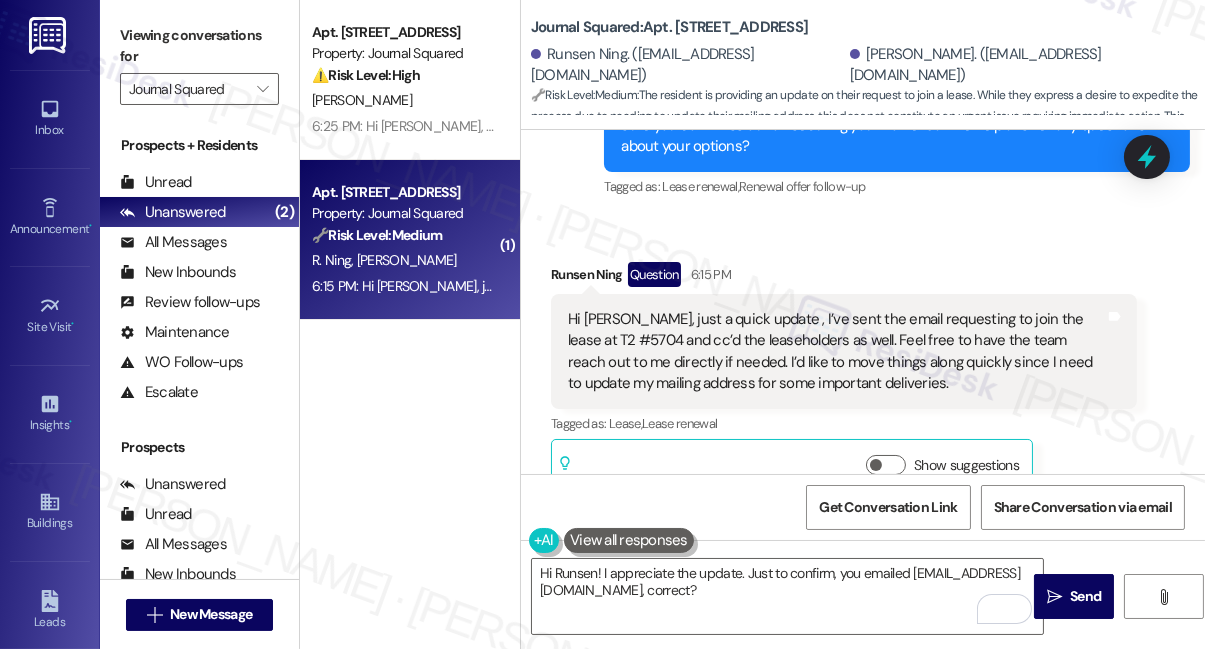 click on "Viewing conversations for" at bounding box center [199, 46] 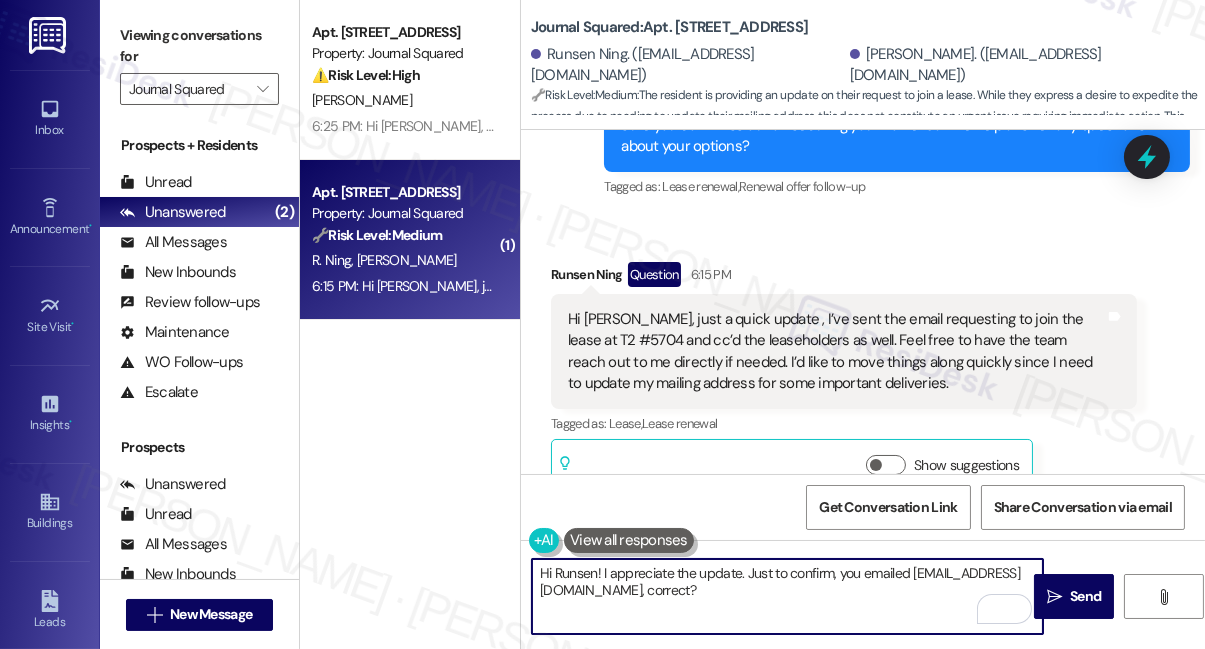 click on "Hi Runsen! I appreciate the update. Just to confirm, you emailed info@journalsquared.com, correct?" at bounding box center [787, 596] 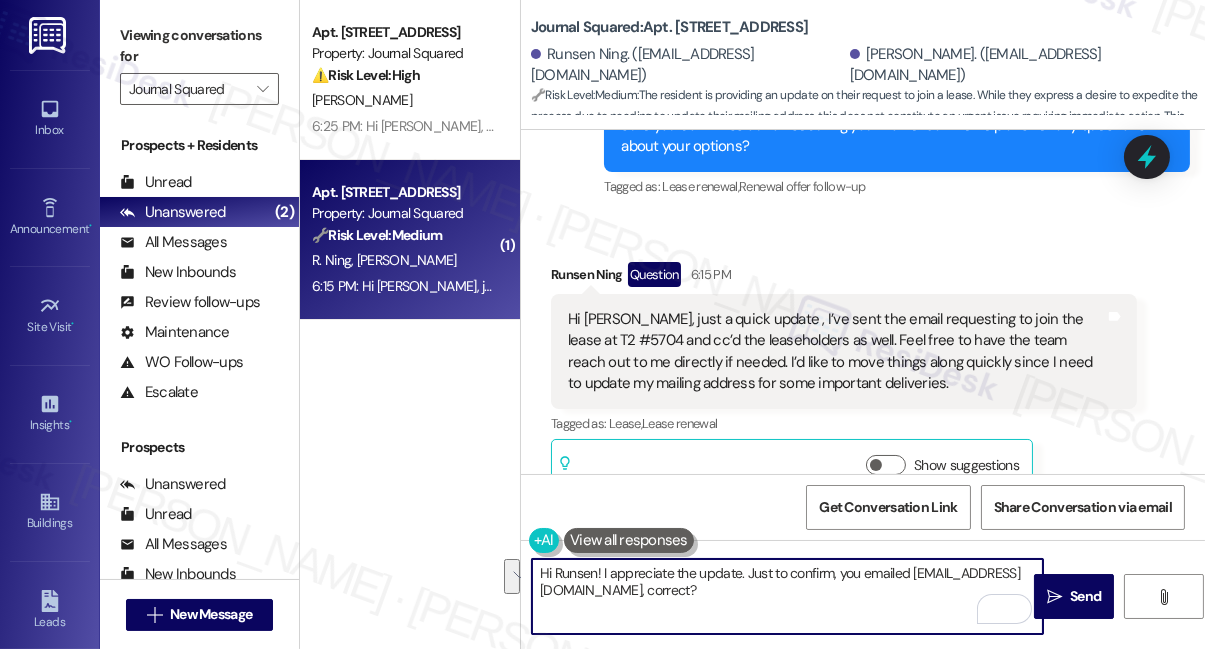 click on "Hi Runsen! I appreciate the update. Just to confirm, you emailed info@journalsquared.com, correct?" at bounding box center [787, 596] 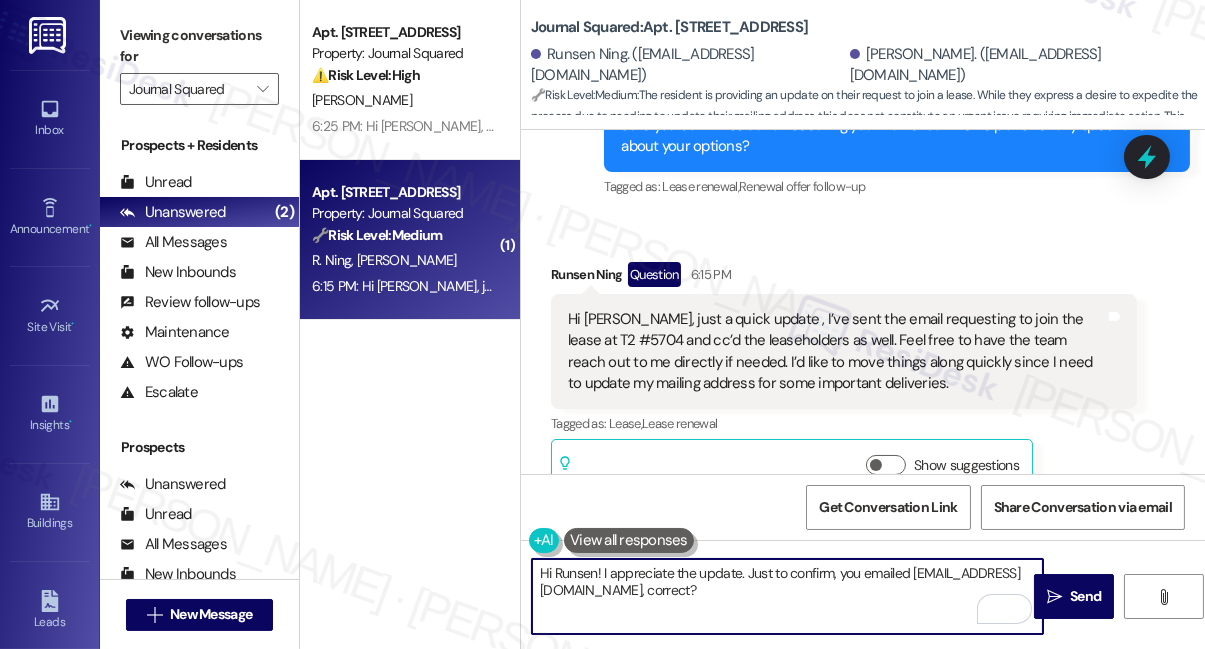 click on "Hi Runsen! I appreciate the update. Just to confirm, you emailed info@journalsquared.com, correct?" at bounding box center [787, 596] 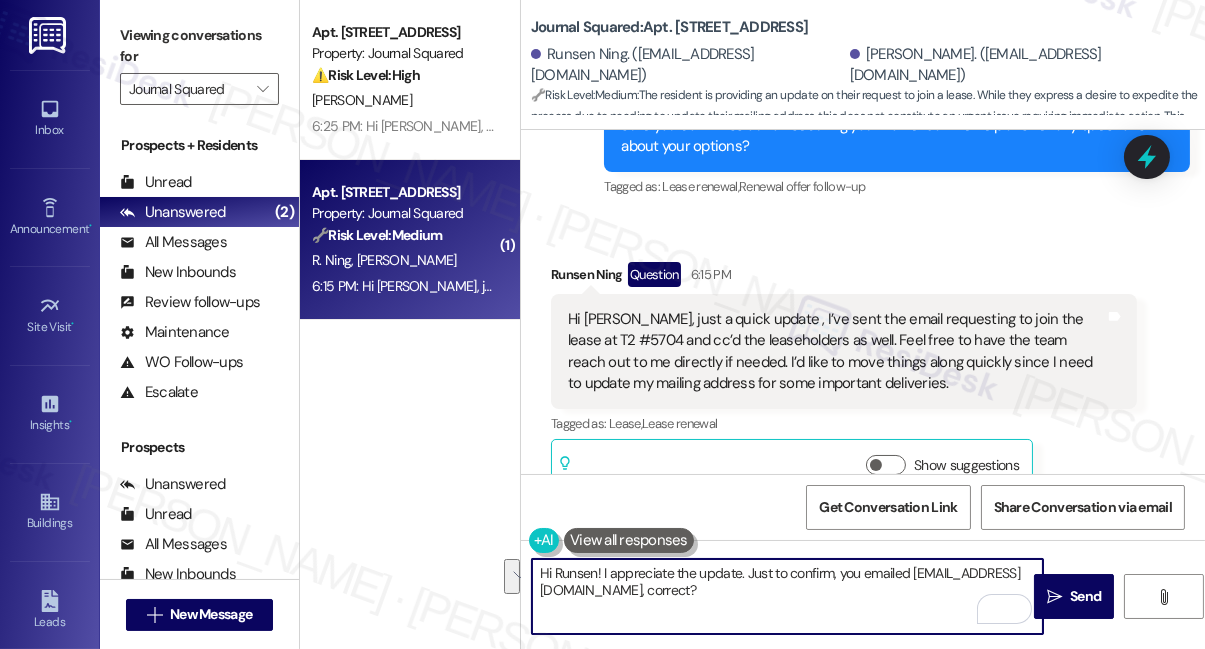 click on "Hi Runsen! I appreciate the update. Just to confirm, you emailed info@journalsquared.com, correct?" at bounding box center [787, 596] 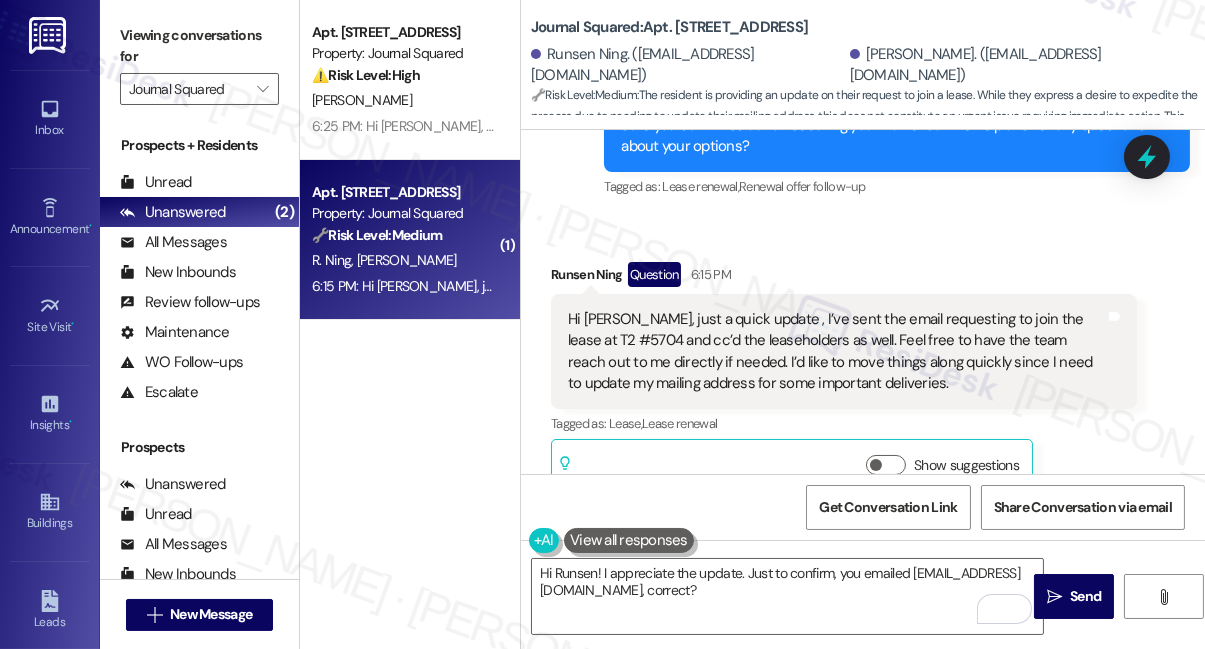 click on "Sent via SMS Jane  (ResiDesk) Jul 18, 2025 at 7:06 PM 😊 Tags and notes Tagged as:   Praise Click to highlight conversations about Praise Sent via SMS Jane  (ResiDesk) Jul 25, 2025 at 10:59 AM Hi Zerong! Quick reminder about your Journal Squared renewal - we want to make sure you don't miss out on securing your home. Can we help answer any questions about your options? Tags and notes Tagged as:   Lease renewal ,  Click to highlight conversations about Lease renewal Renewal offer follow-up Click to highlight conversations about Renewal offer follow-up" at bounding box center (863, 26) 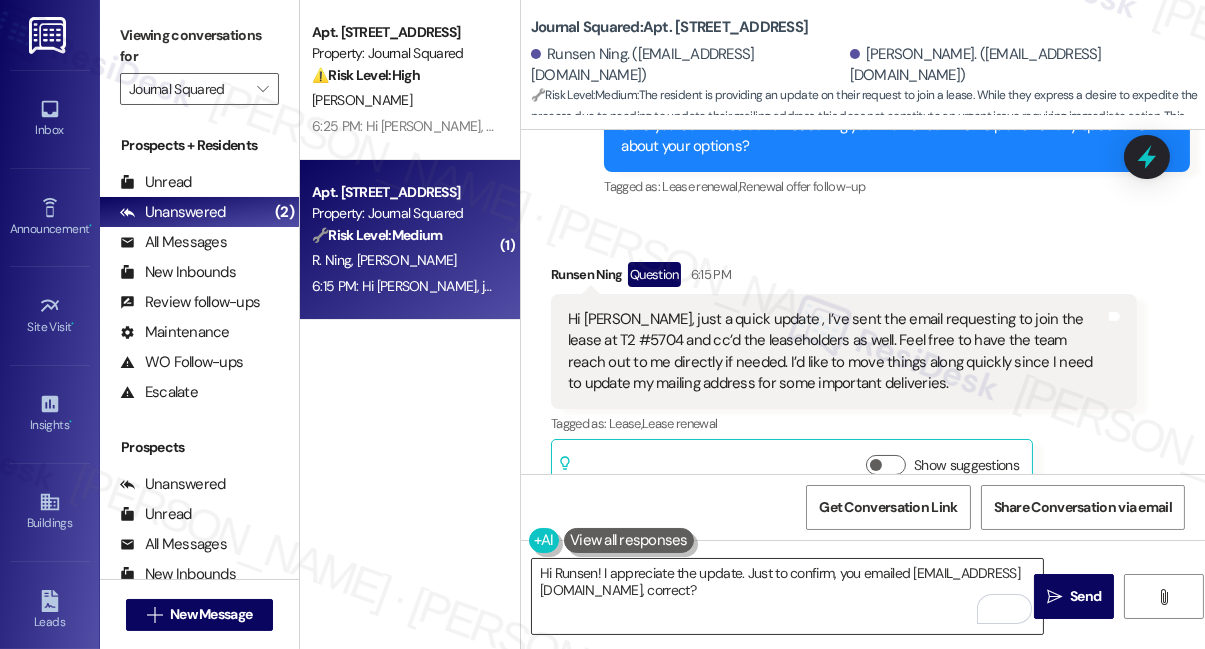 click on "Hi Runsen! I appreciate the update. Just to confirm, you emailed info@journalsquared.com, correct?" at bounding box center [787, 596] 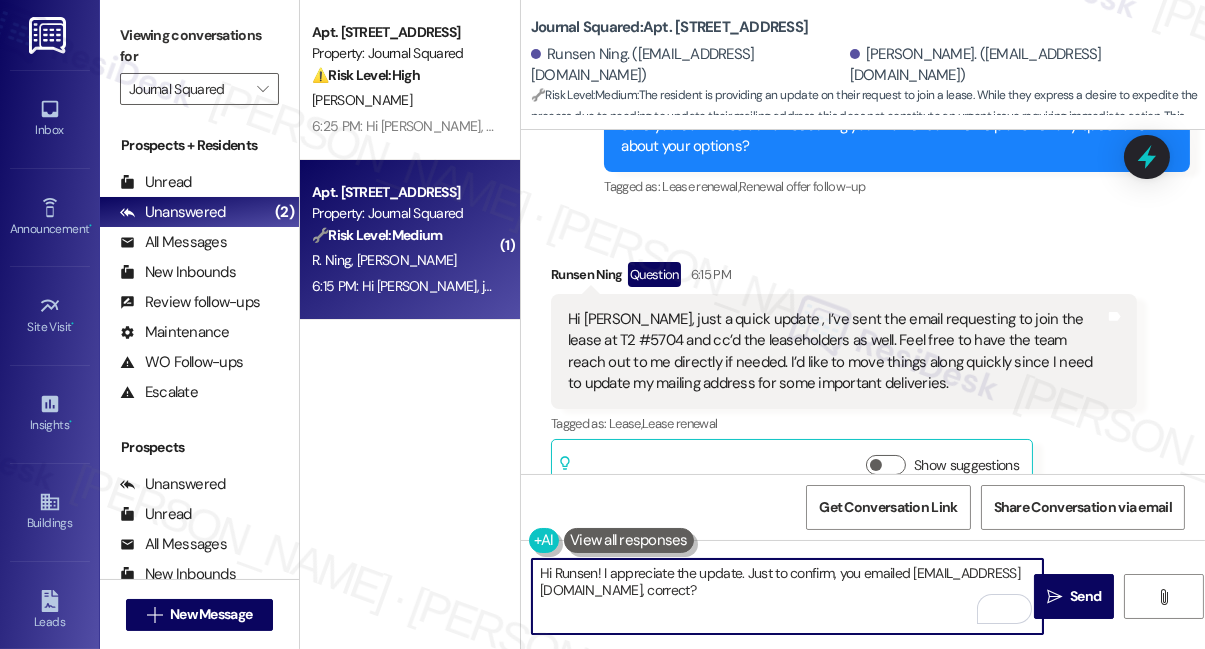 click on "Hi Runsen! I appreciate the update. Just to confirm, you emailed info@journalsquared.com, correct?" at bounding box center [787, 596] 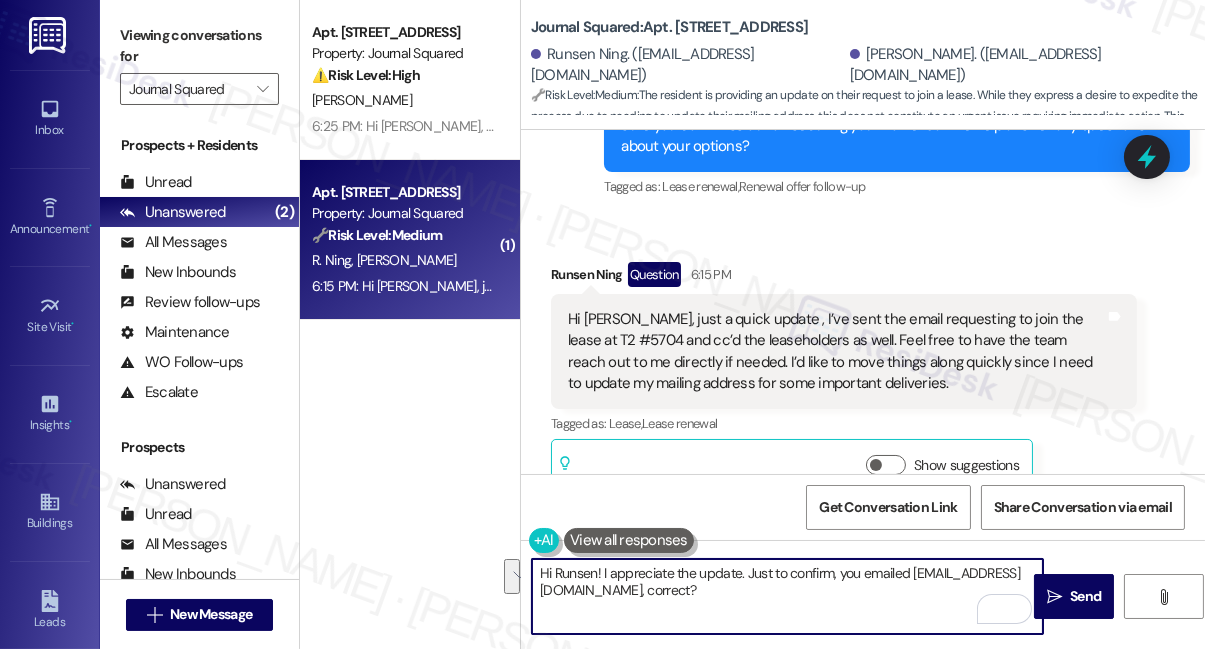 click on "Hi Runsen! I appreciate the update. Just to confirm, you emailed info@journalsquared.com, correct?" at bounding box center [787, 596] 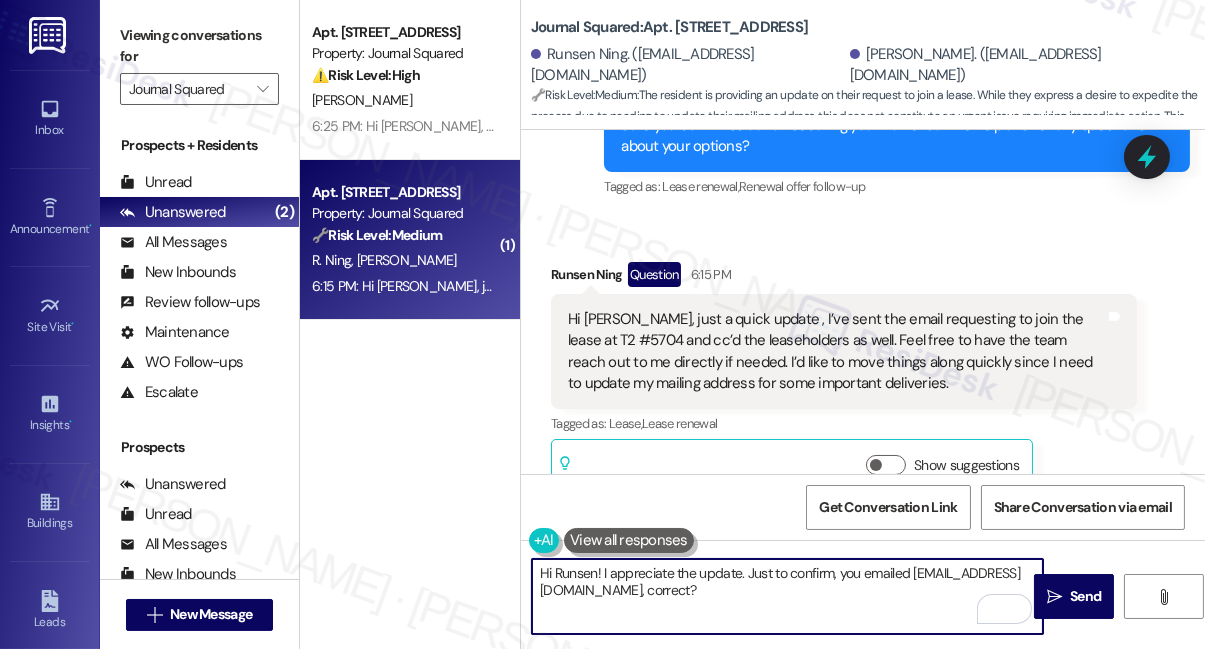 click on "Hi Jane, just a quick update , I’ve sent the email requesting to join the lease at T2 #5704 and cc’d the leaseholders as well. Feel free to have the team reach out to me directly if needed. I’d like to move things along quickly since I need to update my mailing address for some important deliveries." at bounding box center [836, 352] 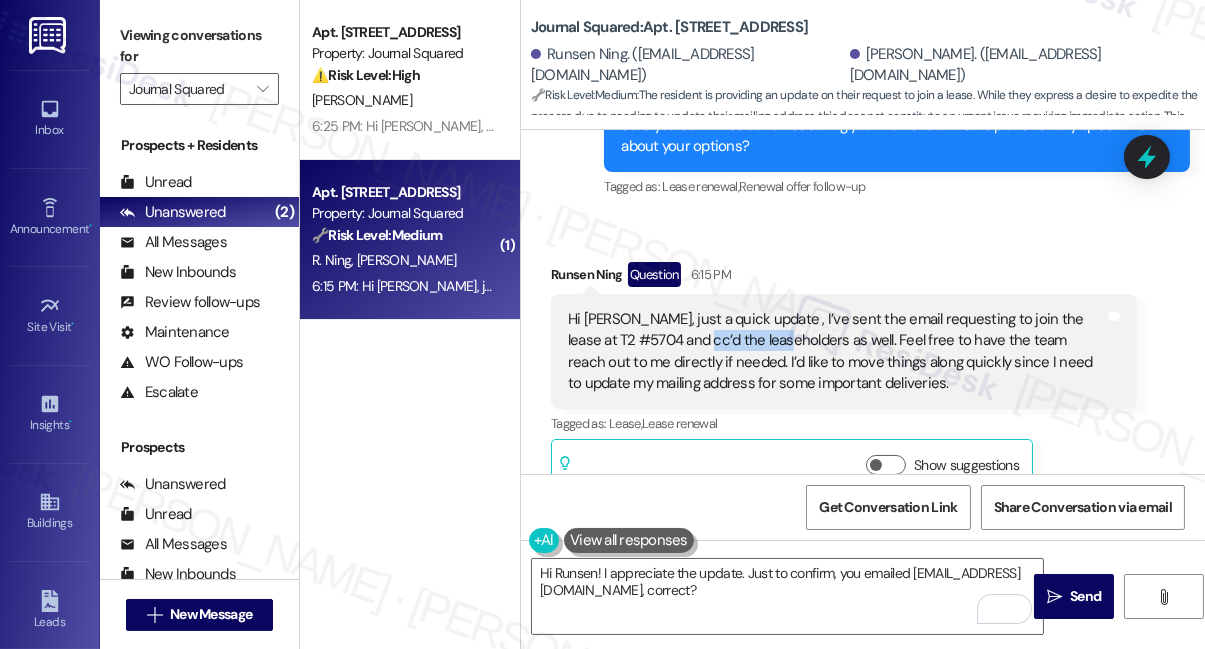 click on "Hi Jane, just a quick update , I’ve sent the email requesting to join the lease at T2 #5704 and cc’d the leaseholders as well. Feel free to have the team reach out to me directly if needed. I’d like to move things along quickly since I need to update my mailing address for some important deliveries." at bounding box center [836, 352] 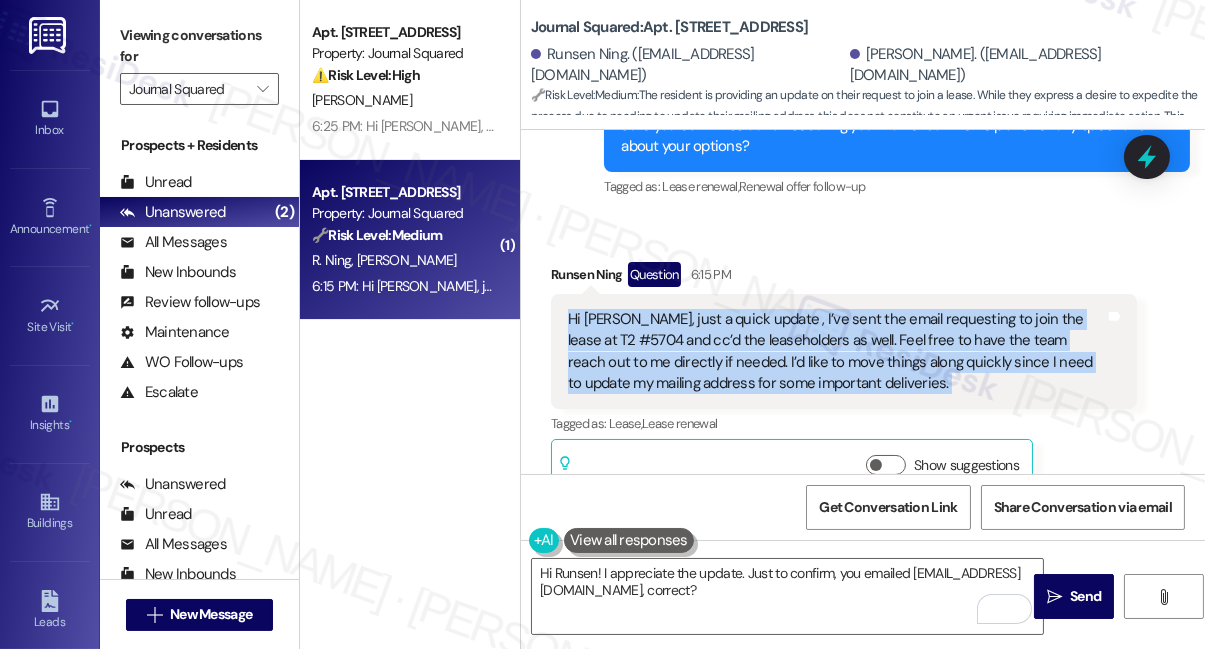 click on "Hi Jane, just a quick update , I’ve sent the email requesting to join the lease at T2 #5704 and cc’d the leaseholders as well. Feel free to have the team reach out to me directly if needed. I’d like to move things along quickly since I need to update my mailing address for some important deliveries." at bounding box center [836, 352] 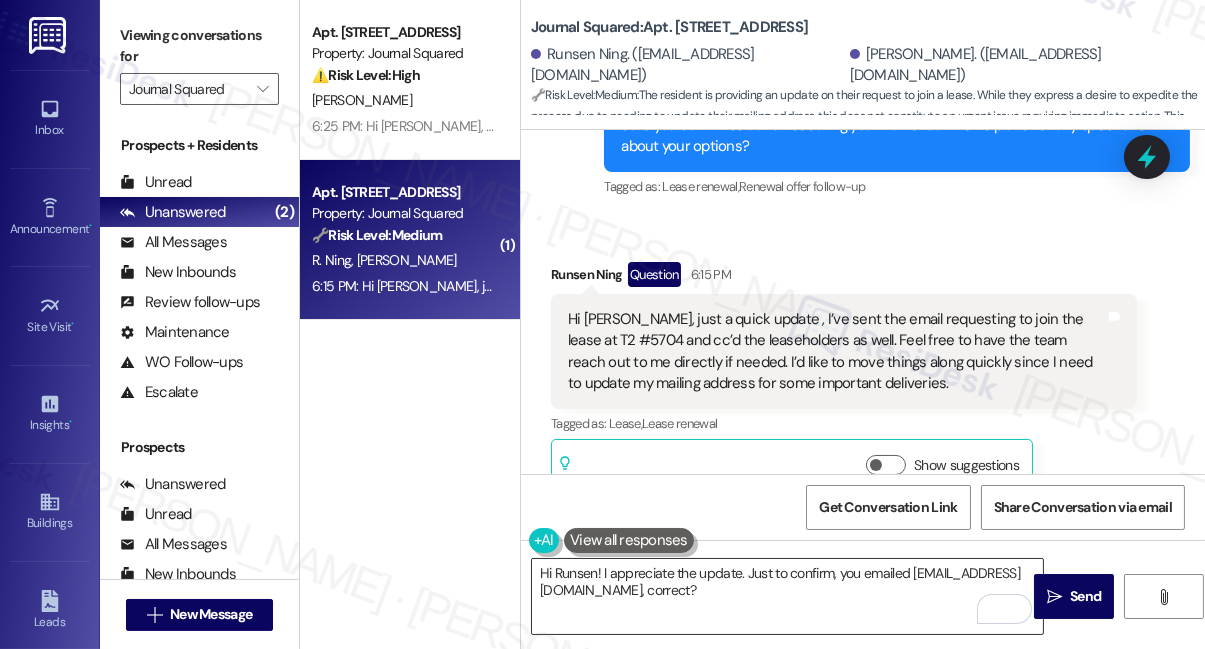click on "Hi Runsen! I appreciate the update. Just to confirm, you emailed info@journalsquared.com, correct?" at bounding box center (787, 596) 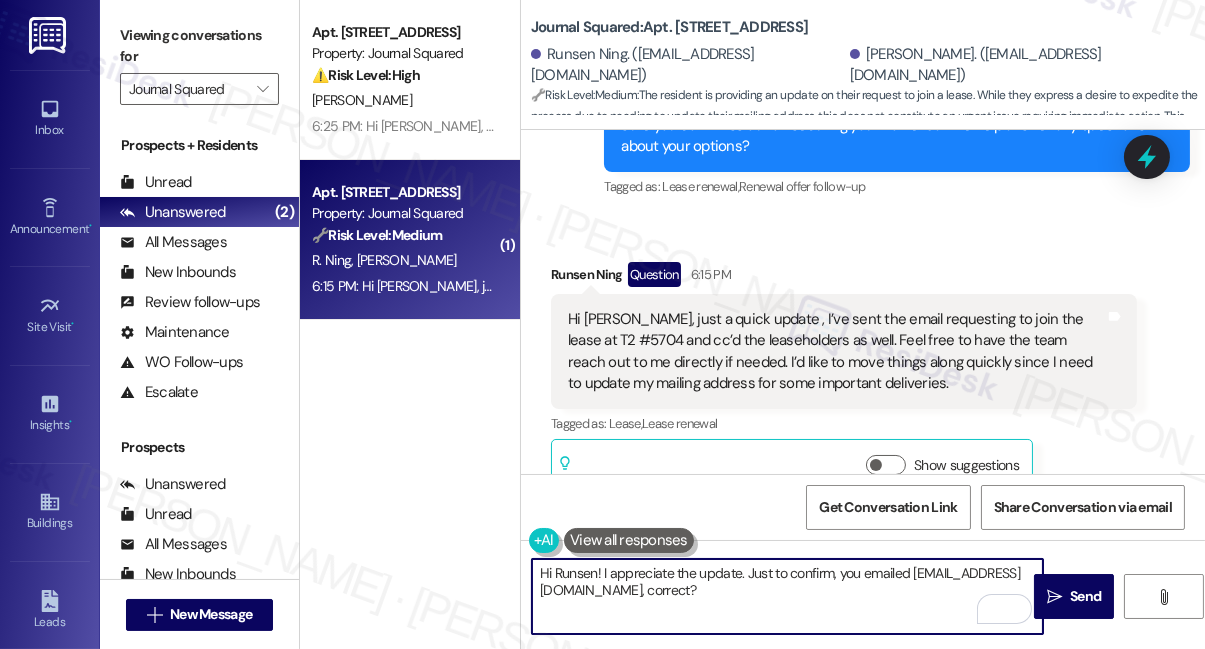 click on "Hi Runsen! I appreciate the update. Just to confirm, you emailed info@journalsquared.com, correct?" at bounding box center [787, 596] 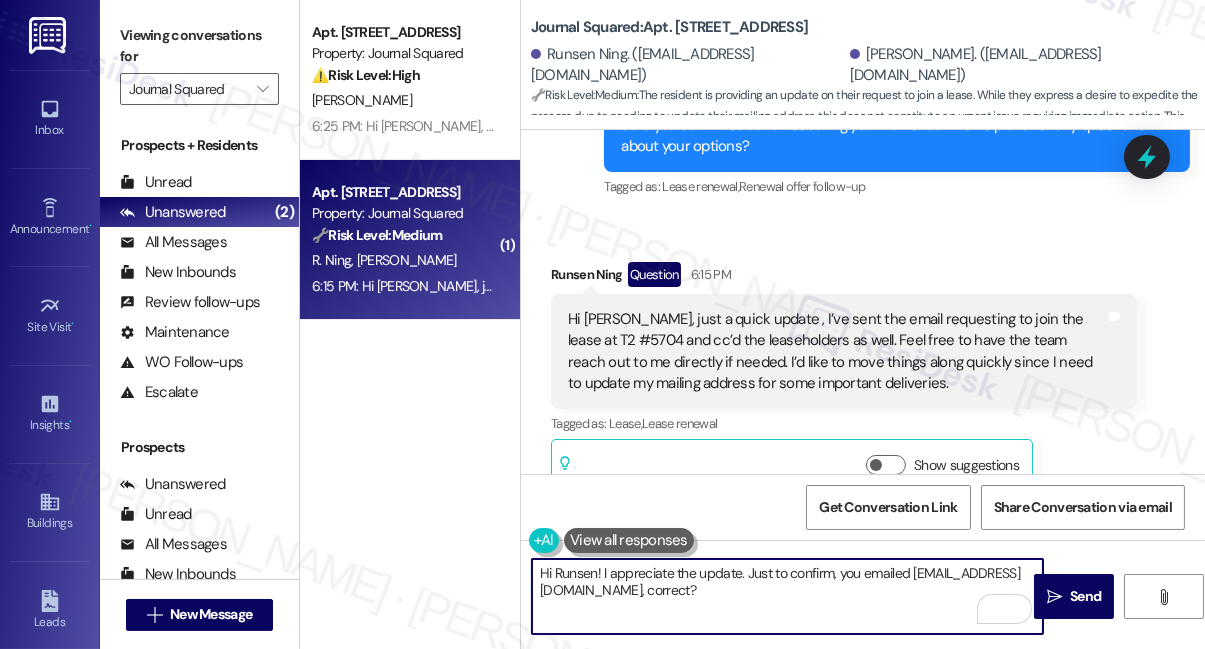 click on "Hi Runsen! I appreciate the update. Just to confirm, you emailed info@journalsquared.com, correct?" at bounding box center [787, 596] 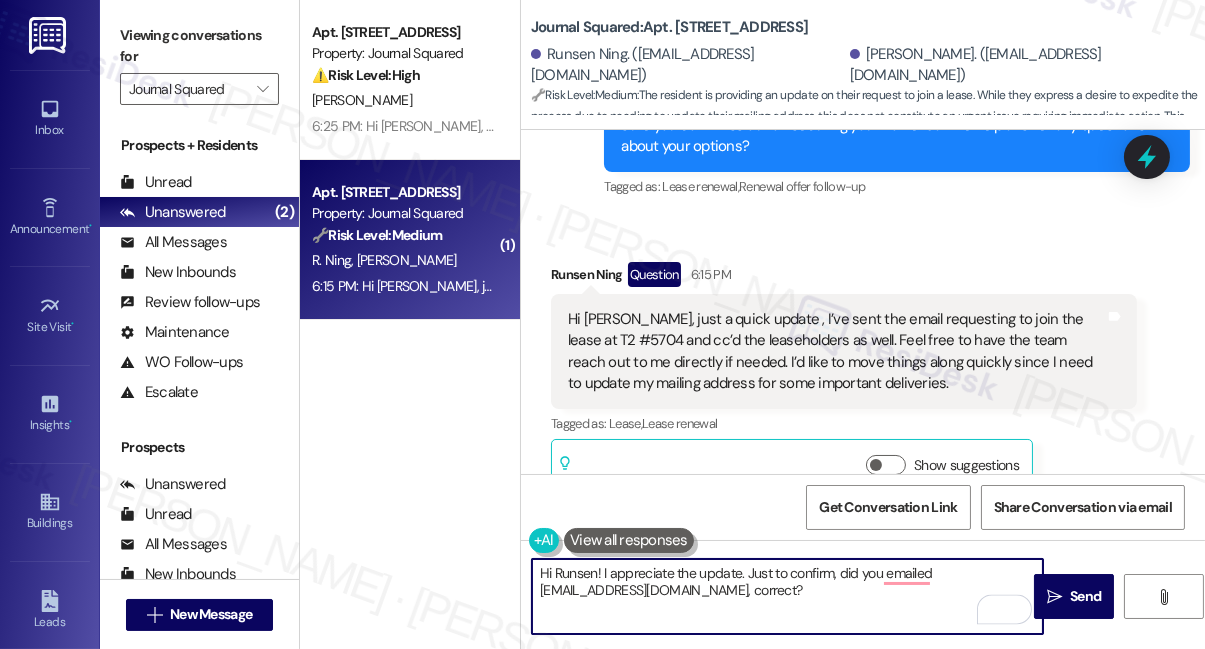 click on "Hi Runsen! I appreciate the update. Just to confirm, did you emailed info@journalsquared.com, correct?" at bounding box center [787, 596] 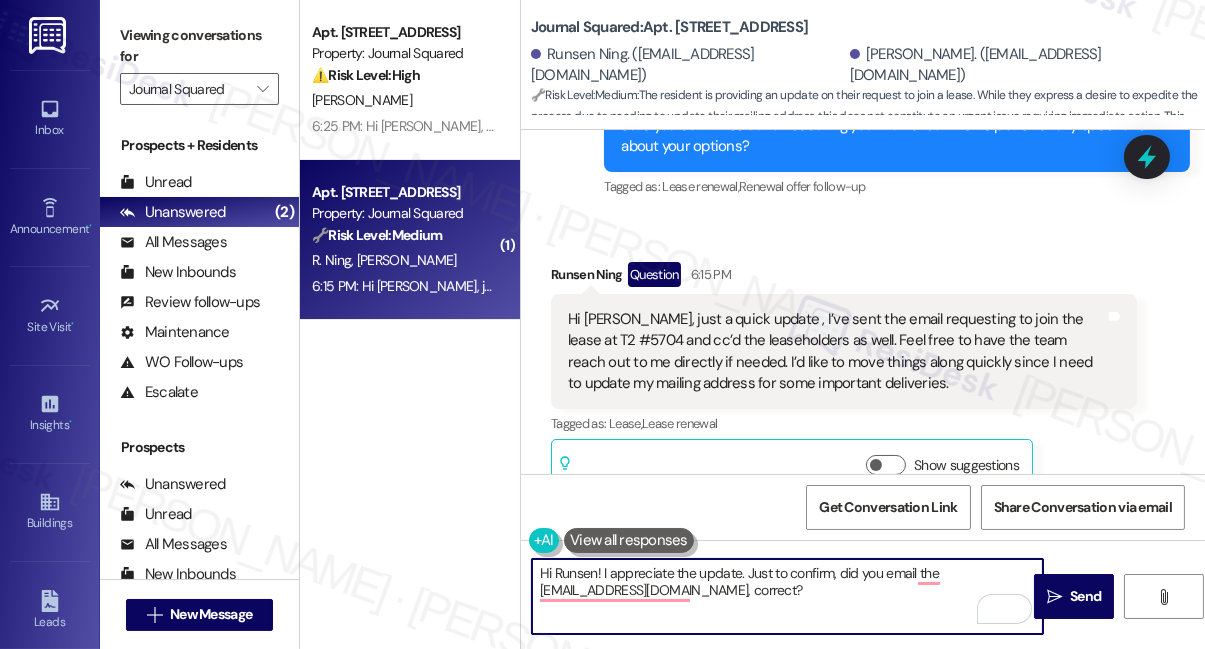 click on "Hi Runsen! I appreciate the update. Just to confirm, did you email the info@journalsquared.com, correct?" at bounding box center [787, 596] 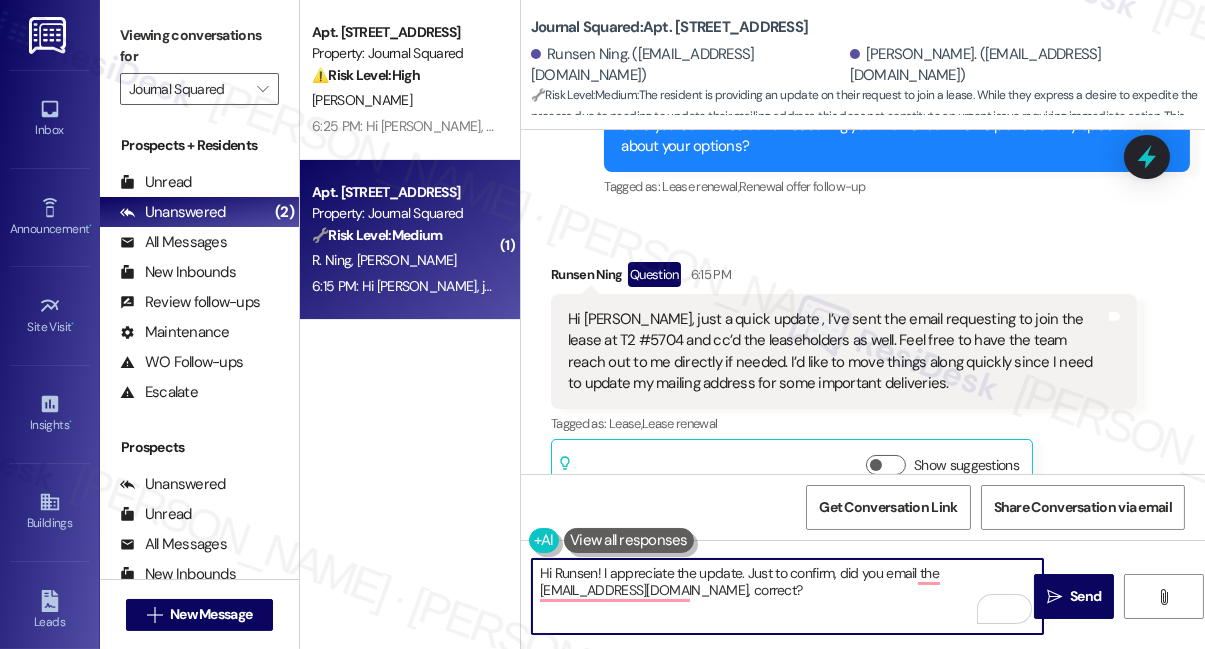 click on "Hi Runsen! I appreciate the update. Just to confirm, did you email the info@journalsquared.com, correct?" at bounding box center [787, 596] 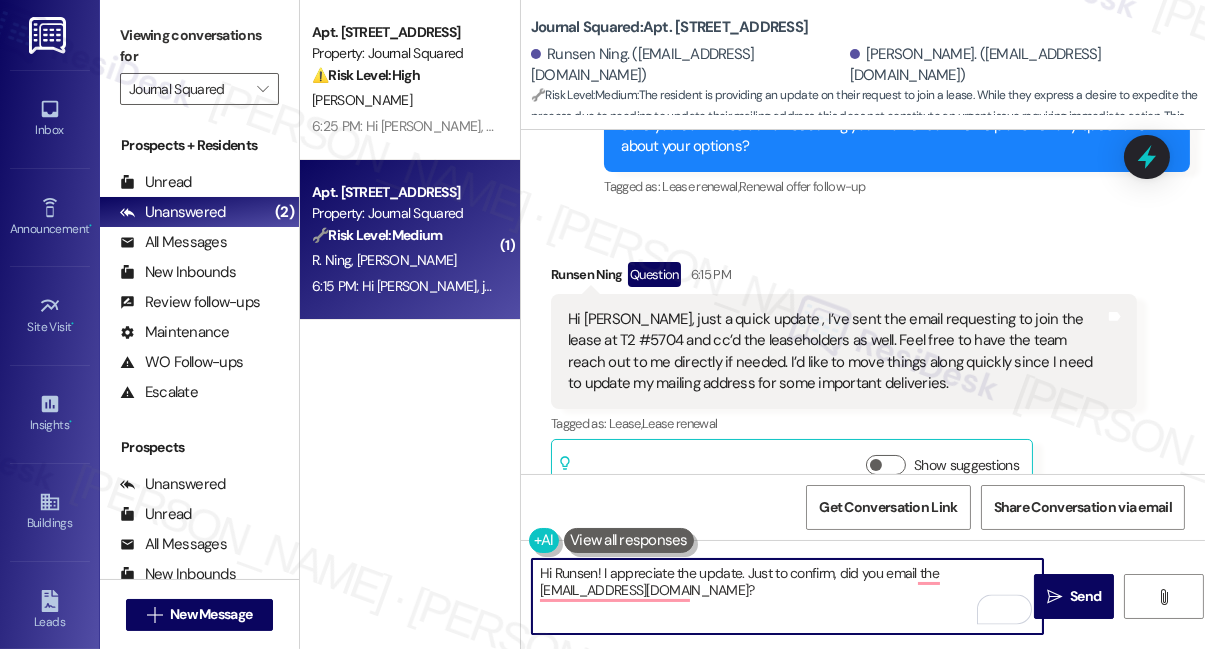 drag, startPoint x: 725, startPoint y: 606, endPoint x: 768, endPoint y: 598, distance: 43.737854 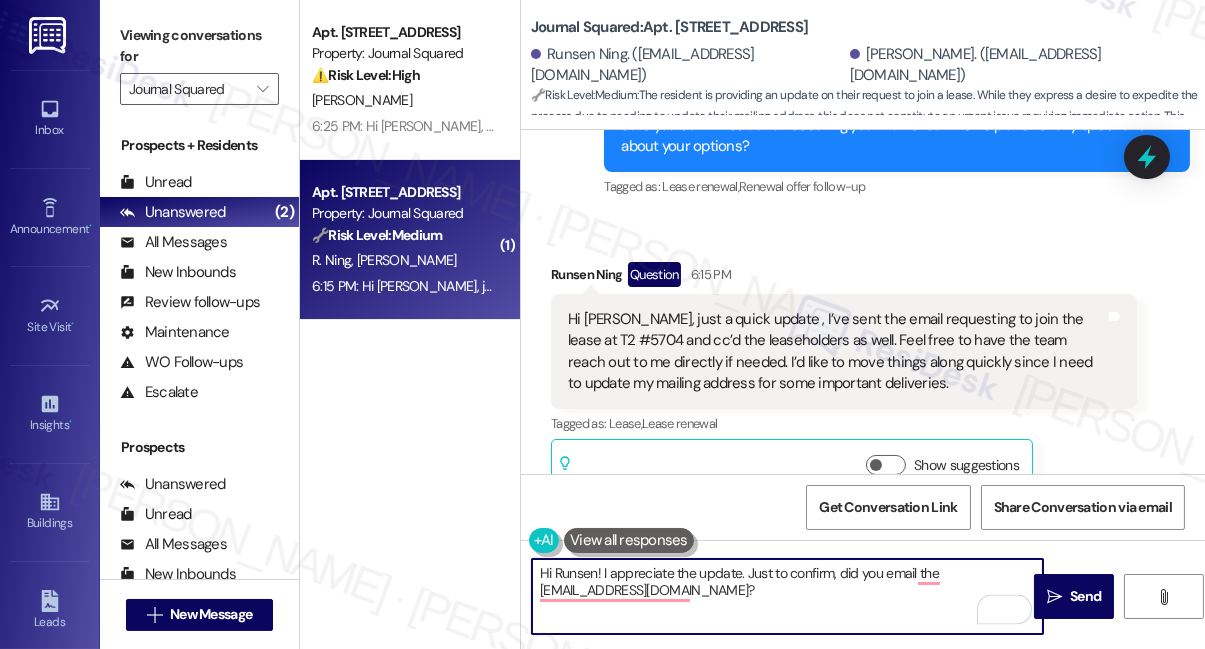 click on "Hi Runsen! I appreciate the update. Just to confirm, did you email the info@journalsquared.com?" at bounding box center [787, 596] 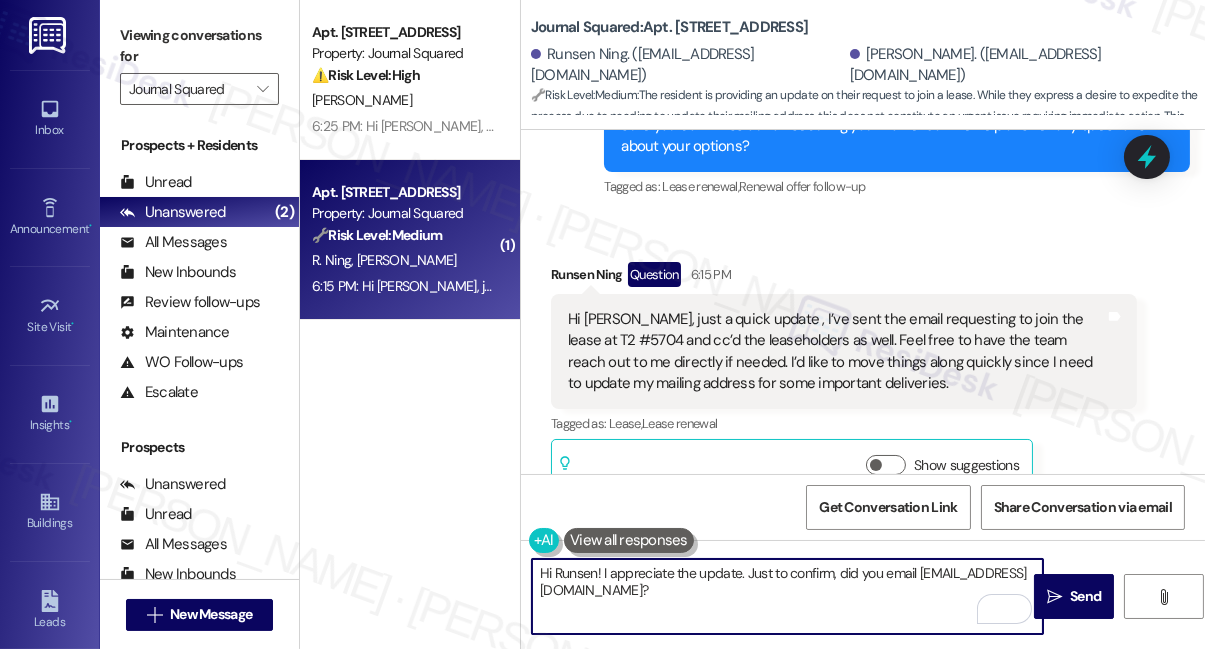 click on "Hi Runsen! I appreciate the update. Just to confirm, did you email info@journalsquared.com?" at bounding box center (787, 596) 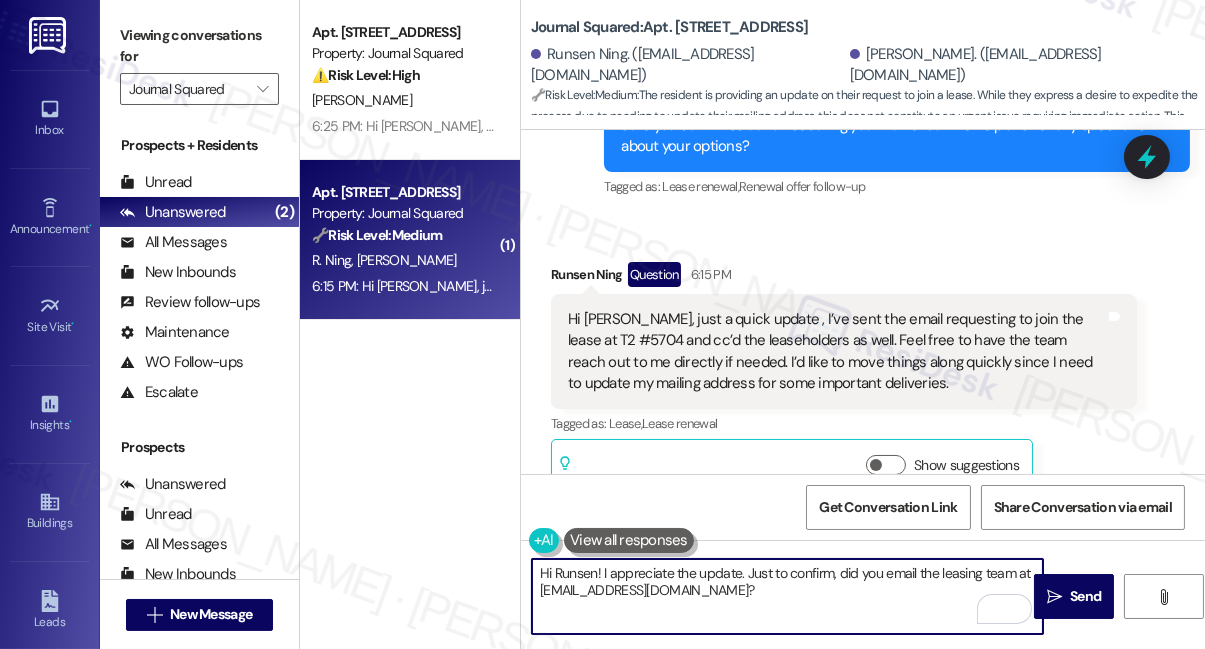 click on "Hi Runsen! I appreciate the update. Just to confirm, did you email the leasing team at info@journalsquared.com?" at bounding box center [787, 596] 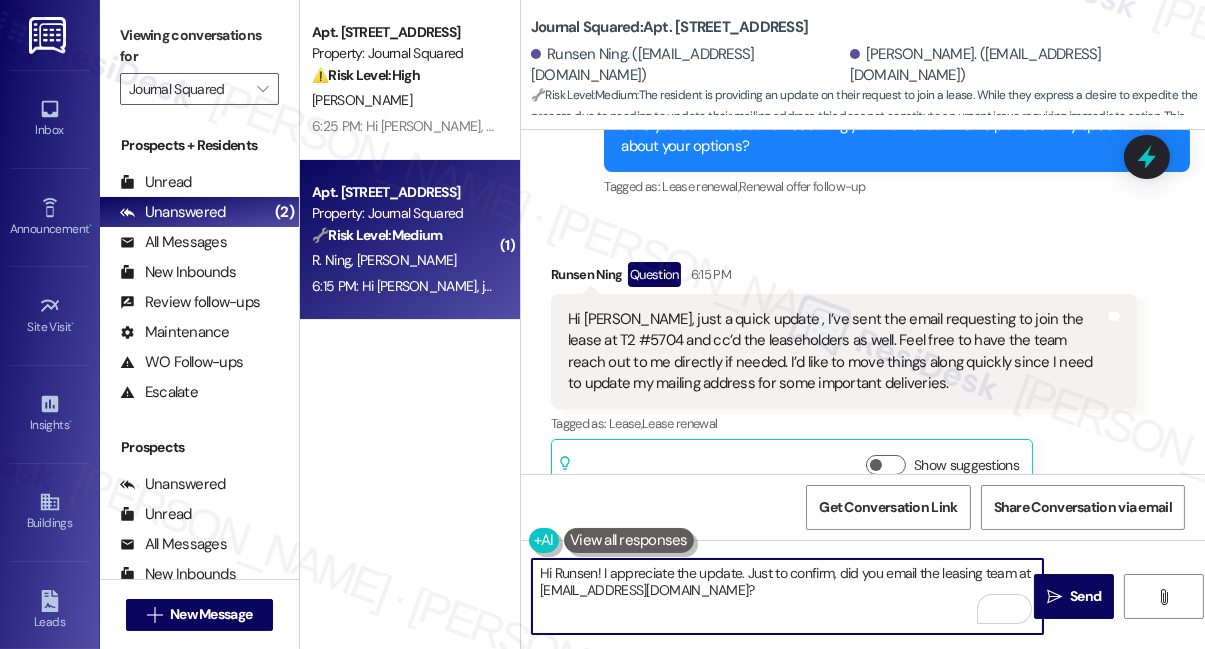 click on "Hi Runsen! I appreciate the update. Just to confirm, did you email the leasing team at info@journalsquared.com?" at bounding box center (787, 596) 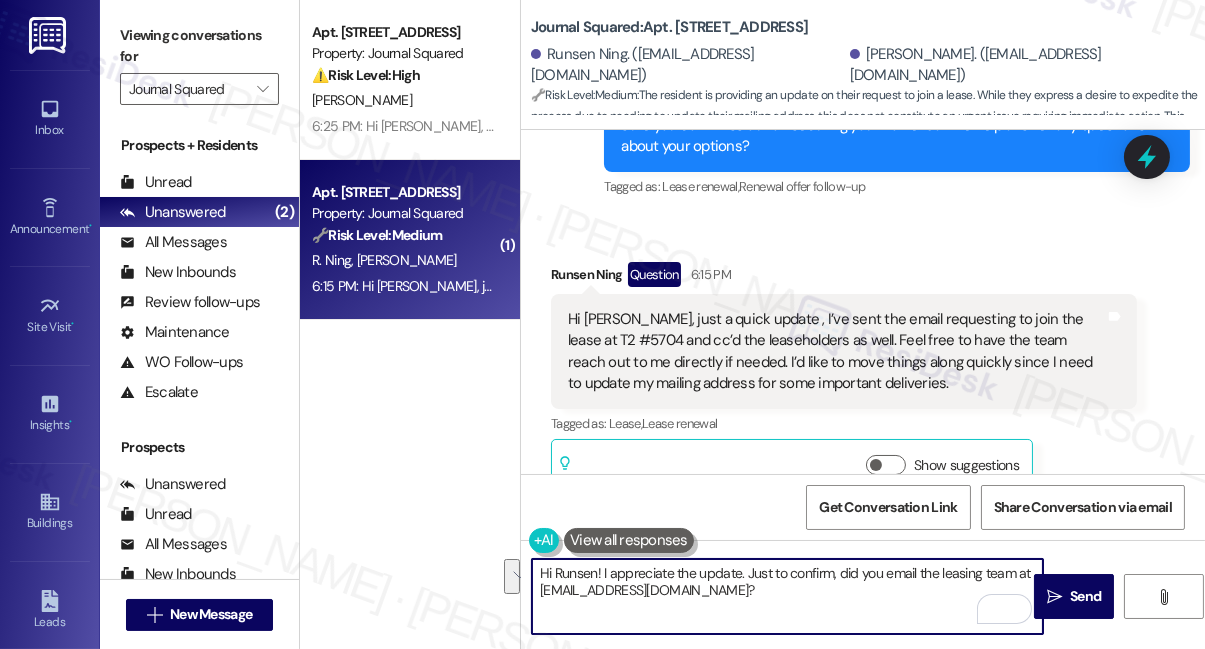 type on "Hi Runsen! I appreciate the update. Just to confirm, did you email the leasing team at info@journalsquared.com?" 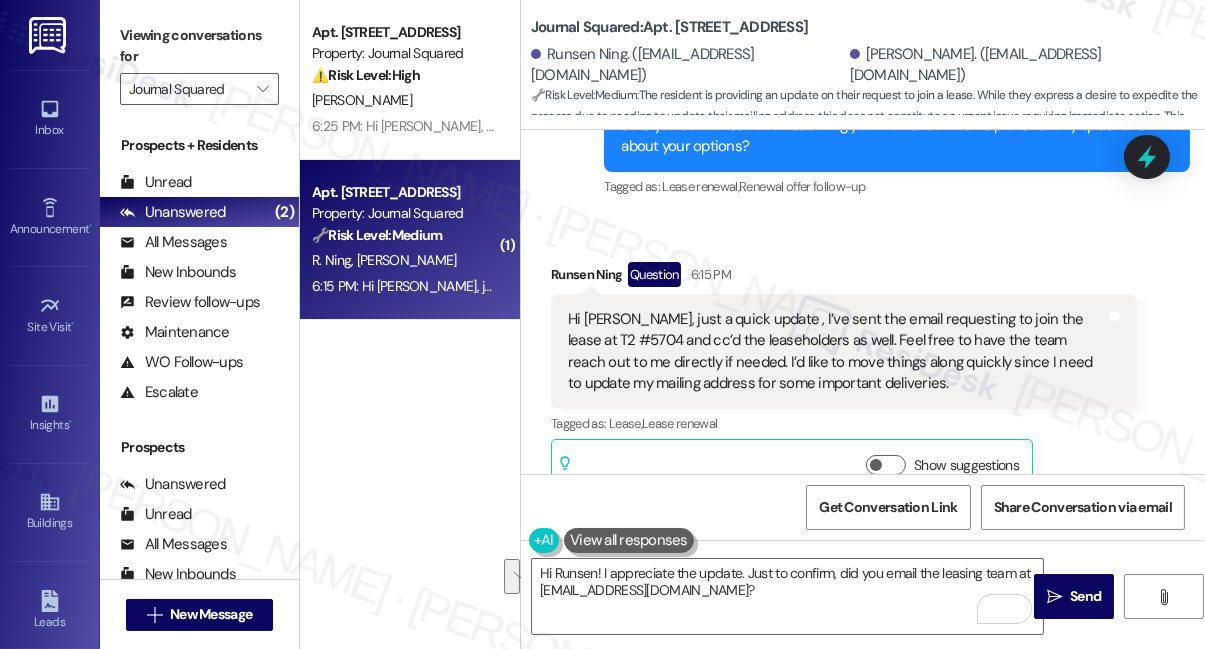 click on "Journal Squared:  Apt. 1703, 605 Pavonia Avenue" at bounding box center [669, 27] 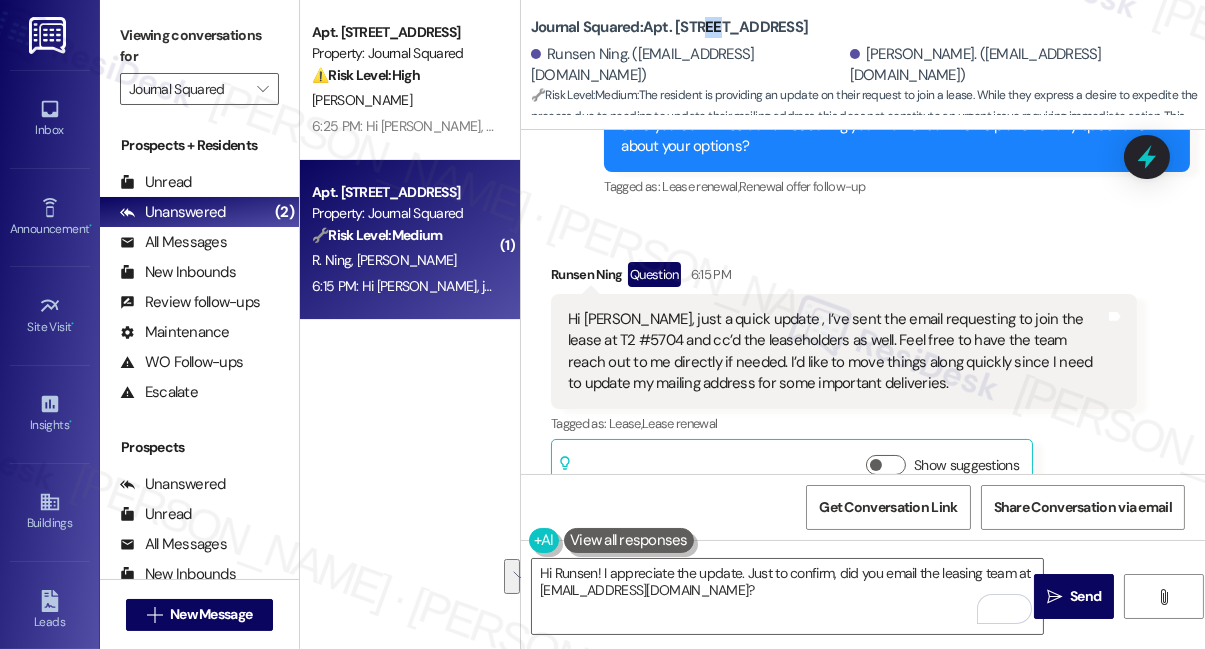click on "Journal Squared:  Apt. 1703, 605 Pavonia Avenue" at bounding box center (669, 27) 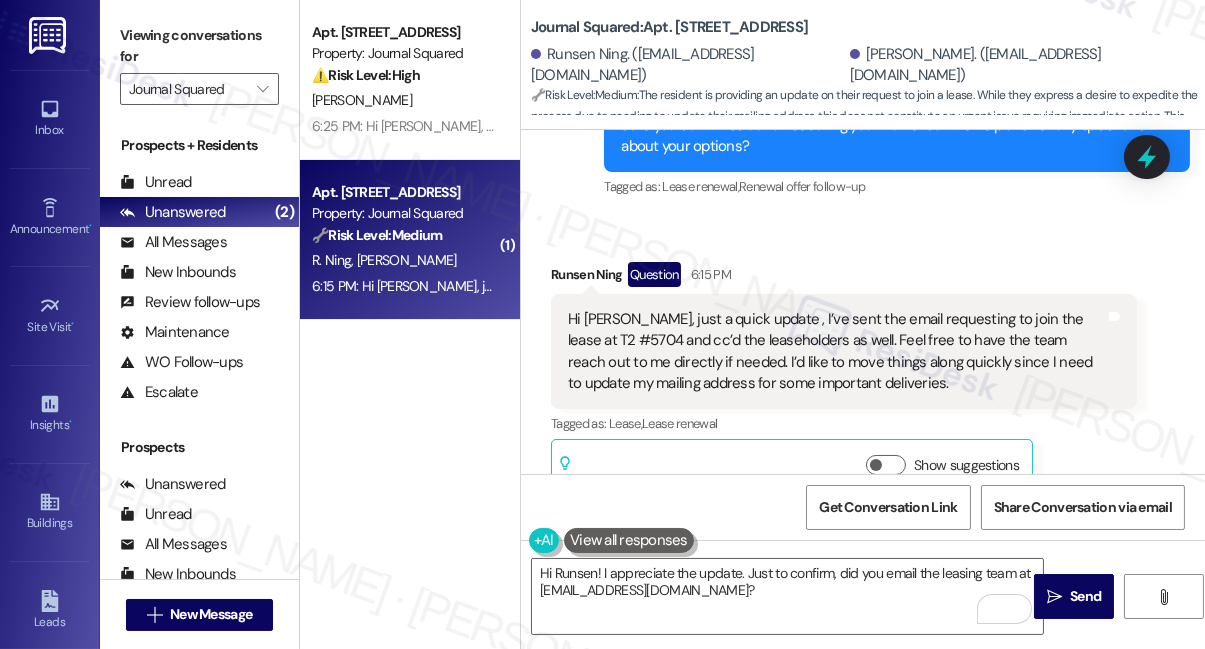 click on "Viewing conversations for" at bounding box center [199, 46] 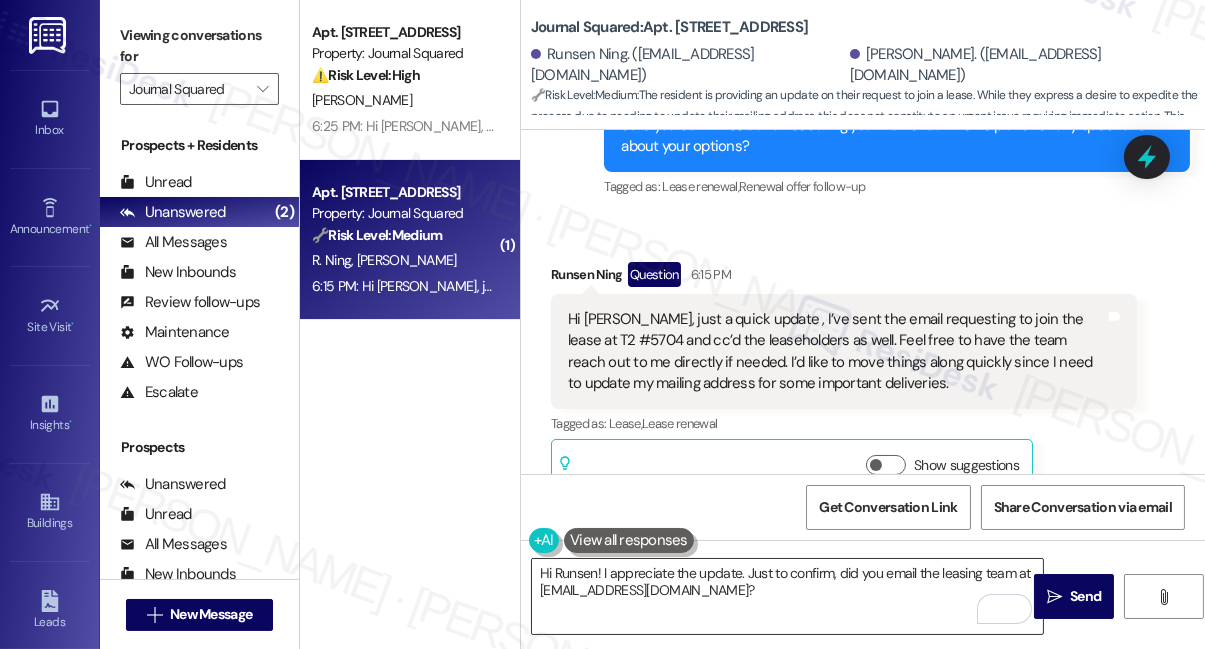 click on "Hi Runsen! I appreciate the update. Just to confirm, did you email the leasing team at info@journalsquared.com?" at bounding box center [787, 596] 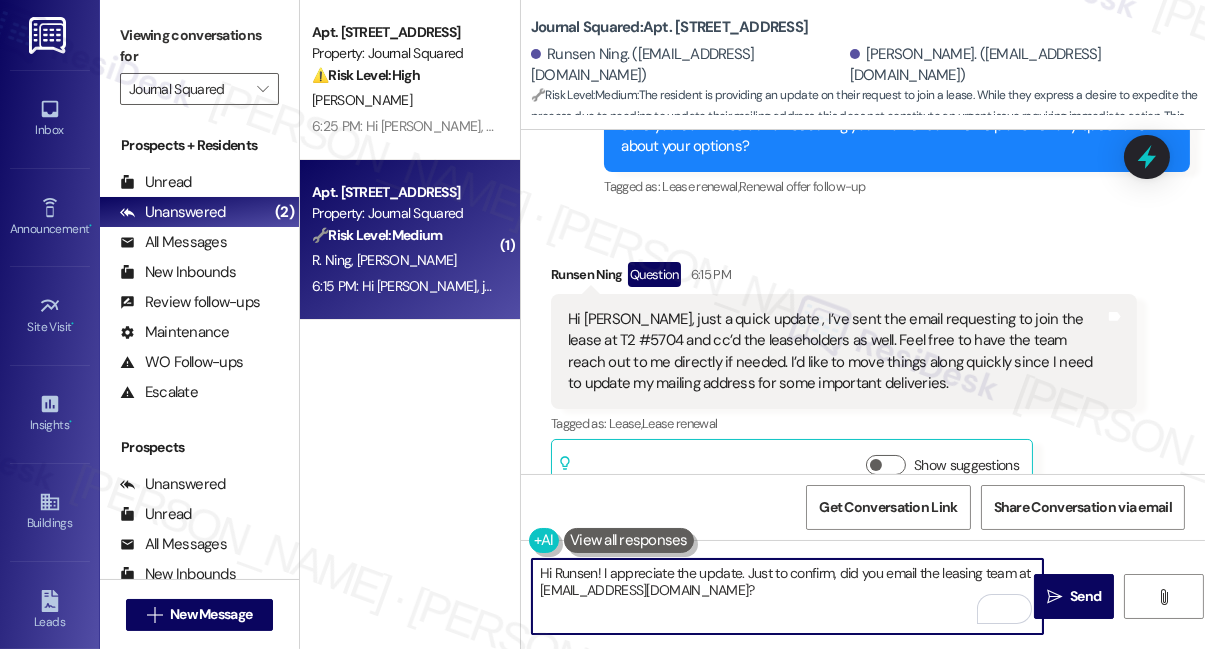 click on "Hi Runsen! I appreciate the update. Just to confirm, did you email the leasing team at info@journalsquared.com?" at bounding box center [787, 596] 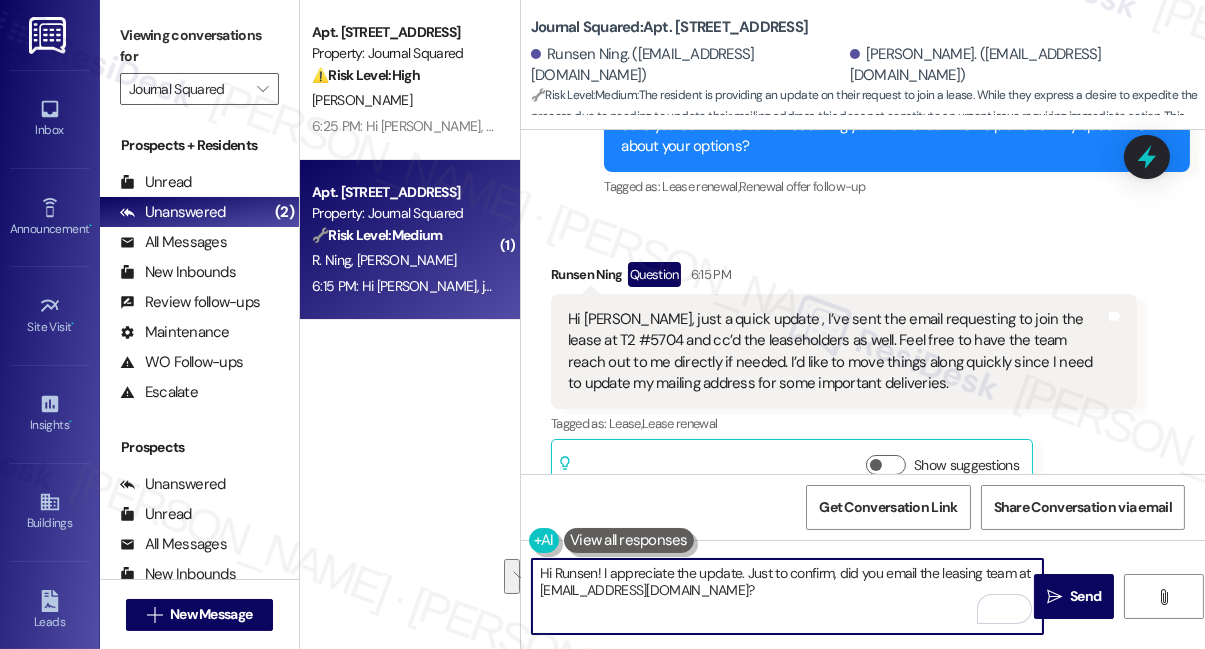 click on "Hi Runsen! I appreciate the update. Just to confirm, did you email the leasing team at info@journalsquared.com?" at bounding box center (787, 596) 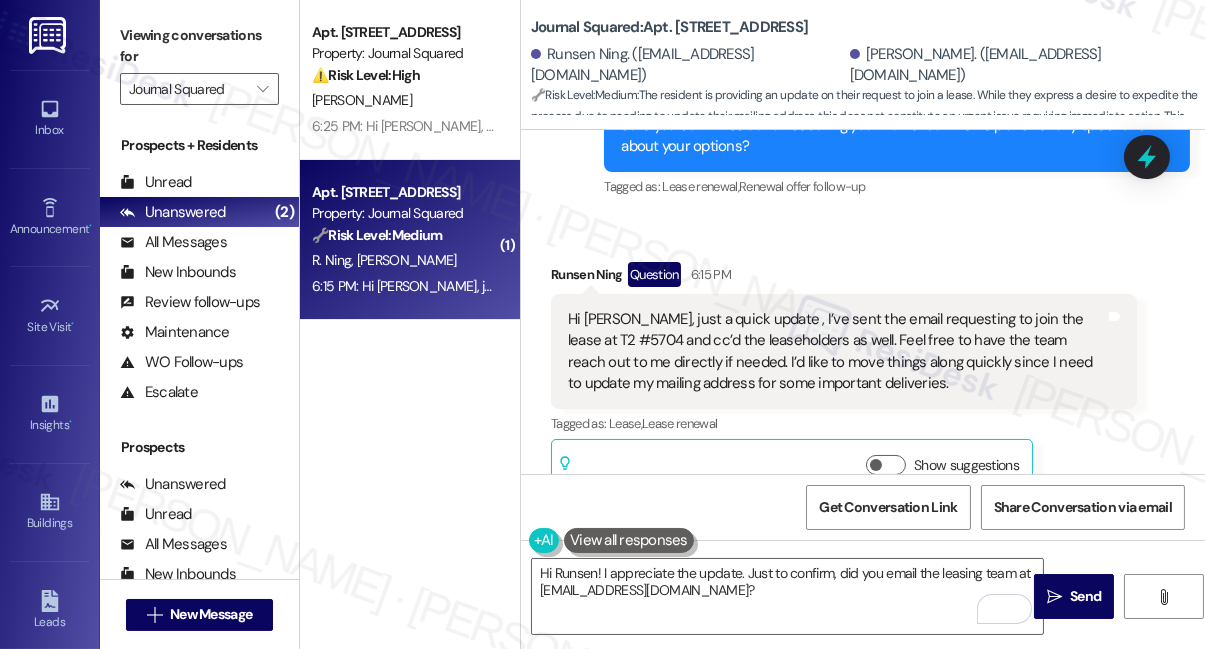 drag, startPoint x: 191, startPoint y: 34, endPoint x: 226, endPoint y: 42, distance: 35.902645 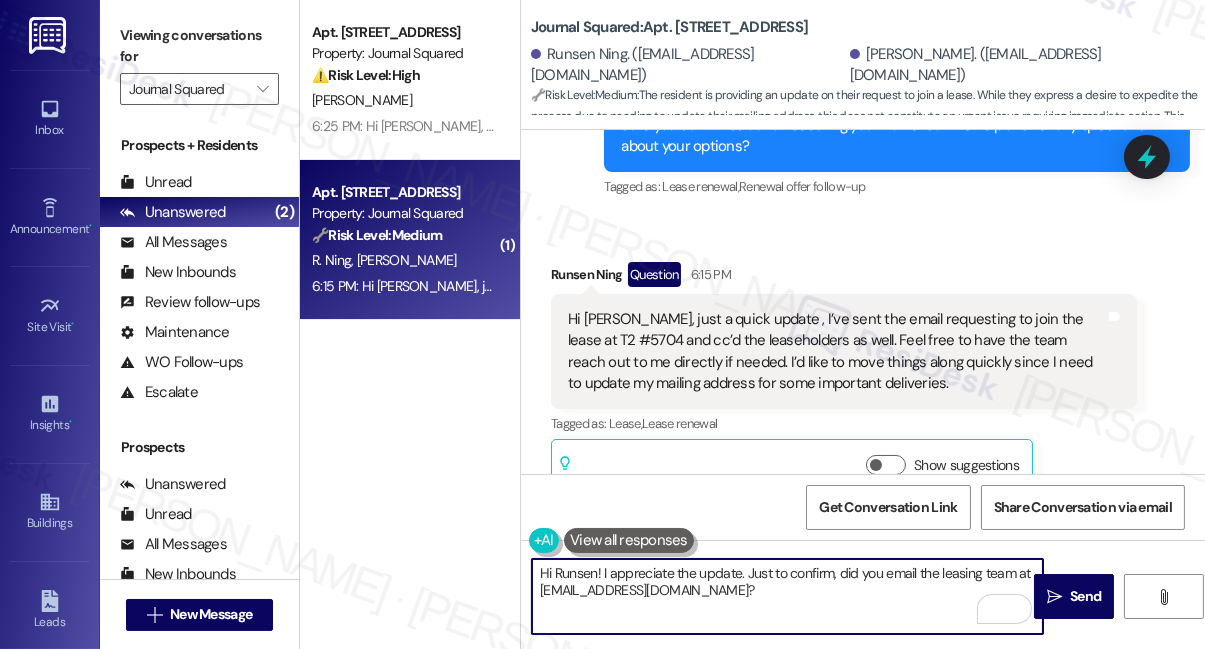 click on "Hi Runsen! I appreciate the update. Just to confirm, did you email the leasing team at info@journalsquared.com?" at bounding box center [787, 596] 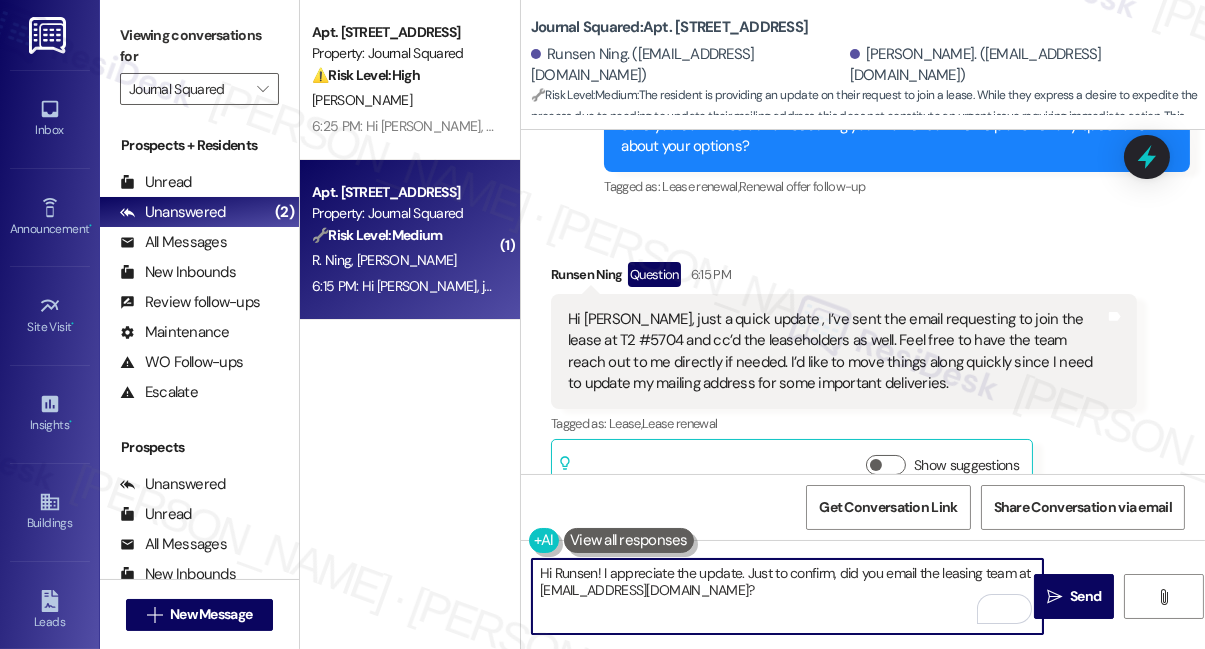 click on "Hi Runsen! I appreciate the update. Just to confirm, did you email the leasing team at info@journalsquared.com?" at bounding box center [787, 596] 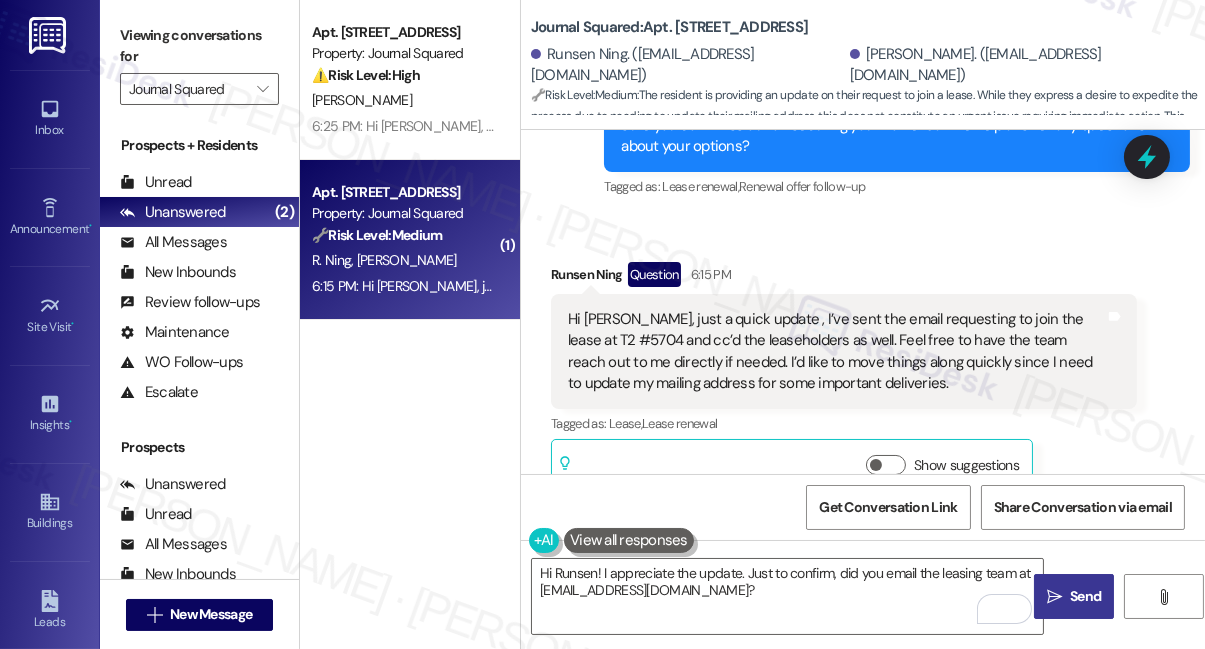 click on " Send" at bounding box center [1074, 596] 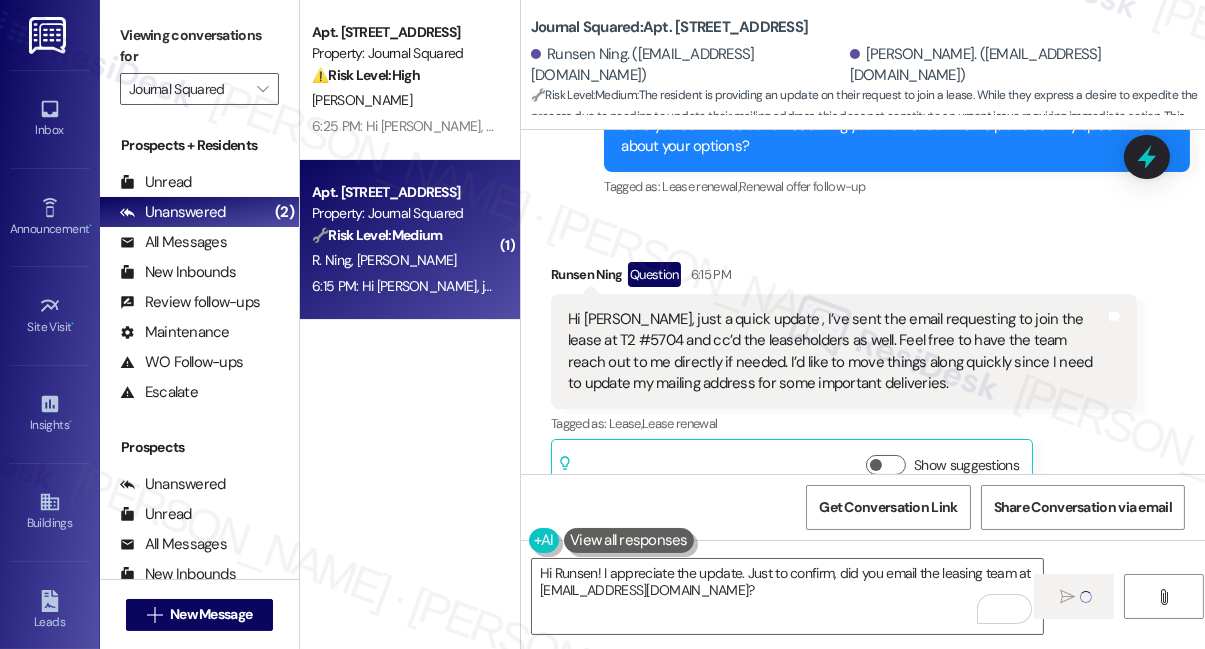 type 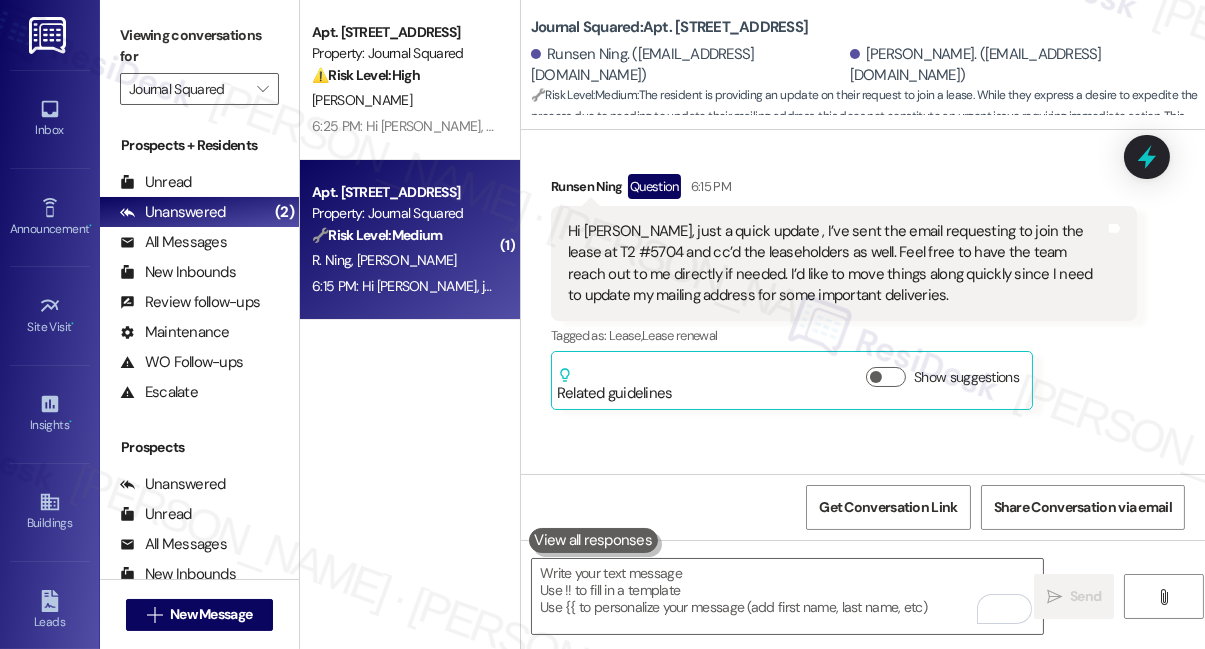 scroll, scrollTop: 20632, scrollLeft: 0, axis: vertical 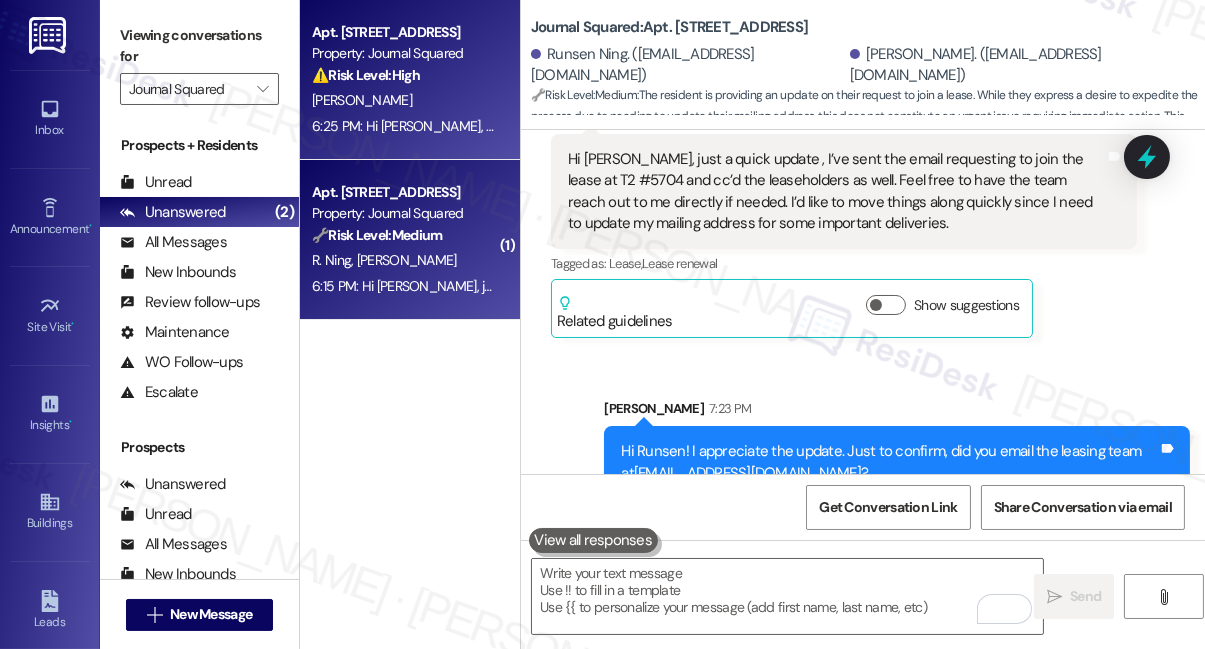 click on "6:25 PM: Hi Jane,
To make it clear, so you've contacted the site team last Thursday, but they haven't responded to you since then? 6:25 PM: Hi Jane,
To make it clear, so you've contacted the site team last Thursday, but they haven't responded to you since then?" at bounding box center [404, 126] 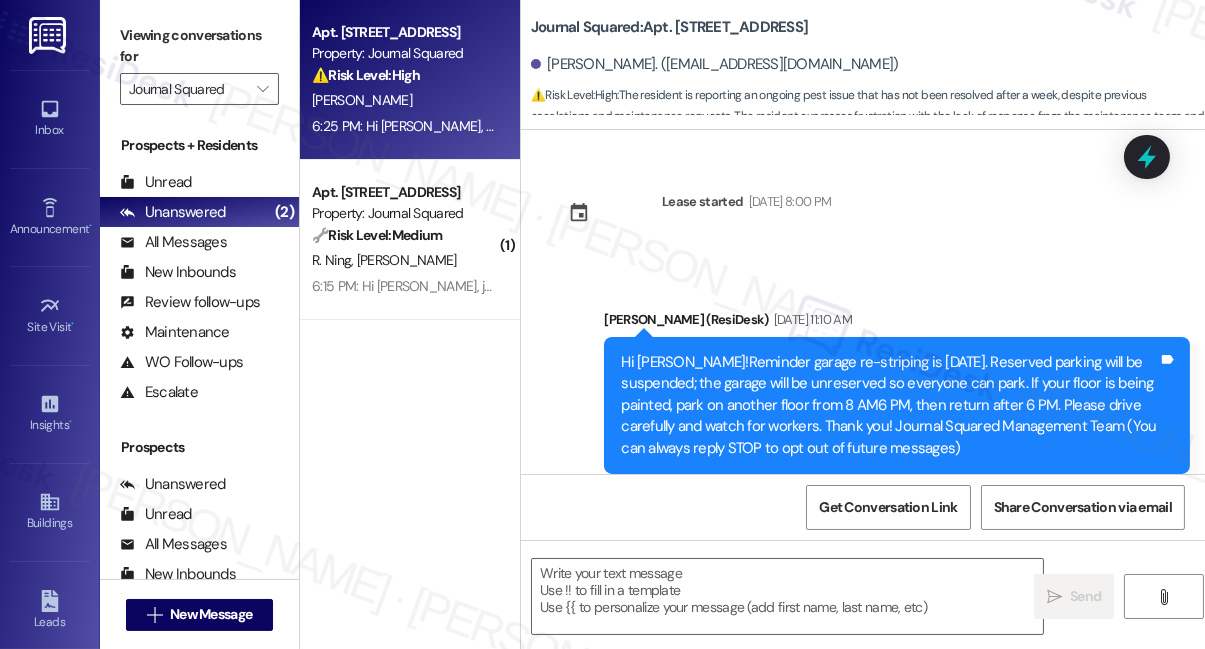 scroll, scrollTop: 12086, scrollLeft: 0, axis: vertical 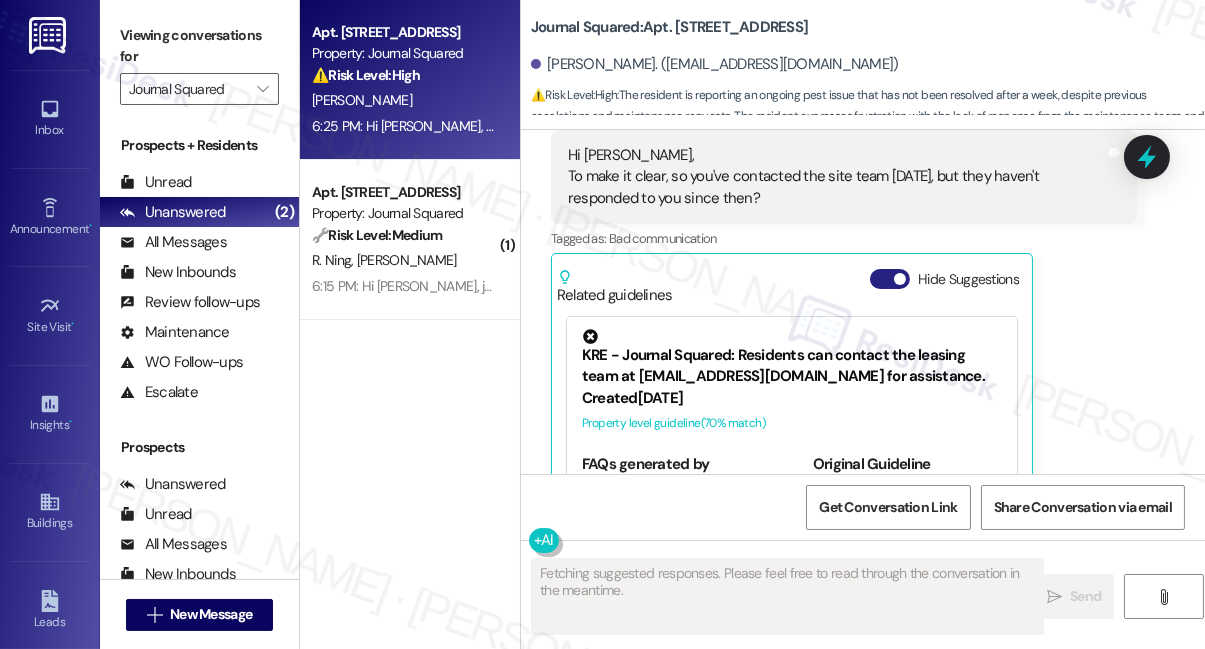 click on "Hide Suggestions" at bounding box center (890, 279) 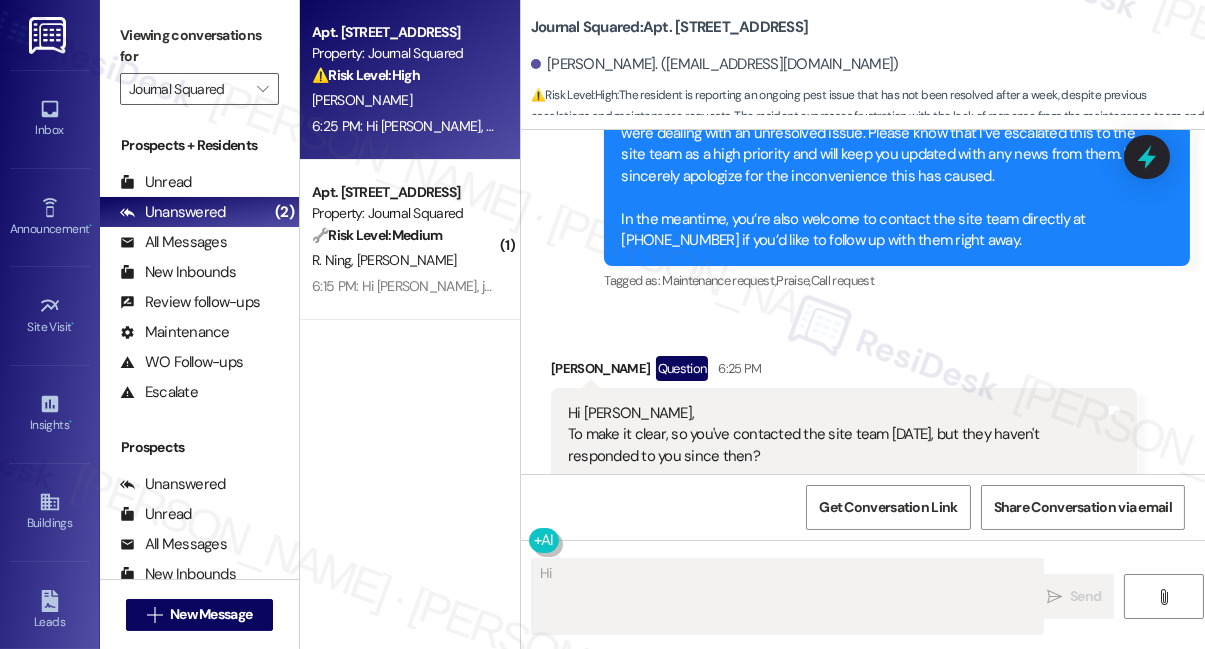 click on "Hi [PERSON_NAME],
To make it clear, so you've contacted the site team [DATE], but they haven't responded to you since then?" at bounding box center (836, 435) 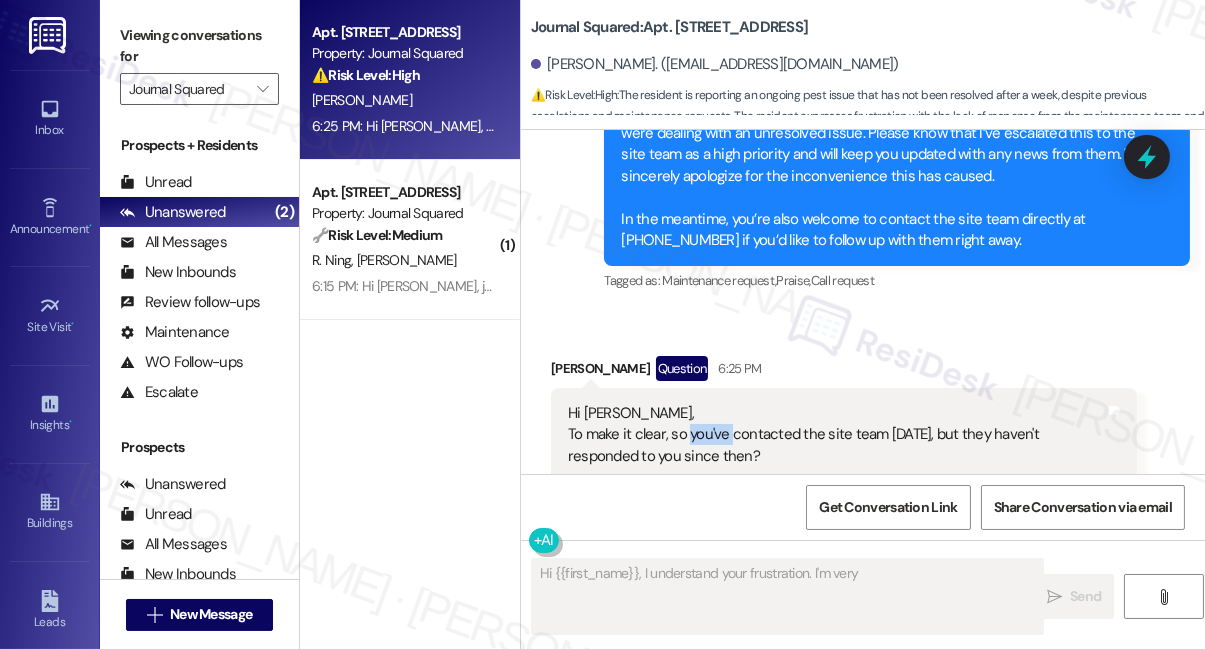 click on "Hi [PERSON_NAME],
To make it clear, so you've contacted the site team [DATE], but they haven't responded to you since then?" at bounding box center (836, 435) 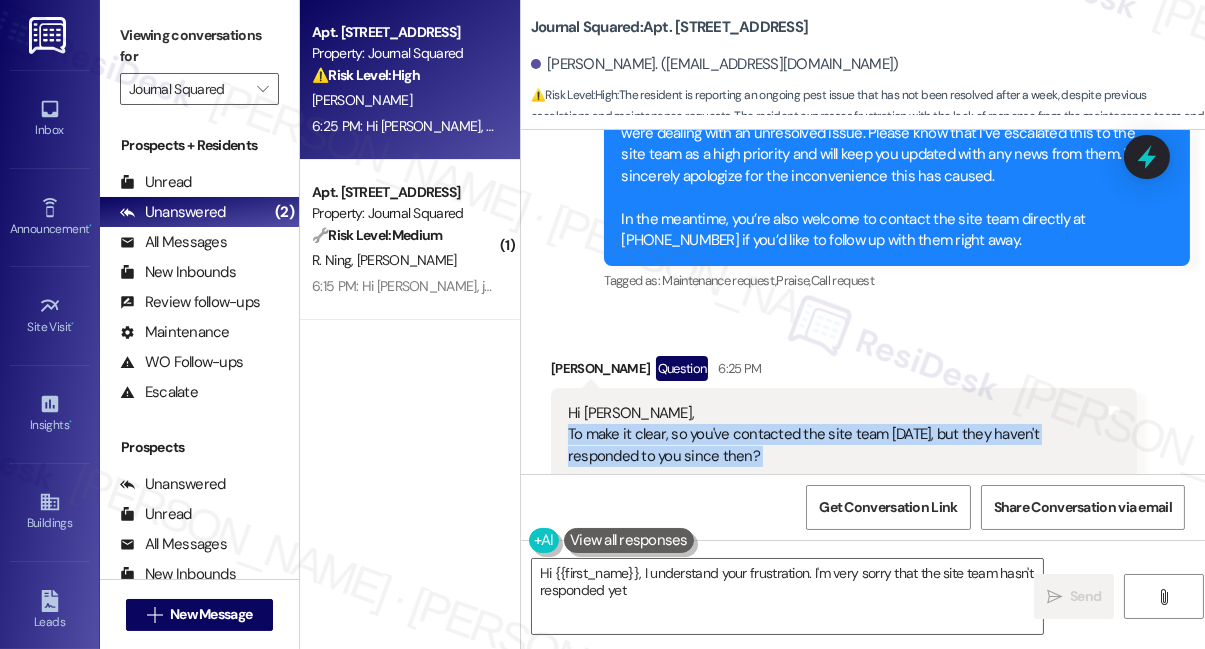 click on "Hi [PERSON_NAME],
To make it clear, so you've contacted the site team [DATE], but they haven't responded to you since then?" at bounding box center [836, 435] 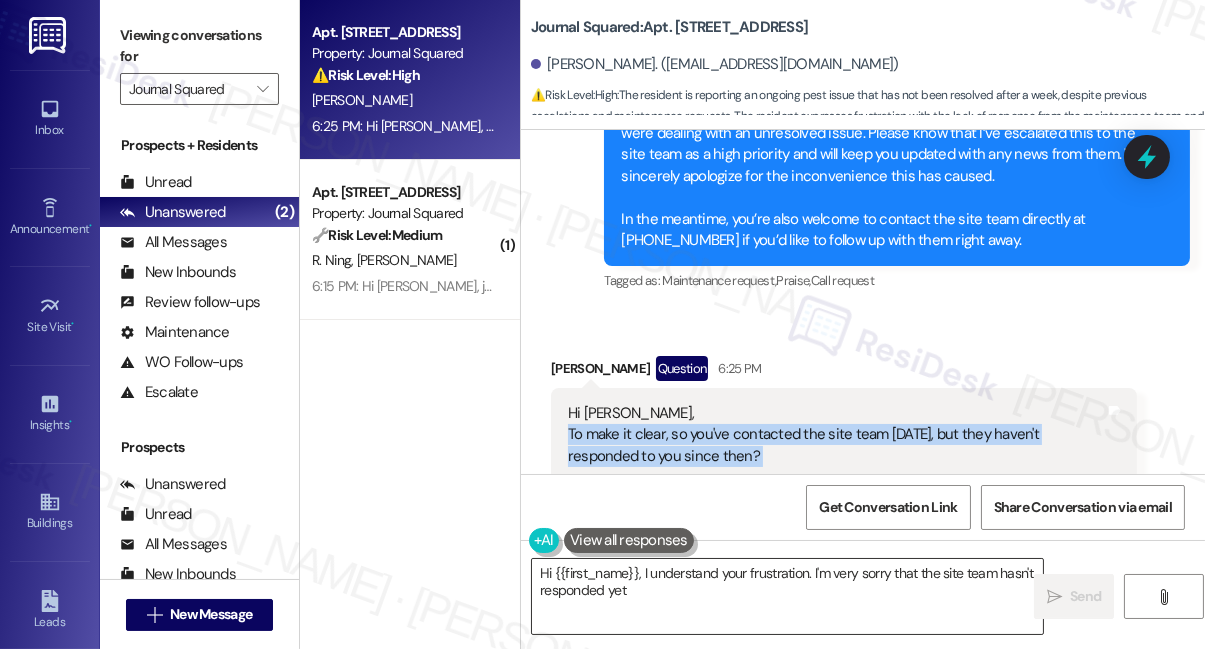 click on "Hi {{first_name}}, I understand your frustration. I'm very sorry that the site team hasn't responded yet" at bounding box center [787, 596] 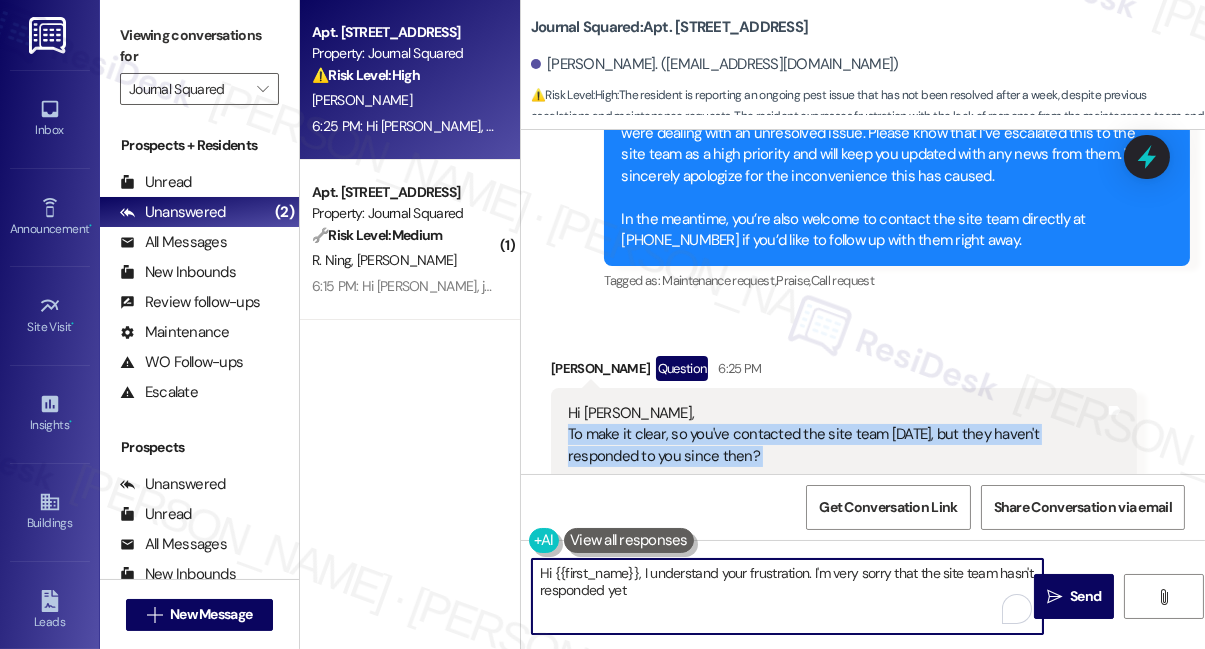 click on "Hi {{first_name}}, I understand your frustration. I'm very sorry that the site team hasn't responded yet" at bounding box center (787, 596) 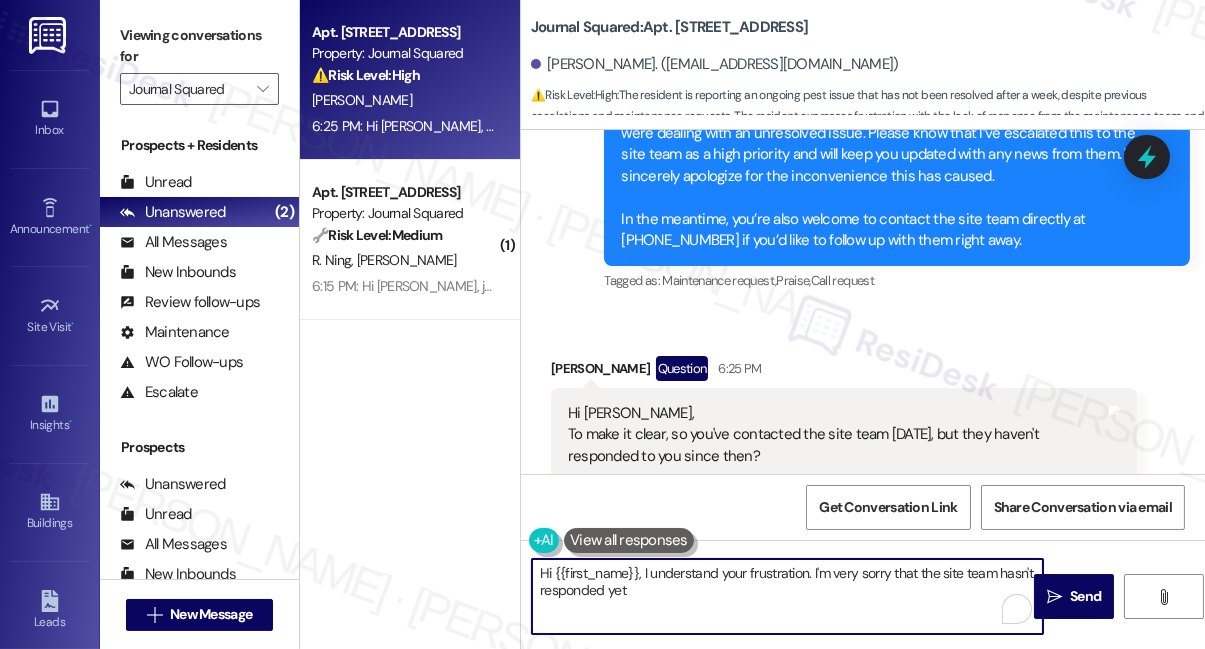 drag, startPoint x: 628, startPoint y: 574, endPoint x: 648, endPoint y: 582, distance: 21.540659 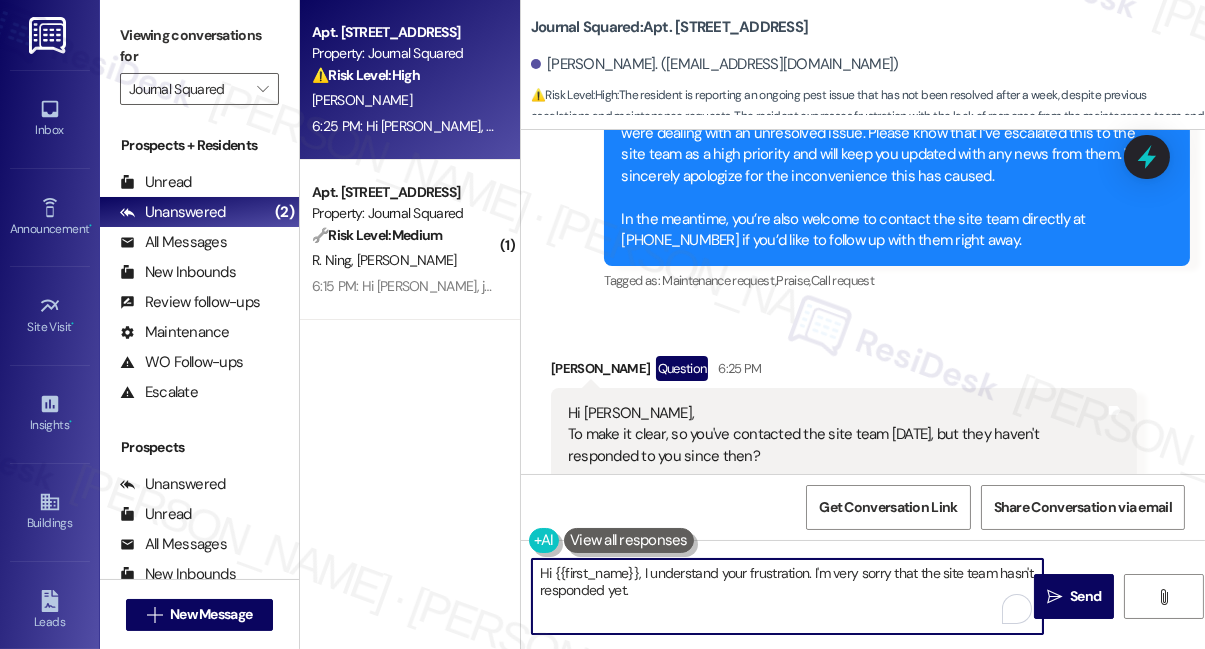 click on "Hi {{first_name}}, I understand your frustration. I'm very sorry that the site team hasn't responded yet." at bounding box center [787, 596] 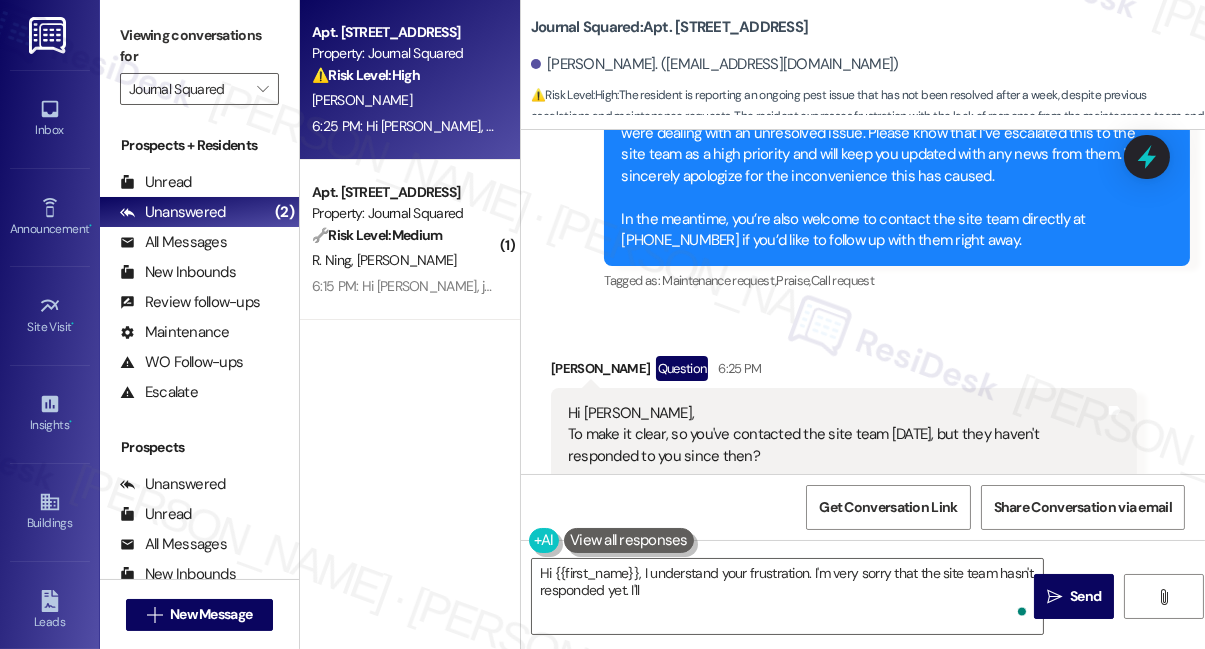 click on "Hi [PERSON_NAME],
To make it clear, so you've contacted the site team [DATE], but they haven't responded to you since then?" at bounding box center [836, 435] 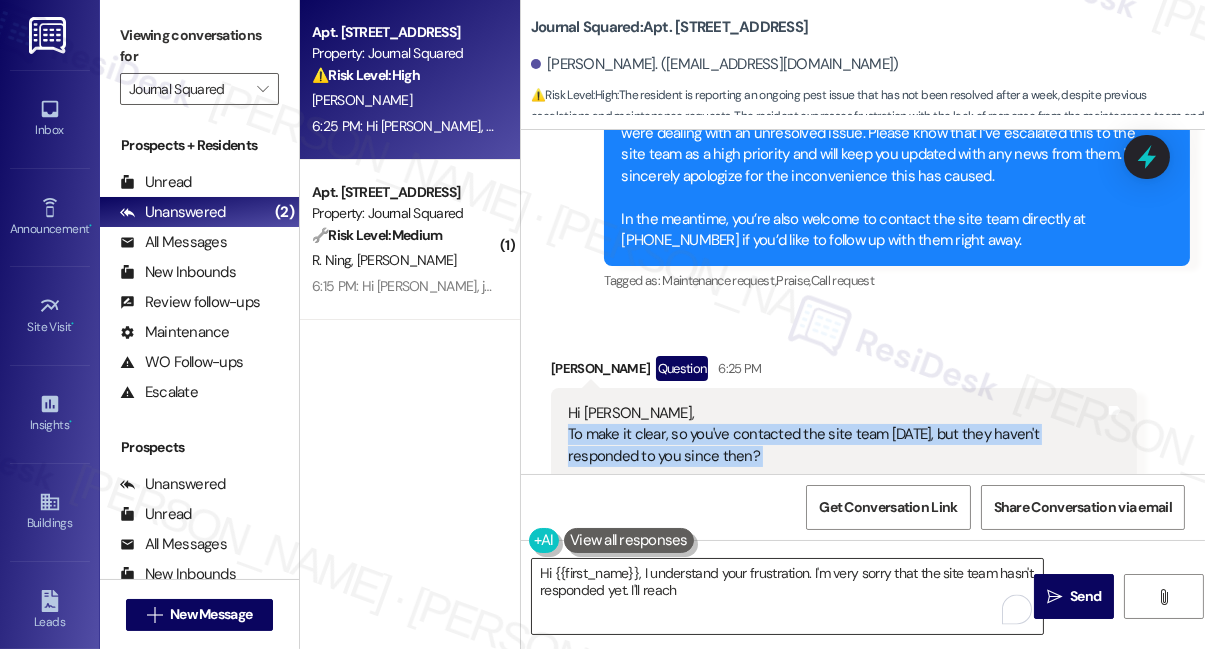 click on "Hi {{first_name}}, I understand your frustration. I'm very sorry that the site team hasn't responded yet. I'll reach out" at bounding box center [787, 596] 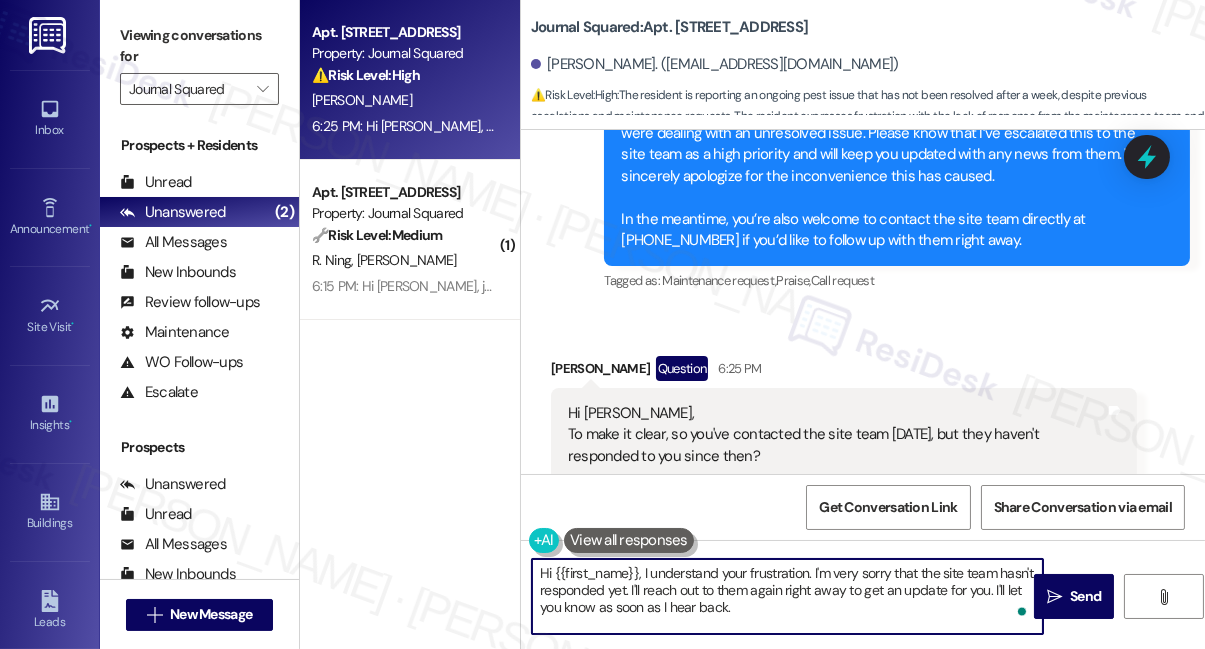 click on "Hi {{first_name}}, I understand your frustration. I'm very sorry that the site team hasn't responded yet. I'll reach out to them again right away to get an update for you. I'll let you know as soon" at bounding box center (787, 596) 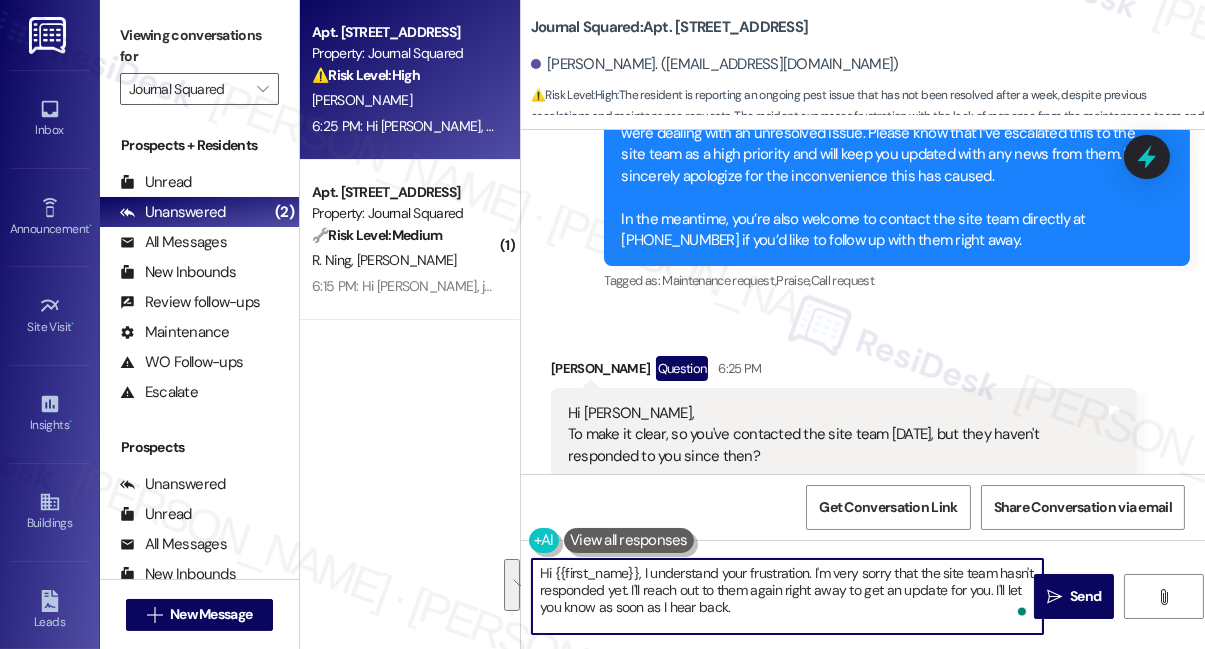 click on "Hi {{first_name}}, I understand your frustration. I'm very sorry that the site team hasn't responded yet. I'll reach out to them again right away to get an update for you. I'll let you know as soon as I hear back." at bounding box center [787, 596] 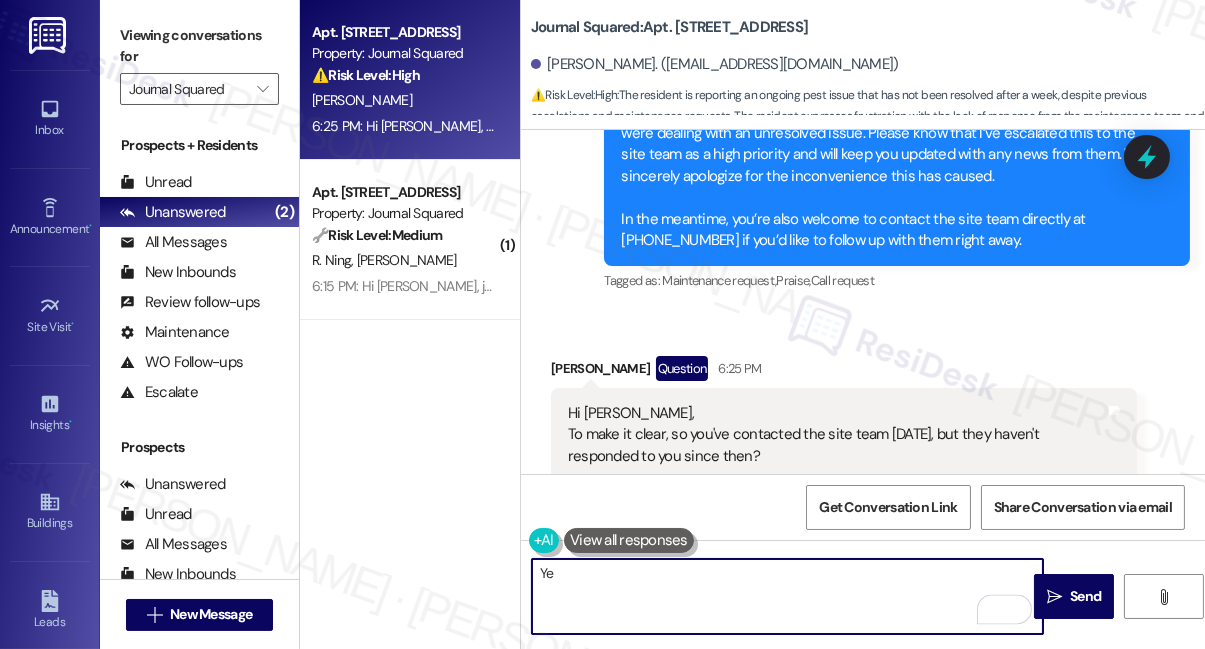 type on "Y" 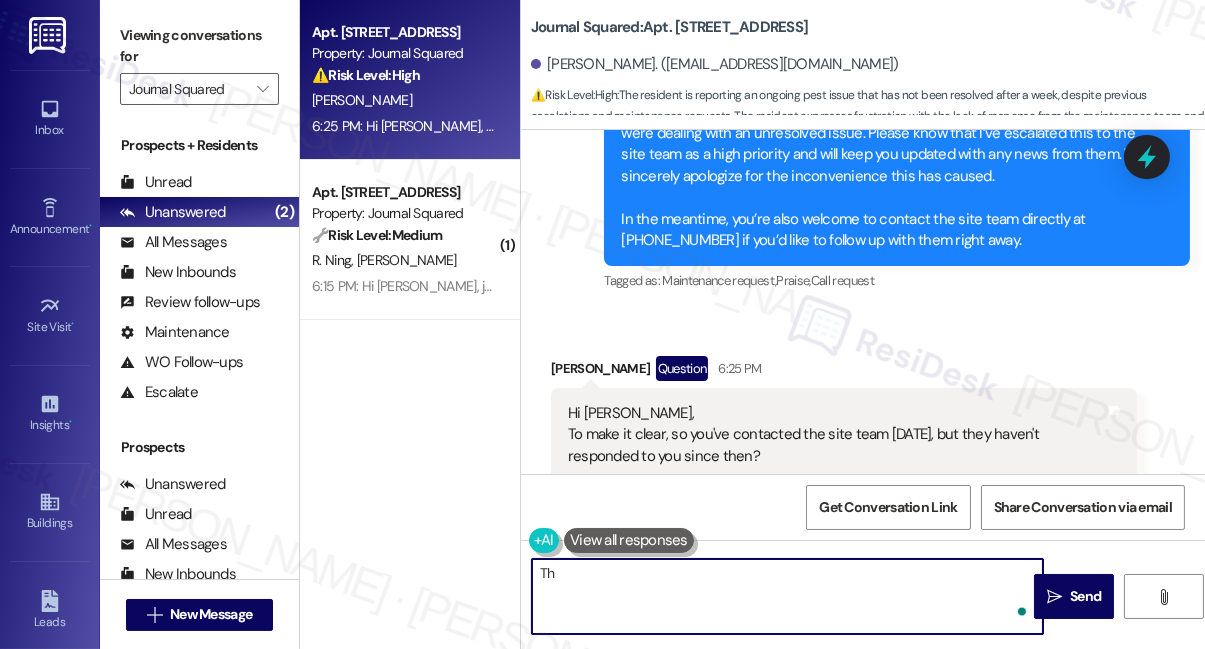 type on "T" 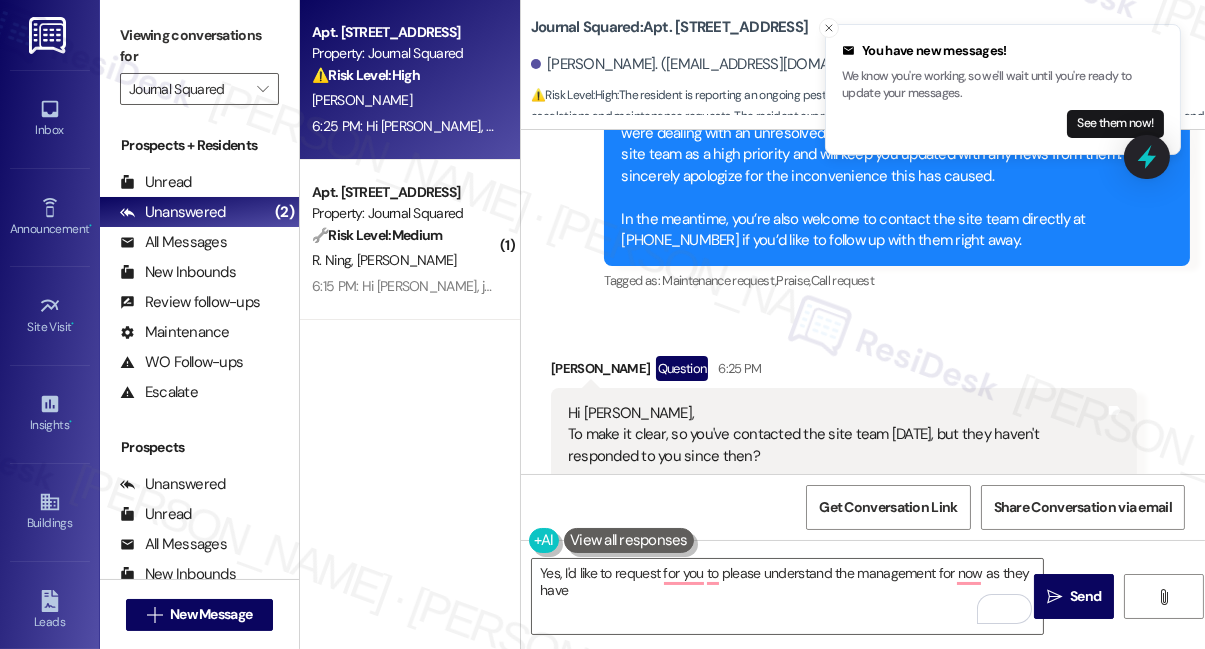 click on "Viewing conversations for" at bounding box center [199, 46] 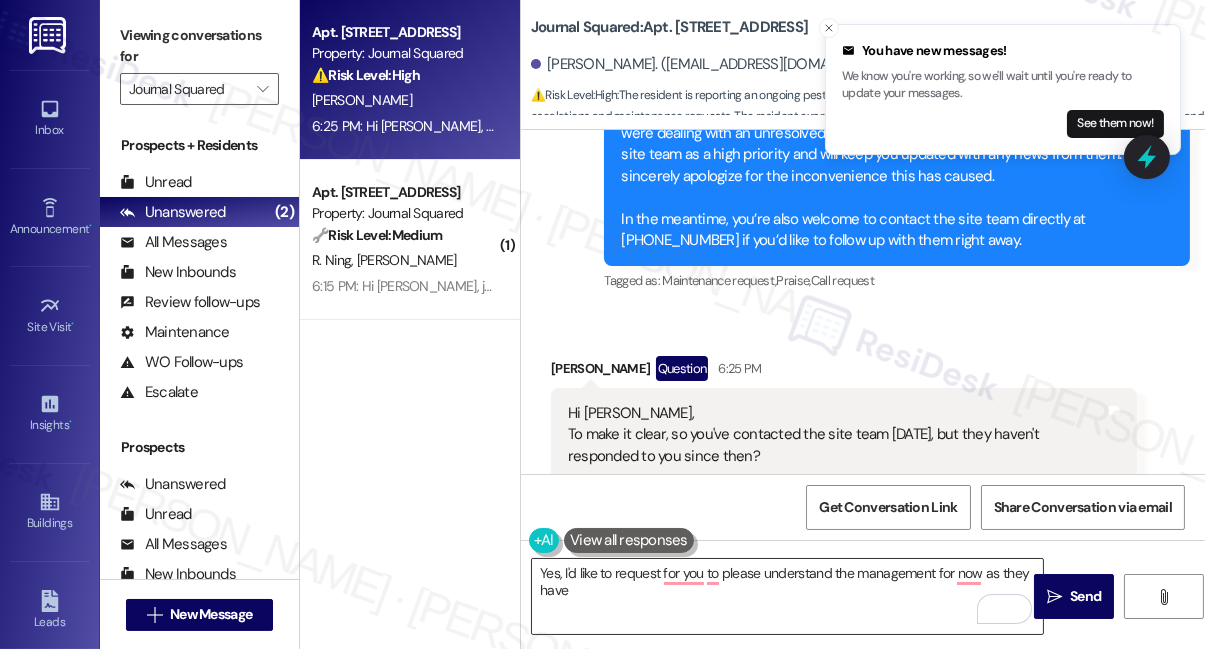 click on "Yes, I'd like to request for you to please understand the management for now as they have" at bounding box center [787, 596] 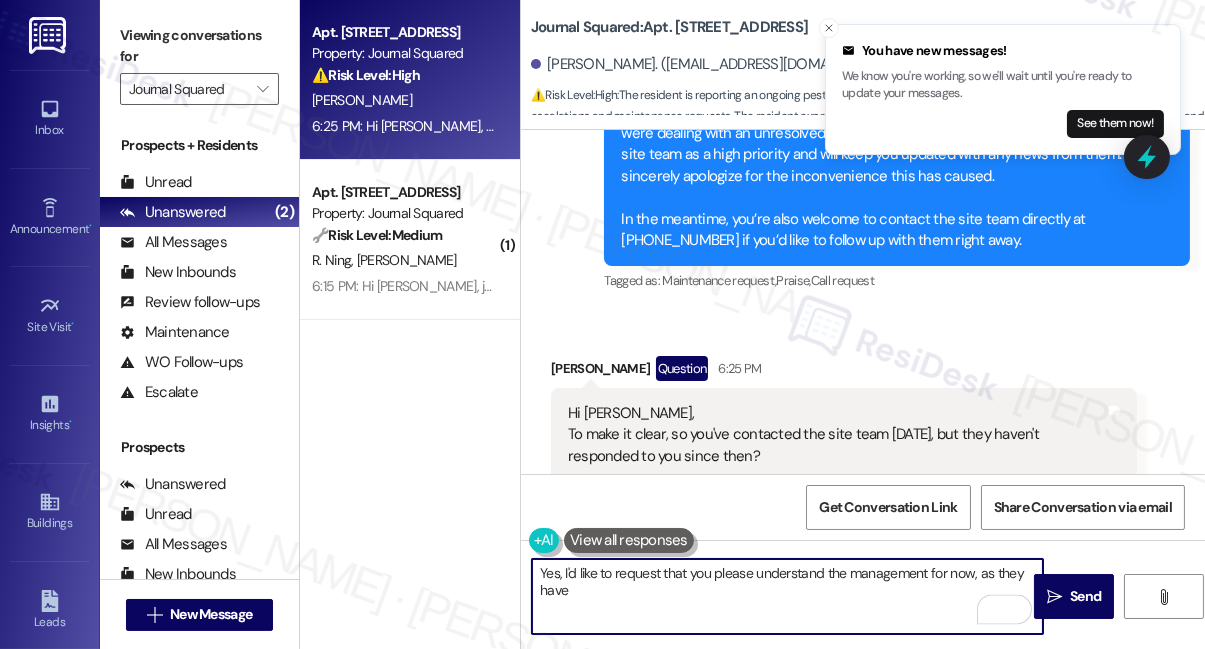 click on "Yes, I'd like to request that you please understand the management for now, as they have" at bounding box center (787, 596) 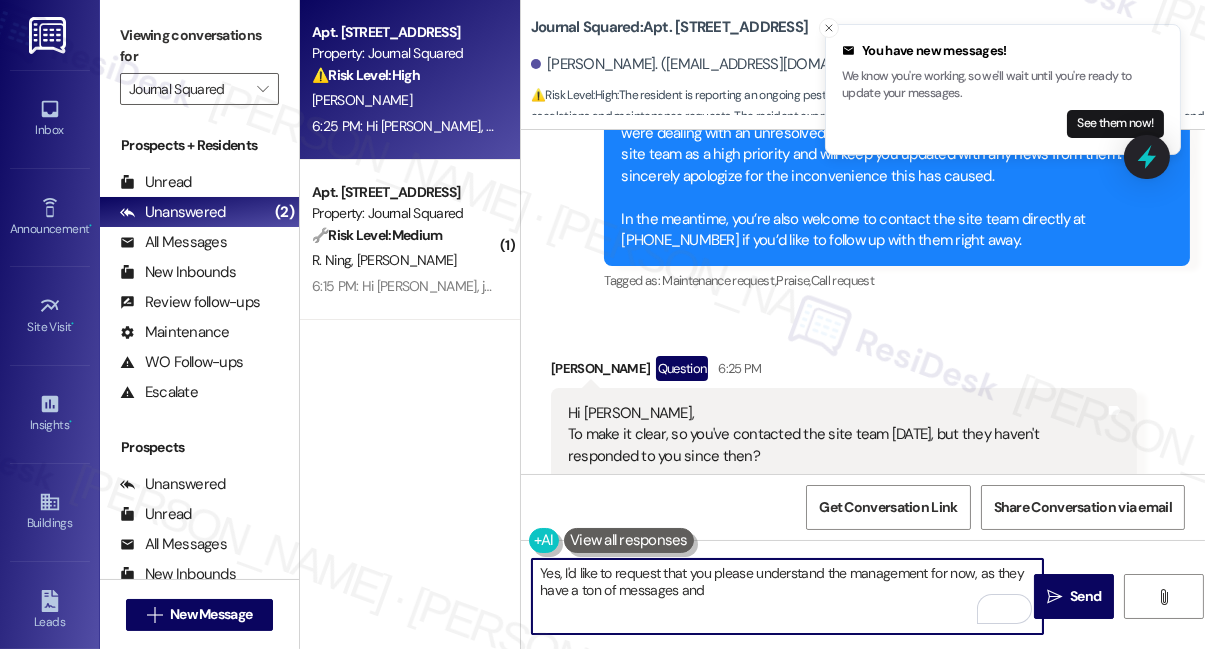 drag, startPoint x: 808, startPoint y: 584, endPoint x: 692, endPoint y: 568, distance: 117.09825 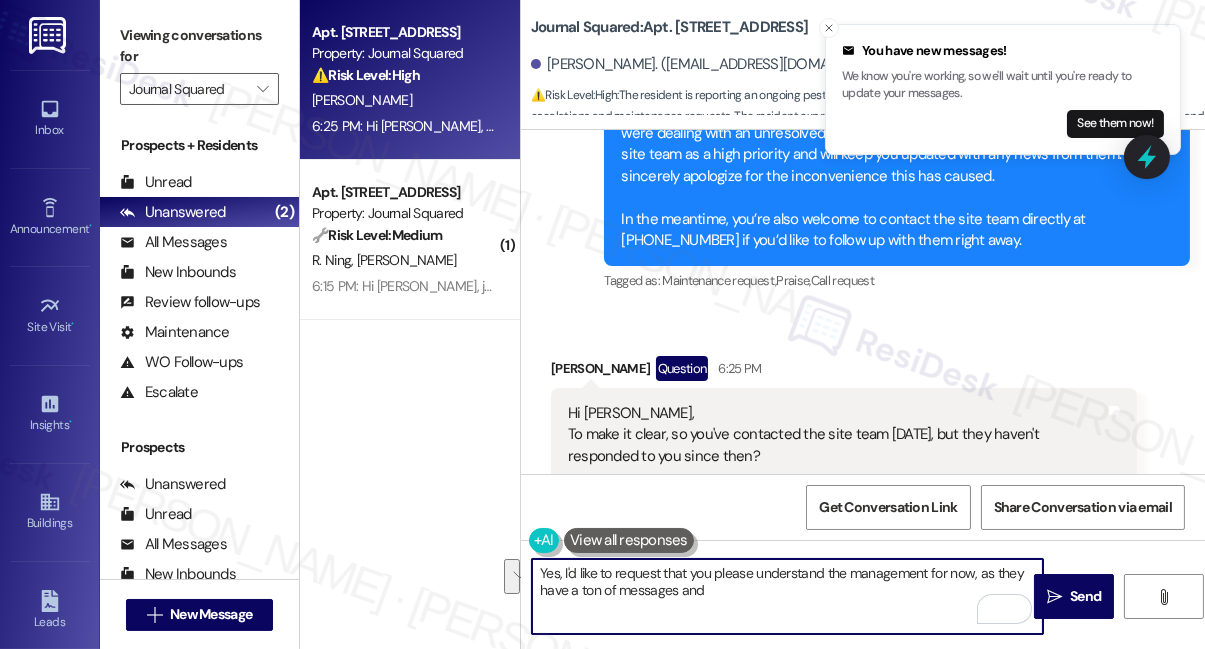 click on "Yes, I'd like to request that you please understand the management for now, as they have a ton of messages and" at bounding box center [787, 596] 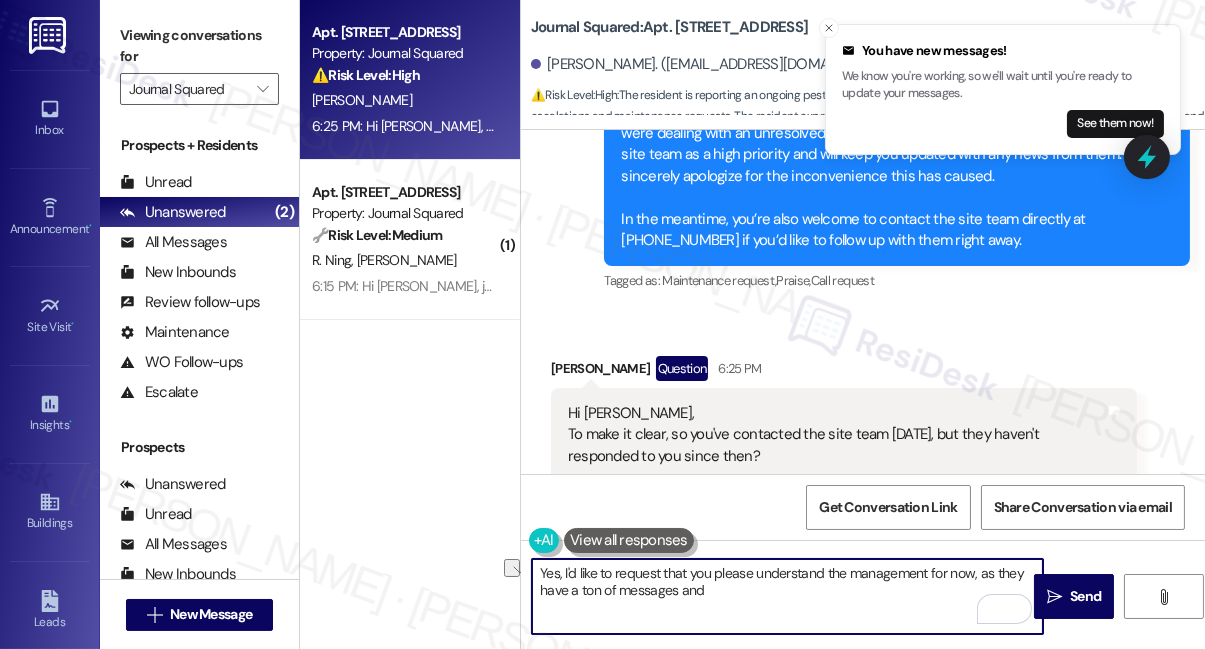 drag, startPoint x: 706, startPoint y: 587, endPoint x: 541, endPoint y: 592, distance: 165.07574 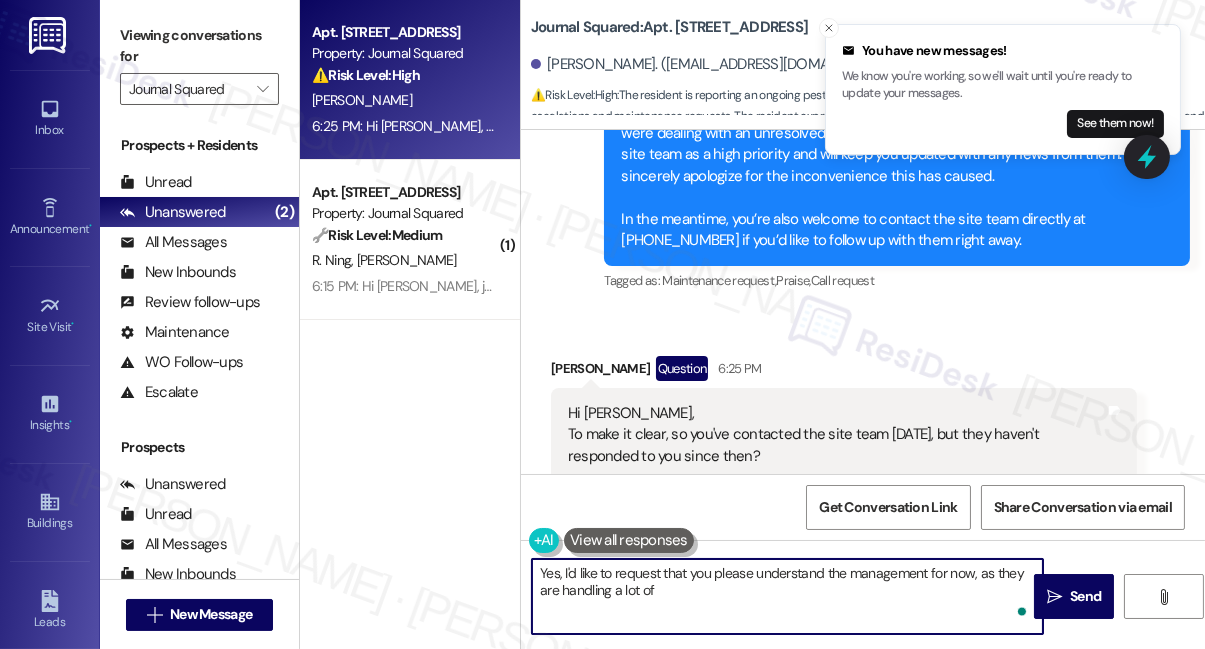type on "Yes, I'd like to request that you please understand the management for now, as they are handling a lot of" 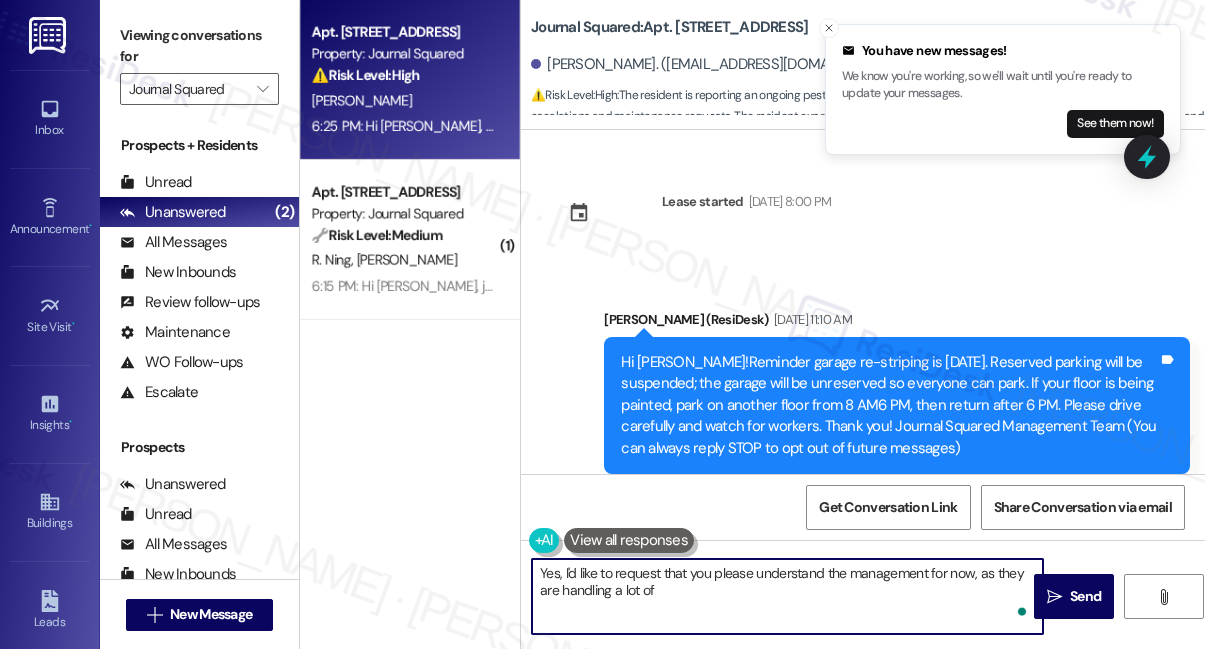 scroll, scrollTop: 0, scrollLeft: 0, axis: both 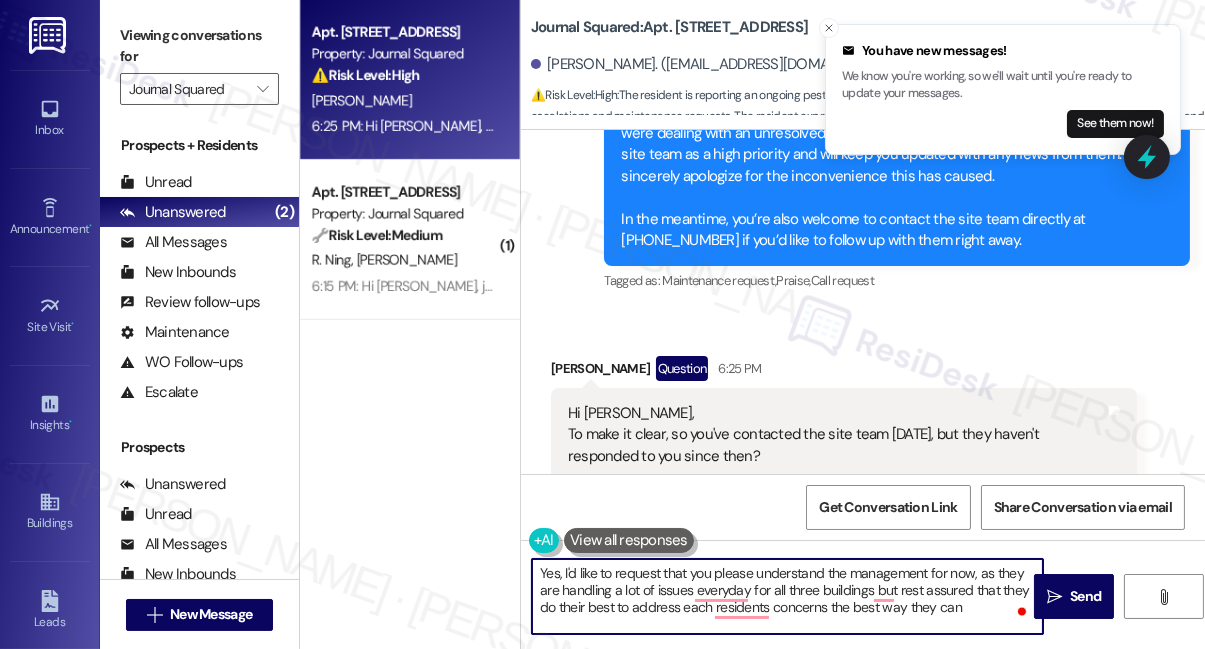 type on "Yes, I'd like to request that you please understand the management for now, as they are handling a lot of issues everyday for all three buildings but rest assured that they do their best to address each residents concerns the best way they can." 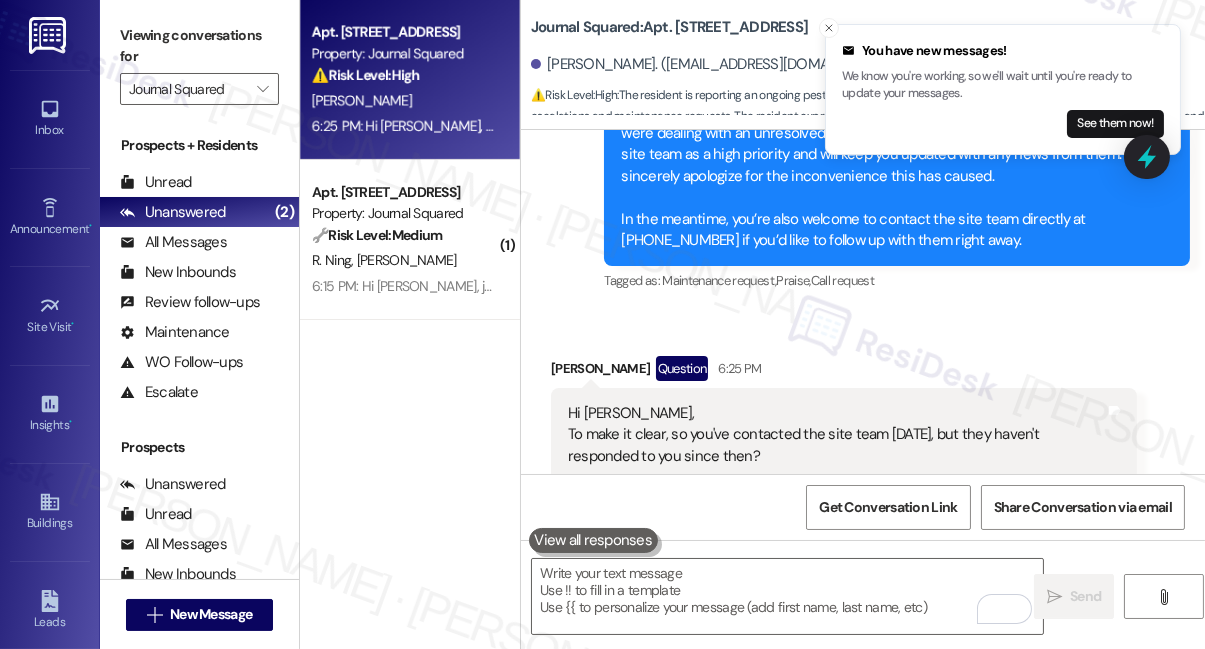 click on "Viewing conversations for" at bounding box center [199, 46] 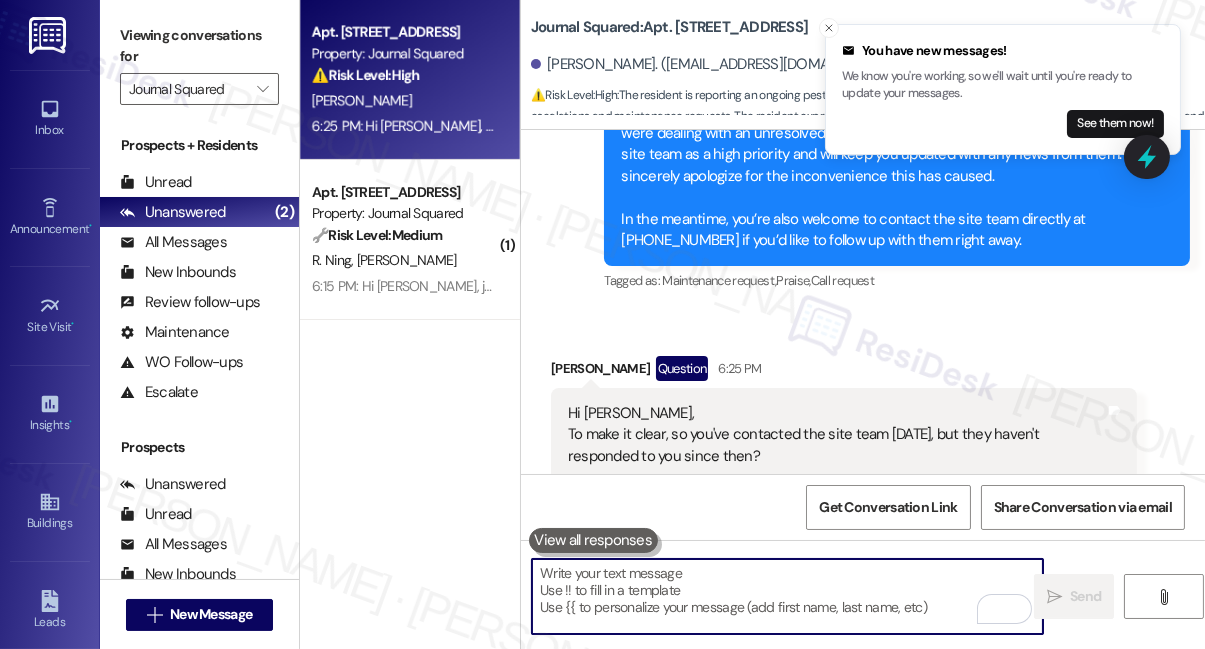 click at bounding box center [787, 596] 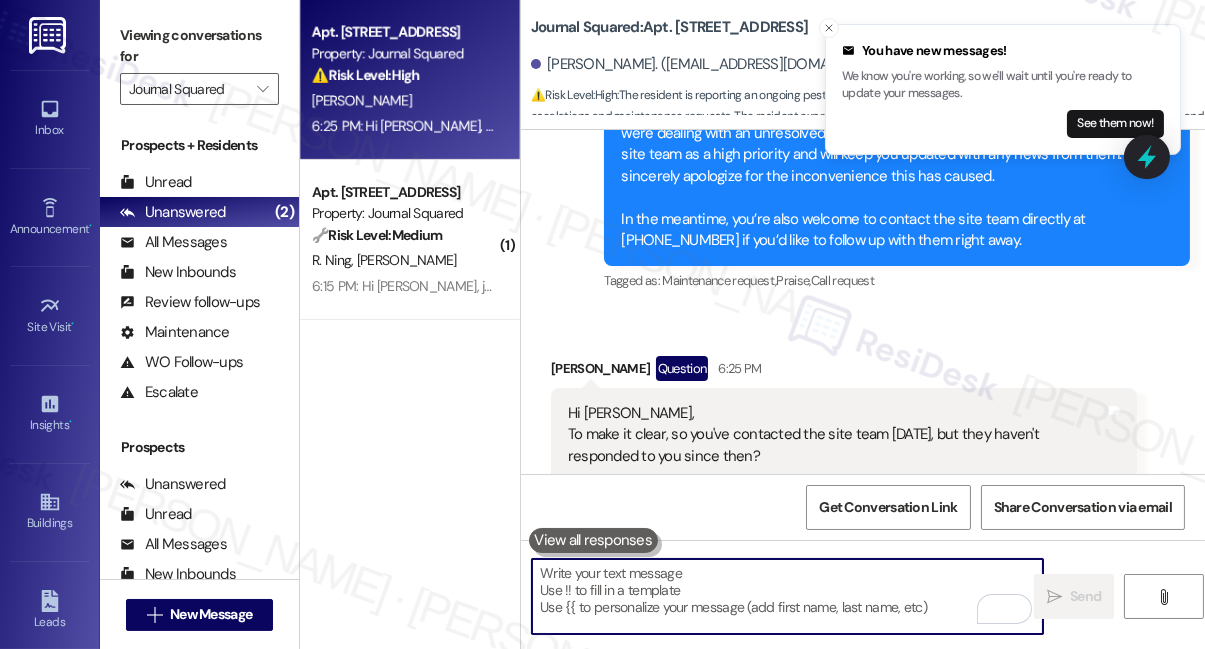 paste on "I’d just ask for your understanding with management right now — they’re juggling a lot of issues every day across all three buildings. I can assure you they’re doing their best to take care of everyone’s concerns as quickly as they can." 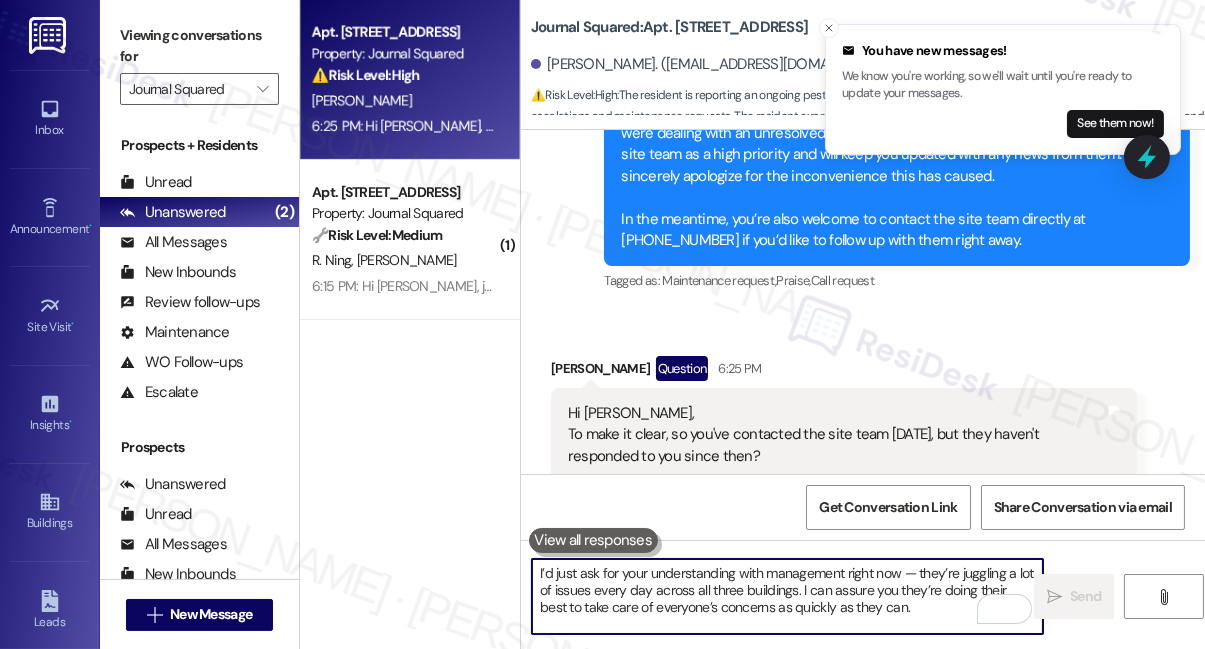 scroll, scrollTop: 16, scrollLeft: 0, axis: vertical 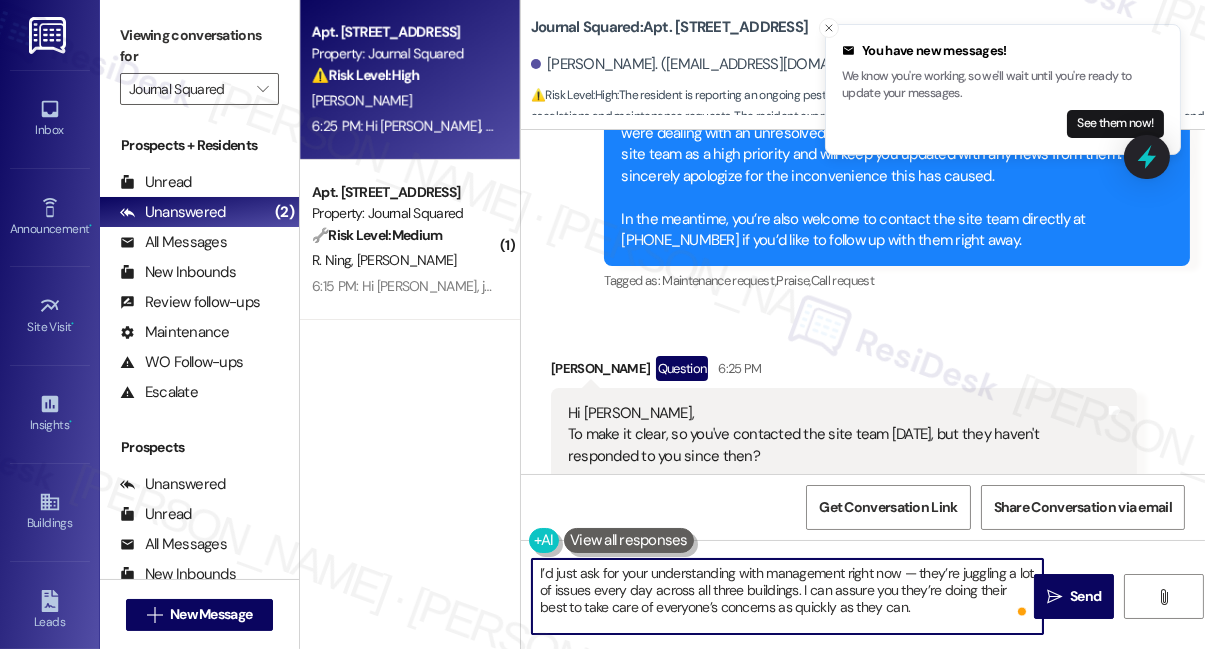 click on "I’d just ask for your understanding with management right now — they’re juggling a lot of issues every day across all three buildings. I can assure you they’re doing their best to take care of everyone’s concerns as quickly as they can." at bounding box center (787, 596) 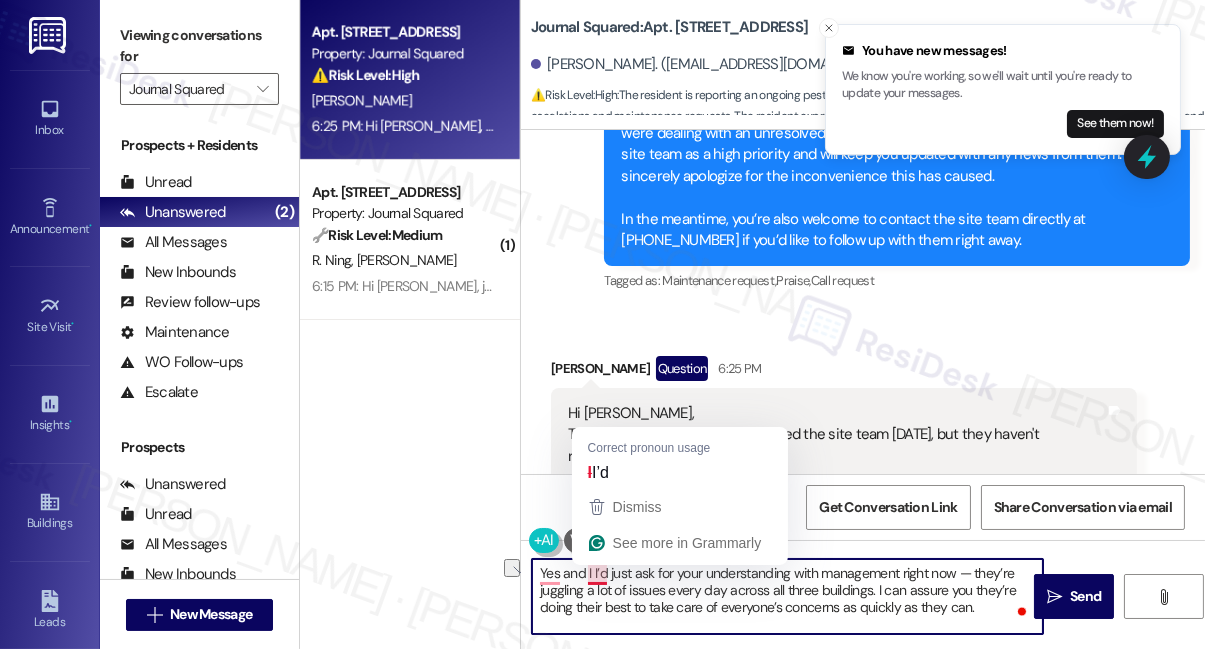 drag, startPoint x: 698, startPoint y: 573, endPoint x: 594, endPoint y: 576, distance: 104.04326 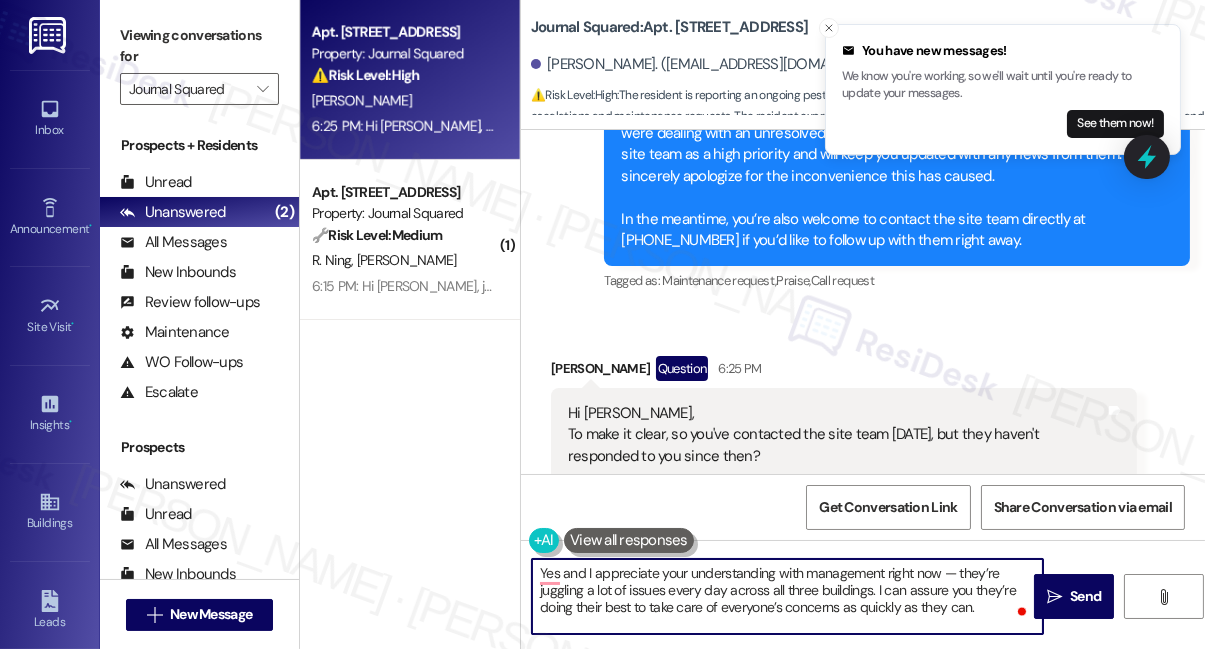 drag, startPoint x: 936, startPoint y: 572, endPoint x: 957, endPoint y: 572, distance: 21 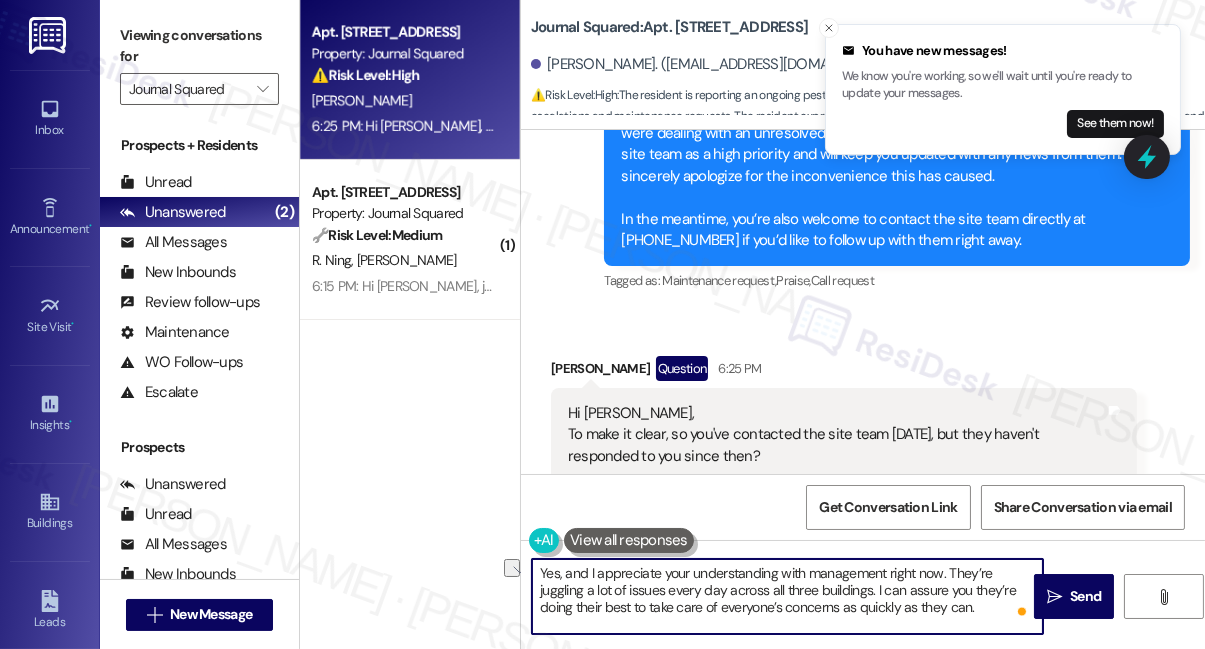 drag, startPoint x: 774, startPoint y: 571, endPoint x: 887, endPoint y: 573, distance: 113.0177 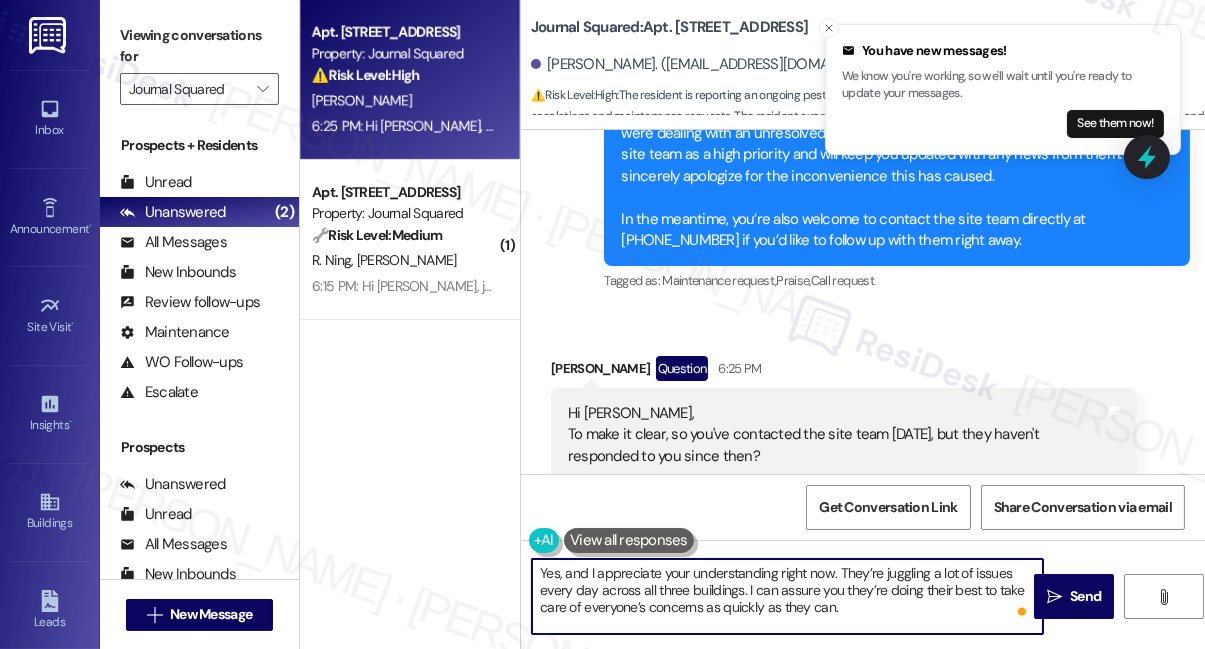 drag, startPoint x: 744, startPoint y: 590, endPoint x: 791, endPoint y: 582, distance: 47.67599 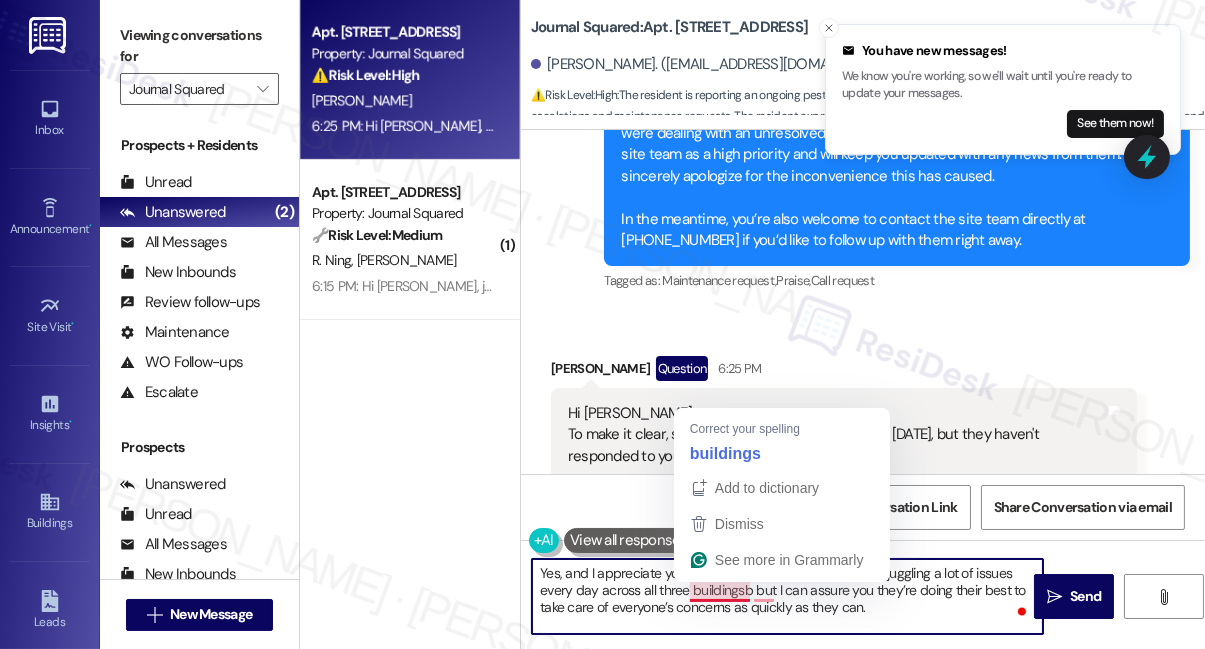 click on "Yes, and I appreciate your understanding right now. They’re juggling a lot of issues every day across all three buildingsb but I can assure you they’re doing their best to take care of everyone’s concerns as quickly as they can." at bounding box center [787, 596] 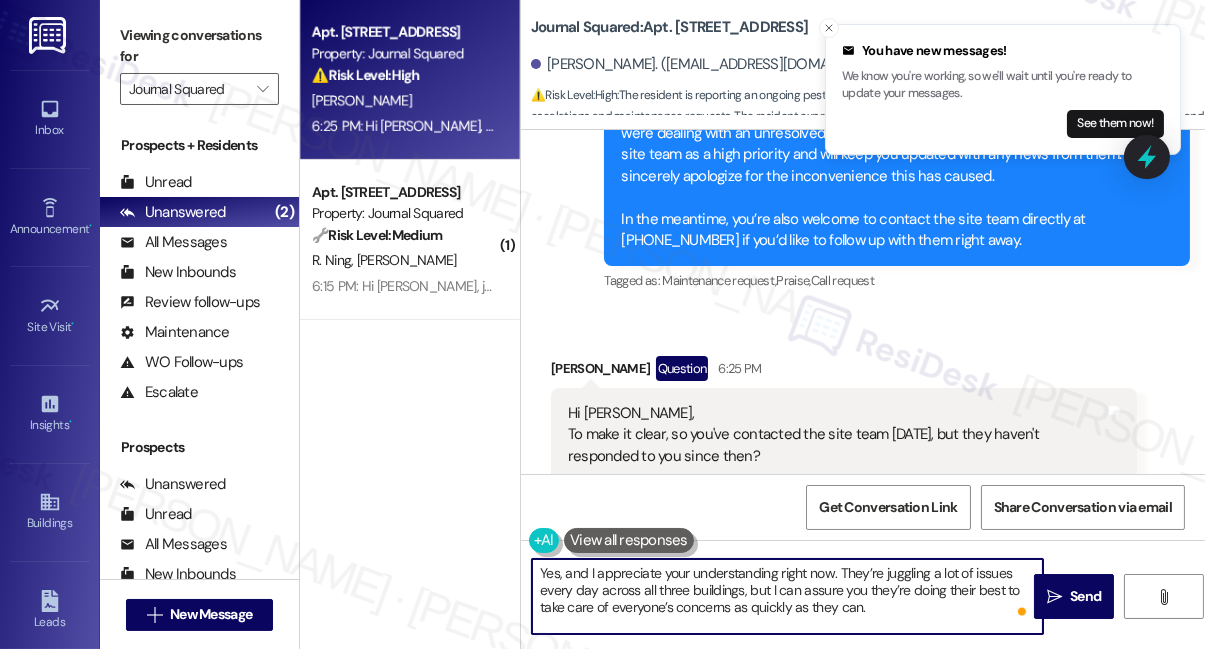click on "Yes, and I appreciate your understanding right now. They’re juggling a lot of issues every day across all three buildings, but I can assure you they’re doing their best to take care of everyone’s concerns as quickly as they can." at bounding box center (787, 596) 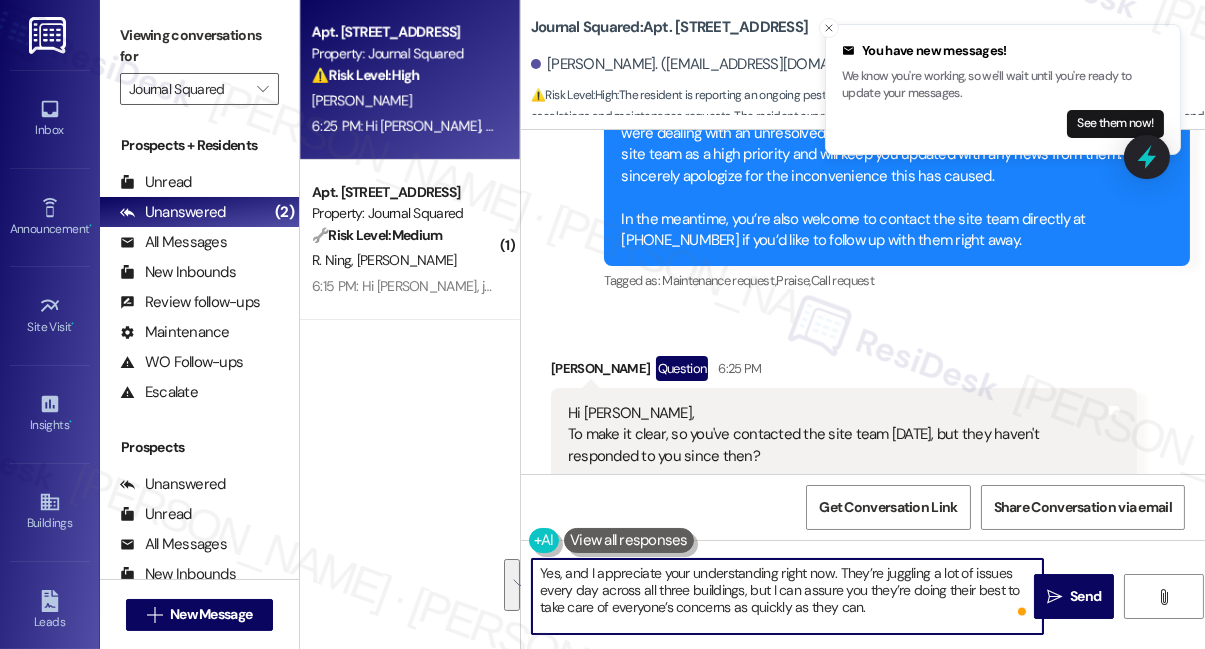 click on "Yes, and I appreciate your understanding right now. They’re juggling a lot of issues every day across all three buildings, but I can assure you they’re doing their best to take care of everyone’s concerns as quickly as they can." at bounding box center (787, 596) 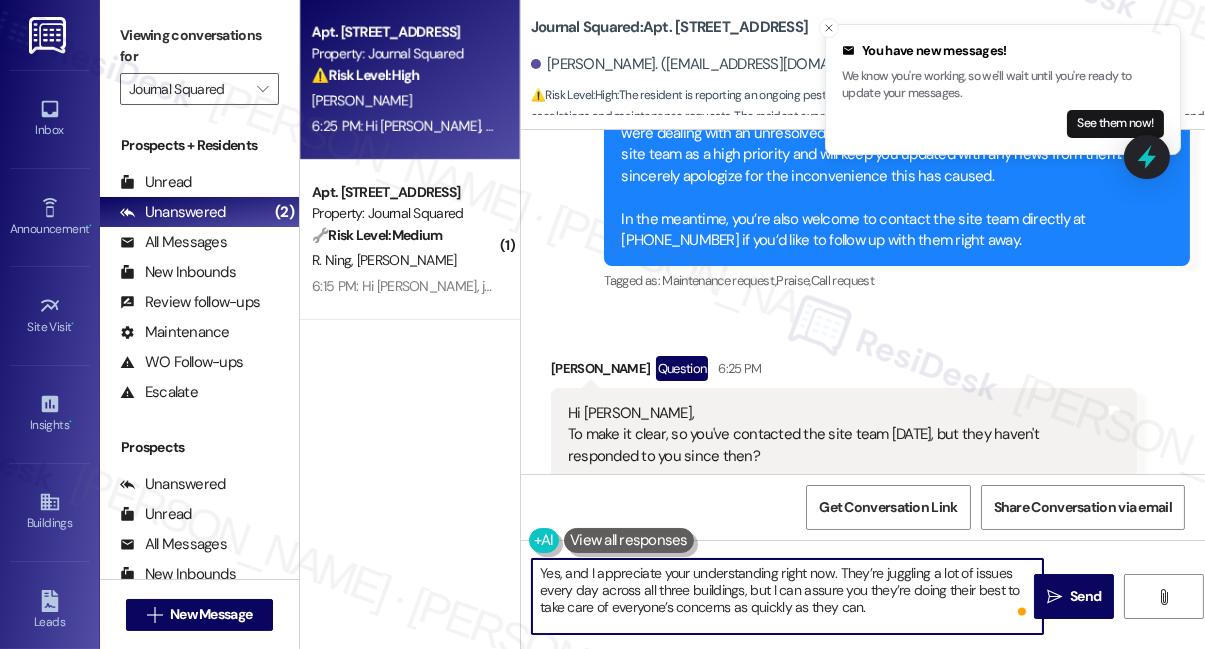 click on "Yes, and I appreciate your understanding right now. They’re juggling a lot of issues every day across all three buildings, but I can assure you they’re doing their best to take care of everyone’s concerns as quickly as they can." at bounding box center [787, 596] 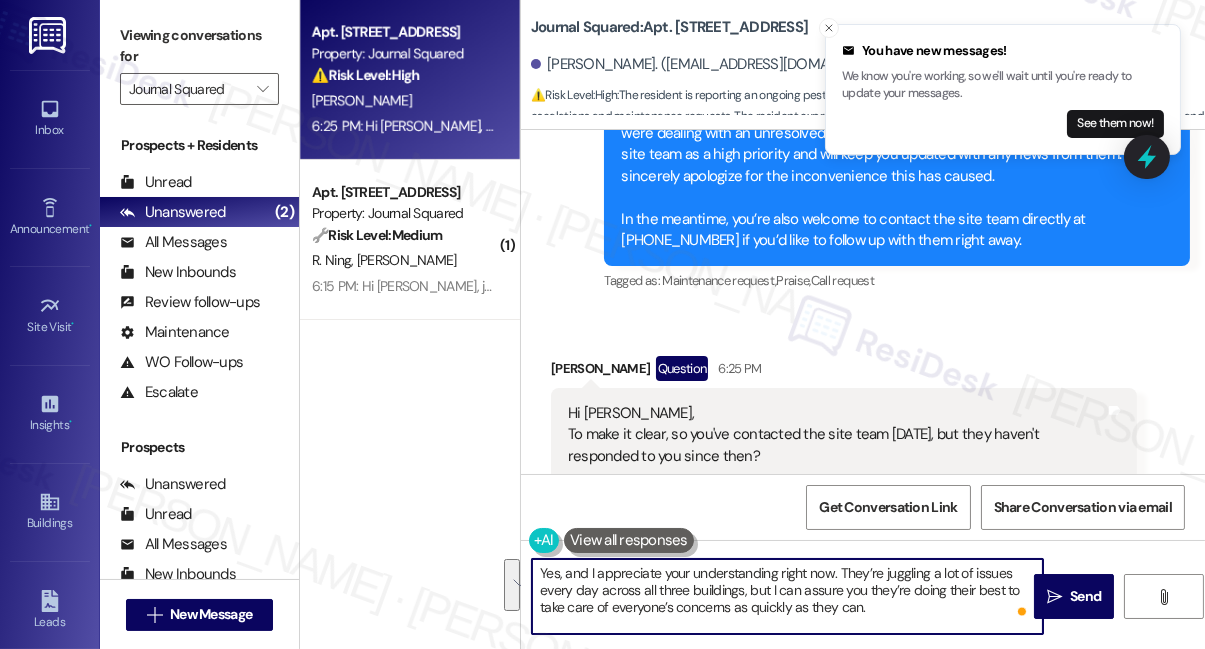 click on "Yes, and I appreciate your understanding right now. They’re juggling a lot of issues every day across all three buildings, but I can assure you they’re doing their best to take care of everyone’s concerns as quickly as they can." at bounding box center (787, 596) 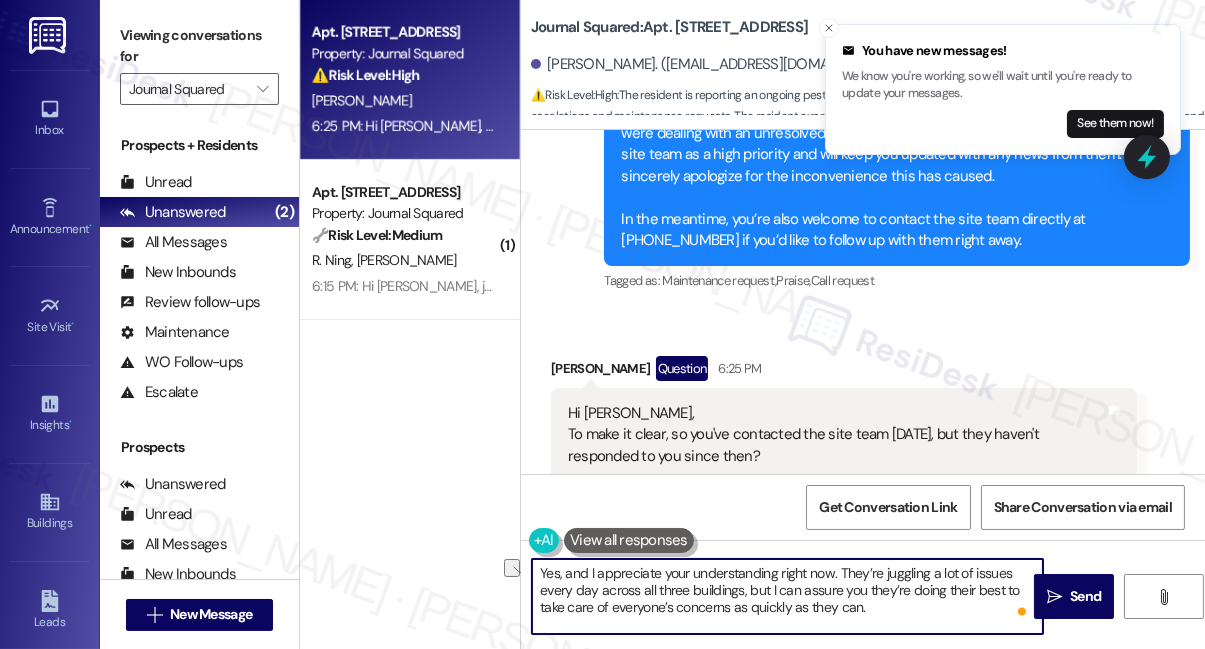 drag, startPoint x: 871, startPoint y: 606, endPoint x: 751, endPoint y: 610, distance: 120.06665 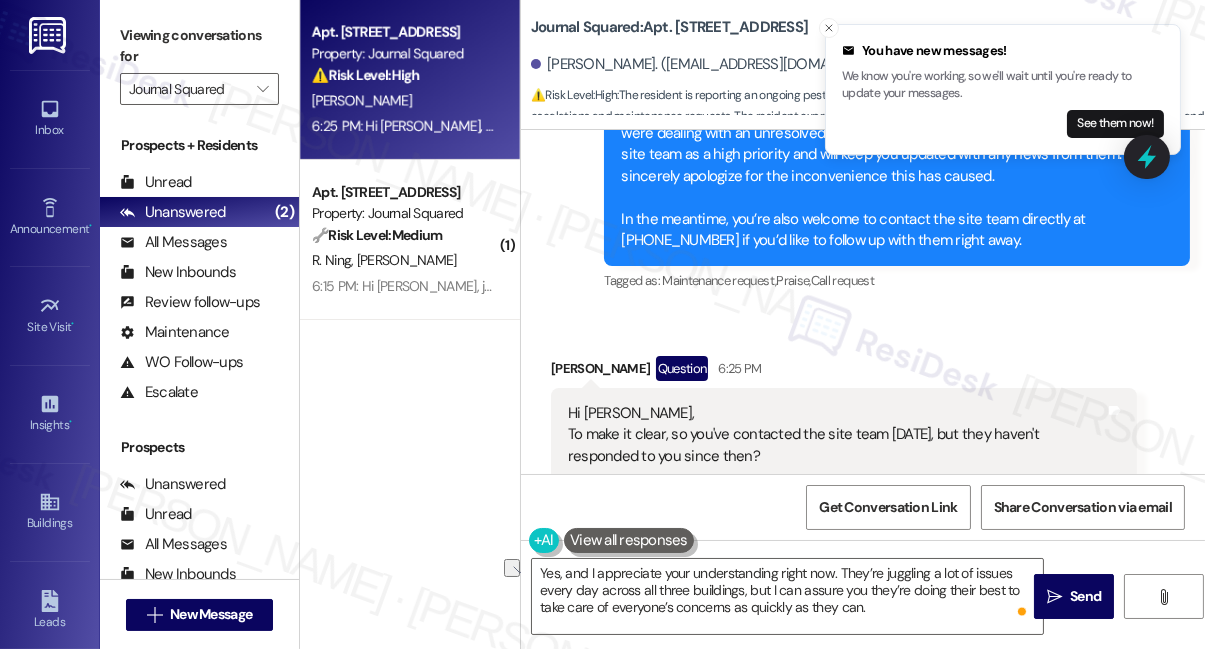 click on "Viewing conversations for" at bounding box center (199, 46) 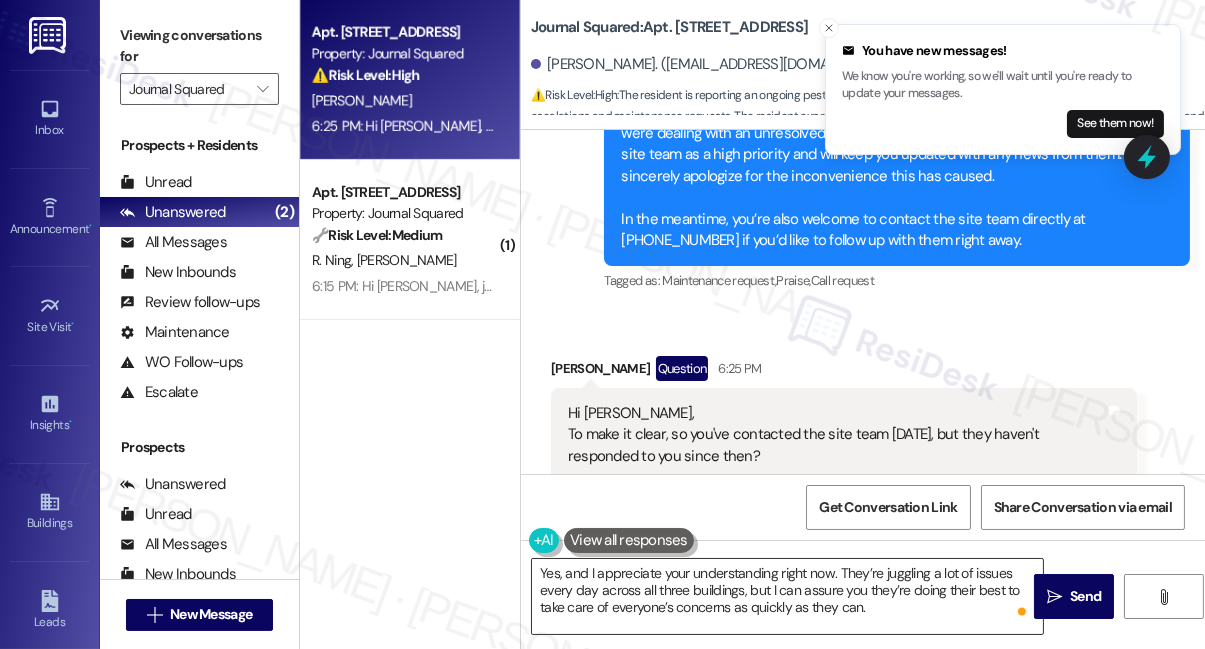 click on "Yes, and I appreciate your understanding right now. They’re juggling a lot of issues every day across all three buildings, but I can assure you they’re doing their best to take care of everyone’s concerns as quickly as they can." at bounding box center (787, 596) 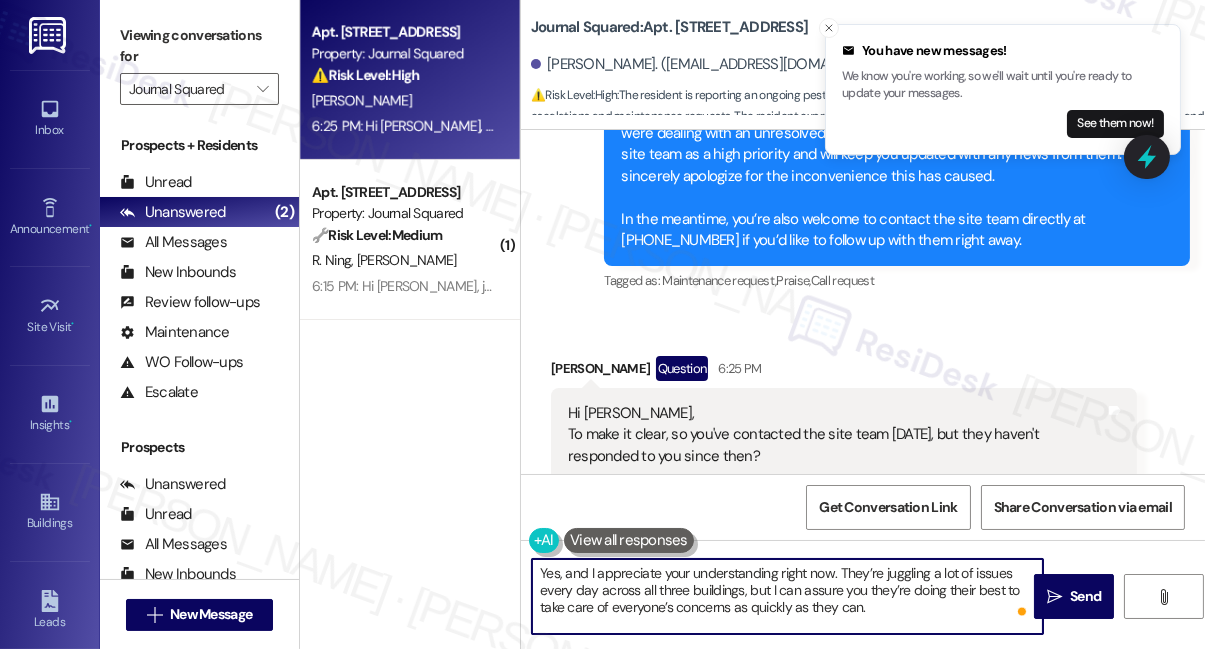 click on "Yes, and I appreciate your understanding right now. They’re juggling a lot of issues every day across all three buildings, but I can assure you they’re doing their best to take care of everyone’s concerns as quickly as they can." at bounding box center (787, 596) 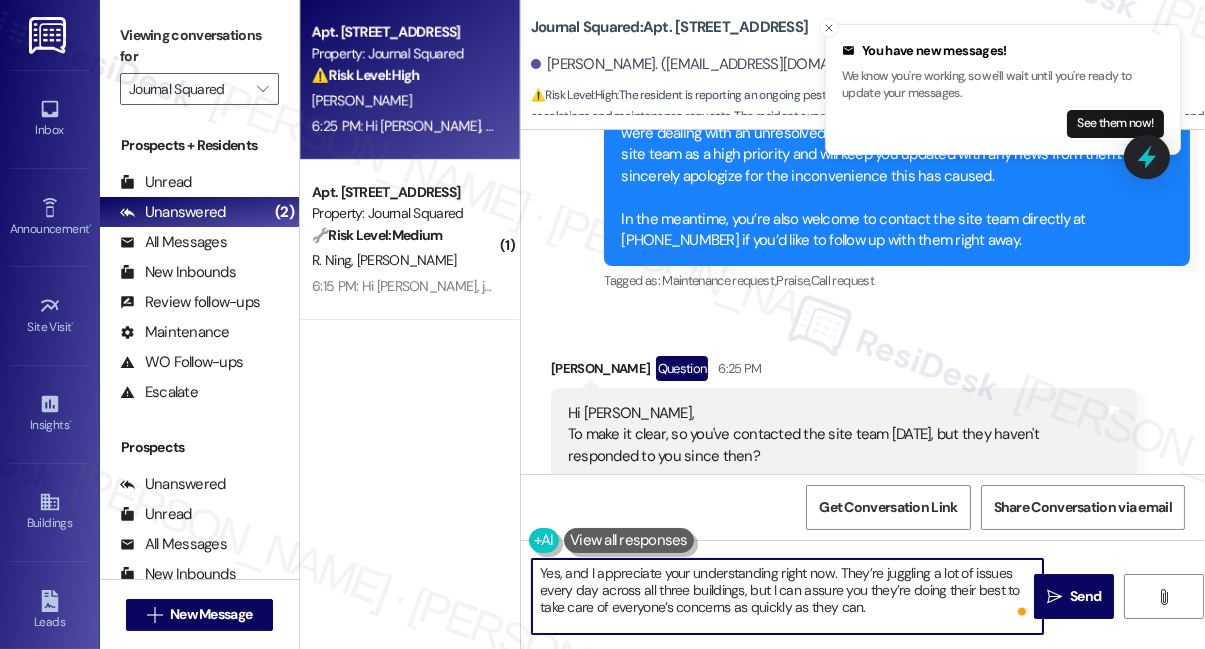 drag, startPoint x: 880, startPoint y: 590, endPoint x: 837, endPoint y: 587, distance: 43.104523 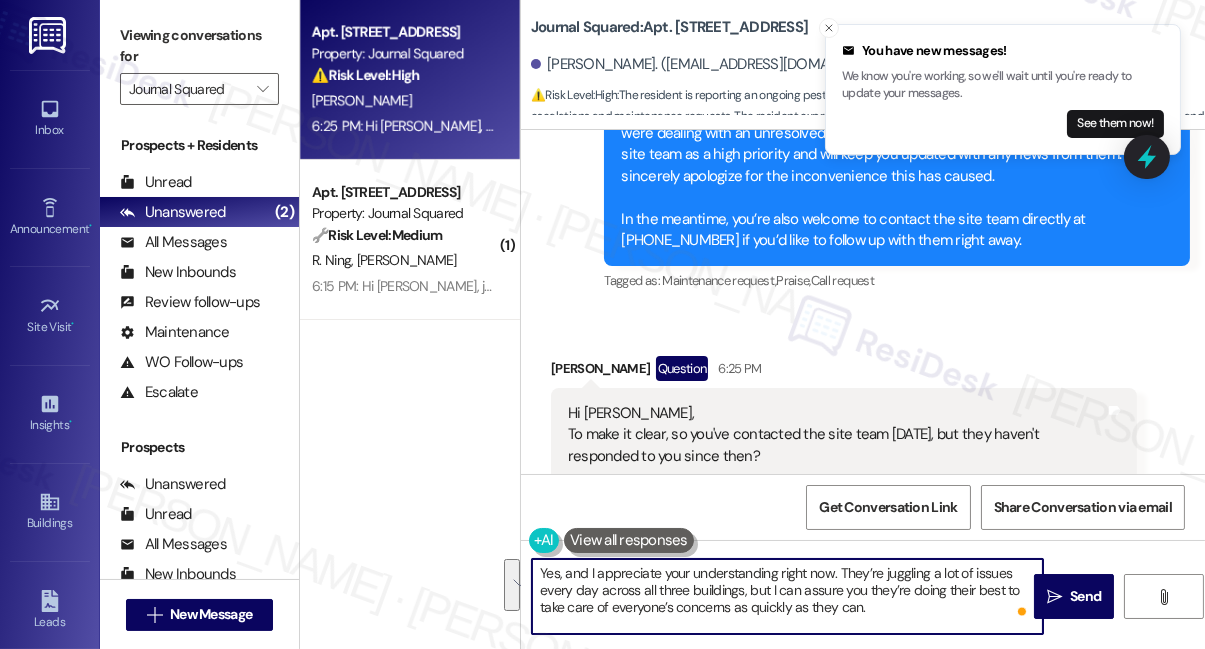 click on "Yes, and I appreciate your understanding right now. They’re juggling a lot of issues every day across all three buildings, but I can assure you they’re doing their best to take care of everyone’s concerns as quickly as they can." at bounding box center (787, 596) 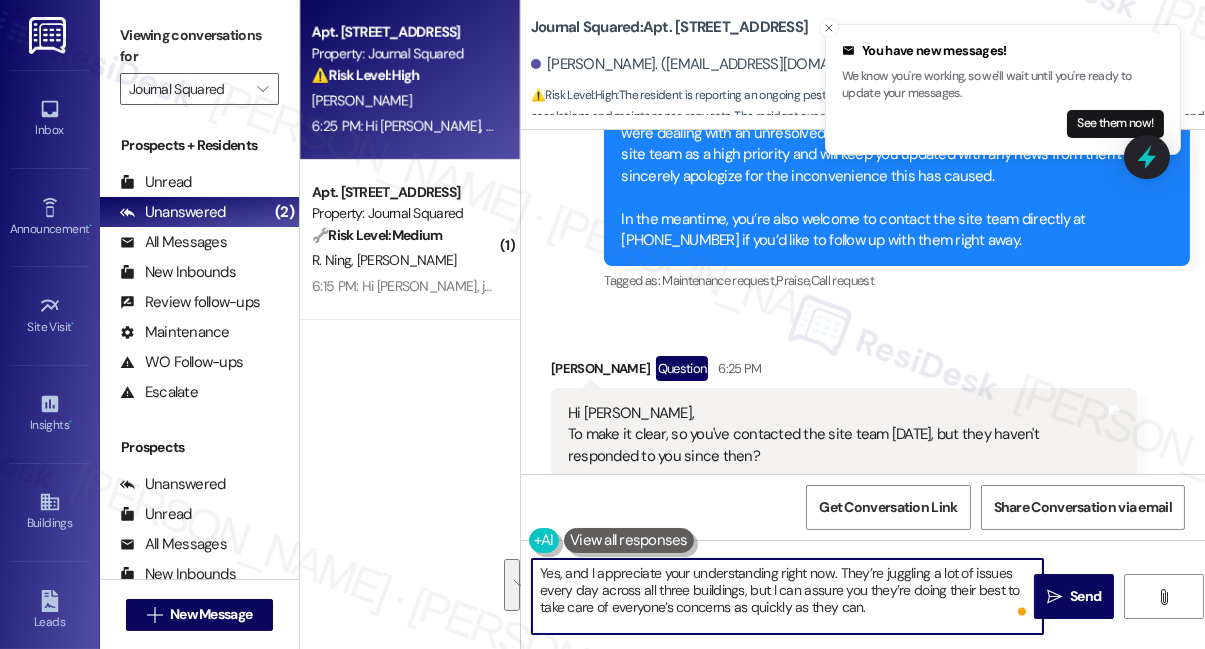 click on "Yes, and I appreciate your understanding right now. They’re juggling a lot of issues every day across all three buildings, but I can assure you they’re doing their best to take care of everyone’s concerns as quickly as they can." at bounding box center [787, 596] 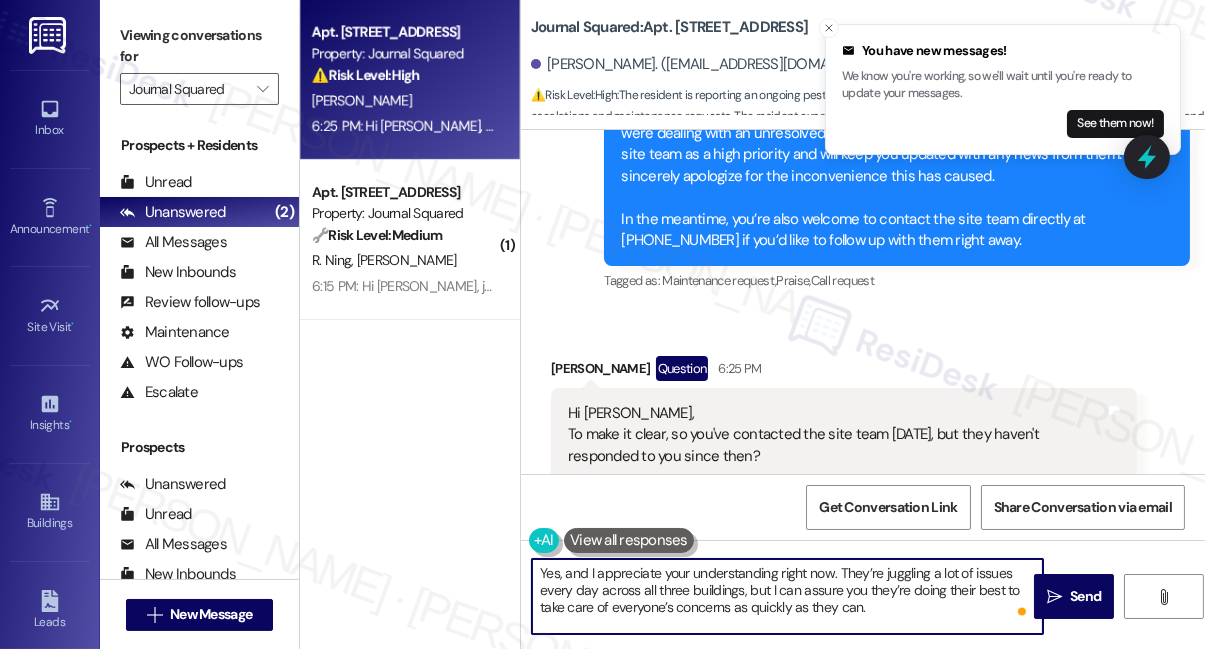click on "Yes, and I appreciate your understanding right now. They’re juggling a lot of issues every day across all three buildings, but I can assure you they’re doing their best to take care of everyone’s concerns as quickly as they can." at bounding box center (787, 596) 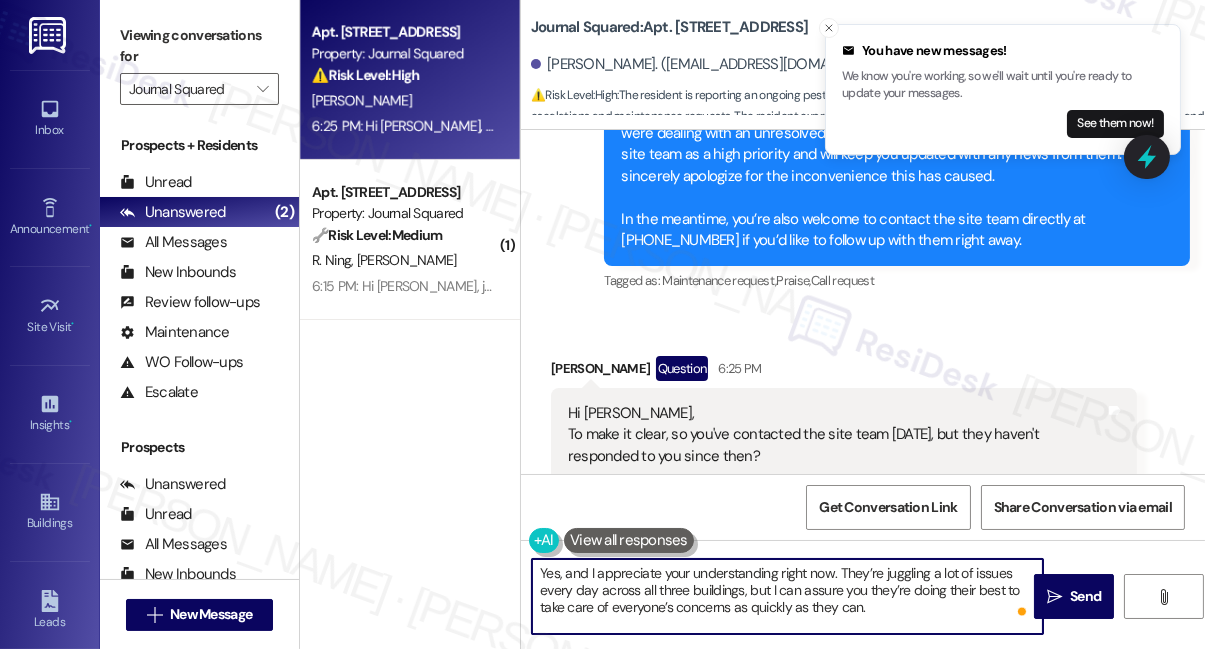 scroll, scrollTop: 11464, scrollLeft: 0, axis: vertical 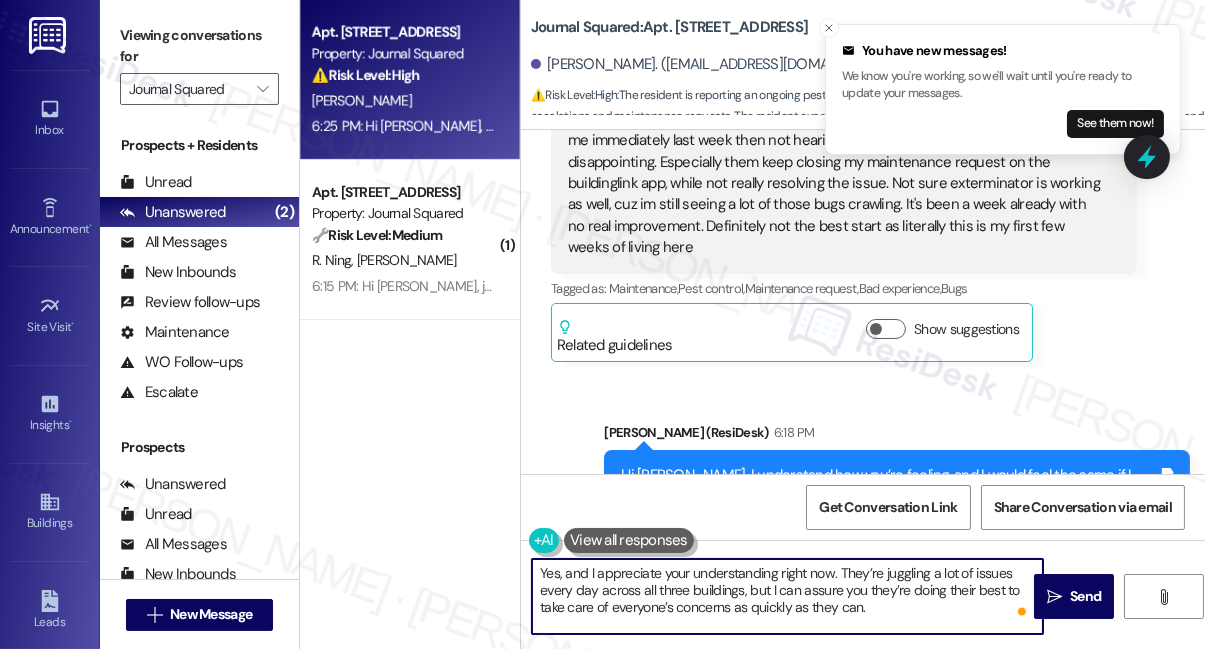 click on "Hi [PERSON_NAME], I understand how you’re feeling, and I would feel the same if I were dealing with an unresolved issue. Please know that I’ve escalated this to the site team as a high priority and will keep you updated with any news from them. We sincerely apologize for the inconvenience this has caused.
In the meantime, you’re also welcome to contact the site team directly at [PHONE_NUMBER] if you’d like to follow up with them right away." at bounding box center [889, 540] 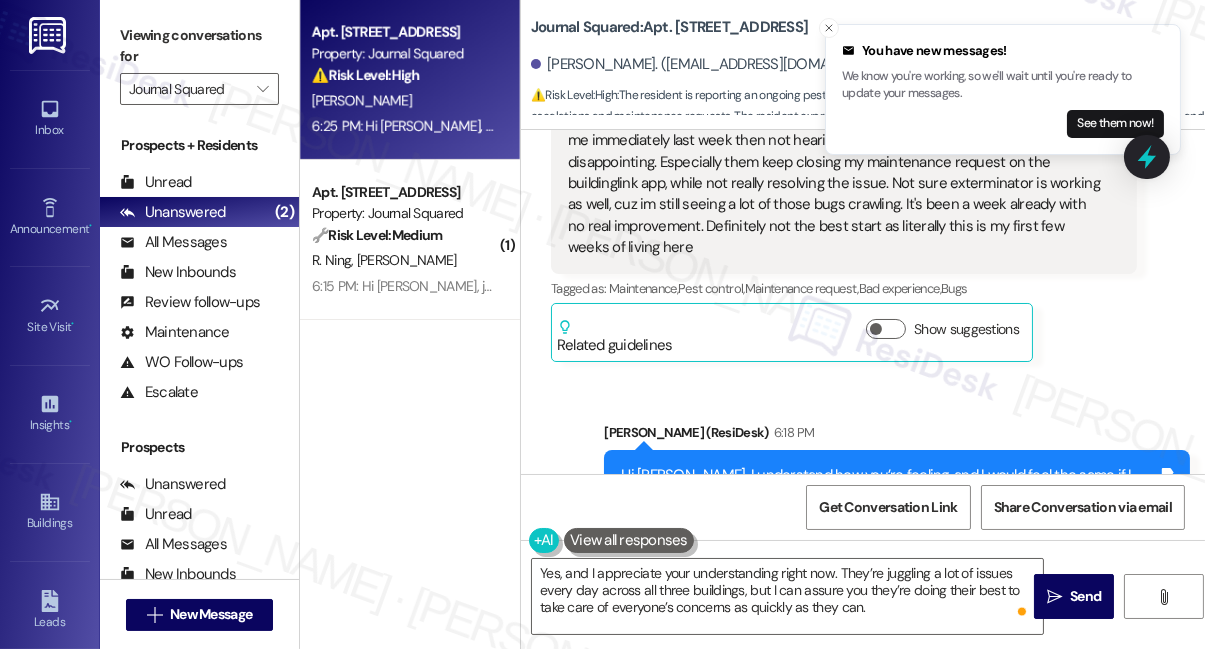 click on "Hi [PERSON_NAME], I understand how you’re feeling, and I would feel the same if I were dealing with an unresolved issue. Please know that I’ve escalated this to the site team as a high priority and will keep you updated with any news from them. We sincerely apologize for the inconvenience this has caused.
In the meantime, you’re also welcome to contact the site team directly at [PHONE_NUMBER] if you’d like to follow up with them right away." at bounding box center (889, 540) 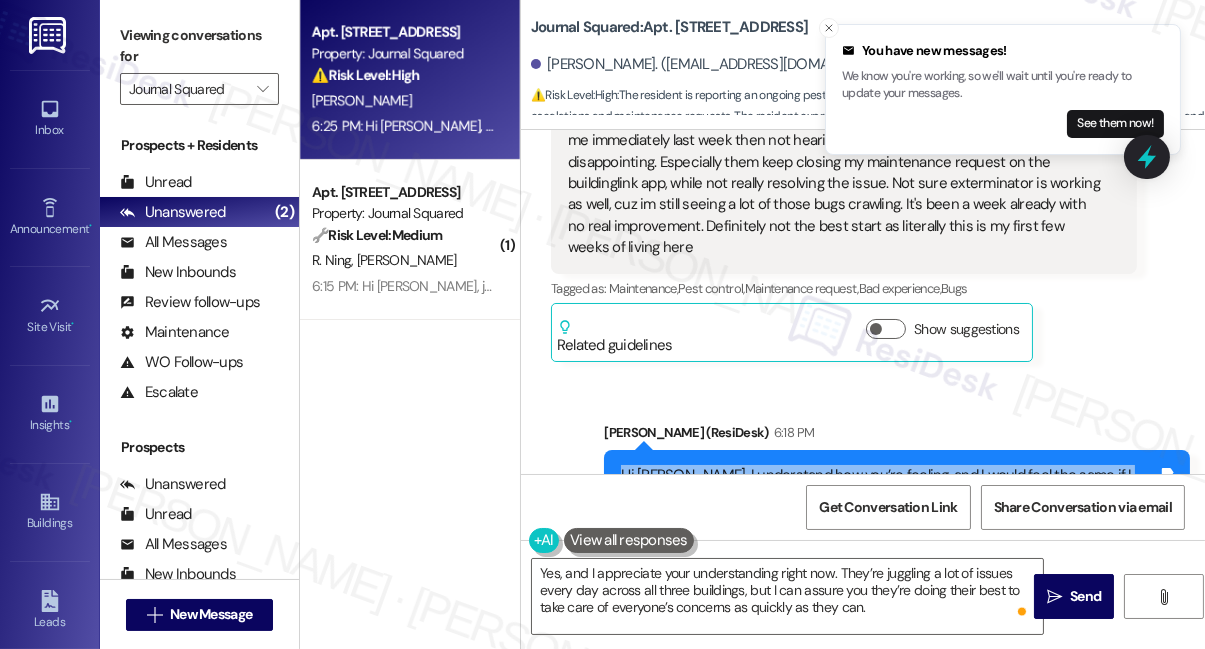 click on "Hi [PERSON_NAME], I understand how you’re feeling, and I would feel the same if I were dealing with an unresolved issue. Please know that I’ve escalated this to the site team as a high priority and will keep you updated with any news from them. We sincerely apologize for the inconvenience this has caused.
In the meantime, you’re also welcome to contact the site team directly at [PHONE_NUMBER] if you’d like to follow up with them right away." at bounding box center [889, 540] 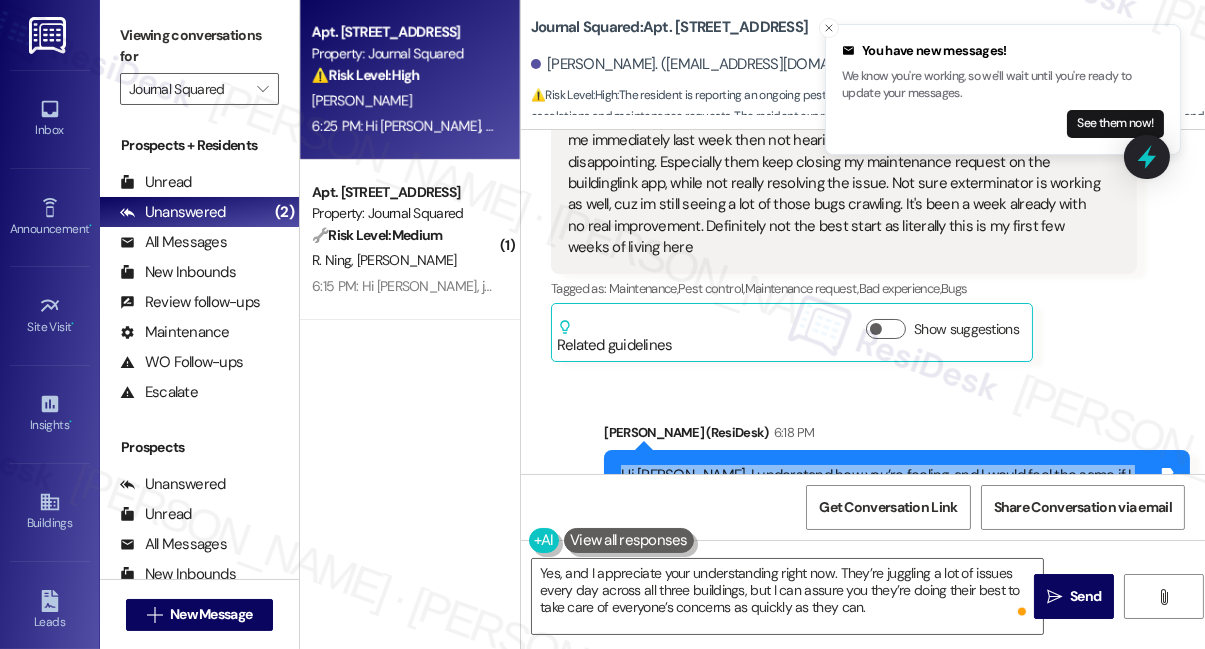 scroll, scrollTop: 11555, scrollLeft: 0, axis: vertical 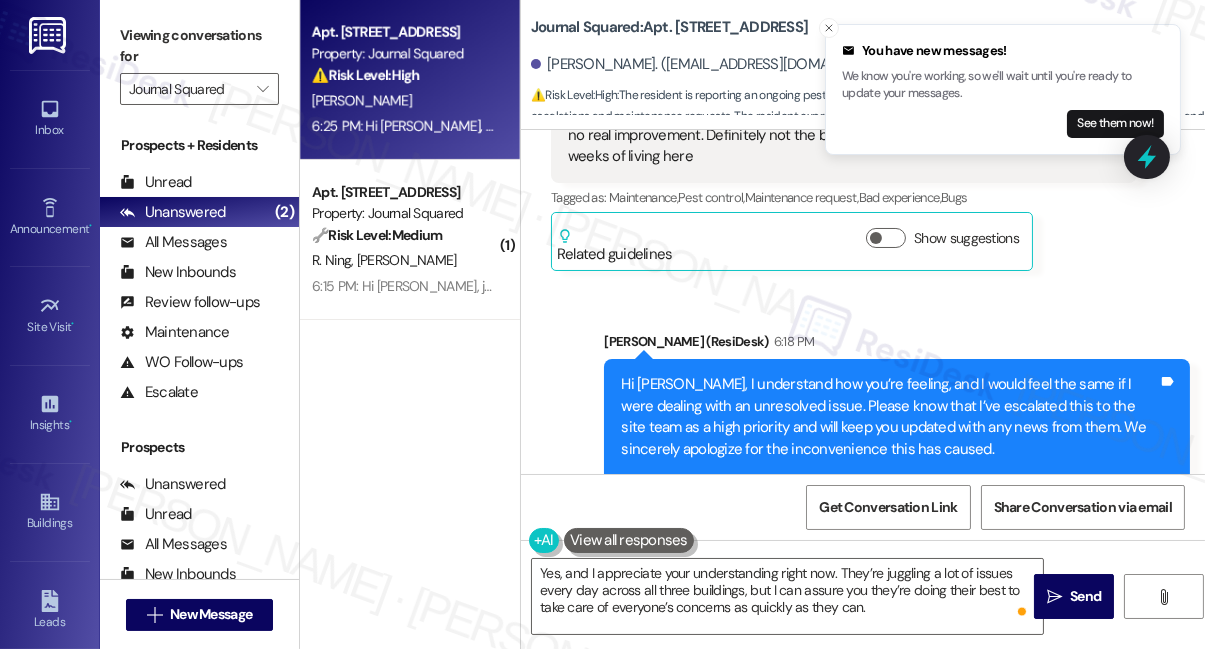 click on "Hi [PERSON_NAME], I understand how you’re feeling, and I would feel the same if I were dealing with an unresolved issue. Please know that I’ve escalated this to the site team as a high priority and will keep you updated with any news from them. We sincerely apologize for the inconvenience this has caused.
In the meantime, you’re also welcome to contact the site team directly at [PHONE_NUMBER] if you’d like to follow up with them right away." at bounding box center (889, 449) 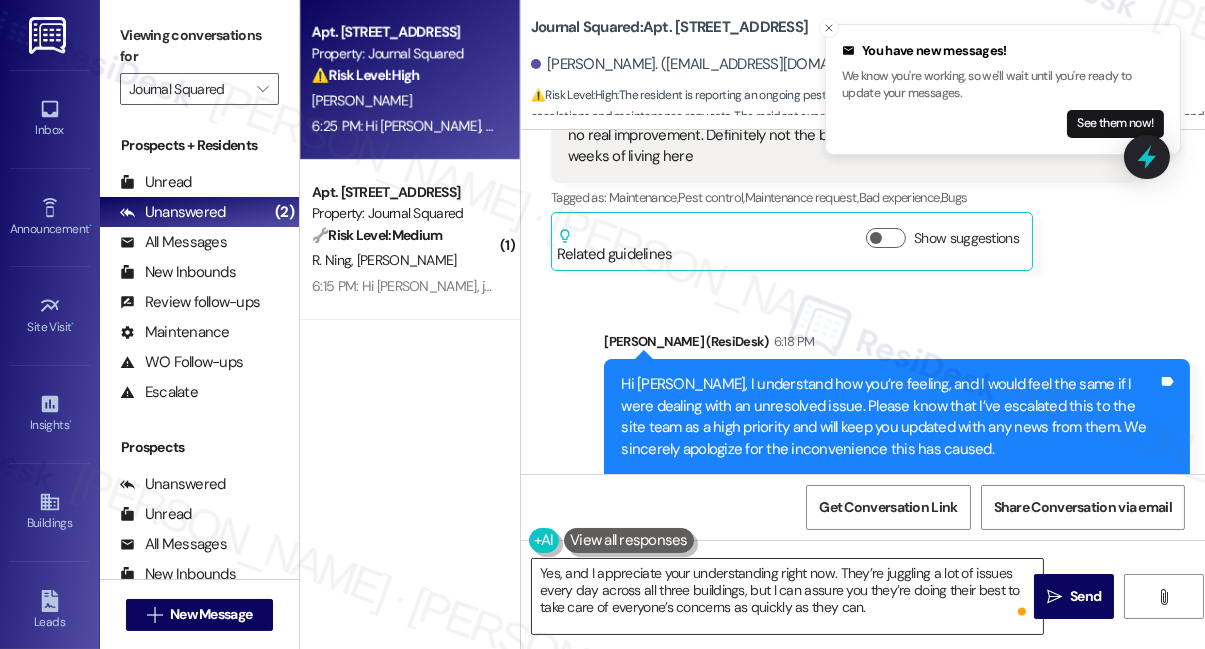 click on "Yes, and I appreciate your understanding right now. They’re juggling a lot of issues every day across all three buildings, but I can assure you they’re doing their best to take care of everyone’s concerns as quickly as they can." at bounding box center (787, 596) 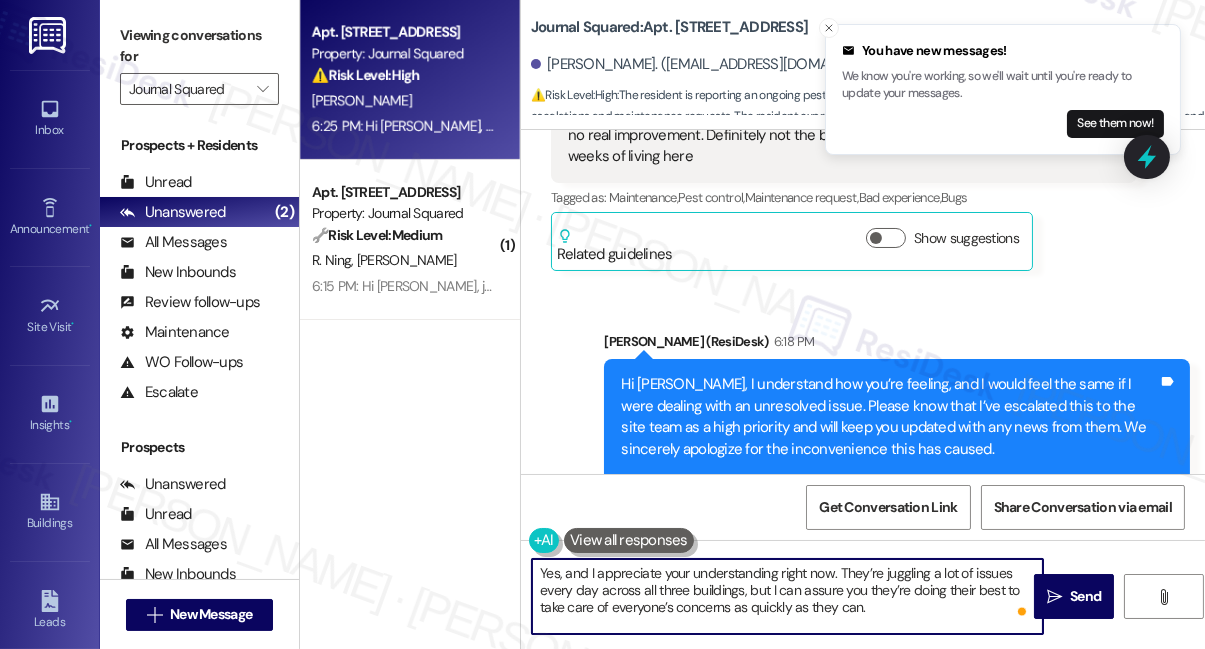click on "Yes, and I appreciate your understanding right now. They’re juggling a lot of issues every day across all three buildings, but I can assure you they’re doing their best to take care of everyone’s concerns as quickly as they can." at bounding box center (787, 596) 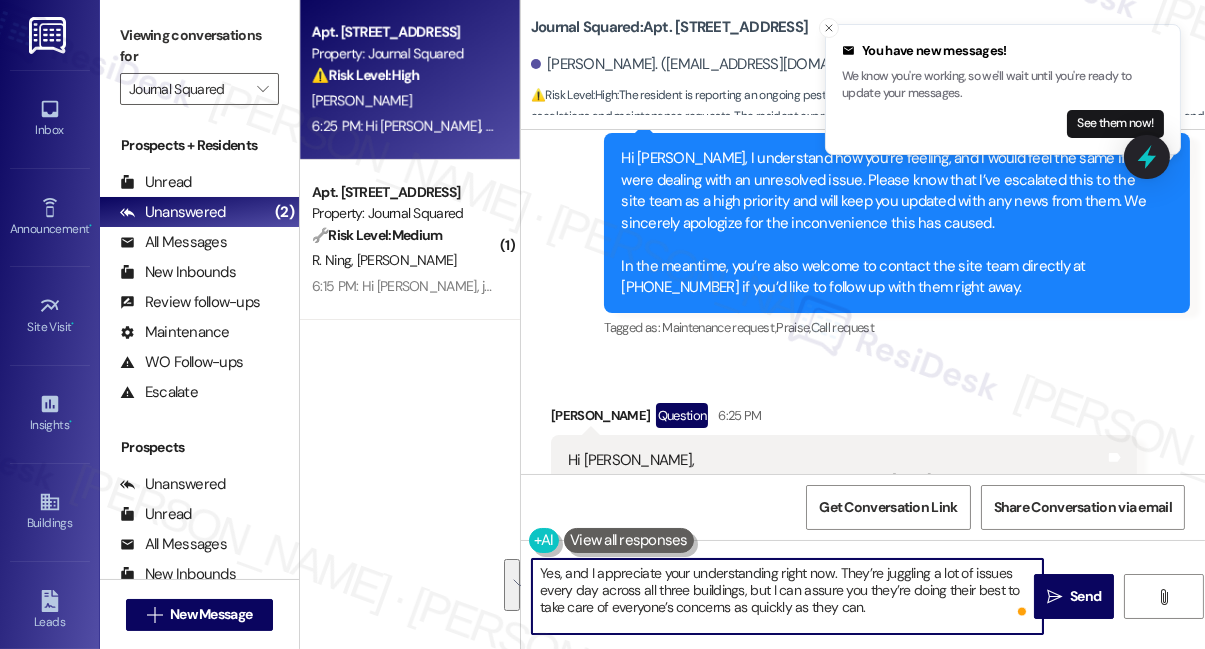 scroll, scrollTop: 11828, scrollLeft: 0, axis: vertical 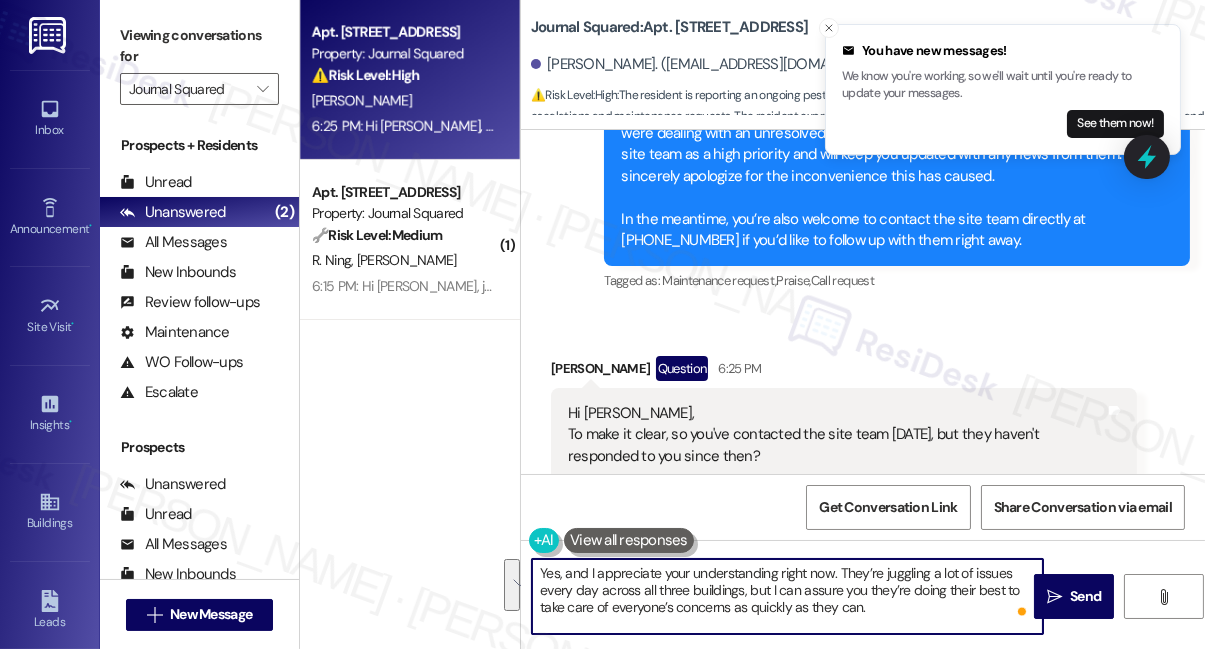 click on "Yes, and I appreciate your understanding right now. They’re juggling a lot of issues every day across all three buildings, but I can assure you they’re doing their best to take care of everyone’s concerns as quickly as they can." at bounding box center [787, 596] 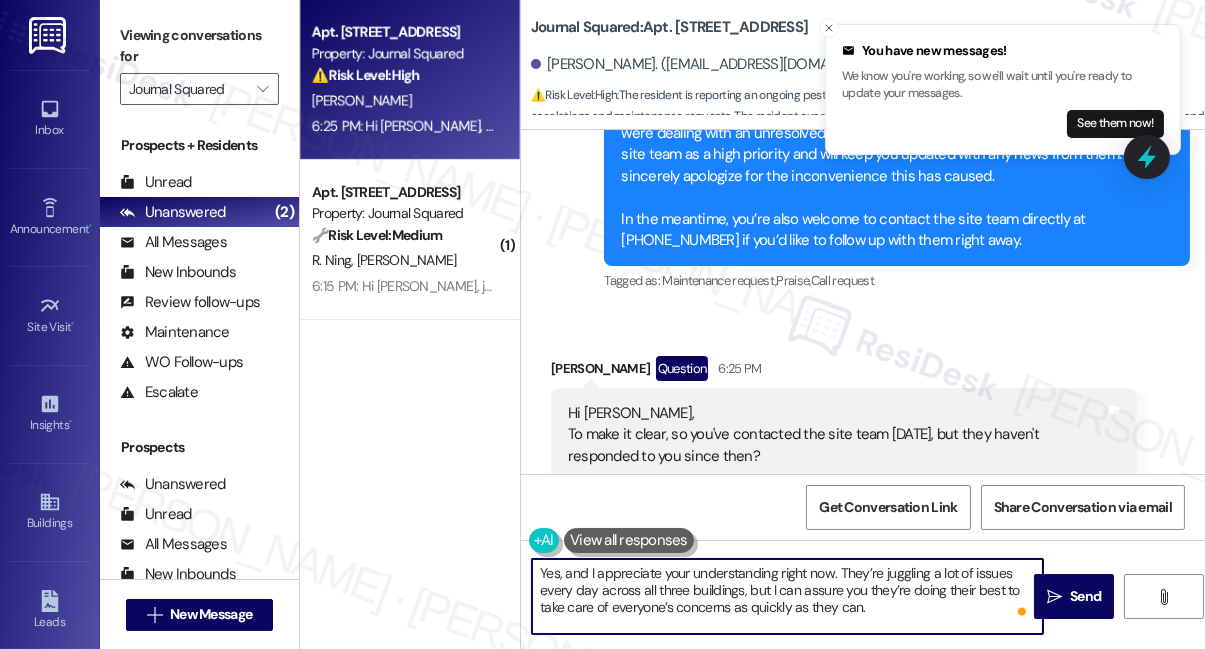 click on "Yes, and I appreciate your understanding right now. They’re juggling a lot of issues every day across all three buildings, but I can assure you they’re doing their best to take care of everyone’s concerns as quickly as they can." at bounding box center [787, 596] 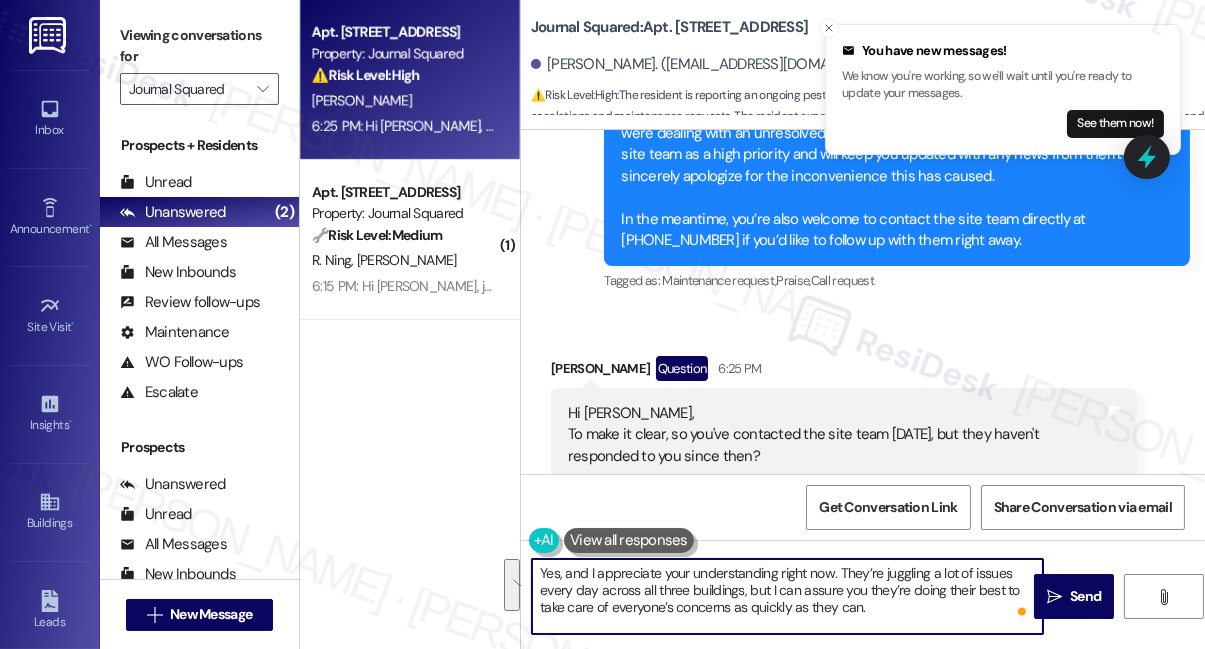 click on "Yes, and I appreciate your understanding right now. They’re juggling a lot of issues every day across all three buildings, but I can assure you they’re doing their best to take care of everyone’s concerns as quickly as they can." at bounding box center (787, 596) 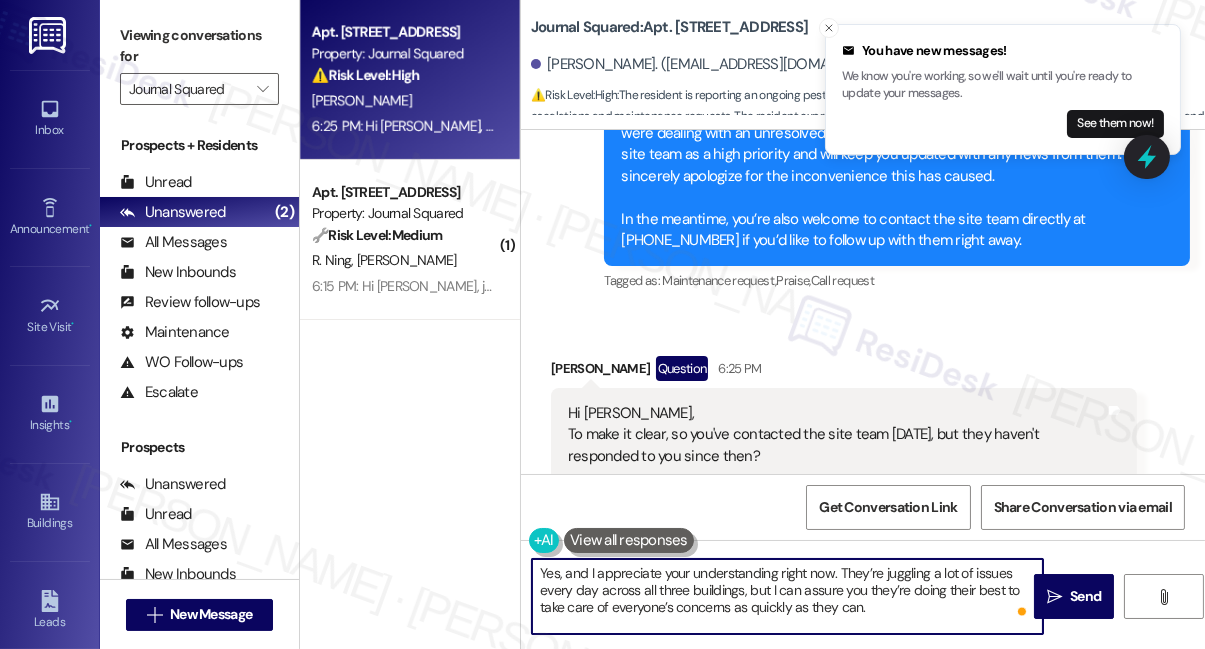 click on "Yes, and I appreciate your understanding right now. They’re juggling a lot of issues every day across all three buildings, but I can assure you they’re doing their best to take care of everyone’s concerns as quickly as they can." at bounding box center [787, 596] 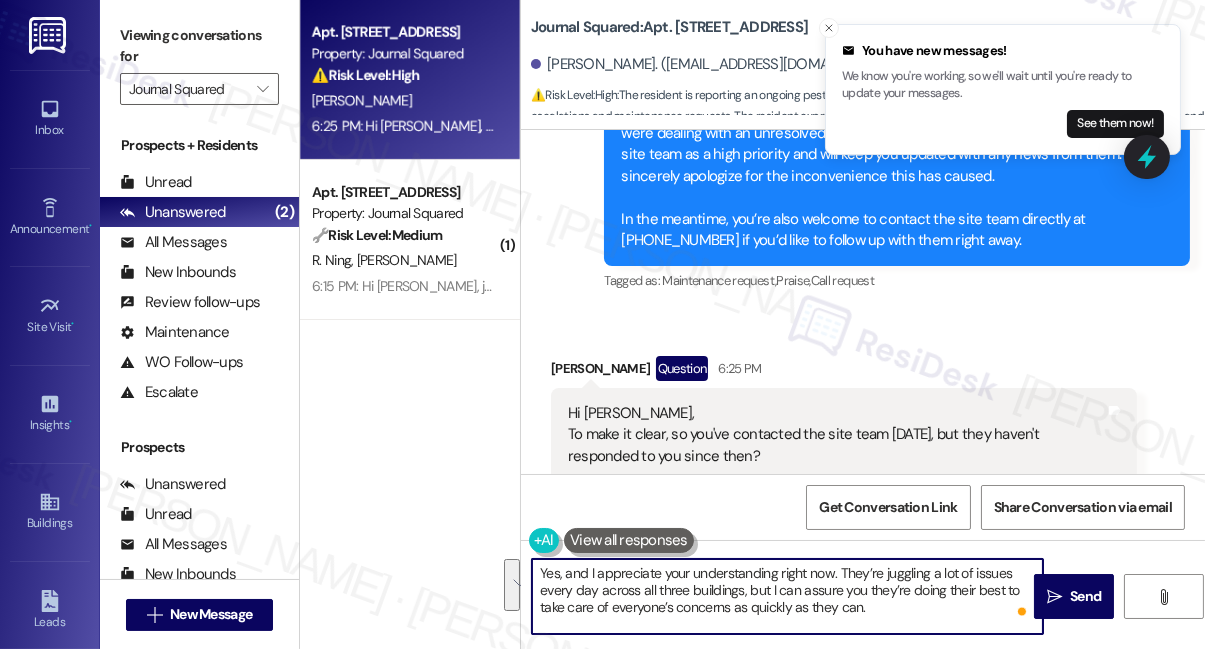 click on "Yes, and I appreciate your understanding right now. They’re juggling a lot of issues every day across all three buildings, but I can assure you they’re doing their best to take care of everyone’s concerns as quickly as they can." at bounding box center [787, 596] 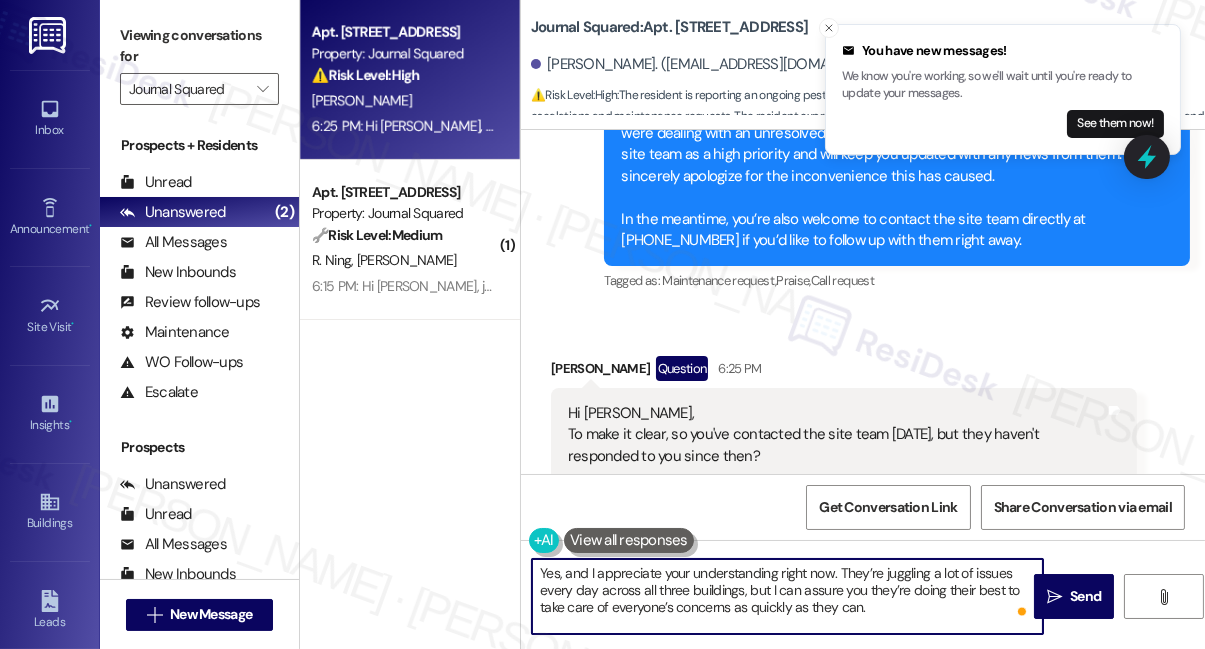 click on "Yes, and I appreciate your understanding right now. They’re juggling a lot of issues every day across all three buildings, but I can assure you they’re doing their best to take care of everyone’s concerns as quickly as they can." at bounding box center [787, 596] 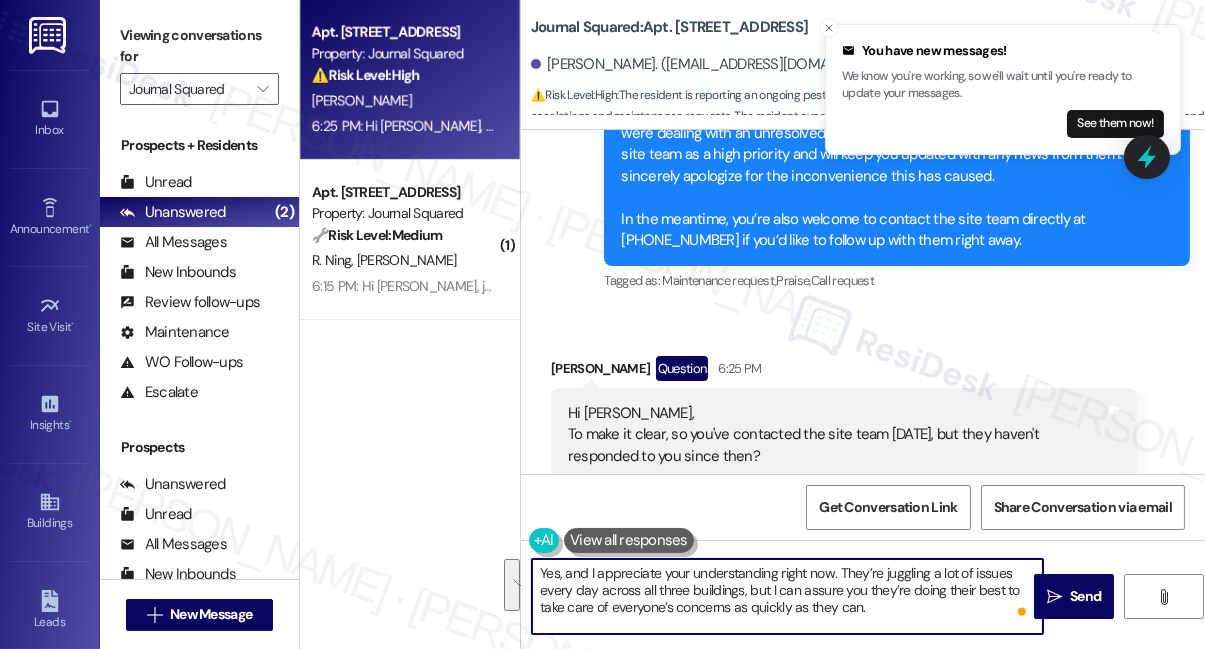 click on "Yes, and I appreciate your understanding right now. They’re juggling a lot of issues every day across all three buildings, but I can assure you they’re doing their best to take care of everyone’s concerns as quickly as they can." at bounding box center [787, 596] 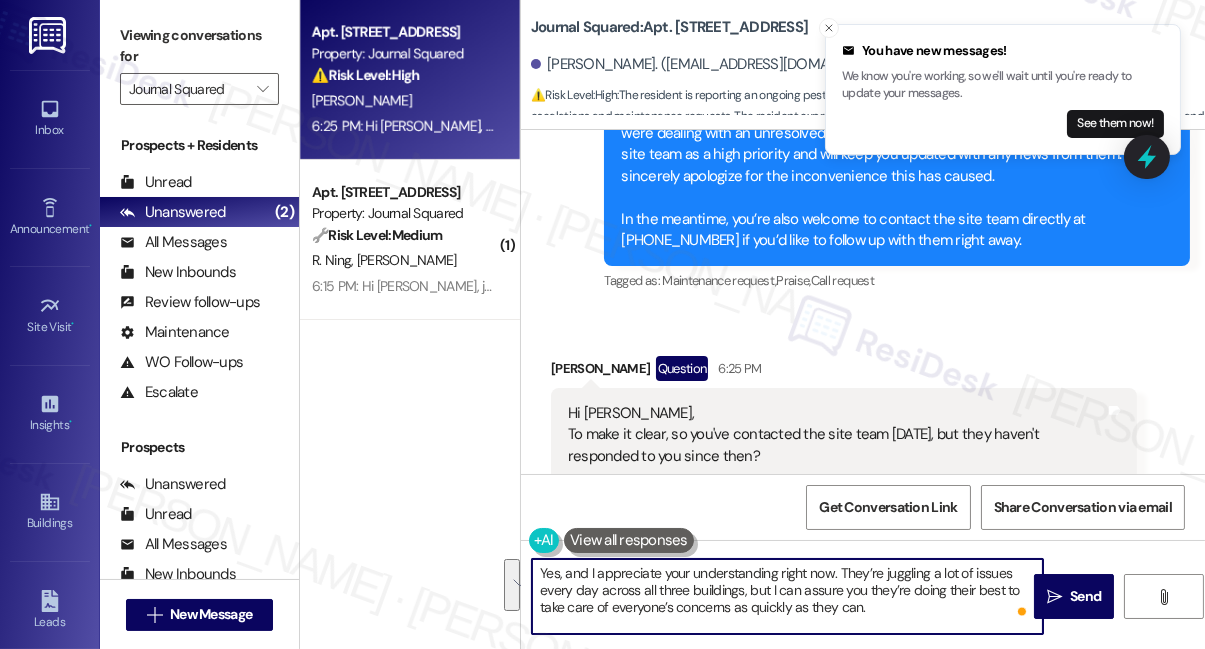 click on "Yes, and I appreciate your understanding right now. They’re juggling a lot of issues every day across all three buildings, but I can assure you they’re doing their best to take care of everyone’s concerns as quickly as they can." at bounding box center (787, 596) 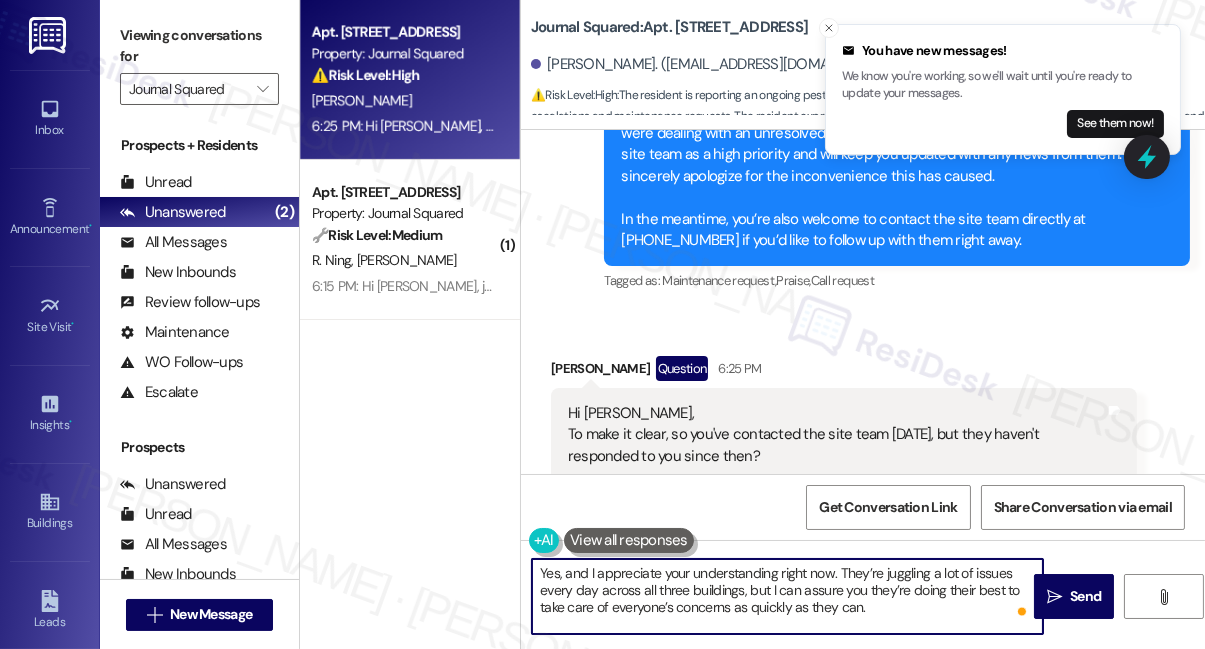 click on "Yes, and I appreciate your understanding right now. They’re juggling a lot of issues every day across all three buildings, but I can assure you they’re doing their best to take care of everyone’s concerns as quickly as they can." at bounding box center [787, 596] 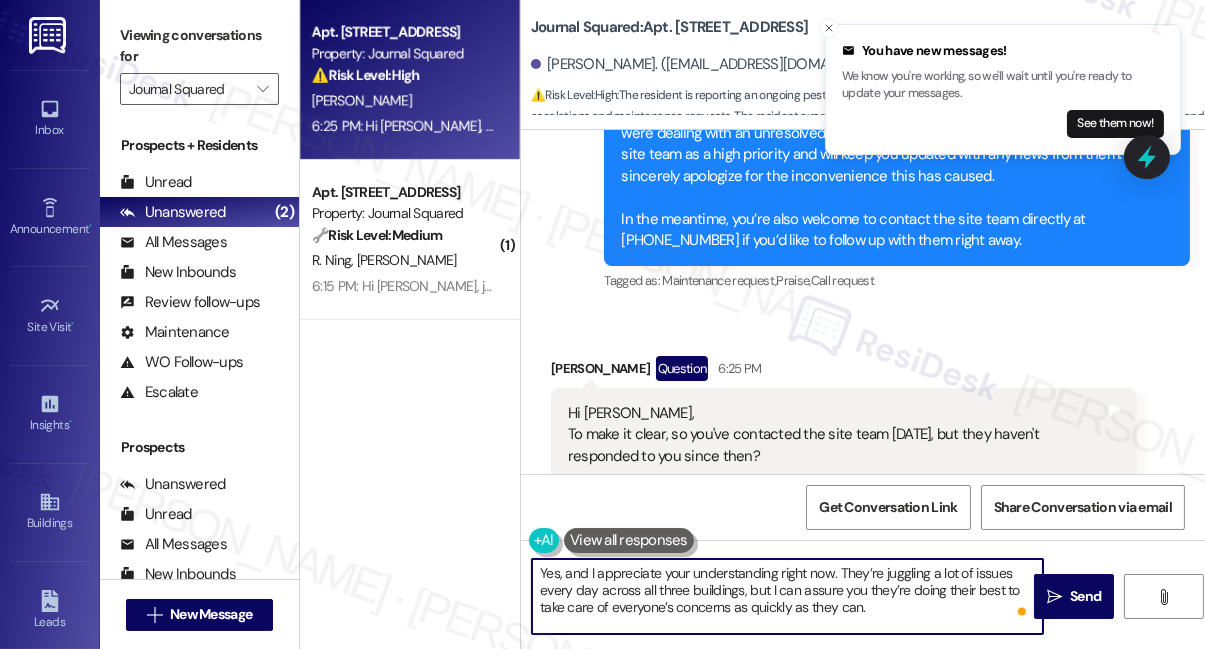 click on "Yes, and I appreciate your understanding right now. They’re juggling a lot of issues every day across all three buildings, but I can assure you they’re doing their best to take care of everyone’s concerns as quickly as they can." at bounding box center (787, 596) 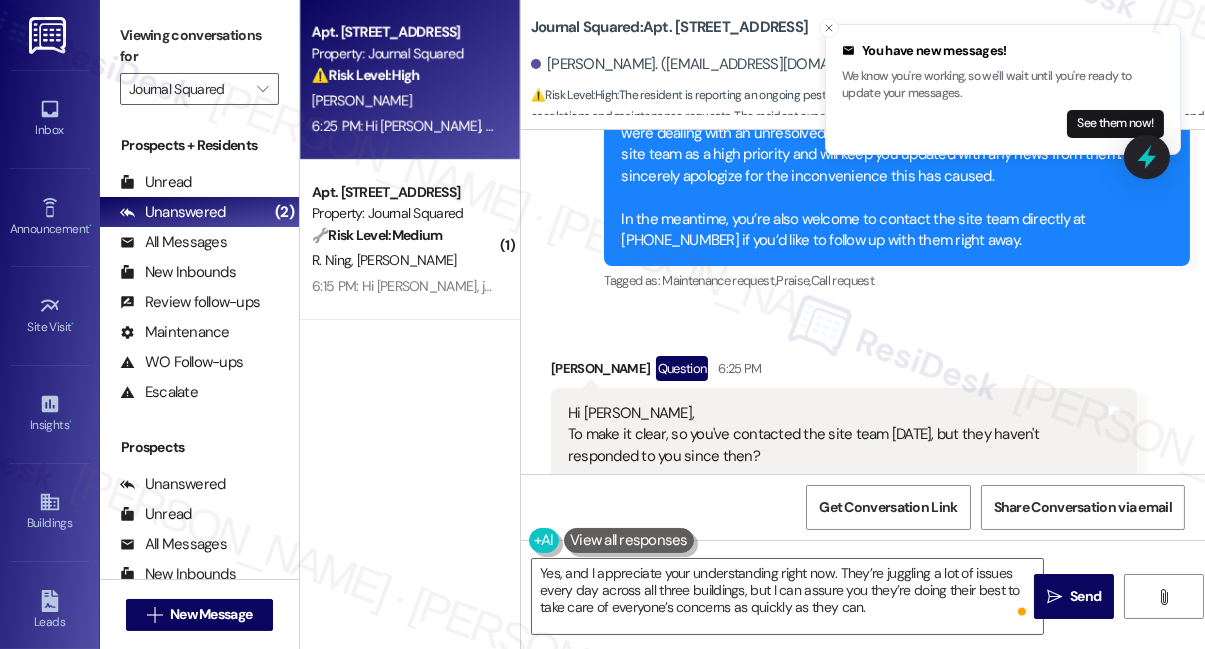 click on "Viewing conversations for" at bounding box center [199, 46] 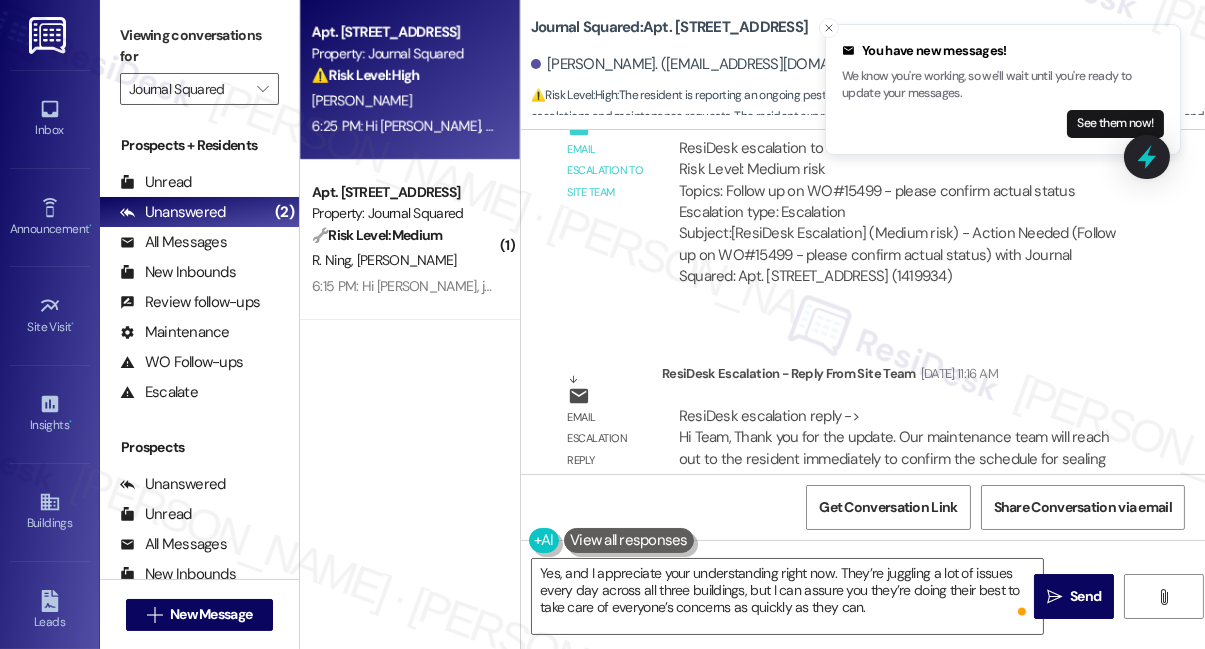 scroll, scrollTop: 7828, scrollLeft: 0, axis: vertical 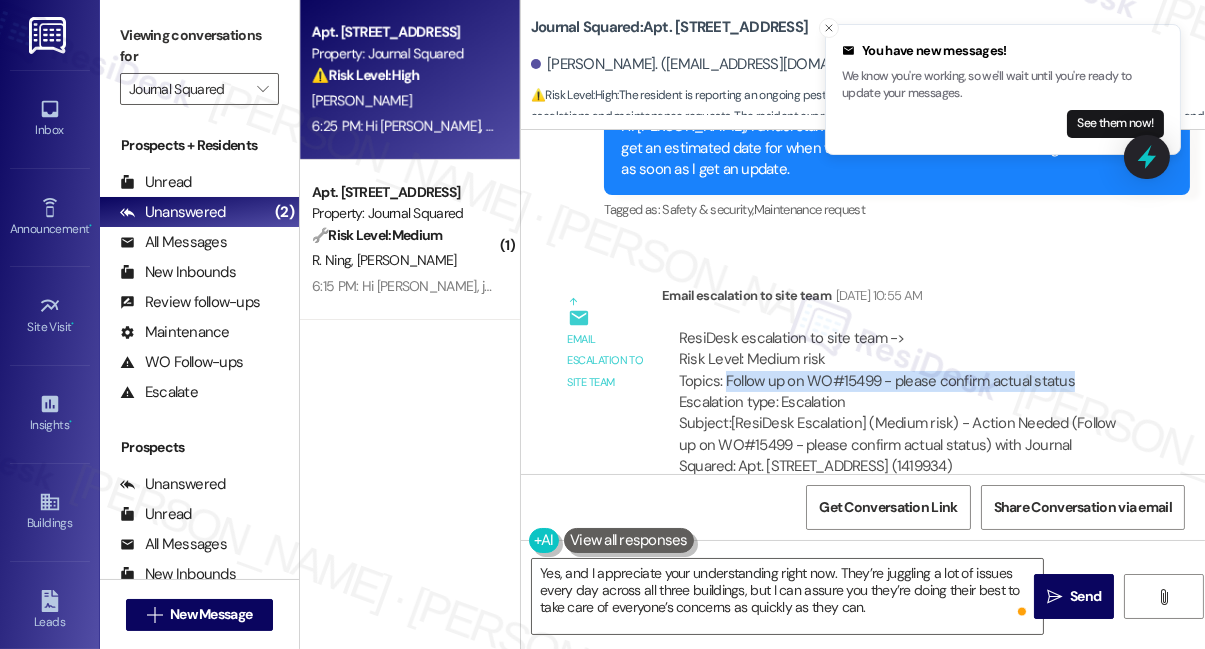 drag, startPoint x: 723, startPoint y: 294, endPoint x: 1076, endPoint y: 296, distance: 353.00568 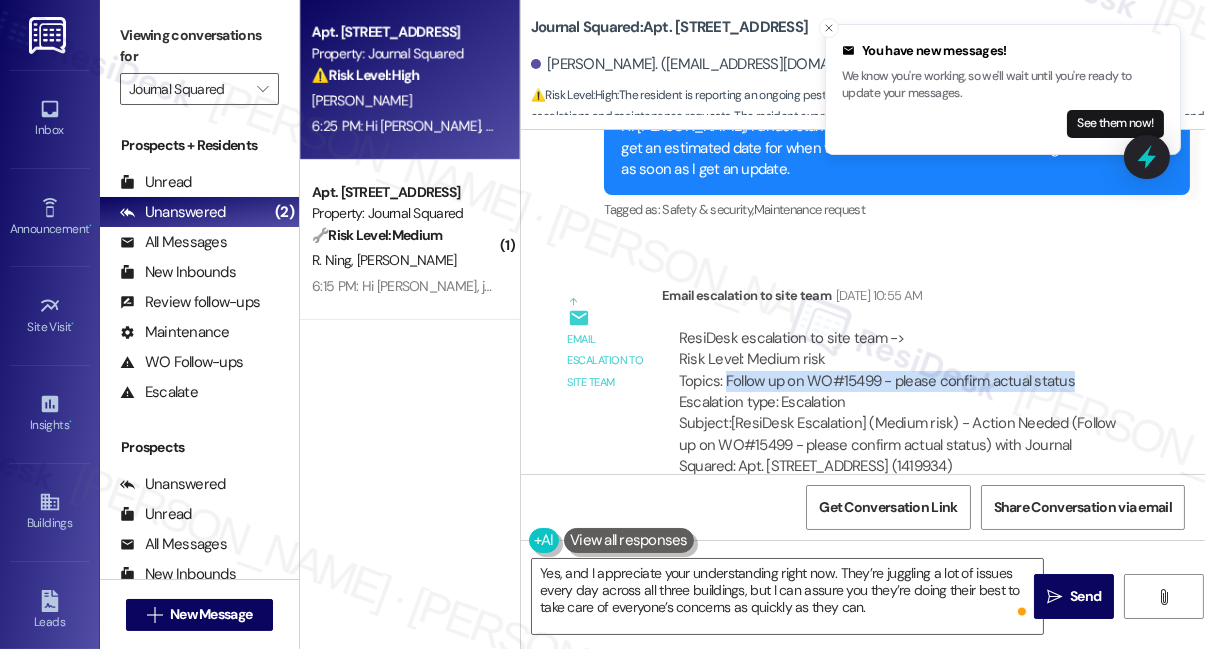 click on "Viewing conversations for" at bounding box center [199, 46] 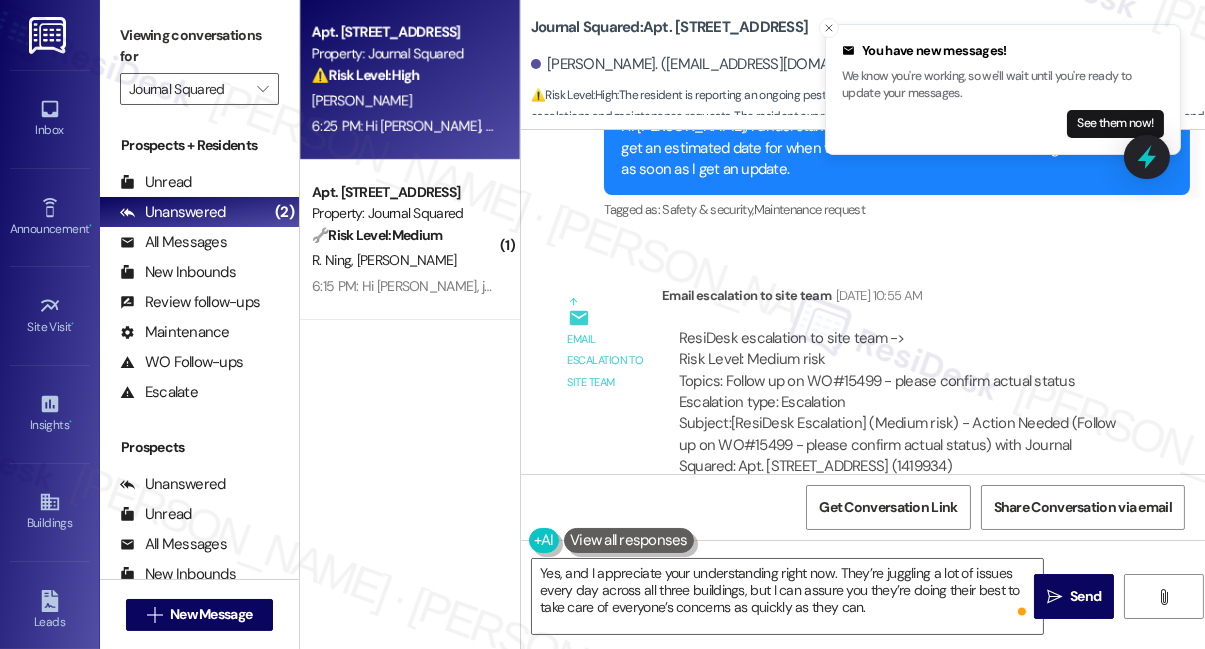 click on "Viewing conversations for" at bounding box center (199, 46) 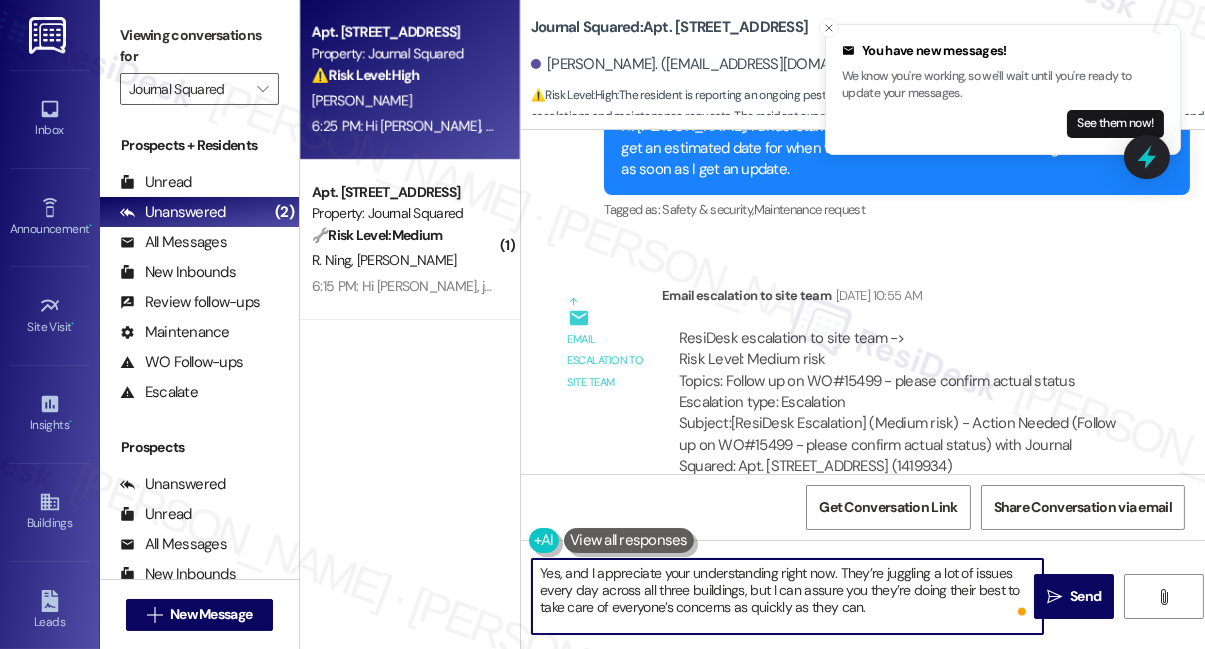 drag, startPoint x: 739, startPoint y: 606, endPoint x: 842, endPoint y: 606, distance: 103 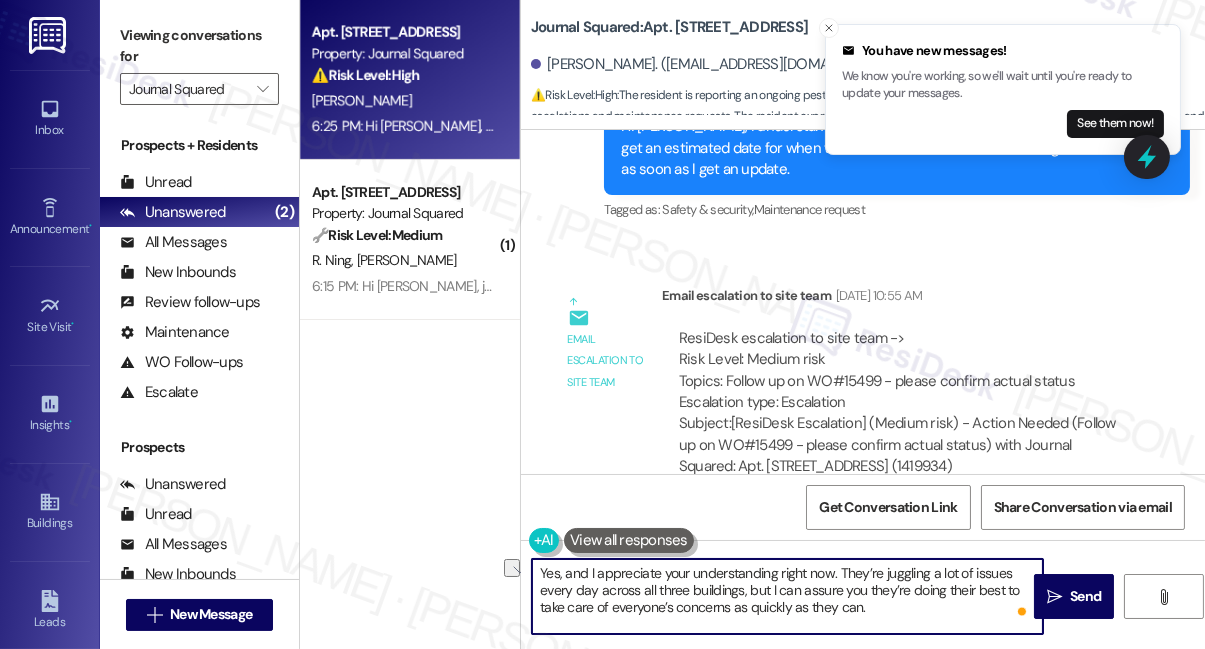click on "Yes, and I appreciate your understanding right now. They’re juggling a lot of issues every day across all three buildings, but I can assure you they’re doing their best to take care of everyone’s concerns as quickly as they can." at bounding box center (787, 596) 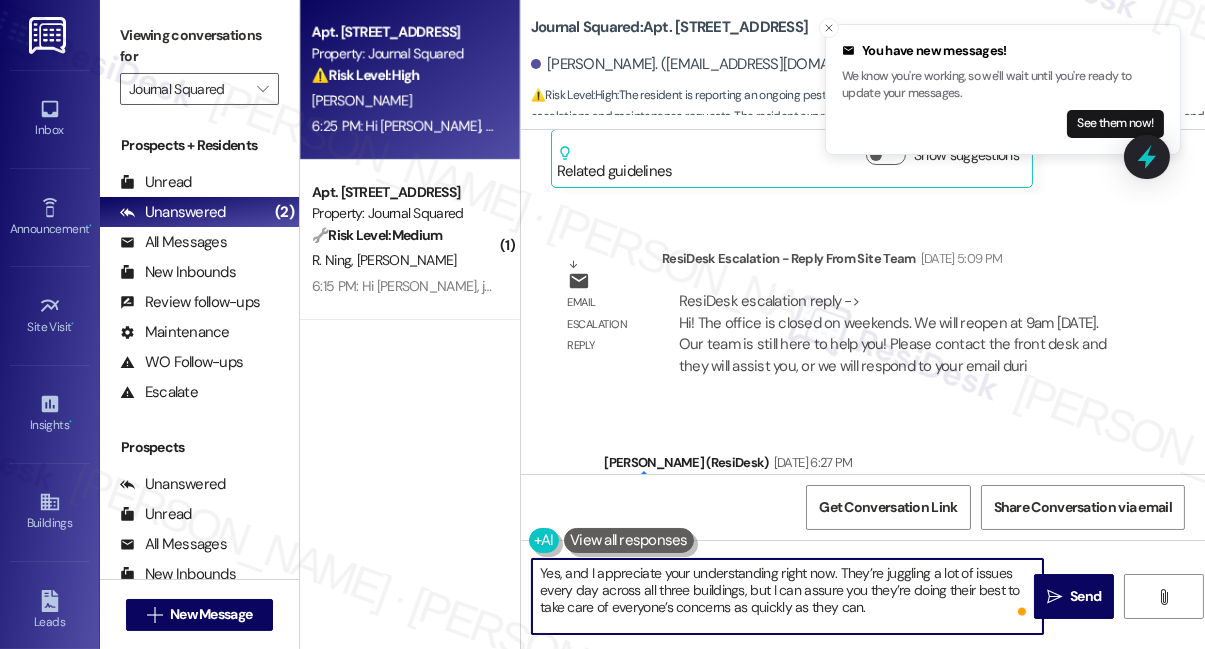 scroll, scrollTop: 9373, scrollLeft: 0, axis: vertical 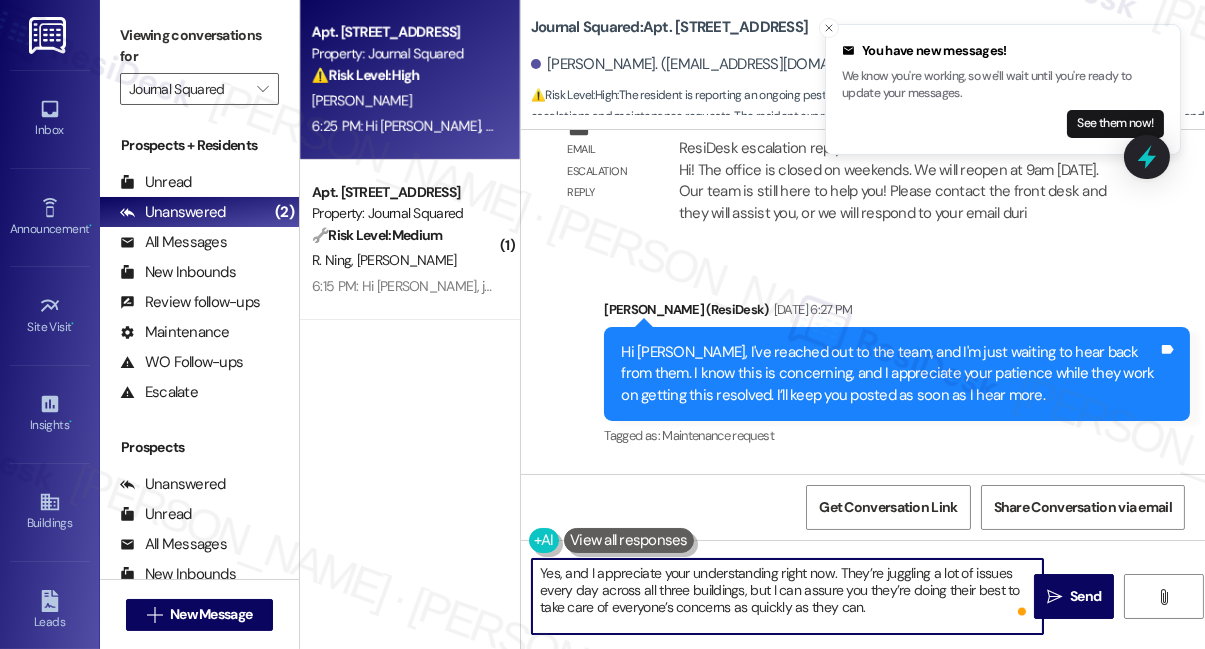 click on "Yes, and I appreciate your understanding right now. They’re juggling a lot of issues every day across all three buildings, but I can assure you they’re doing their best to take care of everyone’s concerns as quickly as they can." at bounding box center (787, 596) 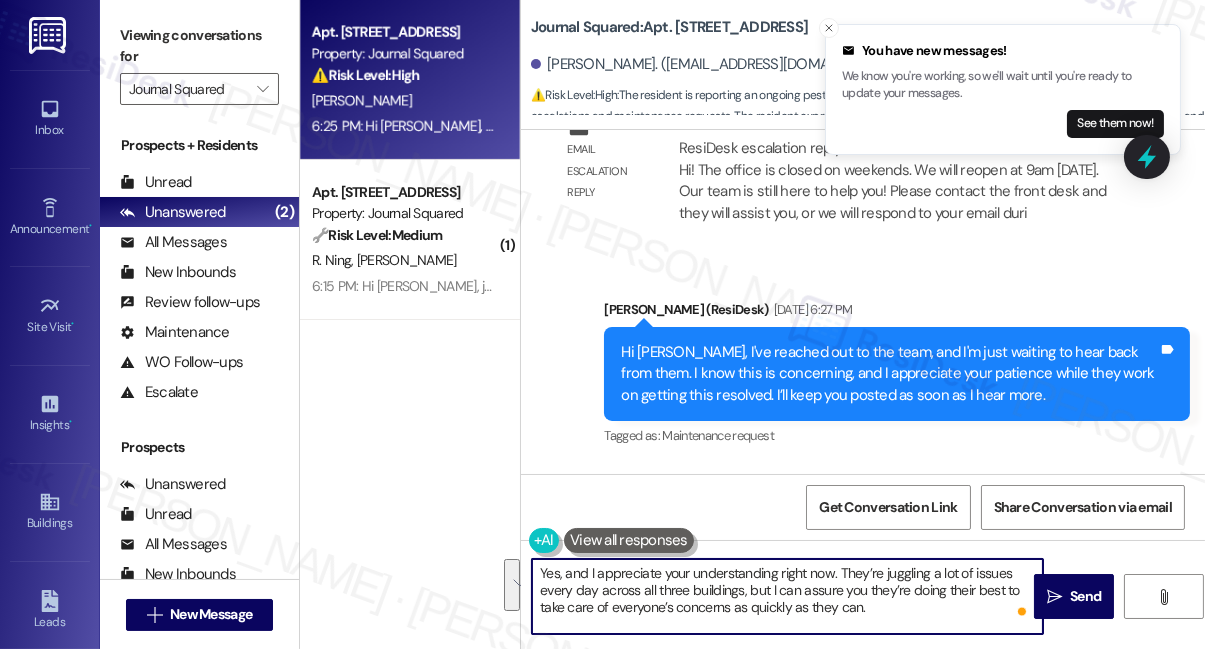 click on "Received via SMS Dong Ho Kim Question   Neutral Jul 26, 2025 at 1:26 AM Can I contact directly to the maintenance team? Being told that they will contact me immediately yesterday then not hearing back from them for more than a day is very disappointing. Especially them keep closing my maintenance request on the buildinglink app, while not really resolving the issue. Not sure exterminator is working as well, cuz im still seeing a lot of those bugs crawling. It's been a week already with no real improvement. Definitely not the best start as literally this is my first week of living here Tags and notes Tagged as:   Maintenance ,  Click to highlight conversations about Maintenance Pest control ,  Click to highlight conversations about Pest control Bad experience ,  Click to highlight conversations about Bad experience Maintenance request ,  Click to highlight conversations about Maintenance request Bugs ,  Click to highlight conversations about Bugs Bad communication  Related guidelines Show suggestions" at bounding box center (863, 655) 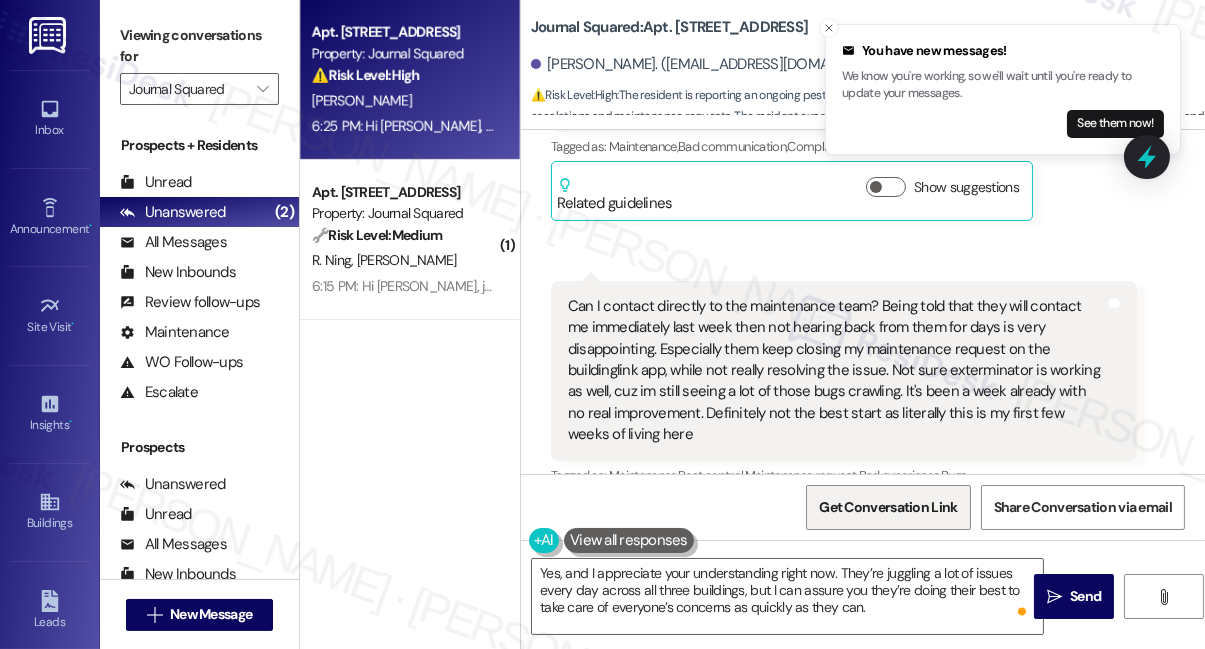 scroll, scrollTop: 11464, scrollLeft: 0, axis: vertical 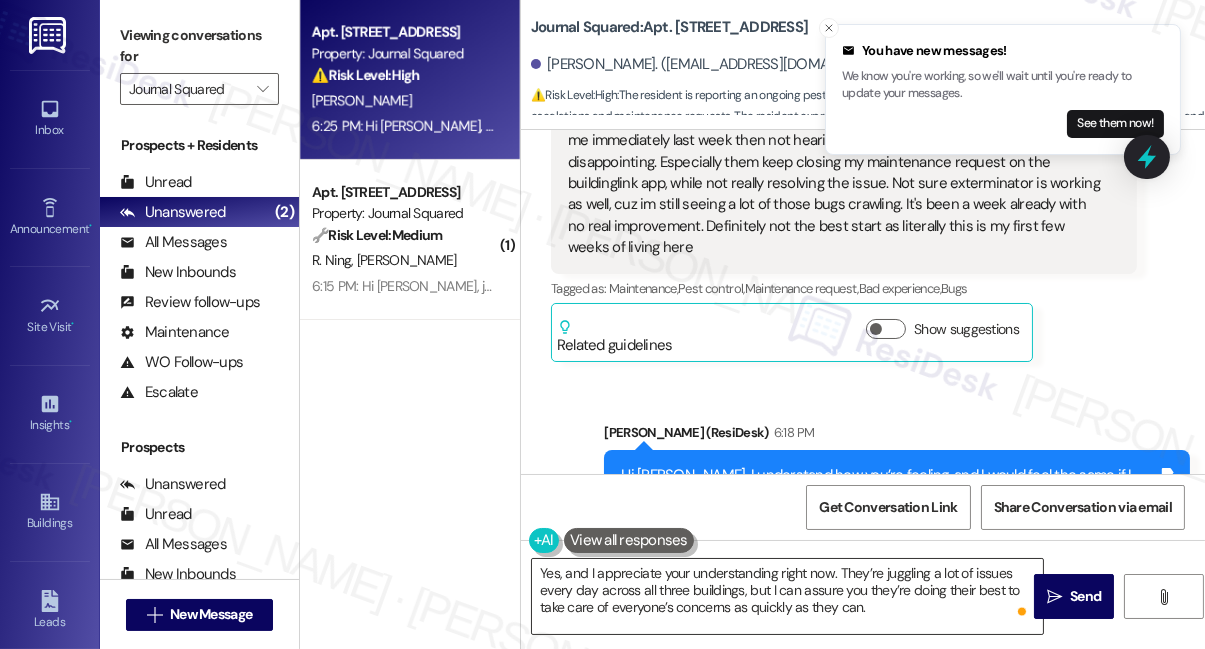 click on "Yes, and I appreciate your understanding right now. They’re juggling a lot of issues every day across all three buildings, but I can assure you they’re doing their best to take care of everyone’s concerns as quickly as they can." at bounding box center [787, 596] 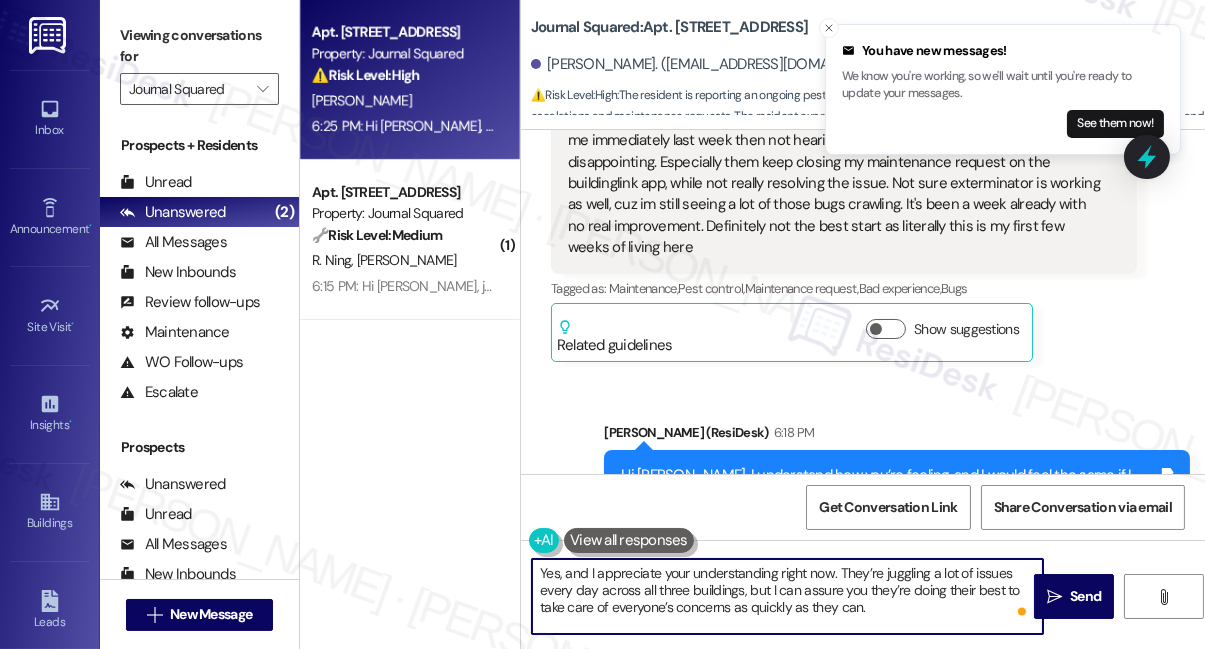 click on "Yes, and I appreciate your understanding right now. They’re juggling a lot of issues every day across all three buildings, but I can assure you they’re doing their best to take care of everyone’s concerns as quickly as they can." at bounding box center [787, 596] 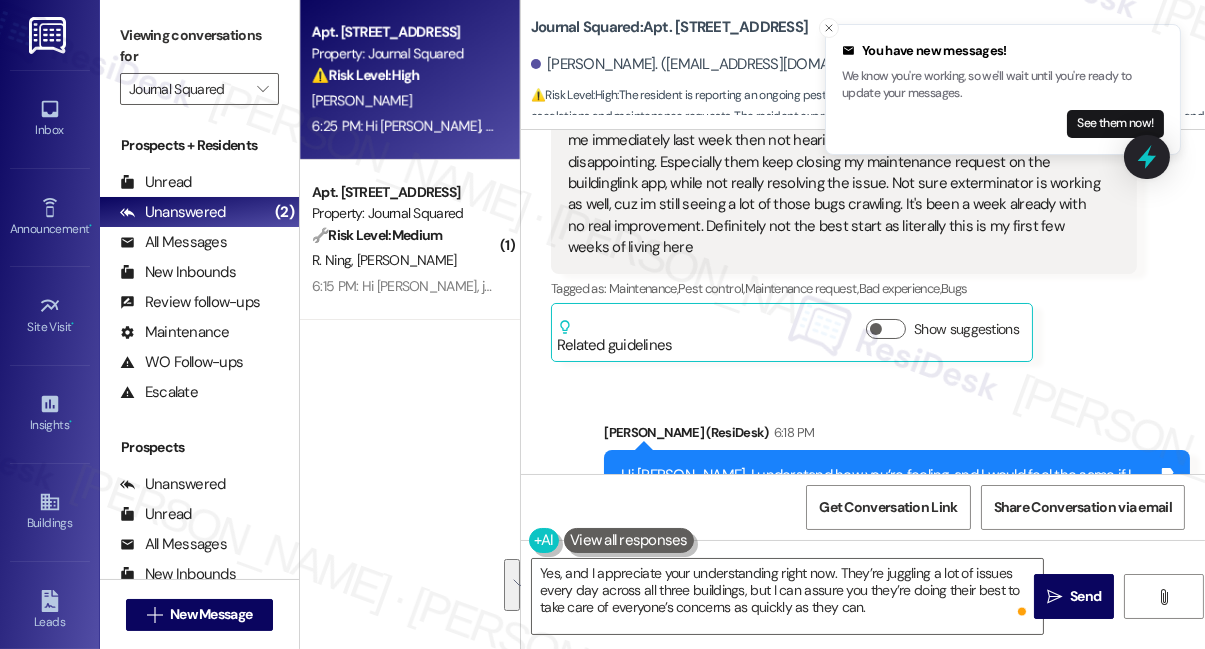 click on "Sent via SMS Jane  (ResiDesk) 6:18 PM Hi Dong Ho, I understand how you’re feeling, and I would feel the same if I were dealing with an unresolved issue. Please know that I’ve escalated this to the site team as a high priority and will keep you updated with any news from them. We sincerely apologize for the inconvenience this has caused.
In the meantime, you’re also welcome to contact the site team directly at (201) 547-1021 if you’d like to follow up with them right away. Tags and notes Tagged as:   Maintenance request ,  Click to highlight conversations about Maintenance request Praise ,  Click to highlight conversations about Praise Call request Click to highlight conversations about Call request" at bounding box center (897, 540) 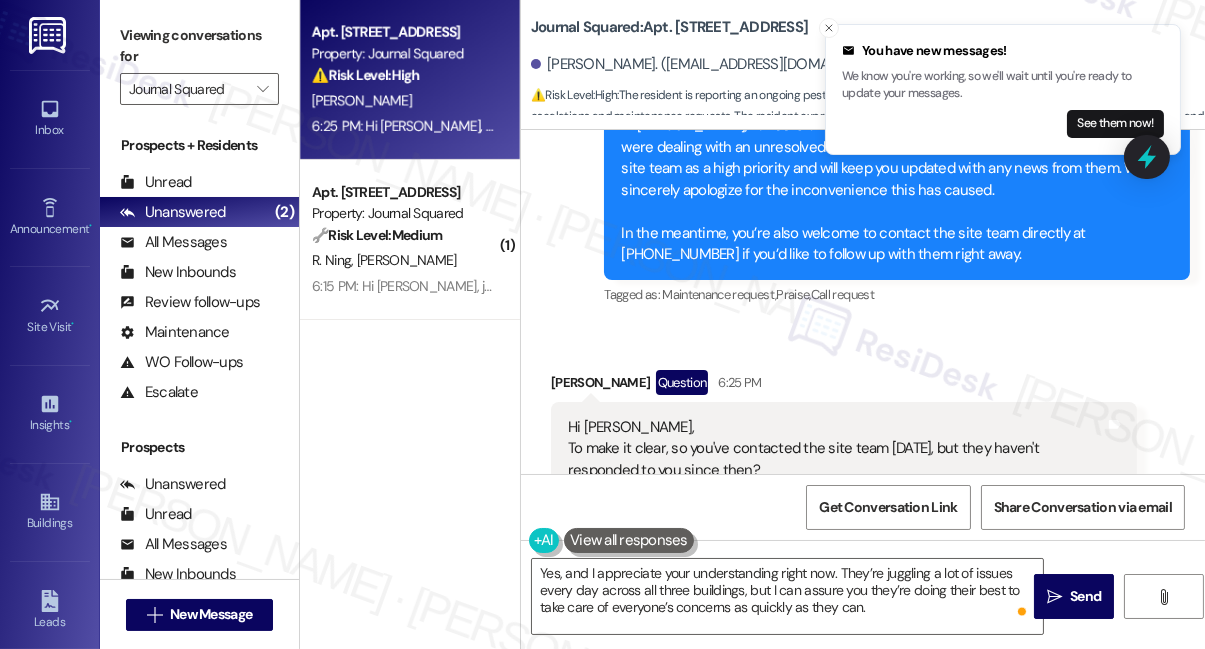 scroll, scrollTop: 11828, scrollLeft: 0, axis: vertical 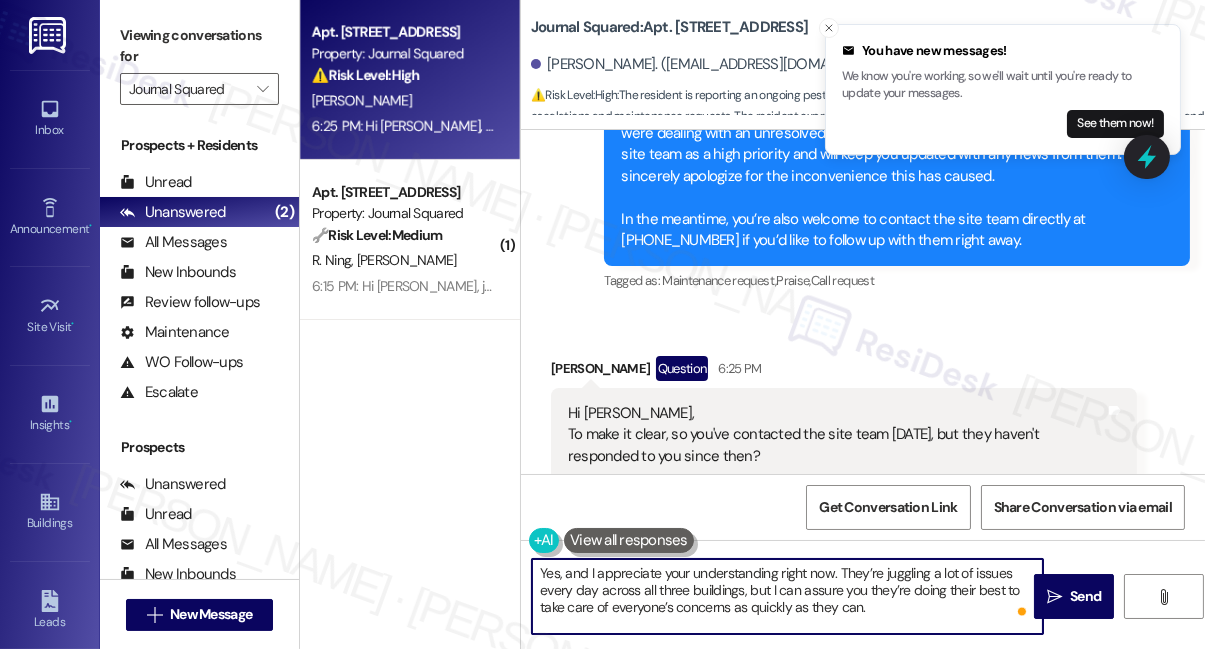 click on "Yes, and I appreciate your understanding right now. They’re juggling a lot of issues every day across all three buildings, but I can assure you they’re doing their best to take care of everyone’s concerns as quickly as they can." at bounding box center [787, 596] 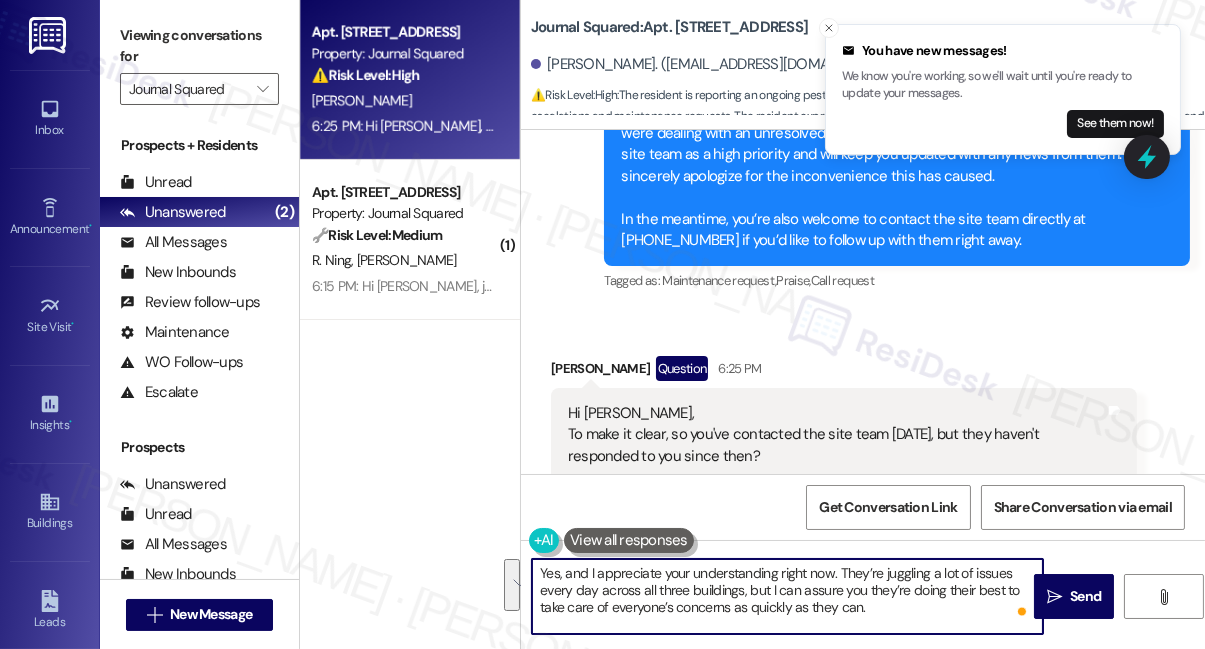 click on "Yes, and I appreciate your understanding right now. They’re juggling a lot of issues every day across all three buildings, but I can assure you they’re doing their best to take care of everyone’s concerns as quickly as they can." at bounding box center [787, 596] 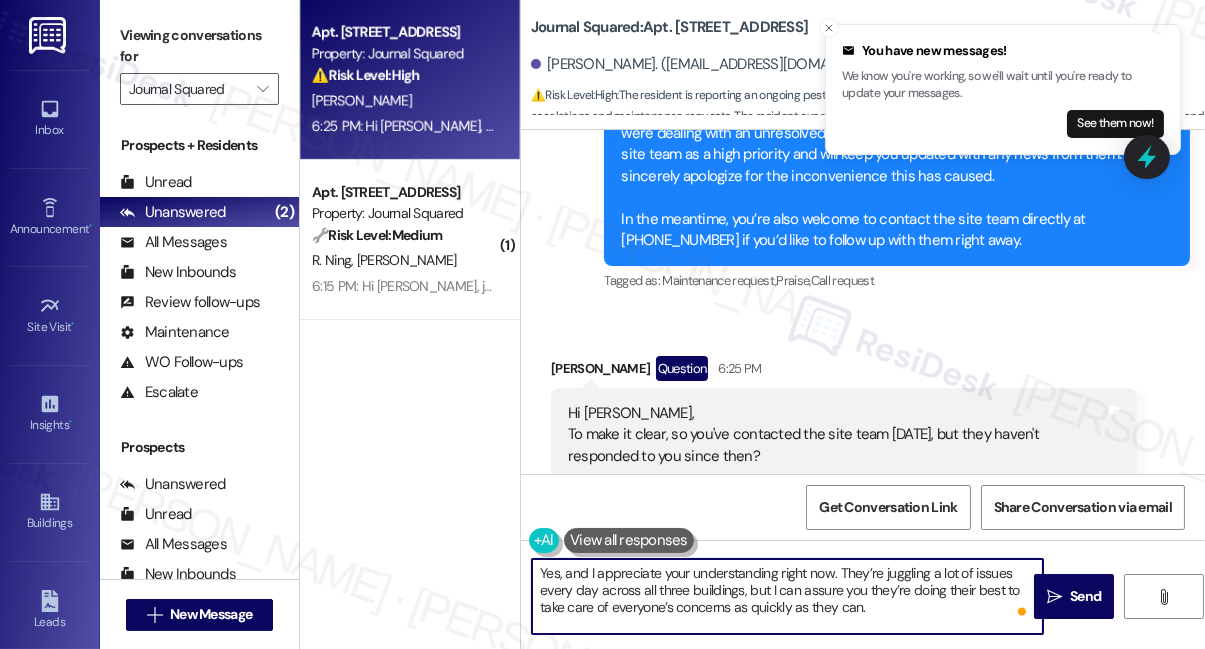 click on "Yes, and I appreciate your understanding right now. They’re juggling a lot of issues every day across all three buildings, but I can assure you they’re doing their best to take care of everyone’s concerns as quickly as they can." at bounding box center [787, 596] 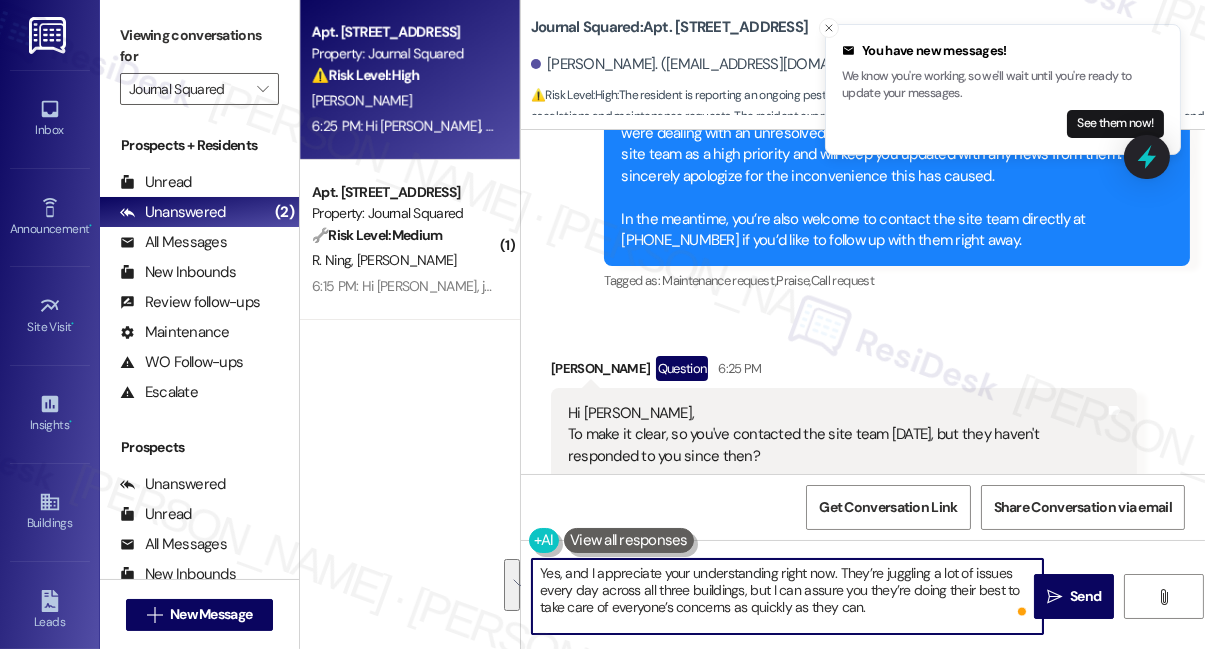 click on "Hi [PERSON_NAME],
To make it clear, so you've contacted the site team [DATE], but they haven't responded to you since then?" at bounding box center [836, 435] 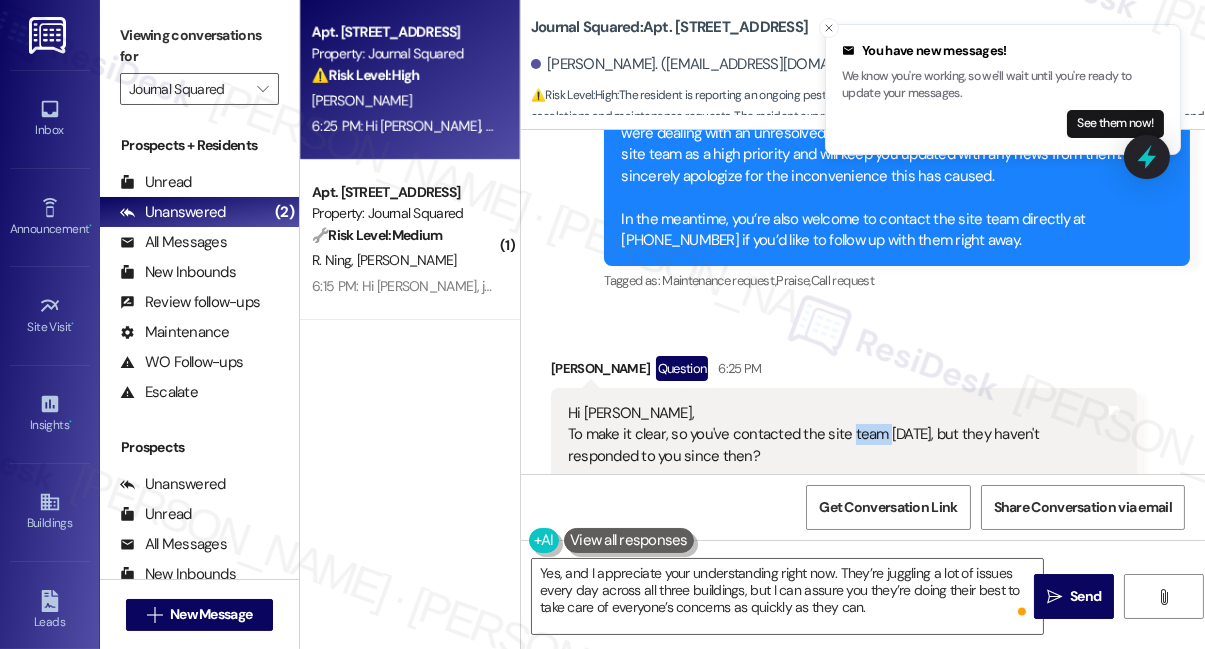 click on "Hi [PERSON_NAME],
To make it clear, so you've contacted the site team [DATE], but they haven't responded to you since then?" at bounding box center [836, 435] 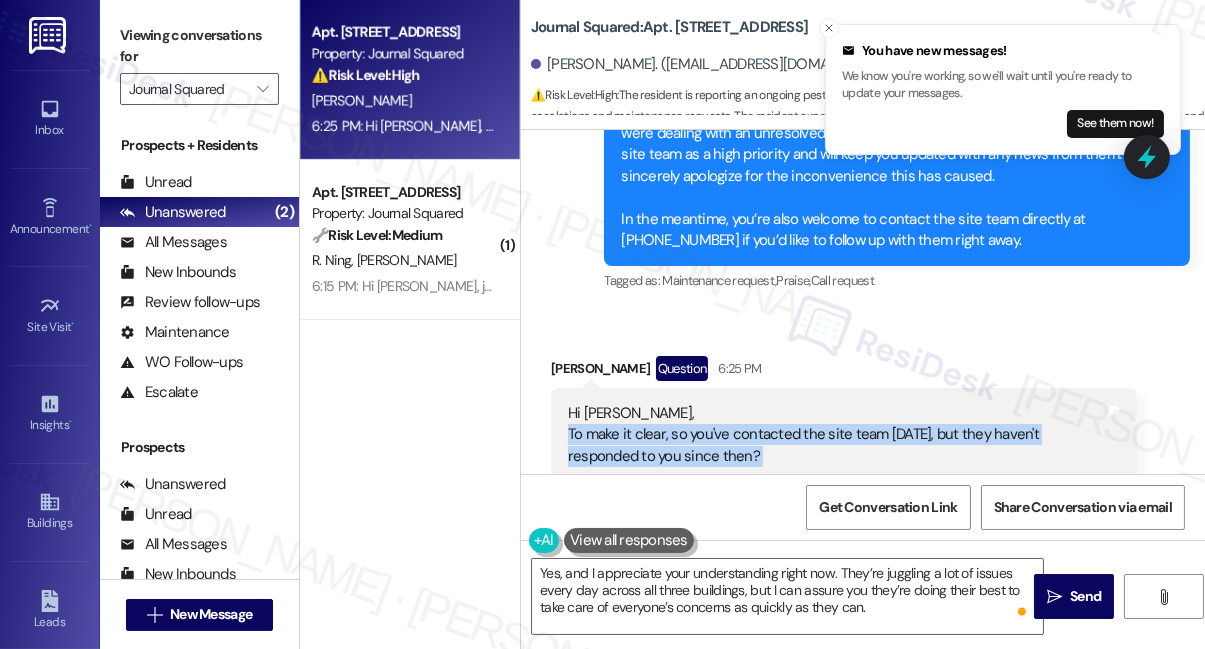 click on "Hi [PERSON_NAME],
To make it clear, so you've contacted the site team [DATE], but they haven't responded to you since then?" at bounding box center [836, 435] 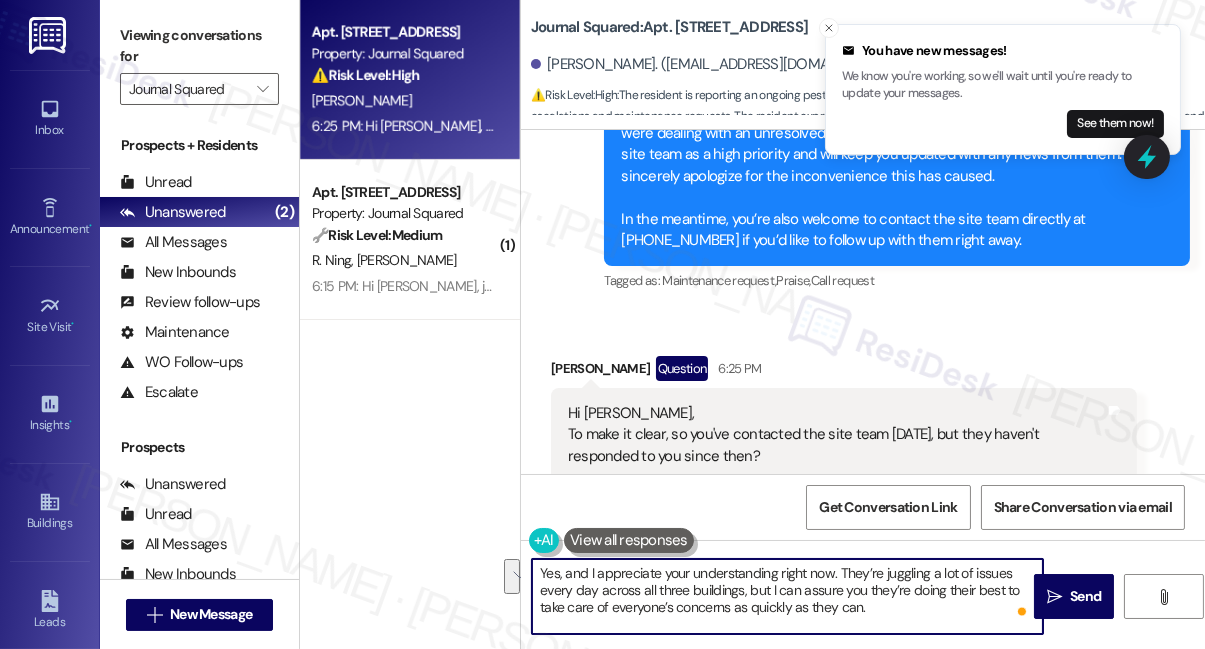 drag, startPoint x: 749, startPoint y: 608, endPoint x: 897, endPoint y: 592, distance: 148.86235 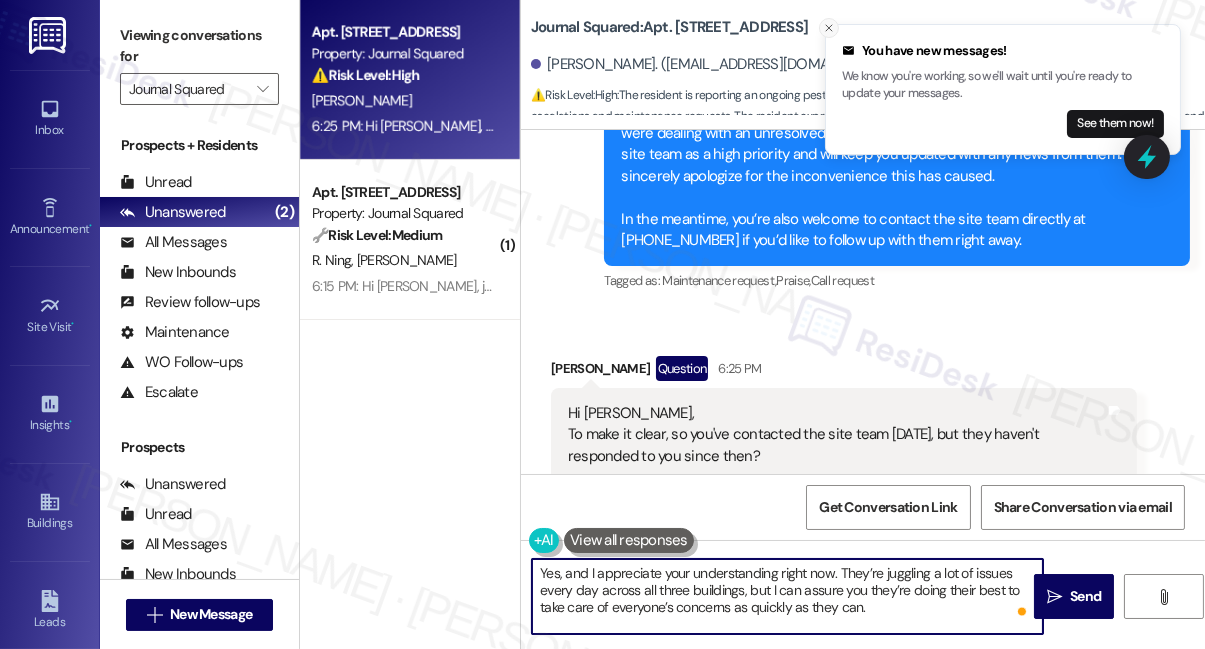 click 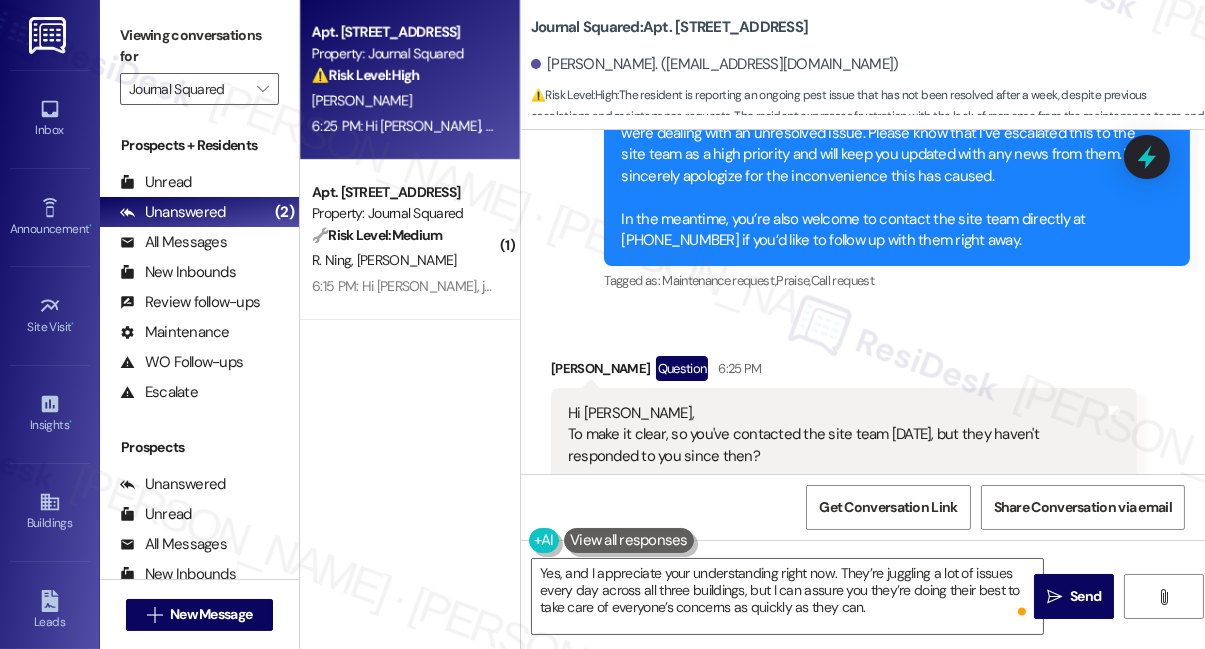 click on "[PERSON_NAME]. ([EMAIL_ADDRESS][DOMAIN_NAME])" at bounding box center (868, 65) 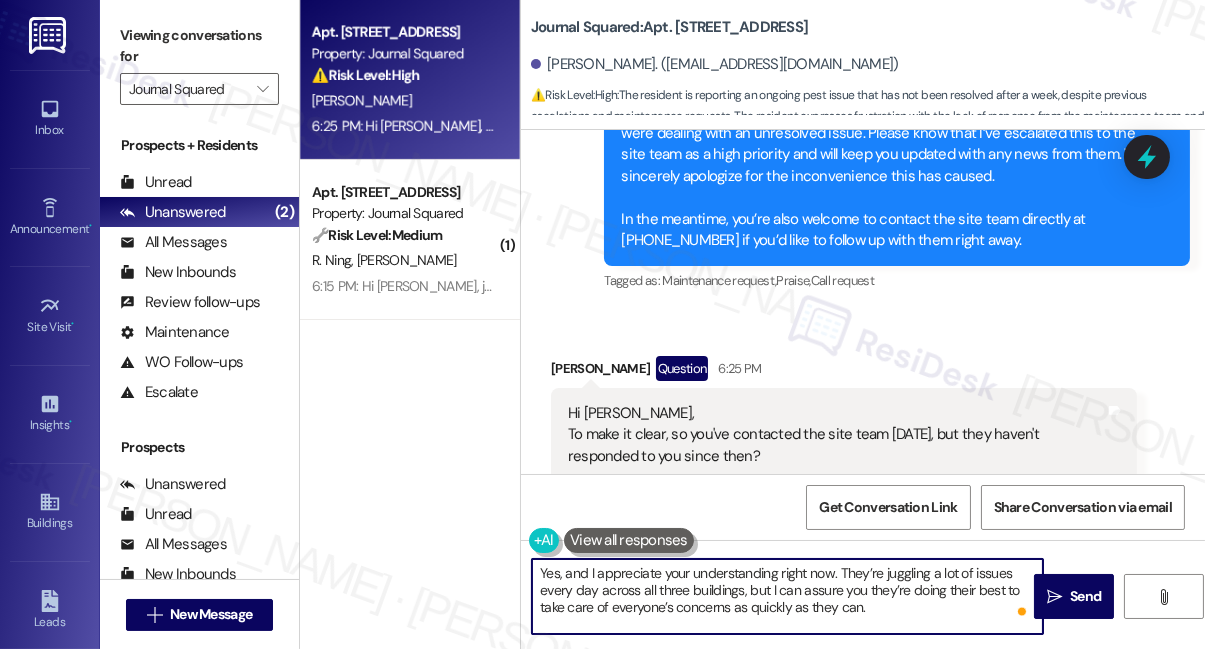 click on "Yes, and I appreciate your understanding right now. They’re juggling a lot of issues every day across all three buildings, but I can assure you they’re doing their best to take care of everyone’s concerns as quickly as they can." at bounding box center (787, 596) 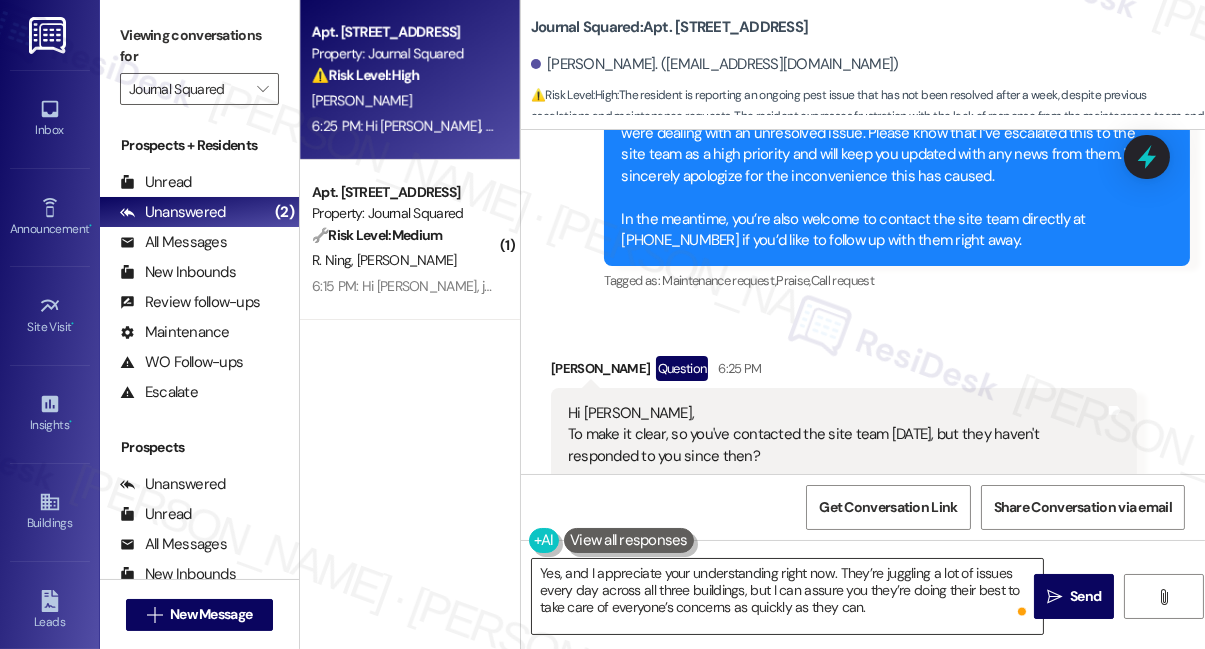 drag, startPoint x: 1063, startPoint y: 587, endPoint x: 877, endPoint y: 590, distance: 186.02419 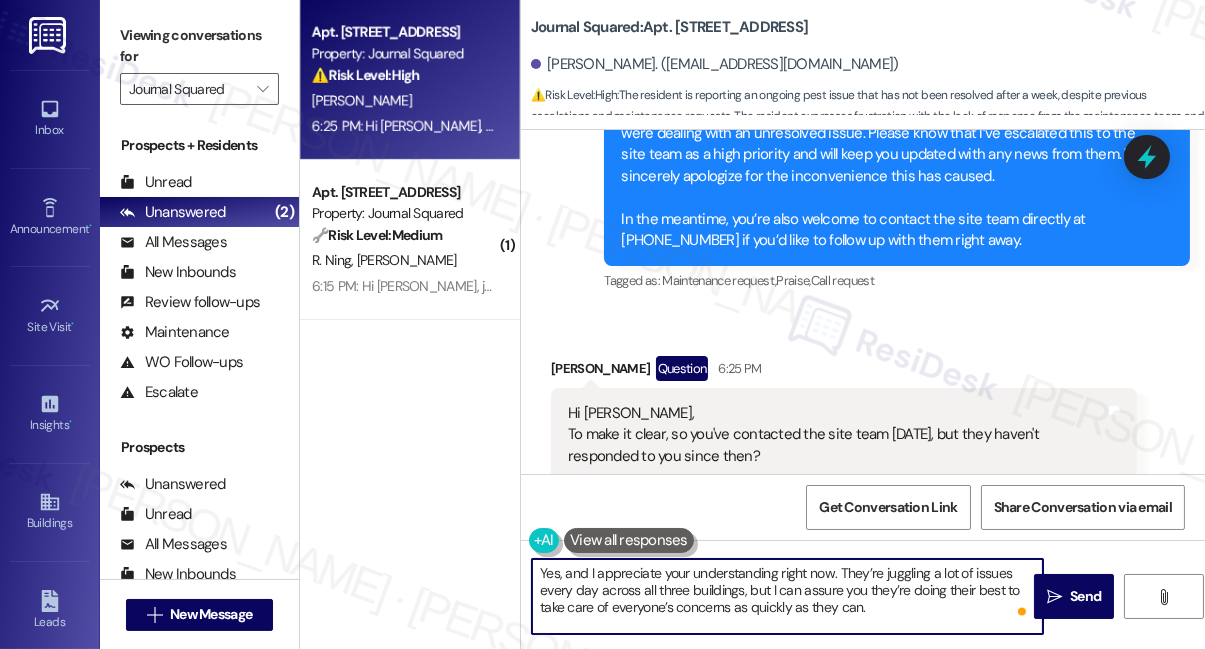 click on "Yes, and I appreciate your understanding right now. They’re juggling a lot of issues every day across all three buildings, but I can assure you they’re doing their best to take care of everyone’s concerns as quickly as they can." at bounding box center (787, 596) 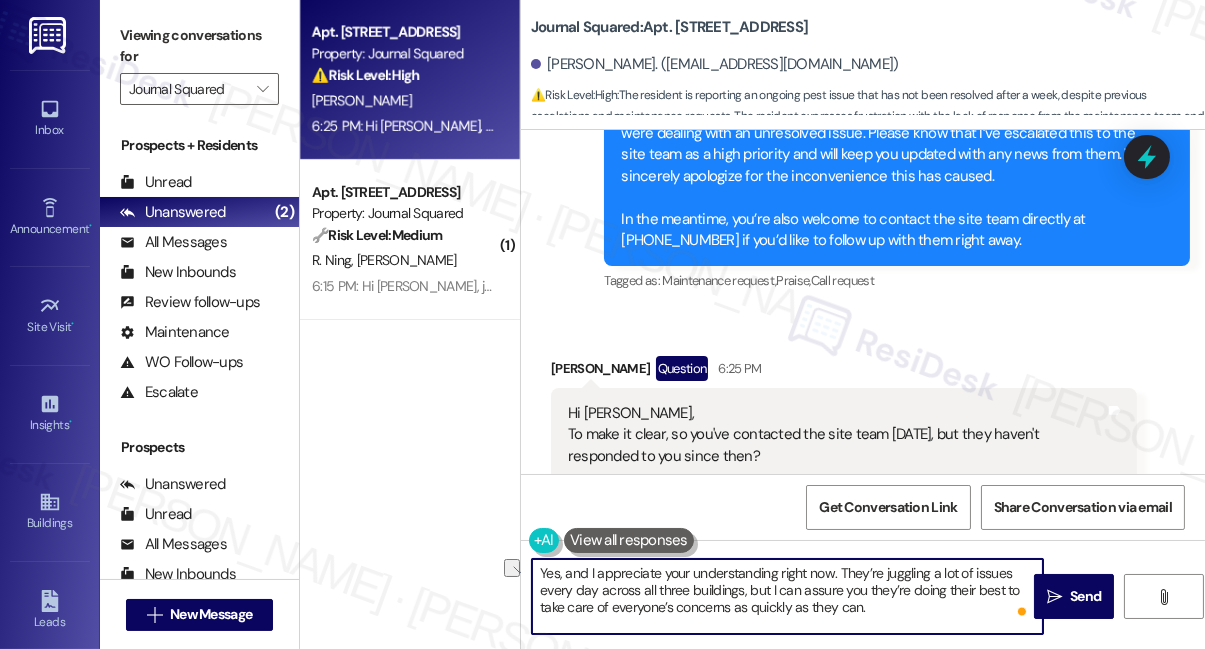 drag, startPoint x: 888, startPoint y: 605, endPoint x: 730, endPoint y: 612, distance: 158.15498 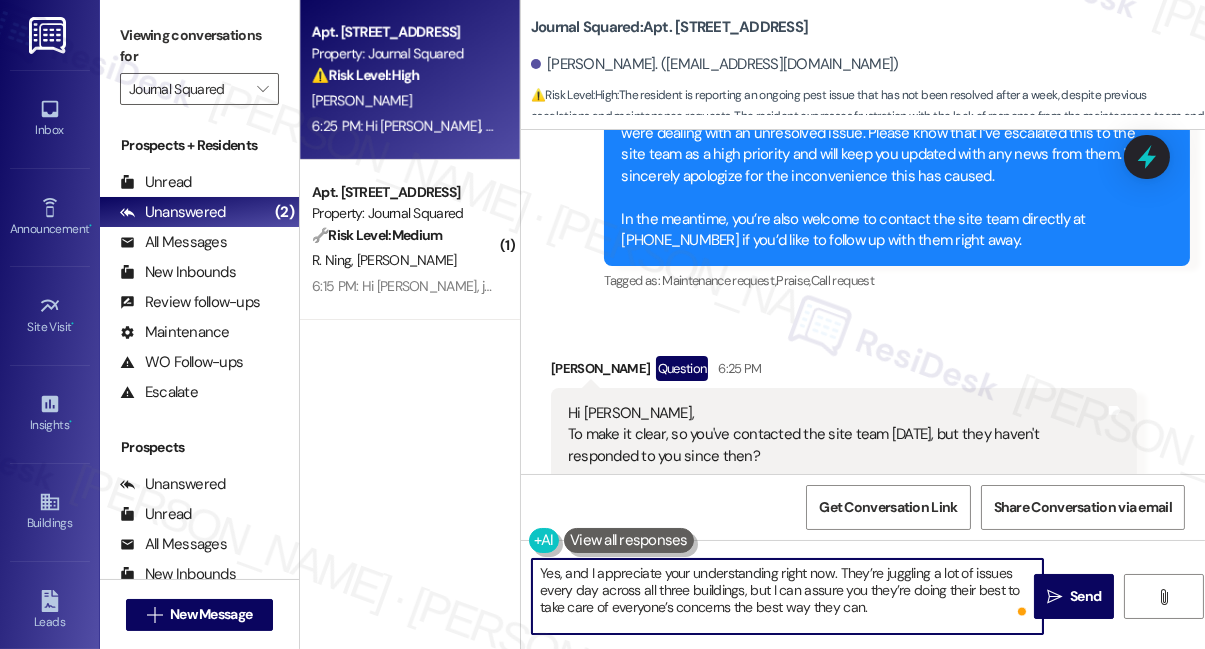 click on "Yes, and I appreciate your understanding right now. They’re juggling a lot of issues every day across all three buildings, but I can assure you they’re doing their best to take care of everyone’s concerns the best way they can." at bounding box center (787, 596) 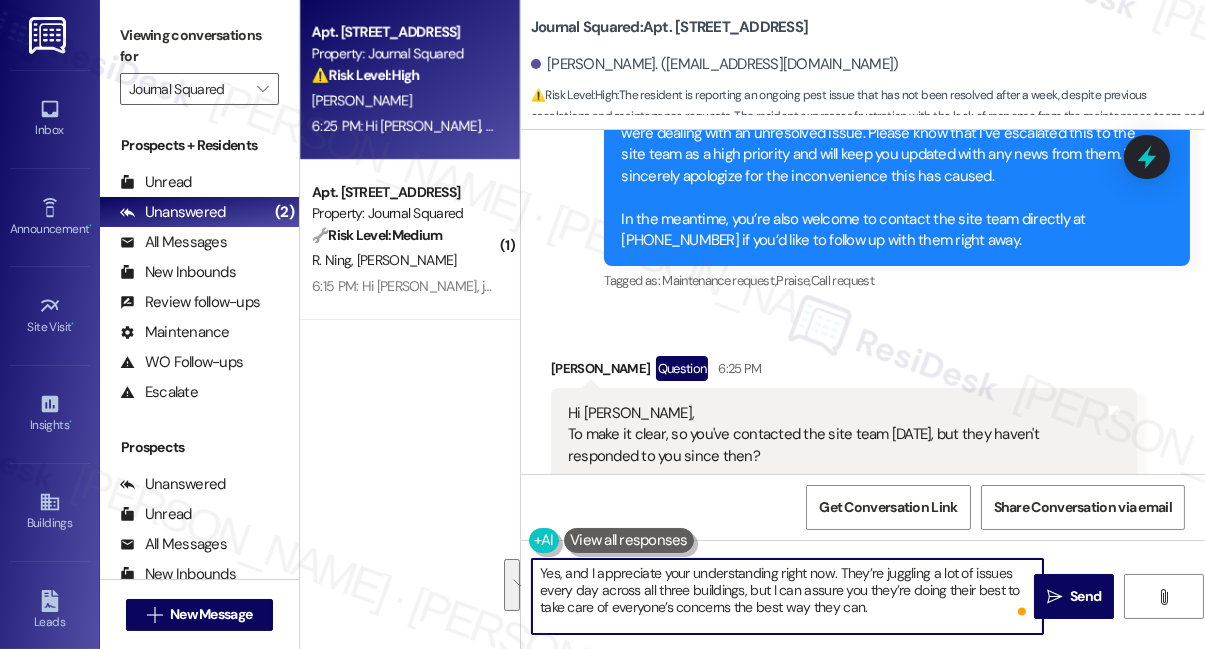 click on "Yes, and I appreciate your understanding right now. They’re juggling a lot of issues every day across all three buildings, but I can assure you they’re doing their best to take care of everyone’s concerns the best way they can." at bounding box center (787, 596) 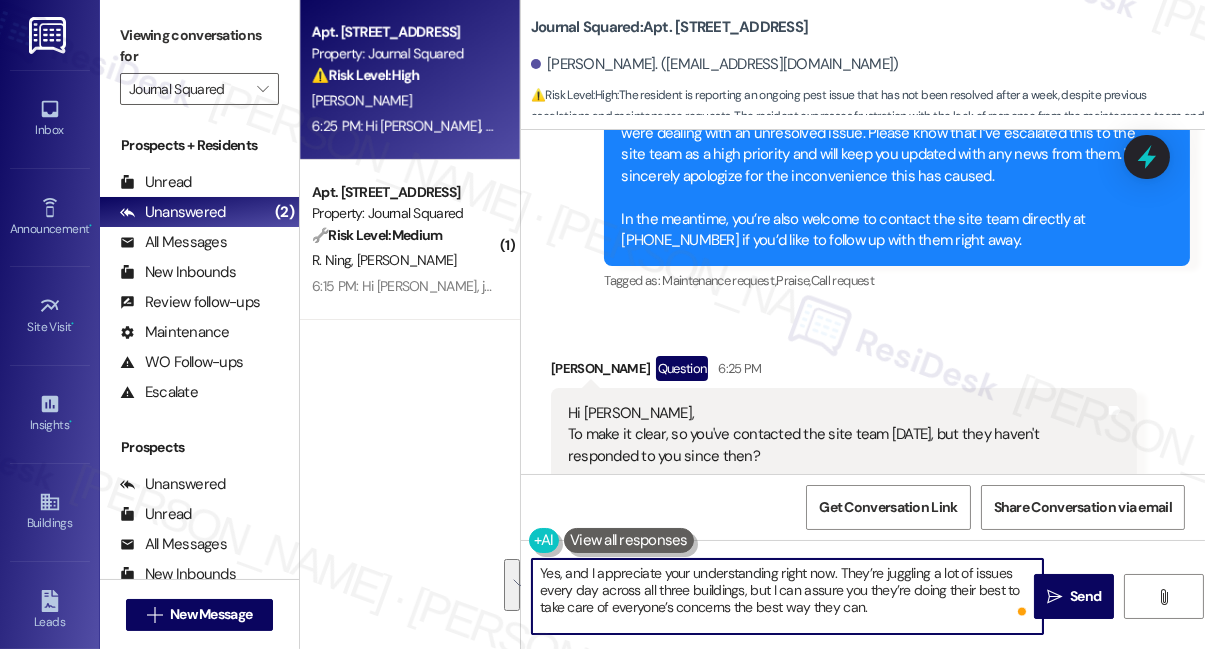 click on "Yes, and I appreciate your understanding right now. They’re juggling a lot of issues every day across all three buildings, but I can assure you they’re doing their best to take care of everyone’s concerns the best way they can." at bounding box center [787, 596] 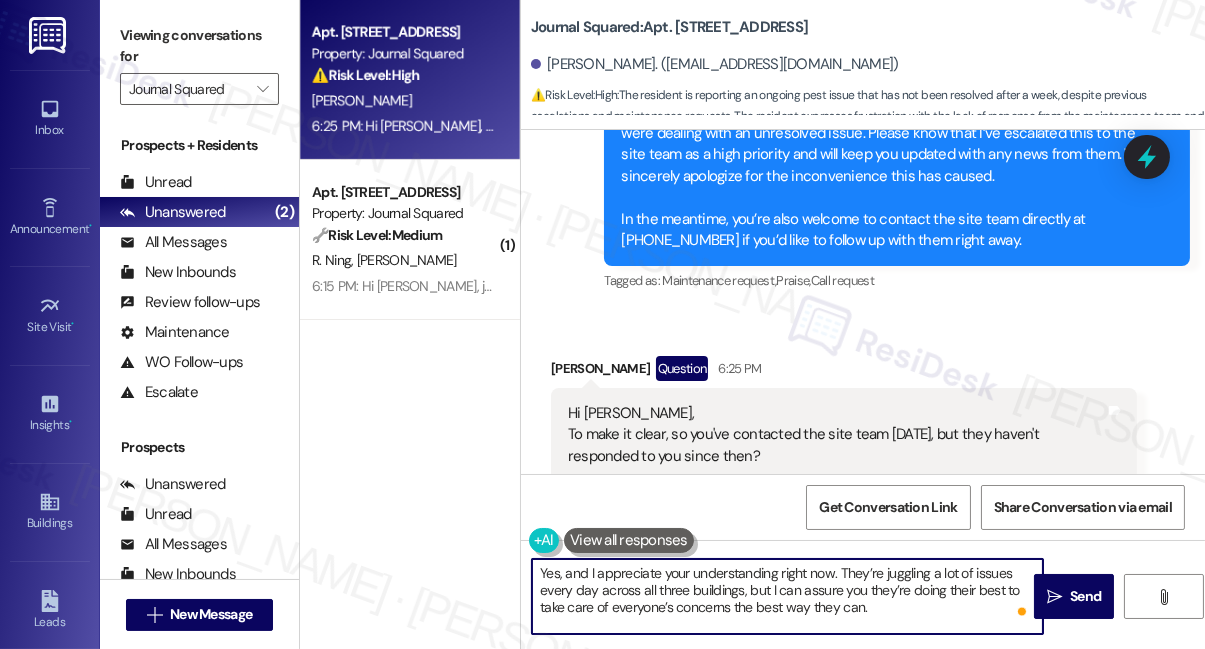 click on "Yes, and I appreciate your understanding right now. They’re juggling a lot of issues every day across all three buildings, but I can assure you they’re doing their best to take care of everyone’s concerns the best way they can." at bounding box center [787, 596] 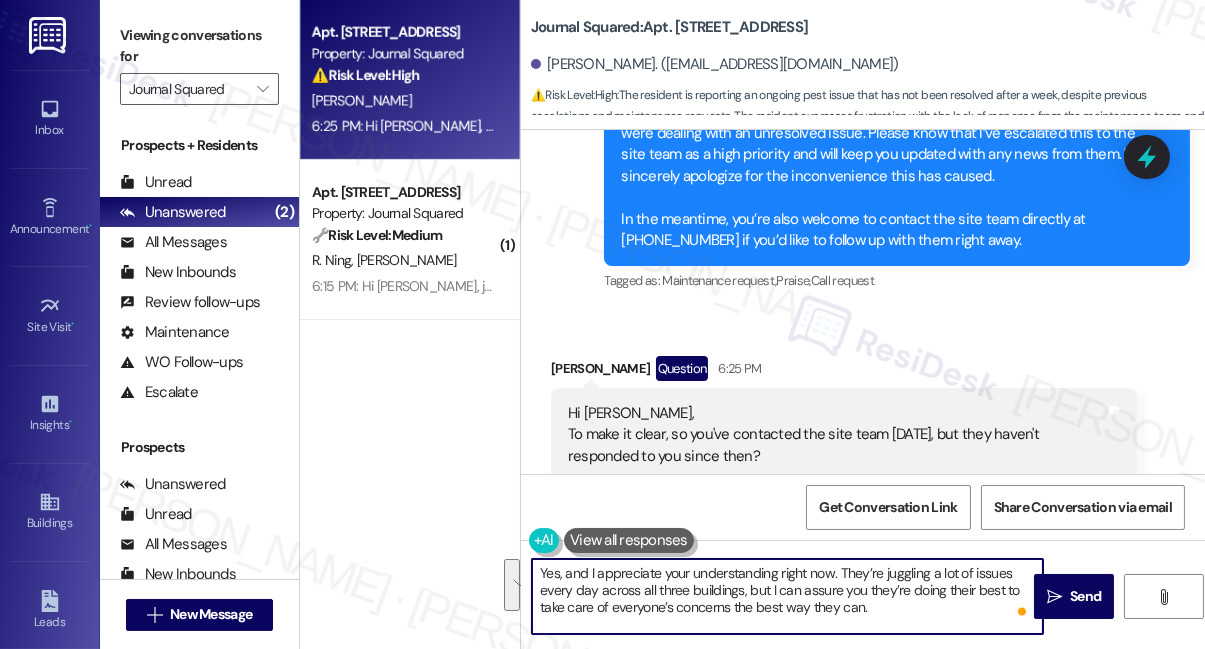 click on "Yes, and I appreciate your understanding right now. They’re juggling a lot of issues every day across all three buildings, but I can assure you they’re doing their best to take care of everyone’s concerns the best way they can." at bounding box center [787, 596] 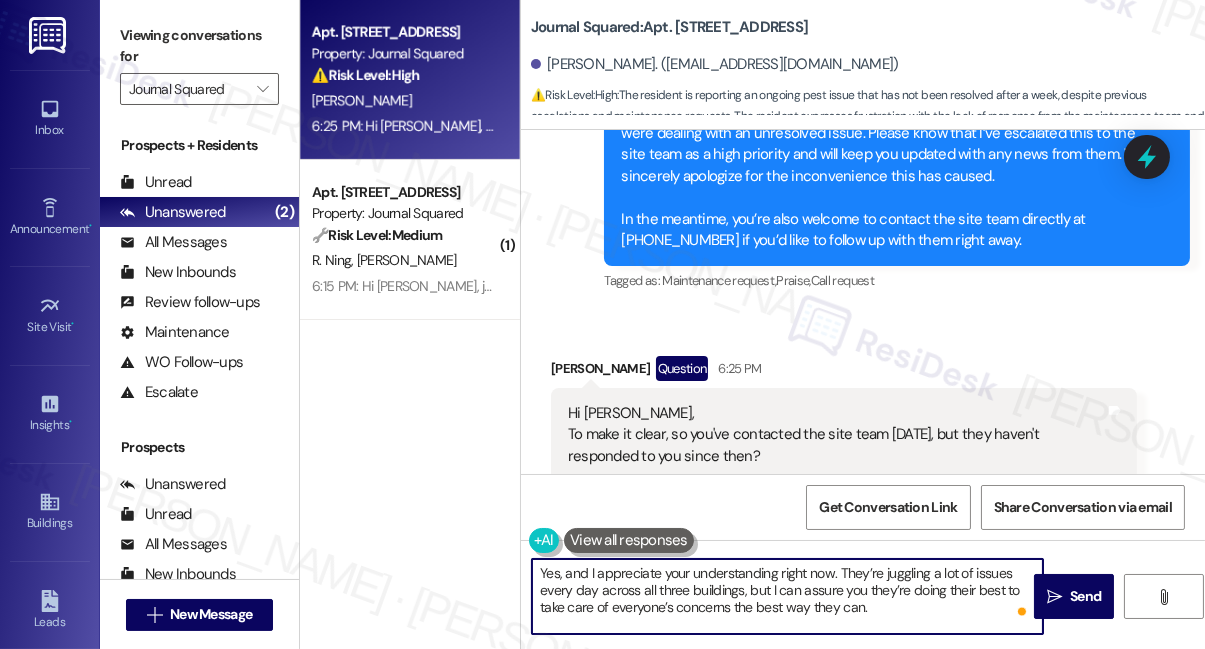 click on "Yes, and I appreciate your understanding right now. They’re juggling a lot of issues every day across all three buildings, but I can assure you they’re doing their best to take care of everyone’s concerns the best way they can." at bounding box center [787, 596] 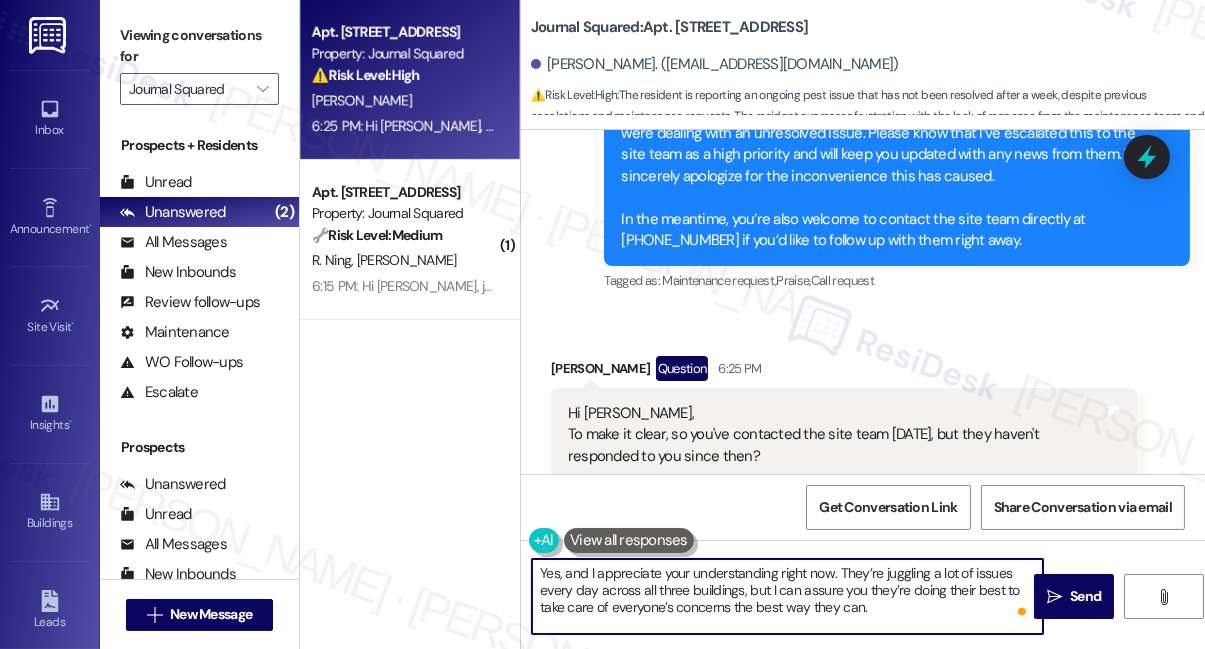 click on "Yes, and I appreciate your understanding right now. They’re juggling a lot of issues every day across all three buildings, but I can assure you they’re doing their best to take care of everyone’s concerns the best way they can." at bounding box center (787, 596) 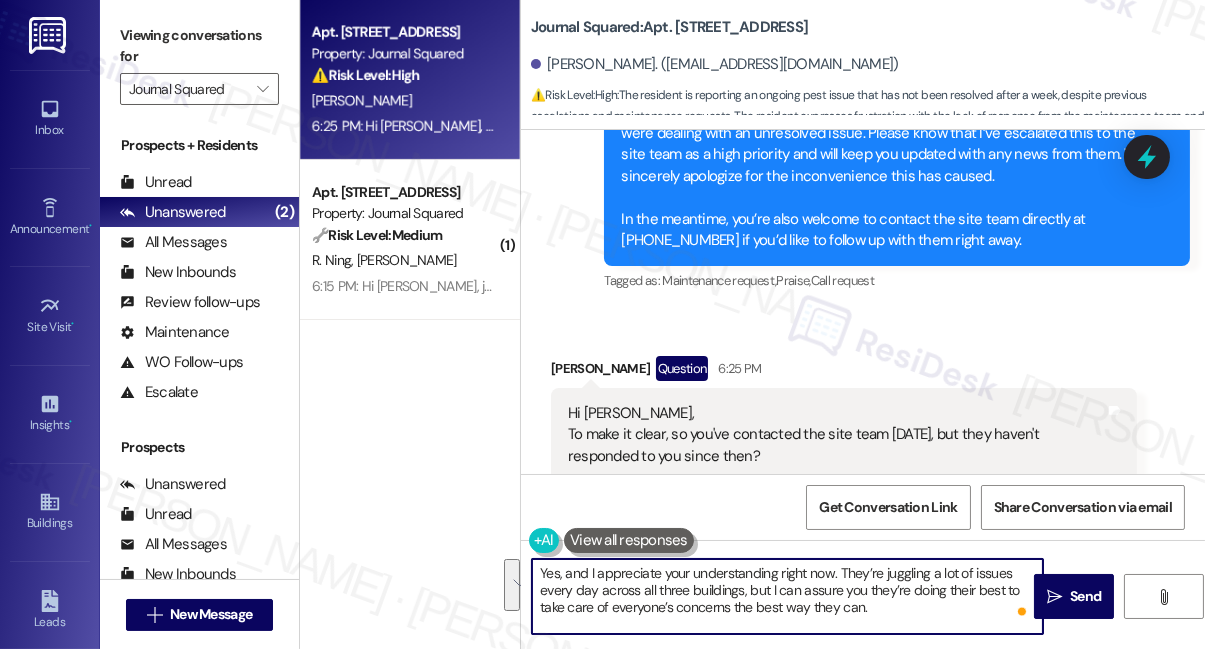 click on "Yes, and I appreciate your understanding right now. They’re juggling a lot of issues every day across all three buildings, but I can assure you they’re doing their best to take care of everyone’s concerns the best way they can." at bounding box center (787, 596) 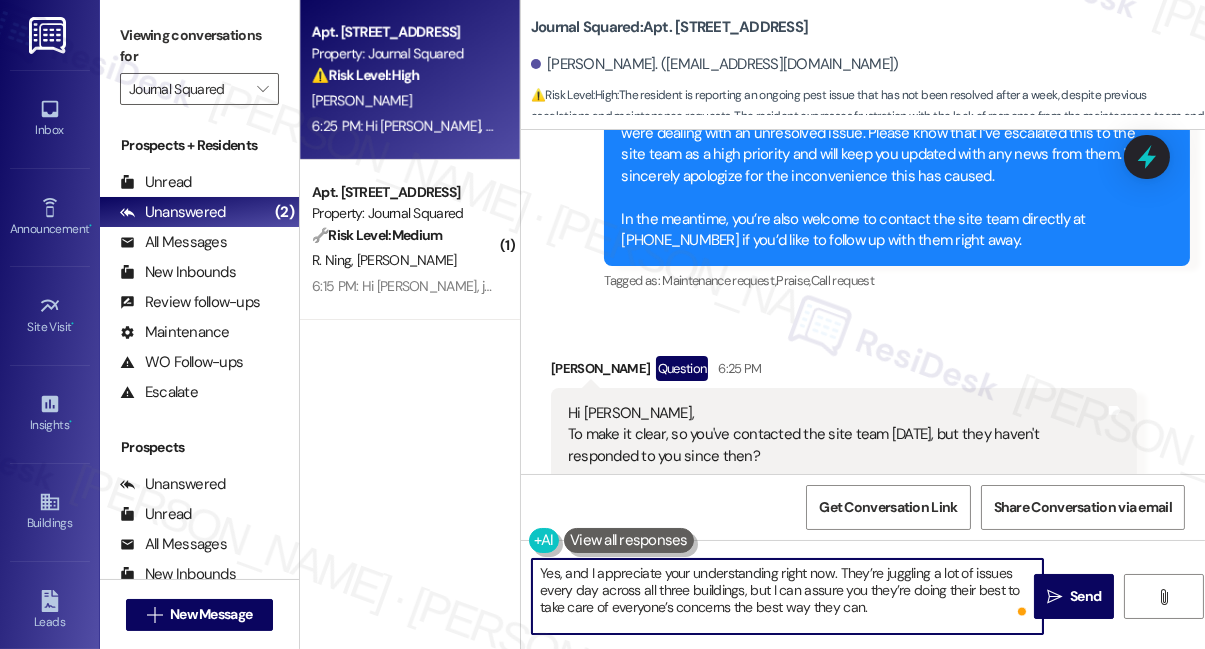 click on "Yes, and I appreciate your understanding right now. They’re juggling a lot of issues every day across all three buildings, but I can assure you they’re doing their best to take care of everyone’s concerns the best way they can." at bounding box center (787, 596) 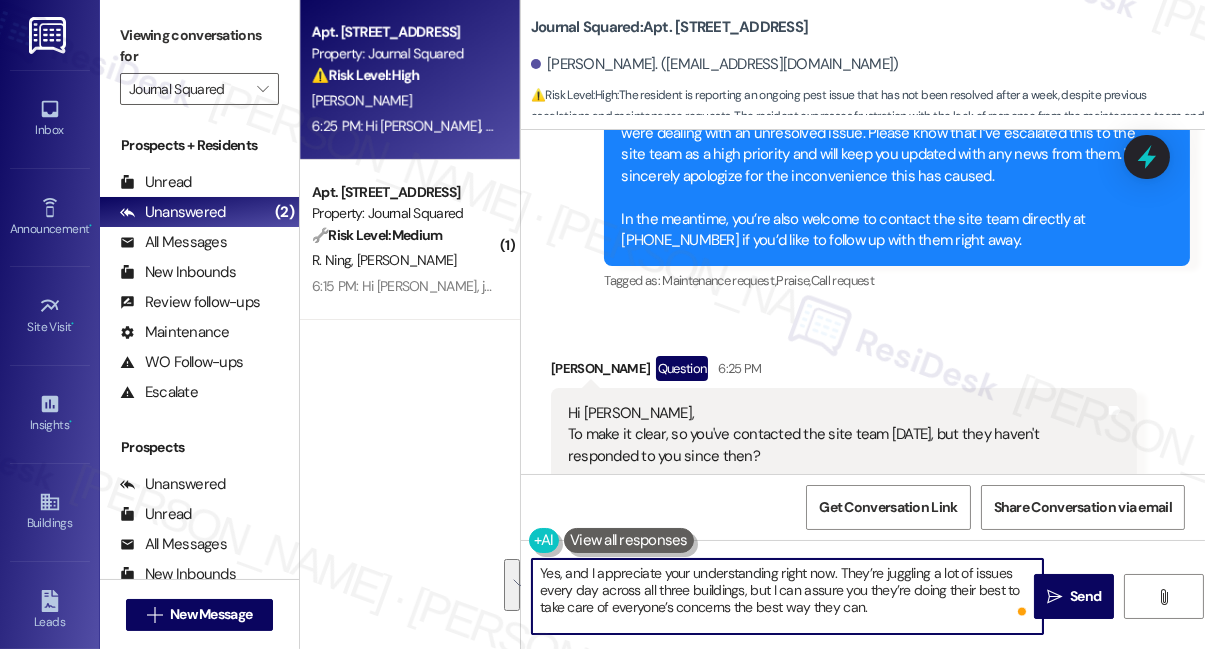 click on "Yes, and I appreciate your understanding right now. They’re juggling a lot of issues every day across all three buildings, but I can assure you they’re doing their best to take care of everyone’s concerns the best way they can." at bounding box center (787, 596) 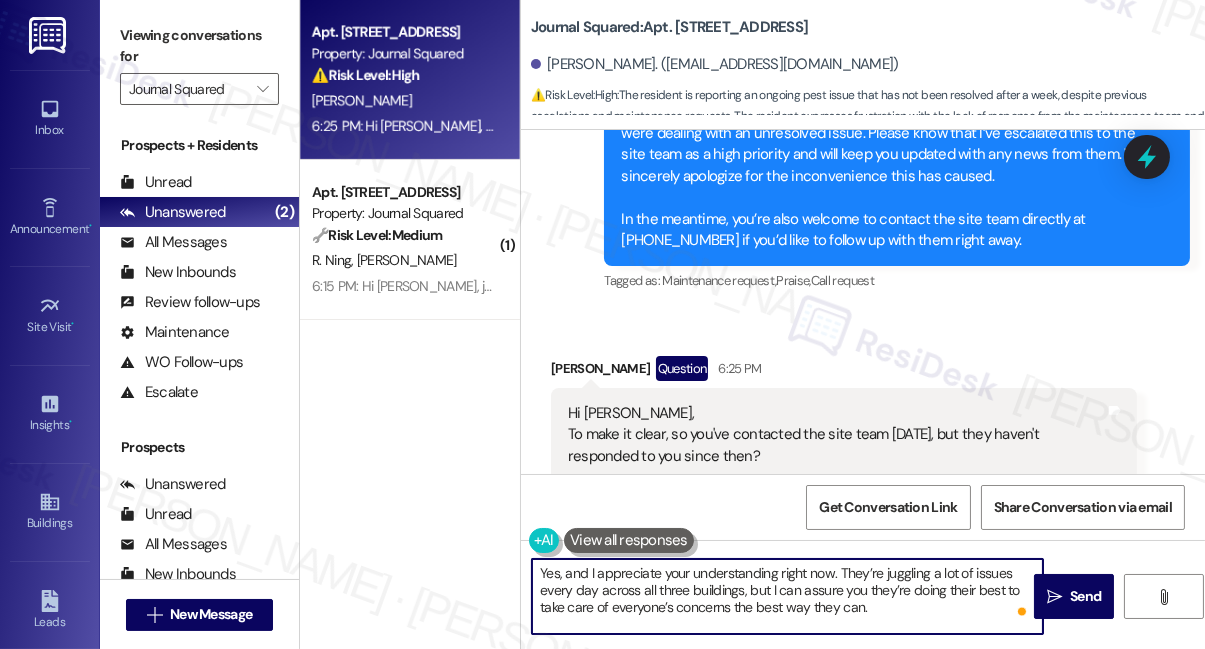click on "Yes, and I appreciate your understanding right now. They’re juggling a lot of issues every day across all three buildings, but I can assure you they’re doing their best to take care of everyone’s concerns the best way they can." at bounding box center [787, 596] 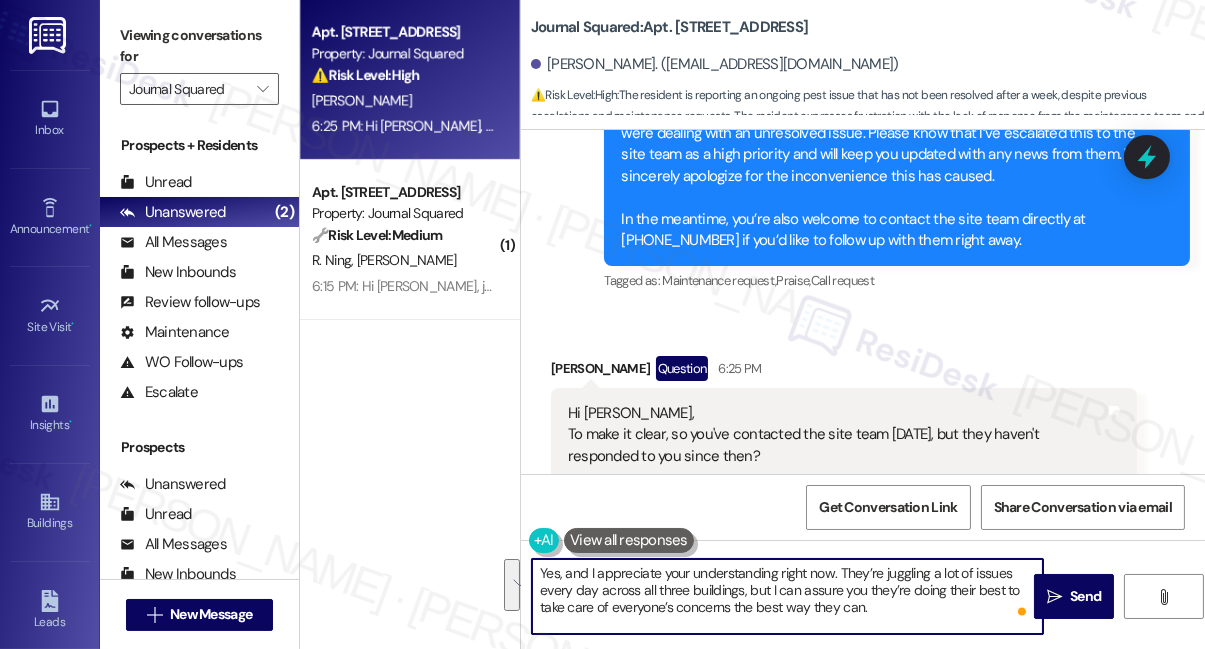 click on "Yes, and I appreciate your understanding right now. They’re juggling a lot of issues every day across all three buildings, but I can assure you they’re doing their best to take care of everyone’s concerns the best way they can." at bounding box center (787, 596) 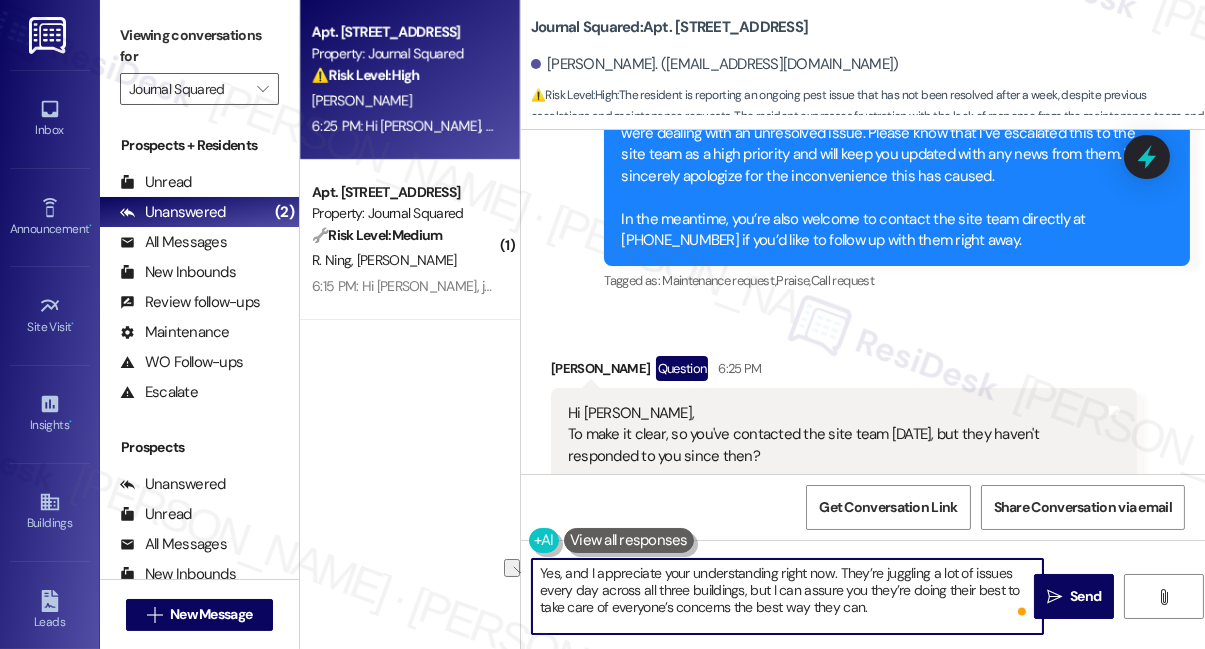 drag, startPoint x: 909, startPoint y: 608, endPoint x: 689, endPoint y: 609, distance: 220.00227 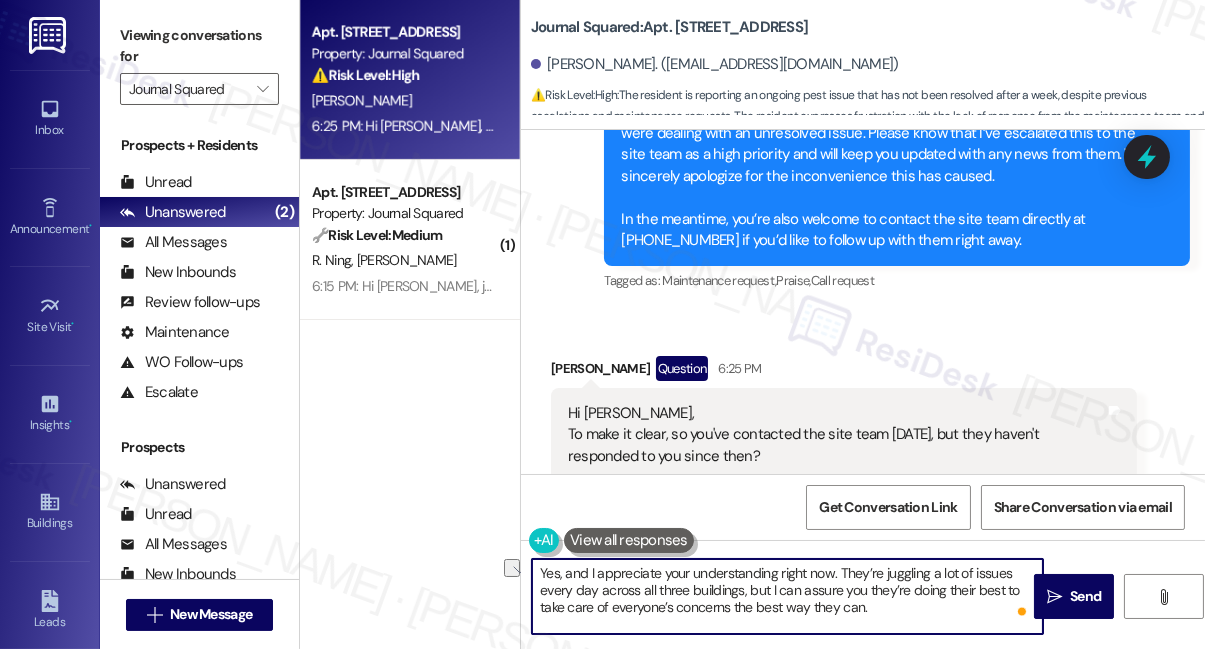 drag, startPoint x: 729, startPoint y: 606, endPoint x: 860, endPoint y: 601, distance: 131.09538 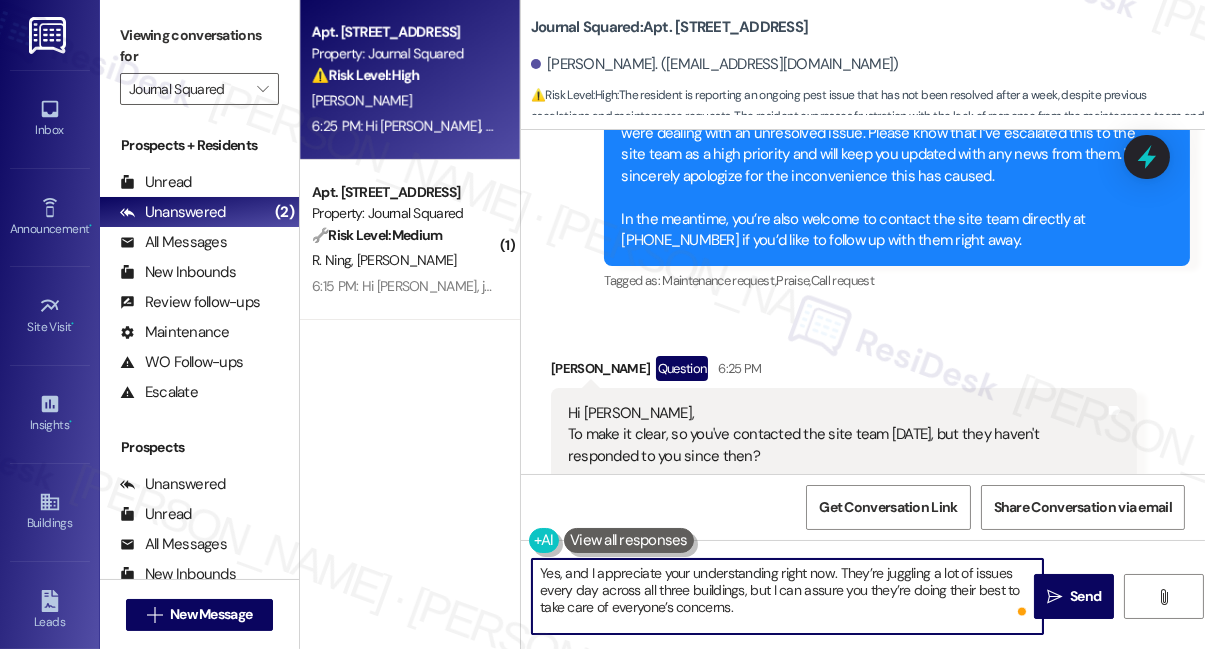 click on "Yes, and I appreciate your understanding right now. They’re juggling a lot of issues every day across all three buildings, but I can assure you they’re doing their best to take care of everyone’s concerns." at bounding box center [787, 596] 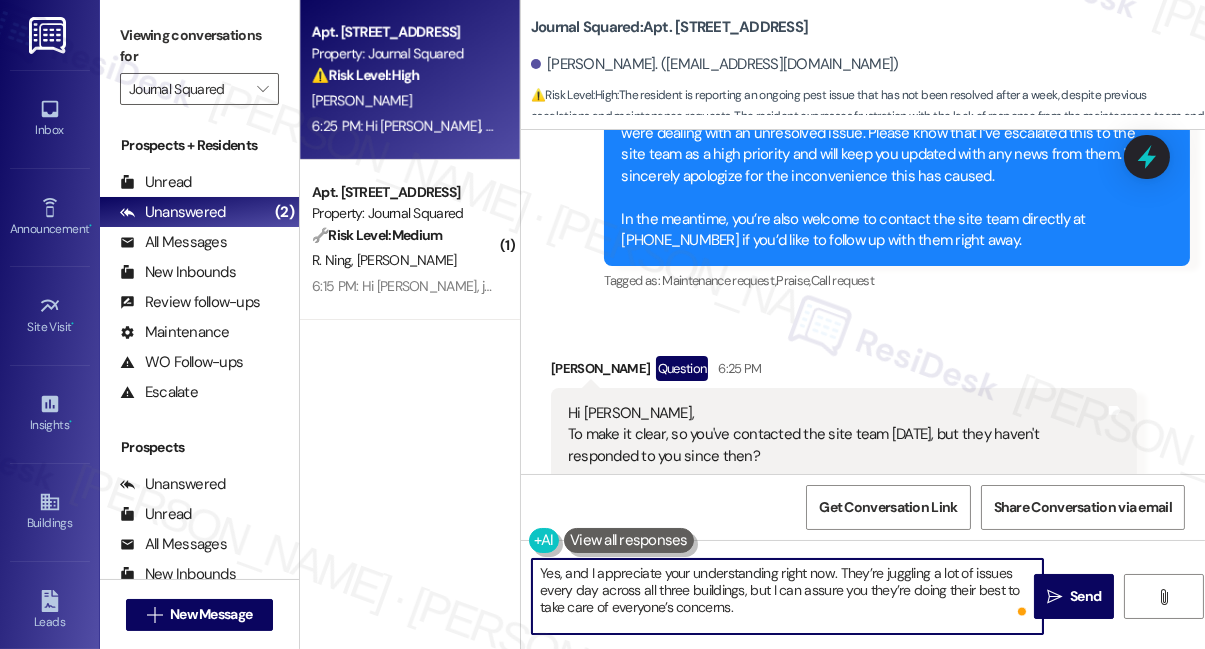 click on "Yes, and I appreciate your understanding right now. They’re juggling a lot of issues every day across all three buildings, but I can assure you they’re doing their best to take care of everyone’s concerns." at bounding box center (787, 596) 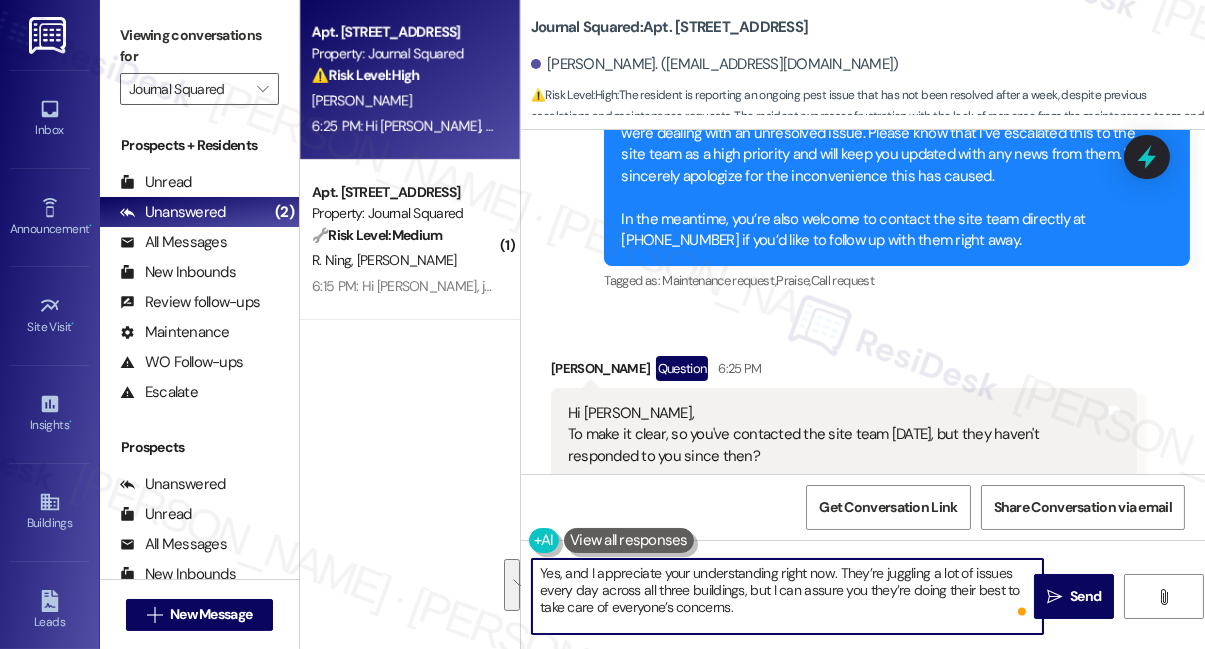 click on "Yes, and I appreciate your understanding right now. They’re juggling a lot of issues every day across all three buildings, but I can assure you they’re doing their best to take care of everyone’s concerns." at bounding box center (787, 596) 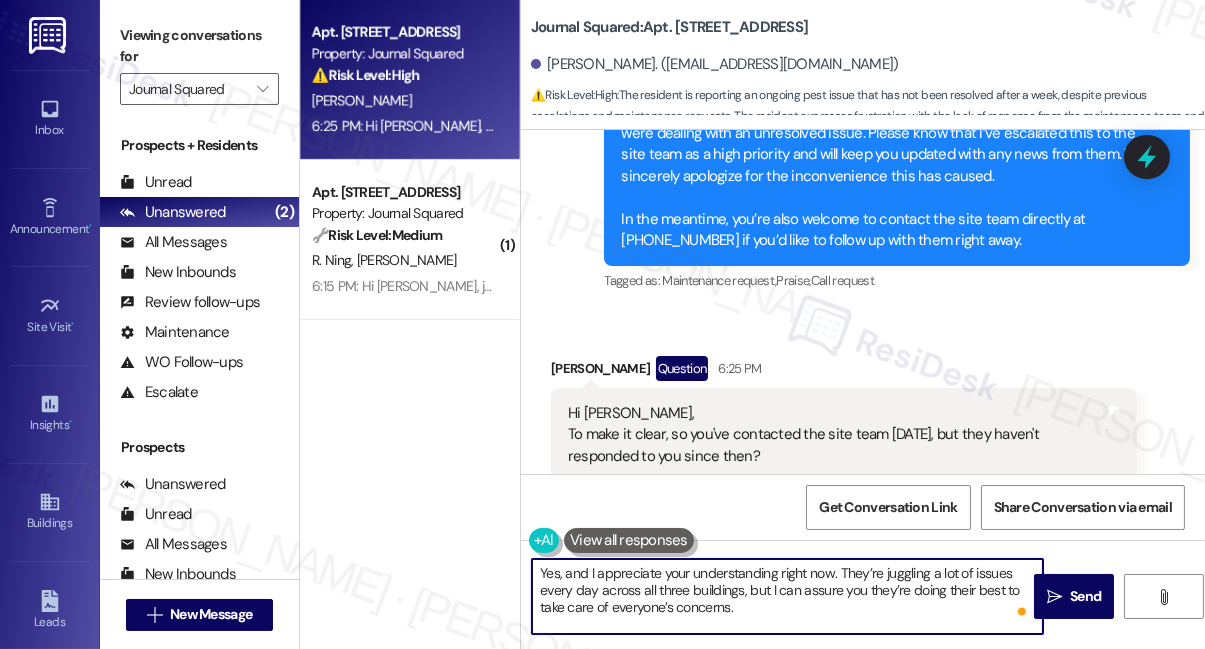 click on "Yes, and I appreciate your understanding right now. They’re juggling a lot of issues every day across all three buildings, but I can assure you they’re doing their best to take care of everyone’s concerns." at bounding box center (787, 596) 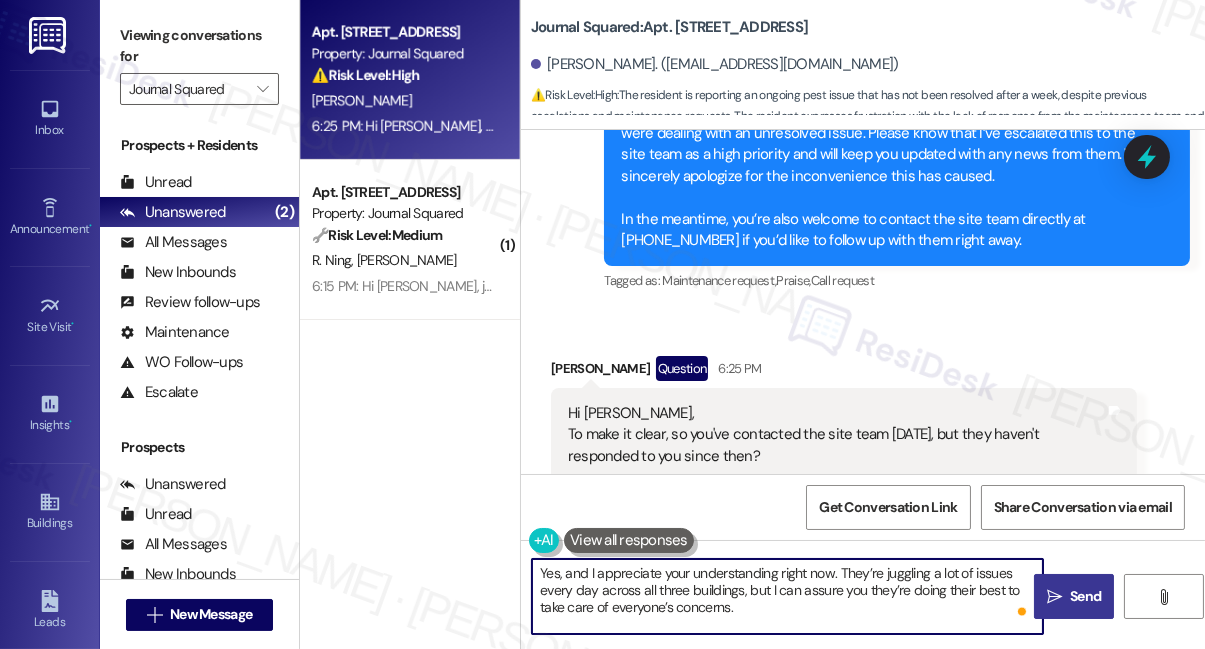 type on "Yes, and I appreciate your understanding right now. They’re juggling a lot of issues every day across all three buildings, but I can assure you they’re doing their best to take care of everyone’s concerns." 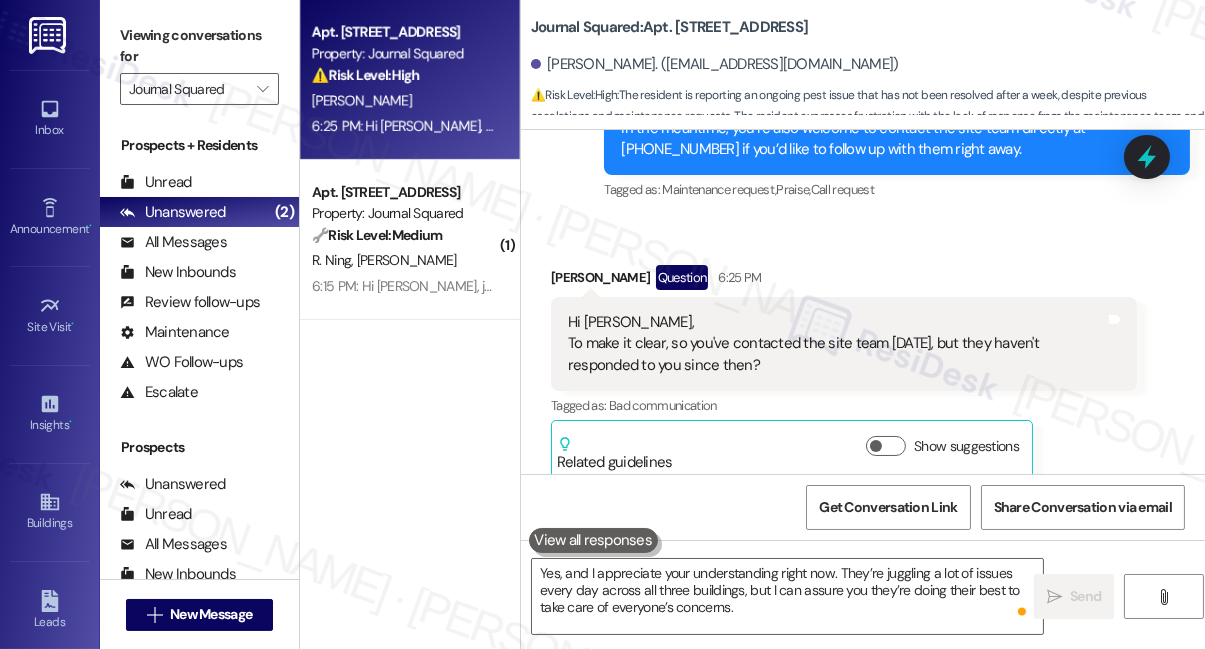 scroll, scrollTop: 12010, scrollLeft: 0, axis: vertical 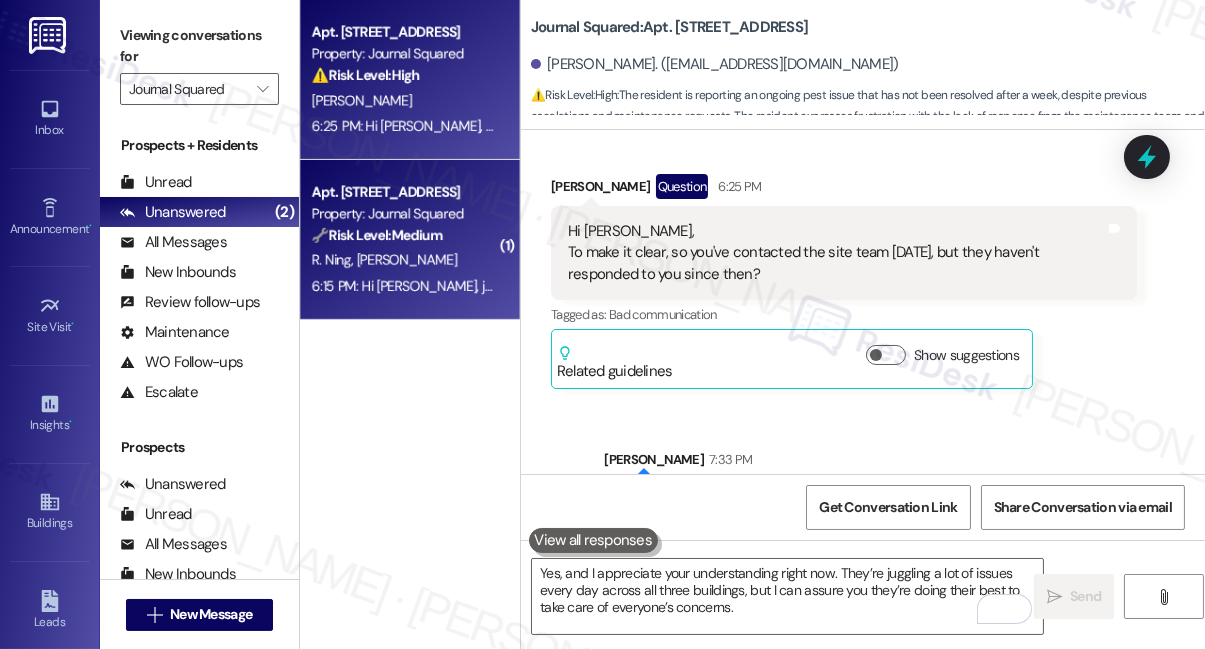 click on "🔧  Risk Level:  Medium" at bounding box center [377, 235] 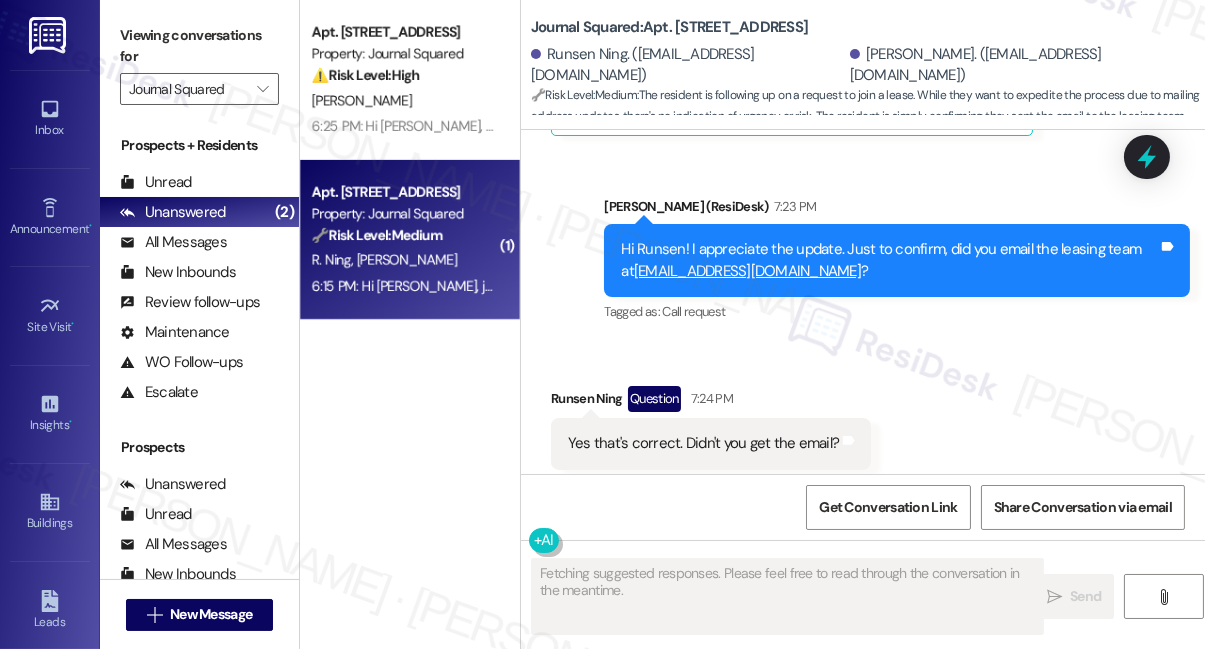 scroll, scrollTop: 21024, scrollLeft: 0, axis: vertical 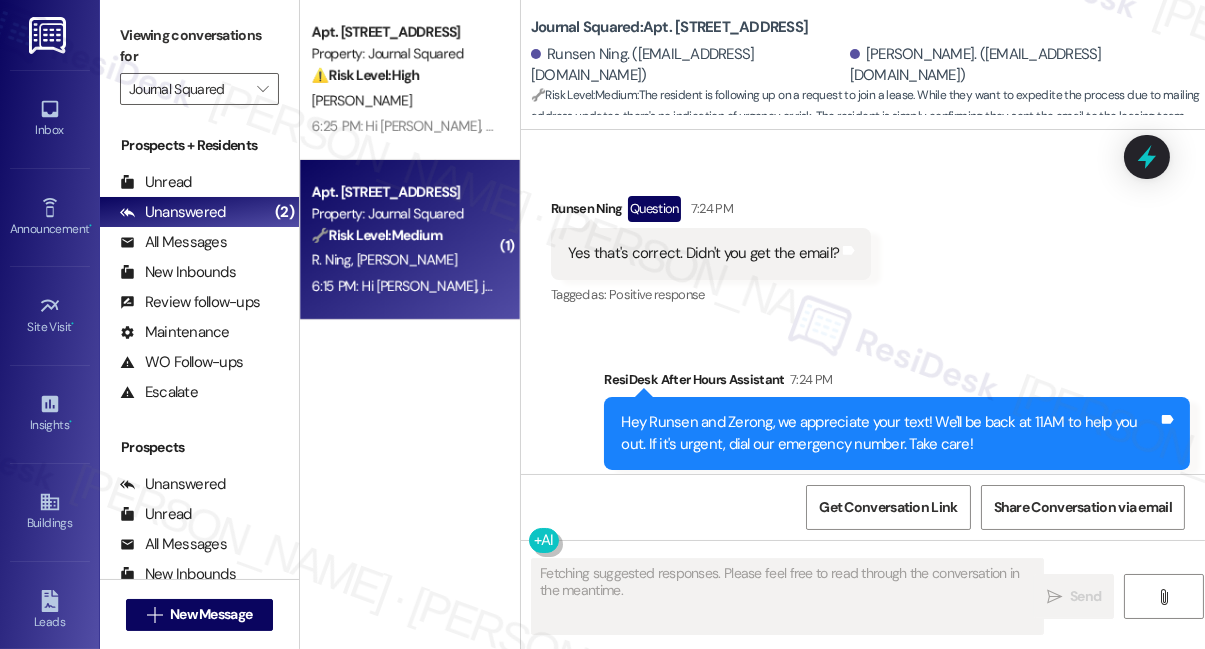 click on "Yes that's correct. Didn't you get the email?" at bounding box center (703, 253) 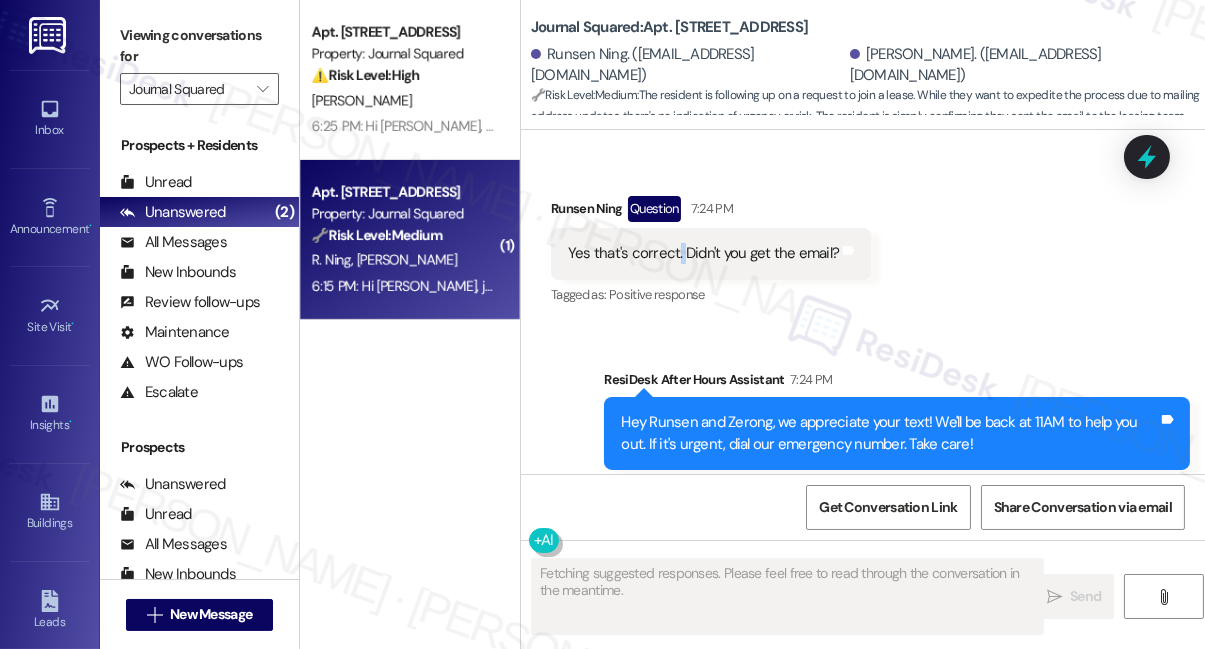 click on "Yes that's correct. Didn't you get the email?" at bounding box center (703, 253) 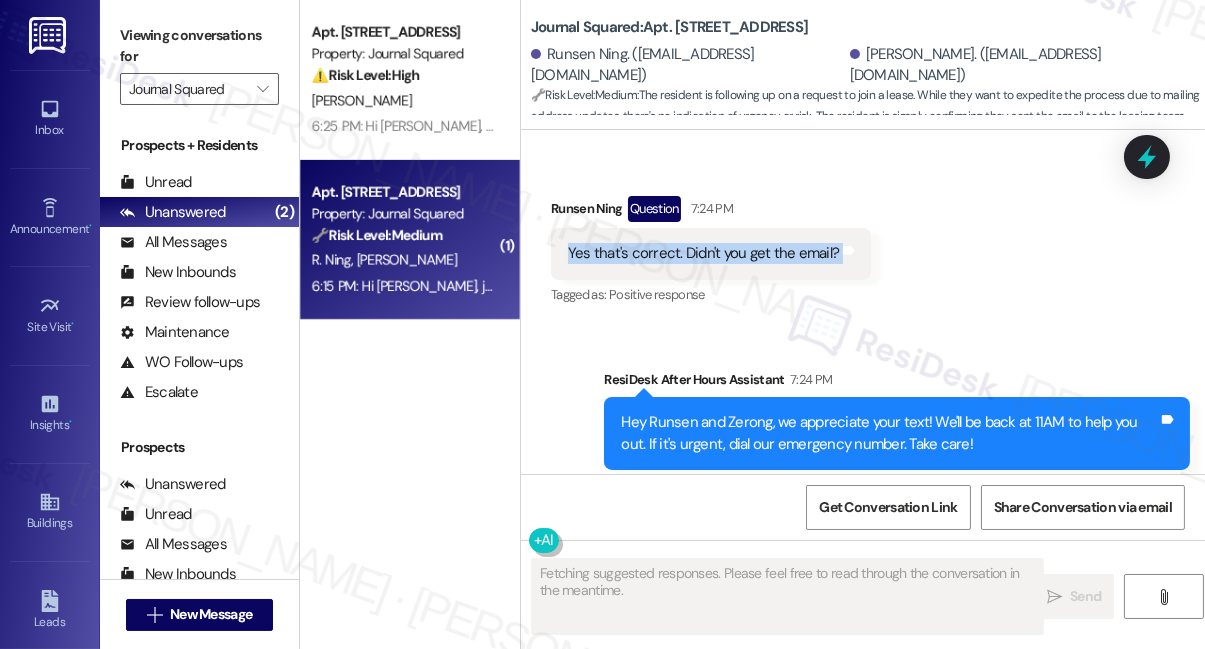 click on "Yes that's correct. Didn't you get the email?" at bounding box center (703, 253) 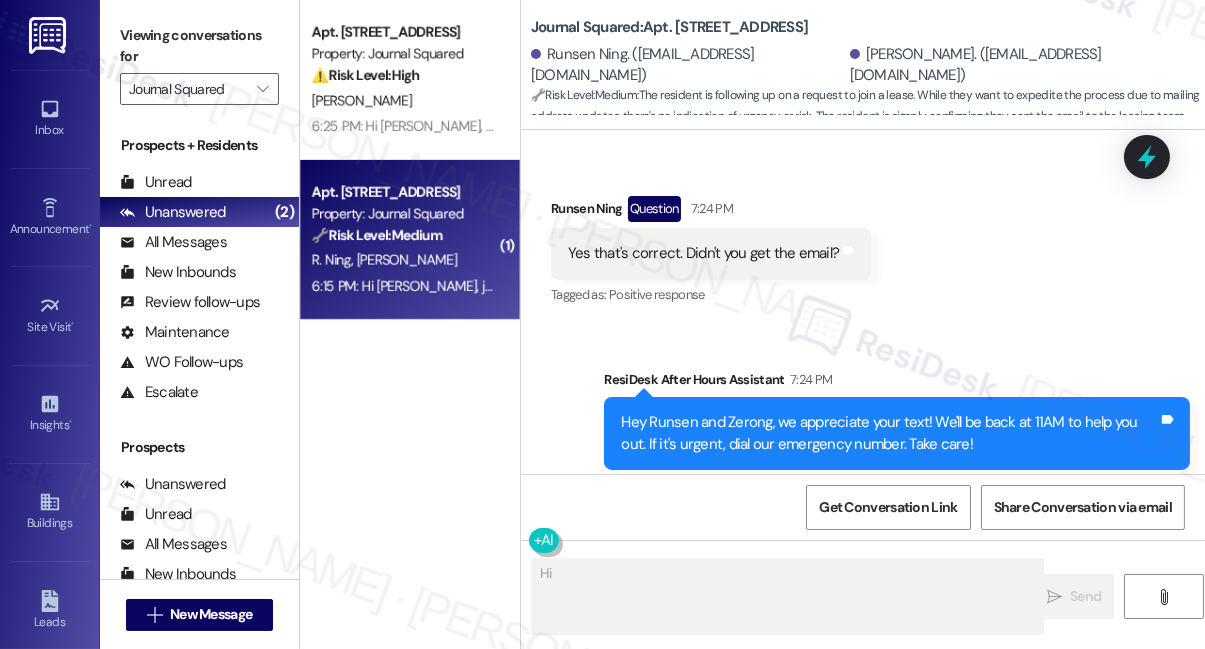 click on "Hey Runsen and Zerong, we appreciate your text! We'll be back at 11AM to help you out. If it's urgent, dial our emergency number. Take care!" at bounding box center (889, 433) 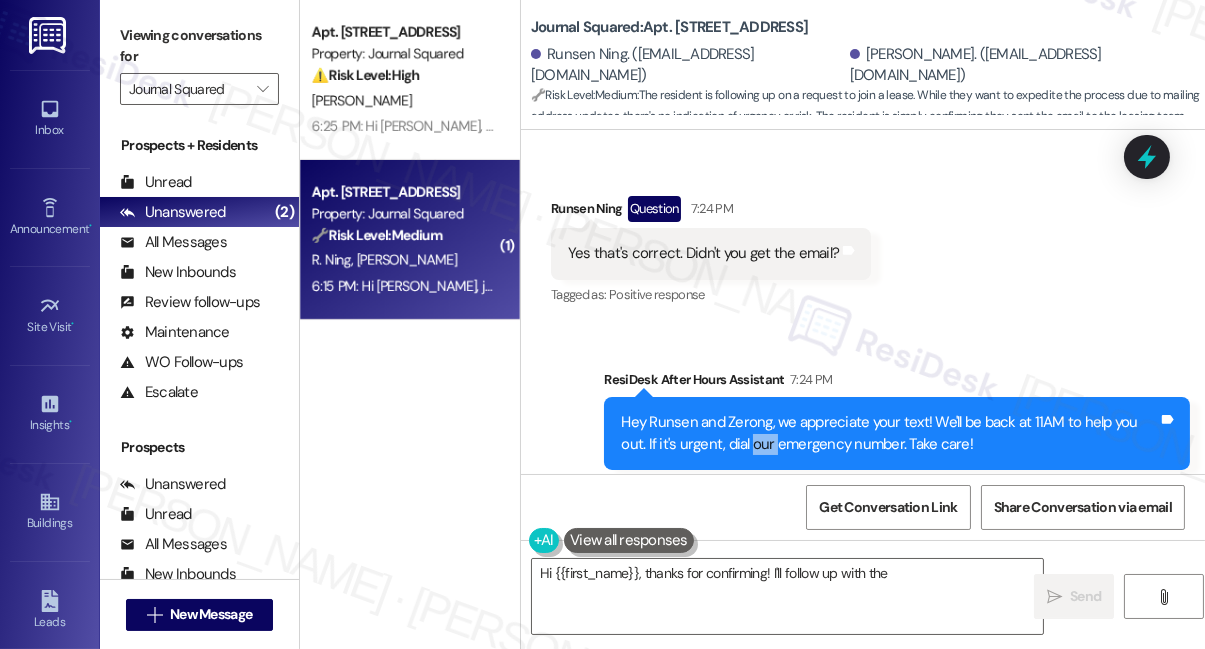 click on "Hey Runsen and Zerong, we appreciate your text! We'll be back at 11AM to help you out. If it's urgent, dial our emergency number. Take care!" at bounding box center (889, 433) 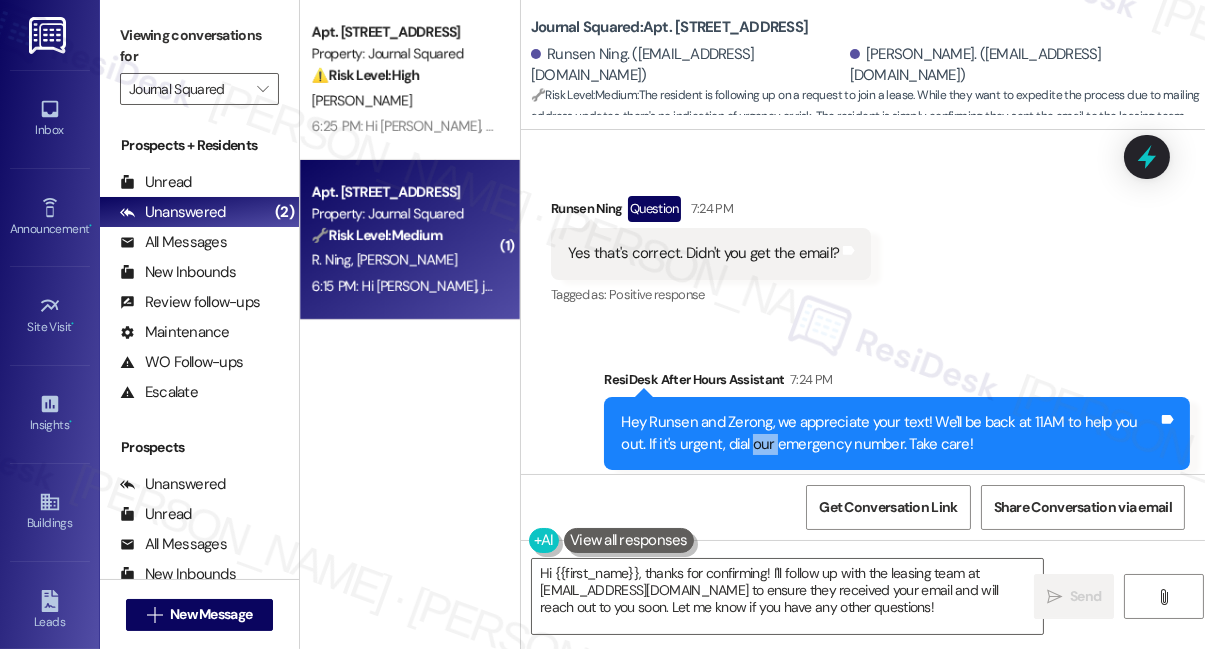 scroll, scrollTop: 20842, scrollLeft: 0, axis: vertical 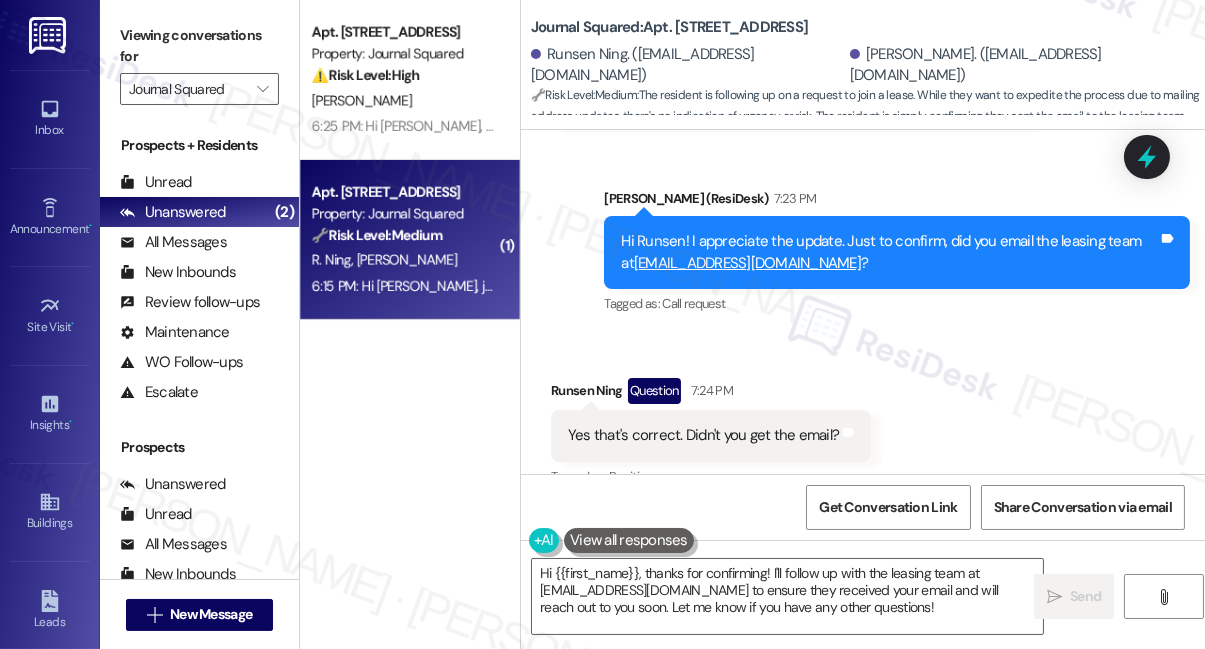 click on "Hi Runsen! I appreciate the update. Just to confirm, did you email the leasing team at  info@journalsquared.com ?" at bounding box center (889, 252) 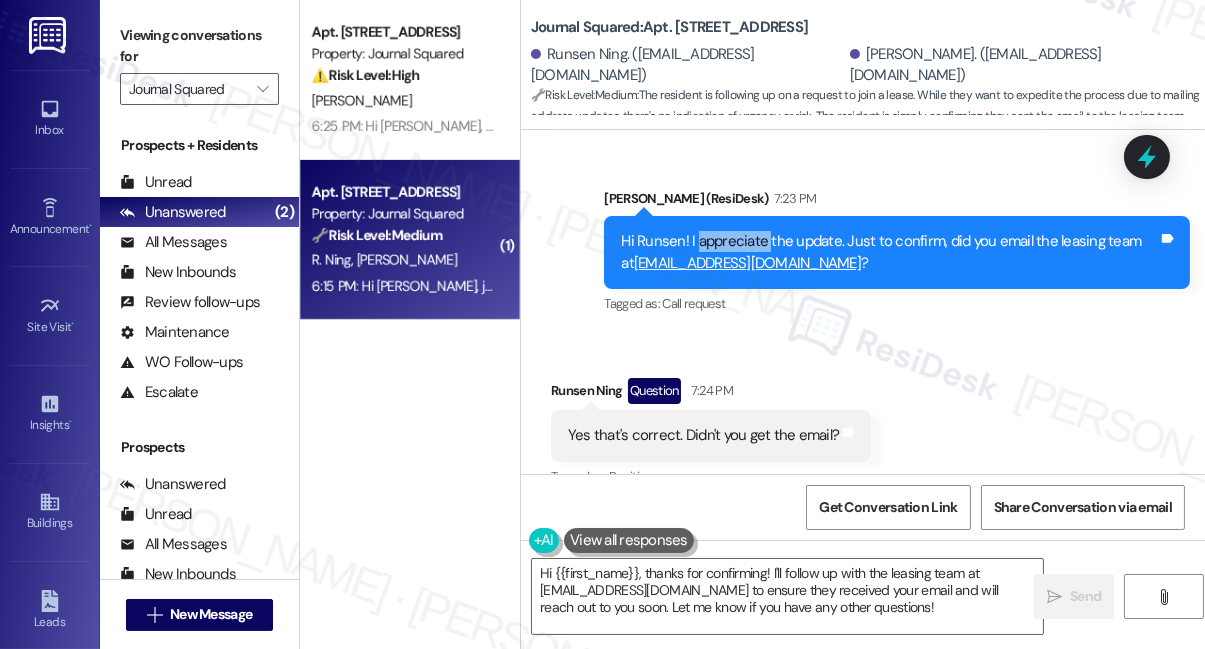 click on "Hi Runsen! I appreciate the update. Just to confirm, did you email the leasing team at  info@journalsquared.com ?" at bounding box center (889, 252) 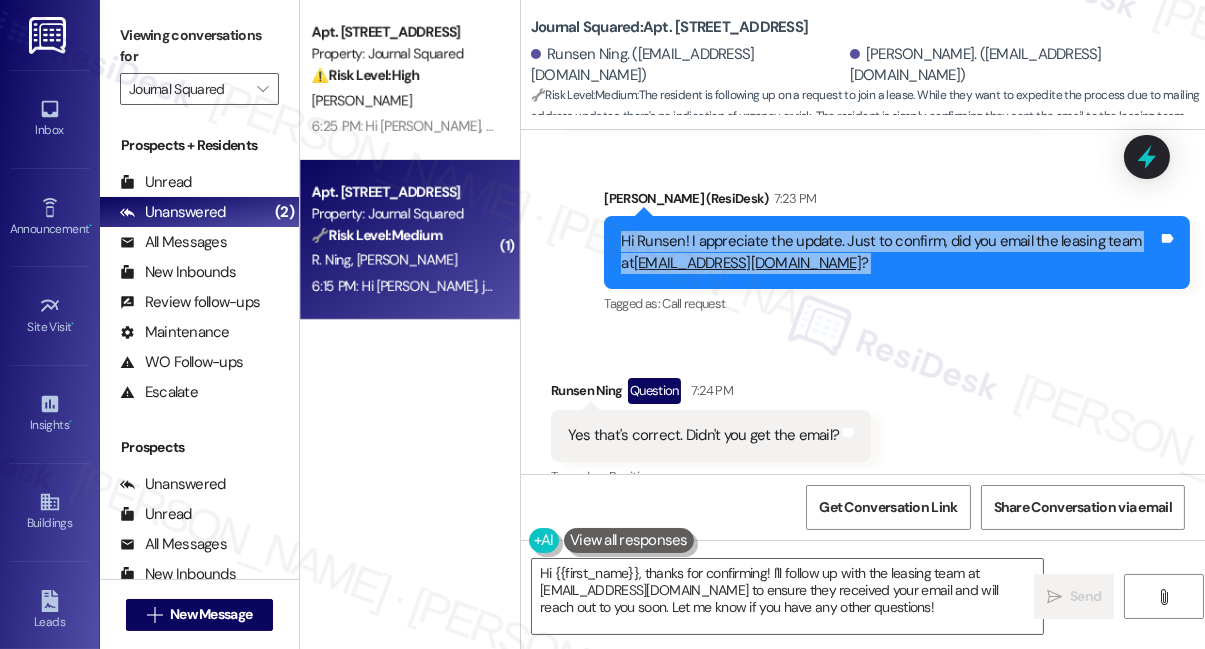 click on "Hi Runsen! I appreciate the update. Just to confirm, did you email the leasing team at  info@journalsquared.com ?" at bounding box center (889, 252) 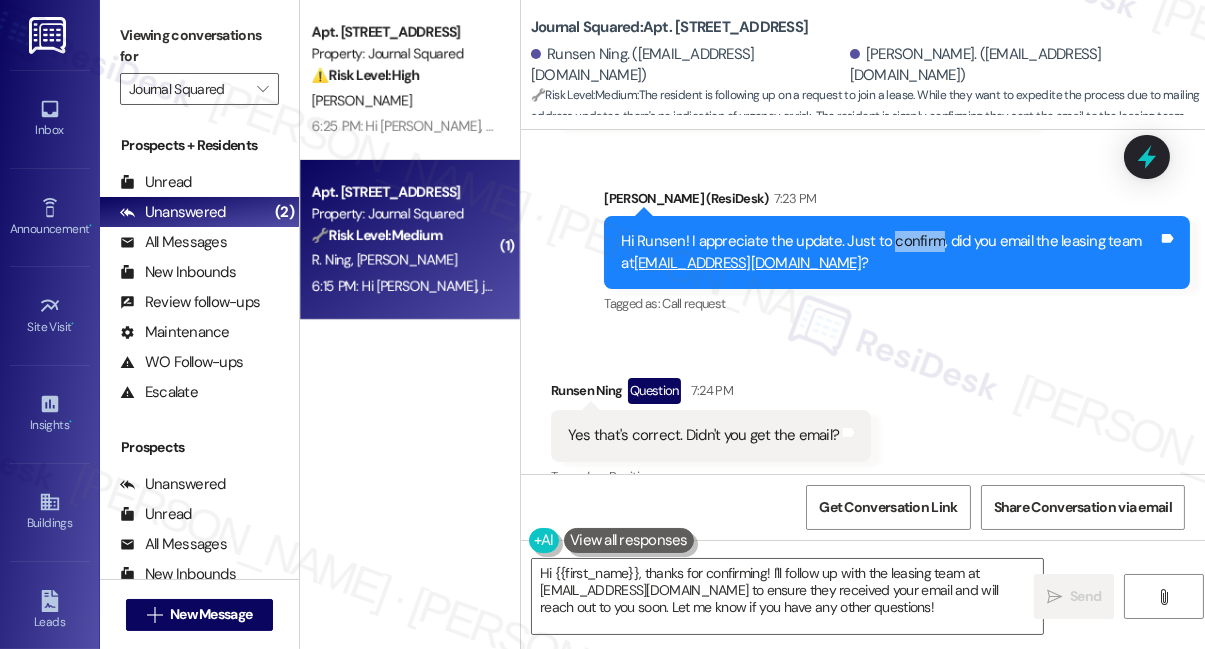 click on "Hi Runsen! I appreciate the update. Just to confirm, did you email the leasing team at  info@journalsquared.com ?" at bounding box center [889, 252] 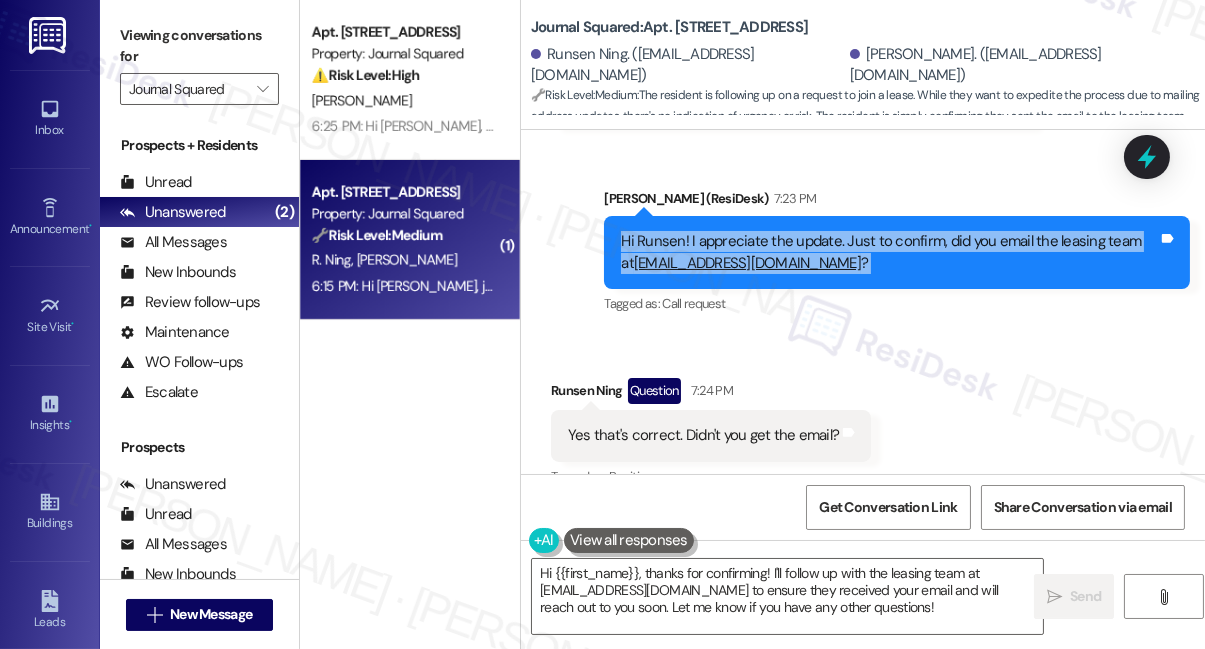 click on "Hi Runsen! I appreciate the update. Just to confirm, did you email the leasing team at  info@journalsquared.com ?" at bounding box center (889, 252) 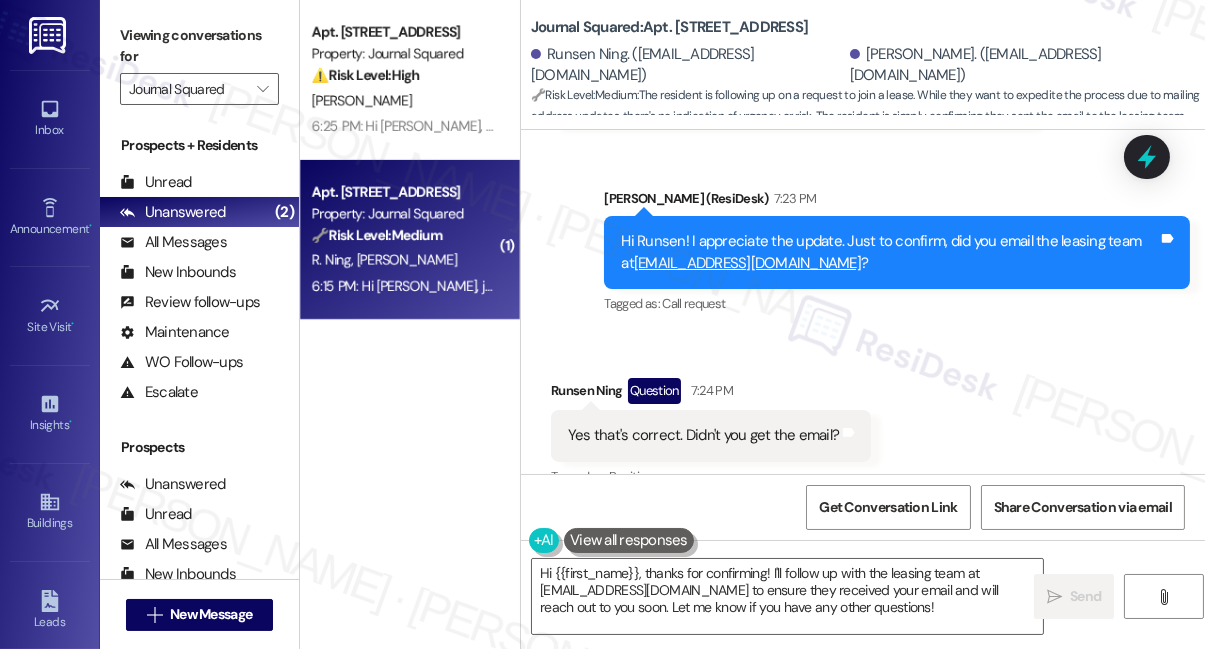 click on "Yes that's correct. Didn't you get the email?" at bounding box center (703, 435) 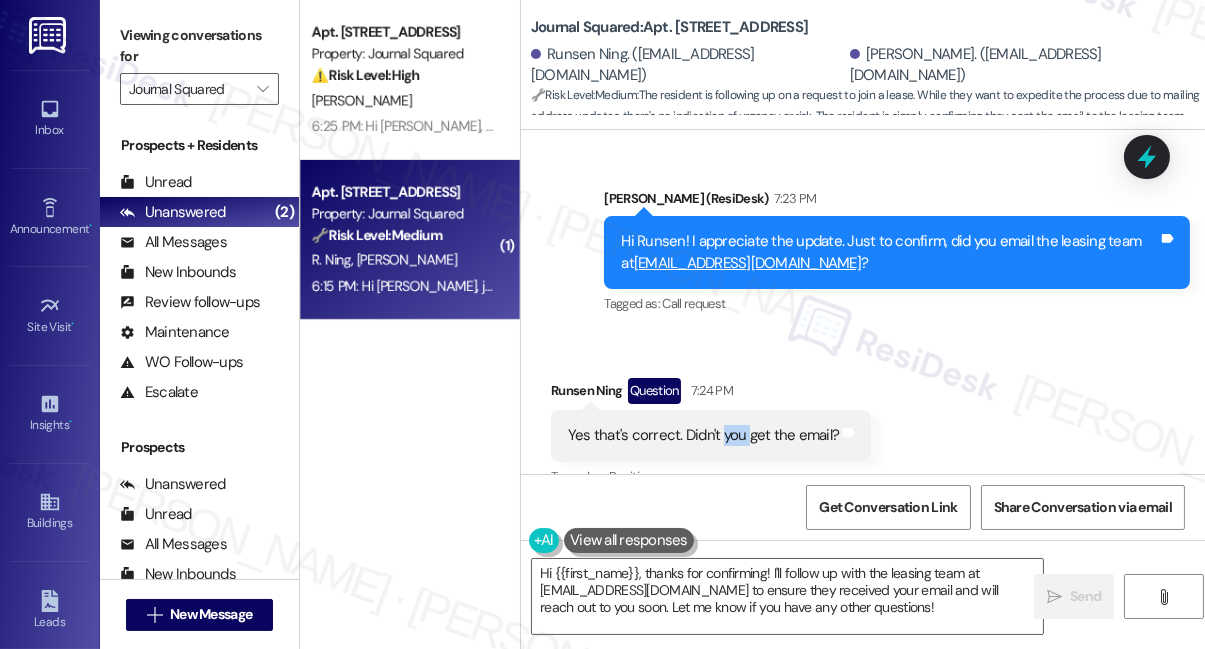 click on "Yes that's correct. Didn't you get the email?" at bounding box center [703, 435] 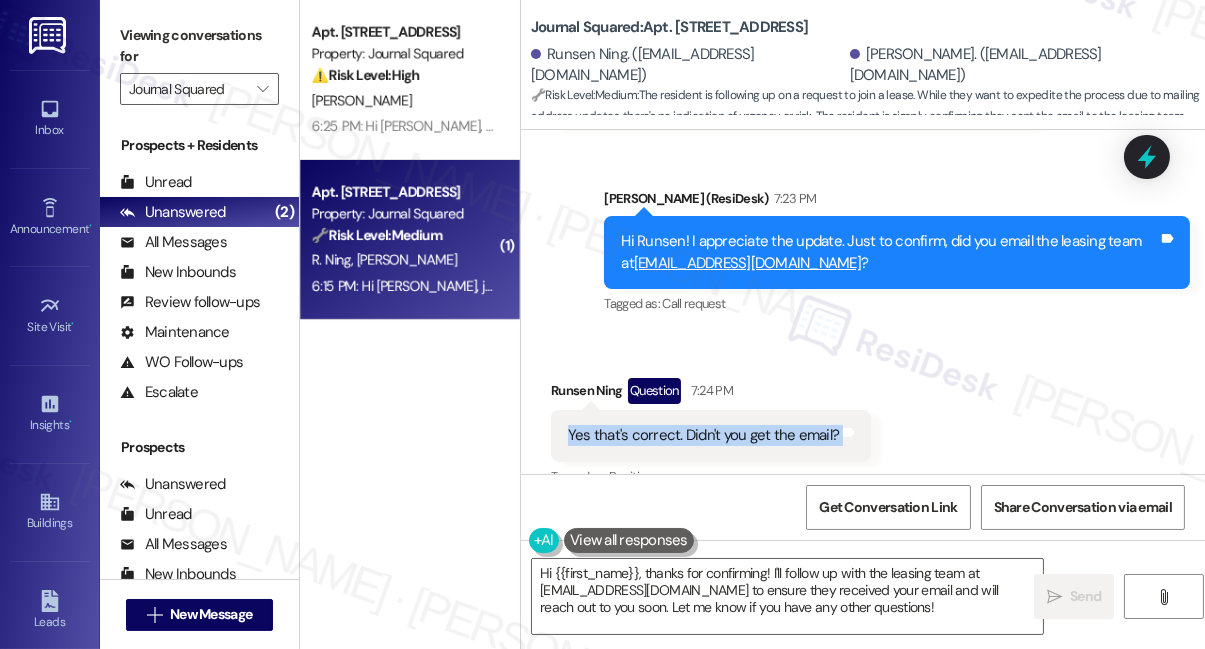 click on "Yes that's correct. Didn't you get the email?" at bounding box center [703, 435] 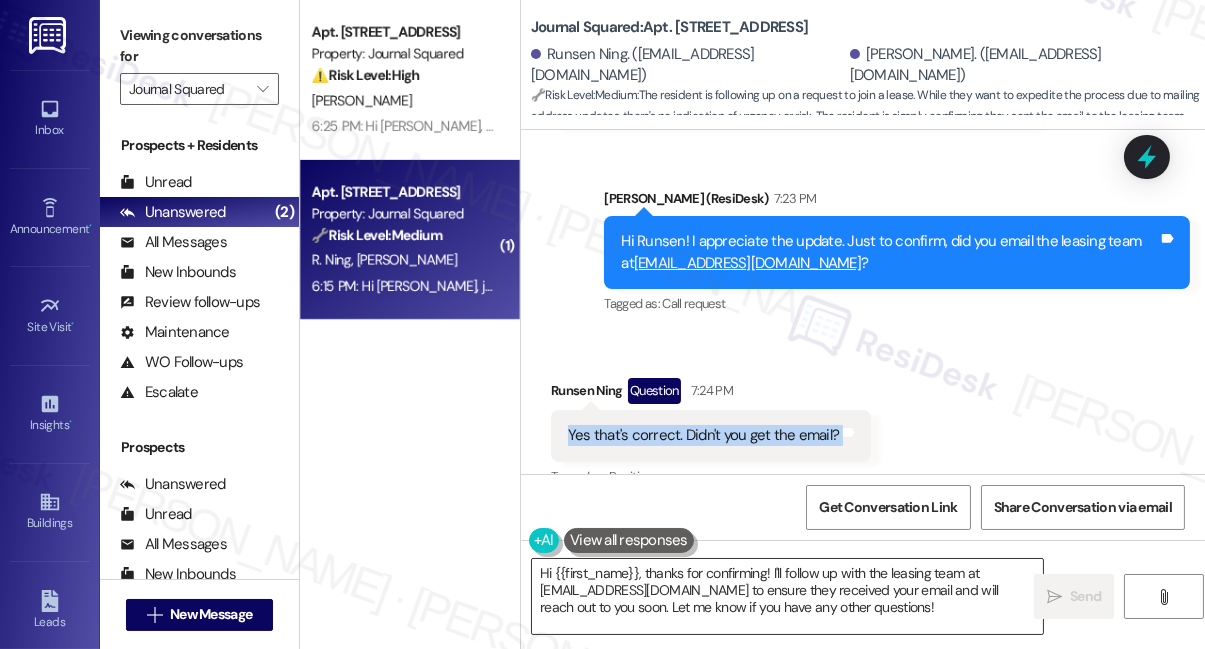 click on "Hi {{first_name}}, thanks for confirming! I'll follow up with the leasing team at info@journalsquared.com to ensure they received your email and will reach out to you soon. Let me know if you have any other questions!" at bounding box center [787, 596] 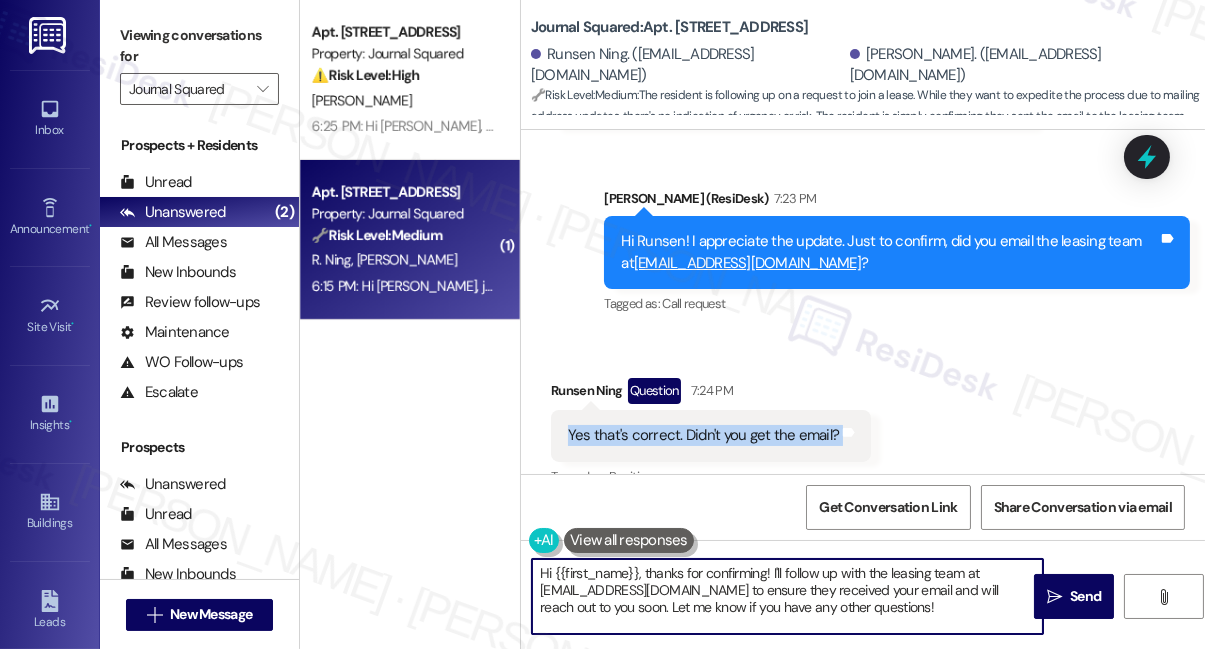 click on "Hi {{first_name}}, thanks for confirming! I'll follow up with the leasing team at info@journalsquared.com to ensure they received your email and will reach out to you soon. Let me know if you have any other questions!" at bounding box center [787, 596] 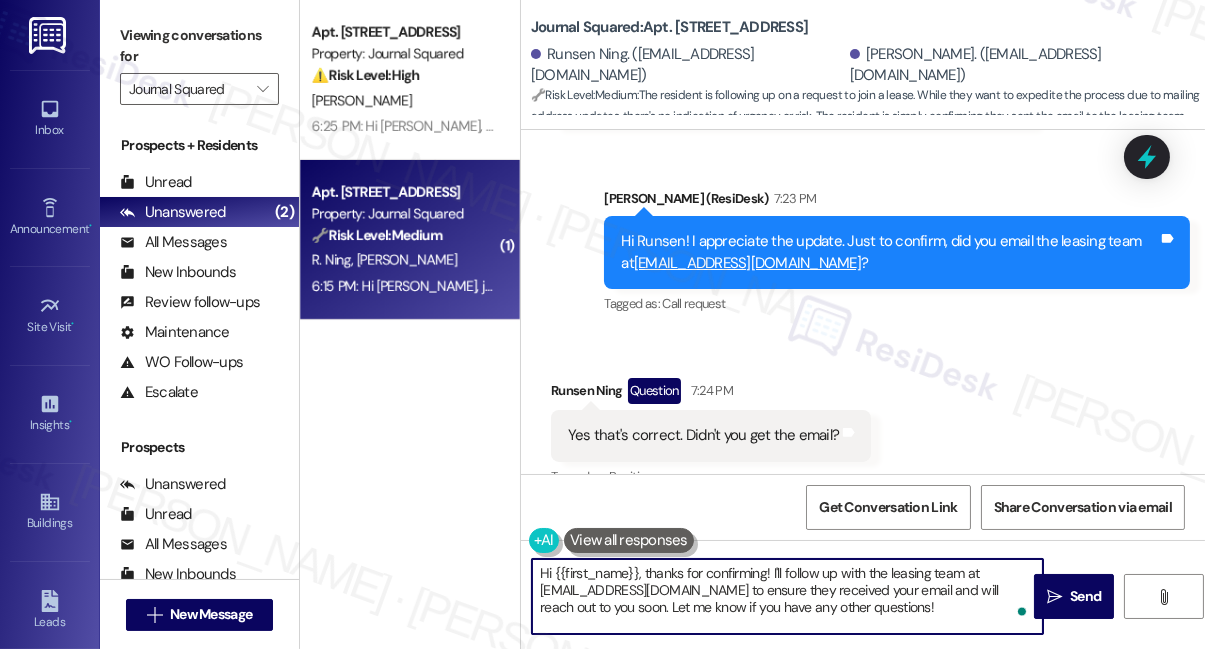click on "Hi {{first_name}}, thanks for confirming! I'll follow up with the leasing team at info@journalsquared.com to ensure they received your email and will reach out to you soon. Let me know if you have any other questions!" at bounding box center [787, 596] 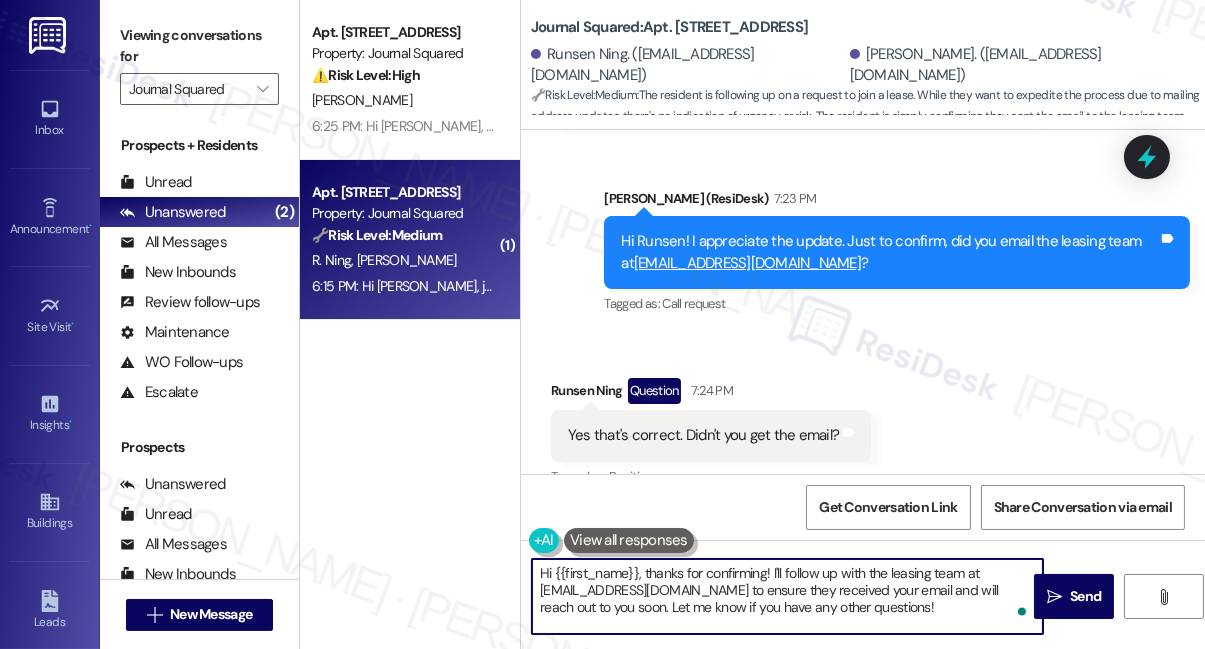 click on "Received via SMS Runsen Ning Question 7:24 PM Yes that's correct. Didn't you get the email? Tags and notes Tagged as:   Positive response Click to highlight conversations about Positive response" at bounding box center [863, 419] 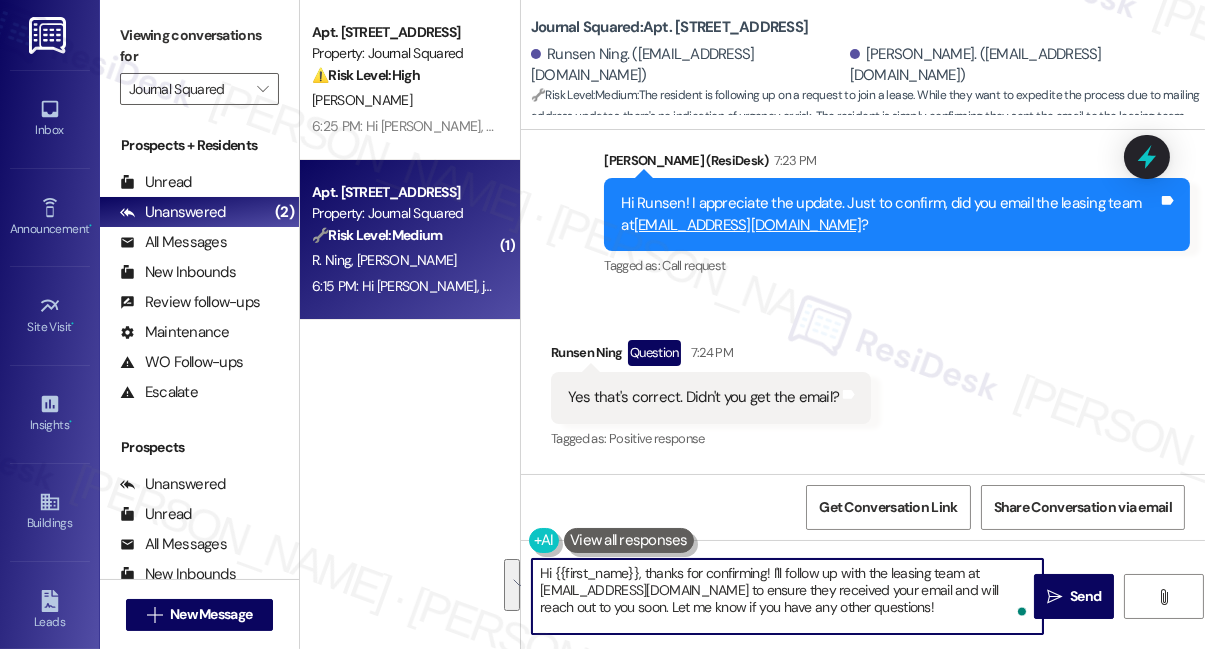 scroll, scrollTop: 21024, scrollLeft: 0, axis: vertical 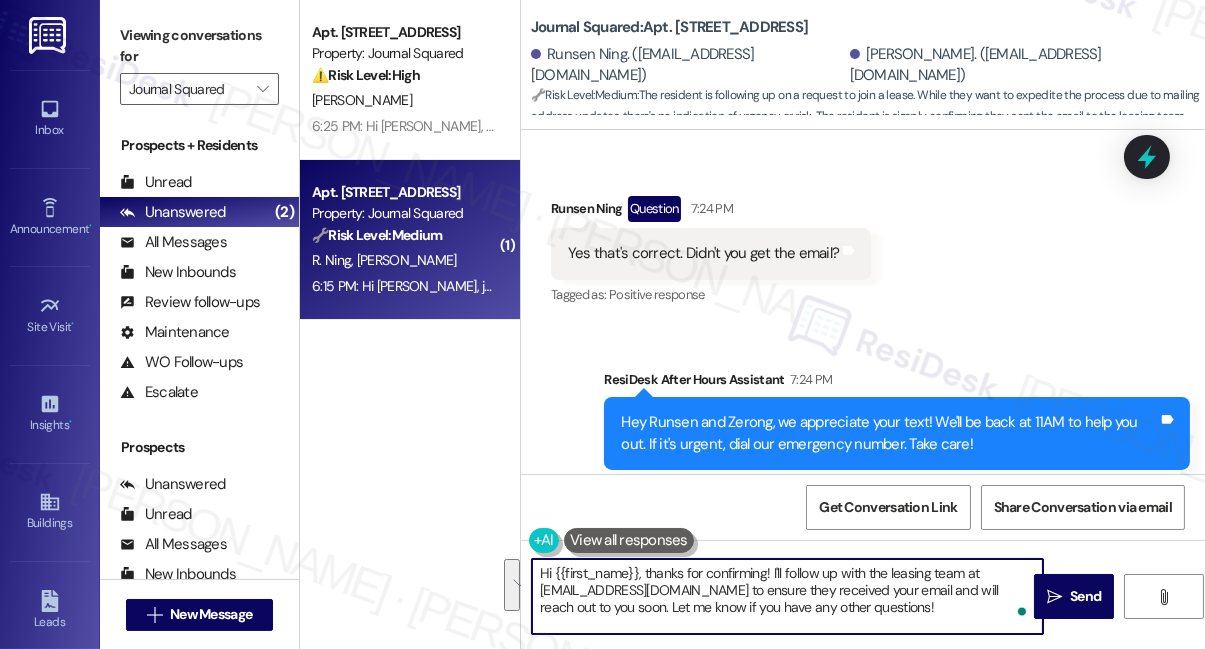 click on "Hi {{first_name}}, thanks for confirming! I'll follow up with the leasing team at info@journalsquared.com to ensure they received your email and will reach out to you soon. Let me know if you have any other questions!" at bounding box center (787, 596) 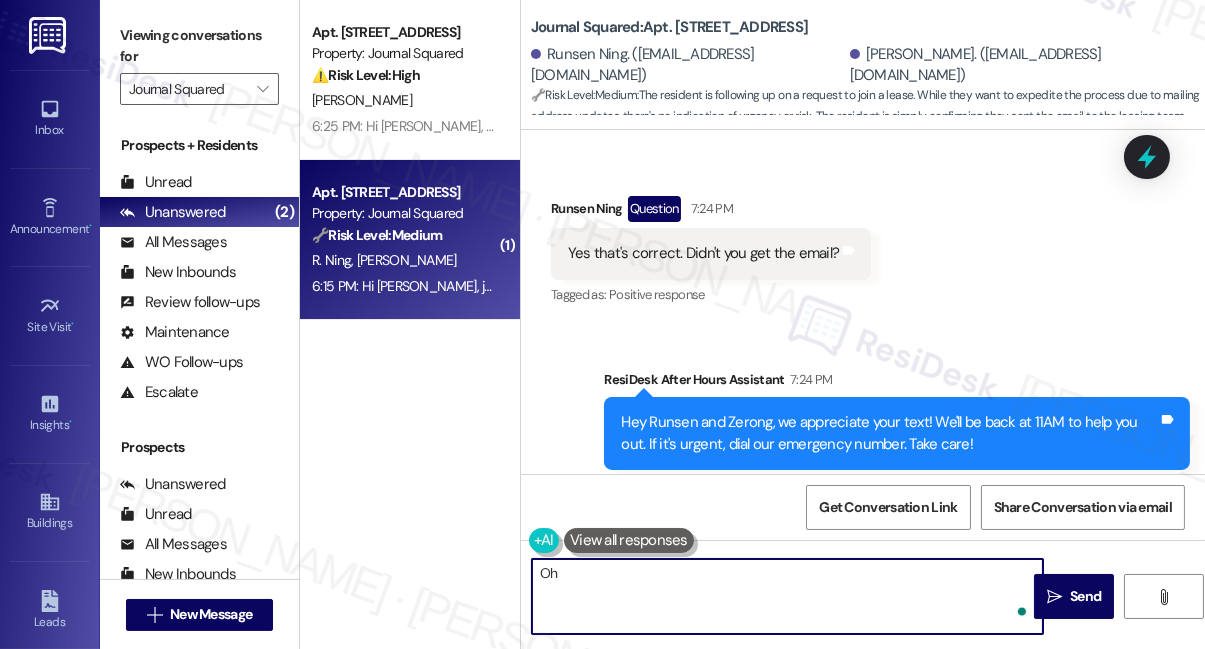 type on "O" 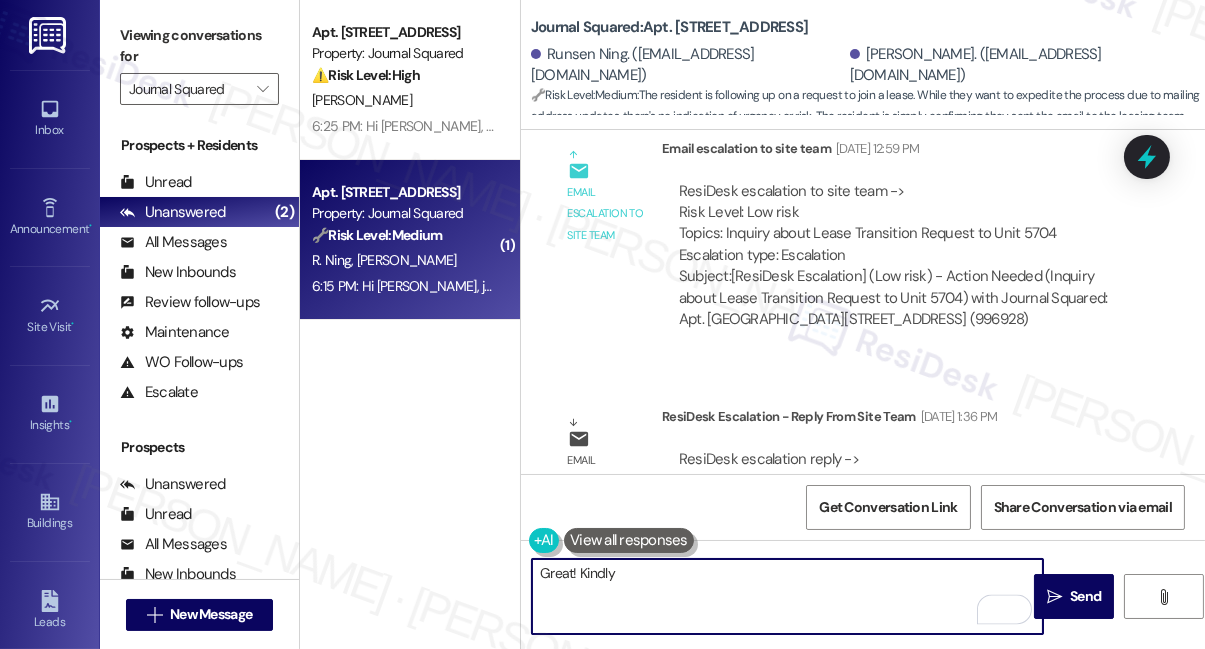 scroll, scrollTop: 18933, scrollLeft: 0, axis: vertical 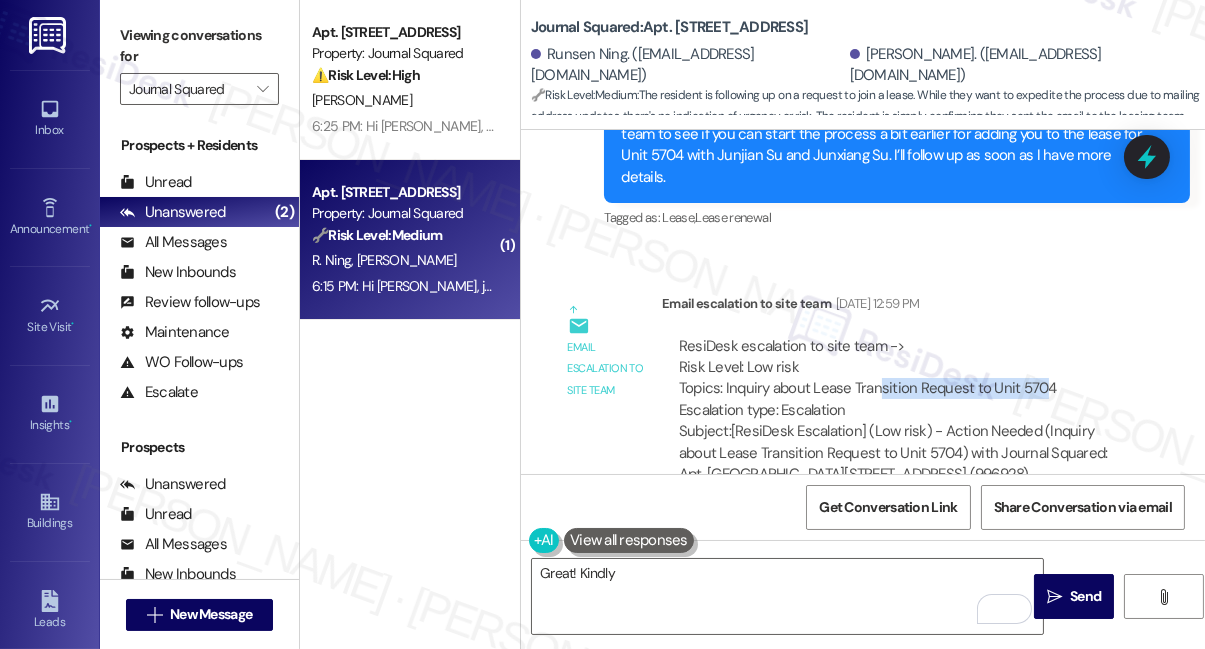 drag, startPoint x: 880, startPoint y: 362, endPoint x: 1008, endPoint y: 361, distance: 128.0039 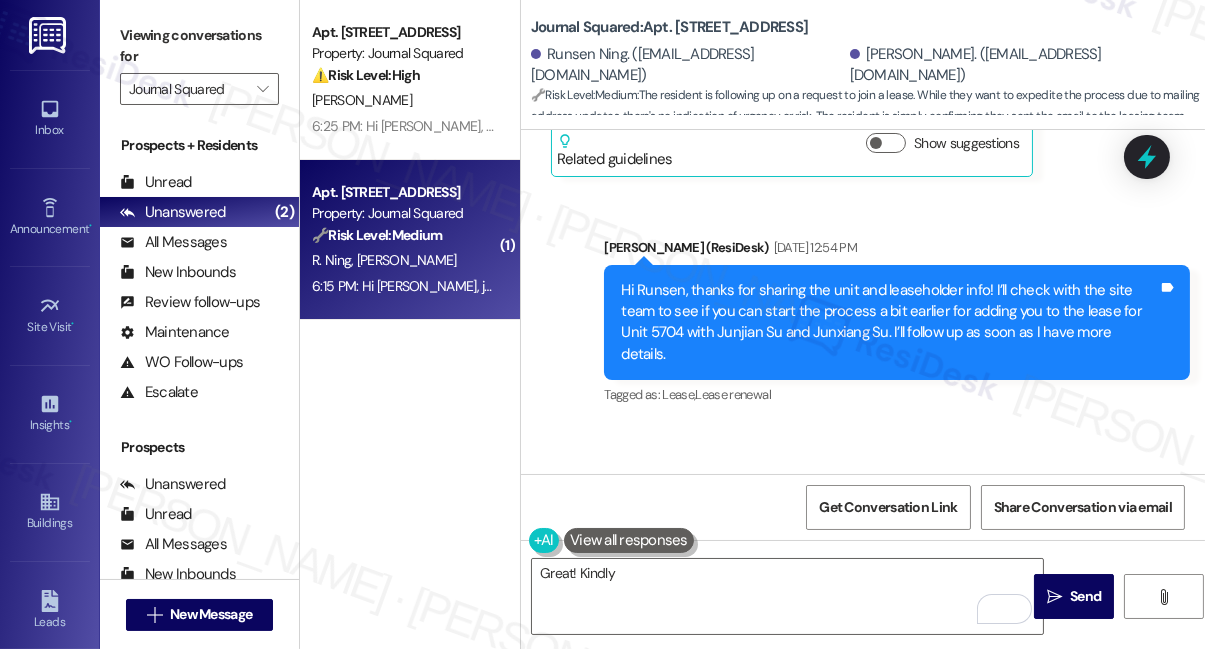 scroll, scrollTop: 18570, scrollLeft: 0, axis: vertical 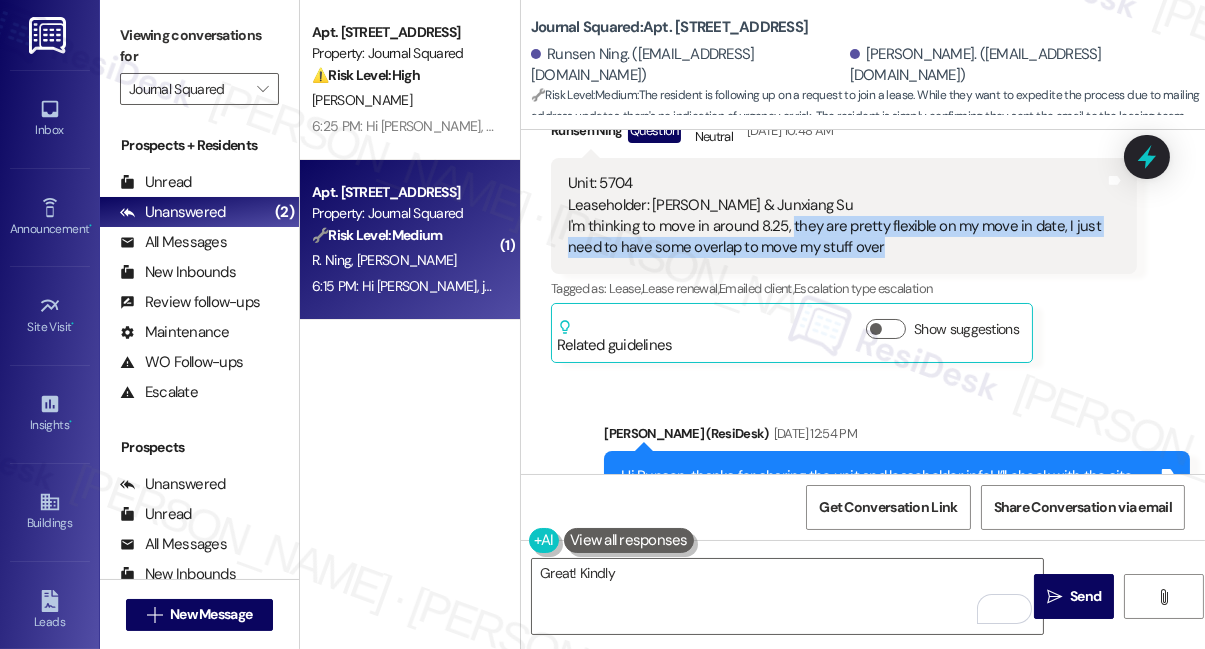 drag, startPoint x: 789, startPoint y: 227, endPoint x: 938, endPoint y: 248, distance: 150.4726 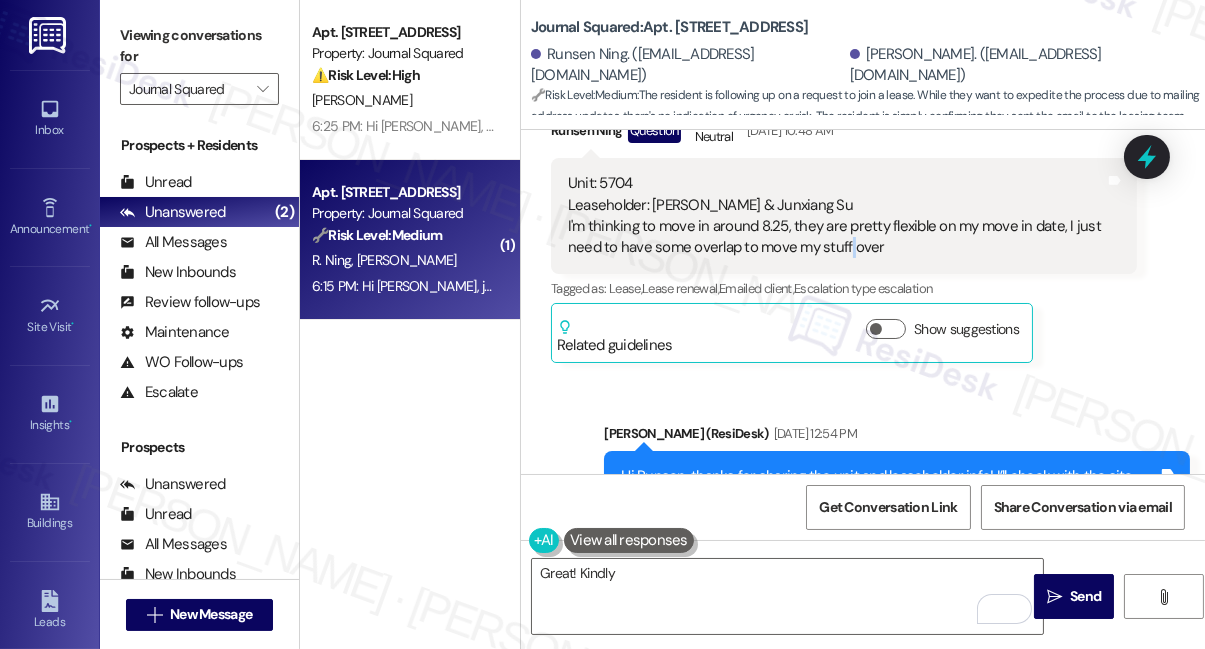 click on "Unit: 5704
Leaseholder: Junjian Su & Junxiang Su
I'm thinking to move in around 8.25, they are pretty flexible on my move in date, I just need to have some overlap to move my stuff over" at bounding box center (836, 216) 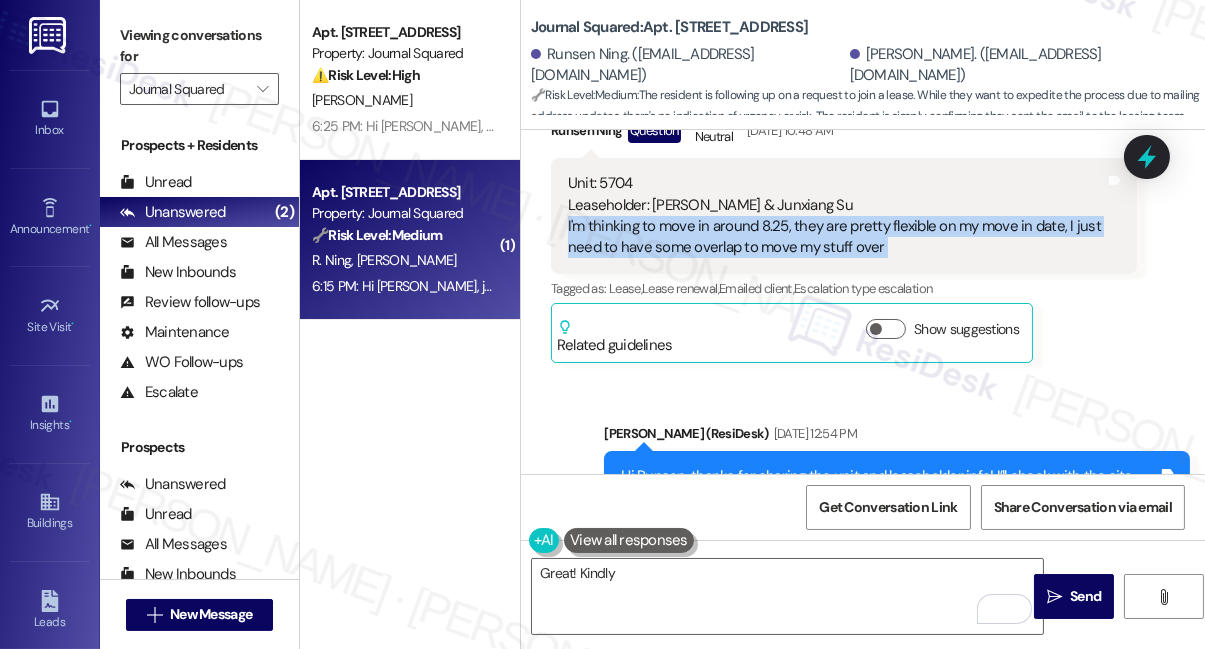 click on "Unit: 5704
Leaseholder: Junjian Su & Junxiang Su
I'm thinking to move in around 8.25, they are pretty flexible on my move in date, I just need to have some overlap to move my stuff over" at bounding box center [836, 216] 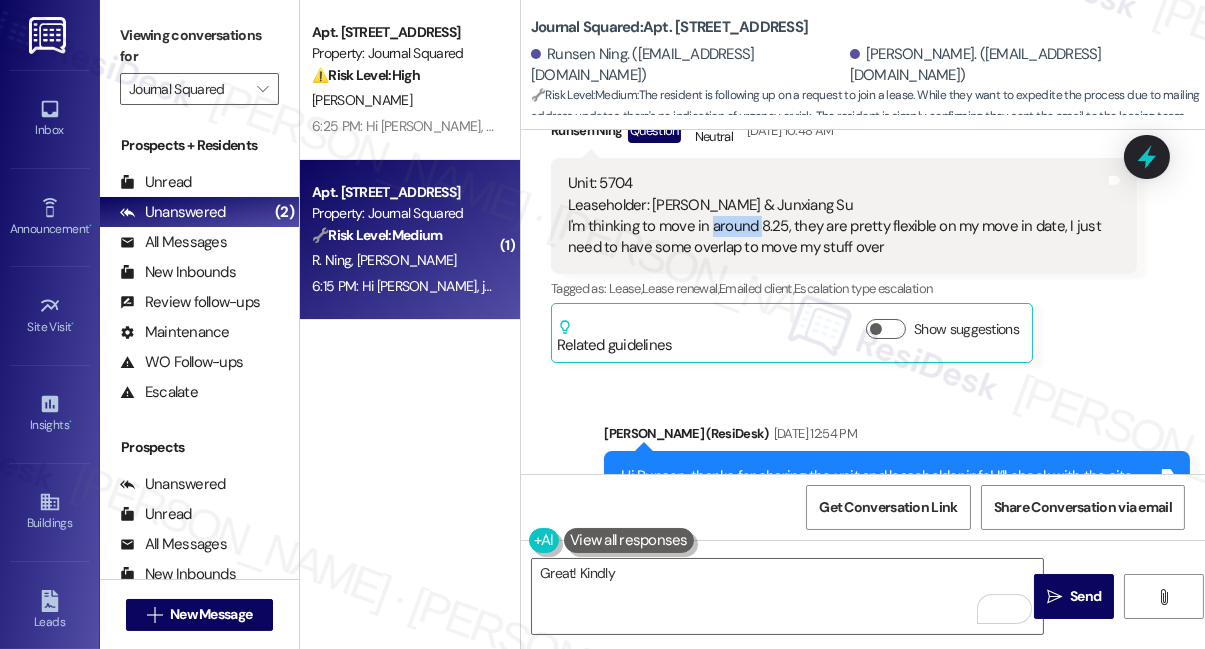 click on "Unit: 5704
Leaseholder: Junjian Su & Junxiang Su
I'm thinking to move in around 8.25, they are pretty flexible on my move in date, I just need to have some overlap to move my stuff over" at bounding box center [836, 216] 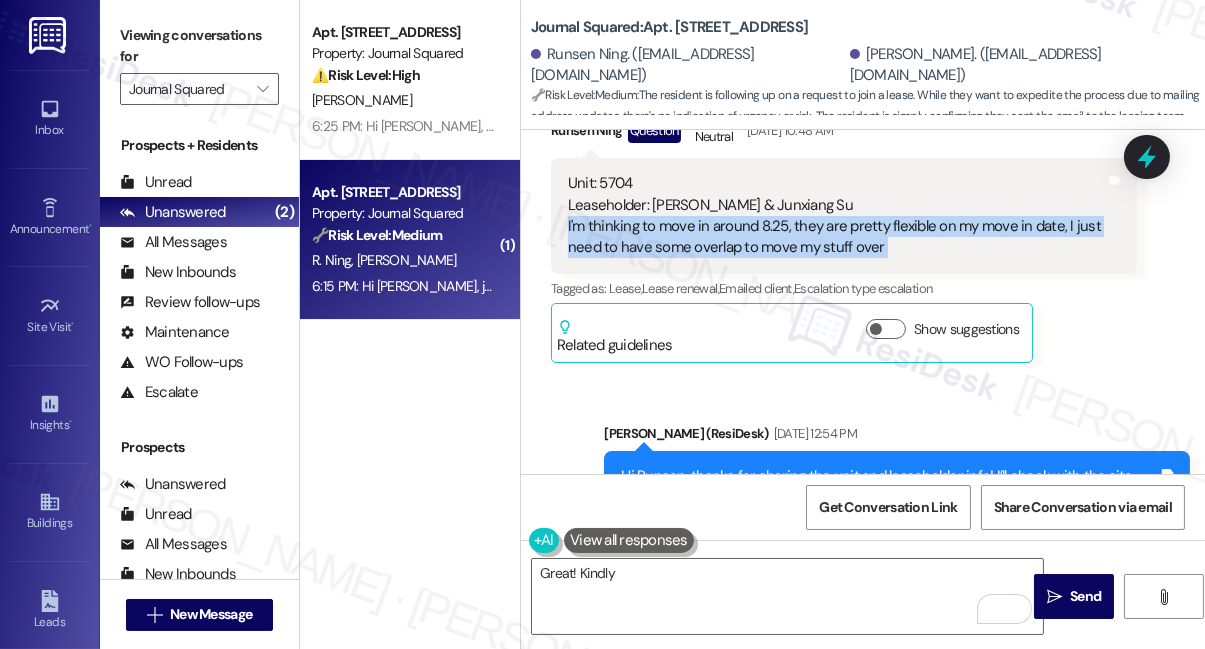 click on "Unit: 5704
Leaseholder: Junjian Su & Junxiang Su
I'm thinking to move in around 8.25, they are pretty flexible on my move in date, I just need to have some overlap to move my stuff over" at bounding box center (836, 216) 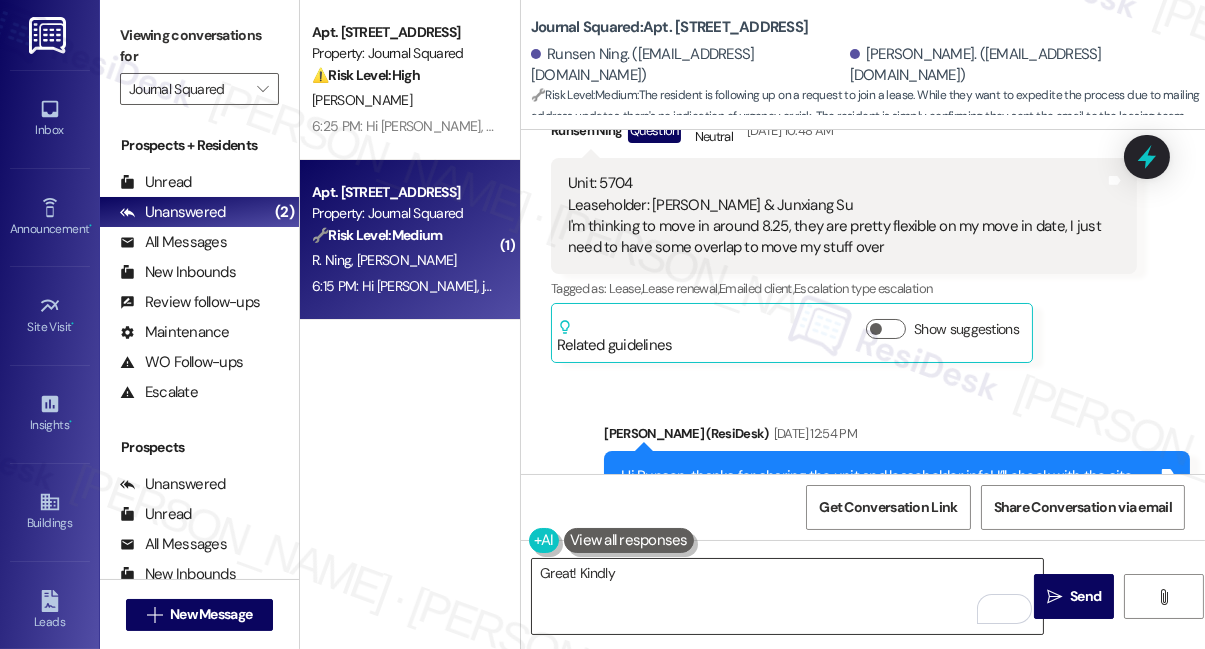 click on "Great! Kindly" at bounding box center (787, 596) 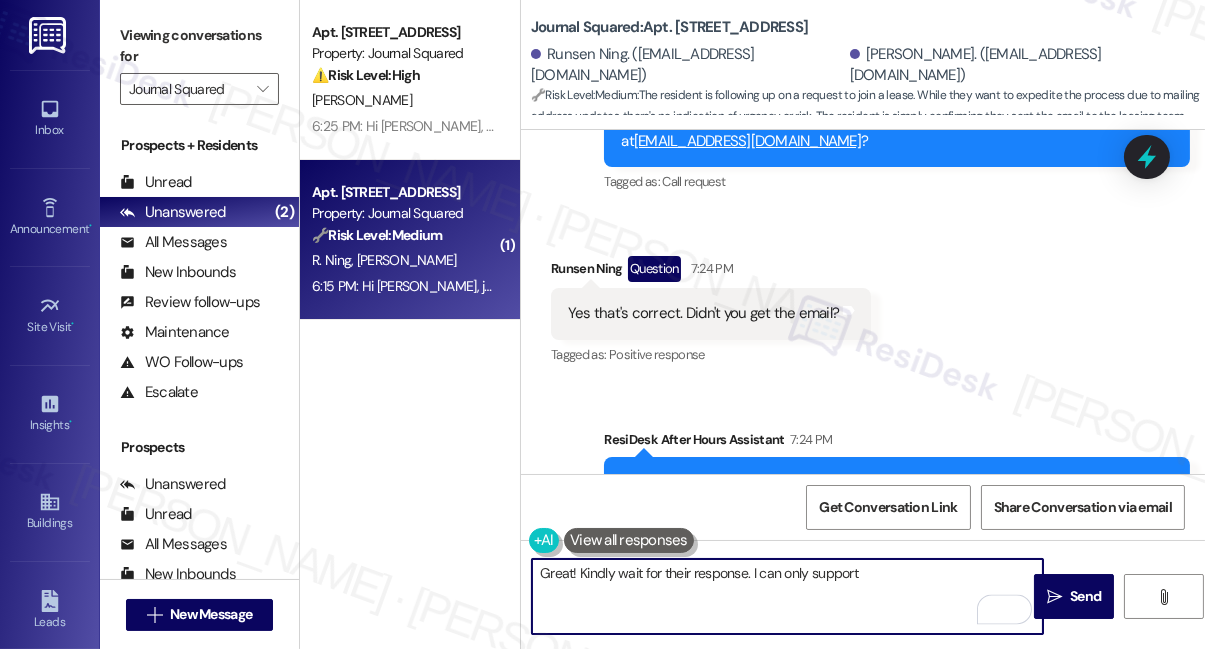scroll, scrollTop: 21024, scrollLeft: 0, axis: vertical 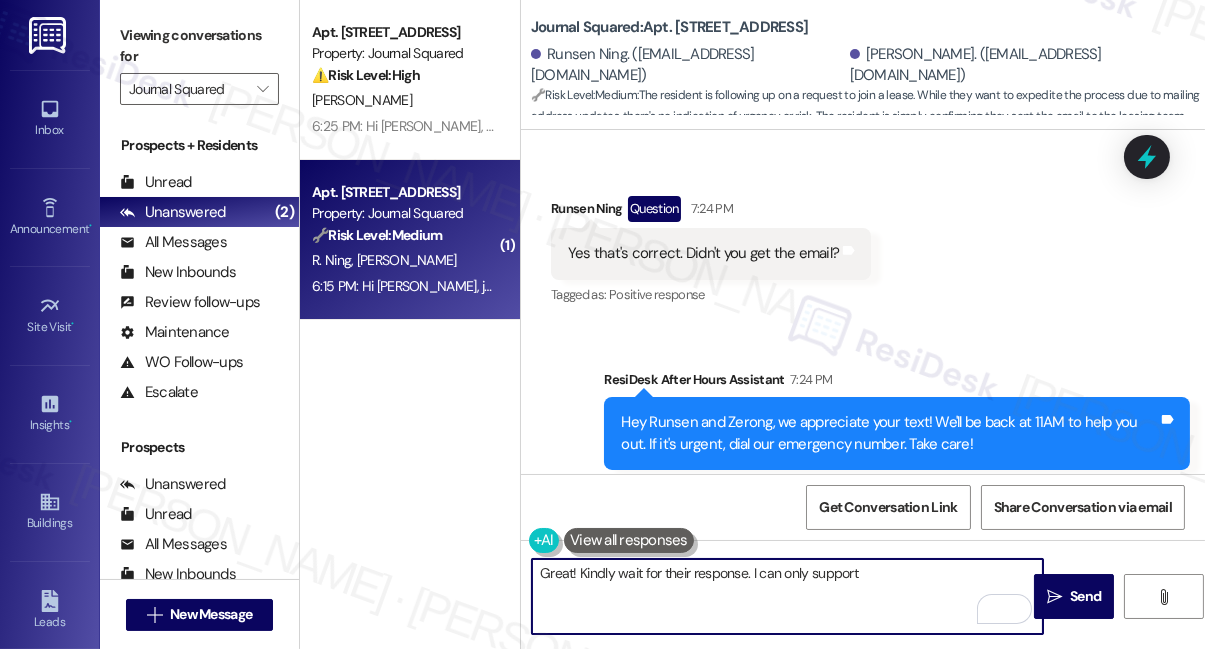 click on "Yes that's correct. Didn't you get the email?" at bounding box center [703, 253] 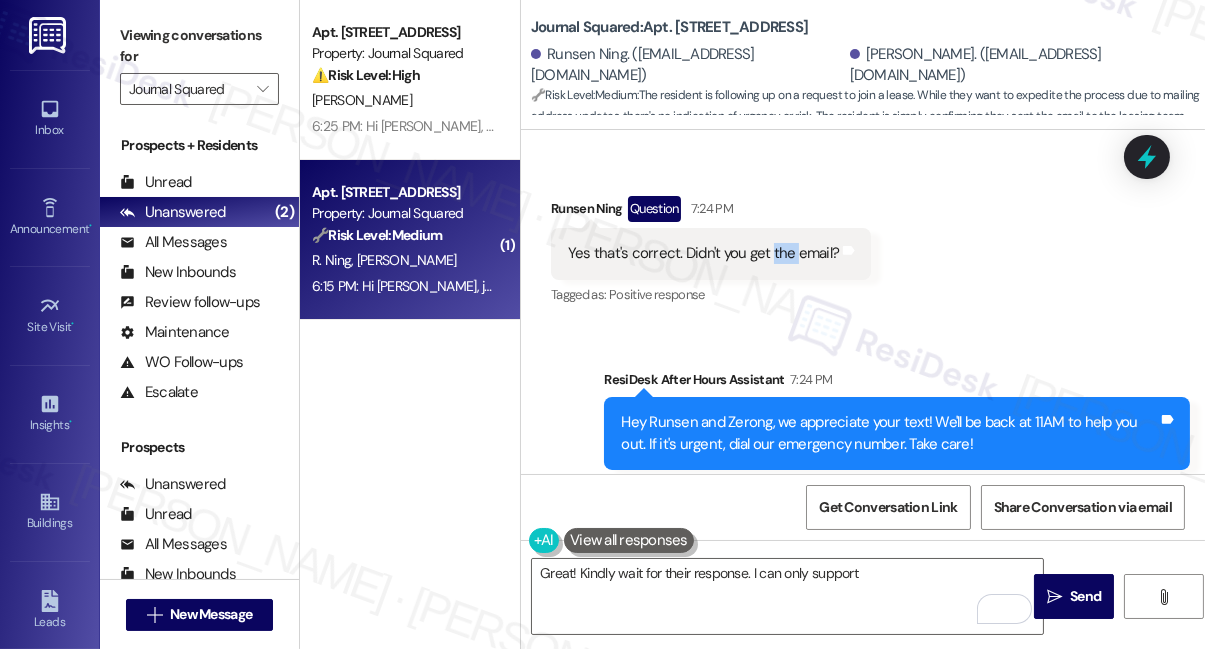click on "Yes that's correct. Didn't you get the email?" at bounding box center [703, 253] 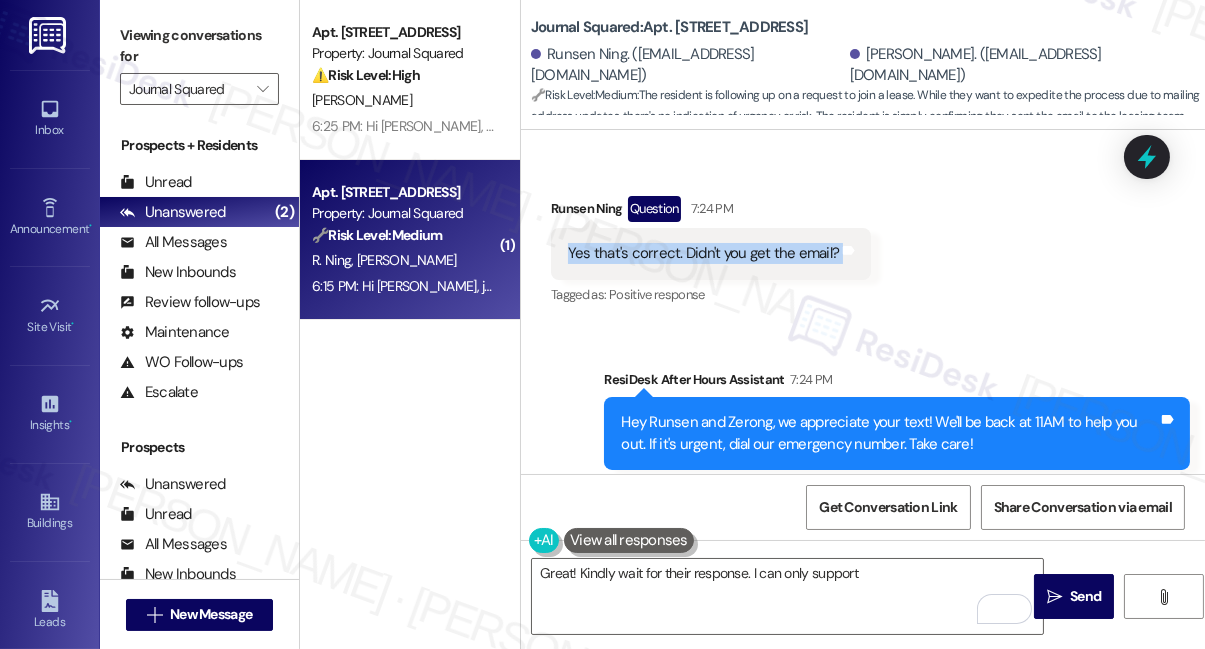 click on "Yes that's correct. Didn't you get the email?" at bounding box center [703, 253] 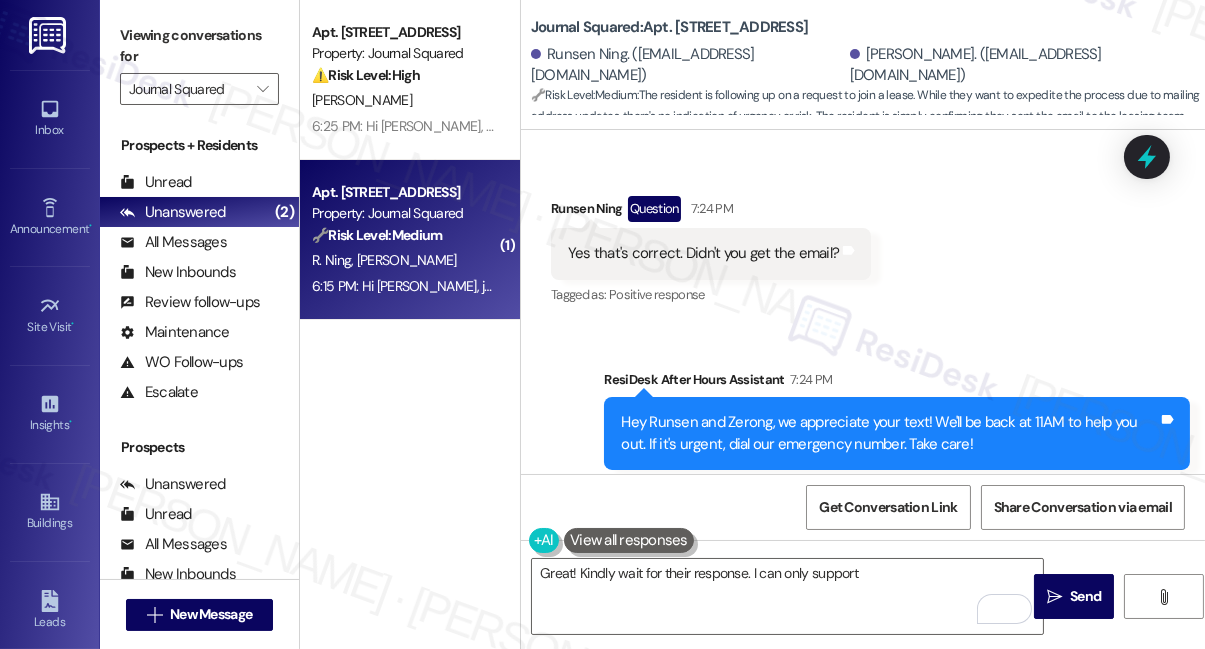 click on "Hey Runsen and Zerong, we appreciate your text! We'll be back at 11AM to help you out. If it's urgent, dial our emergency number. Take care!" at bounding box center (889, 433) 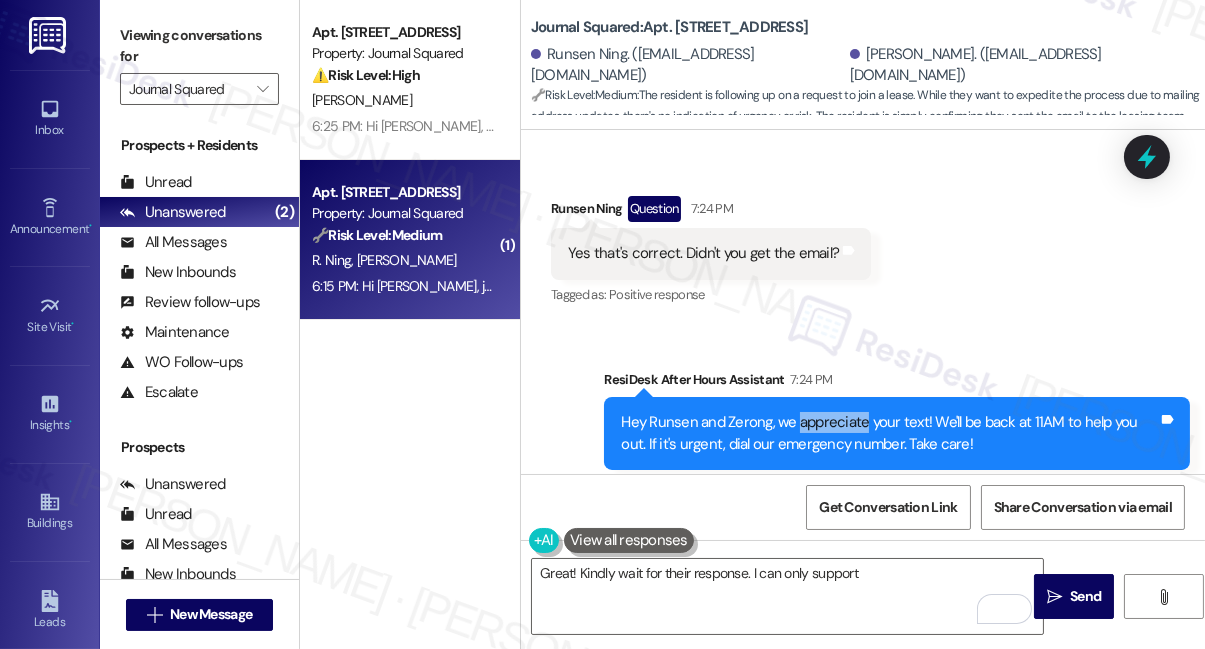 click on "Hey Runsen and Zerong, we appreciate your text! We'll be back at 11AM to help you out. If it's urgent, dial our emergency number. Take care!" at bounding box center (889, 433) 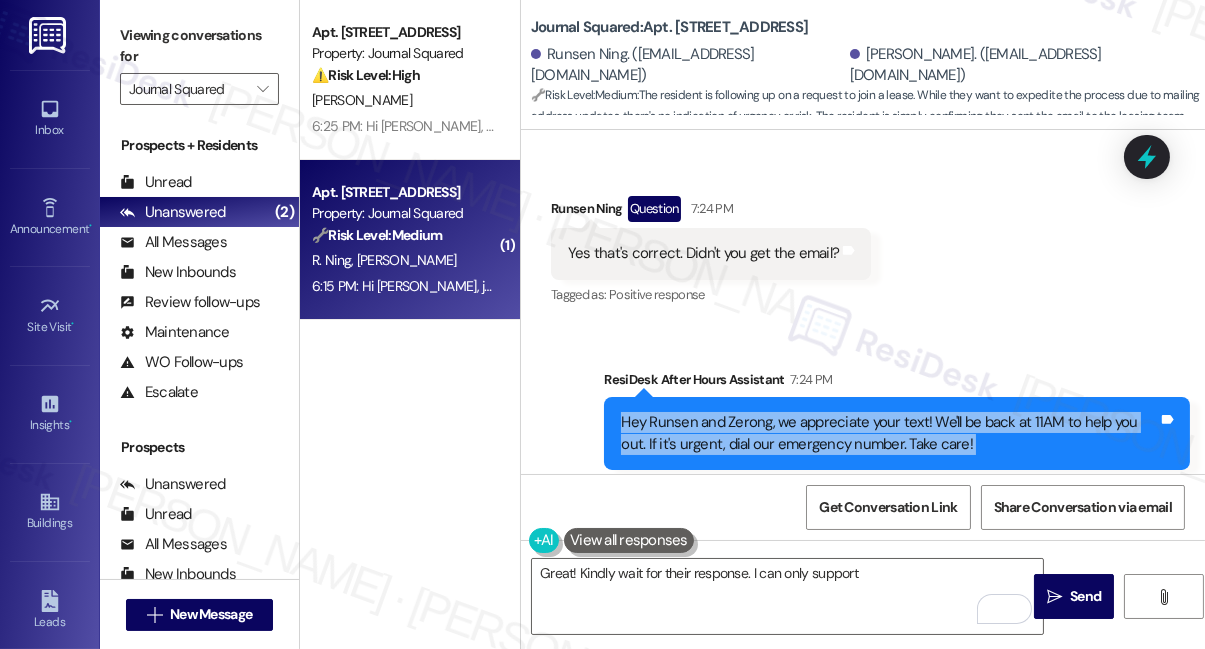 click on "Hey Runsen and Zerong, we appreciate your text! We'll be back at 11AM to help you out. If it's urgent, dial our emergency number. Take care!" at bounding box center [889, 433] 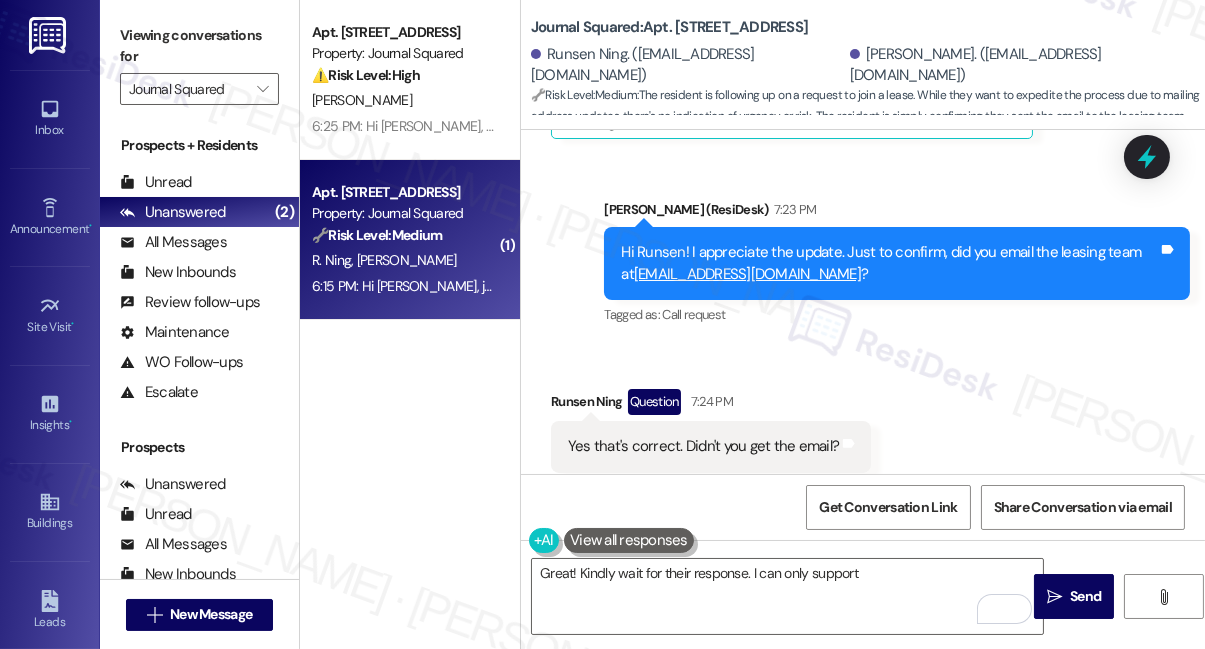 scroll, scrollTop: 20752, scrollLeft: 0, axis: vertical 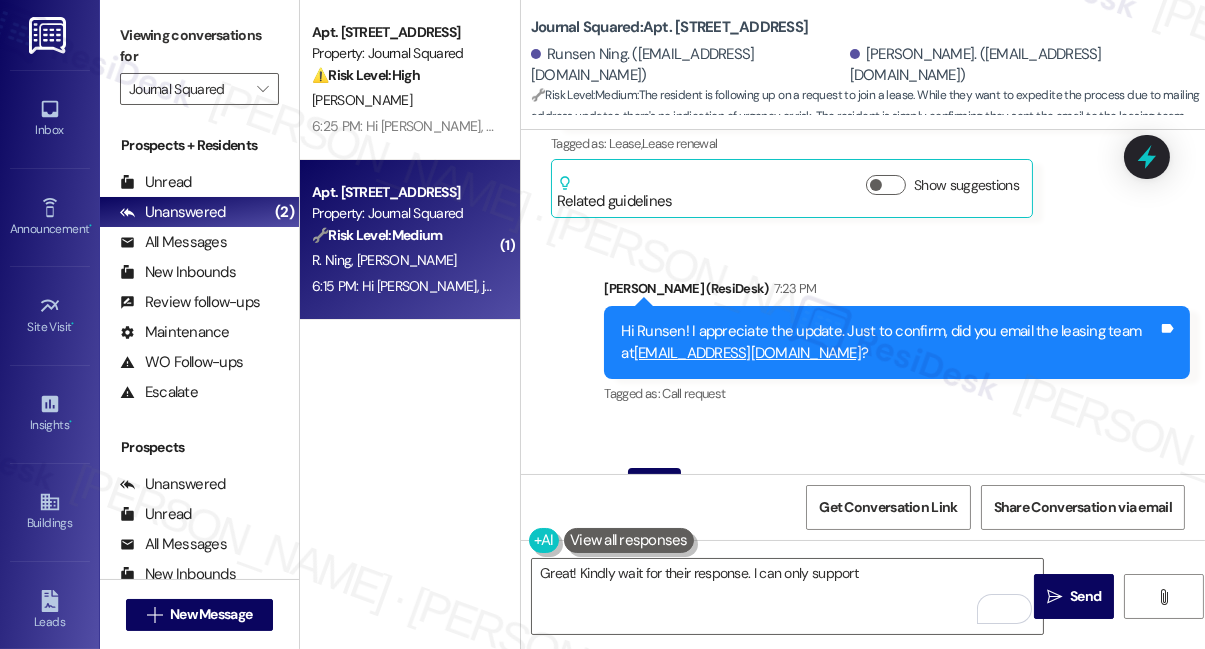click on "Hi Runsen! I appreciate the update. Just to confirm, did you email the leasing team at  info@journalsquared.com ?" at bounding box center [889, 342] 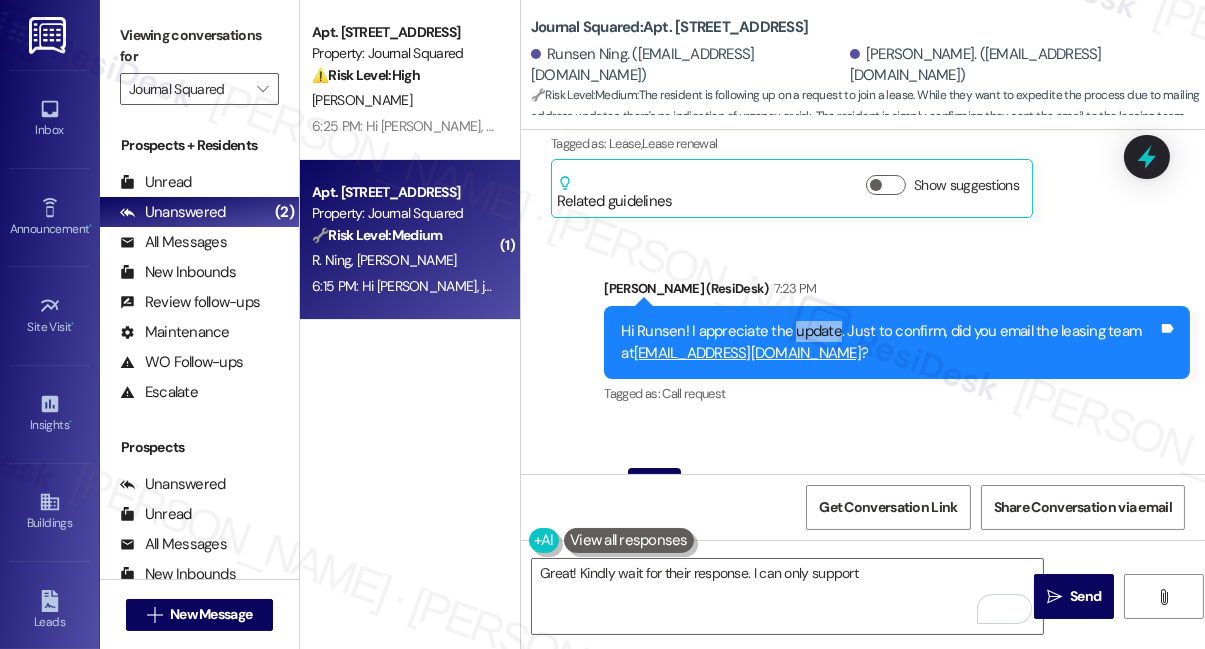 click on "Hi Runsen! I appreciate the update. Just to confirm, did you email the leasing team at  info@journalsquared.com ?" at bounding box center [889, 342] 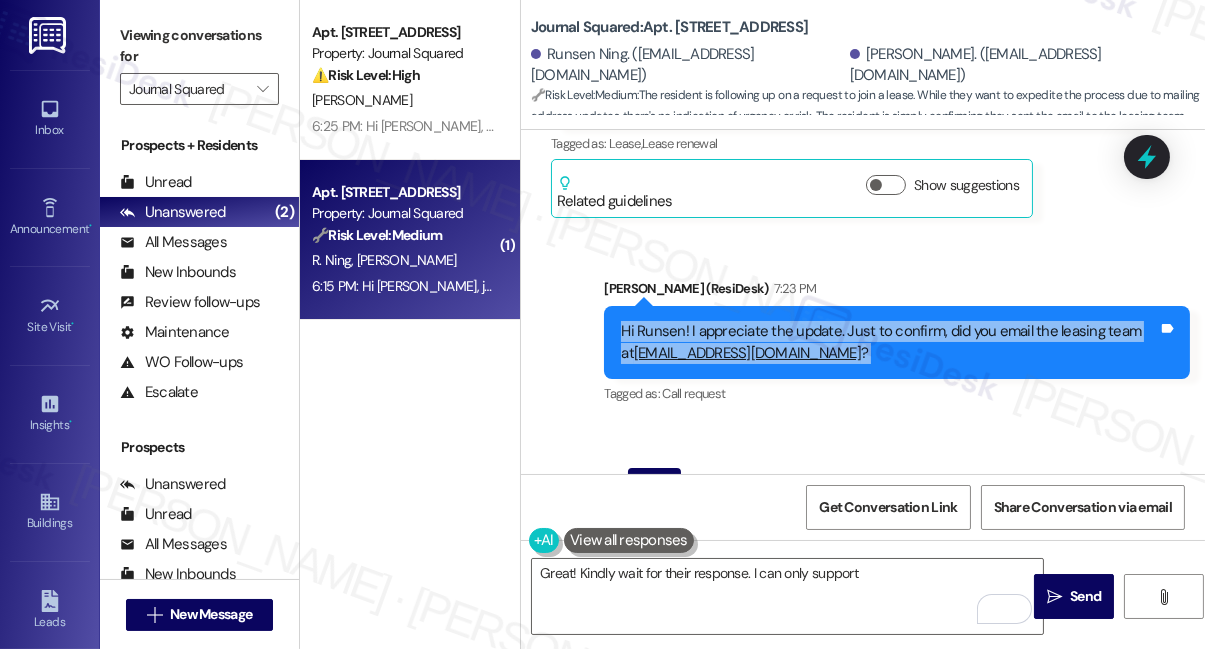 click on "Hi Runsen! I appreciate the update. Just to confirm, did you email the leasing team at  info@journalsquared.com ?" at bounding box center (889, 342) 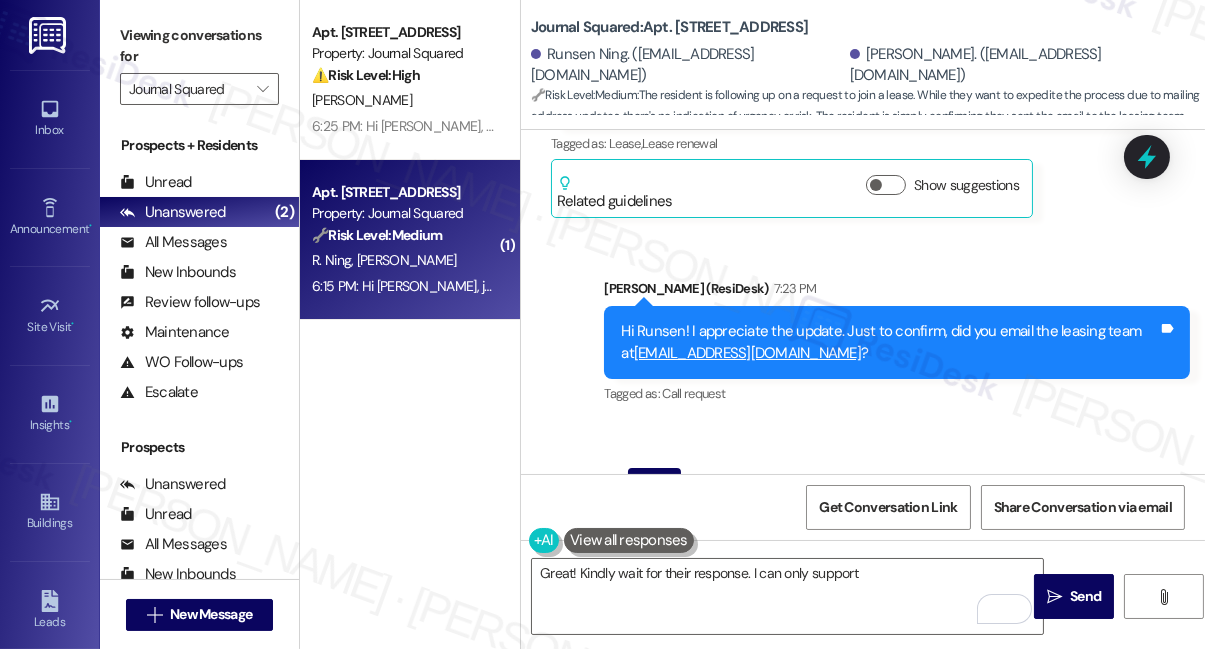 click on "Hi Runsen! I appreciate the update. Just to confirm, did you email the leasing team at  info@journalsquared.com ?" at bounding box center [889, 342] 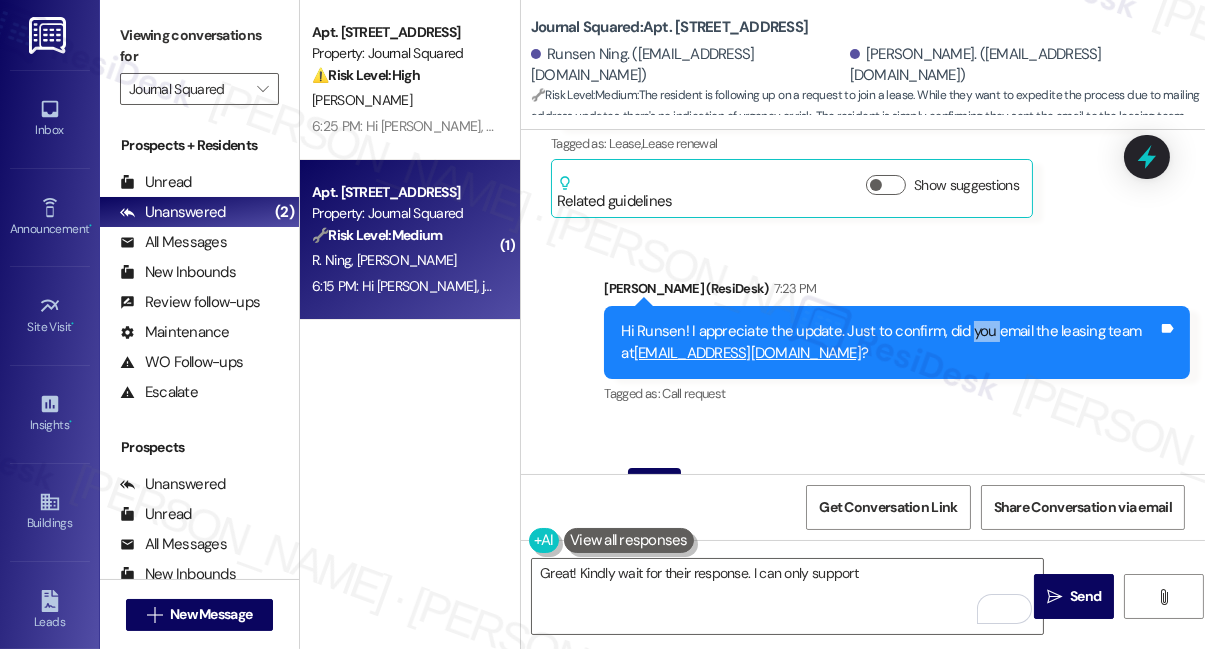 click on "Hi Runsen! I appreciate the update. Just to confirm, did you email the leasing team at  info@journalsquared.com ?" at bounding box center (889, 342) 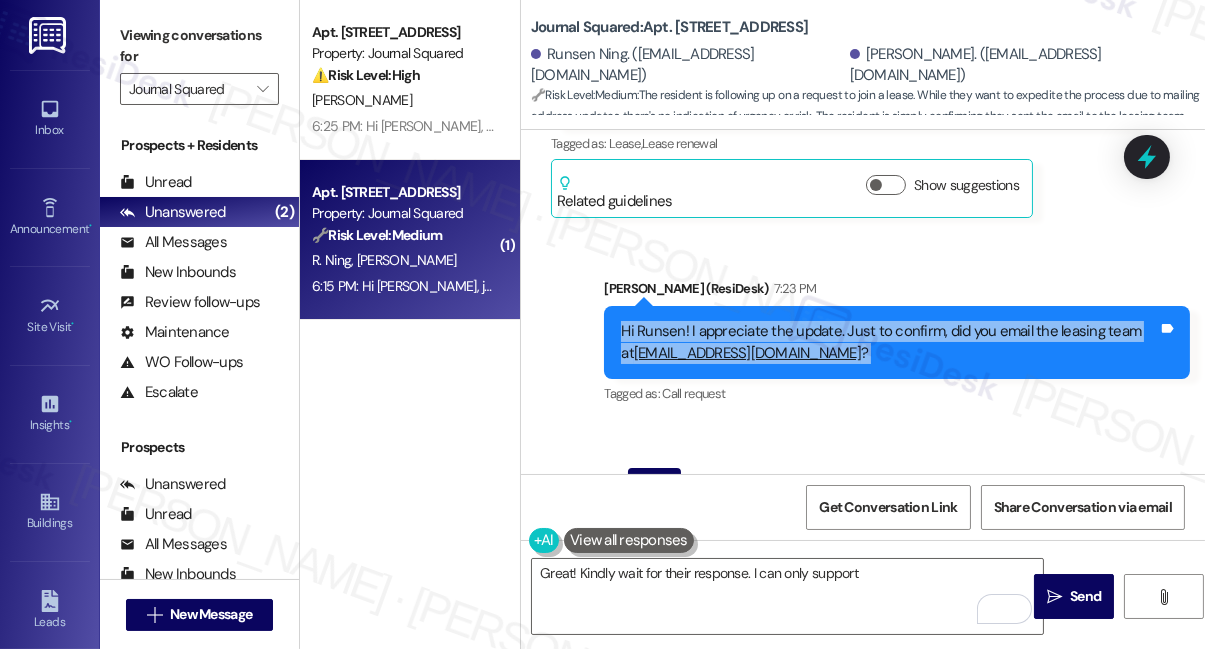 click on "Hi Runsen! I appreciate the update. Just to confirm, did you email the leasing team at  info@journalsquared.com ?" at bounding box center [889, 342] 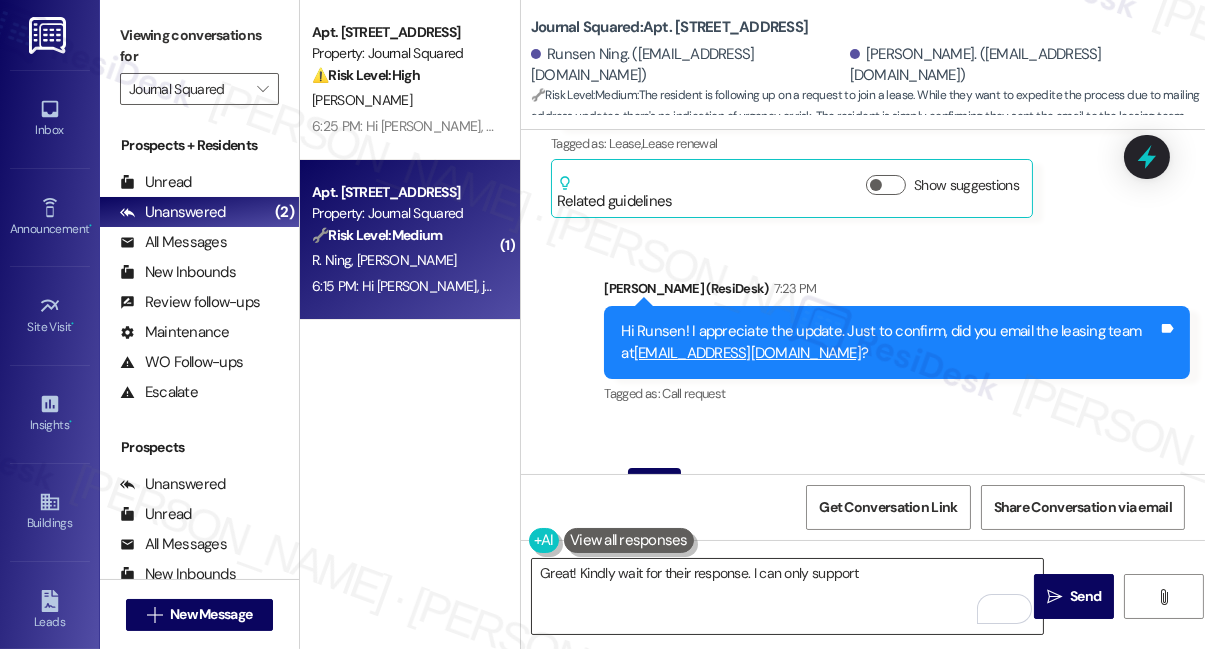 click on "Great! Kindly wait for their response. I can only support" at bounding box center [787, 596] 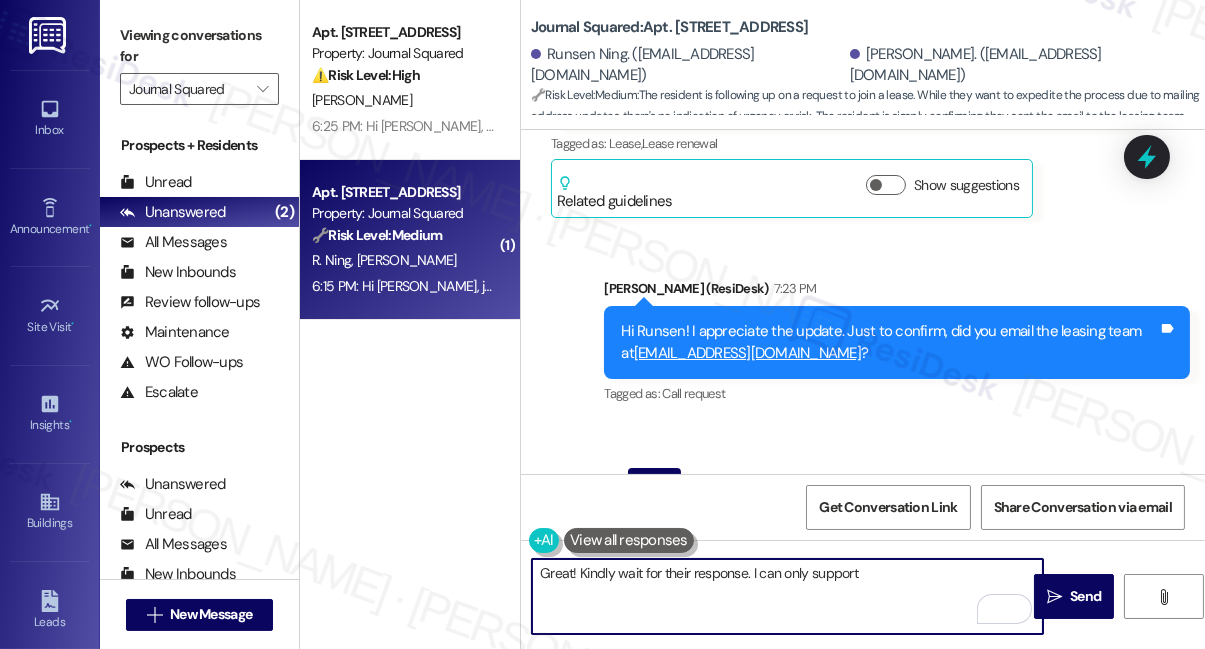 click on "Great! Kindly wait for their response. I can only support" at bounding box center (787, 596) 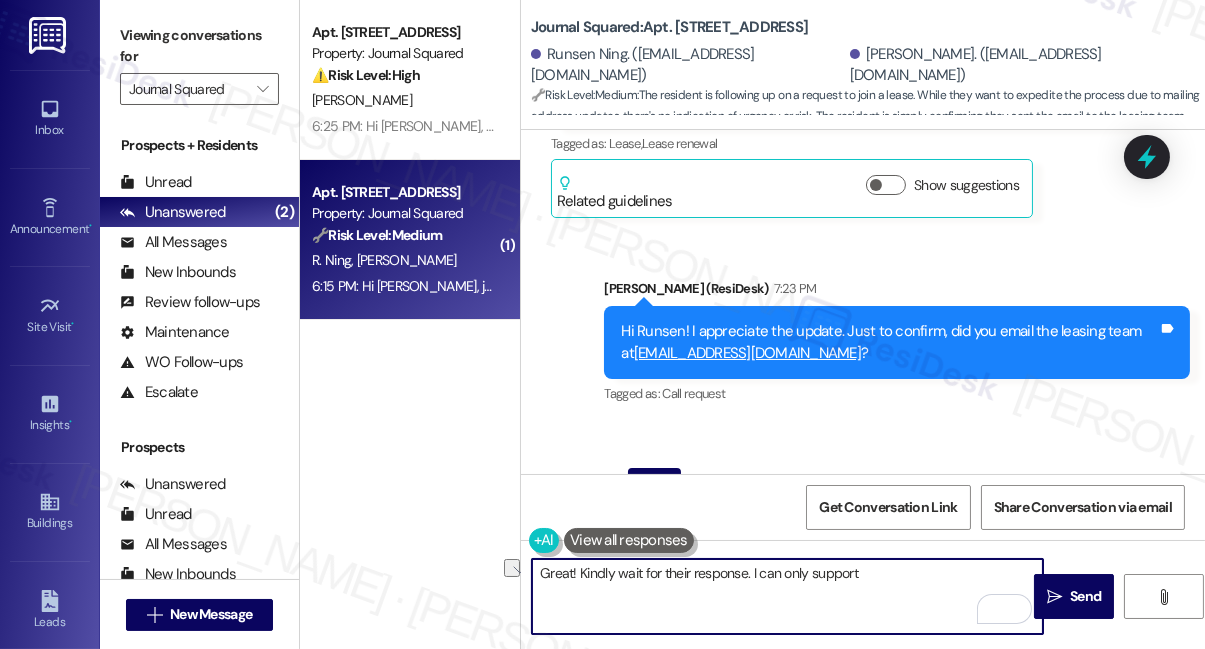 drag, startPoint x: 887, startPoint y: 576, endPoint x: 765, endPoint y: 577, distance: 122.0041 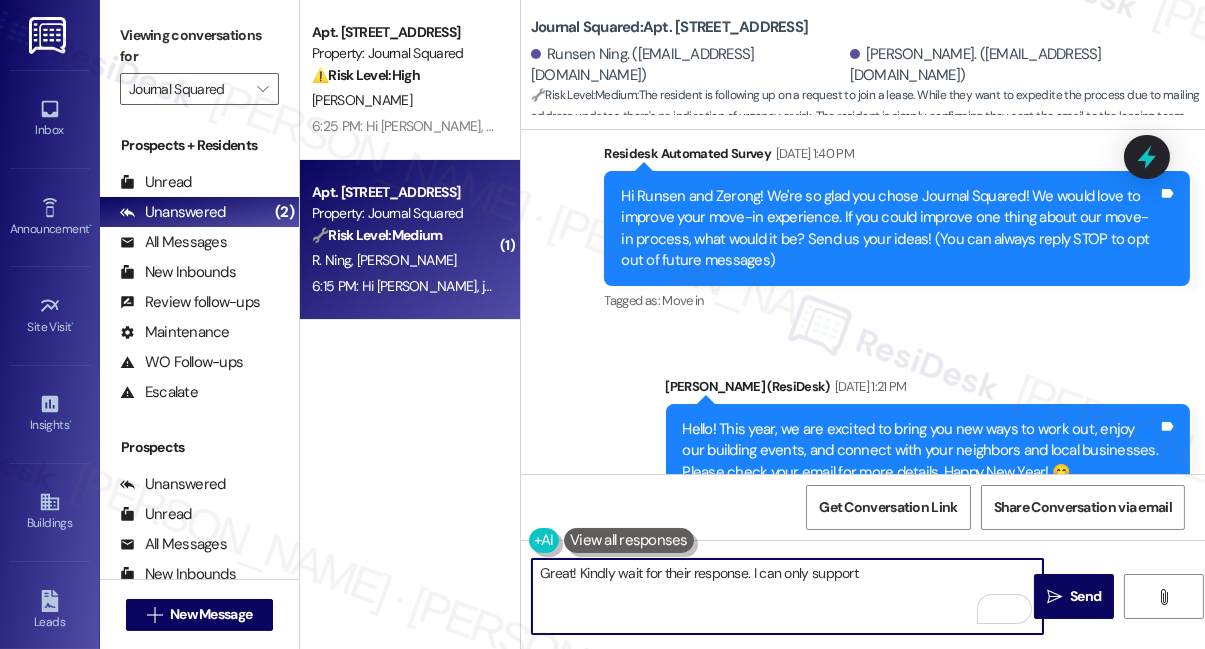scroll, scrollTop: 272, scrollLeft: 0, axis: vertical 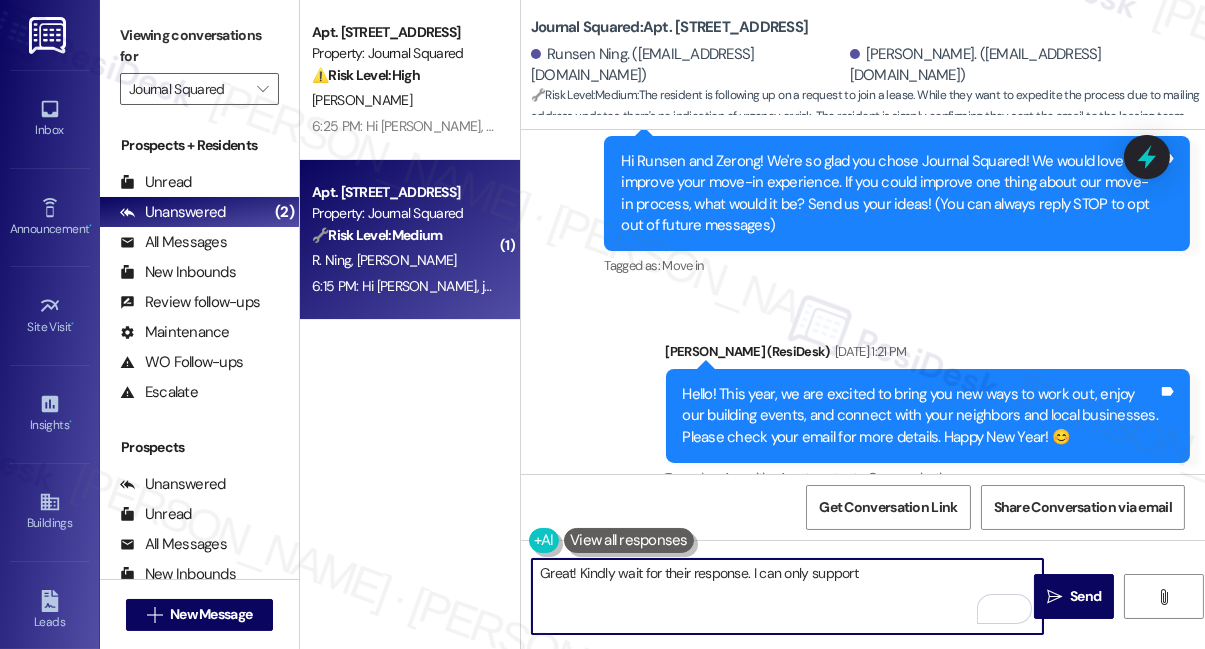 click on "Hi Runsen and Zerong! We're so glad you chose Journal Squared! We would love to improve your move-in experience. If you could improve one thing about our move-in process, what would it be? Send us your ideas! (You can always reply STOP to opt out of future messages)" at bounding box center (889, 194) 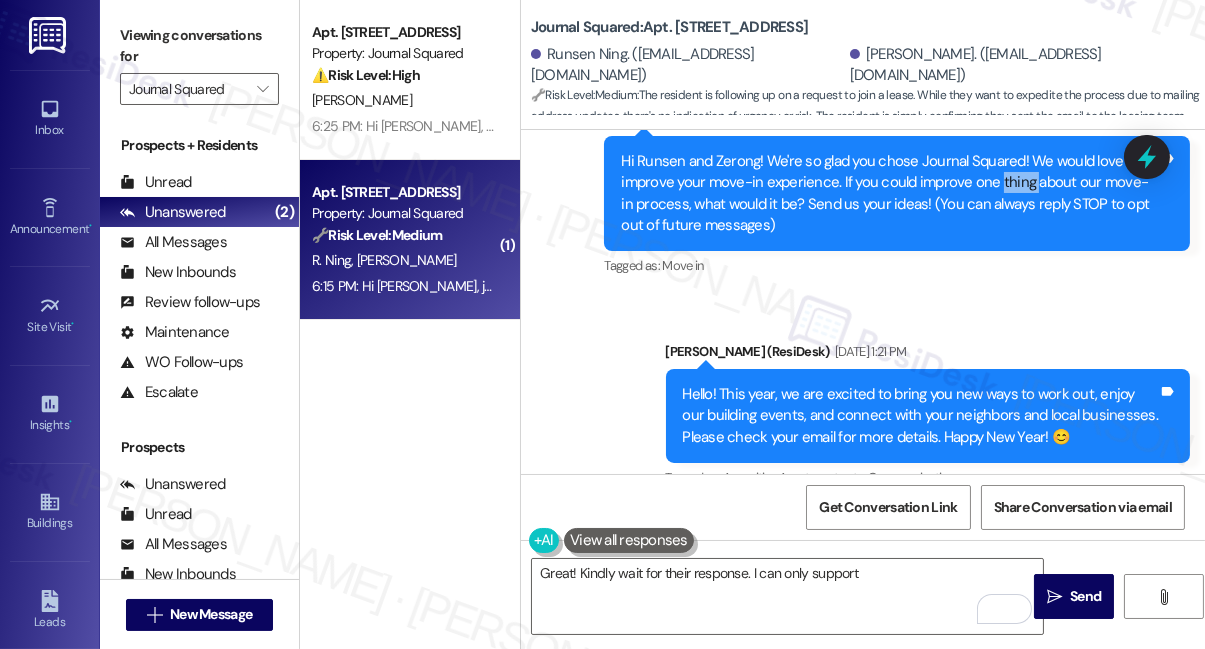 click on "Hi Runsen and Zerong! We're so glad you chose Journal Squared! We would love to improve your move-in experience. If you could improve one thing about our move-in process, what would it be? Send us your ideas! (You can always reply STOP to opt out of future messages)" at bounding box center [889, 194] 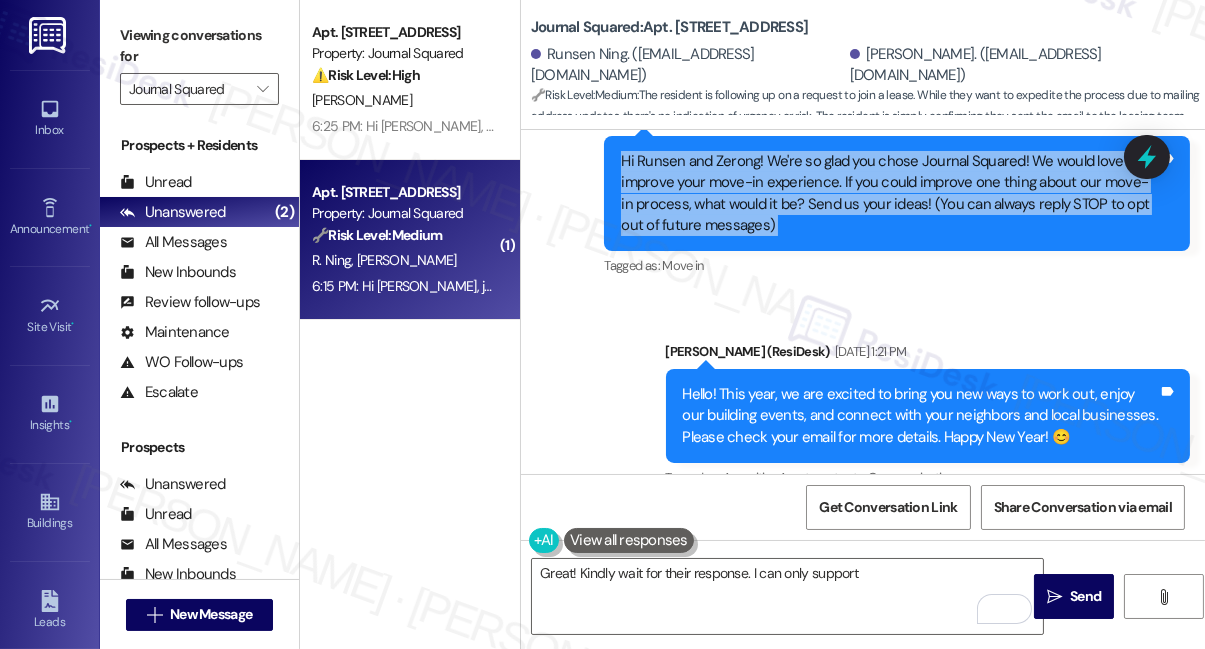 click on "Hi Runsen and Zerong! We're so glad you chose Journal Squared! We would love to improve your move-in experience. If you could improve one thing about our move-in process, what would it be? Send us your ideas! (You can always reply STOP to opt out of future messages)" at bounding box center [889, 194] 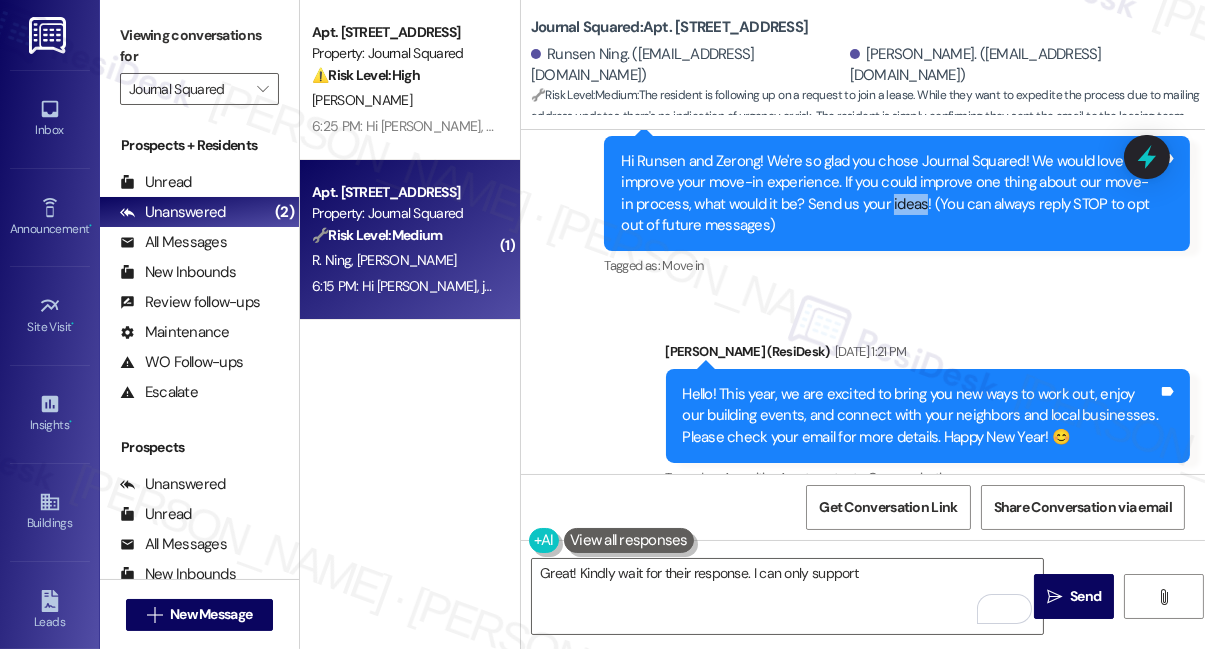click on "Hi Runsen and Zerong! We're so glad you chose Journal Squared! We would love to improve your move-in experience. If you could improve one thing about our move-in process, what would it be? Send us your ideas! (You can always reply STOP to opt out of future messages)" at bounding box center [889, 194] 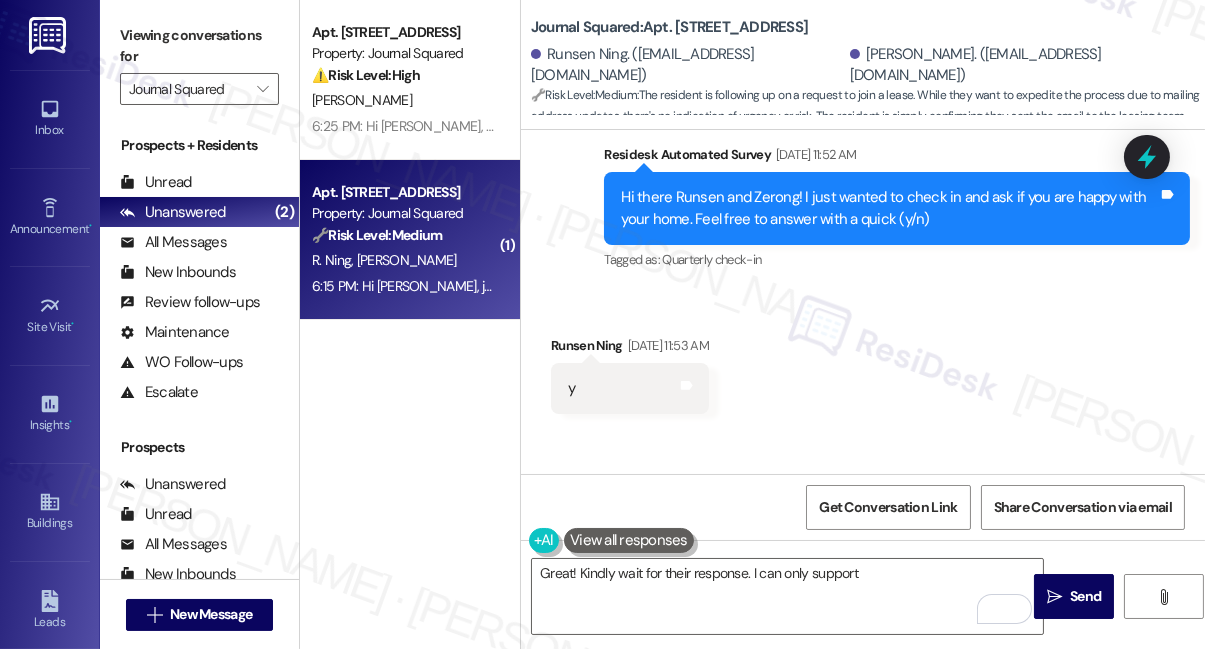 scroll, scrollTop: 545, scrollLeft: 0, axis: vertical 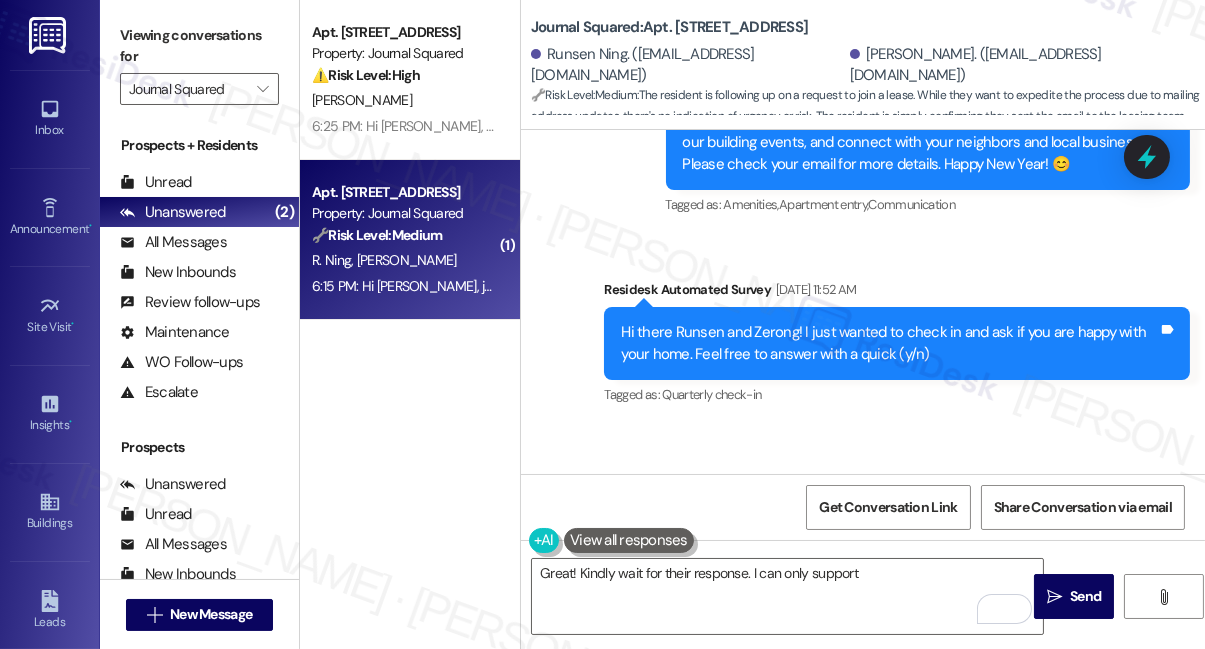 click on "Hi there Runsen and Zerong! I just wanted to check in and ask if you are happy with your home.  Feel free to answer with a quick (y/n)" at bounding box center (889, 343) 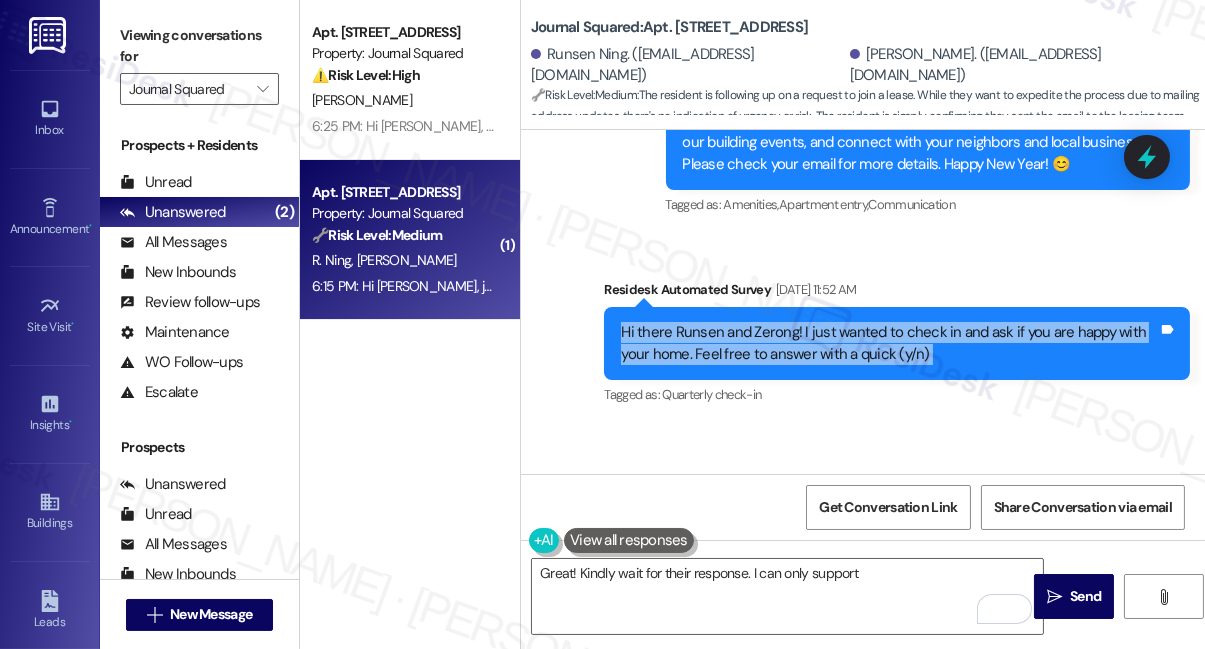 click on "Hi there Runsen and Zerong! I just wanted to check in and ask if you are happy with your home.  Feel free to answer with a quick (y/n)" at bounding box center (889, 343) 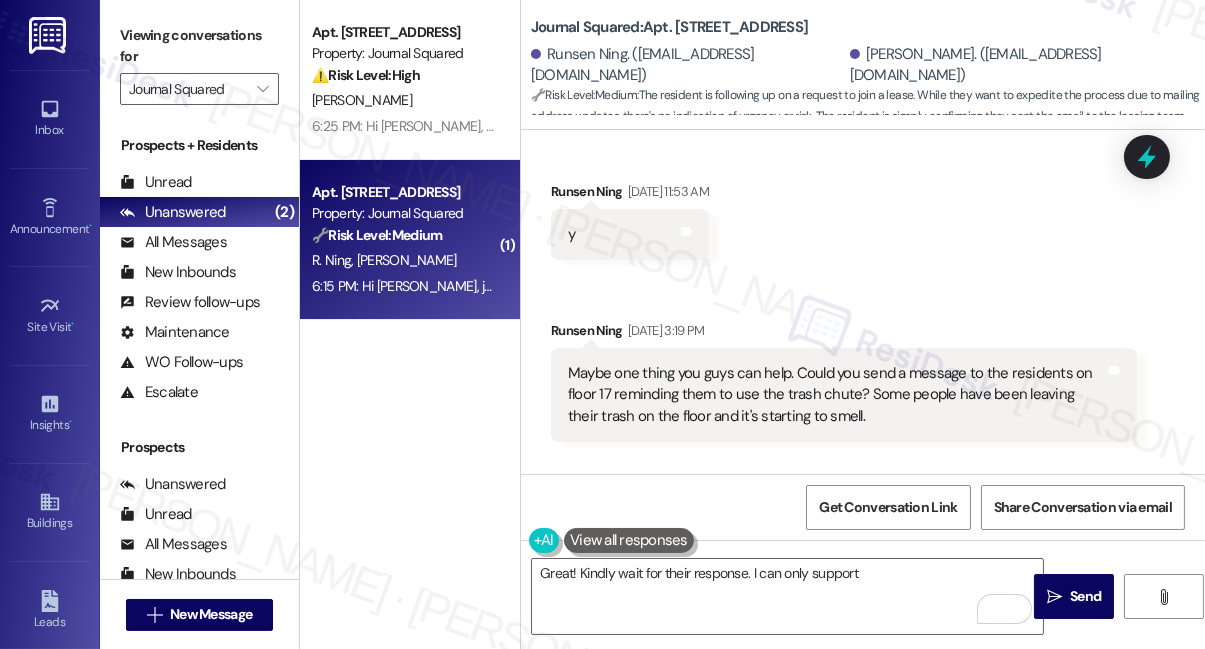scroll, scrollTop: 909, scrollLeft: 0, axis: vertical 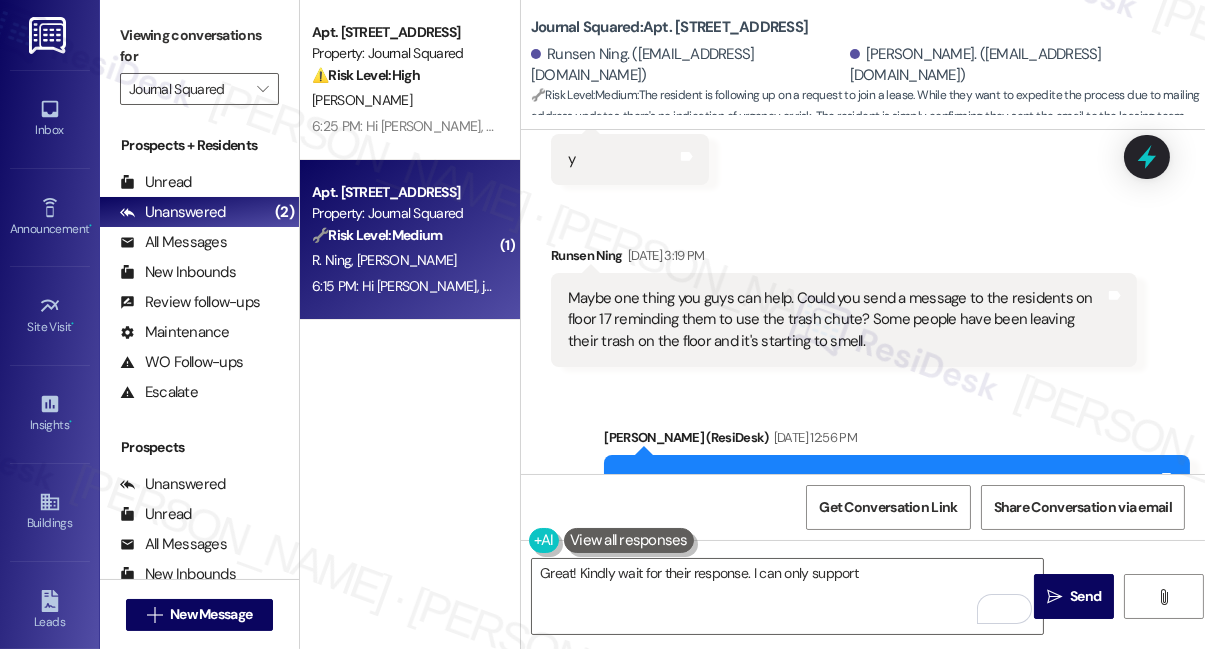 click on "Maybe one thing you guys can help. Could you send a message to the residents on floor 17 reminding them to use the trash chute? Some people have been leaving their trash on the floor and it's starting to smell." at bounding box center [836, 320] 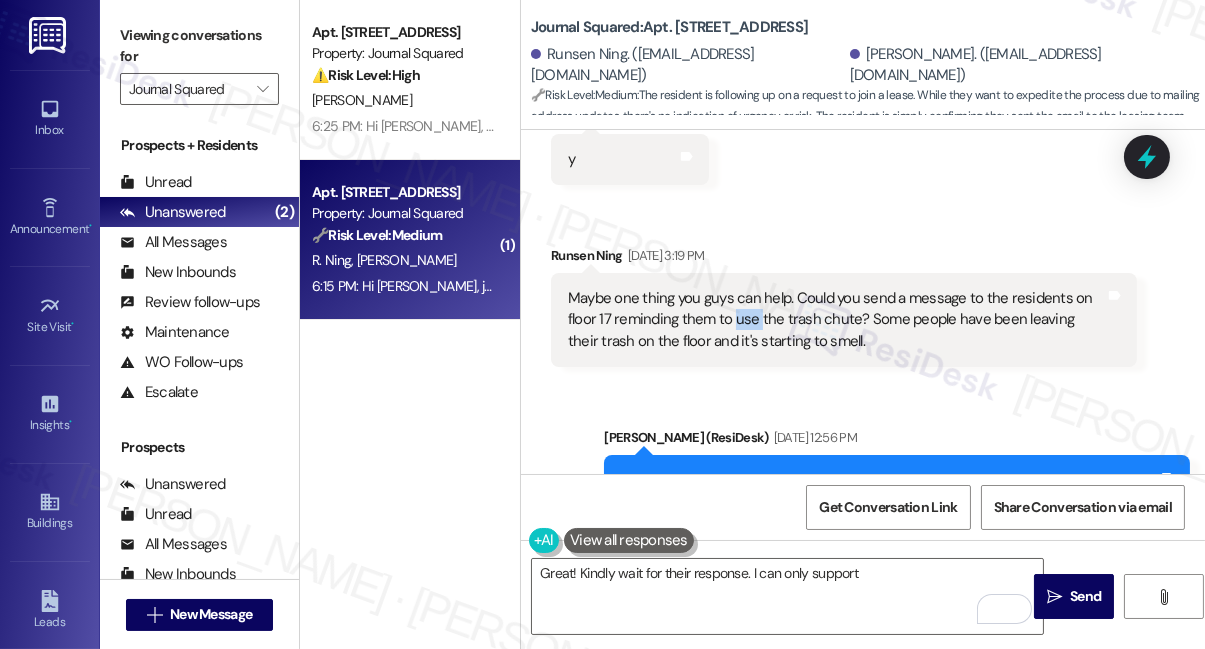 click on "Maybe one thing you guys can help. Could you send a message to the residents on floor 17 reminding them to use the trash chute? Some people have been leaving their trash on the floor and it's starting to smell." at bounding box center [836, 320] 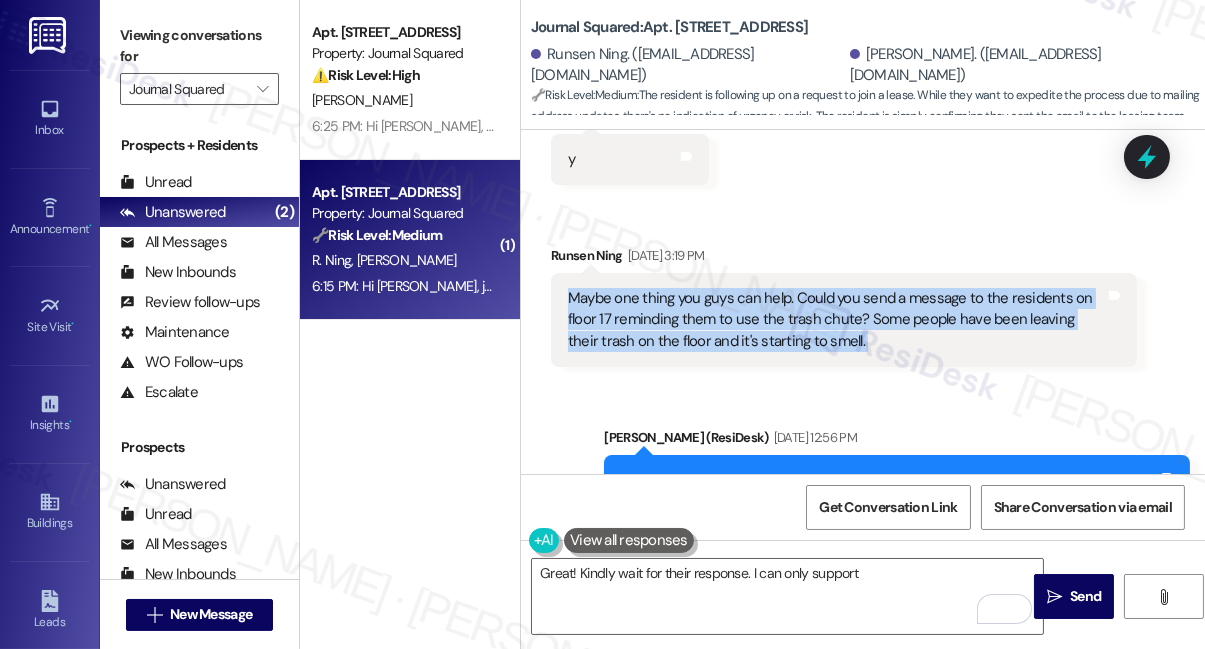 click on "Maybe one thing you guys can help. Could you send a message to the residents on floor 17 reminding them to use the trash chute? Some people have been leaving their trash on the floor and it's starting to smell." at bounding box center (836, 320) 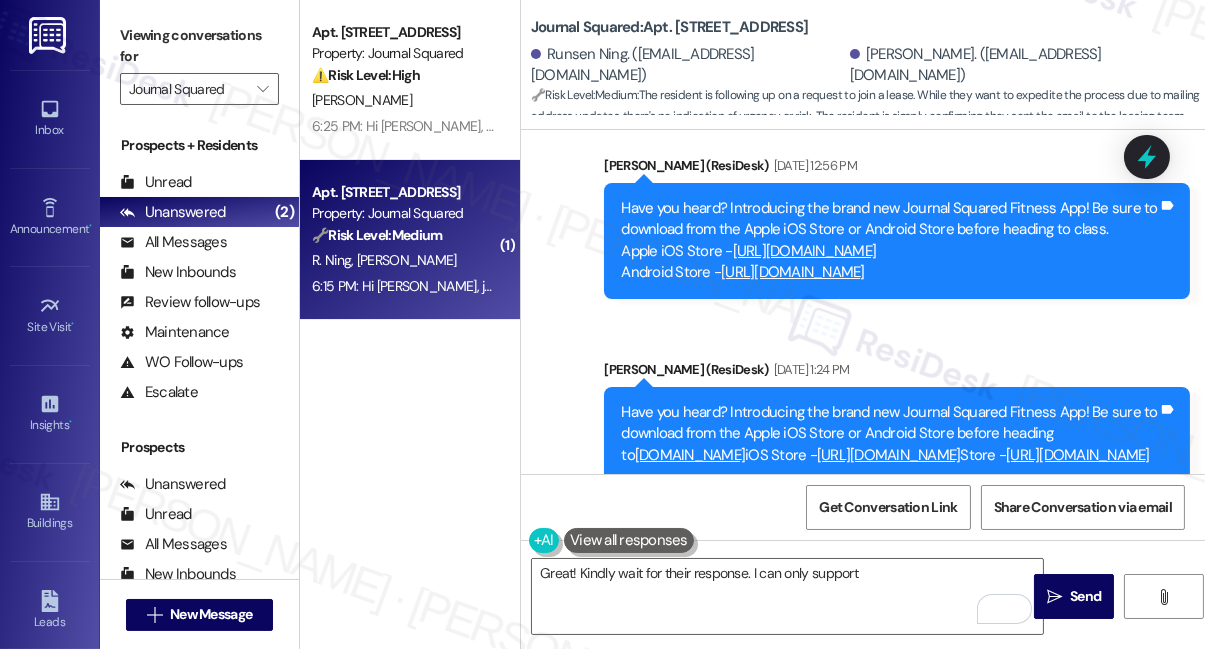 scroll, scrollTop: 818, scrollLeft: 0, axis: vertical 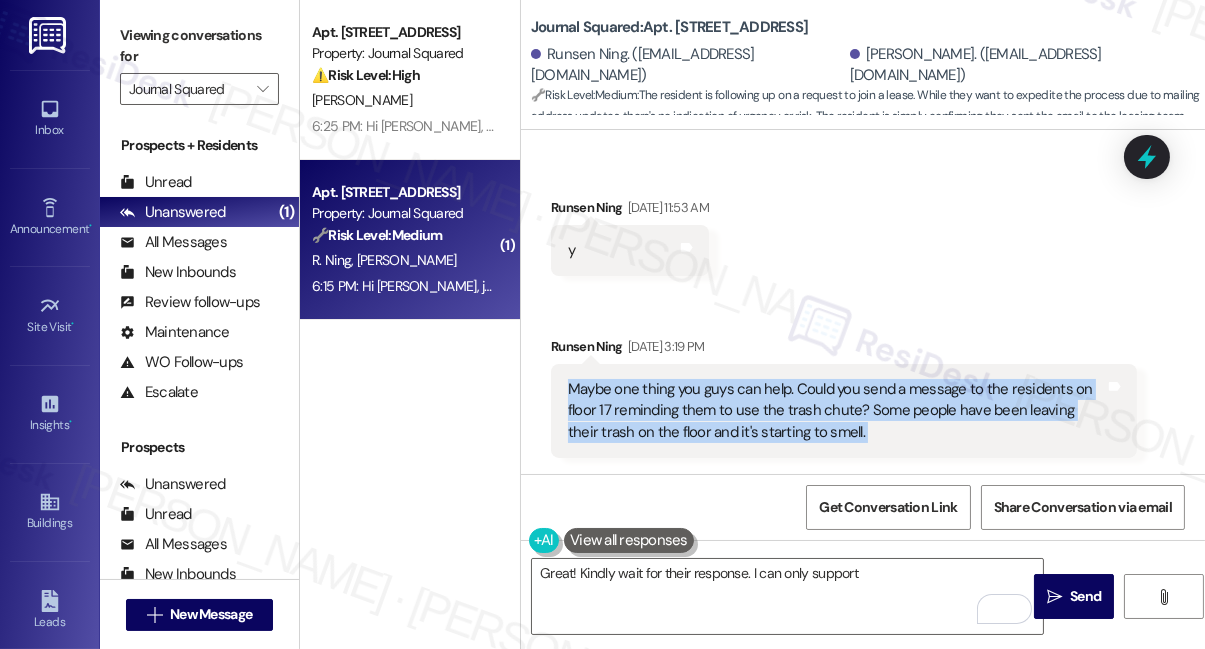 click on "Maybe one thing you guys can help. Could you send a message to the residents on floor 17 reminding them to use the trash chute? Some people have been leaving their trash on the floor and it's starting to smell." at bounding box center [836, 411] 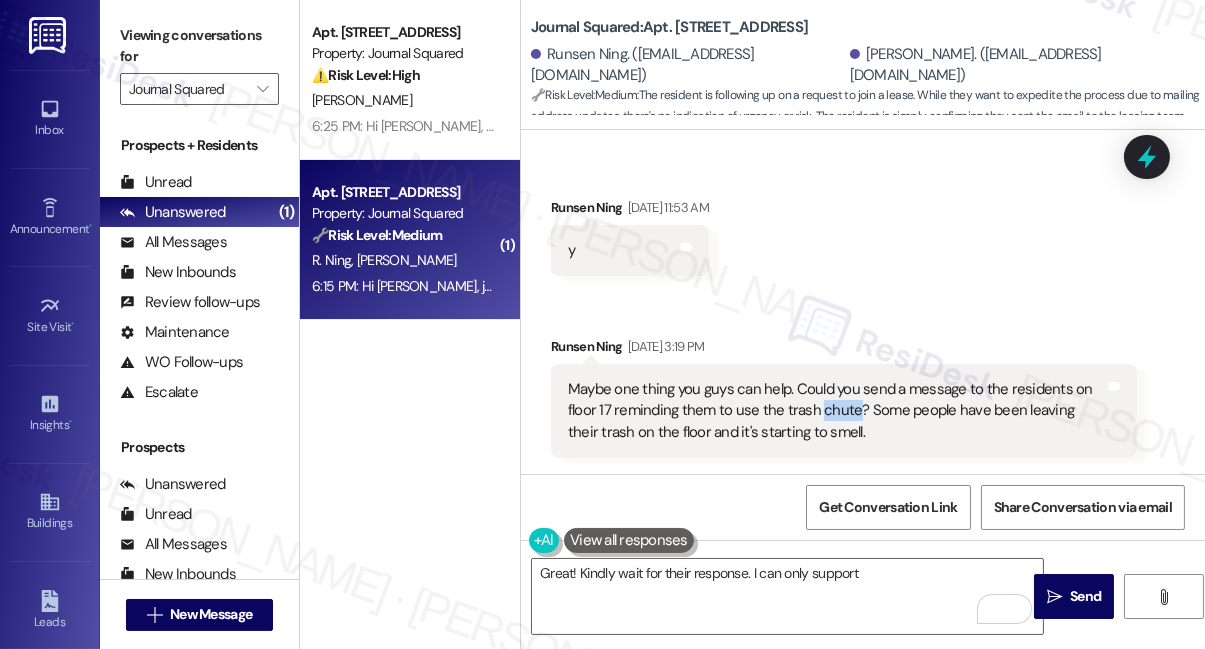 click on "Maybe one thing you guys can help. Could you send a message to the residents on floor 17 reminding them to use the trash chute? Some people have been leaving their trash on the floor and it's starting to smell." at bounding box center [836, 411] 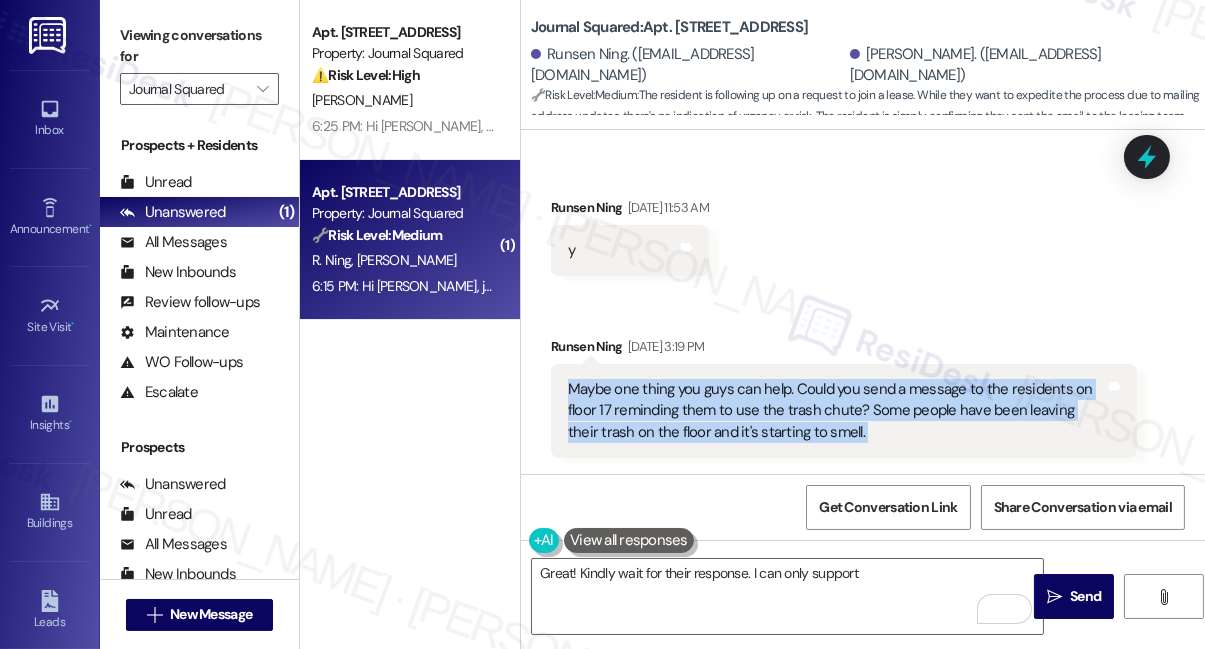 click on "Maybe one thing you guys can help. Could you send a message to the residents on floor 17 reminding them to use the trash chute? Some people have been leaving their trash on the floor and it's starting to smell." at bounding box center [836, 411] 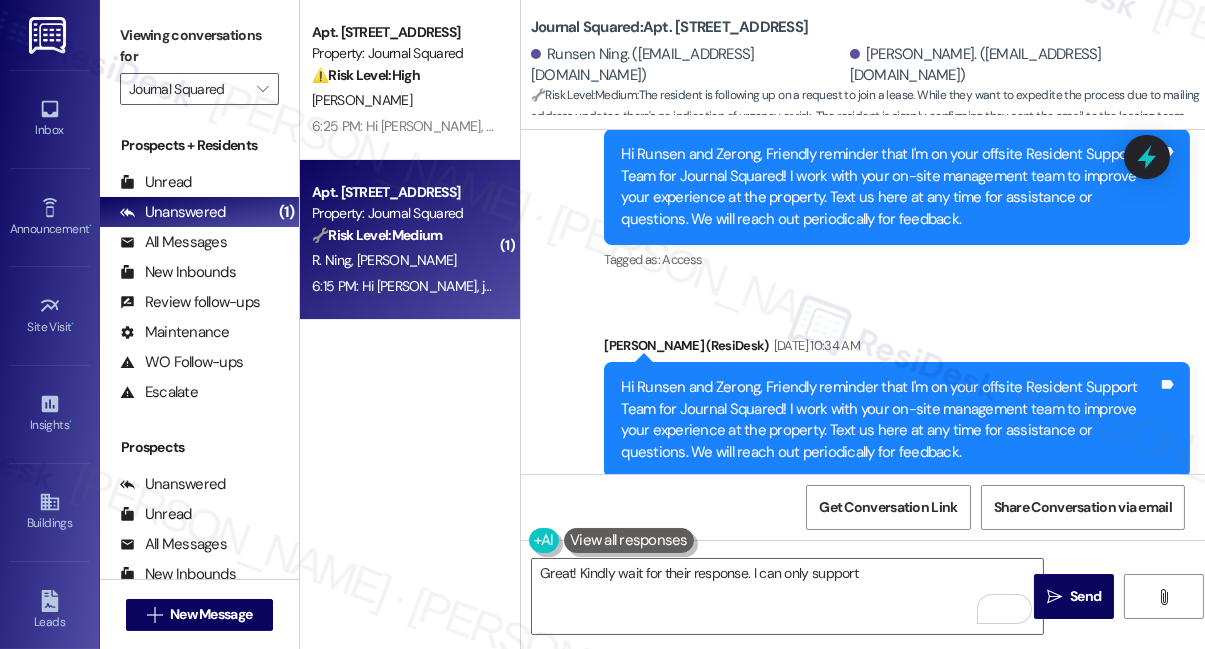 scroll, scrollTop: 2090, scrollLeft: 0, axis: vertical 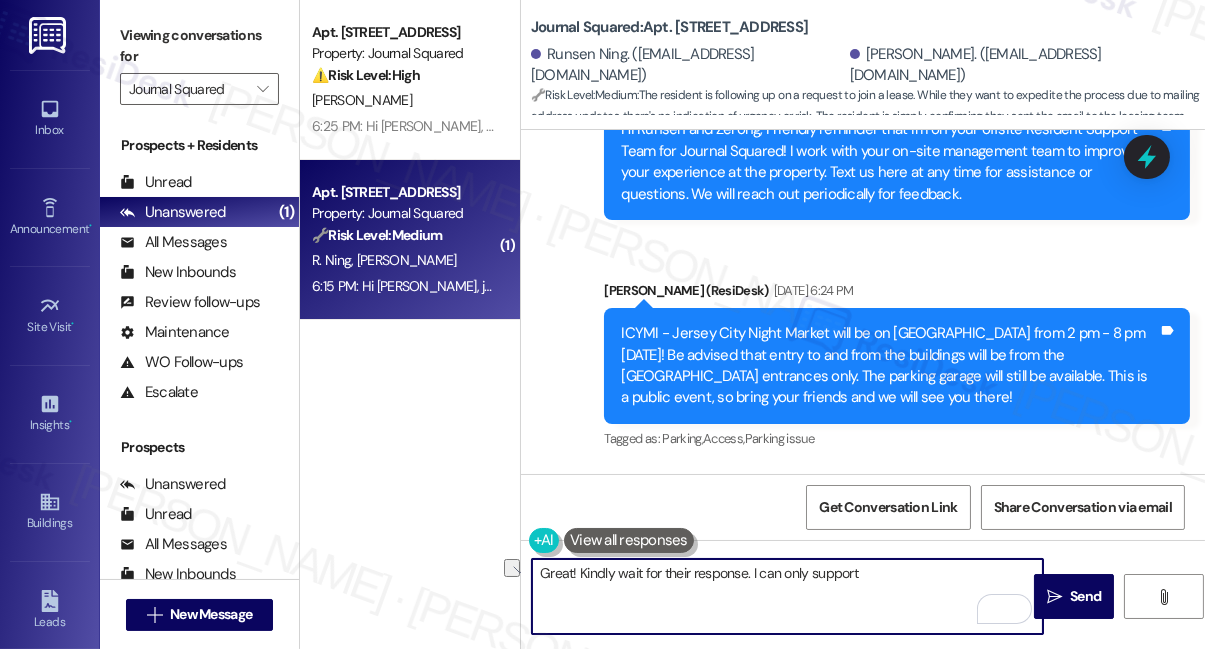 drag, startPoint x: 874, startPoint y: 569, endPoint x: 677, endPoint y: 576, distance: 197.12433 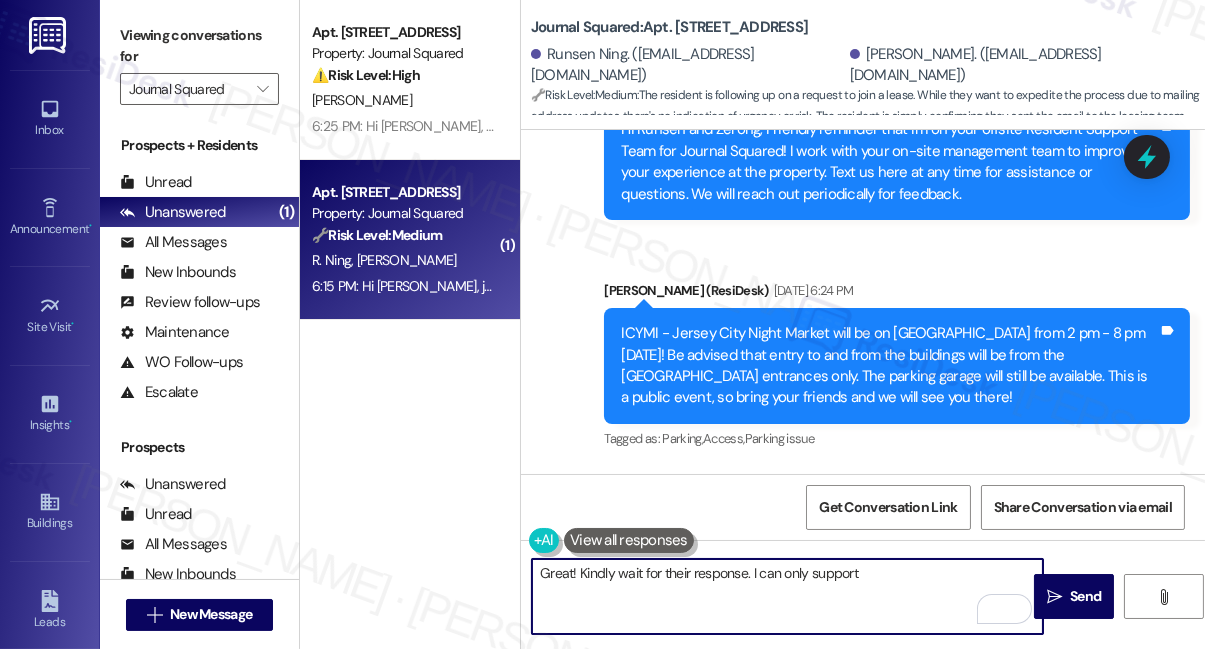 click on "Great! Kindly wait for their response. I can only support" at bounding box center (787, 596) 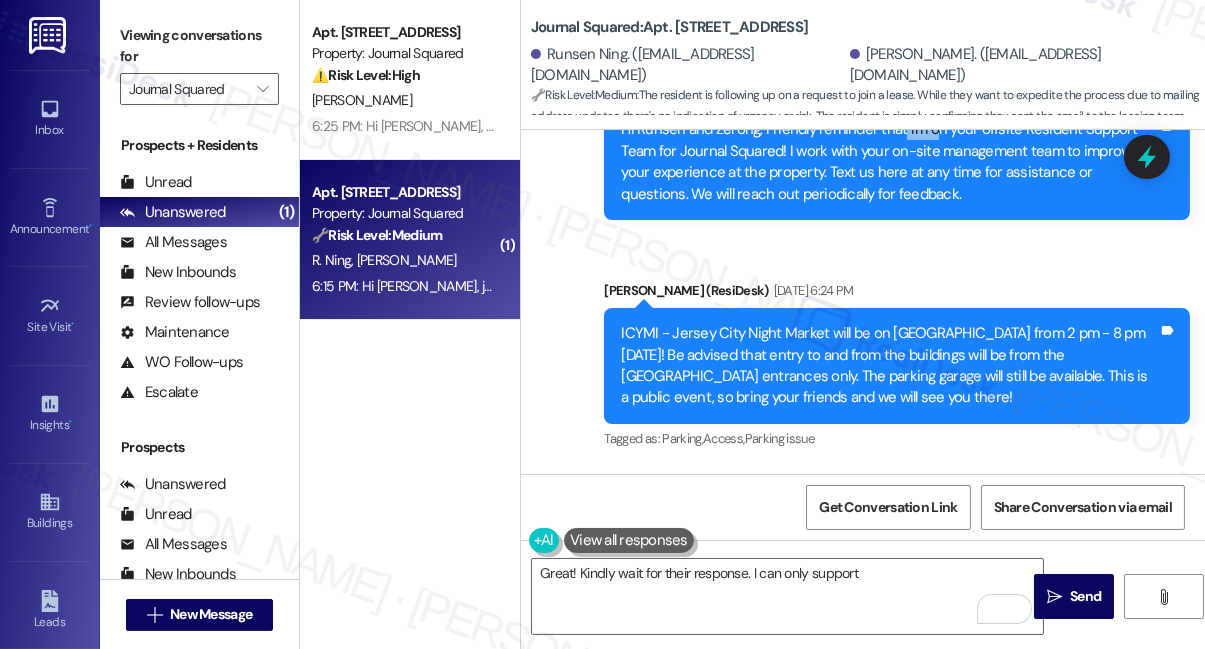 drag, startPoint x: 900, startPoint y: 258, endPoint x: 928, endPoint y: 260, distance: 28.071337 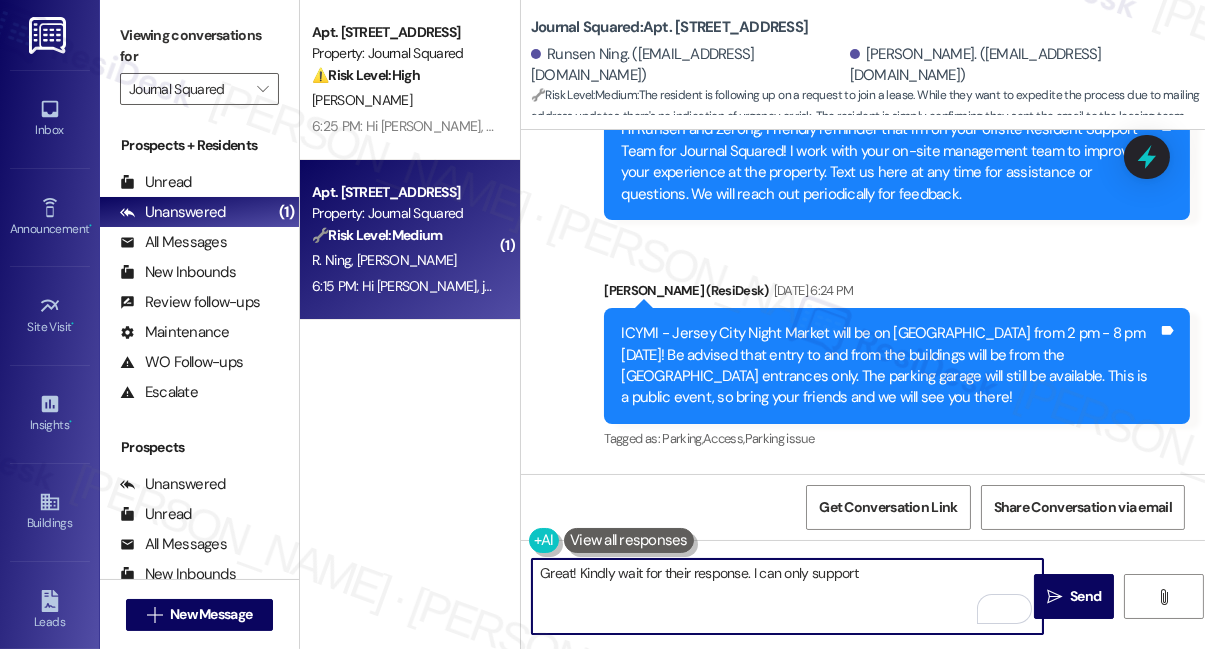 click on "Great! Kindly wait for their response. I can only support" at bounding box center (787, 596) 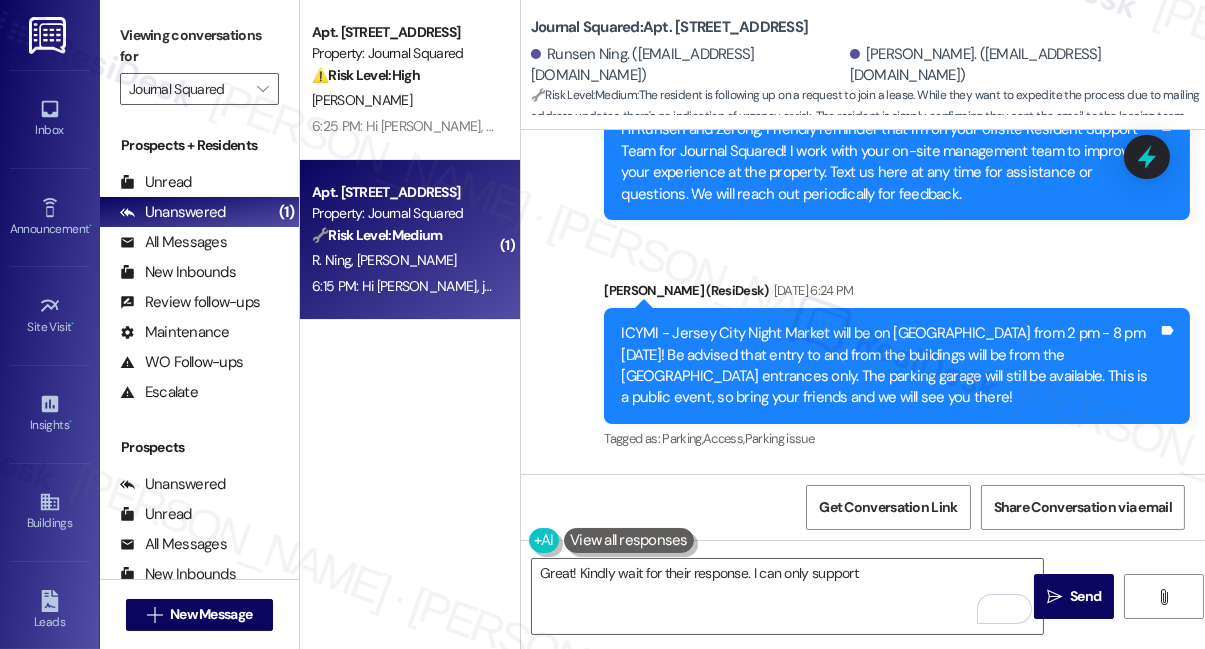 click on "Viewing conversations for" at bounding box center [199, 46] 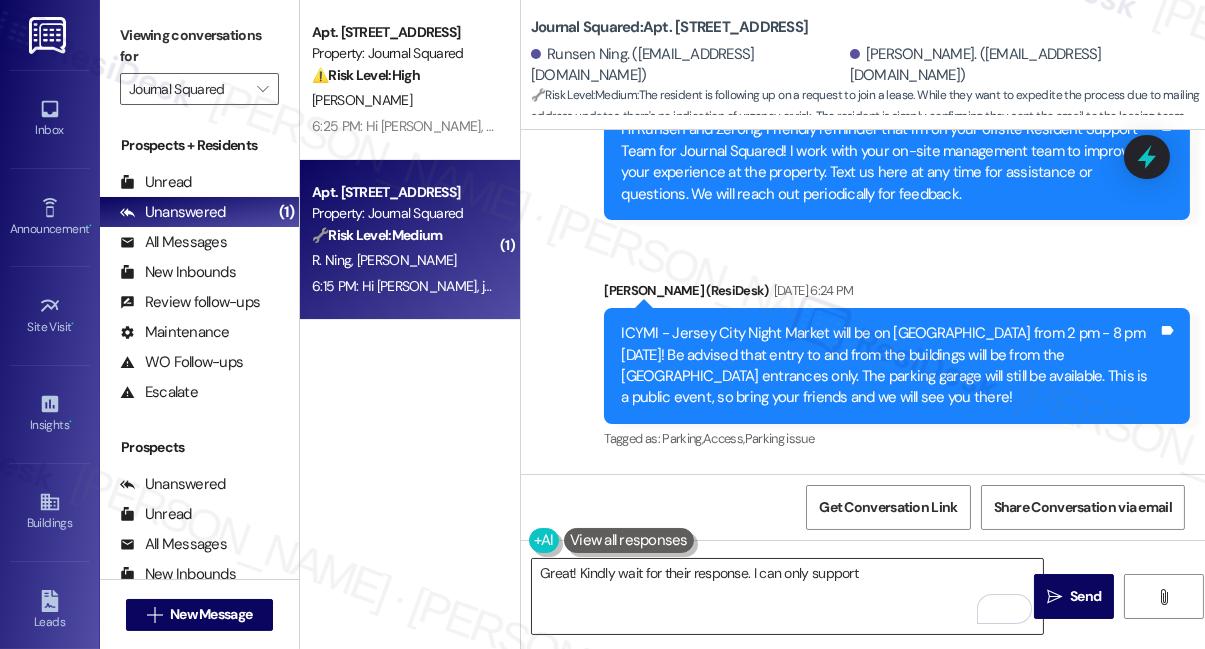 click on "Great! Kindly wait for their response. I can only support" at bounding box center [787, 596] 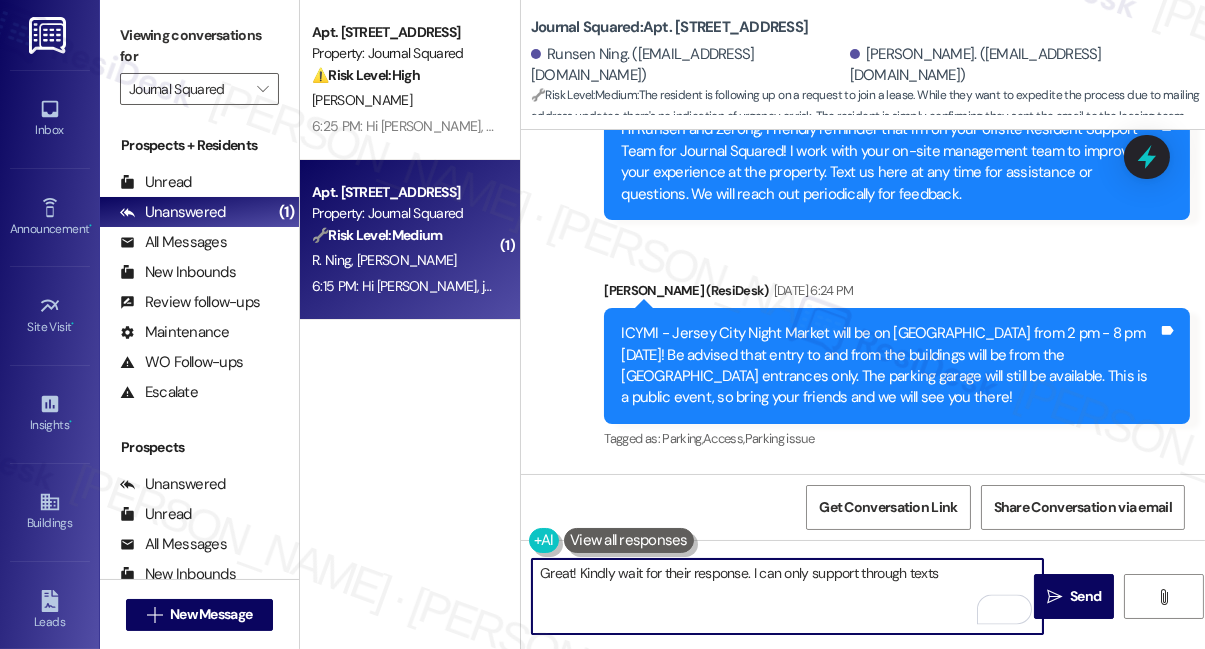 type on "Great! Kindly wait for their response. I can only support through texts" 